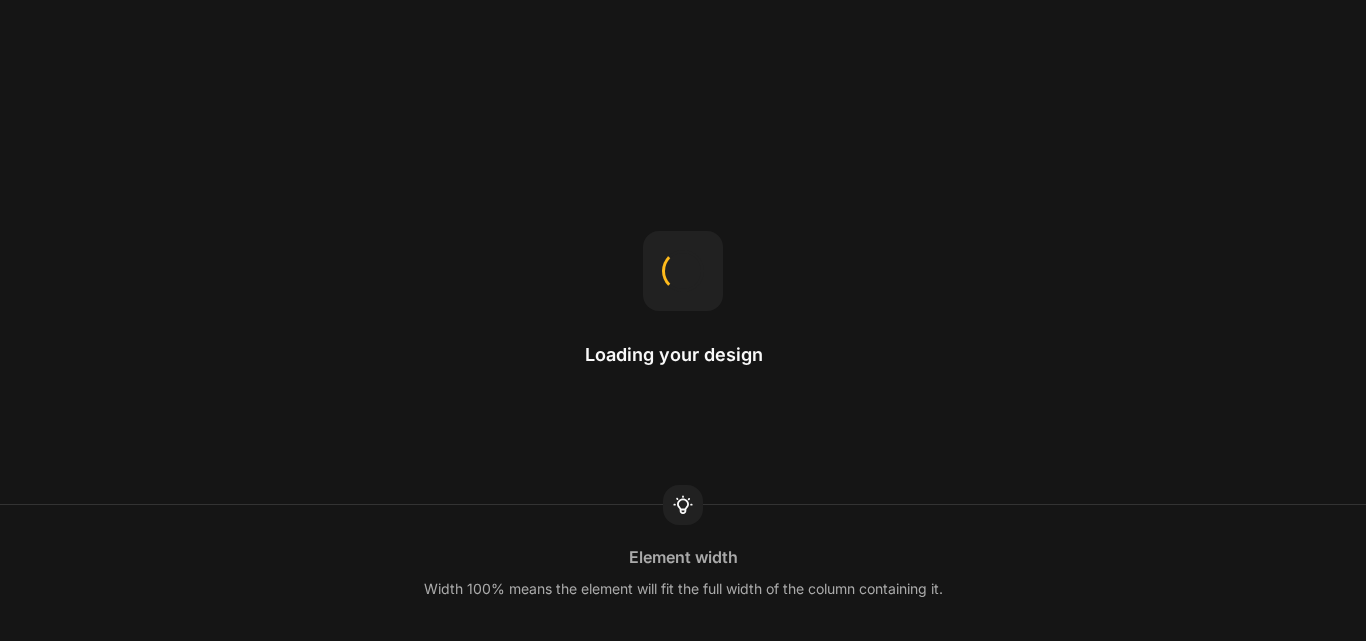 scroll, scrollTop: 0, scrollLeft: 0, axis: both 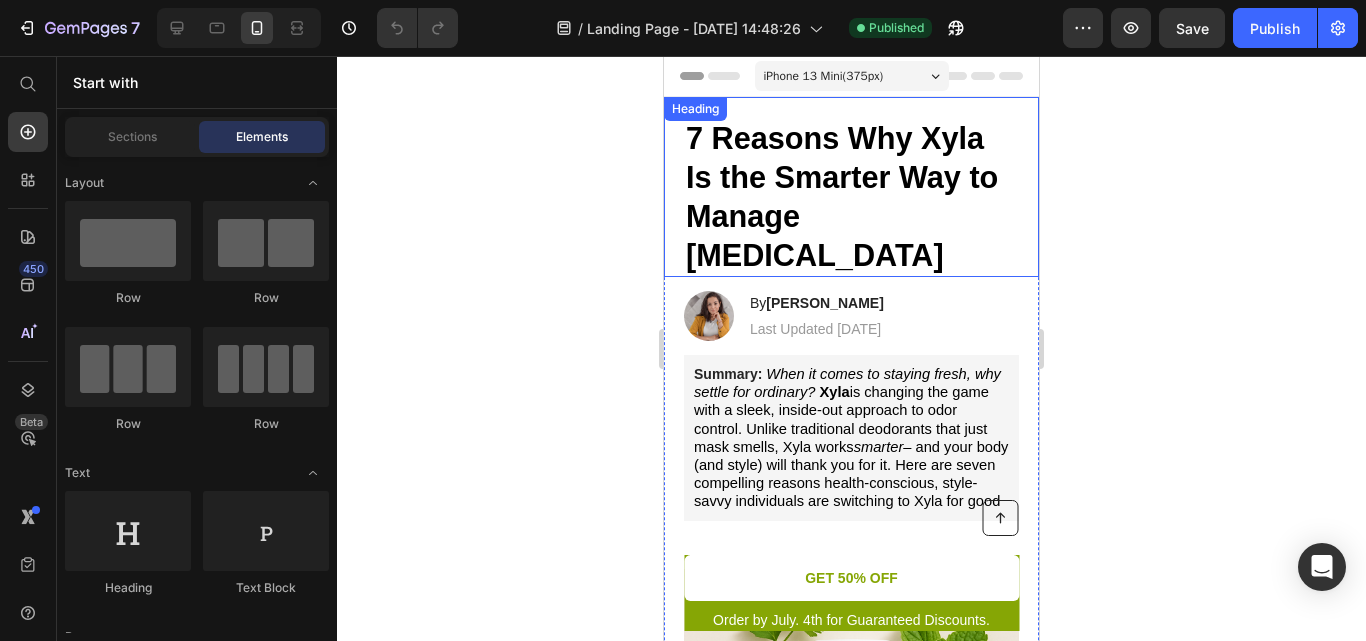 click on "7 Reasons Why Xyla Is the Smarter Way to Manage Body Odor" at bounding box center [842, 196] 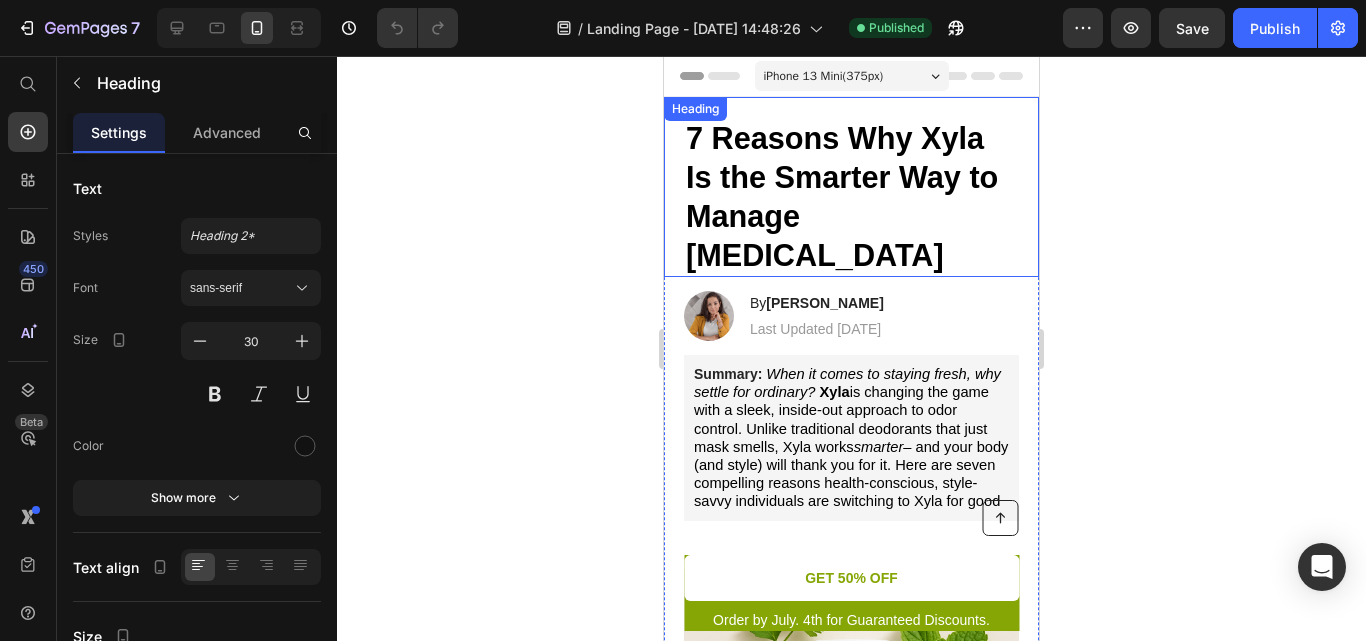 scroll, scrollTop: 0, scrollLeft: 0, axis: both 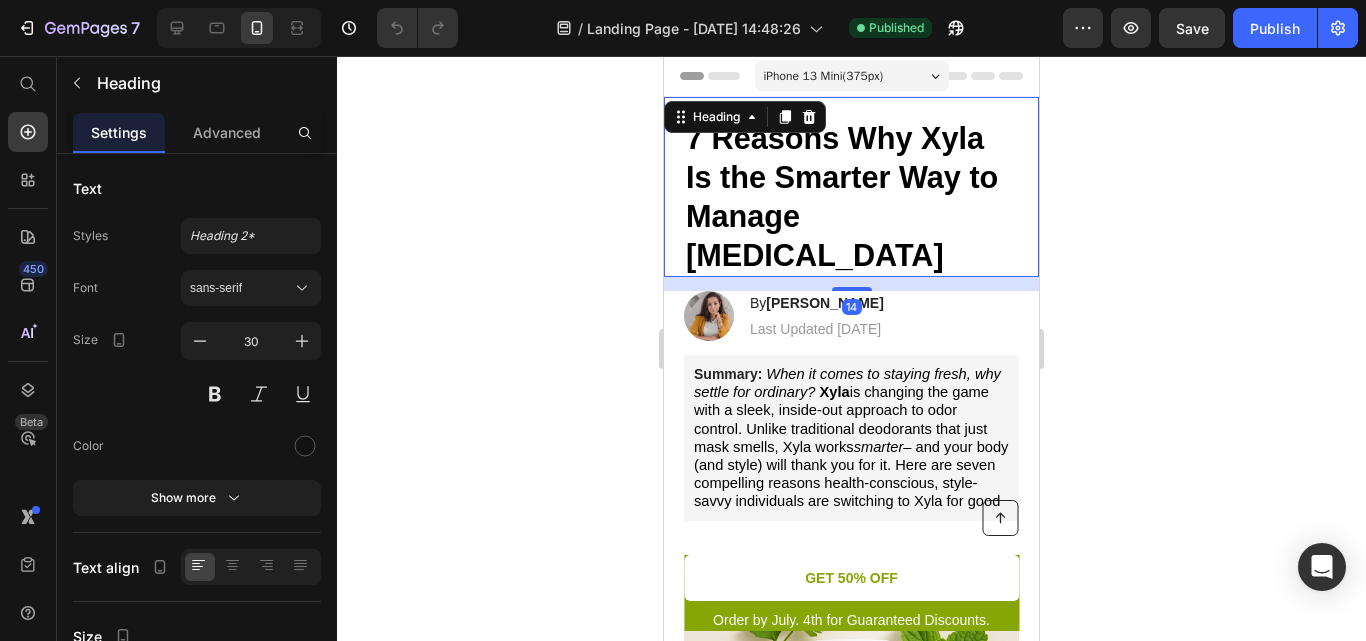 click on "7 Reasons Why Xyla Is the Smarter Way to Manage Body Odor" at bounding box center [851, 197] 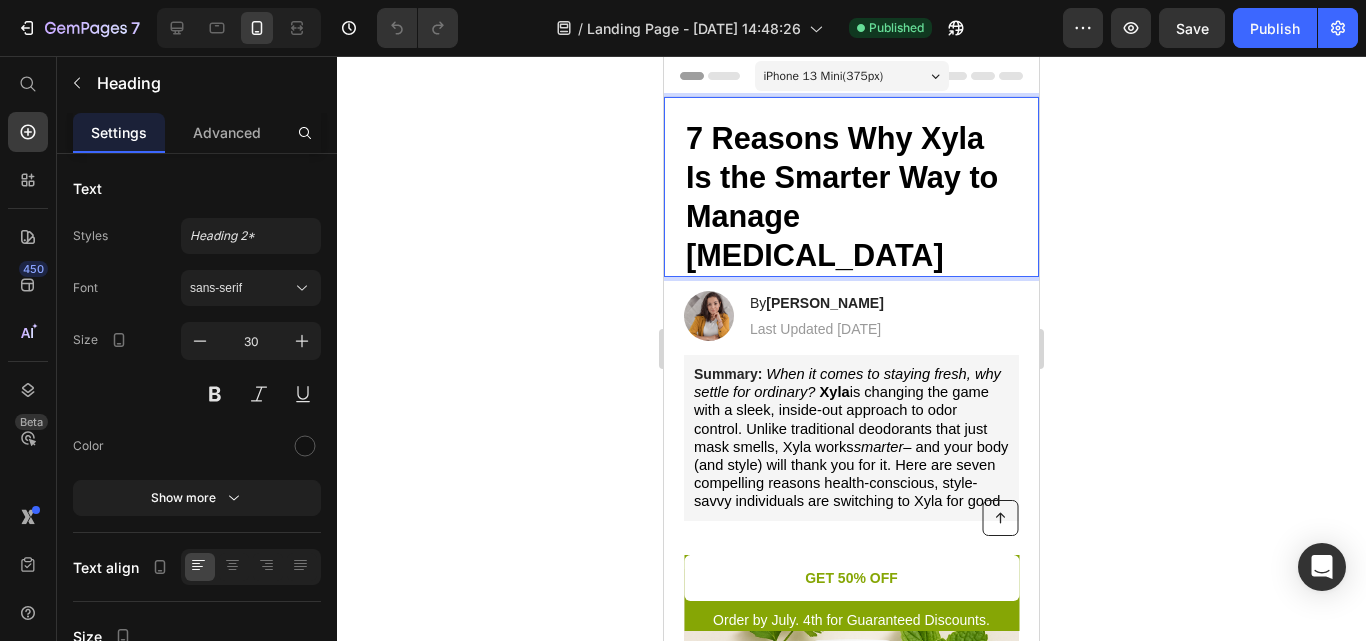 click on "7 Reasons Why Xyla Is the Smarter Way to Manage Body Odor" at bounding box center (851, 197) 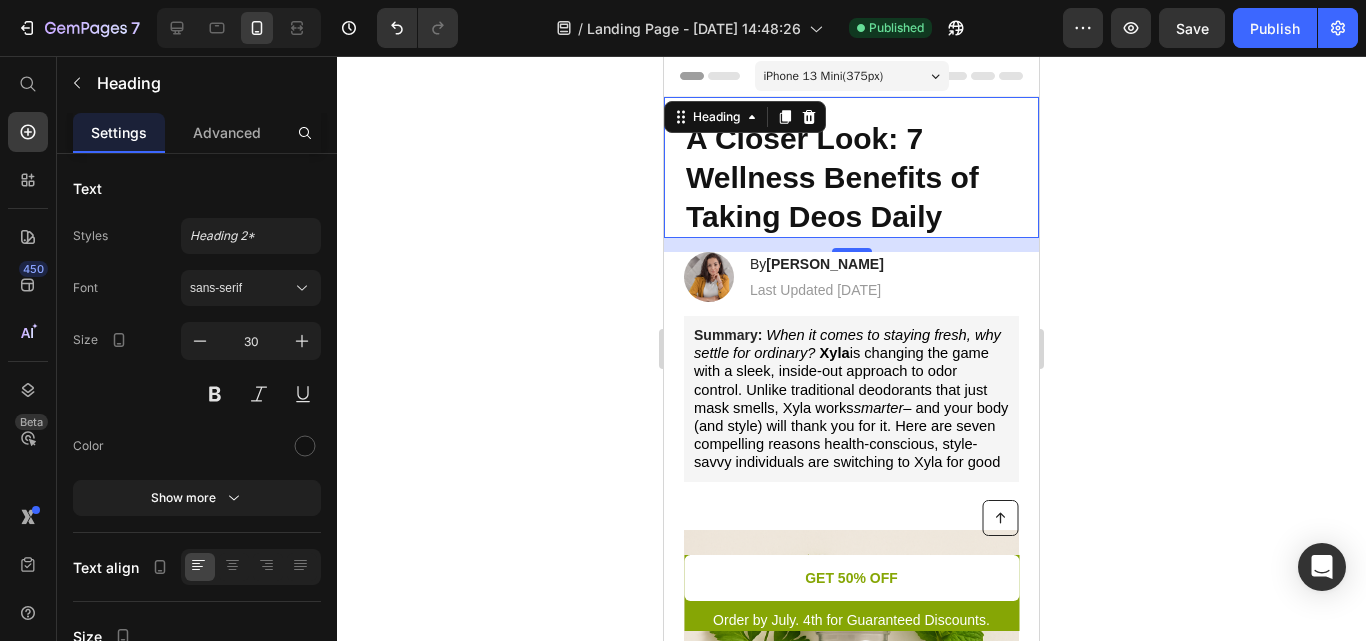 click 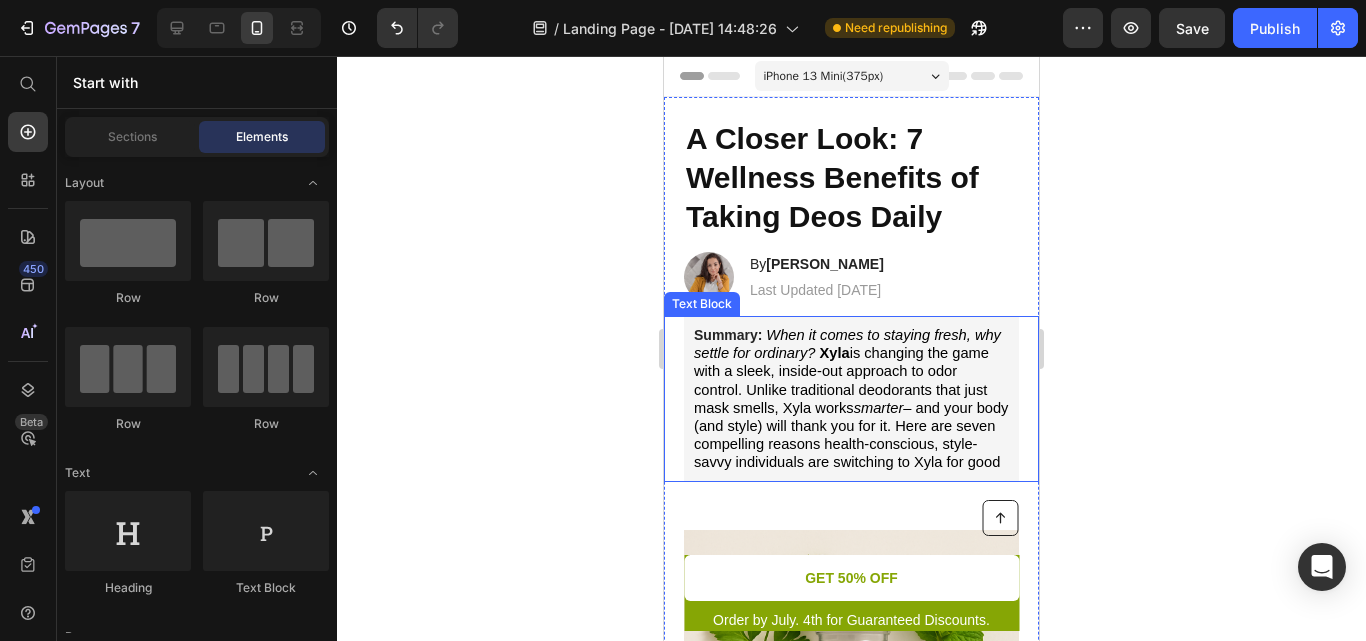click on "Summary:   When it comes to staying fresh, why settle for ordinary?   Xyla  is changing the game with a sleek, inside-out approach to odor control. Unlike traditional deodorants that just mask smells, Xyla works  smarter  – and your body (and style) will thank you for it. Here are seven compelling reasons health-conscious, style-savvy individuals are switching to Xyla for good" at bounding box center (851, 399) 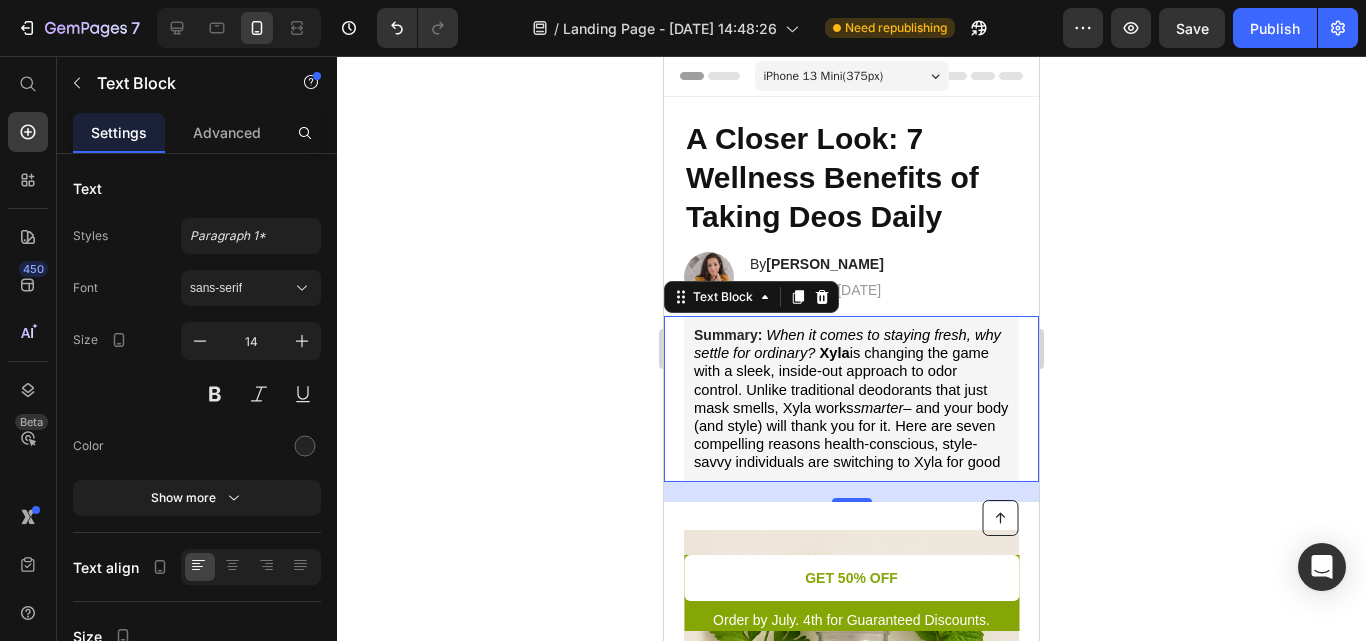 click on "Summary:   When it comes to staying fresh, why settle for ordinary?   Xyla  is changing the game with a sleek, inside-out approach to odor control. Unlike traditional deodorants that just mask smells, Xyla works  smarter  – and your body (and style) will thank you for it. Here are seven compelling reasons health-conscious, style-savvy individuals are switching to Xyla for good" at bounding box center (851, 399) 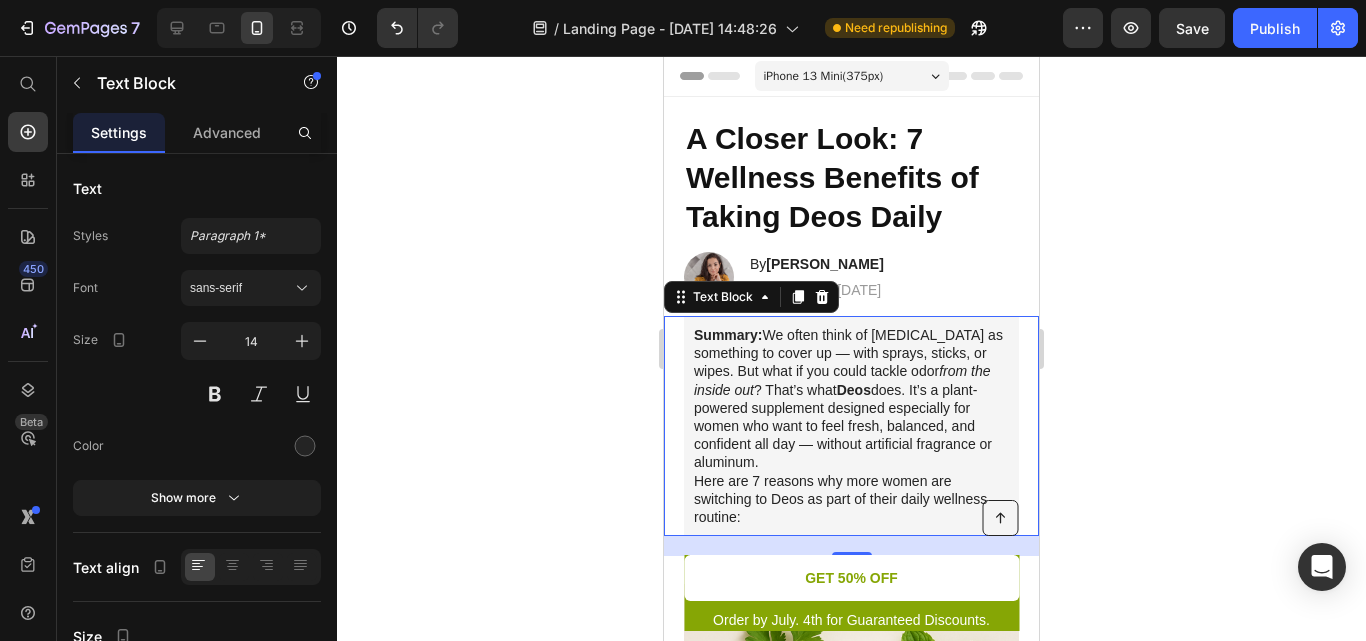 click 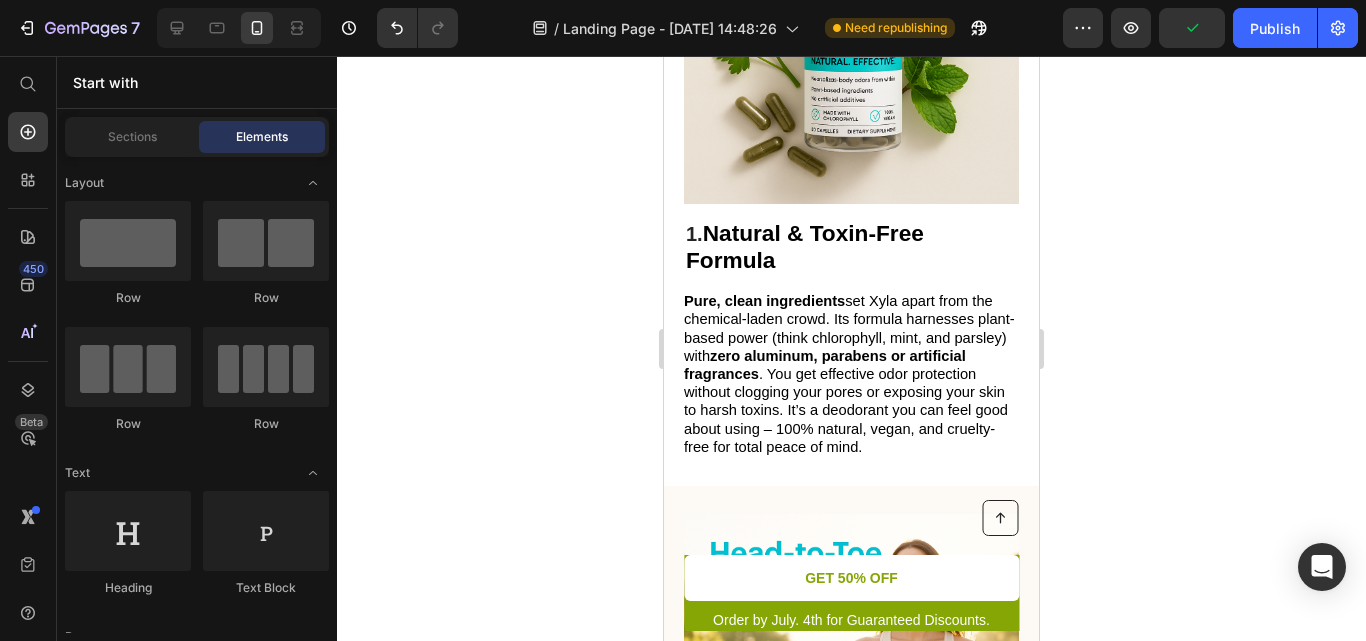 scroll, scrollTop: 702, scrollLeft: 0, axis: vertical 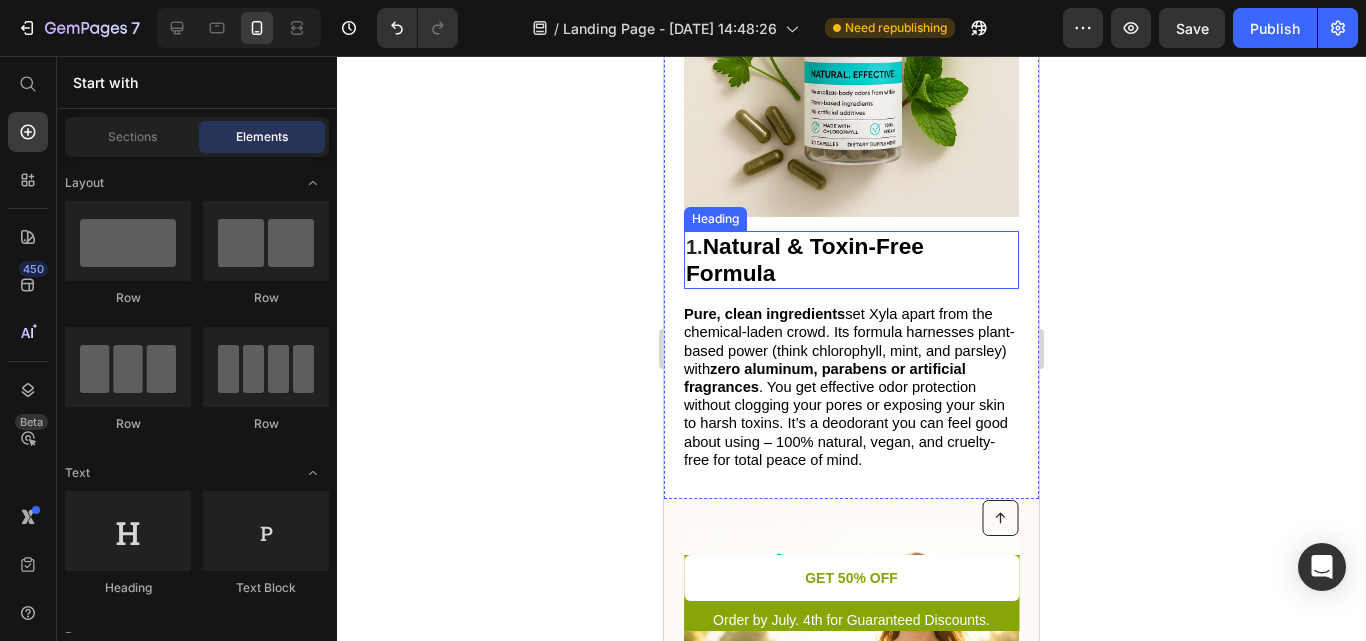 click on "1.  Natural & Toxin-Free Formula" at bounding box center [851, 260] 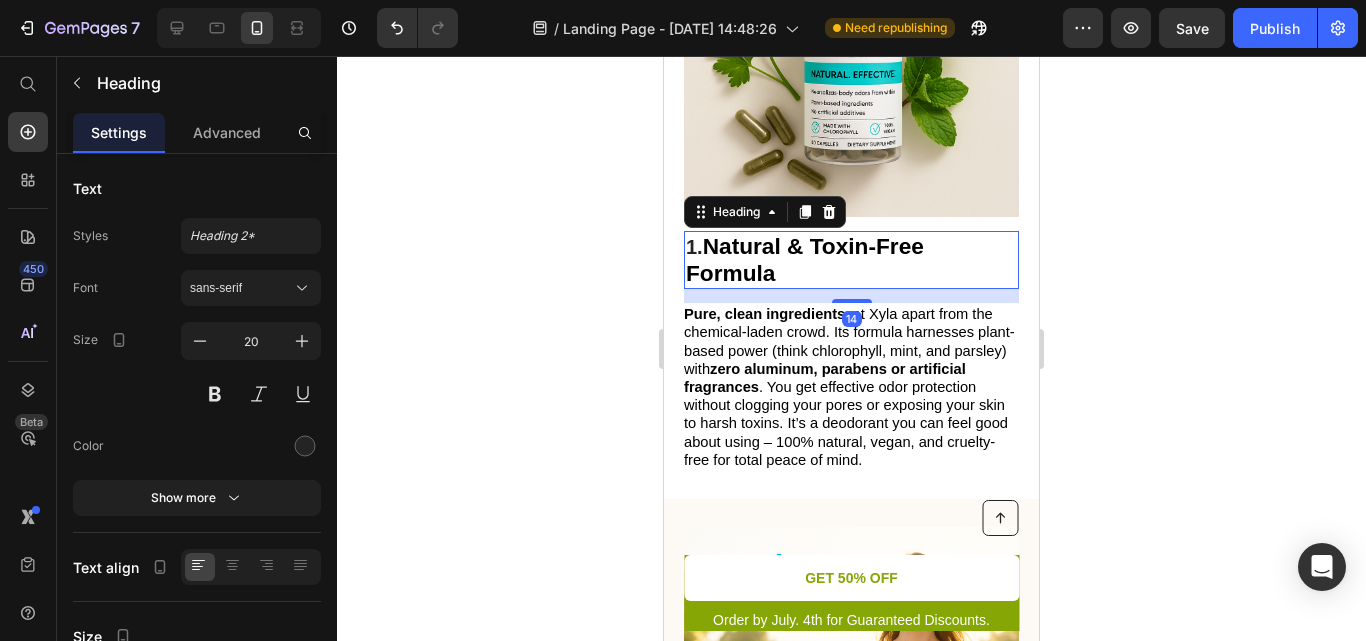 click on "1.  Natural & Toxin-Free Formula" at bounding box center [851, 260] 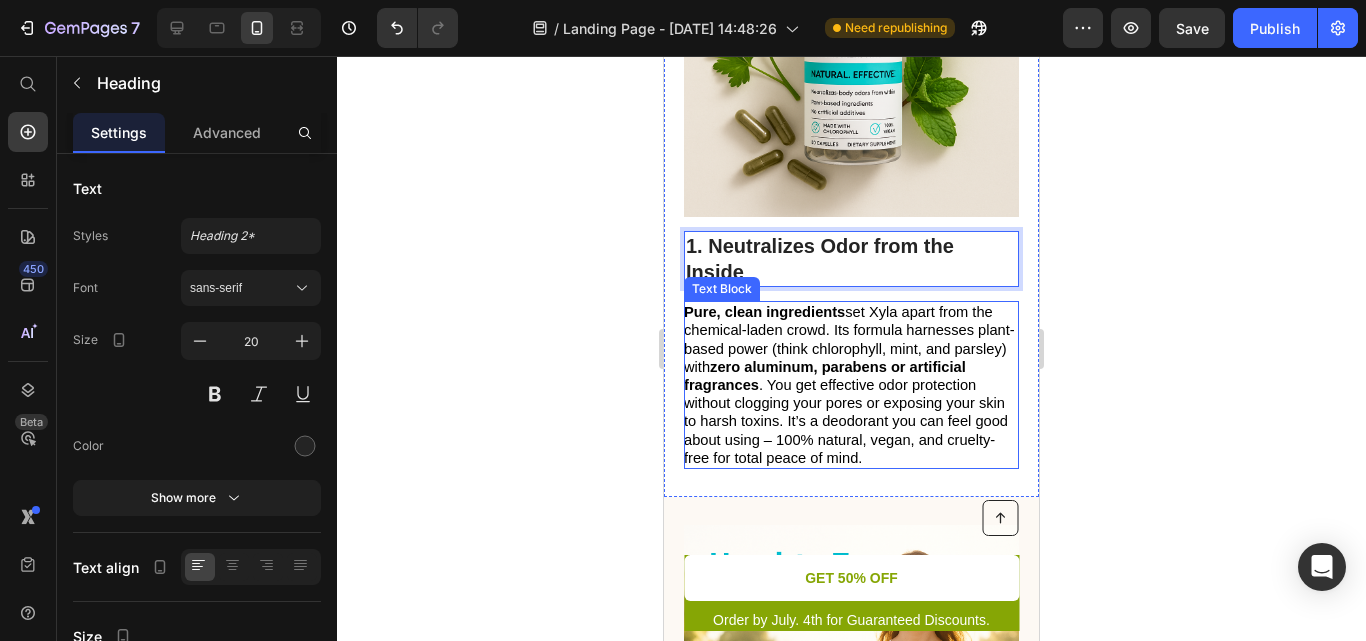 click on "Pure, clean ingredients  set Xyla apart from the chemical-laden crowd. Its formula harnesses plant-based power (think chlorophyll, mint, and parsley) with  zero aluminum, parabens or artificial fragrances . You get effective odor protection without clogging your pores or exposing your skin to harsh toxins. It’s a deodorant you can feel good about using – 100% natural, vegan, and cruelty-free for total peace of mind." at bounding box center (850, 385) 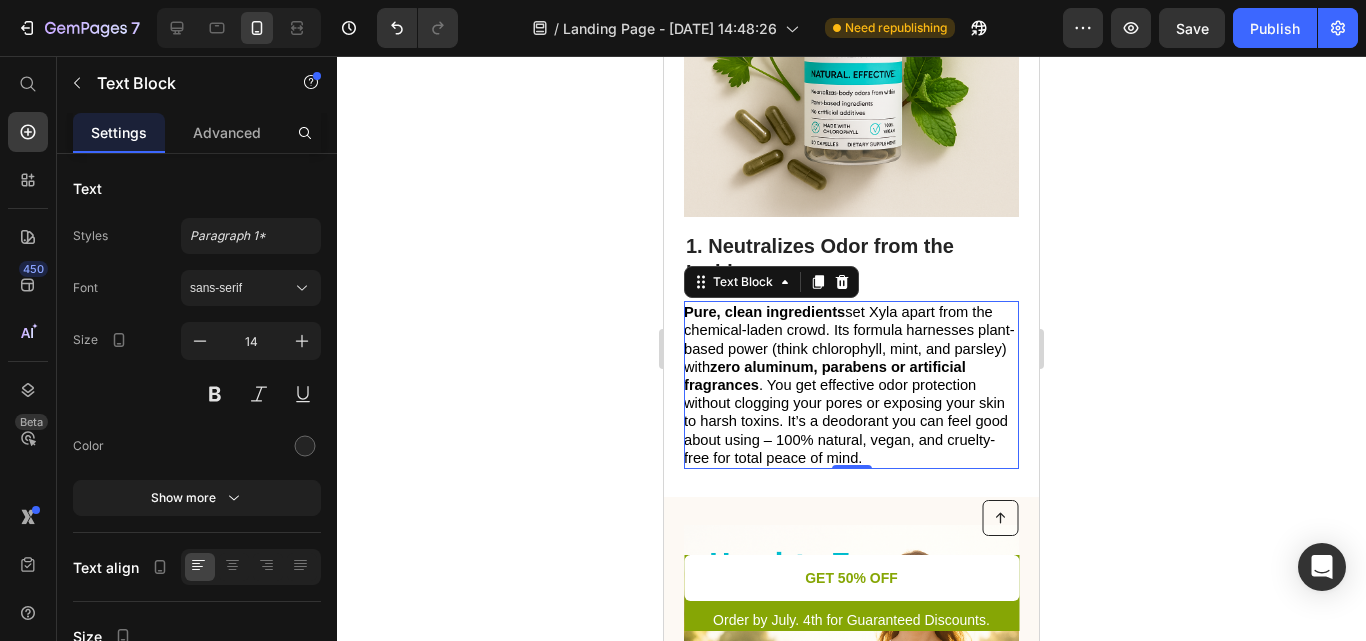 click on "Pure, clean ingredients  set Xyla apart from the chemical-laden crowd. Its formula harnesses plant-based power (think chlorophyll, mint, and parsley) with  zero aluminum, parabens or artificial fragrances . You get effective odor protection without clogging your pores or exposing your skin to harsh toxins. It’s a deodorant you can feel good about using – 100% natural, vegan, and cruelty-free for total peace of mind." at bounding box center [850, 385] 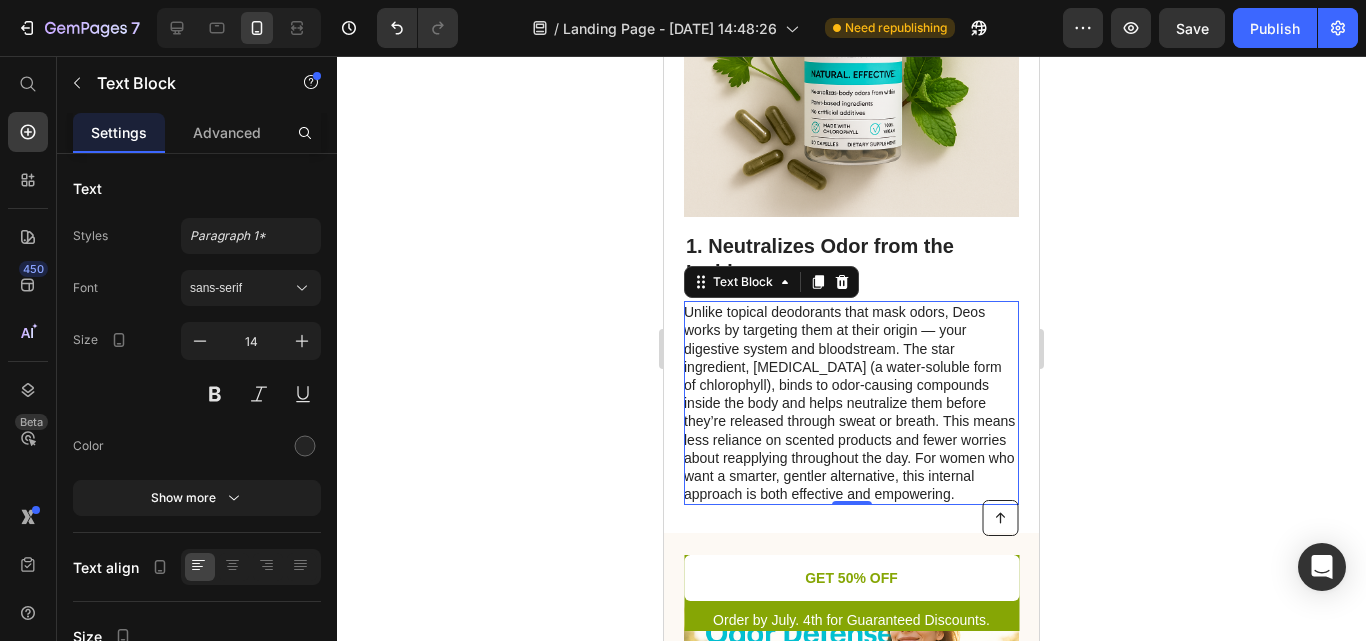 click 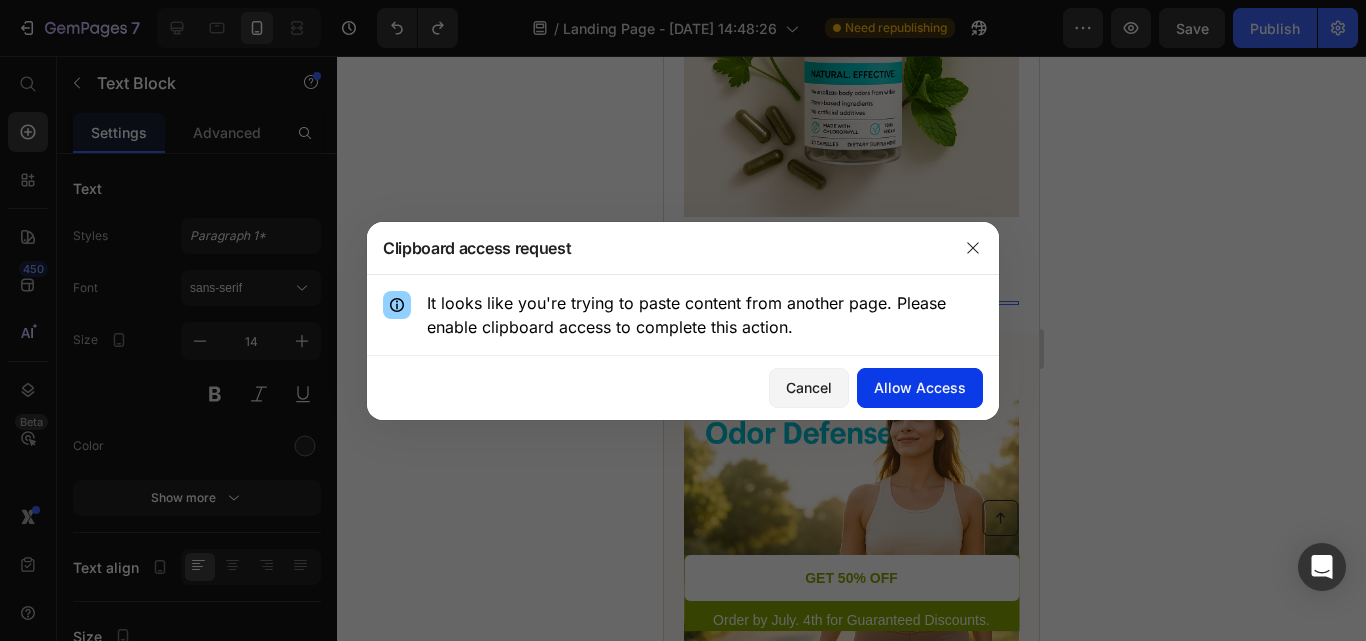 click on "Allow Access" at bounding box center [920, 387] 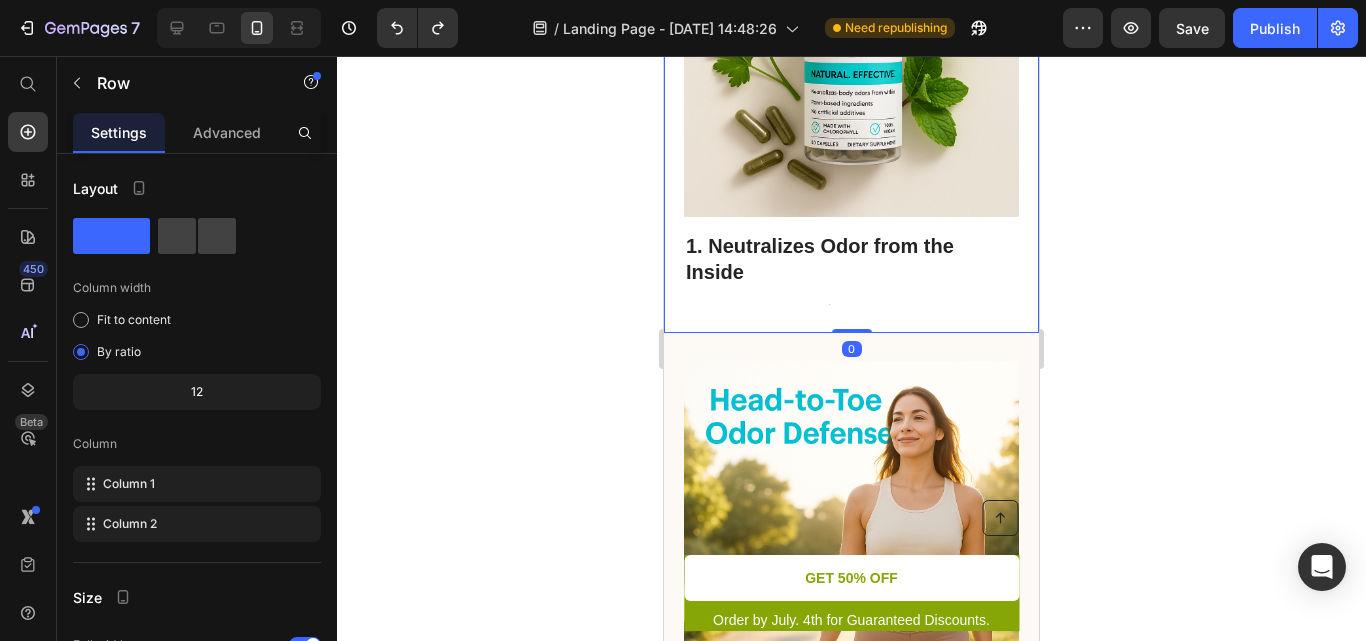 click on "1. Neutralizes Odor from the Inside Heading Text Block" at bounding box center [851, 268] 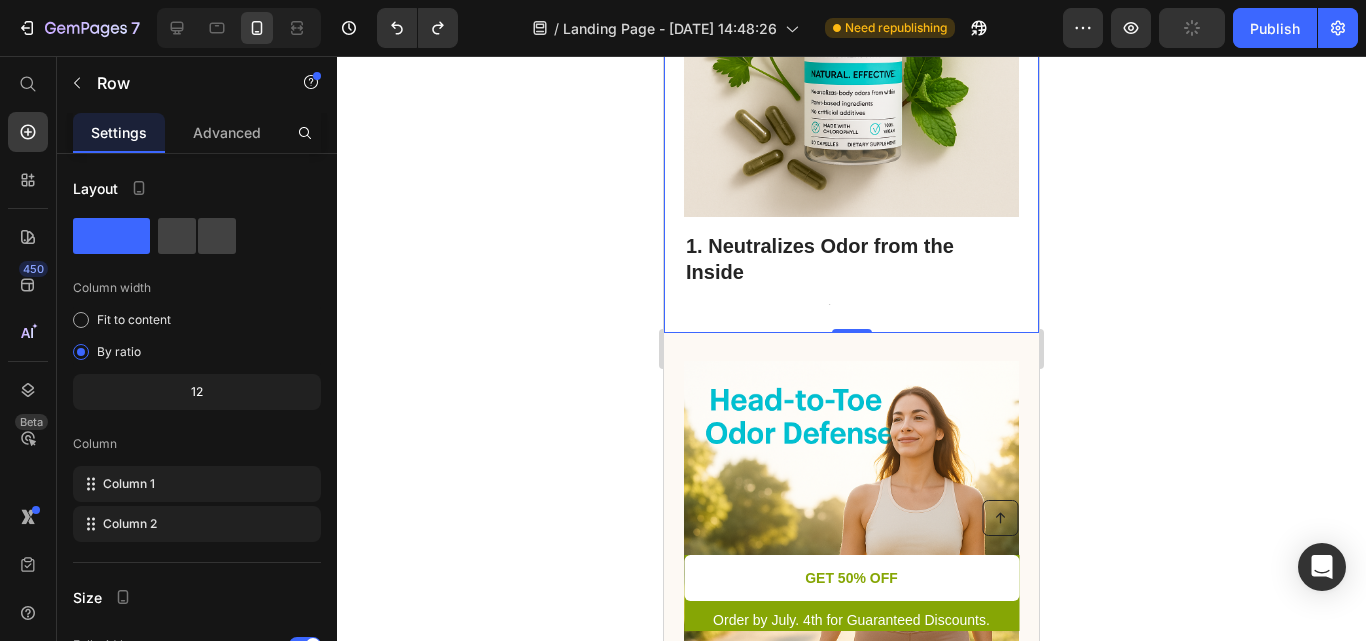 click on "1. Neutralizes Odor from the Inside Heading Text Block" at bounding box center (851, 268) 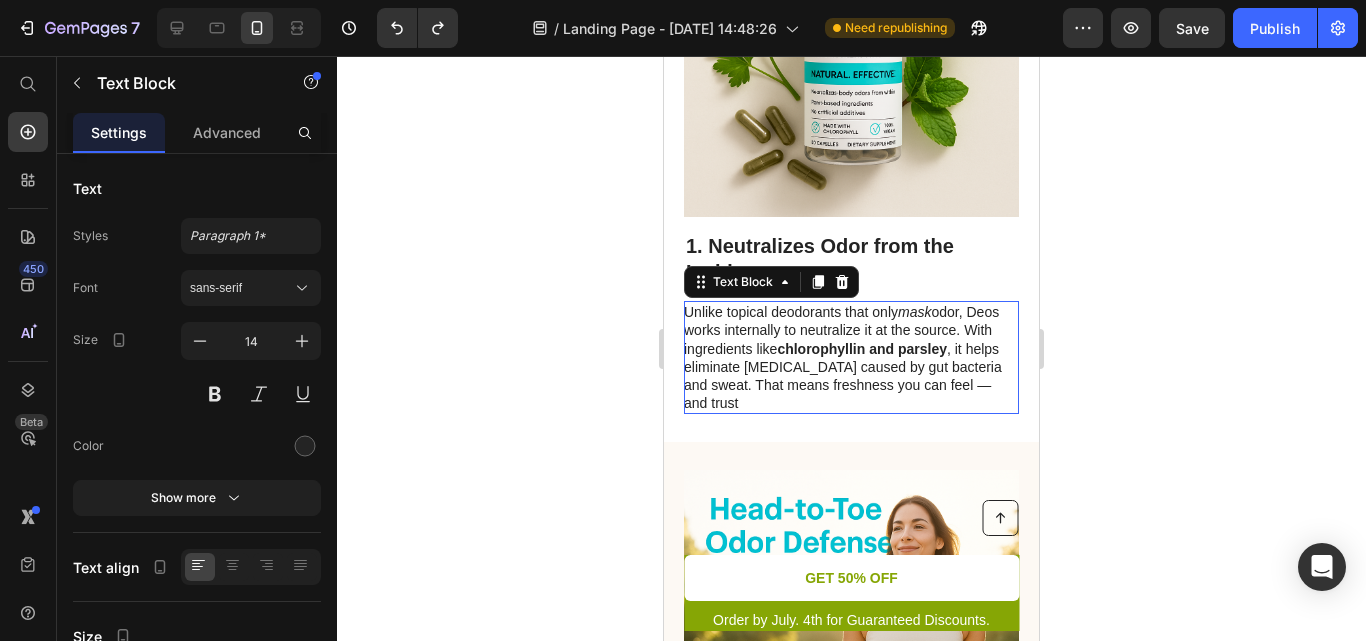 click on "Unlike topical deodorants that only  mask  odor, Deos works internally to neutralize it at the source. With ingredients like  chlorophyllin and parsley , it helps eliminate body odor caused by gut bacteria and sweat. That means freshness you can feel — and trust" at bounding box center (850, 357) 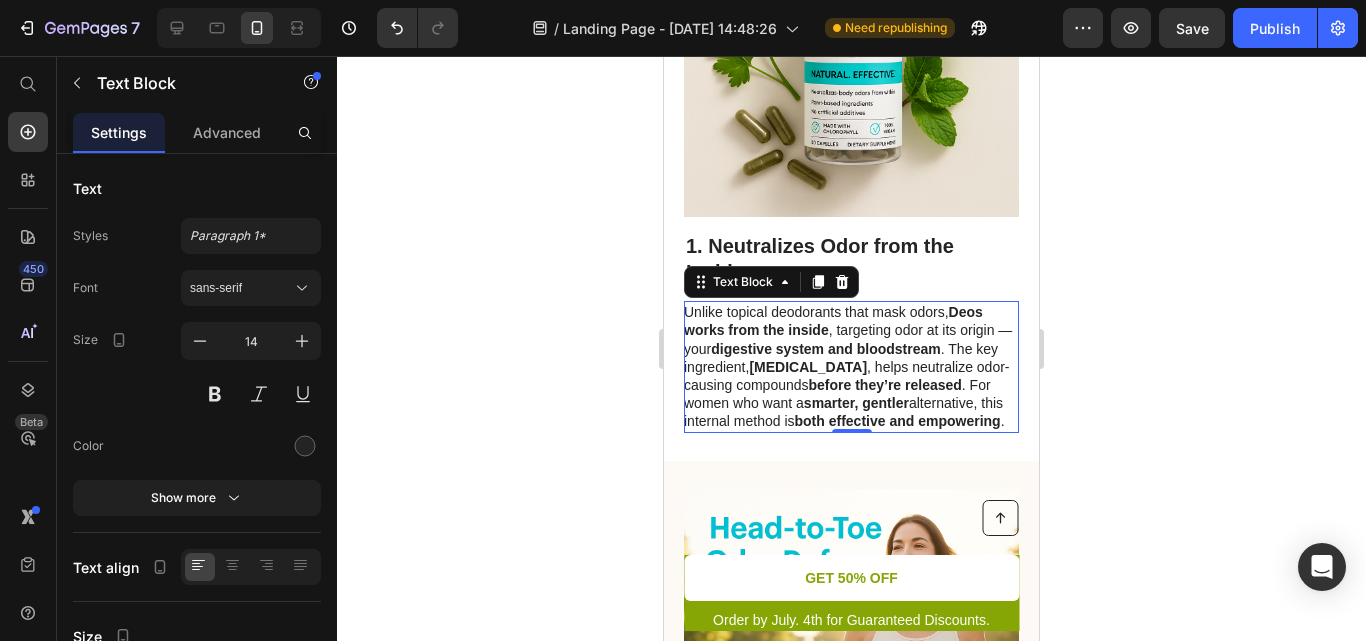 click 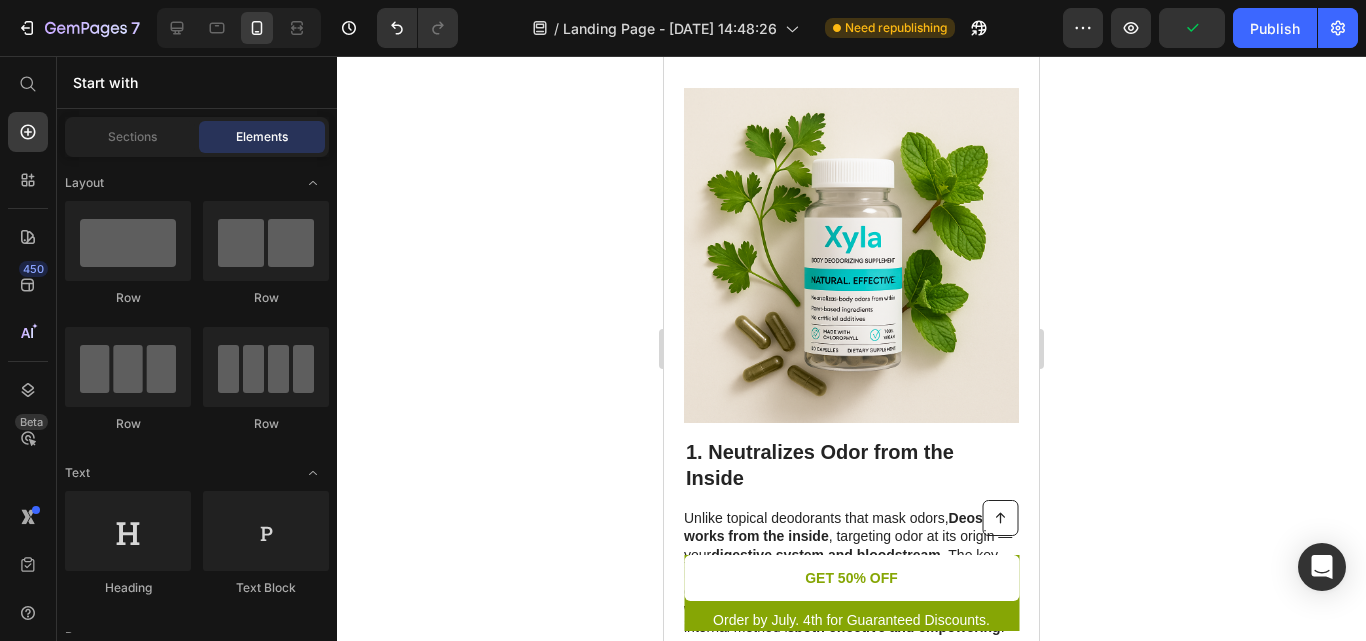 scroll, scrollTop: 470, scrollLeft: 0, axis: vertical 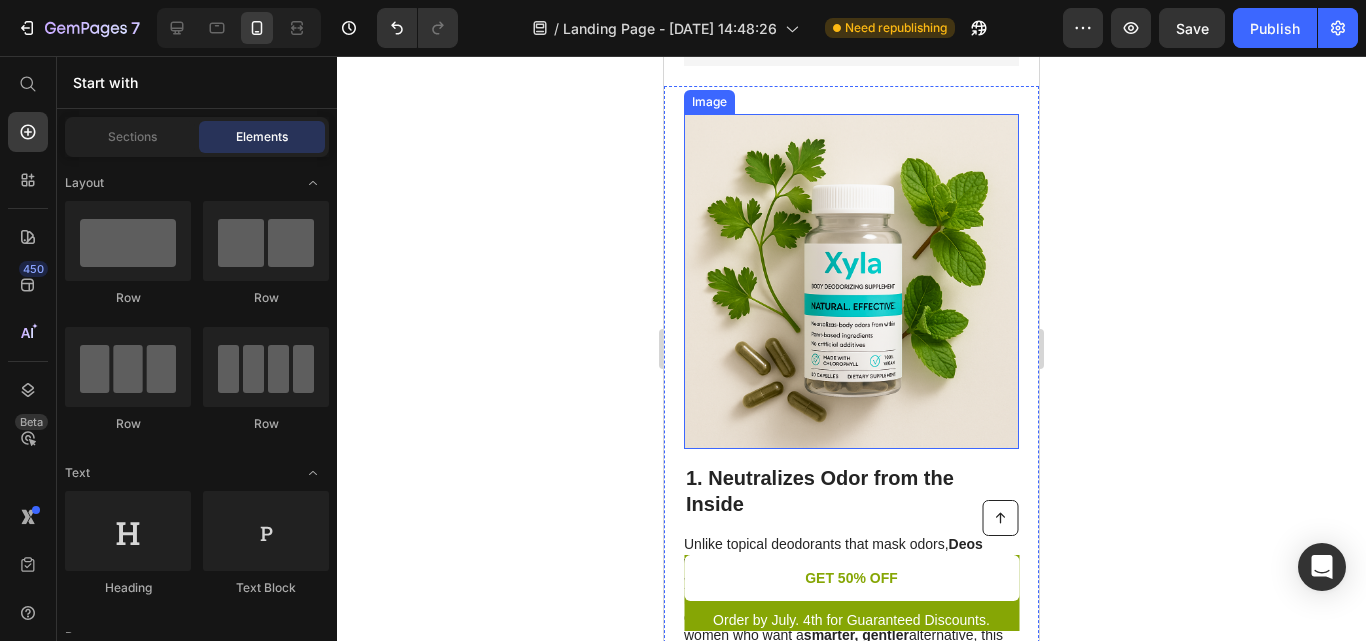 click at bounding box center (851, 281) 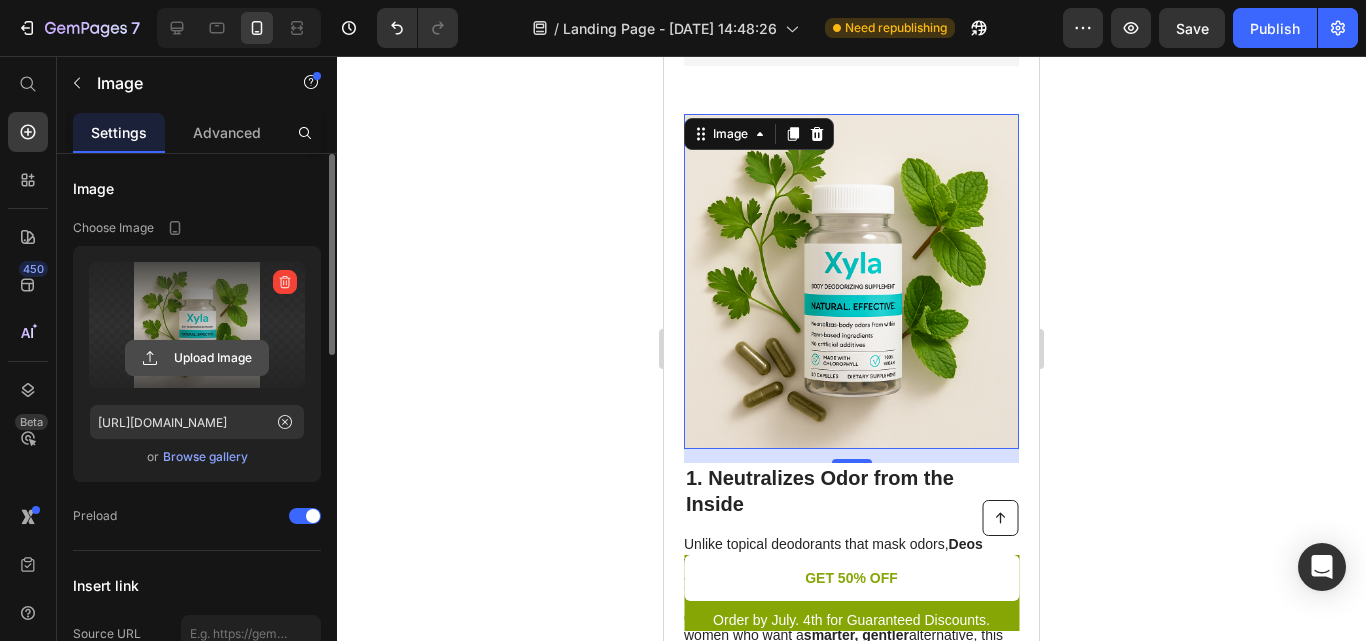 click 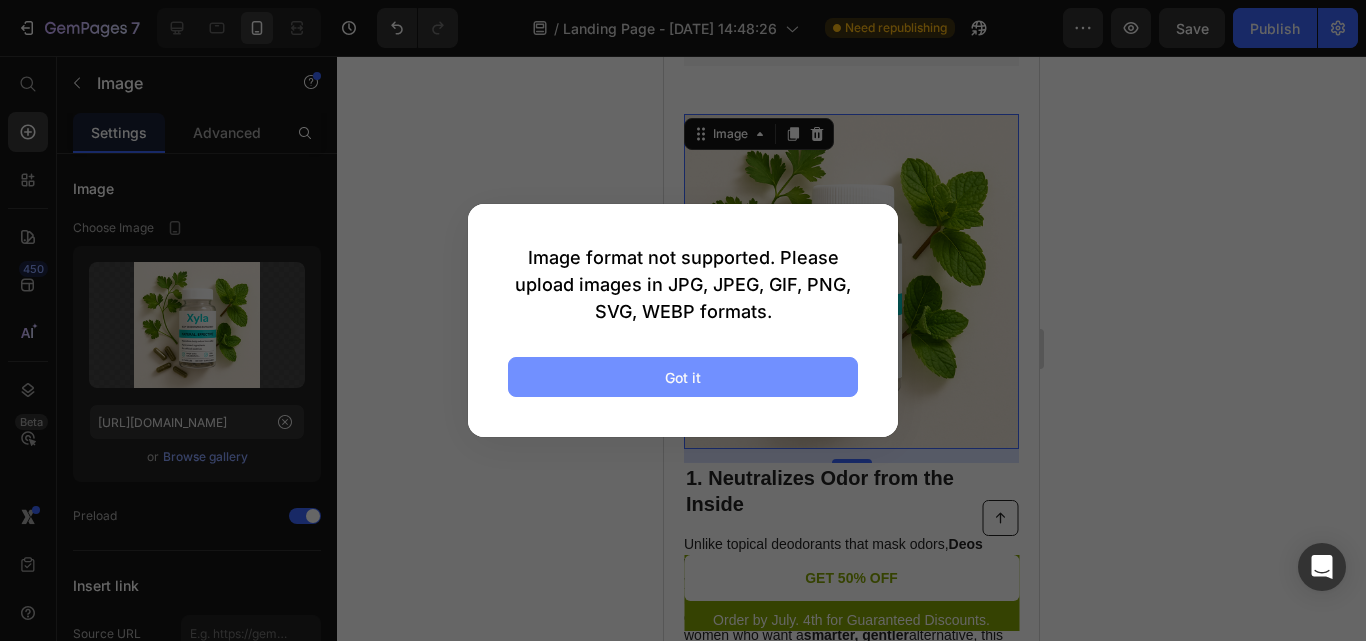 click on "Got it" at bounding box center [683, 377] 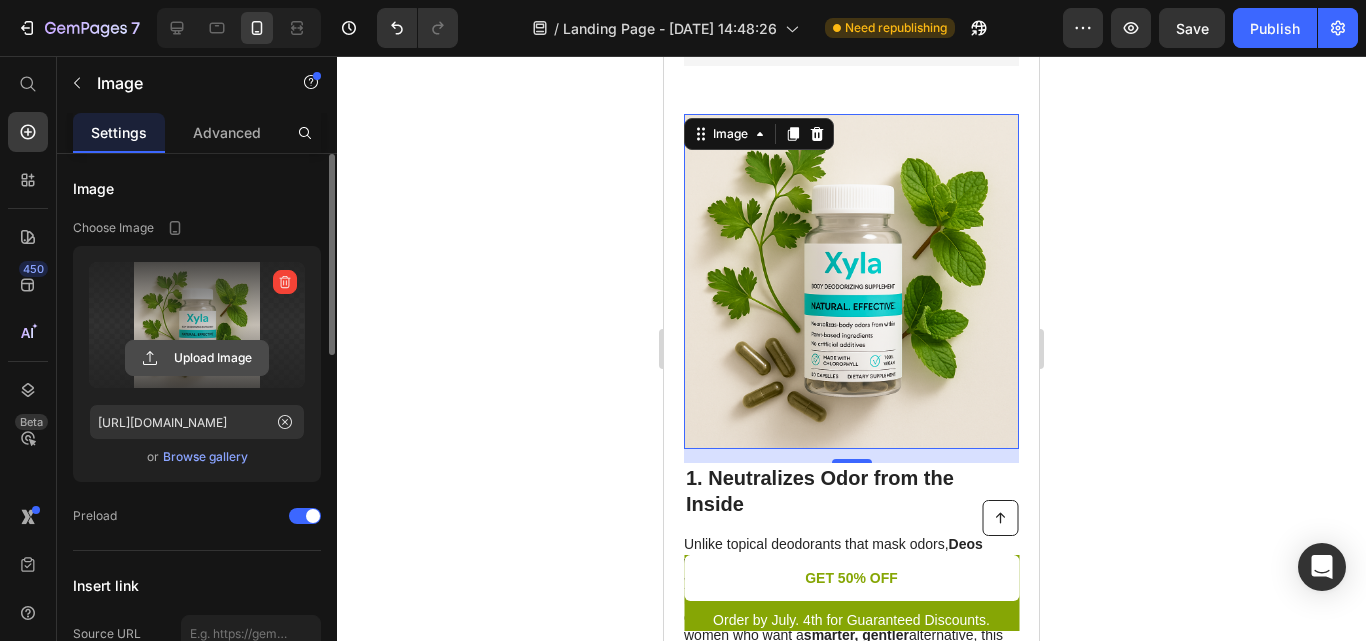 click 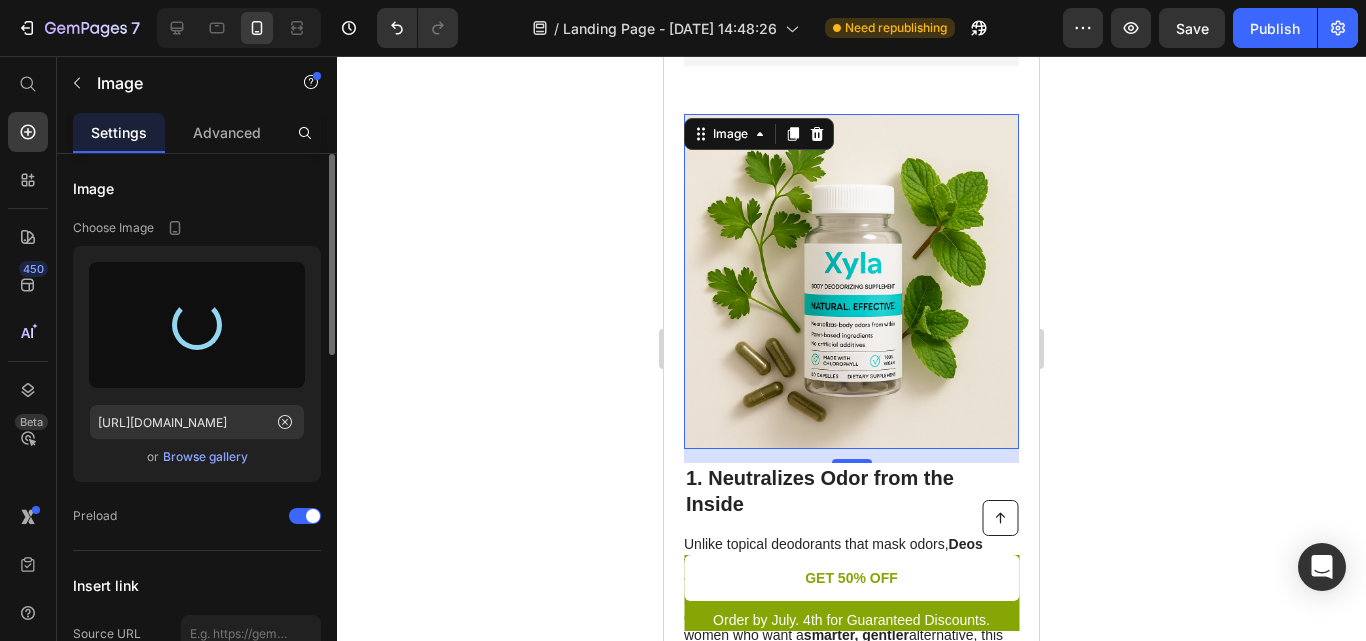 type on "https://cdn.shopify.com/s/files/1/0627/6946/3357/files/gempages_574806398798398308-c94ebe81-2ee4-4a4f-a951-8f27431ff151.jpg" 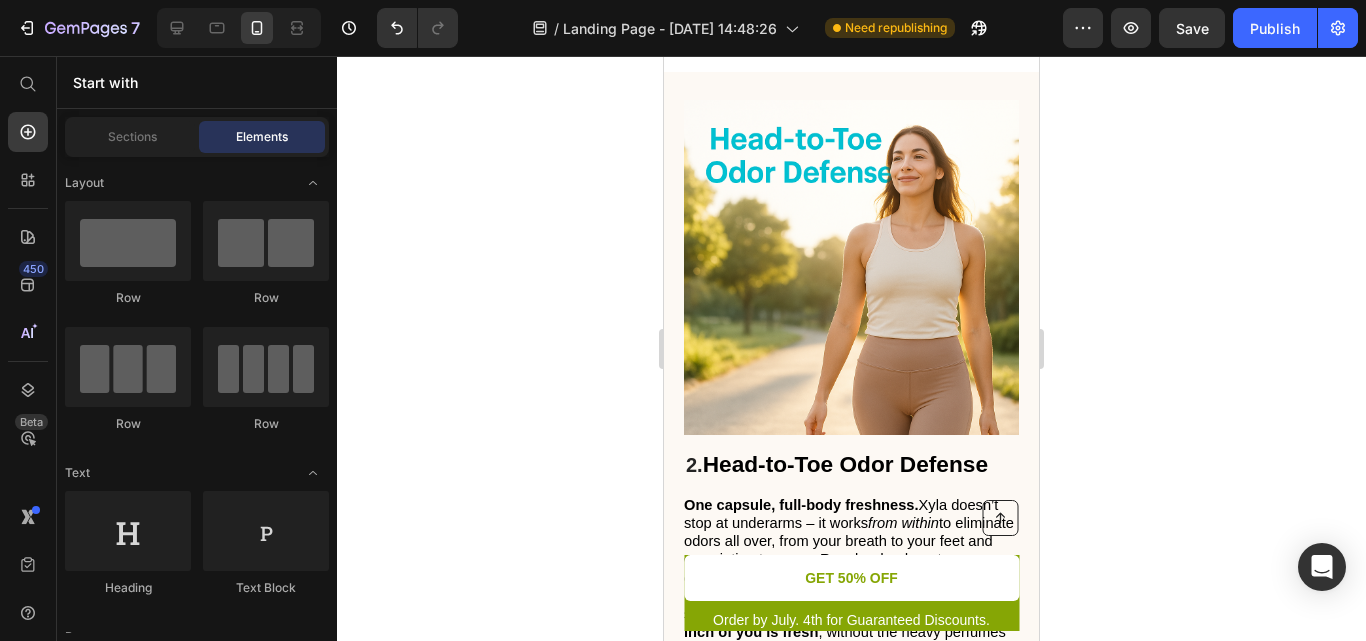 scroll, scrollTop: 1005, scrollLeft: 0, axis: vertical 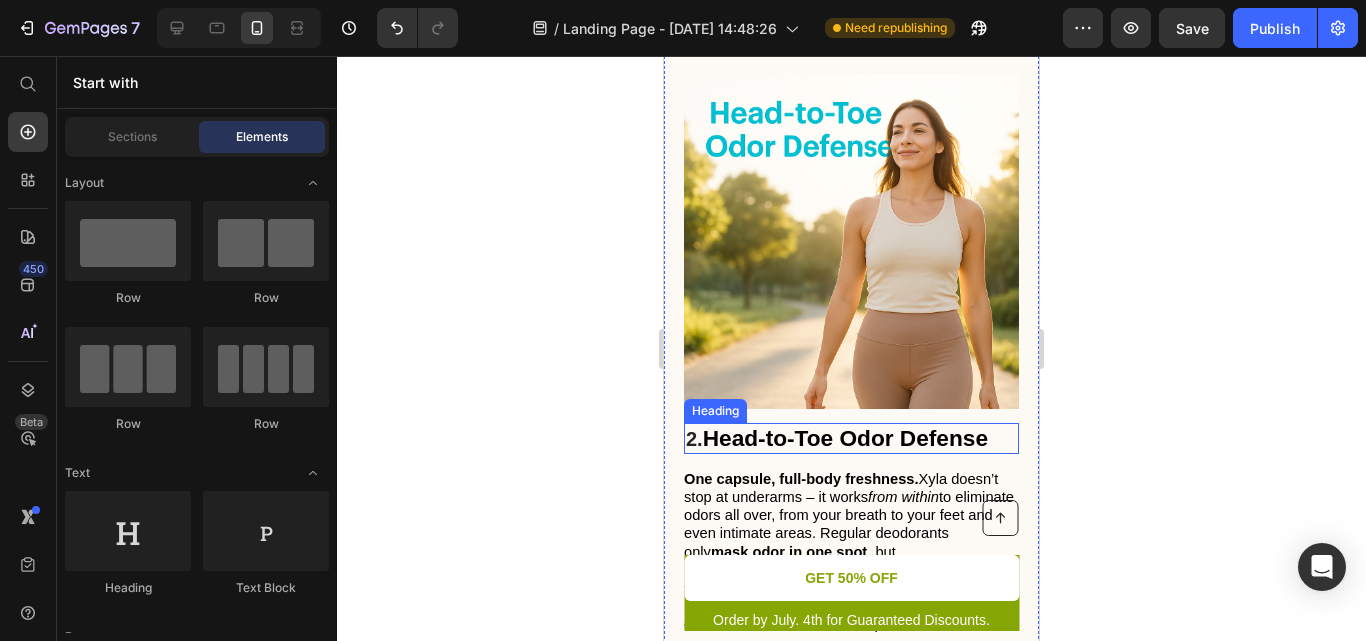 click on "Head-to-Toe Odor Defense" at bounding box center (845, 438) 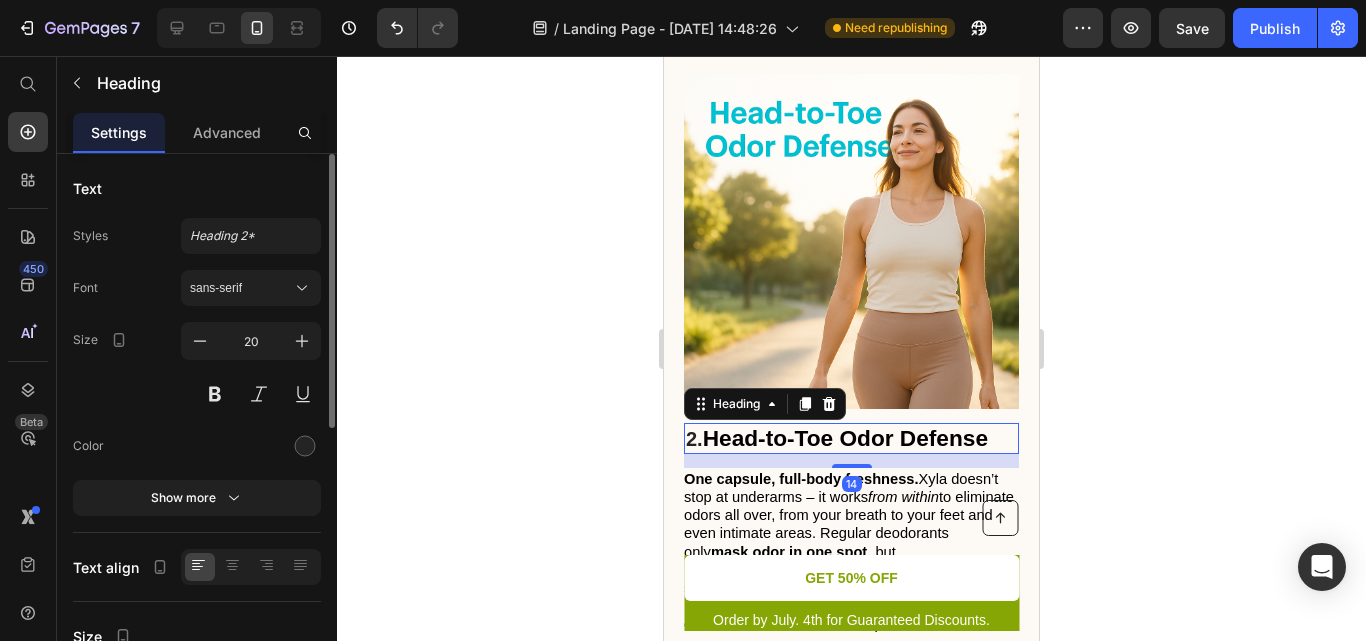 click on "2.  Head-to-Toe Odor Defense" at bounding box center (851, 438) 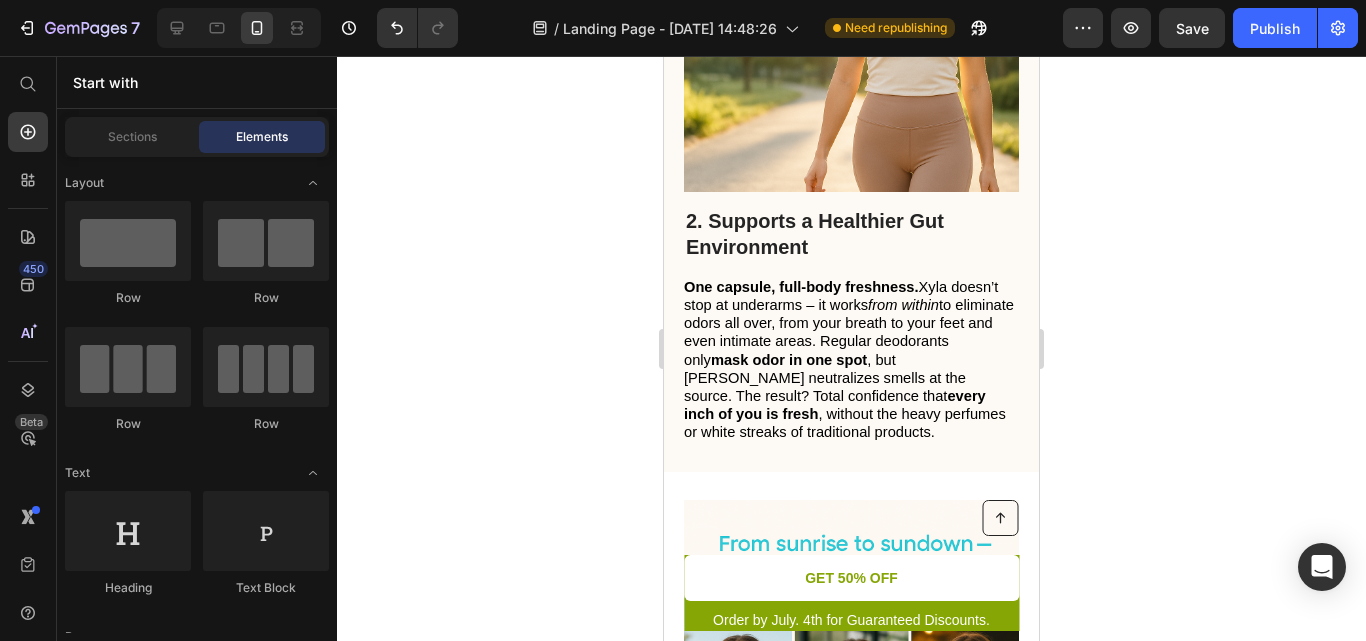 scroll, scrollTop: 1274, scrollLeft: 0, axis: vertical 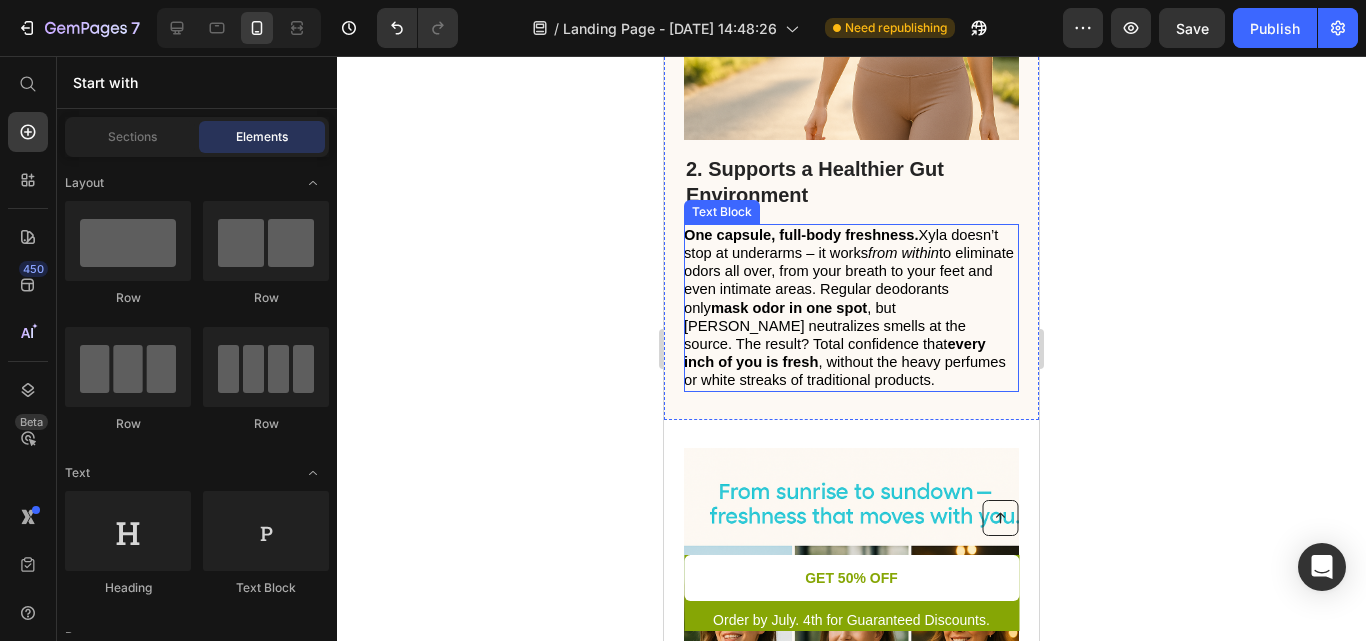 click on "One capsule, full-body freshness.  Xyla doesn’t stop at underarms – it works  from within  to eliminate odors all over, from your breath to your feet and even intimate areas. Regular deodorants only  mask odor in one spot , but Xyla neutralizes smells at the source. The result? Total confidence that  every inch of you is fresh , without the heavy perfumes or white streaks of traditional products." at bounding box center (850, 308) 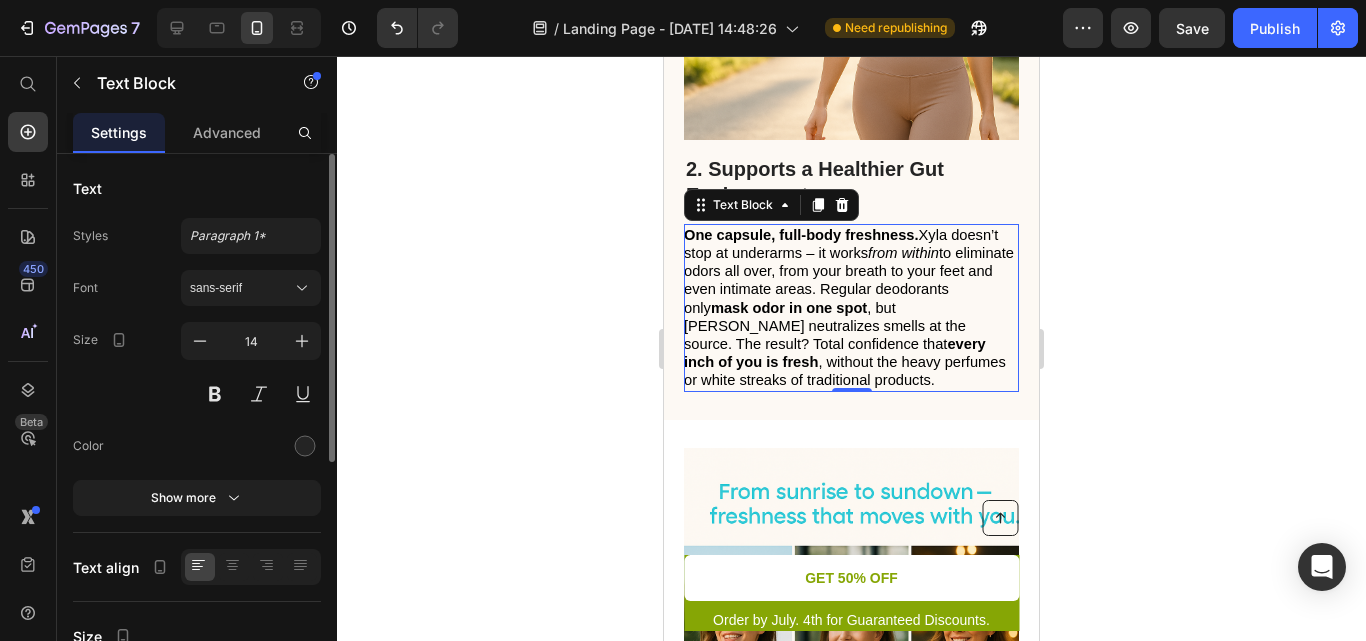 click on "One capsule, full-body freshness.  Xyla doesn’t stop at underarms – it works  from within  to eliminate odors all over, from your breath to your feet and even intimate areas. Regular deodorants only  mask odor in one spot , but Xyla neutralizes smells at the source. The result? Total confidence that  every inch of you is fresh , without the heavy perfumes or white streaks of traditional products." at bounding box center (850, 308) 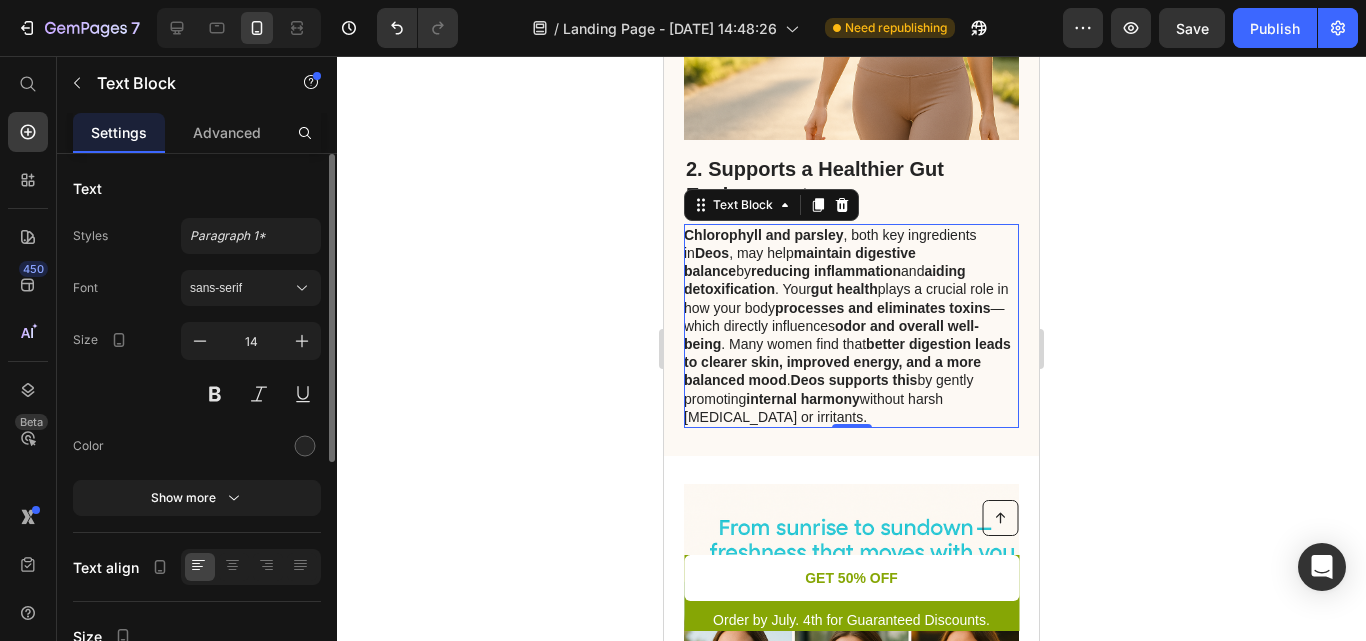 click 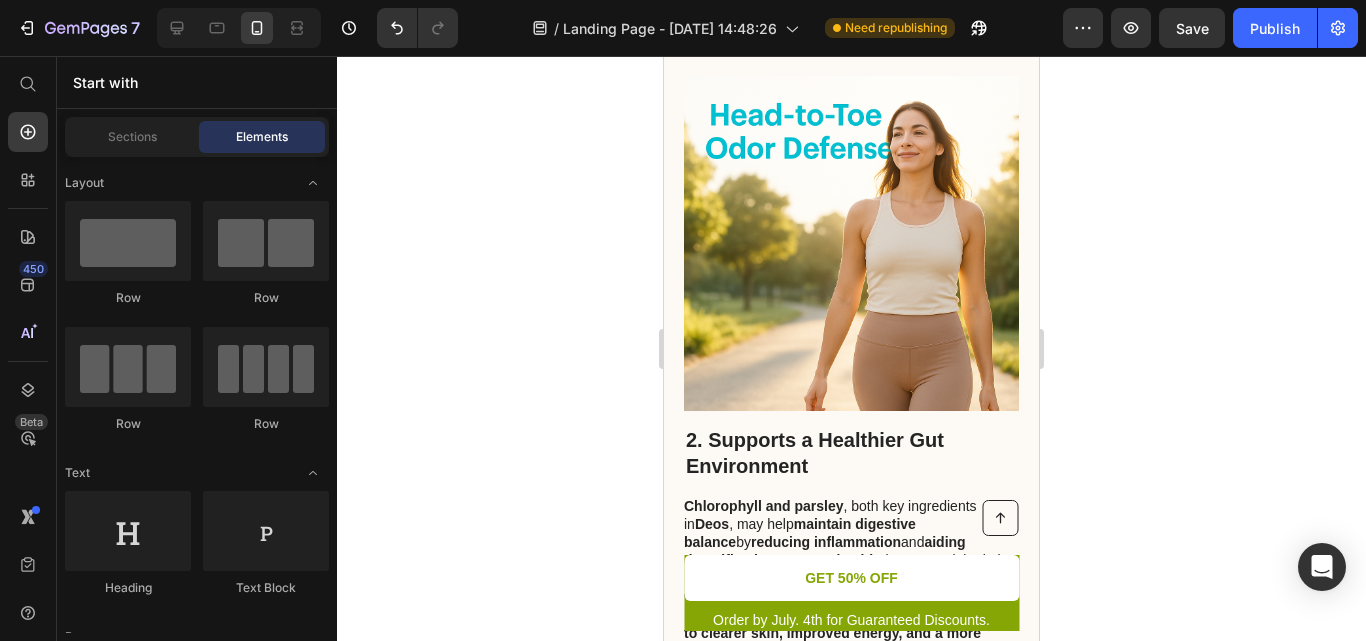 scroll, scrollTop: 1016, scrollLeft: 0, axis: vertical 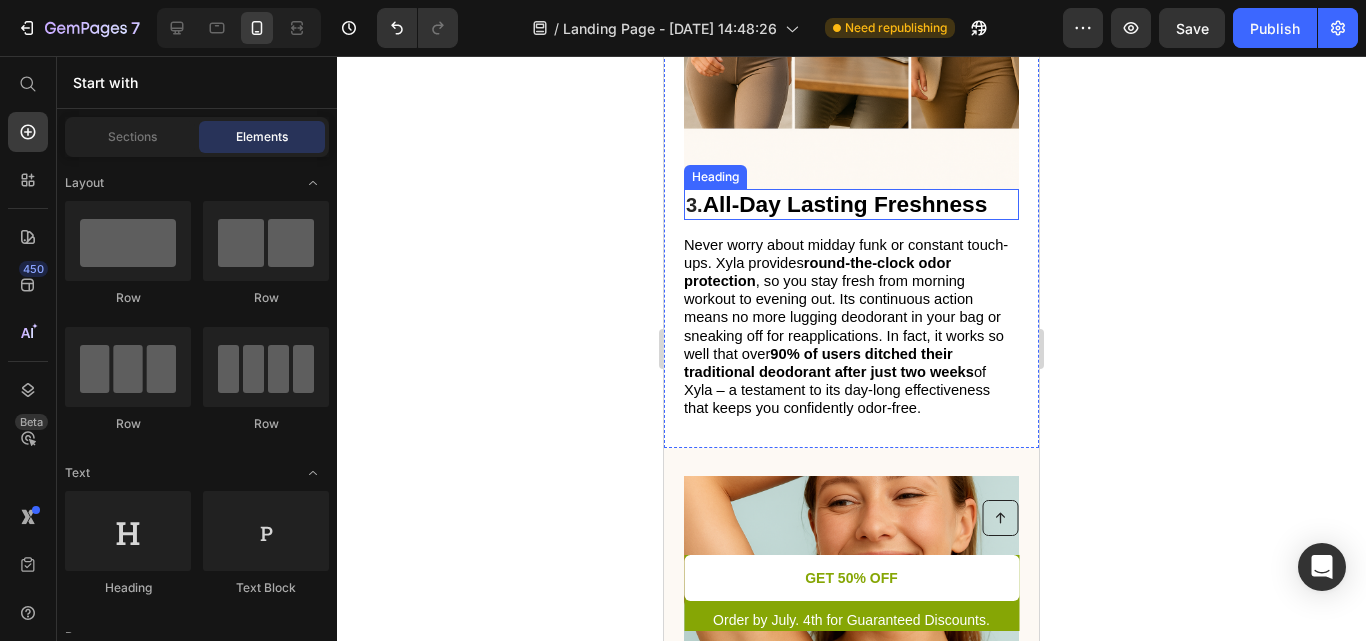 click on "All-Day Lasting Freshness" at bounding box center [845, 204] 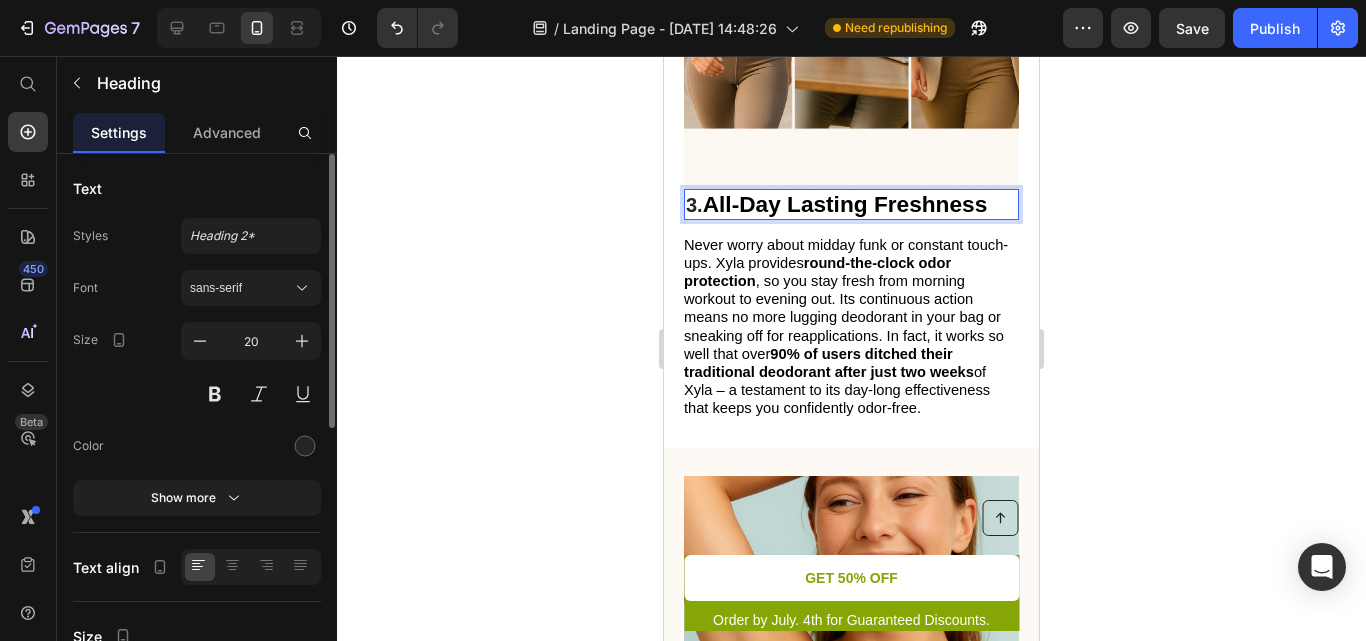 click on "All-Day Lasting Freshness" at bounding box center [845, 204] 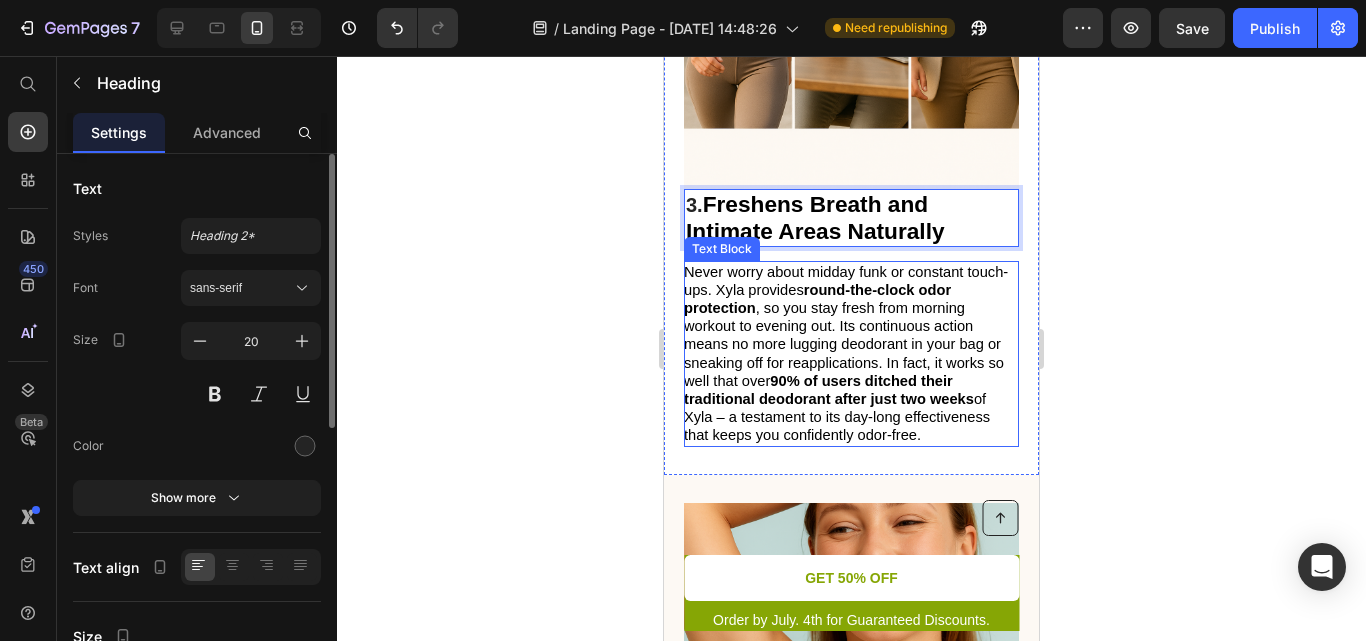 click on "Never worry about midday funk or constant touch-ups. Xyla provides  round-the-clock odor protection , so you stay fresh from morning workout to evening out. Its continuous action means no more lugging deodorant in your bag or sneaking off for reapplications. In fact, it works so well that over  90% of users ditched their traditional deodorant after just two weeks  of Xyla – a testament to its day-long effectiveness that keeps you confidently odor-free." at bounding box center [850, 354] 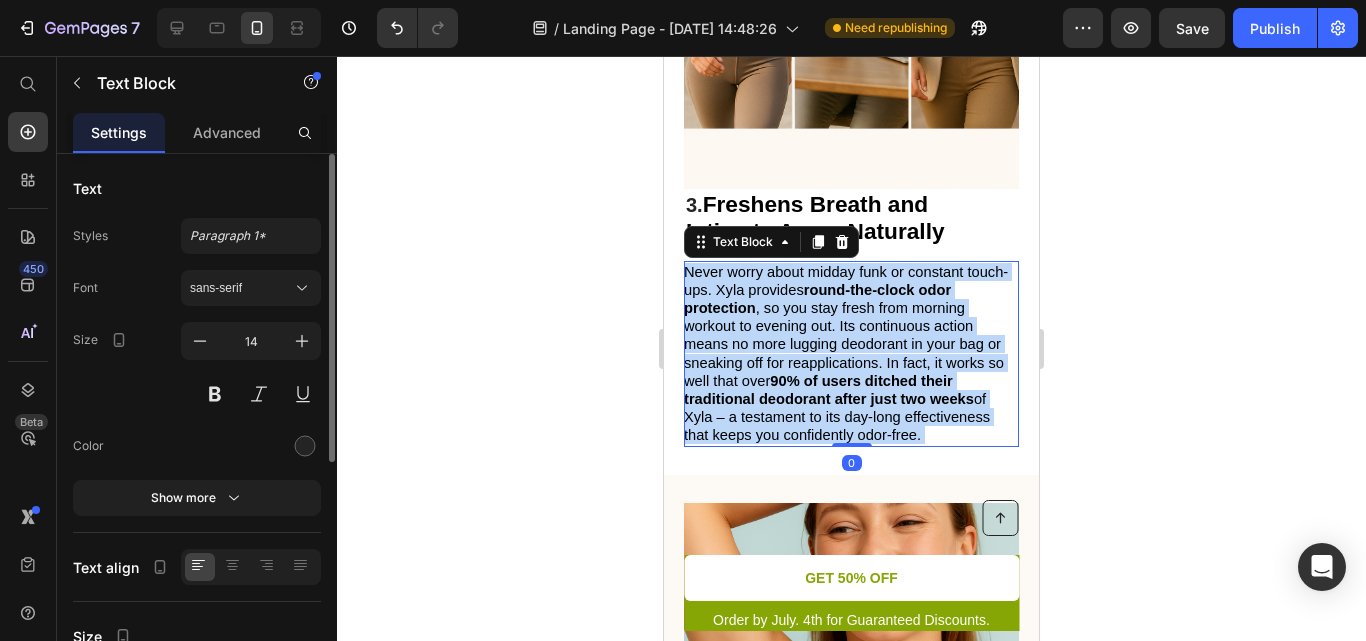 drag, startPoint x: 927, startPoint y: 400, endPoint x: 741, endPoint y: 364, distance: 189.45184 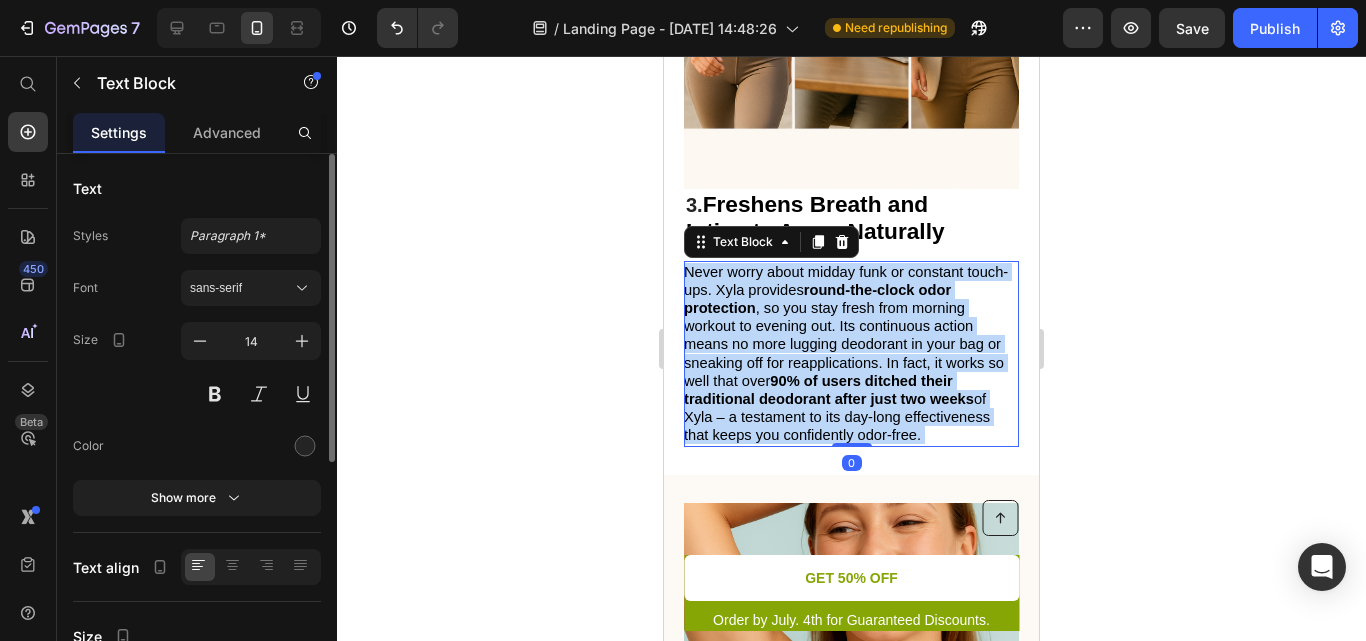 click on "Never worry about midday funk or constant touch-ups. Xyla provides  round-the-clock odor protection , so you stay fresh from morning workout to evening out. Its continuous action means no more lugging deodorant in your bag or sneaking off for reapplications. In fact, it works so well that over  90% of users ditched their traditional deodorant after just two weeks  of Xyla – a testament to its day-long effectiveness that keeps you confidently odor-free." at bounding box center [850, 354] 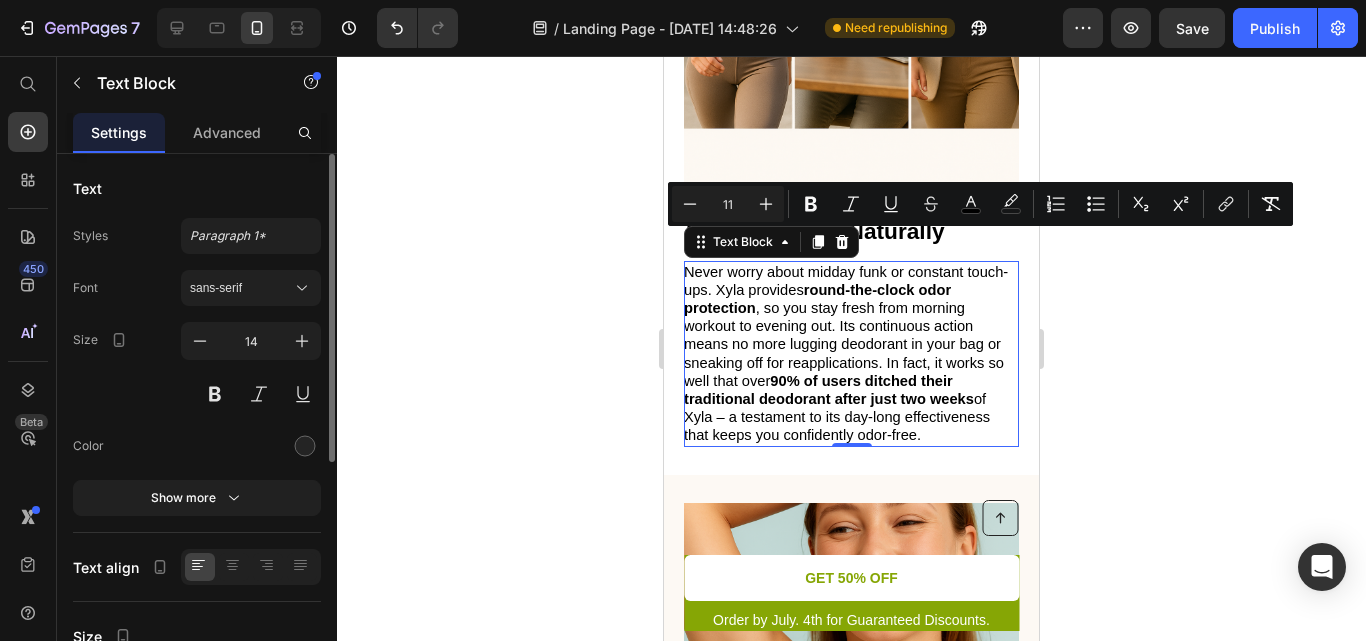 drag, startPoint x: 925, startPoint y: 403, endPoint x: 688, endPoint y: 245, distance: 284.83856 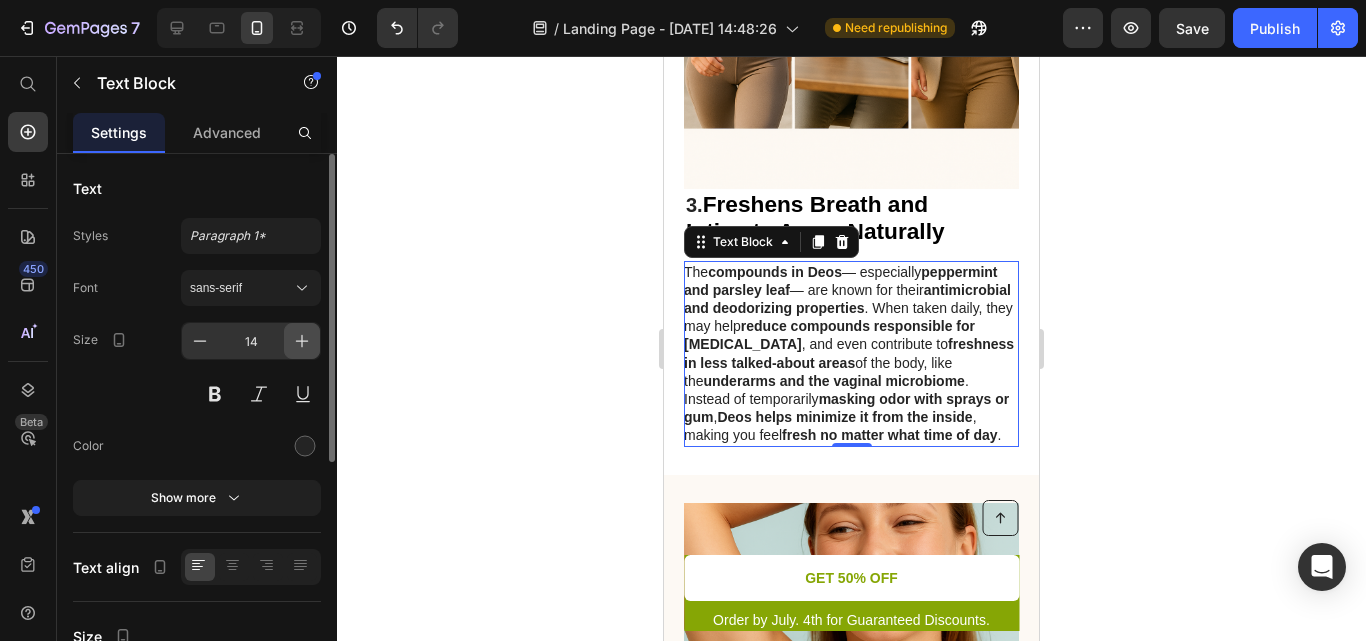 click at bounding box center [302, 341] 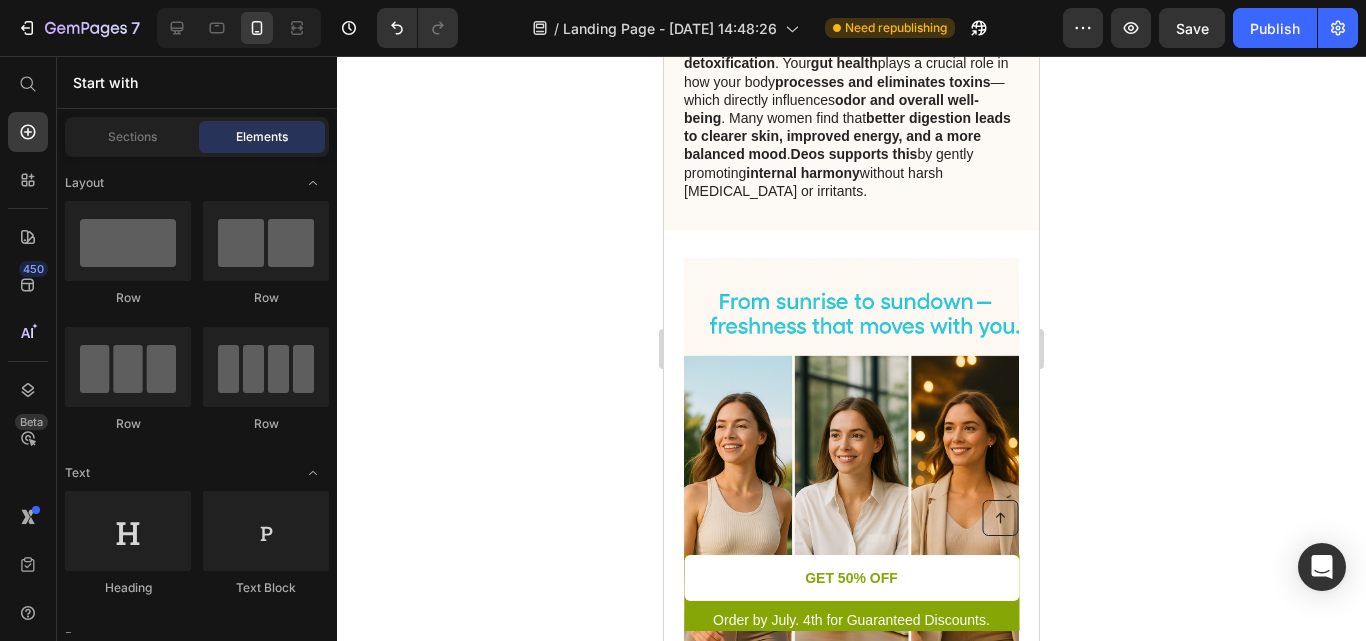 scroll, scrollTop: 1409, scrollLeft: 0, axis: vertical 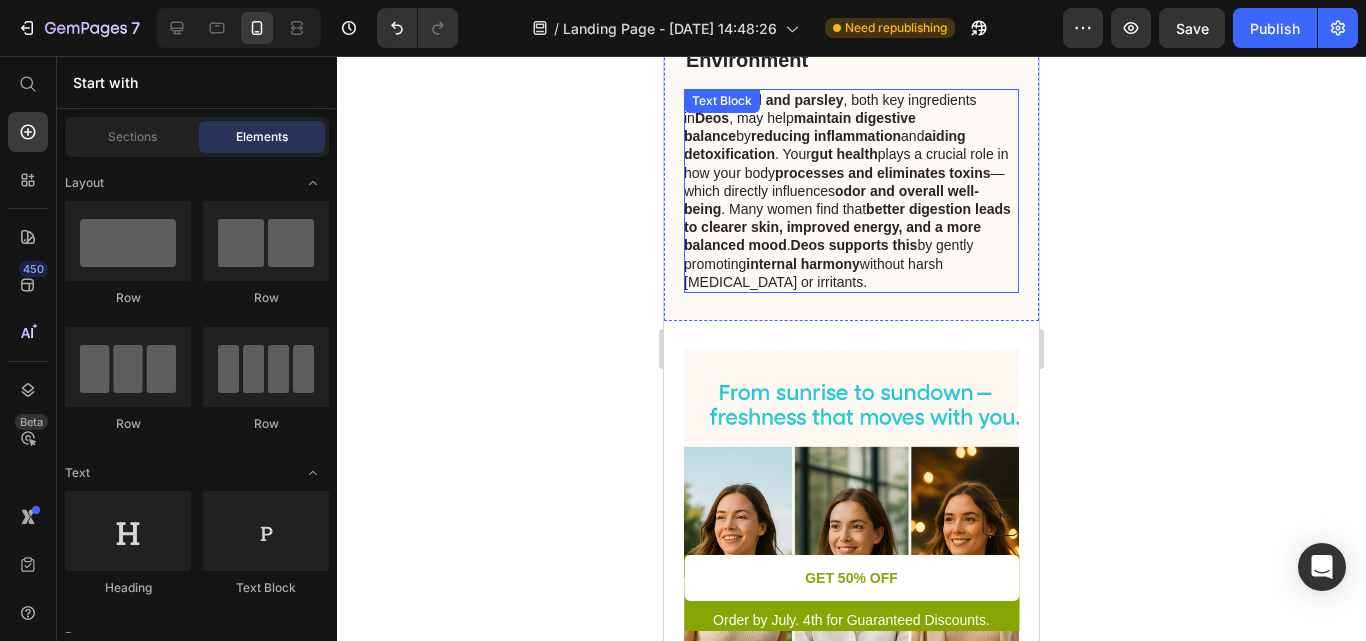 click on "better digestion leads to clearer skin, improved energy, and a more balanced mood" at bounding box center [847, 227] 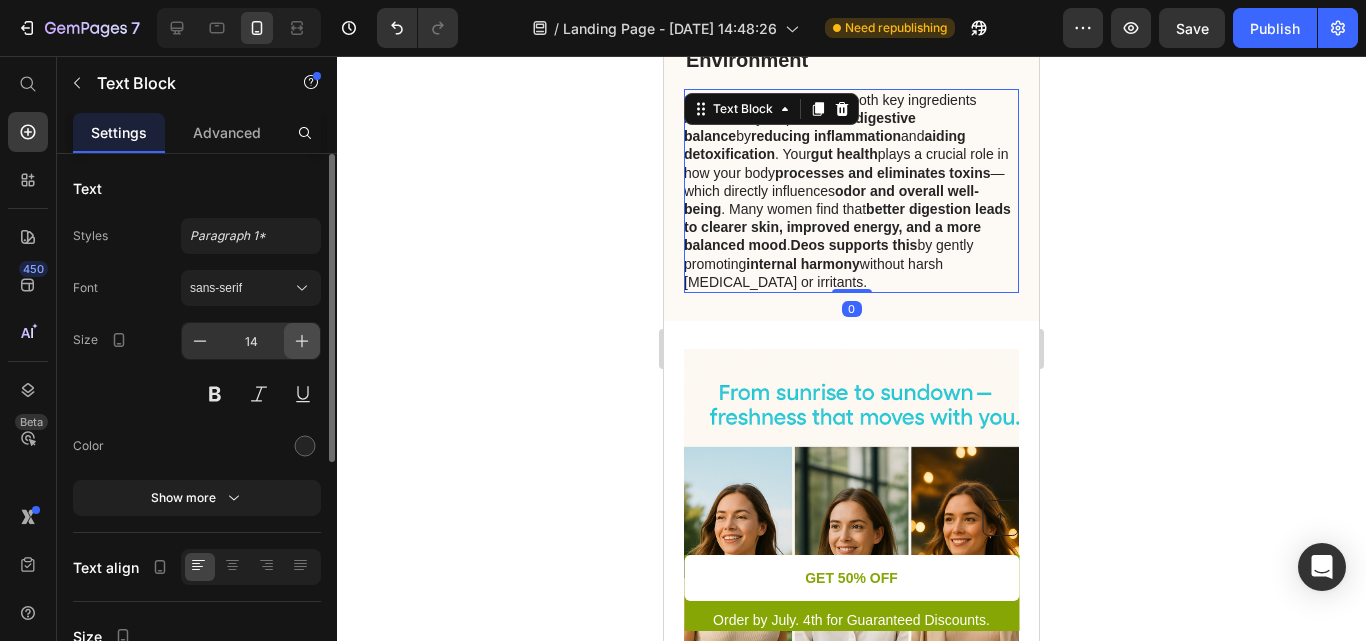 click 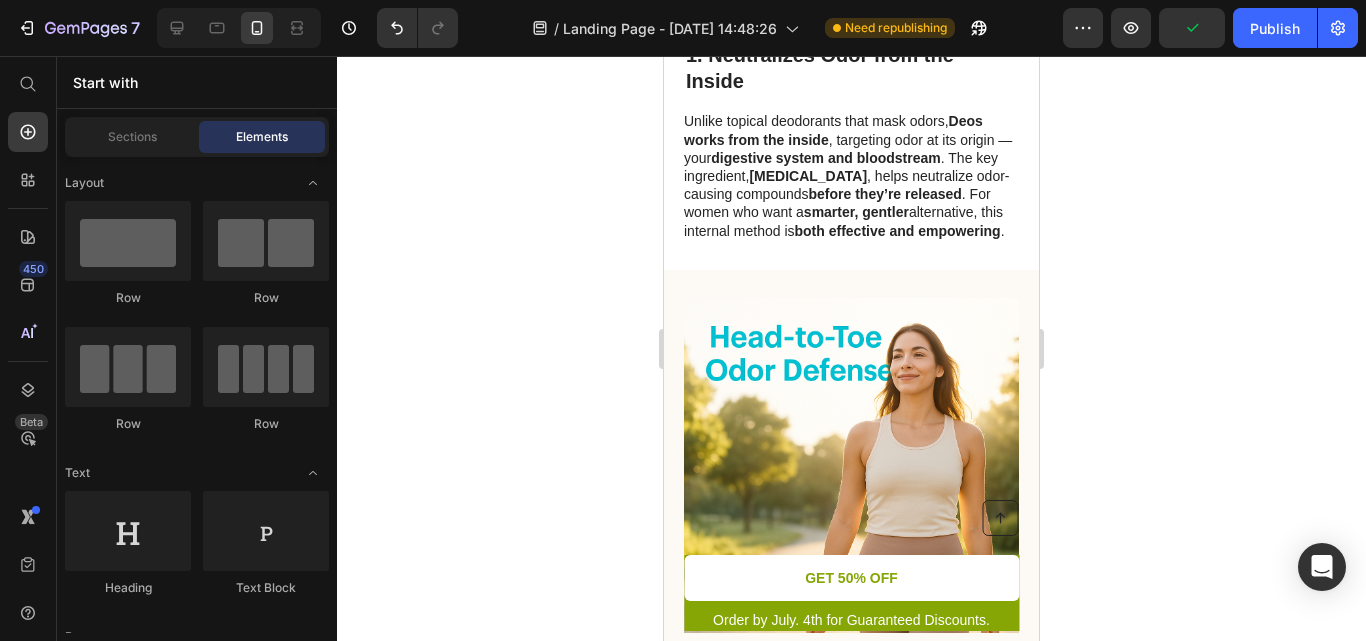 scroll, scrollTop: 768, scrollLeft: 0, axis: vertical 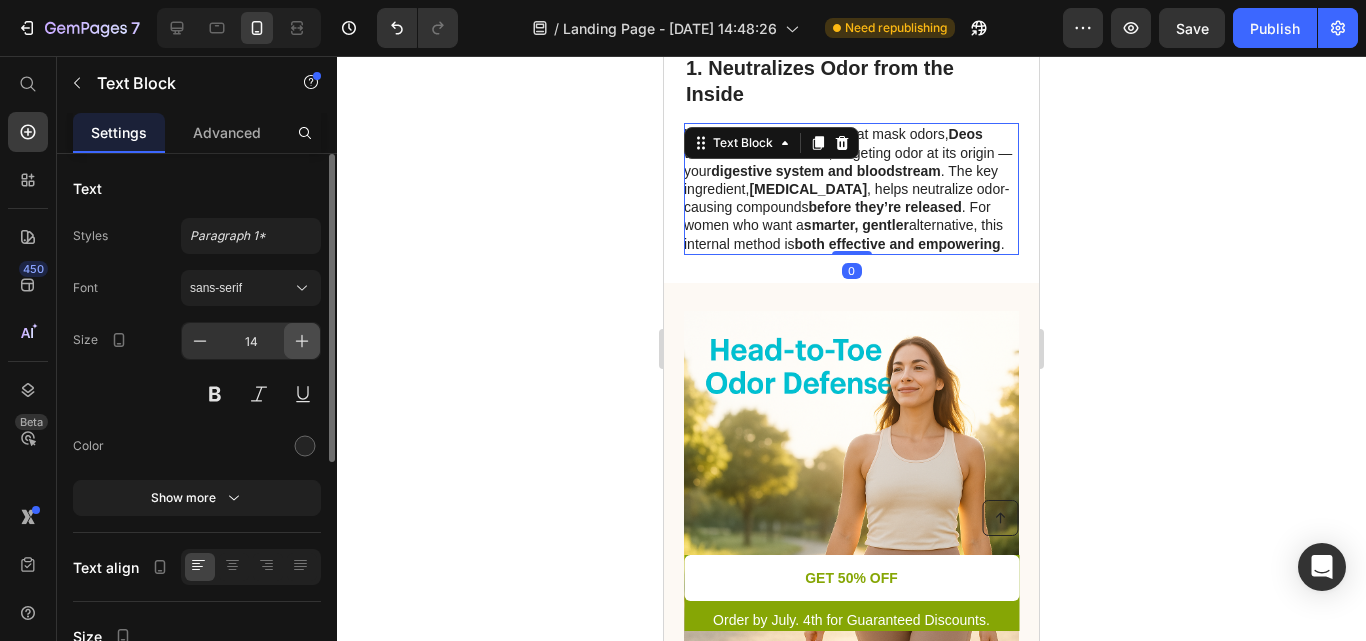 click at bounding box center (302, 341) 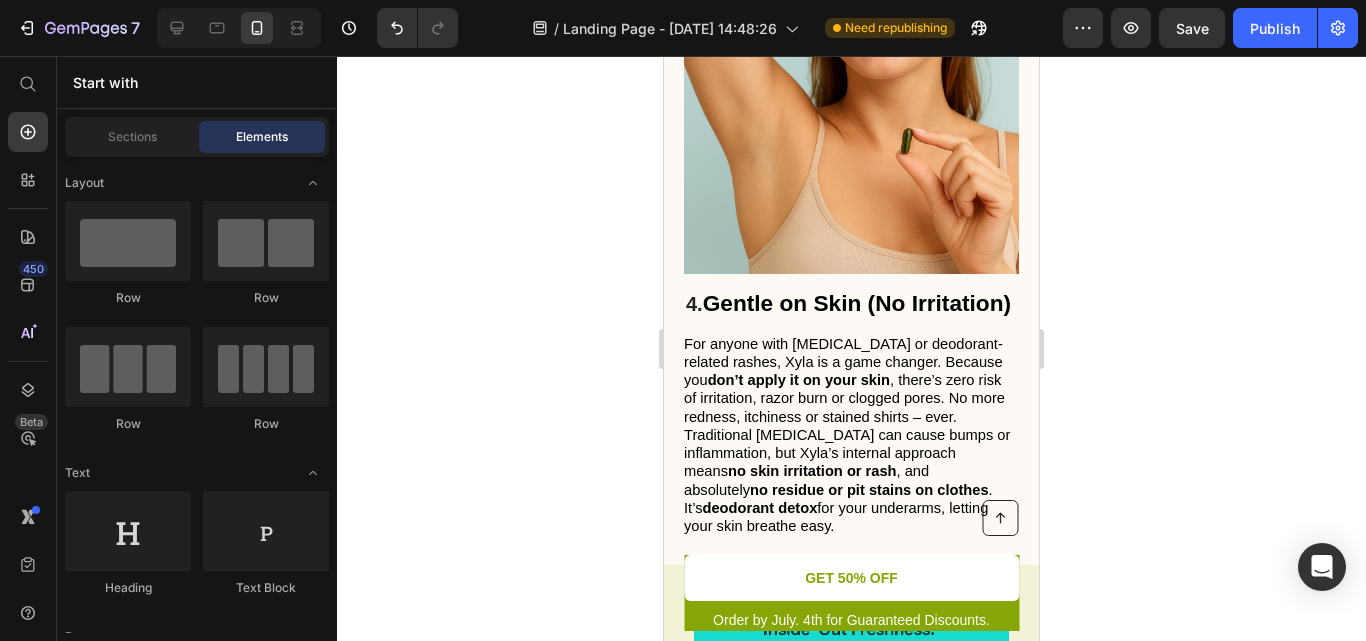 scroll, scrollTop: 2763, scrollLeft: 0, axis: vertical 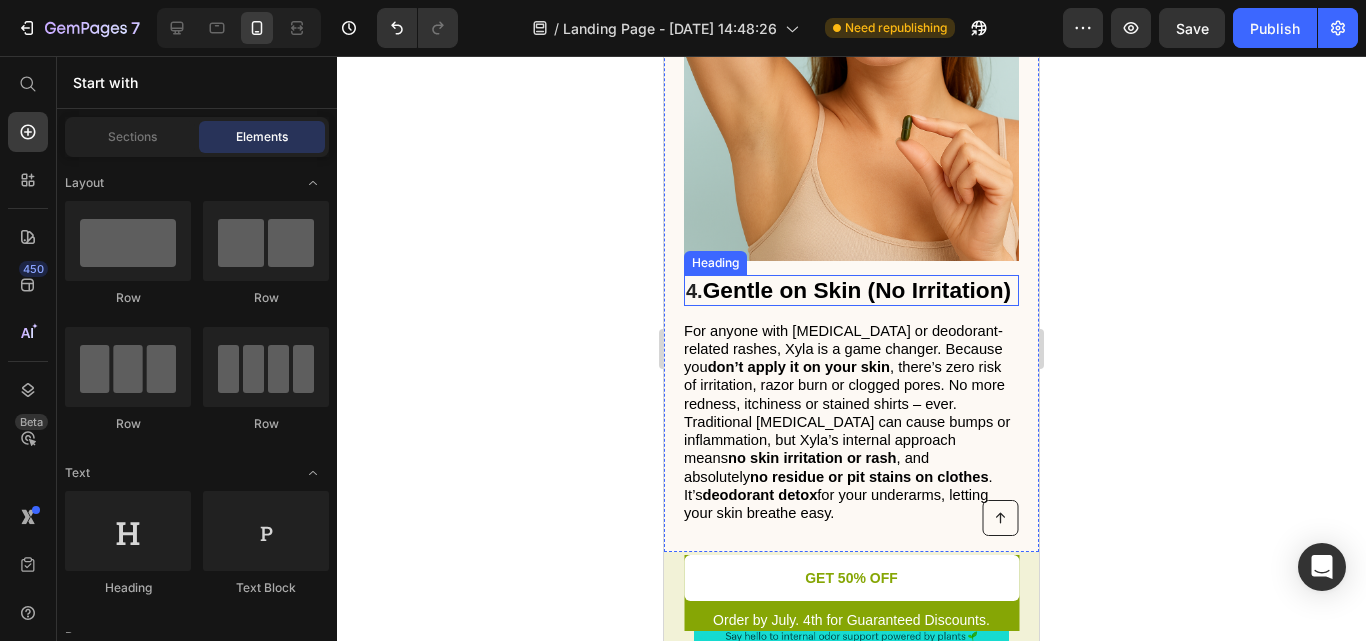 click on "4.   Gentle on Skin (No Irritation)" at bounding box center (851, 290) 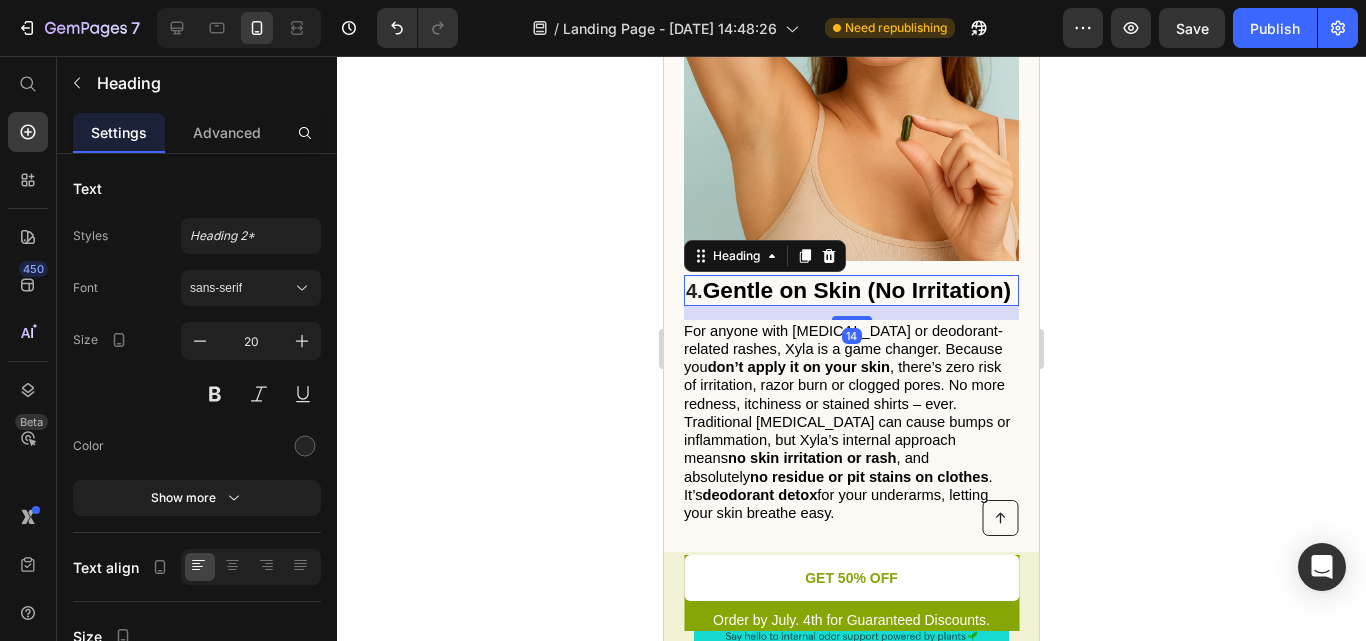 click on "4.   Gentle on Skin (No Irritation)" at bounding box center (851, 290) 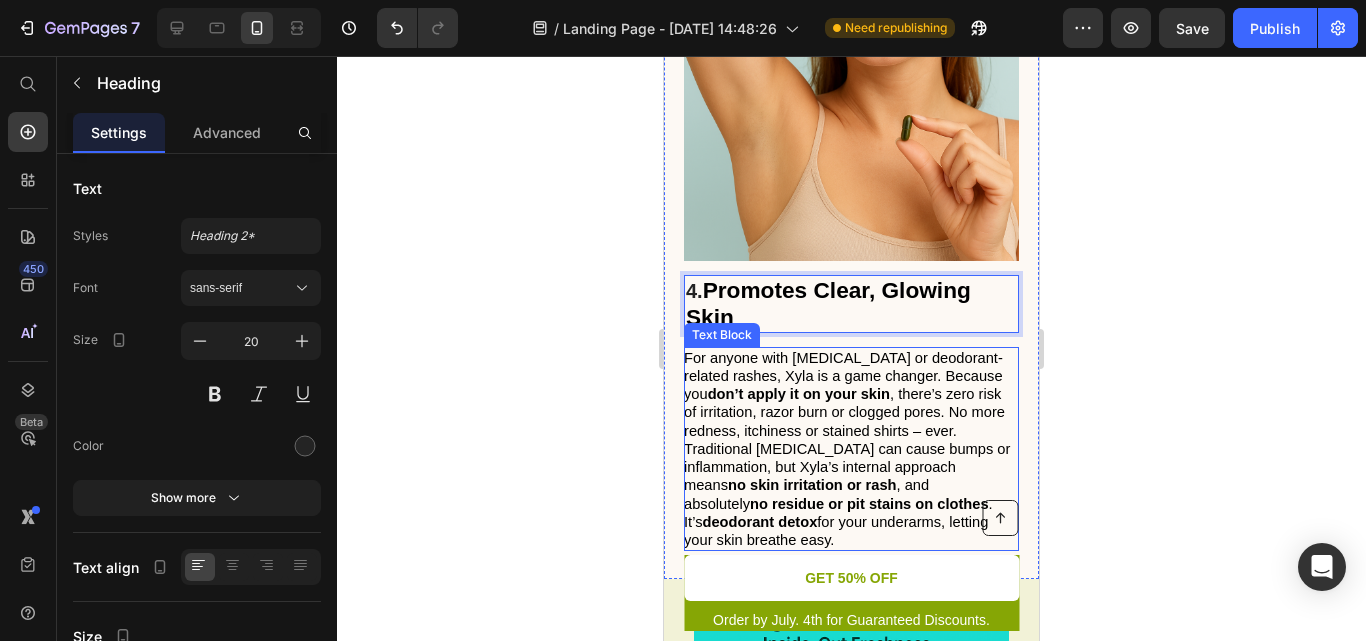 click on "For anyone with sensitive skin or deodorant-related rashes, Xyla is a game changer. Because you  don’t apply it on your skin , there’s zero risk of irritation, razor burn or clogged pores. No more redness, itchiness or stained shirts – ever. Traditional antiperspirants can cause bumps or inflammation, but Xyla’s internal approach means  no skin irritation or rash , and absolutely  no residue or pit stains on clothes . It’s  deodorant detox  for your underarms, letting your skin breathe easy." at bounding box center [847, 449] 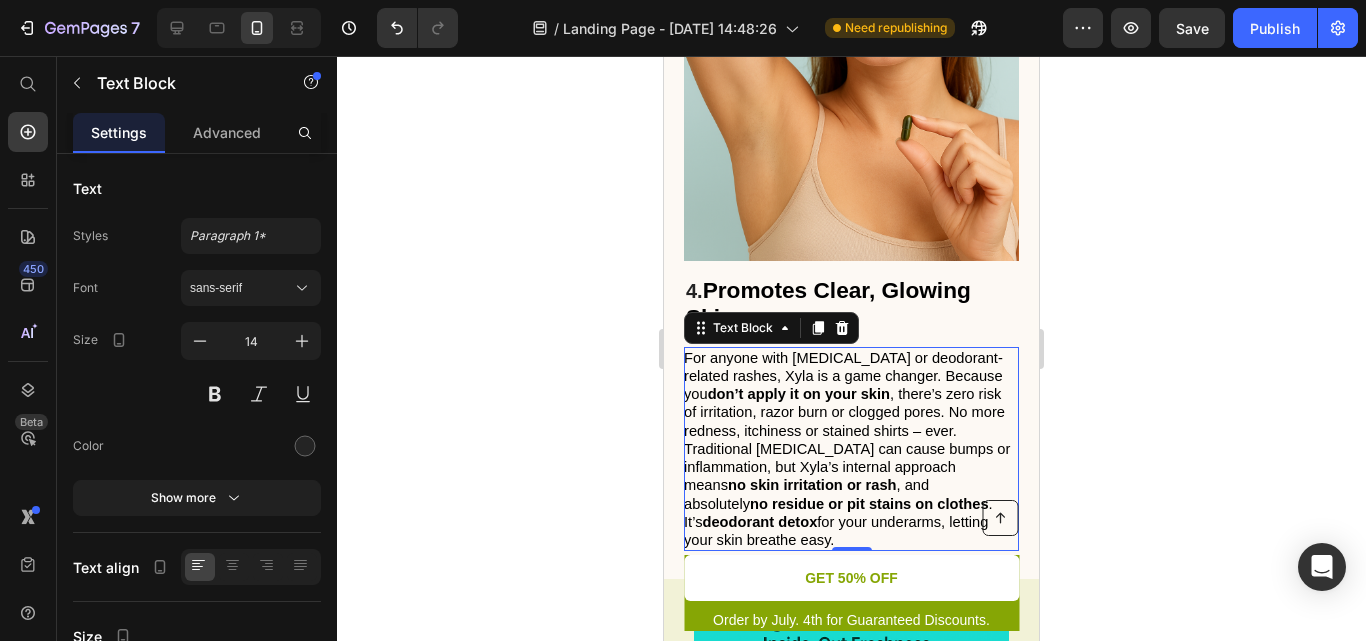 click on "For anyone with sensitive skin or deodorant-related rashes, Xyla is a game changer. Because you  don’t apply it on your skin , there’s zero risk of irritation, razor burn or clogged pores. No more redness, itchiness or stained shirts – ever. Traditional antiperspirants can cause bumps or inflammation, but Xyla’s internal approach means  no skin irritation or rash , and absolutely  no residue or pit stains on clothes . It’s  deodorant detox  for your underarms, letting your skin breathe easy." at bounding box center (850, 449) 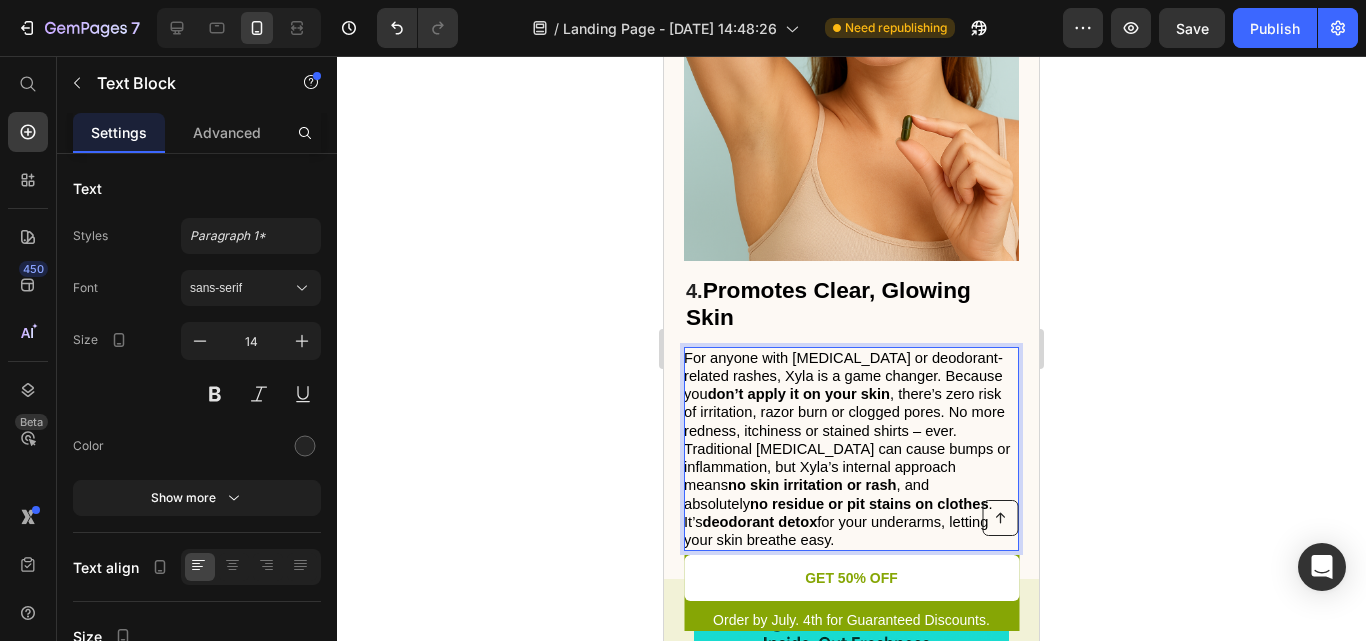 drag, startPoint x: 963, startPoint y: 495, endPoint x: 686, endPoint y: 317, distance: 329.2613 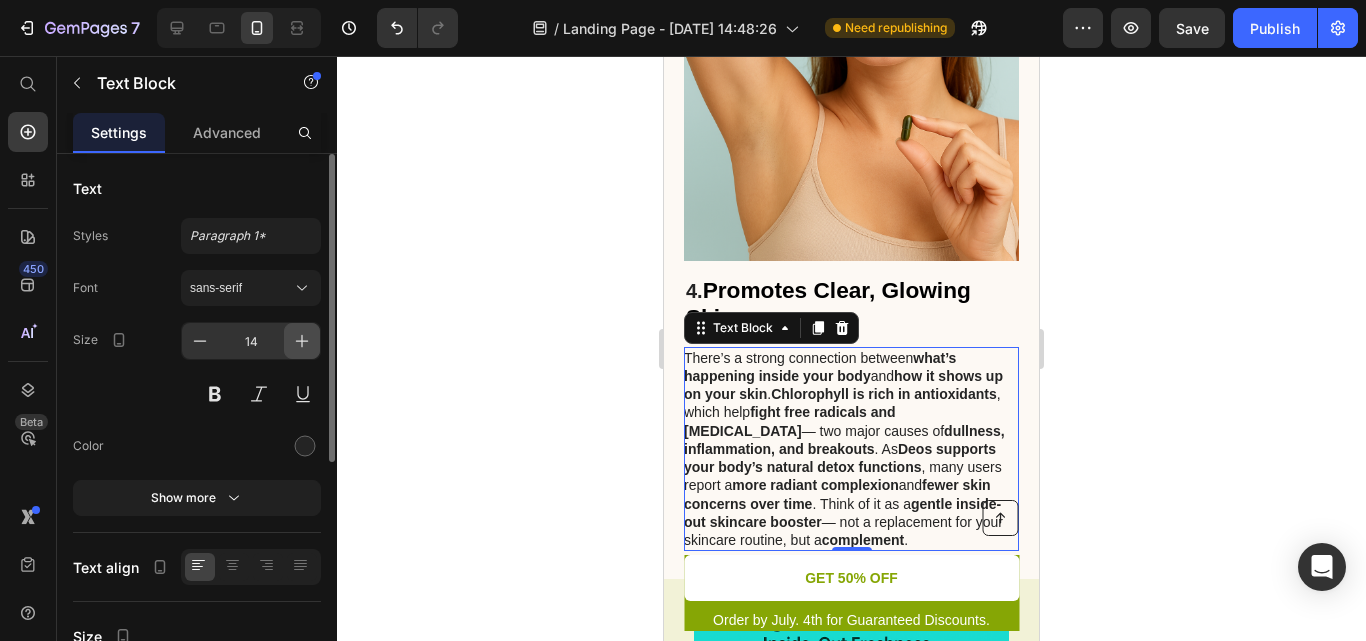 click 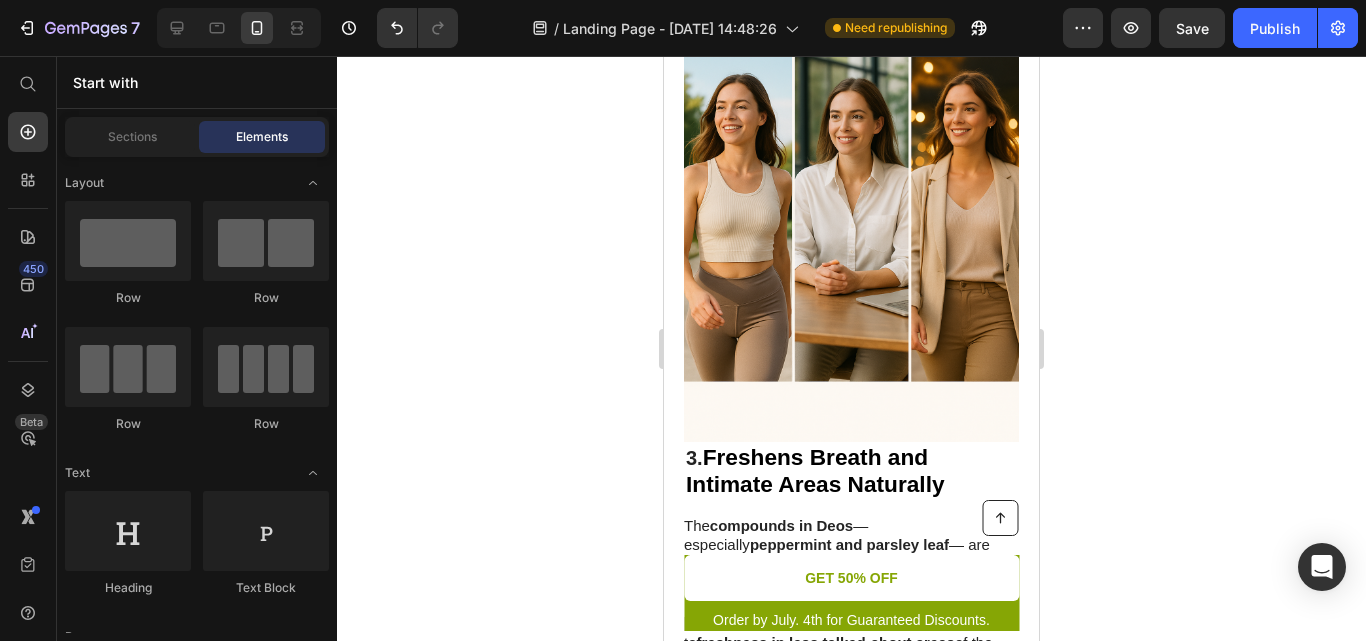 scroll, scrollTop: 1868, scrollLeft: 0, axis: vertical 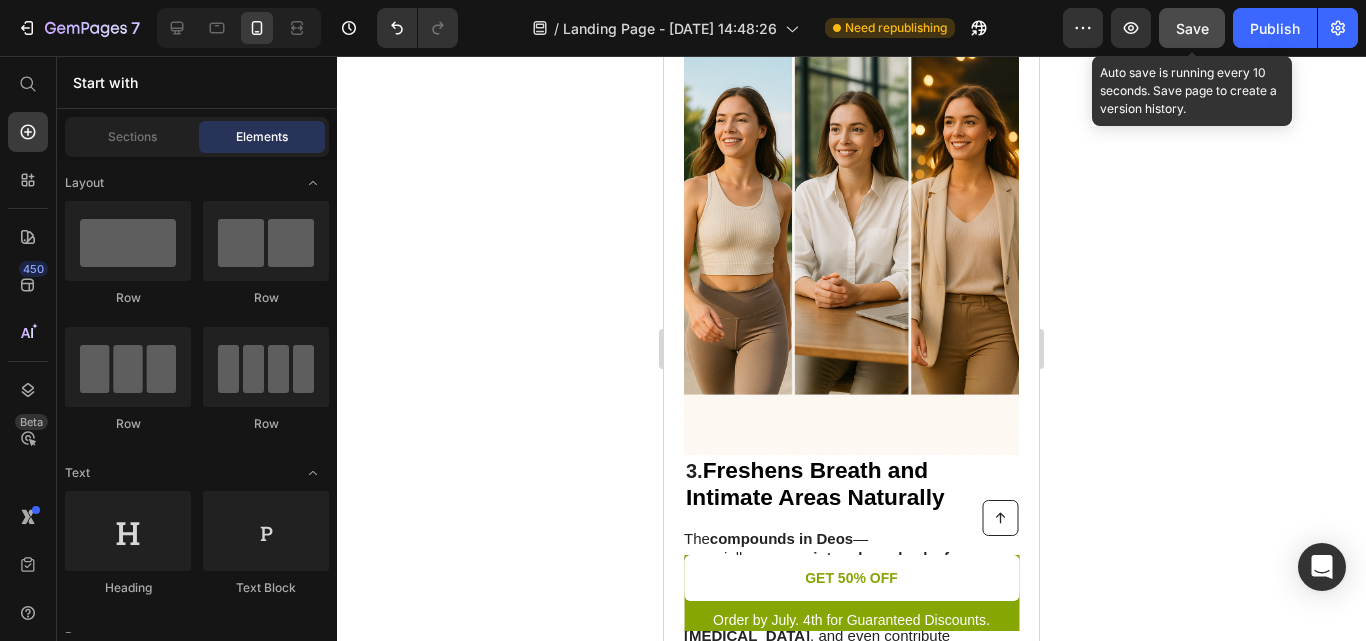 click on "Save" 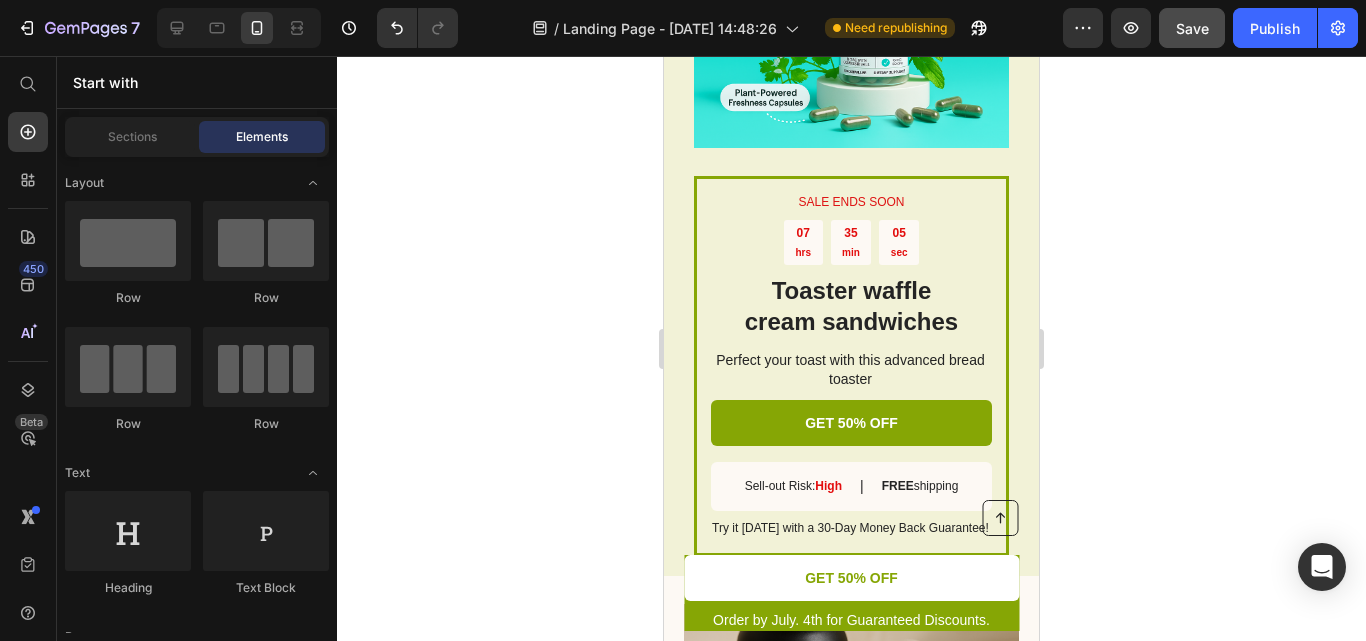 scroll, scrollTop: 3580, scrollLeft: 0, axis: vertical 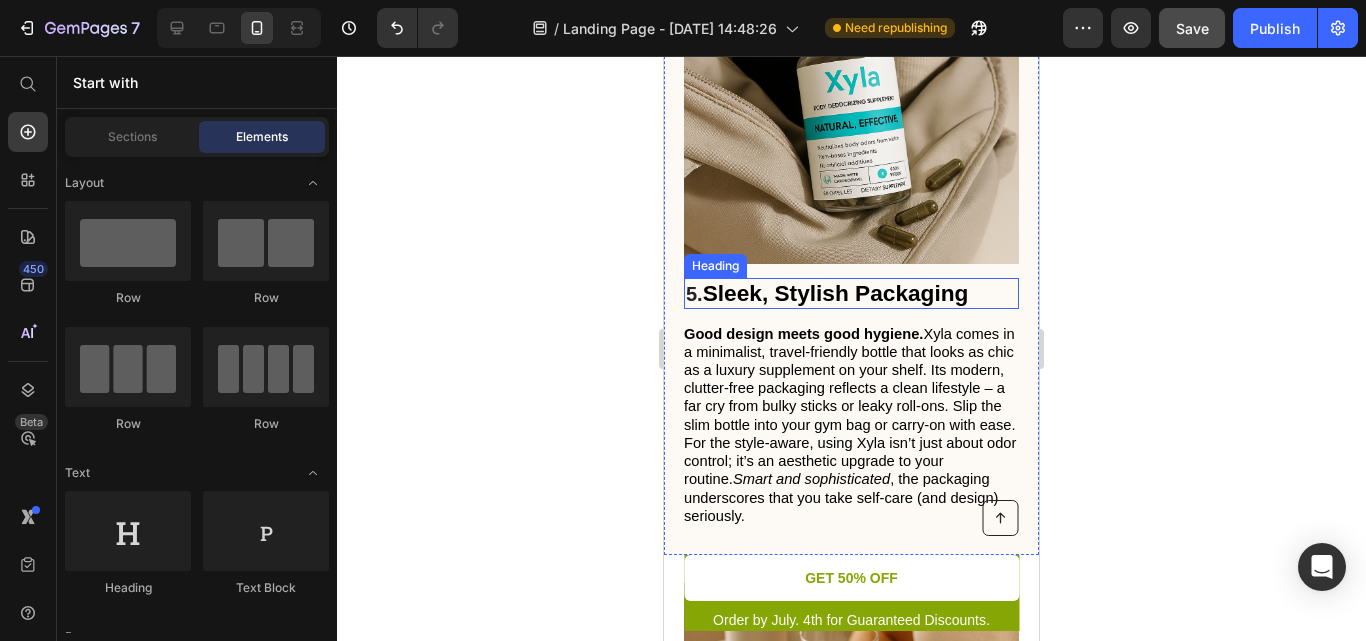 click on "5.  Sleek, Stylish Packaging" at bounding box center (851, 293) 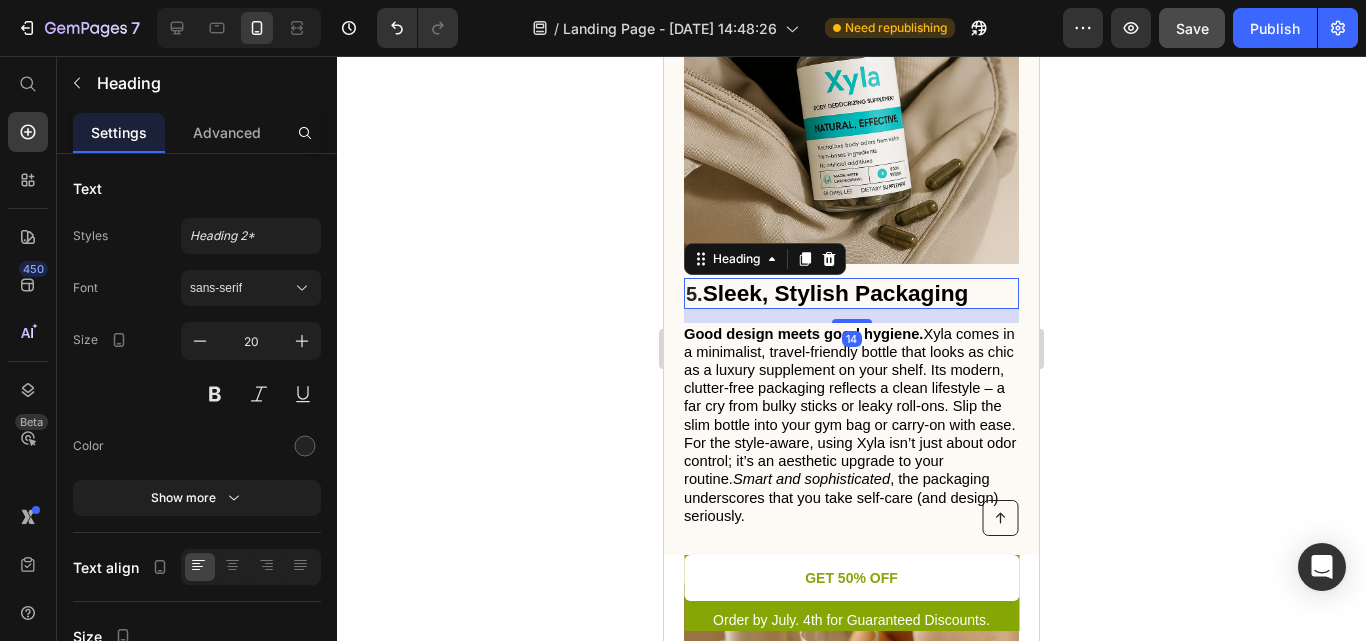 click on "5.  Sleek, Stylish Packaging" at bounding box center [851, 293] 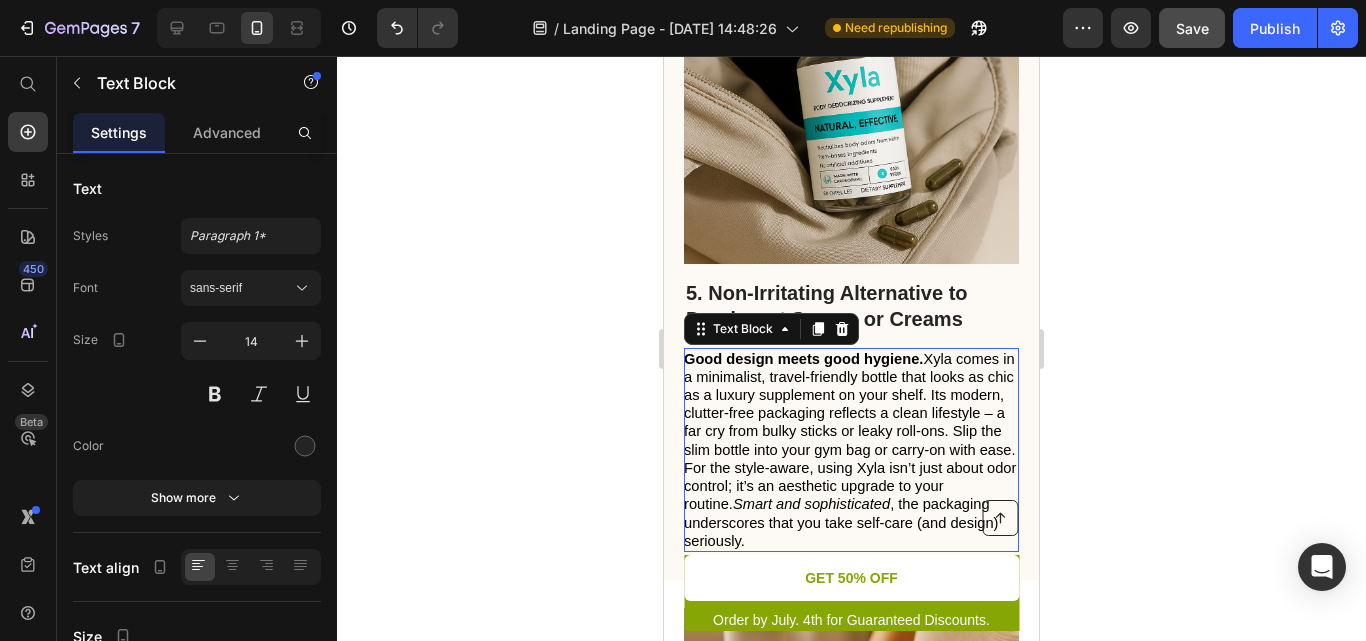 click on "Good design meets good hygiene.  Xyla comes in a minimalist, travel-friendly bottle that looks as chic as a luxury supplement on your shelf. Its modern, clutter-free packaging reflects a clean lifestyle – a far cry from bulky sticks or leaky roll-ons. Slip the slim bottle into your gym bag or carry-on with ease. For the style-aware, using Xyla isn’t just about odor control; it’s an aesthetic upgrade to your routine.  Smart and sophisticated , the packaging underscores that you take self-care (and design) seriously." at bounding box center (850, 450) 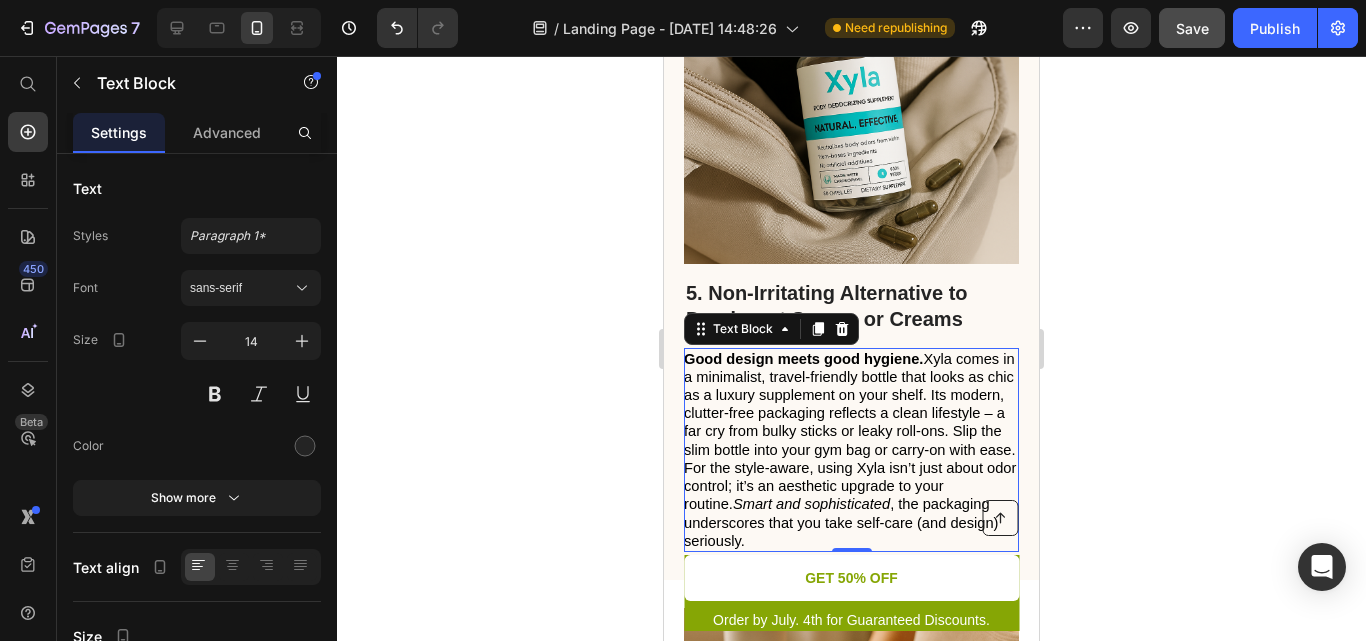 click on "Good design meets good hygiene.  Xyla comes in a minimalist, travel-friendly bottle that looks as chic as a luxury supplement on your shelf. Its modern, clutter-free packaging reflects a clean lifestyle – a far cry from bulky sticks or leaky roll-ons. Slip the slim bottle into your gym bag or carry-on with ease. For the style-aware, using Xyla isn’t just about odor control; it’s an aesthetic upgrade to your routine.  Smart and sophisticated , the packaging underscores that you take self-care (and design) seriously." at bounding box center (850, 450) 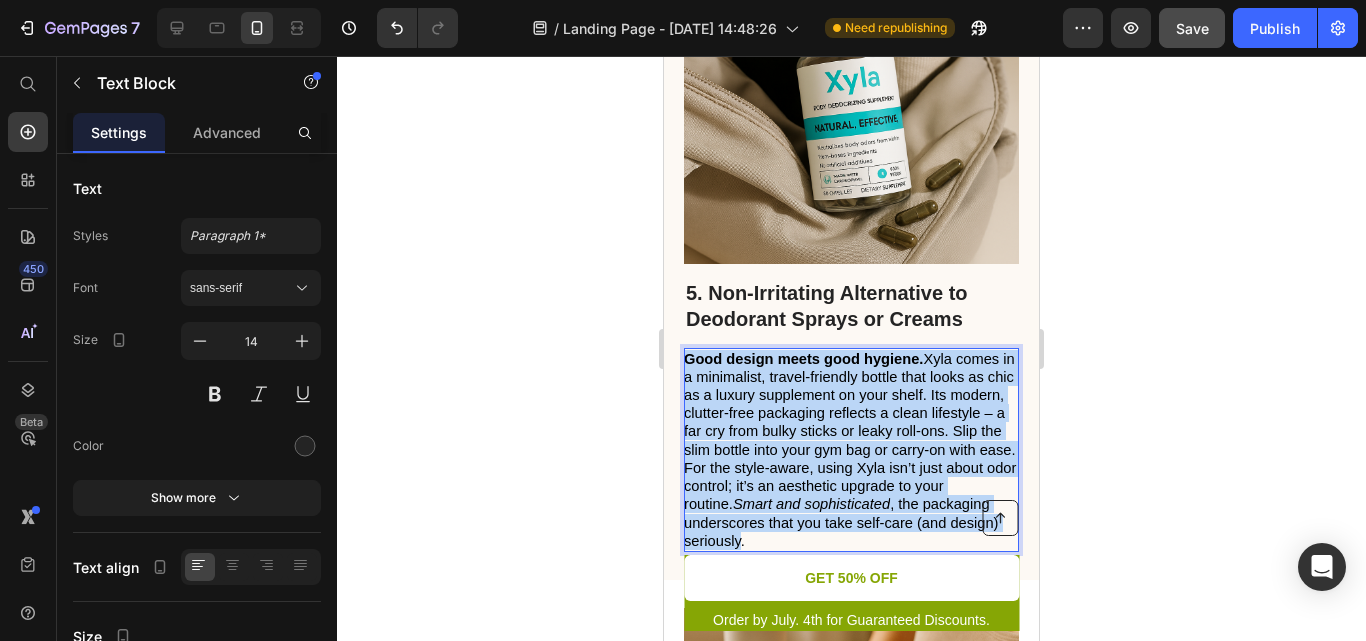 drag, startPoint x: 946, startPoint y: 525, endPoint x: 688, endPoint y: 339, distance: 318.0566 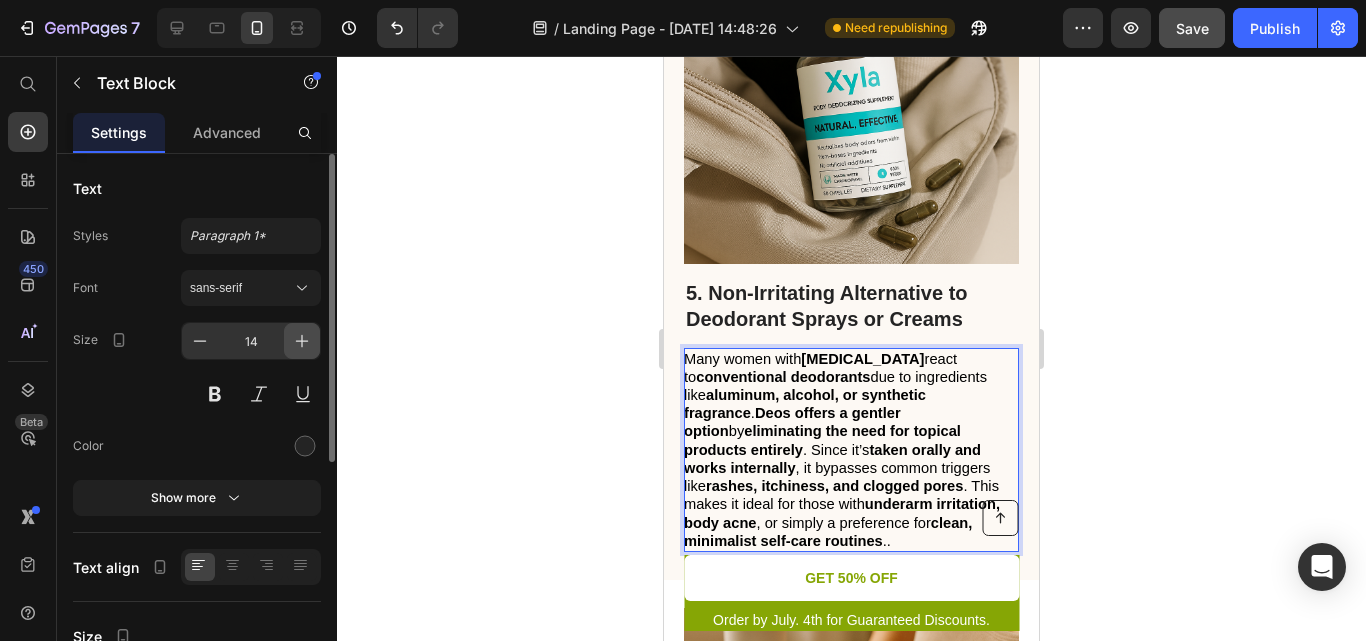 click at bounding box center (302, 341) 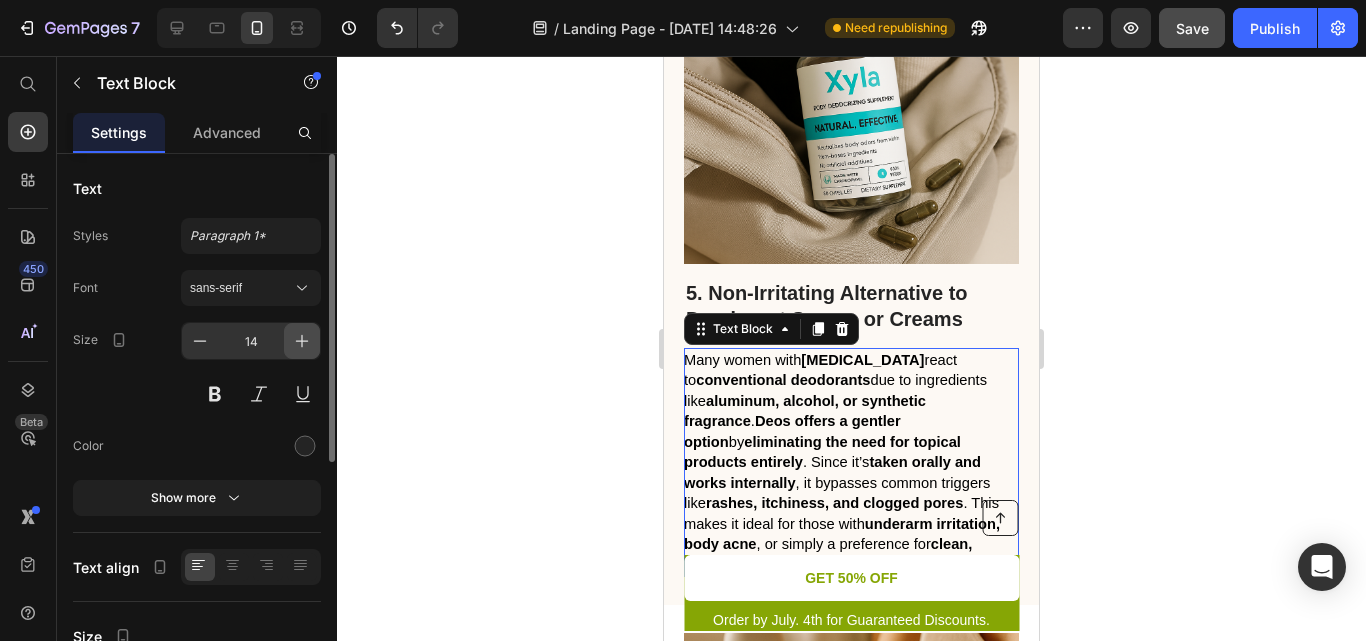 type on "15" 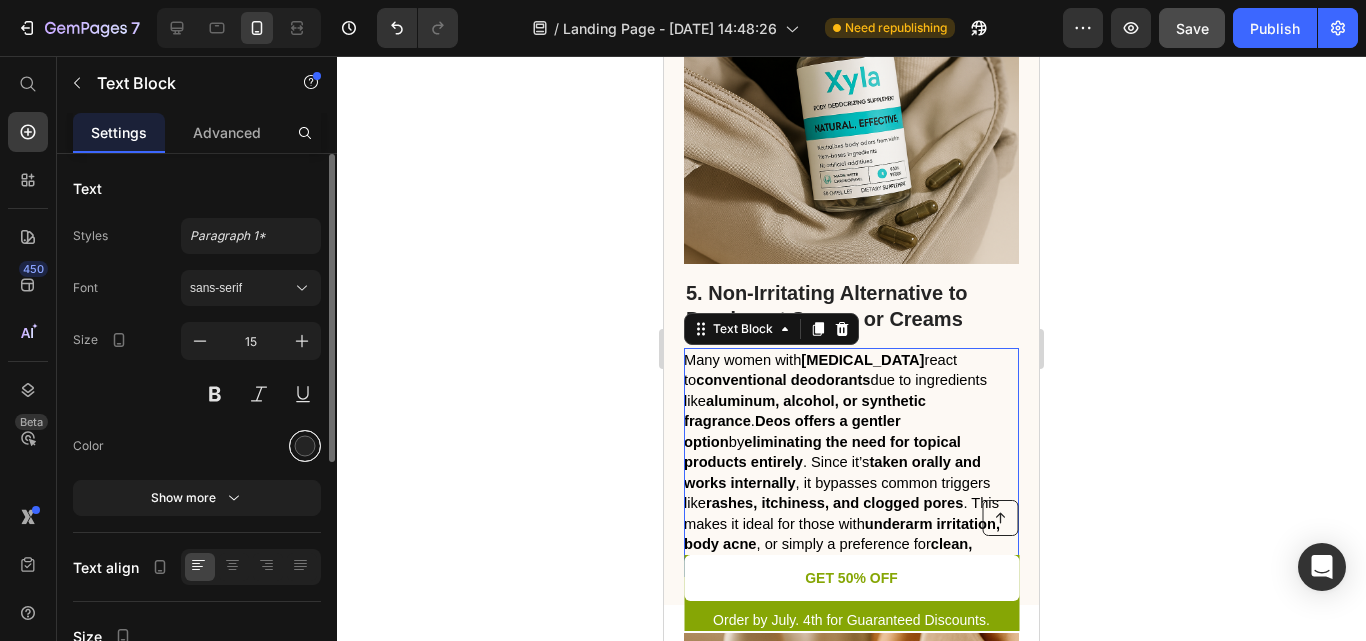 click at bounding box center [305, 446] 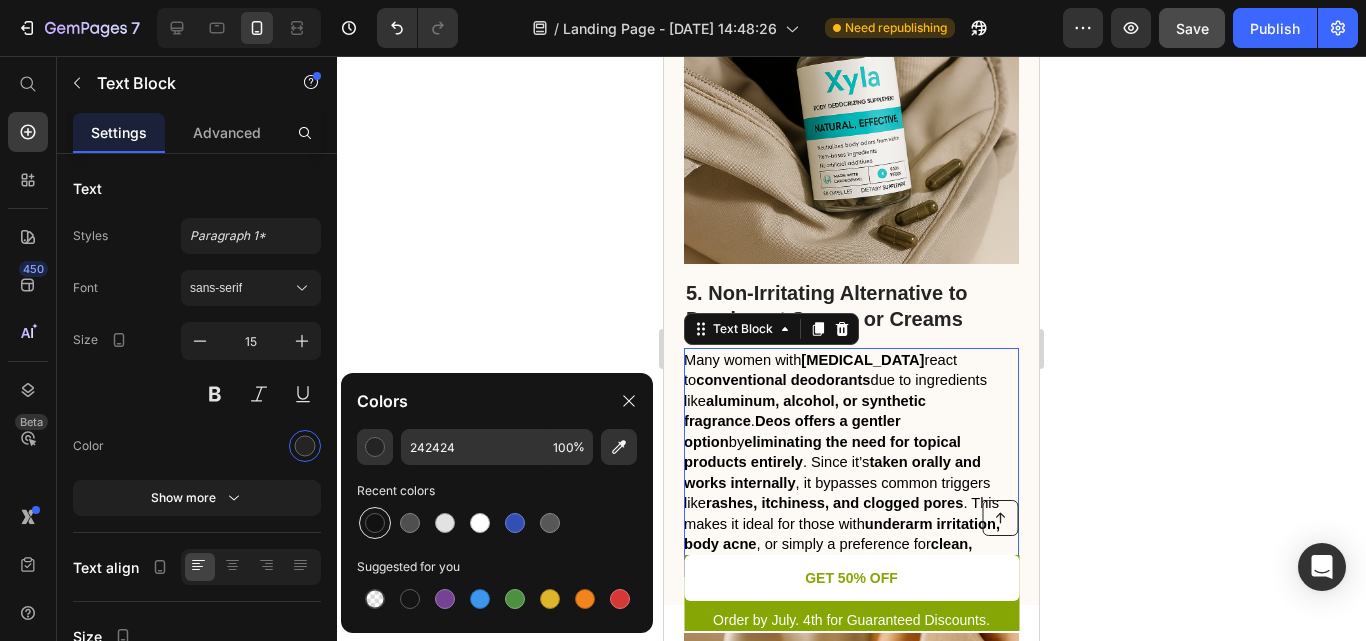 click at bounding box center [375, 523] 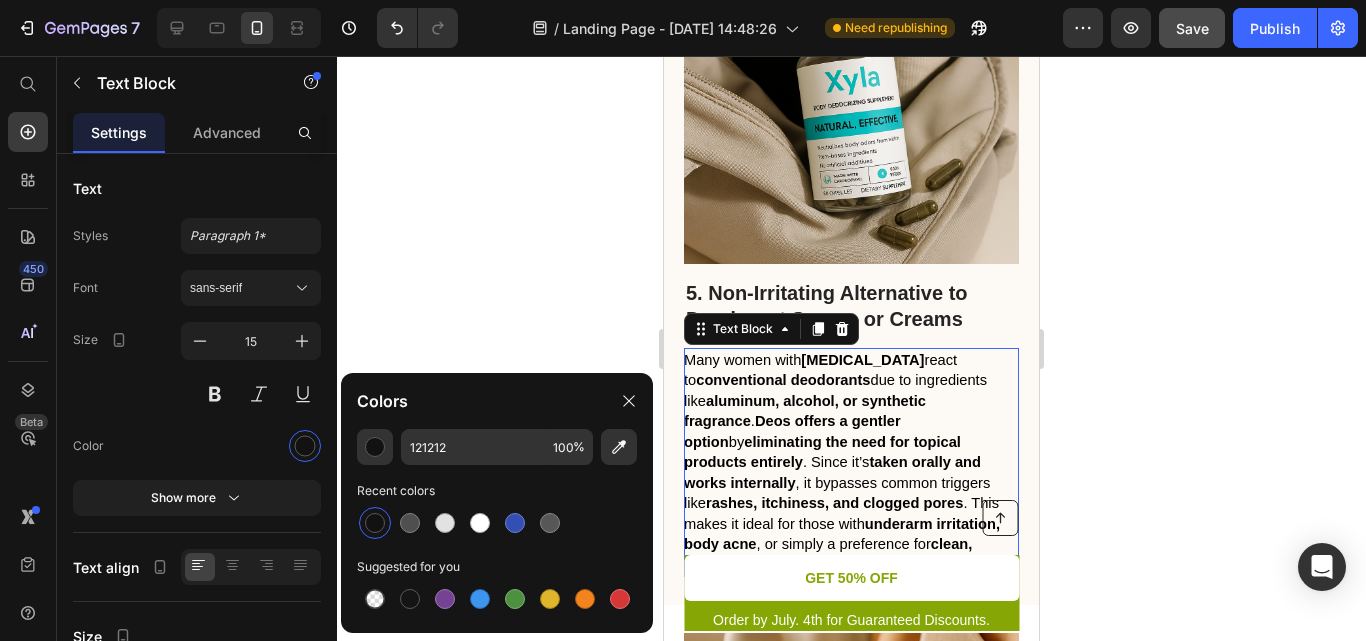 click 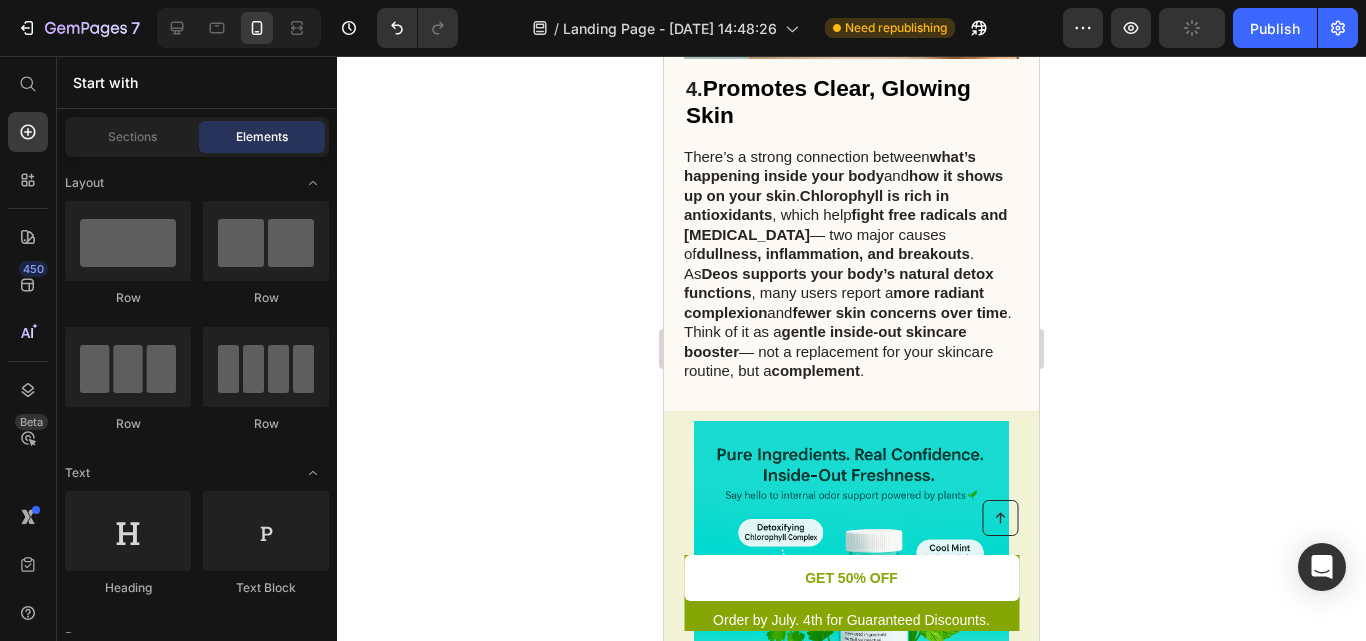 scroll, scrollTop: 2806, scrollLeft: 0, axis: vertical 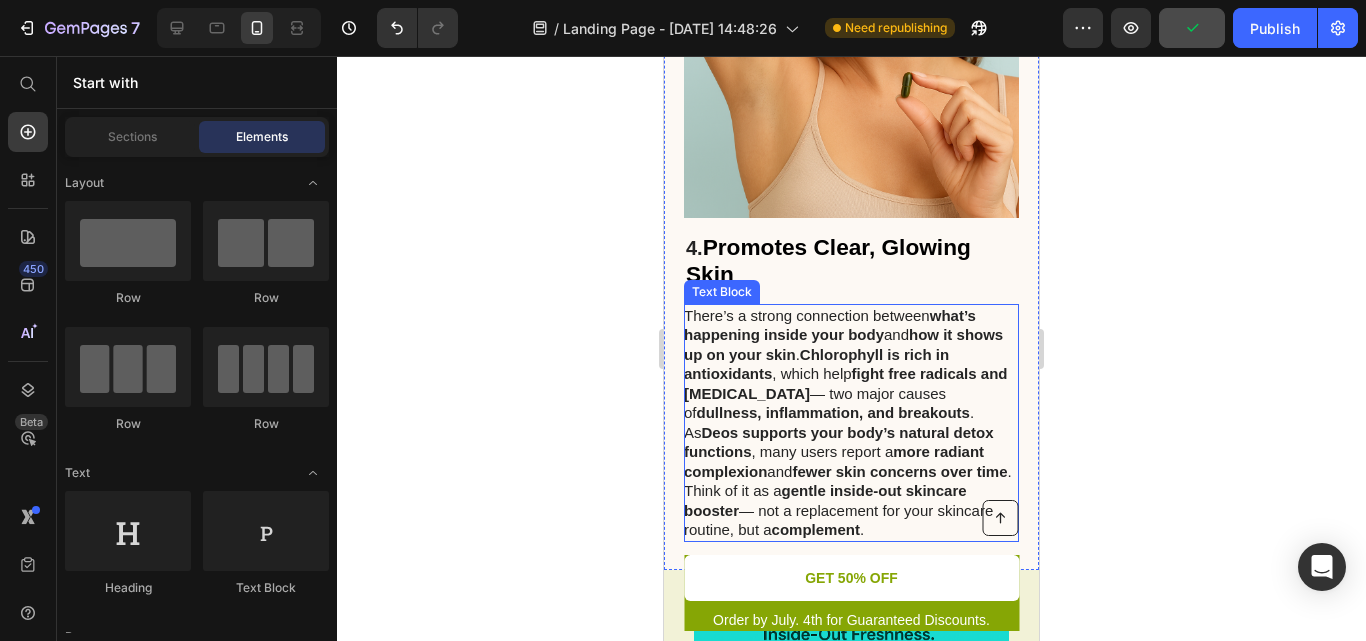 click on "fight free radicals and [MEDICAL_DATA]" at bounding box center (845, 383) 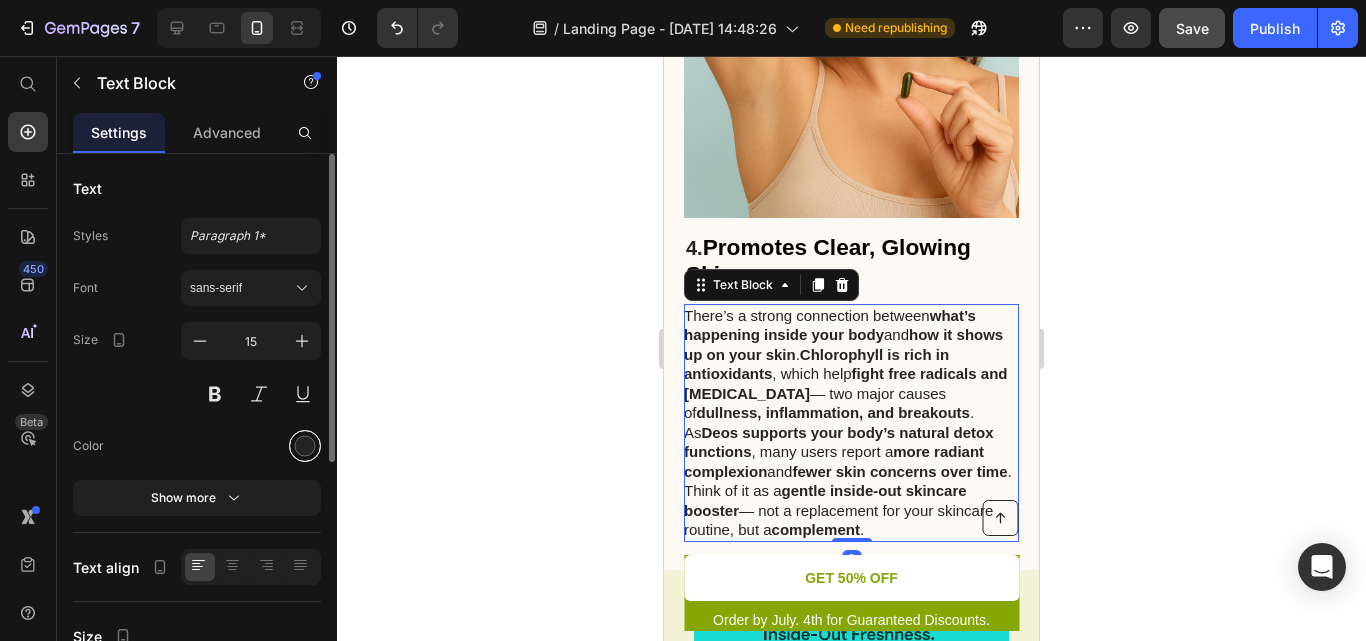 click at bounding box center [305, 446] 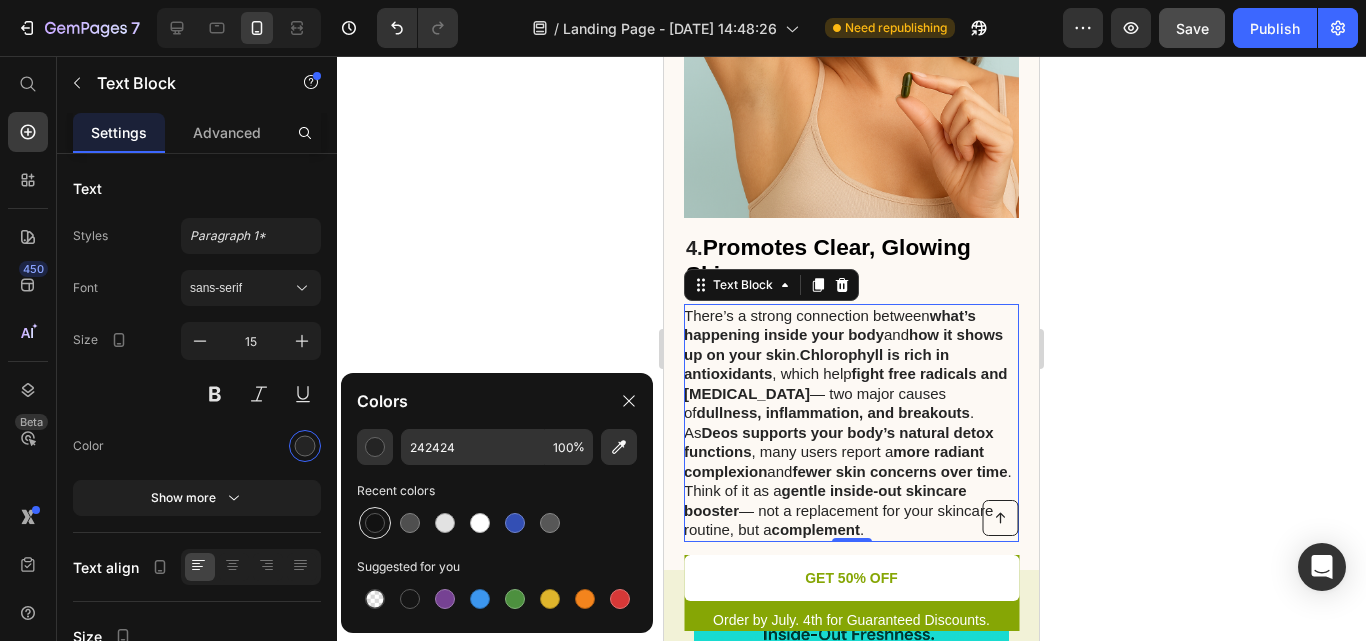 click at bounding box center [375, 523] 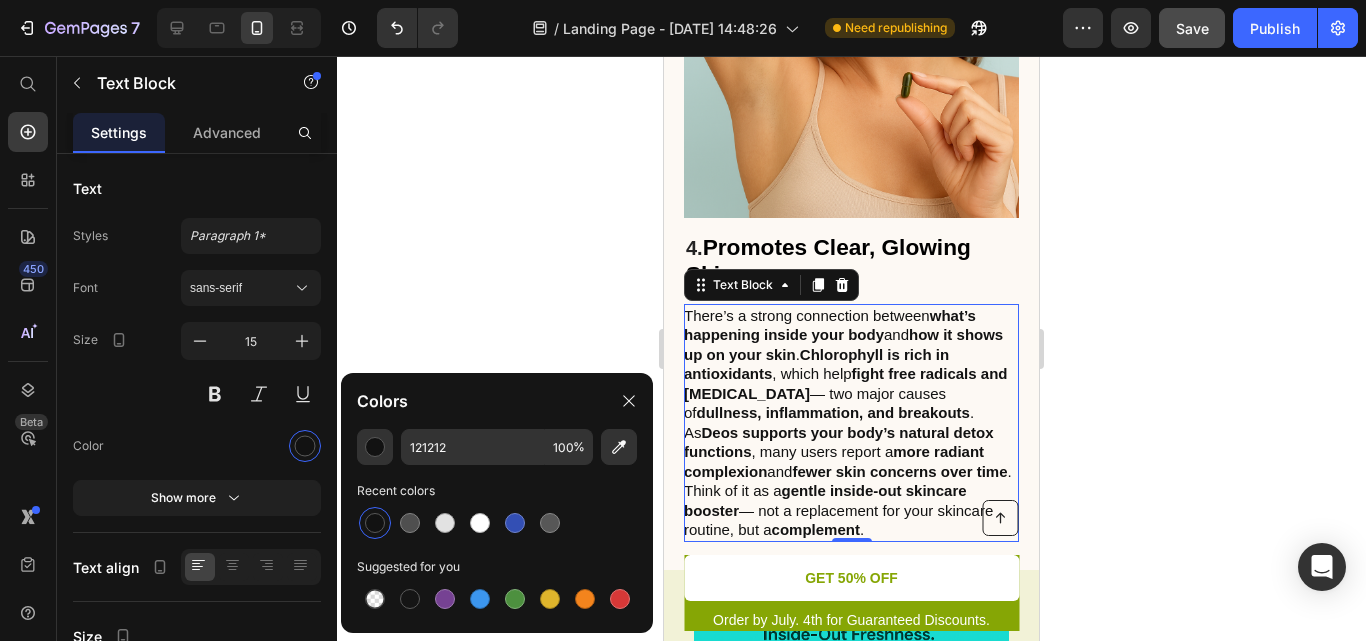 drag, startPoint x: 460, startPoint y: 296, endPoint x: 261, endPoint y: 233, distance: 208.73428 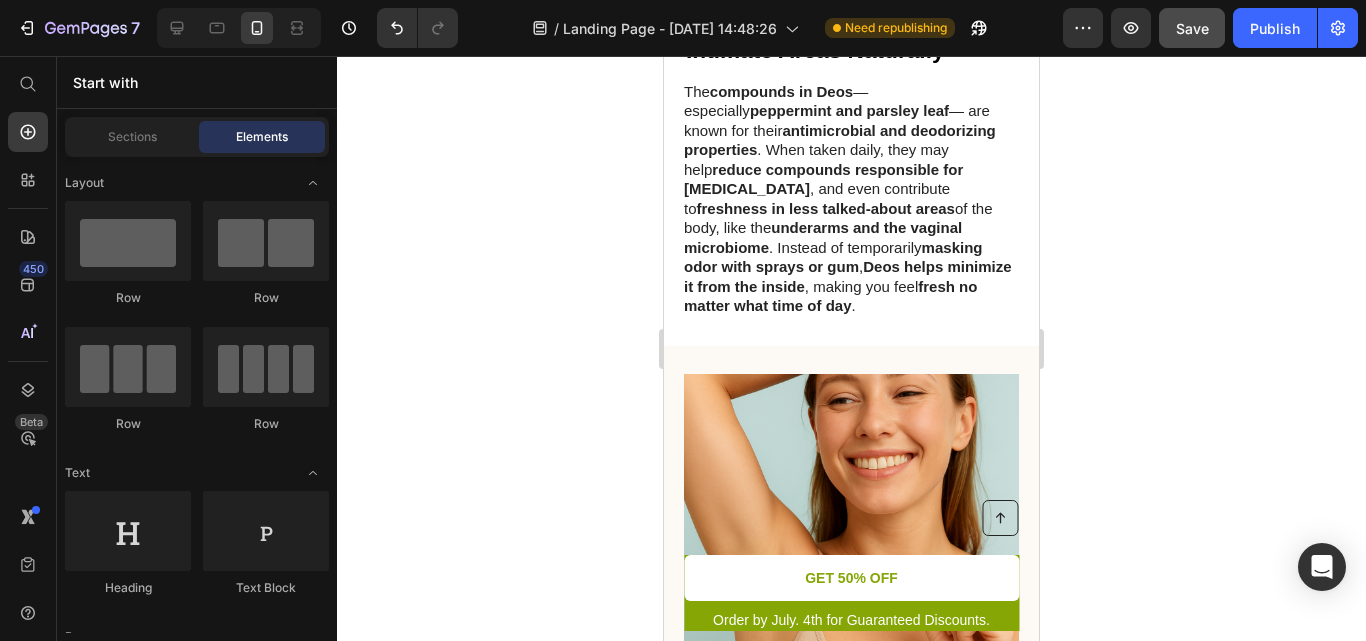 scroll, scrollTop: 2169, scrollLeft: 0, axis: vertical 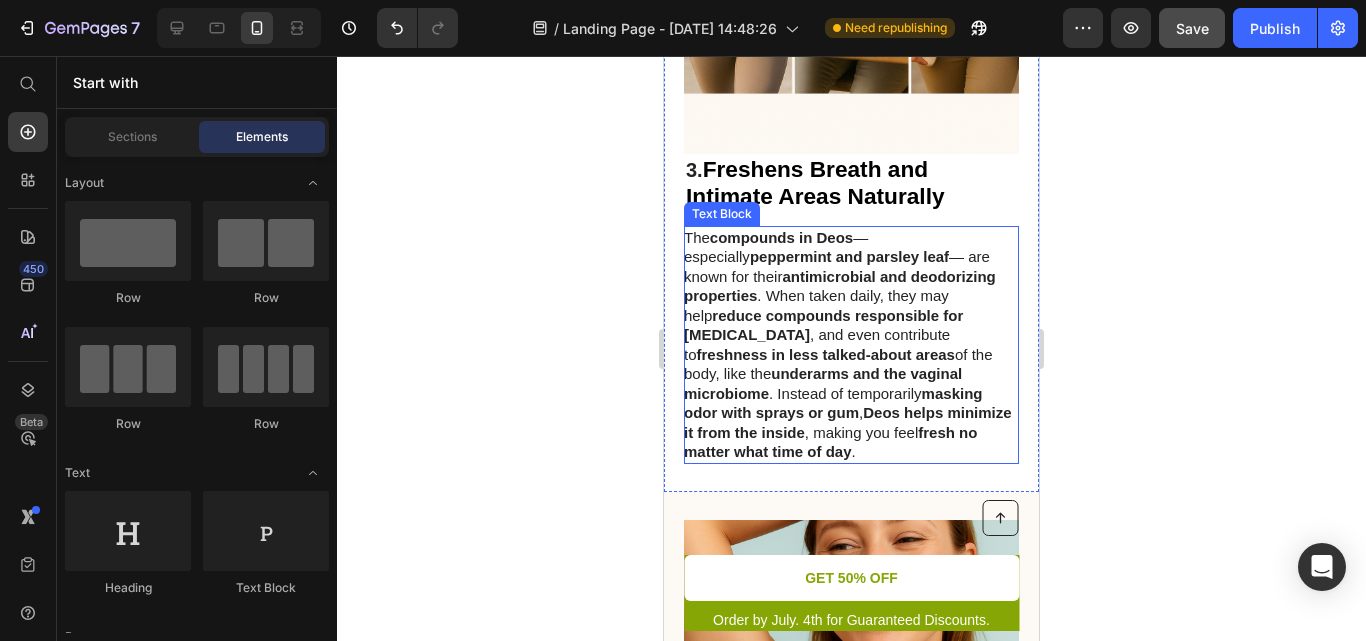 click on "The  compounds in Deos  — especially  peppermint and parsley leaf  — are known for their  antimicrobial and deodorizing properties . When taken daily, they may help  reduce compounds responsible for bad breath , and even contribute to  freshness in less talked-about areas  of the body, like the  underarms and the vaginal microbiome . Instead of temporarily  masking odor with sprays or gum ,  Deos helps minimize it from the inside , making you feel  fresh no matter what time of day ." at bounding box center (850, 345) 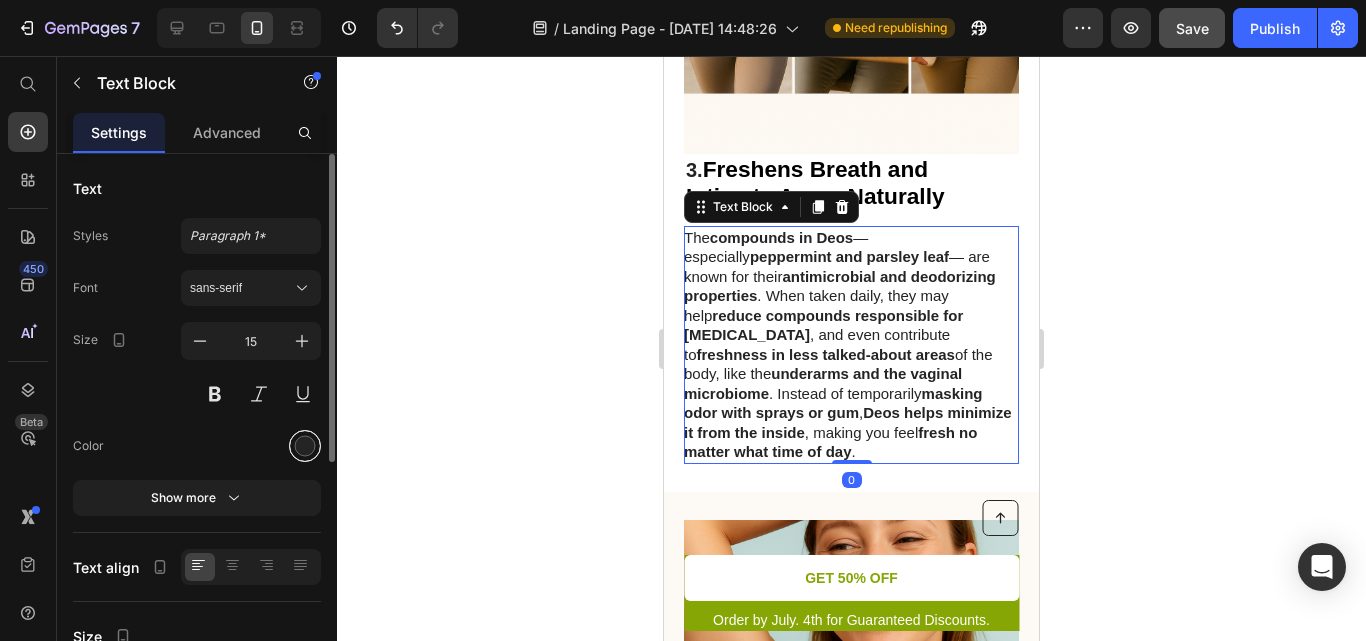 click at bounding box center (305, 446) 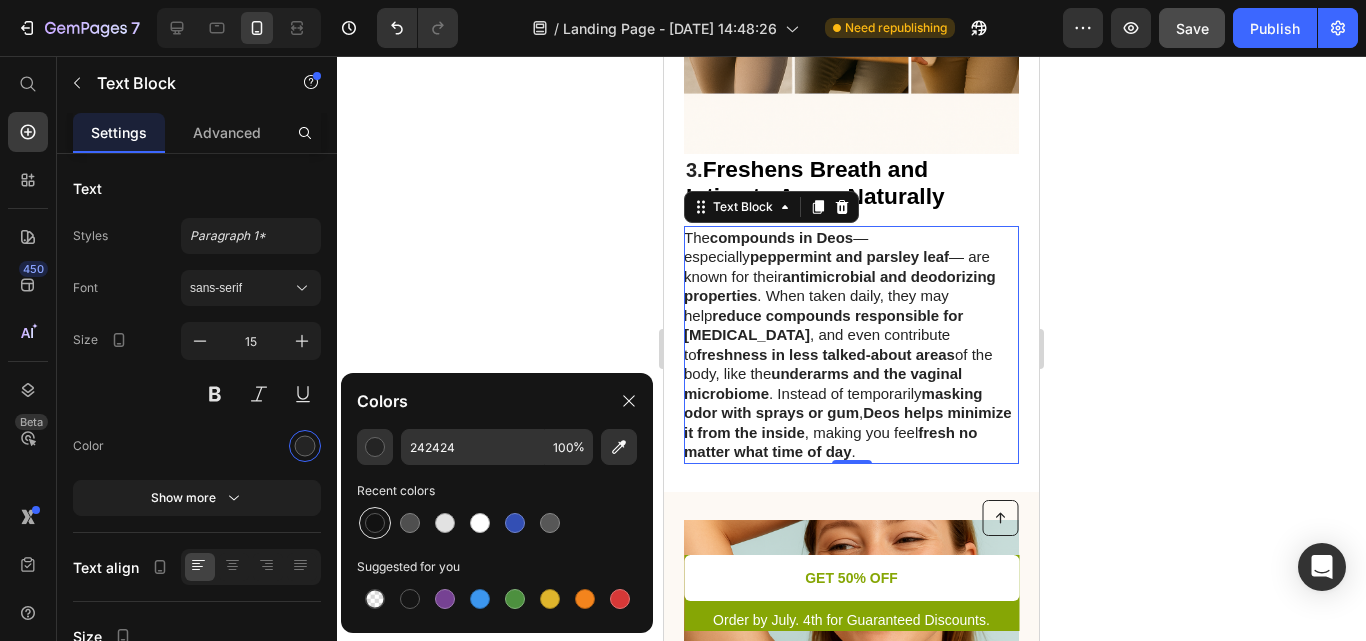 click at bounding box center (375, 523) 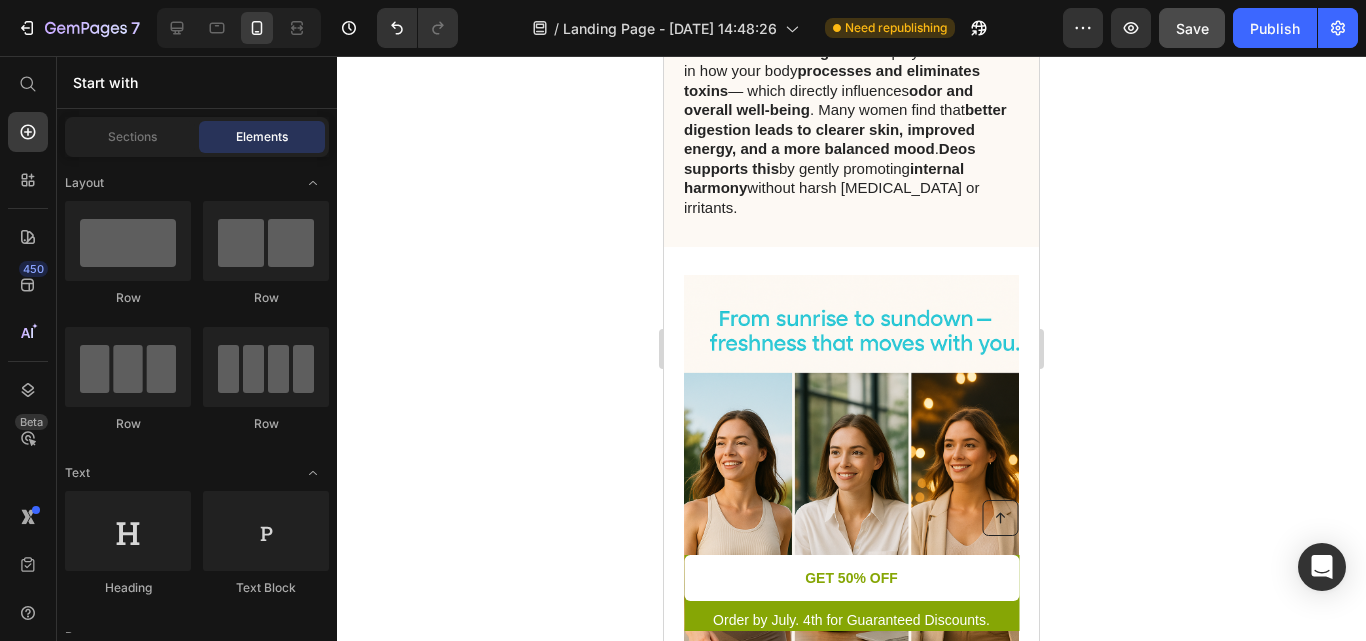 scroll, scrollTop: 1532, scrollLeft: 0, axis: vertical 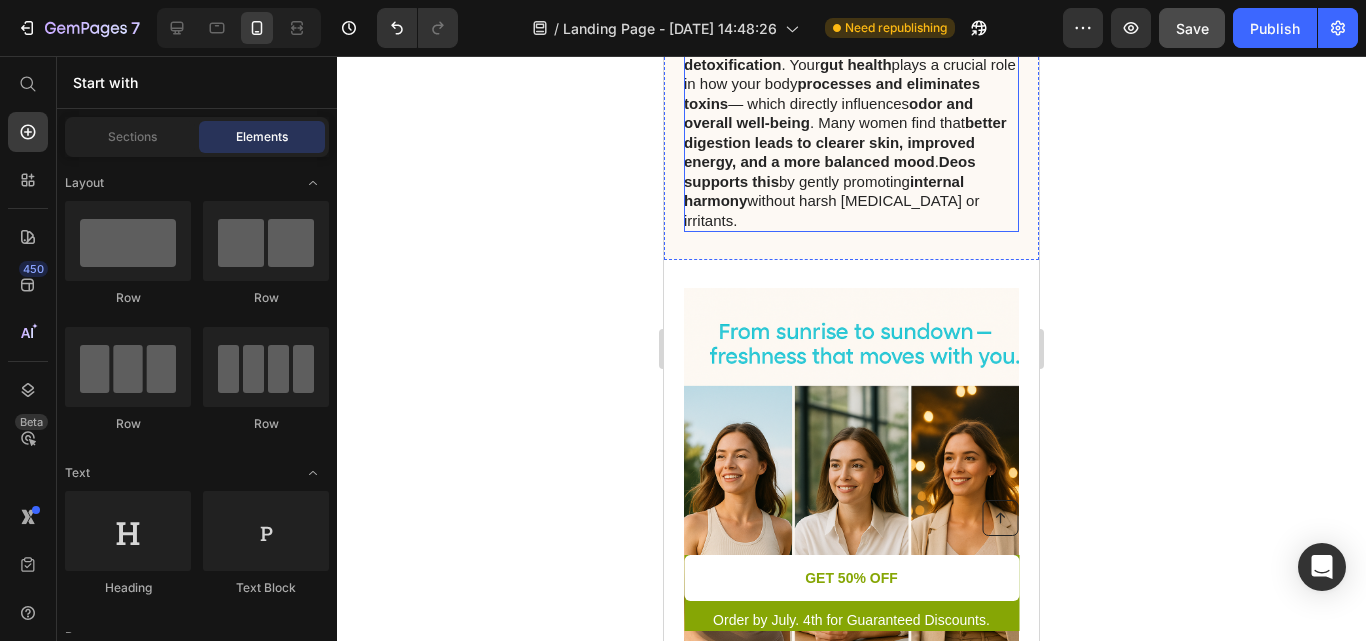 click on "Deos supports this" at bounding box center [829, 171] 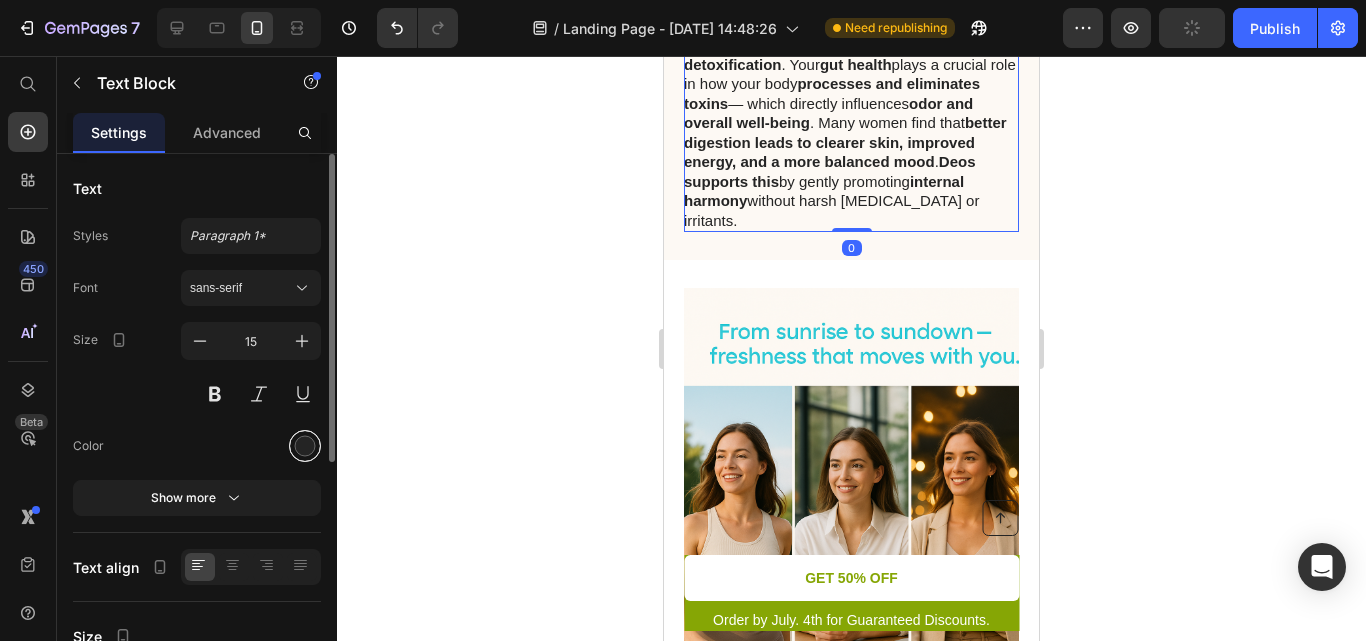 click at bounding box center (305, 446) 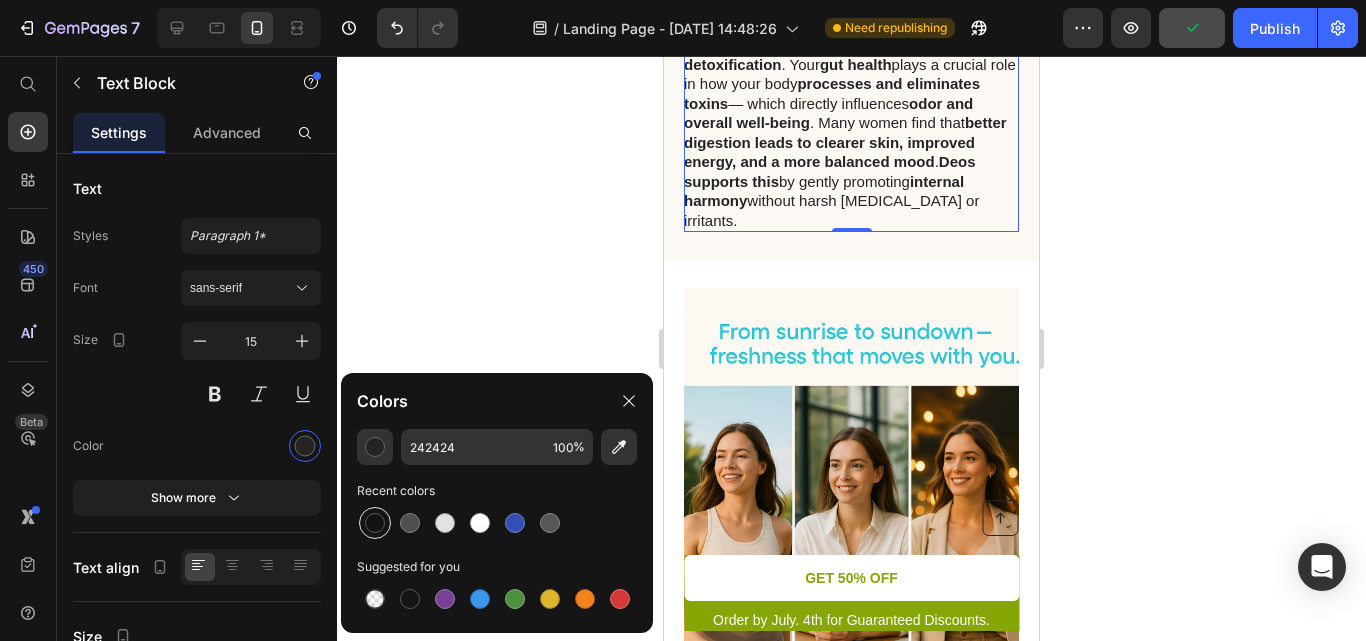 click at bounding box center [375, 523] 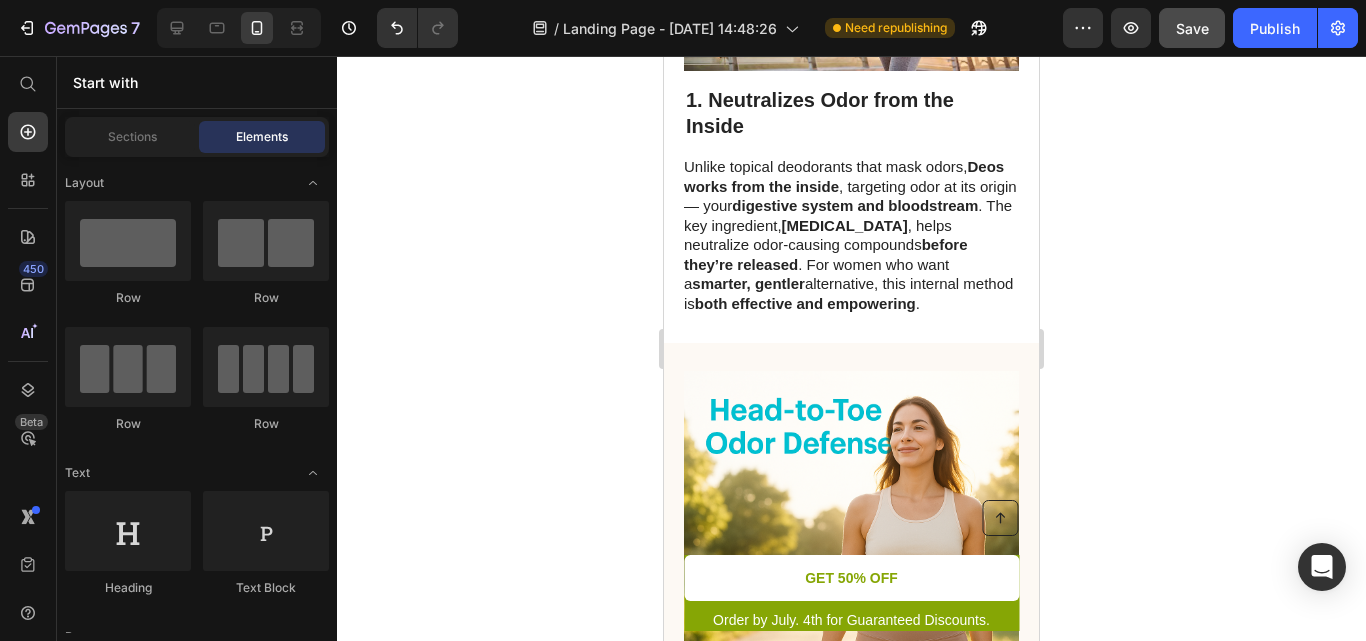 scroll, scrollTop: 750, scrollLeft: 0, axis: vertical 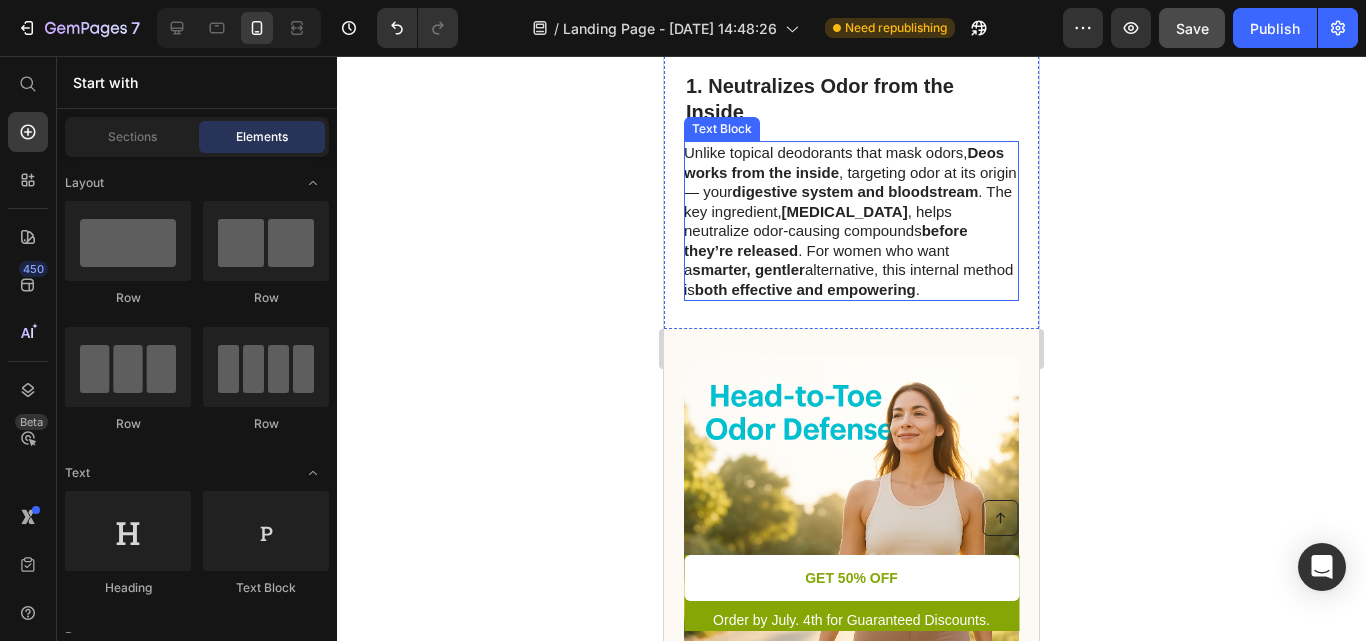 click on "Unlike topical deodorants that mask odors,  Deos works from the inside , targeting odor at its origin — your  digestive system and bloodstream . The key ingredient,  sodium copper chlorophyllin , helps neutralize odor-causing compounds  before they’re released . For women who want a  smarter, gentler  alternative, this internal method is  both effective and empowering ." at bounding box center [850, 221] 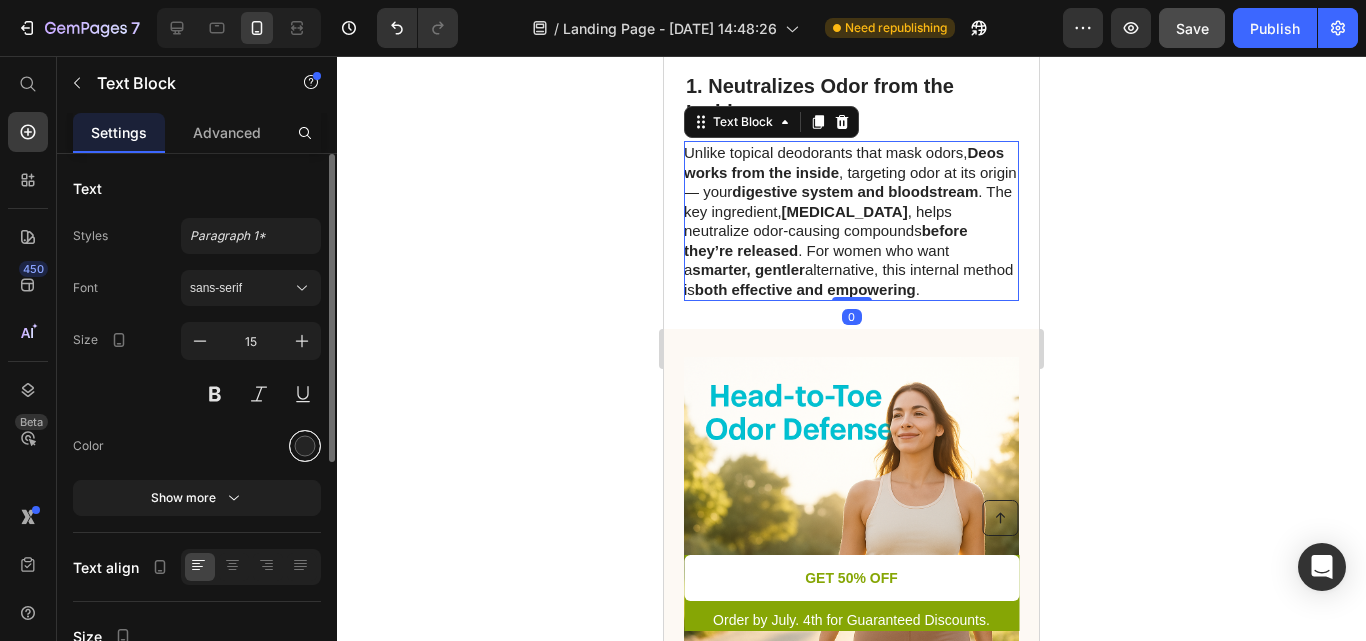 click at bounding box center (305, 446) 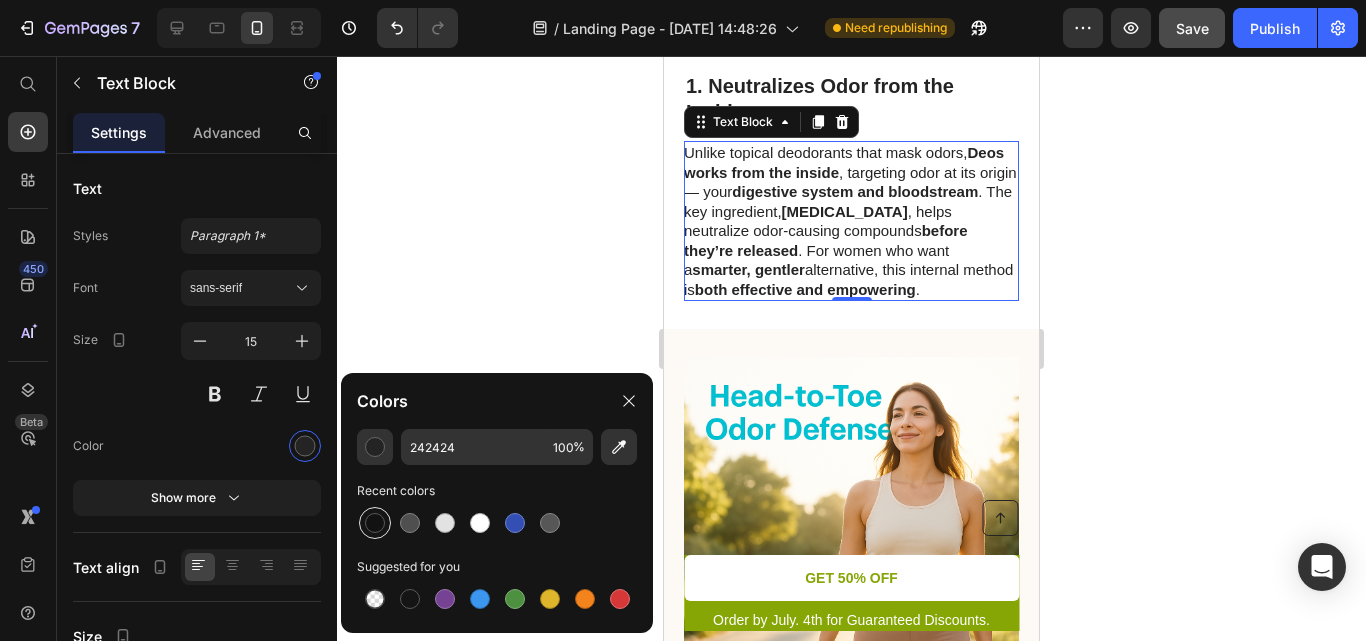 click at bounding box center (375, 523) 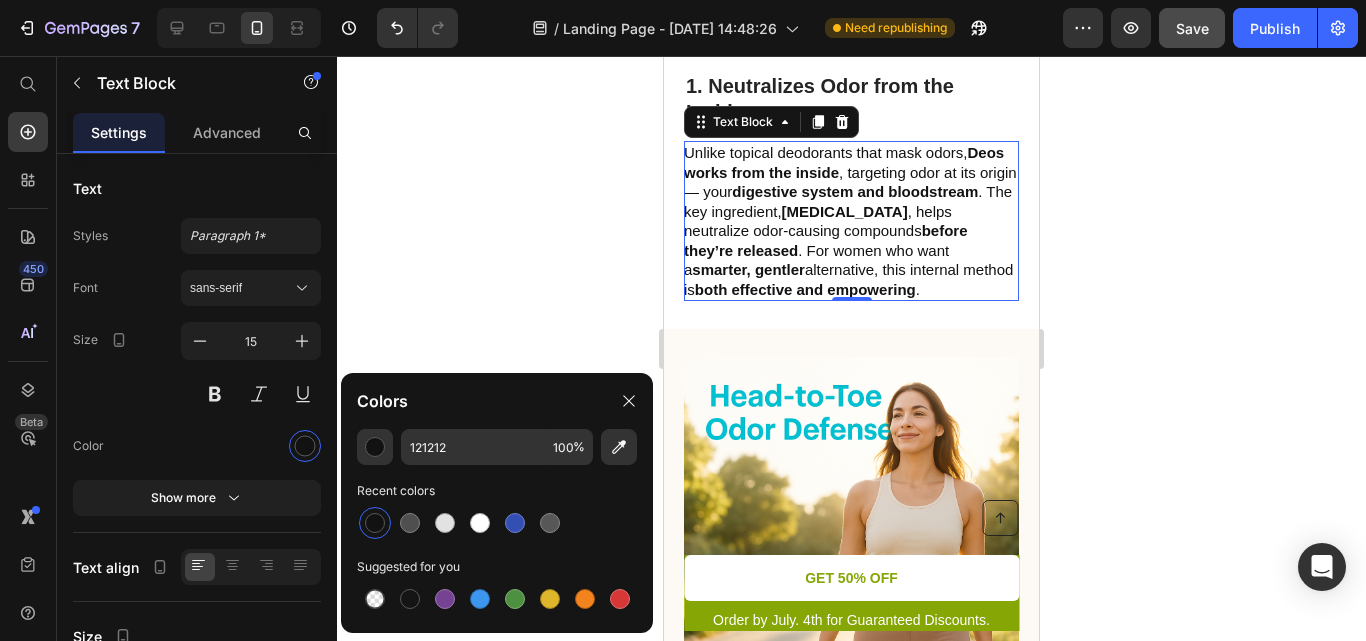 drag, startPoint x: 522, startPoint y: 151, endPoint x: 225, endPoint y: 81, distance: 305.13766 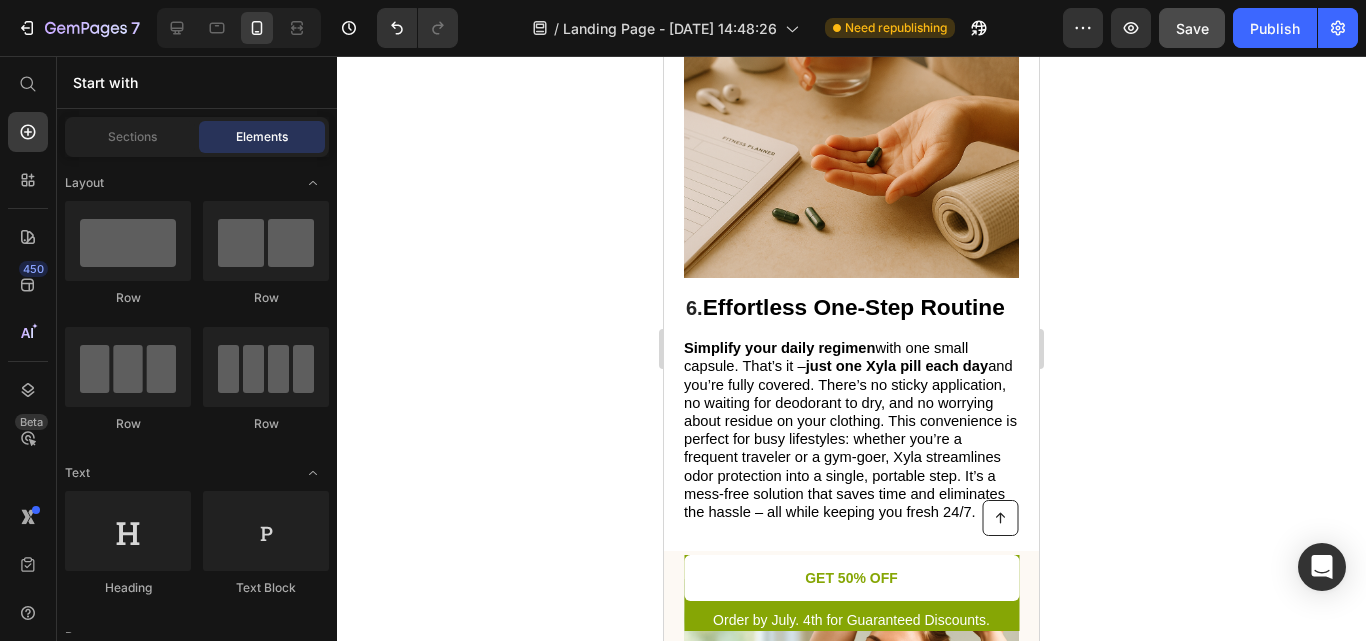 scroll, scrollTop: 4928, scrollLeft: 0, axis: vertical 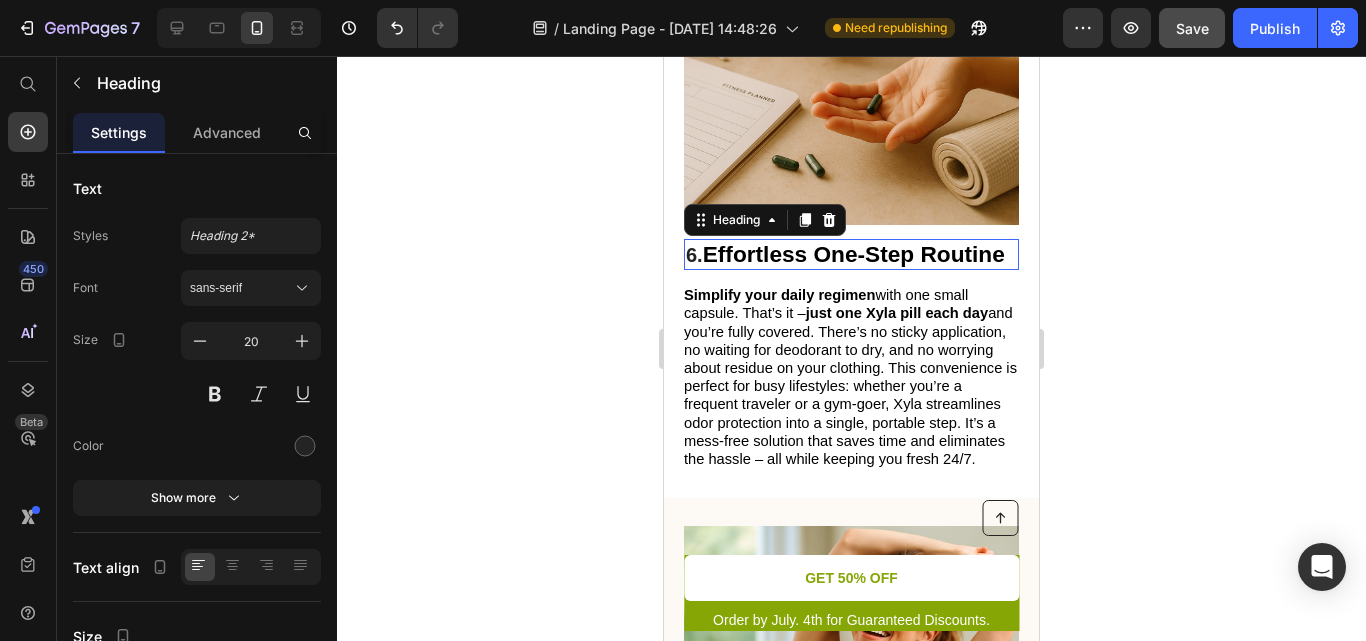 click on "6.  Effortless One-Step Routine" at bounding box center [851, 254] 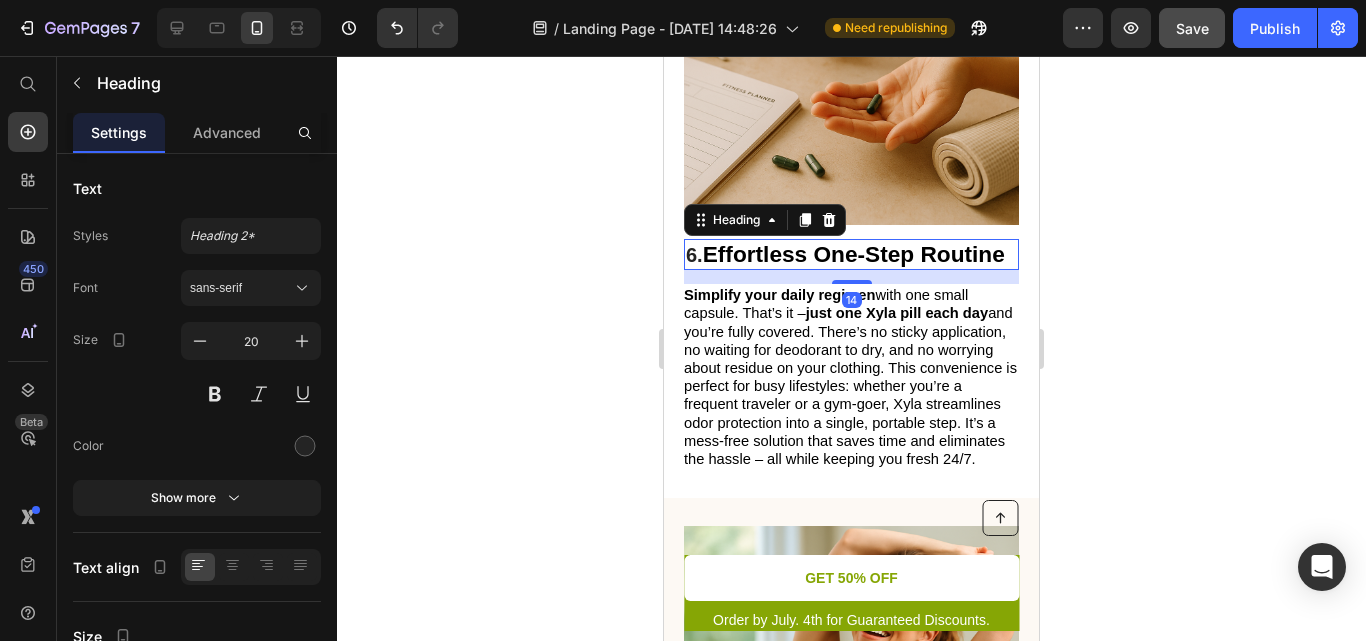 click on "6.  Effortless One-Step Routine" at bounding box center (851, 254) 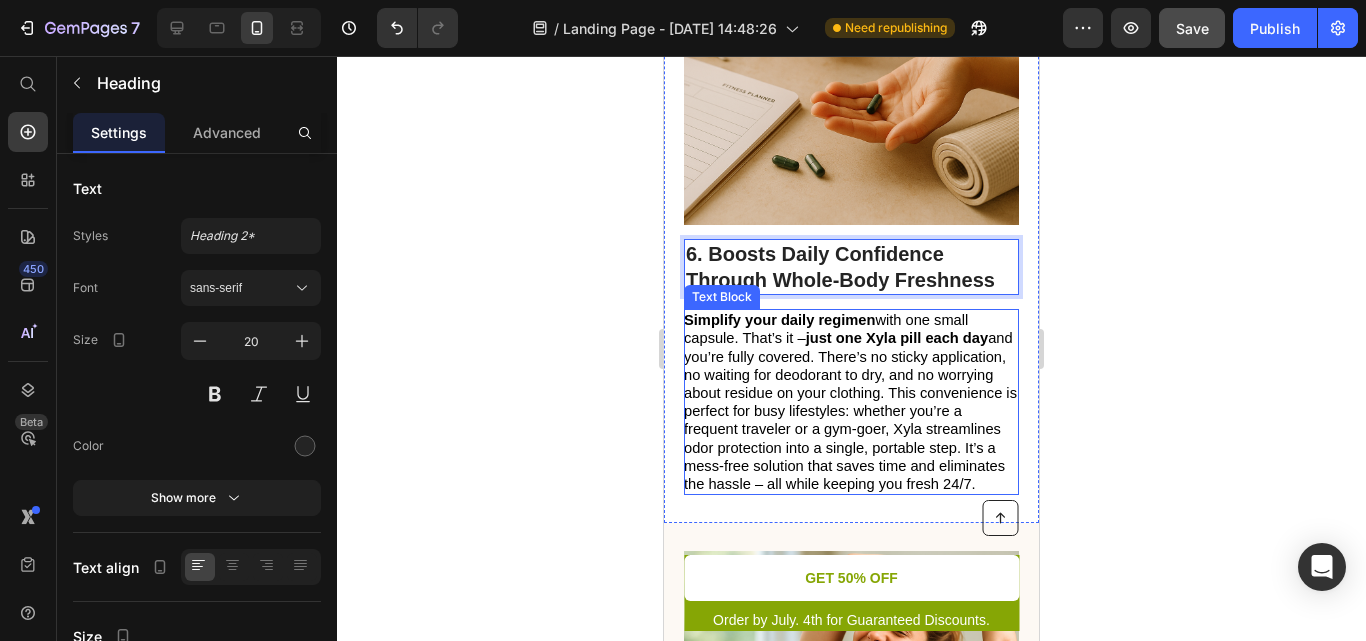 click on "Simplify your daily regimen  with one small capsule. That’s it –  just one Xyla pill each day  and you’re fully covered. There’s no sticky application, no waiting for deodorant to dry, and no worrying about residue on your clothing. This convenience is perfect for busy lifestyles: whether you’re a frequent traveler or a gym-goer, Xyla streamlines odor protection into a single, portable step. It’s a mess-free solution that saves time and eliminates the hassle – all while keeping you fresh 24/7." at bounding box center [850, 402] 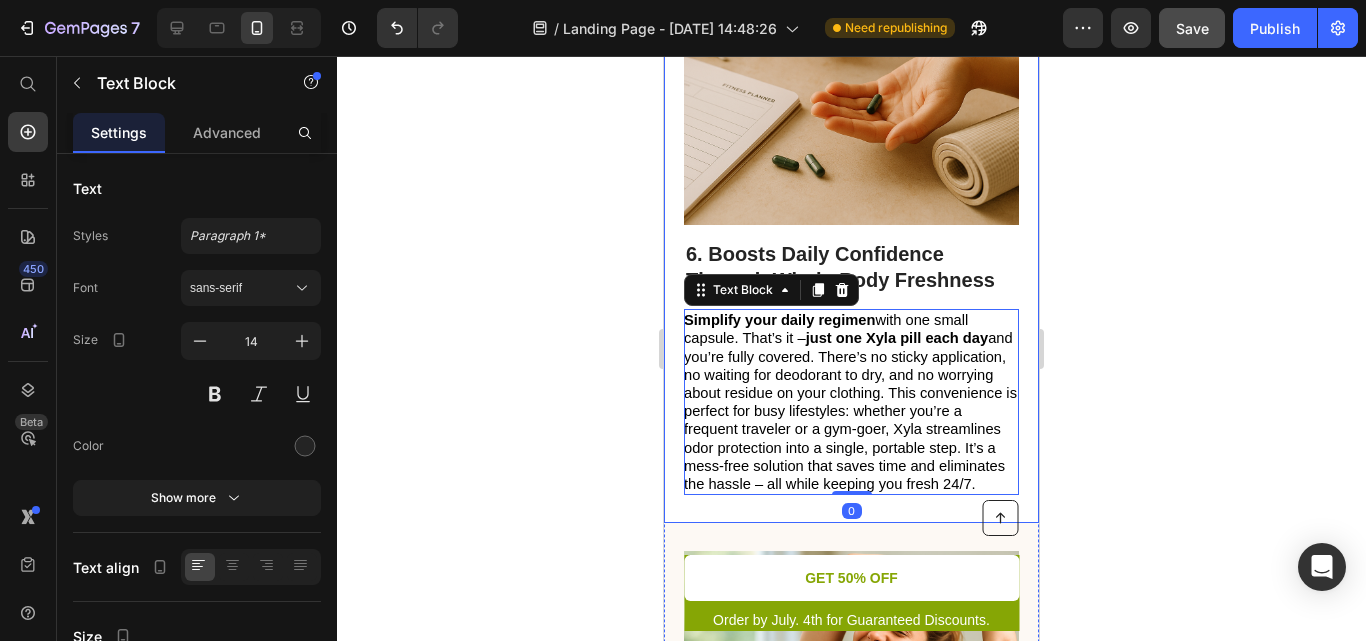 drag, startPoint x: 786, startPoint y: 468, endPoint x: 683, endPoint y: 294, distance: 202.2004 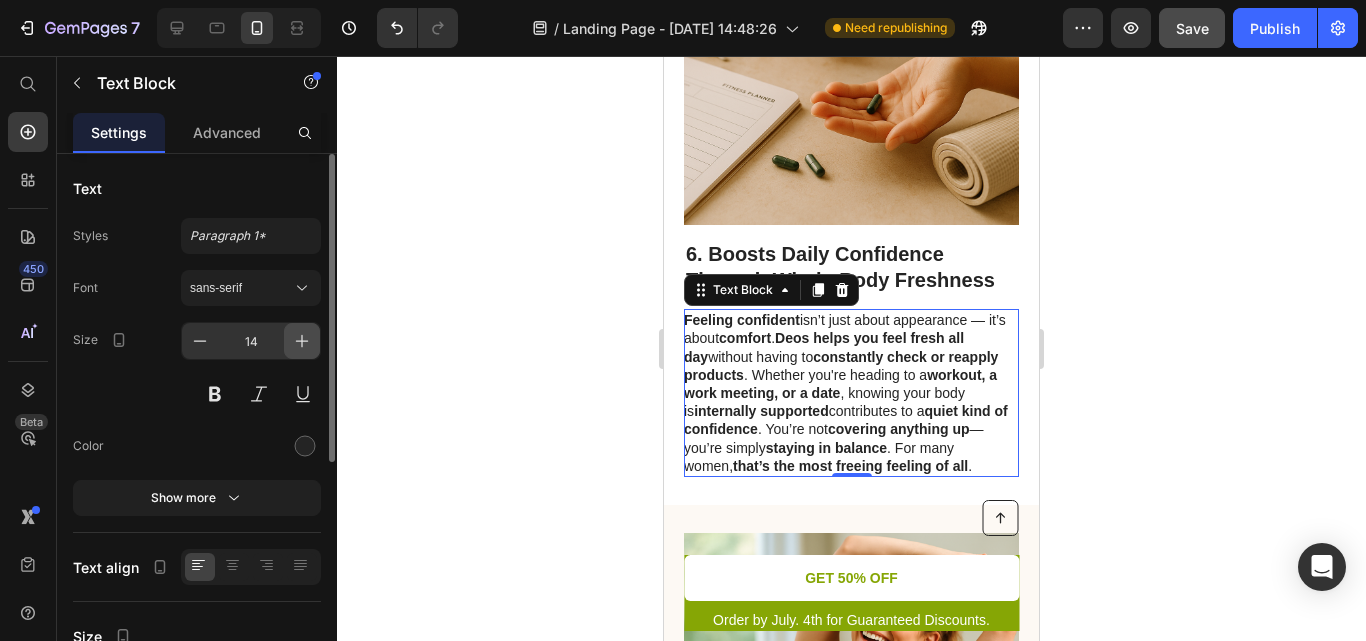 click at bounding box center [302, 341] 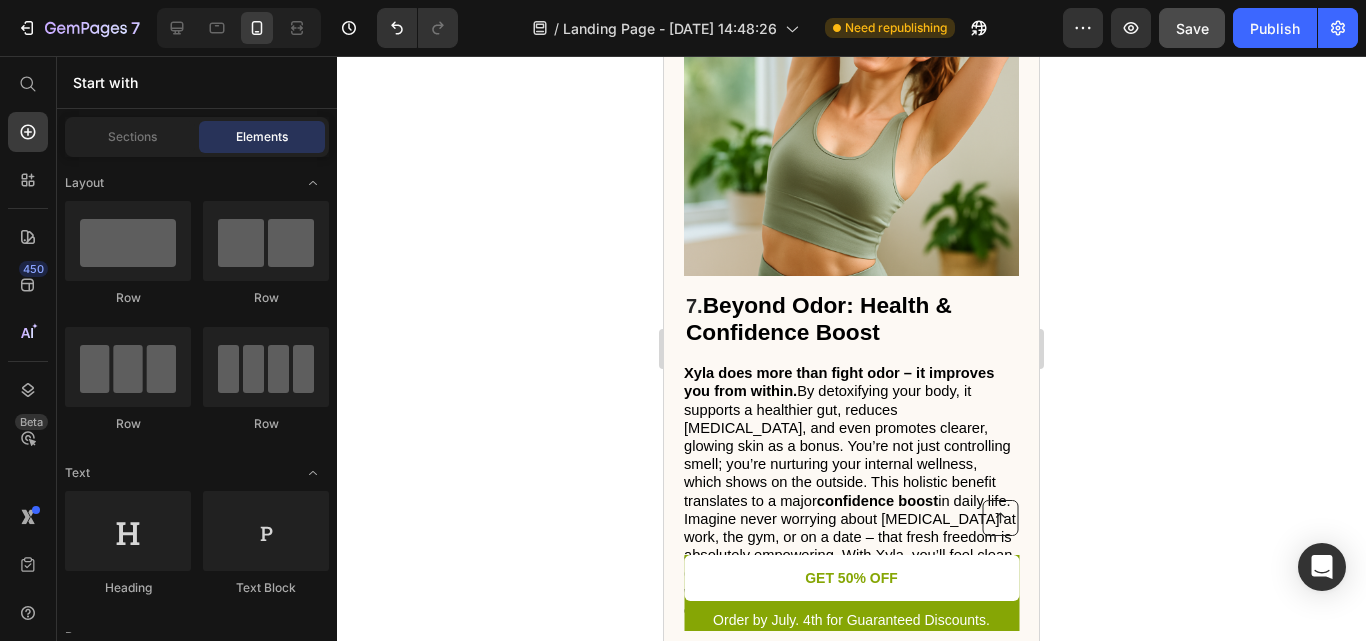 scroll, scrollTop: 5524, scrollLeft: 0, axis: vertical 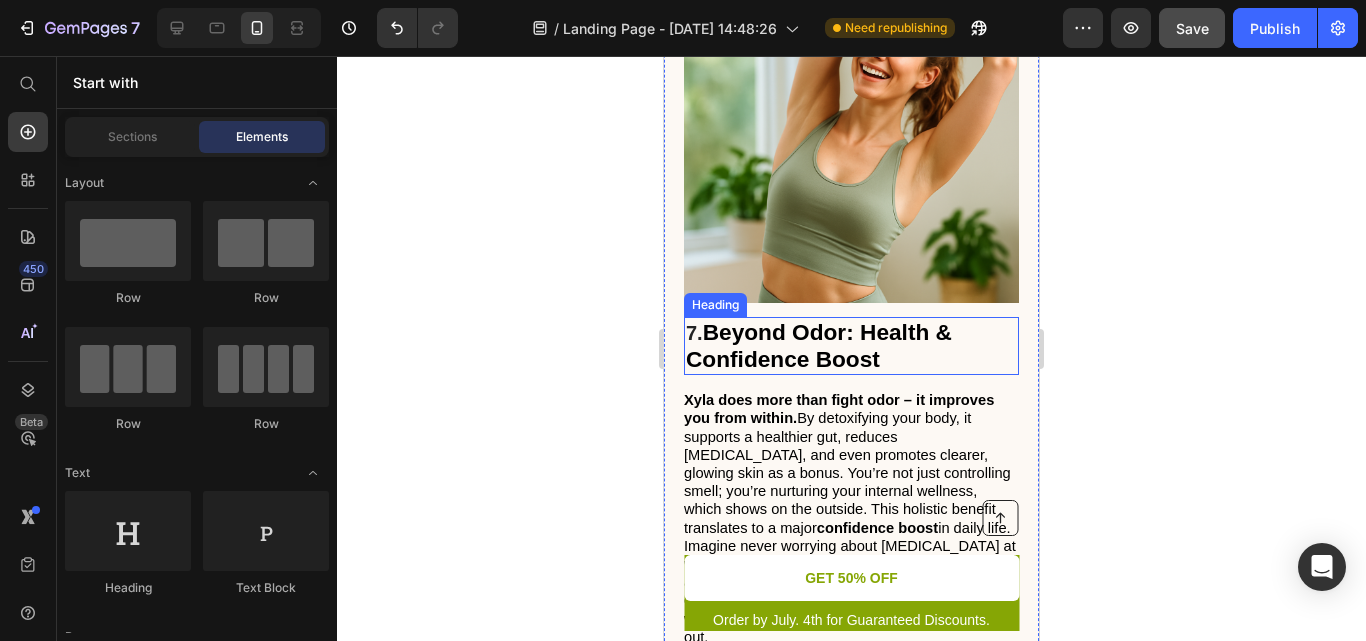 click on "7.   Beyond Odor: Health & Confidence Boost" at bounding box center (851, 346) 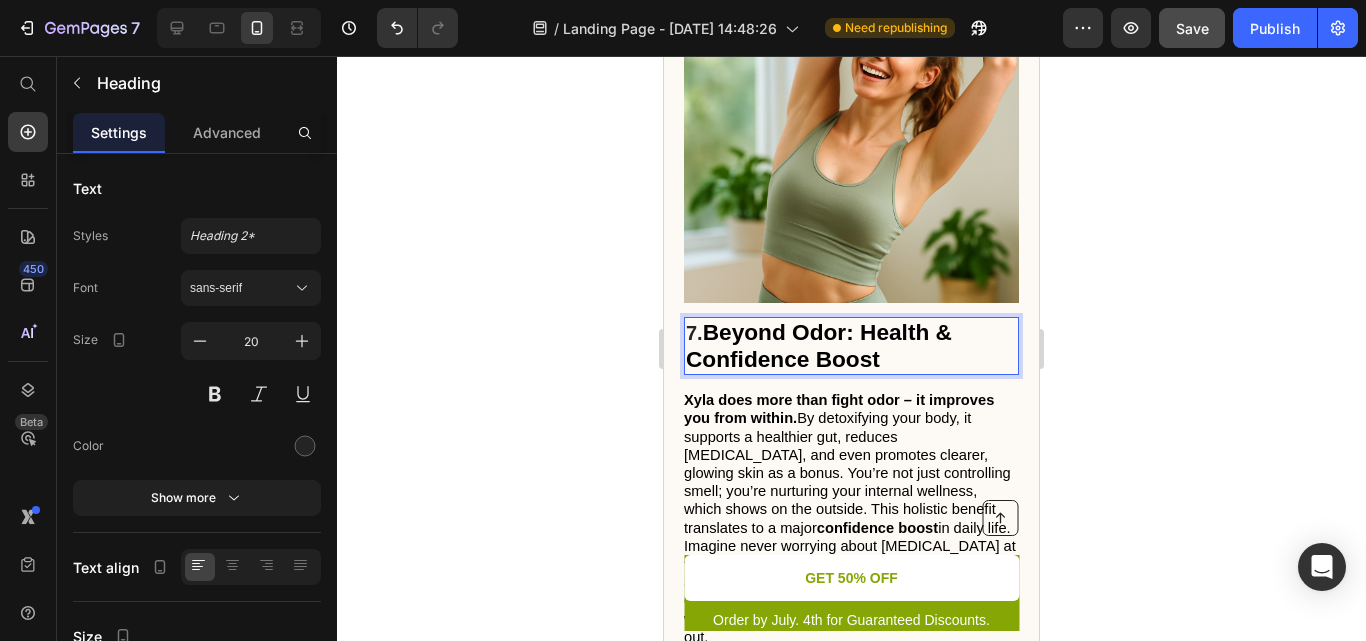 click on "7.   Beyond Odor: Health & Confidence Boost" at bounding box center [851, 346] 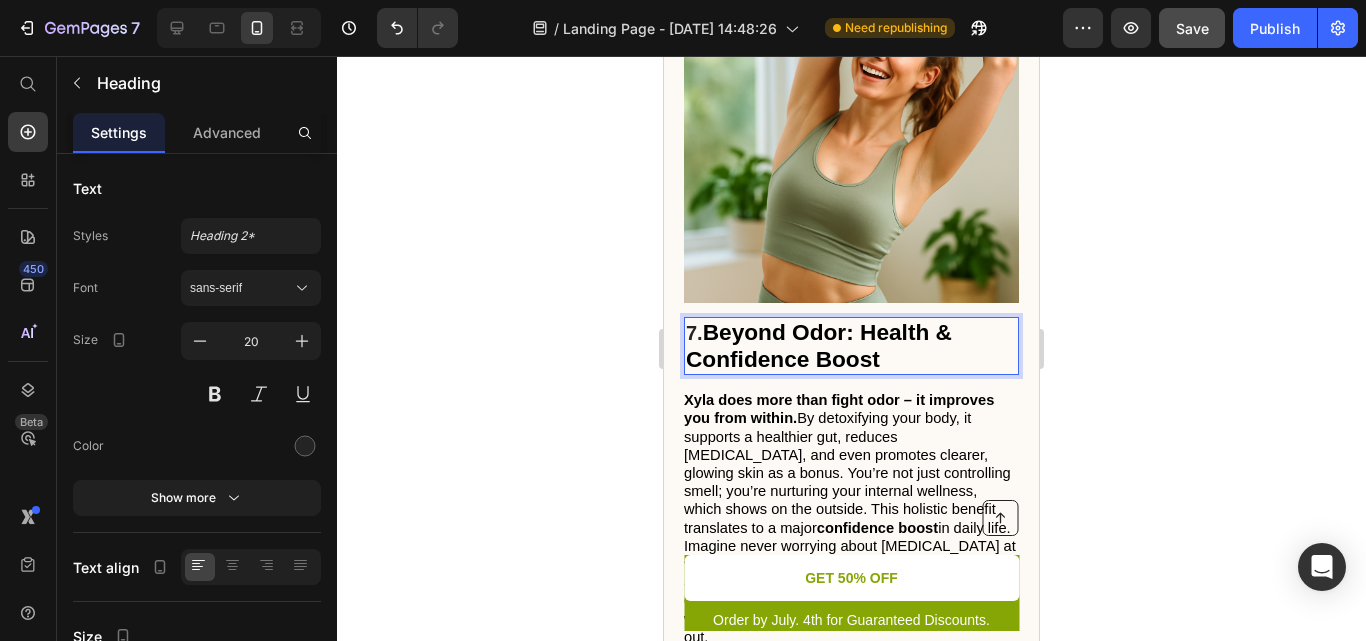 drag, startPoint x: 884, startPoint y: 317, endPoint x: 716, endPoint y: 291, distance: 170 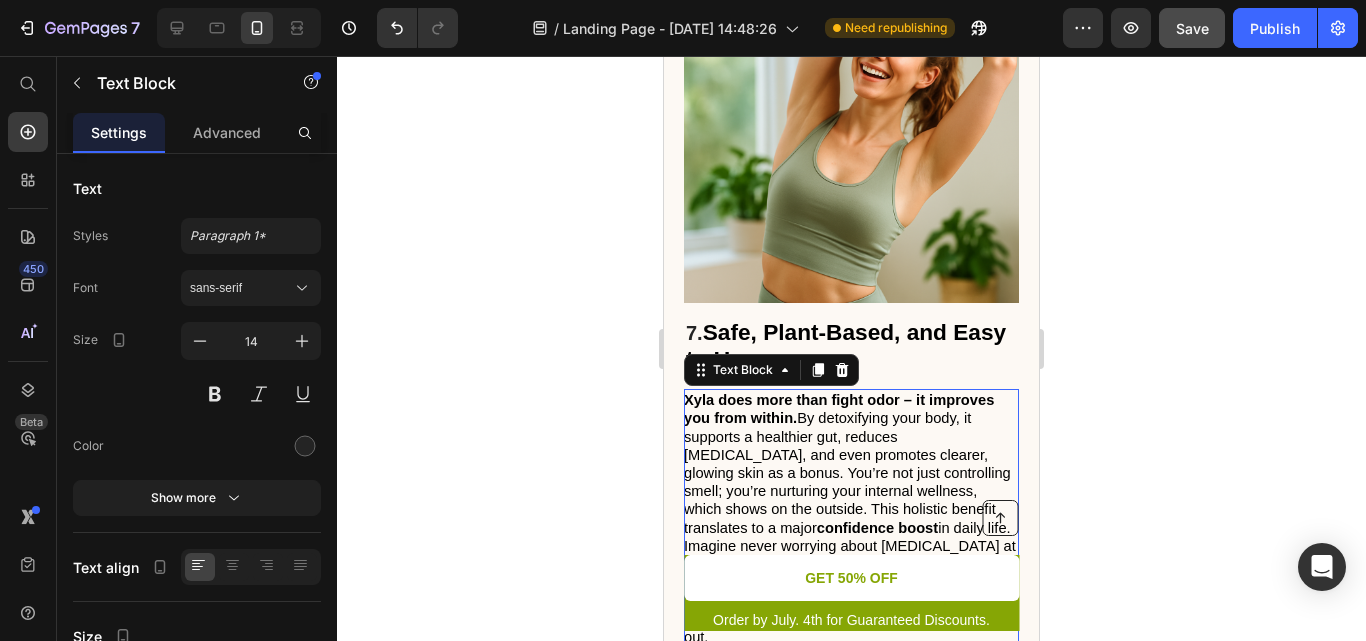 click on "Xyla does more than fight odor – it improves you from within." at bounding box center (839, 409) 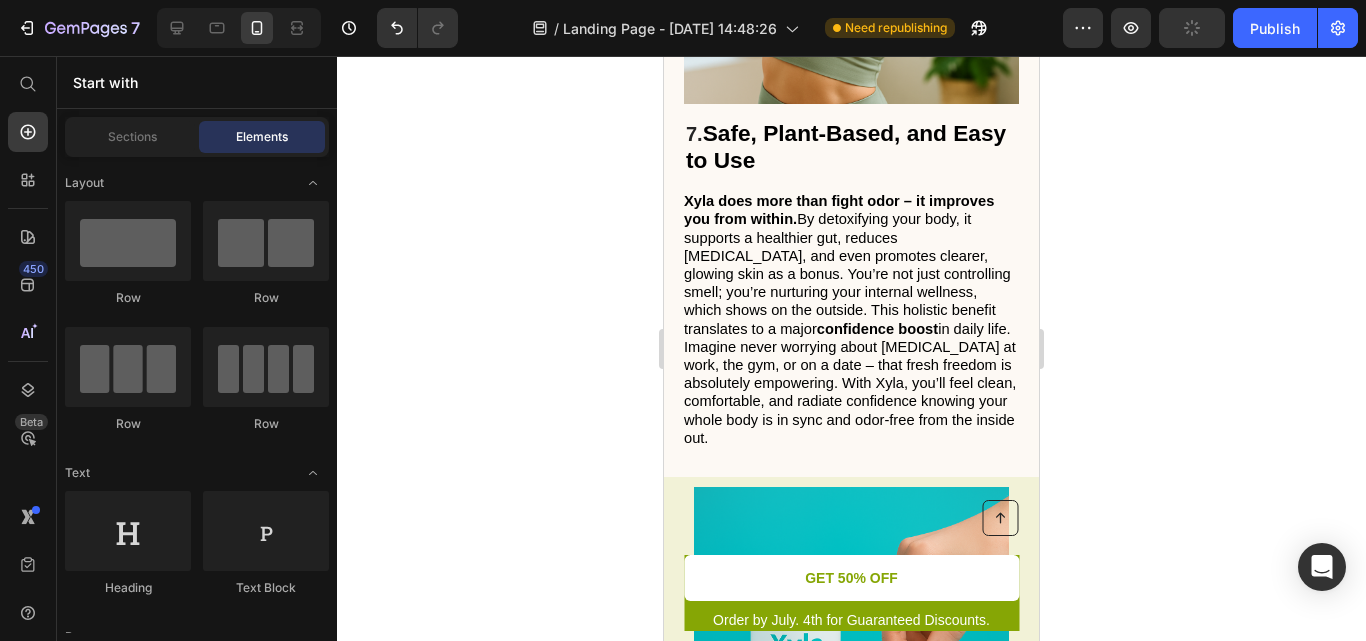 scroll, scrollTop: 5750, scrollLeft: 0, axis: vertical 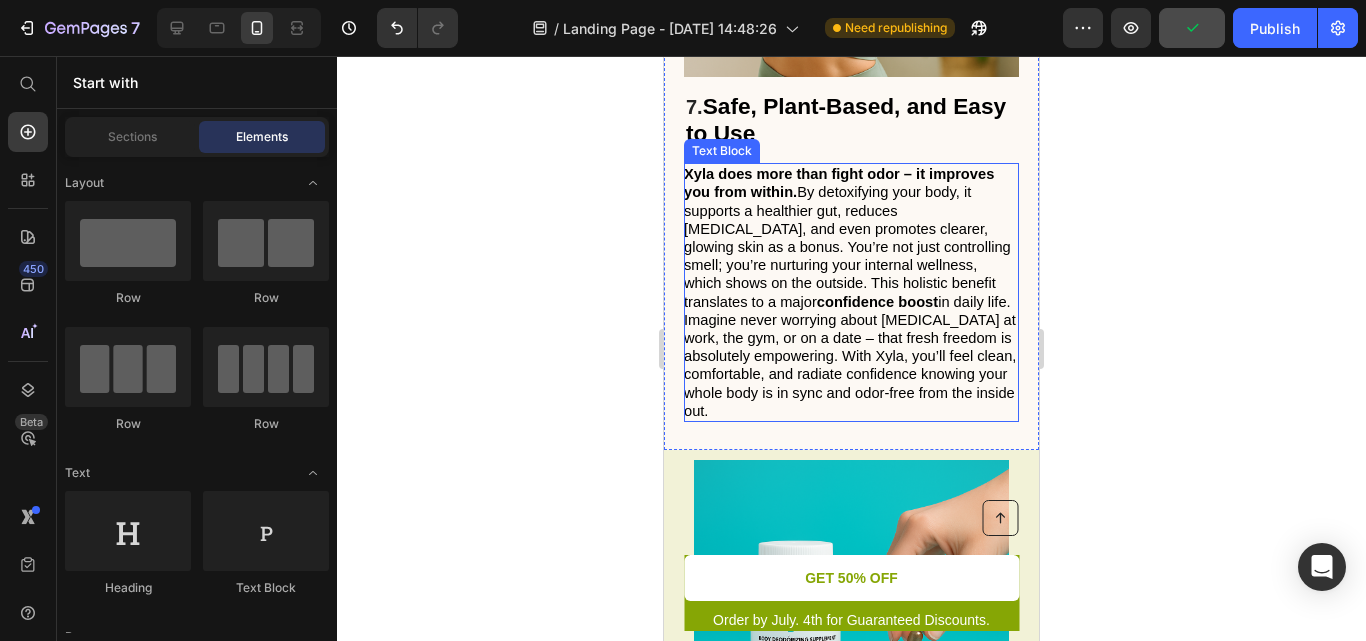 click on "Xyla does more than fight odor – it improves you from within.  By detoxifying your body, it supports a healthier gut, reduces bloating, and even promotes clearer, glowing skin as a bonus. You’re not just controlling smell; you’re nurturing your internal wellness, which shows on the outside. This holistic benefit translates to a major  confidence boost  in daily life. Imagine never worrying about body odor at work, the gym, or on a date – that fresh freedom is absolutely empowering. With Xyla, you’ll feel clean, comfortable, and radiate confidence knowing your whole body is in sync and odor-free from the inside out." at bounding box center (850, 292) 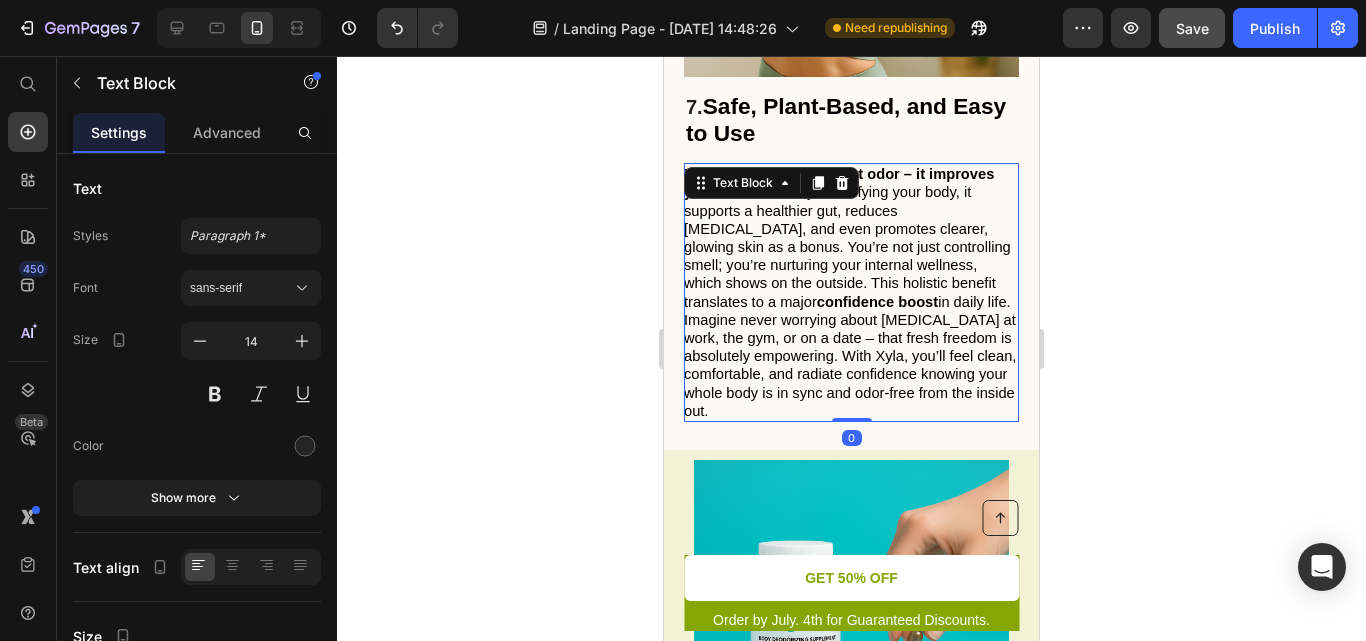 click on "Xyla does more than fight odor – it improves you from within.  By detoxifying your body, it supports a healthier gut, reduces bloating, and even promotes clearer, glowing skin as a bonus. You’re not just controlling smell; you’re nurturing your internal wellness, which shows on the outside. This holistic benefit translates to a major  confidence boost  in daily life. Imagine never worrying about body odor at work, the gym, or on a date – that fresh freedom is absolutely empowering. With Xyla, you’ll feel clean, comfortable, and radiate confidence knowing your whole body is in sync and odor-free from the inside out." at bounding box center (850, 292) 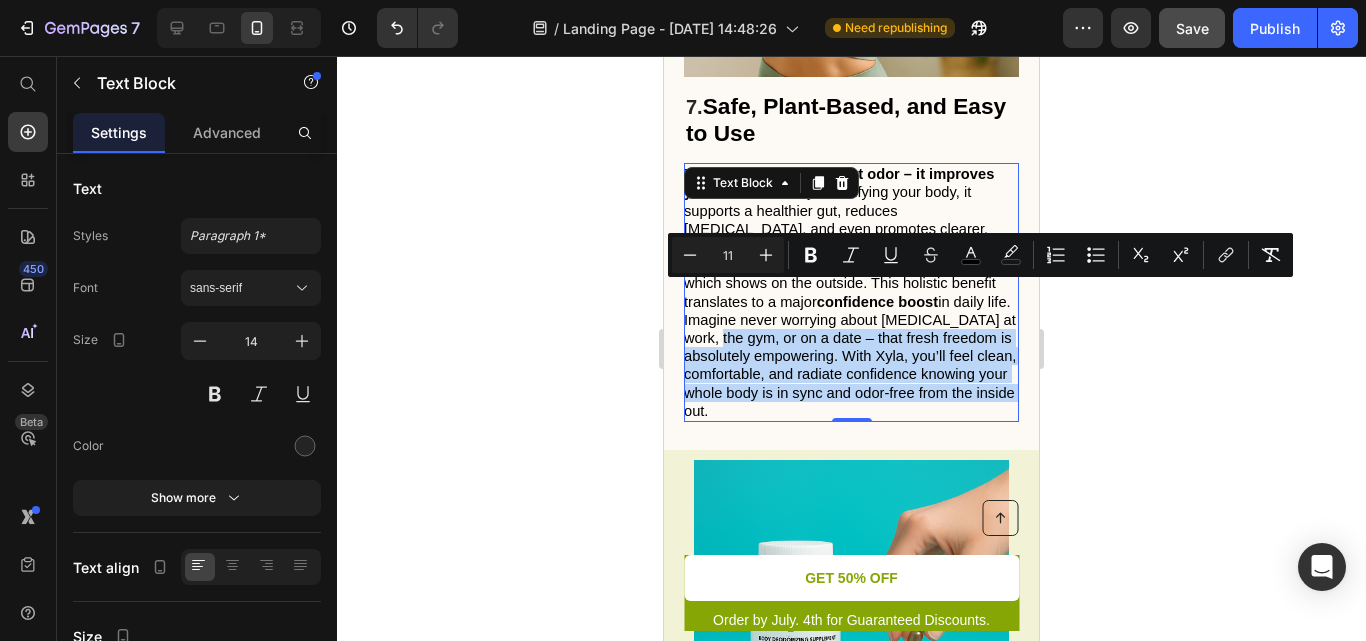 drag, startPoint x: 842, startPoint y: 362, endPoint x: 664, endPoint y: 250, distance: 210.30453 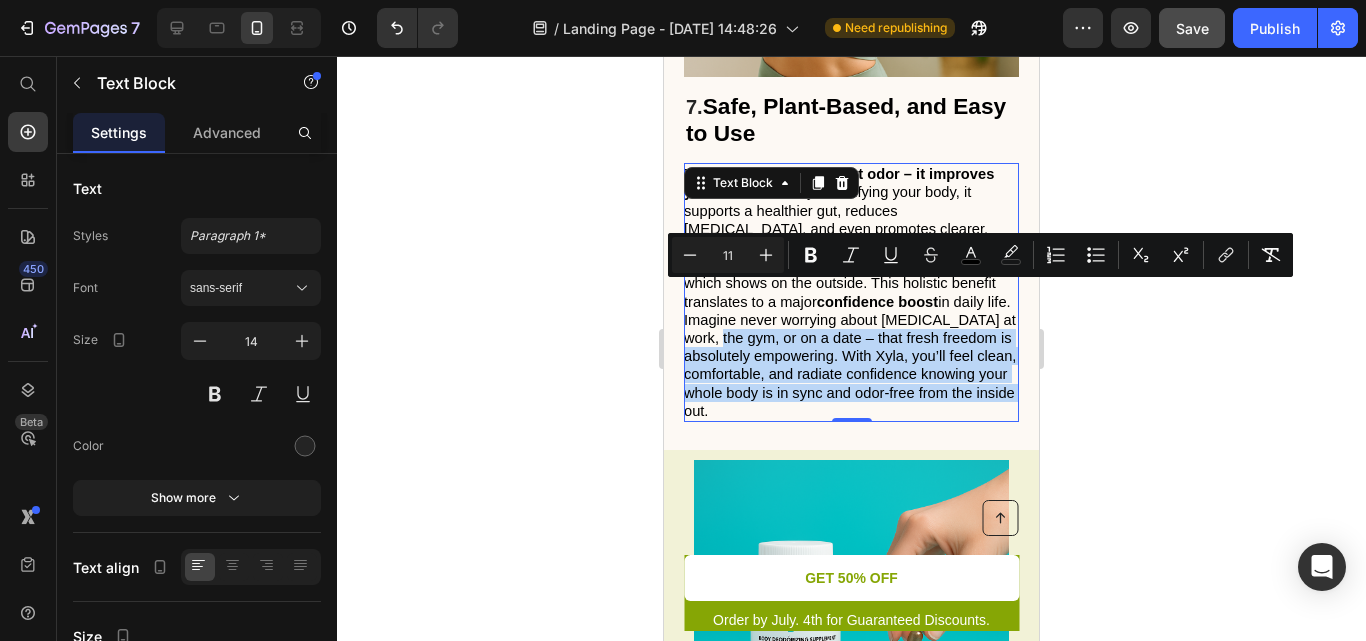 click on "iPhone 13 Mini  ( 375 px) iPhone 13 Mini iPhone 13 Pro iPhone 11 Pro Max iPhone 15 Pro Max Pixel 7 Galaxy S8+ Galaxy S20 Ultra iPad Mini iPad Air iPad Pro Header
Button Order by July. 4th for Guaranteed Discounts. Text Block GET 50% OFF Button Row Sticky SALE ENDS SOON Text Block 07 hrs 31 min 08 sec Countdown Timer Toaster waffle cream sandwiches Heading Perfect your toast with this advanced bread toaster Text Block GET 50% OFF Button Sell-out Risk:  High Text Block | Text Block FREE  shipping Text Block Row Try it today with a 30-Day Money Back Guarantee! Text Block Row Image Row 5. Non-Irritating Alternative to Deodorant Sprays or Creams Heading Many women with  sensitive skin  react to  conventional deodorants  due to ingredients like  aluminum, alcohol, or synthetic fragrance .  Deos offers a gentler option  by  eliminating the need for topical products entirely . Since it’s  taken orally and works internally , it bypasses common triggers like  rashes, itchiness, and clogged pores .. ." at bounding box center (851, -2034) 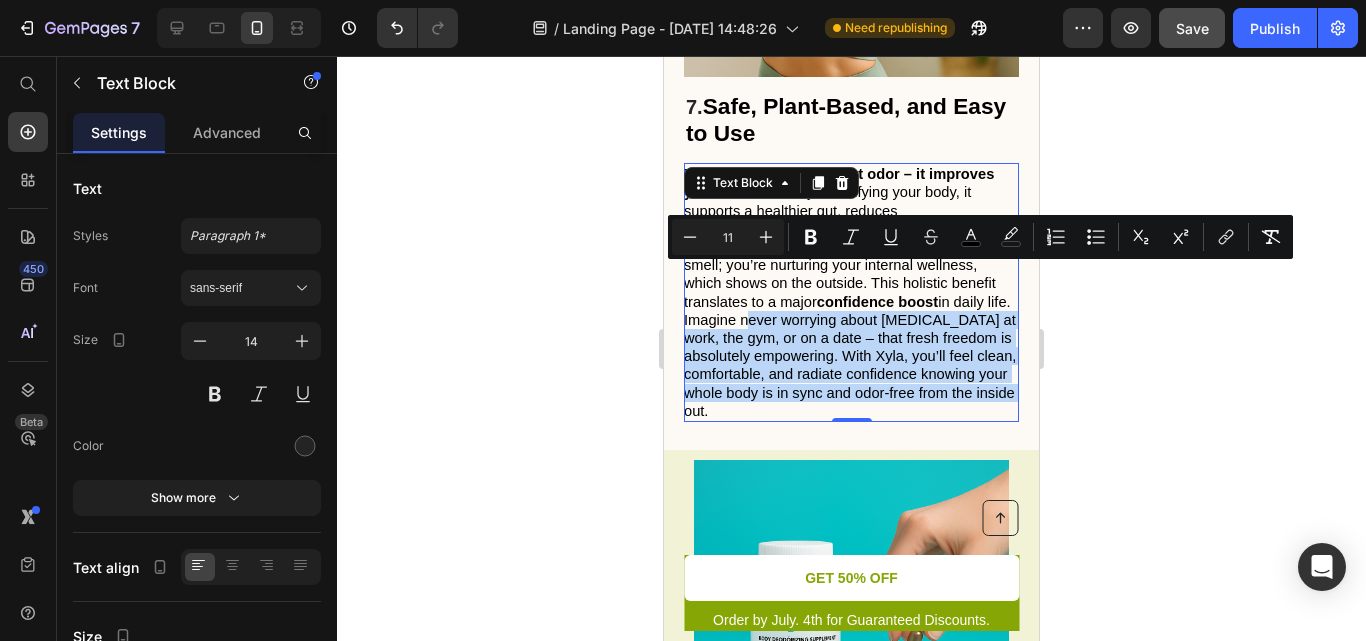 click on "Xyla does more than fight odor – it improves you from within.  By detoxifying your body, it supports a healthier gut, reduces bloating, and even promotes clearer, glowing skin as a bonus. You’re not just controlling smell; you’re nurturing your internal wellness, which shows on the outside. This holistic benefit translates to a major  confidence boost  in daily life. Imagine never worrying about body odor at work, the gym, or on a date – that fresh freedom is absolutely empowering. With Xyla, you’ll feel clean, comfortable, and radiate confidence knowing your whole body is in sync and odor-free from the inside out." at bounding box center (850, 292) 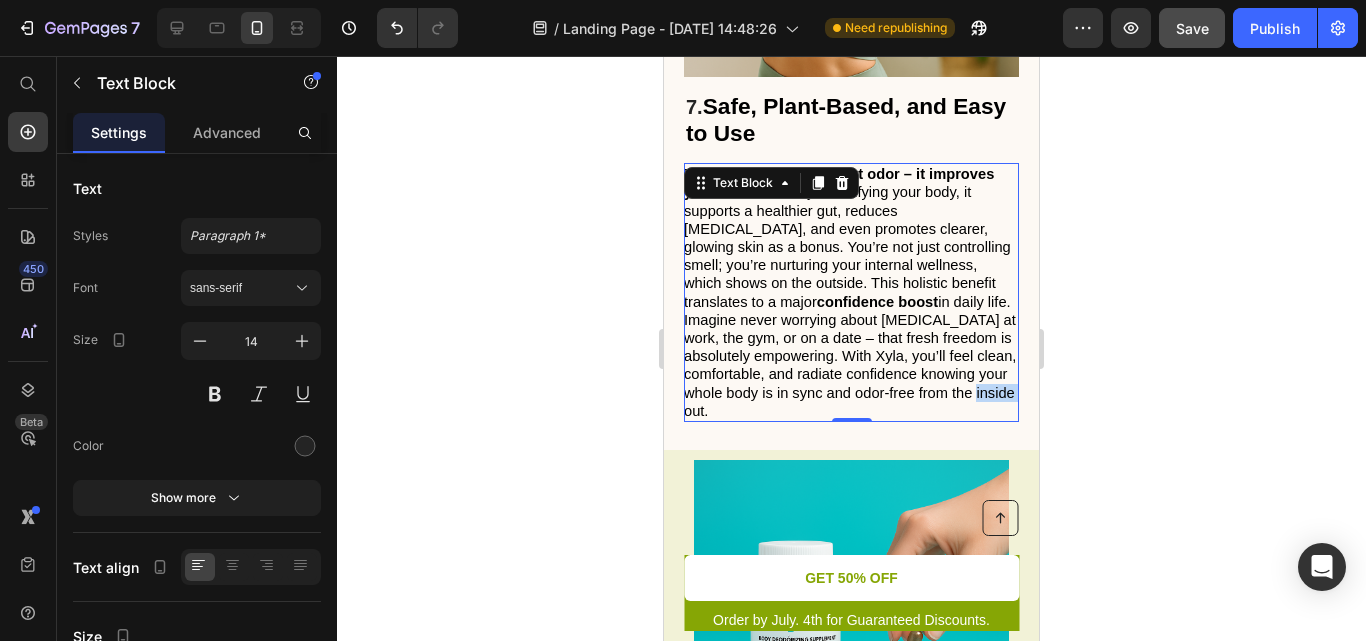 drag, startPoint x: 845, startPoint y: 364, endPoint x: 790, endPoint y: 360, distance: 55.145264 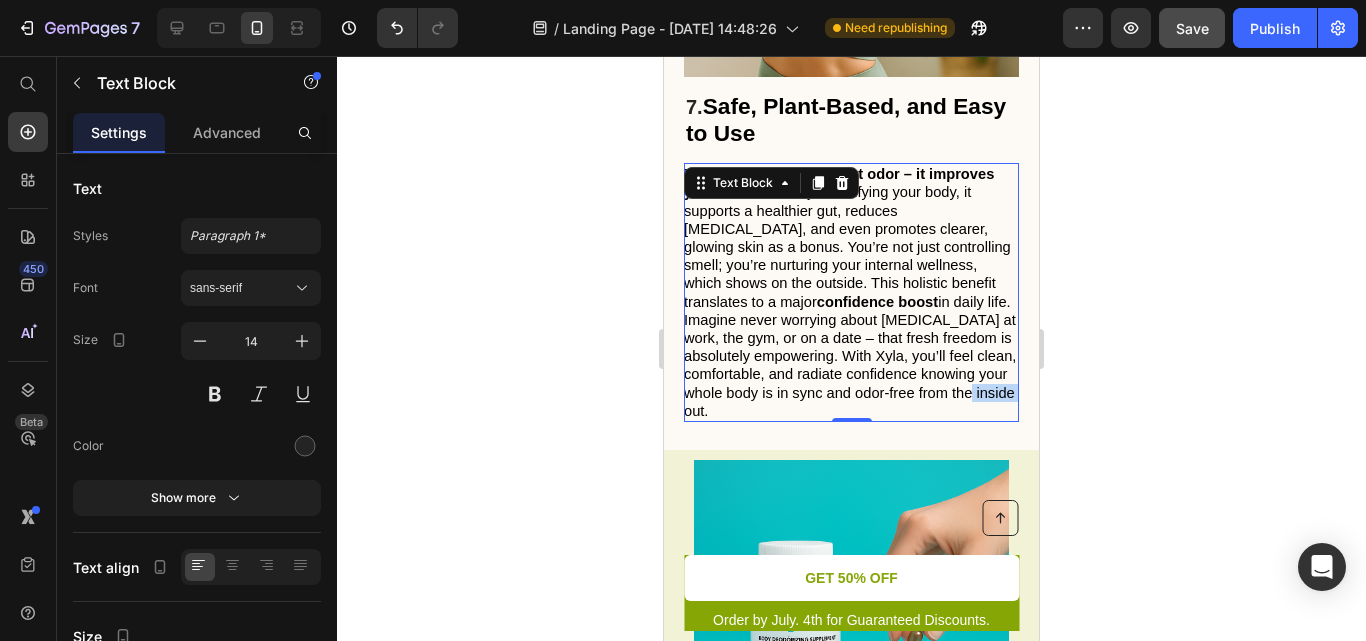 click on "Xyla does more than fight odor – it improves you from within.  By detoxifying your body, it supports a healthier gut, reduces bloating, and even promotes clearer, glowing skin as a bonus. You’re not just controlling smell; you’re nurturing your internal wellness, which shows on the outside. This holistic benefit translates to a major  confidence boost  in daily life. Imagine never worrying about body odor at work, the gym, or on a date – that fresh freedom is absolutely empowering. With Xyla, you’ll feel clean, comfortable, and radiate confidence knowing your whole body is in sync and odor-free from the inside out." at bounding box center [850, 292] 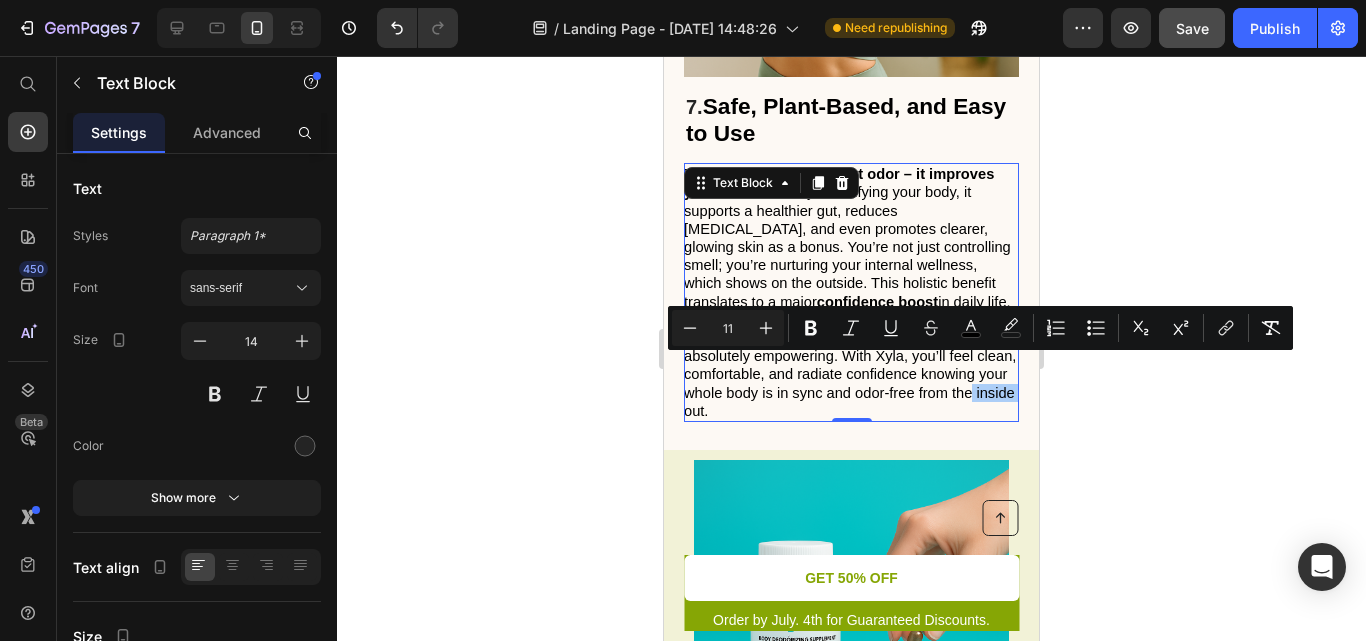 click on "Minus 11 Plus" at bounding box center [728, 328] 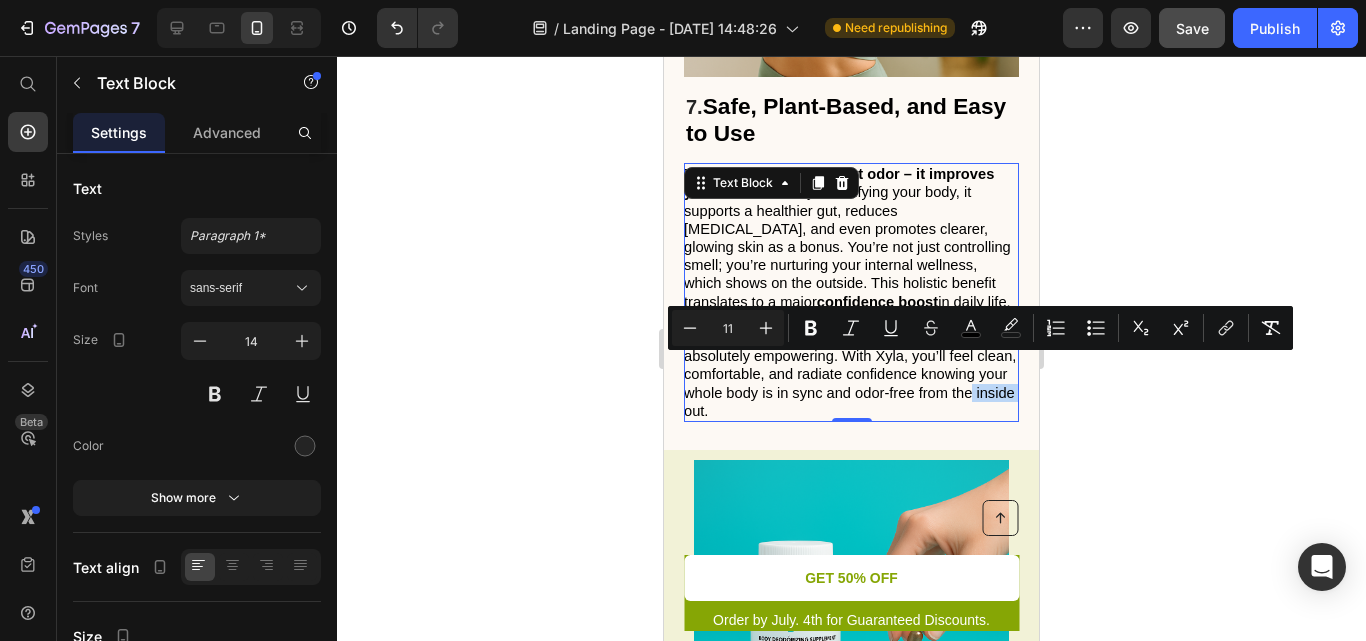 click on "Xyla does more than fight odor – it improves you from within.  By detoxifying your body, it supports a healthier gut, reduces bloating, and even promotes clearer, glowing skin as a bonus. You’re not just controlling smell; you’re nurturing your internal wellness, which shows on the outside. This holistic benefit translates to a major  confidence boost  in daily life. Imagine never worrying about body odor at work, the gym, or on a date – that fresh freedom is absolutely empowering. With Xyla, you’ll feel clean, comfortable, and radiate confidence knowing your whole body is in sync and odor-free from the inside out." at bounding box center [850, 292] 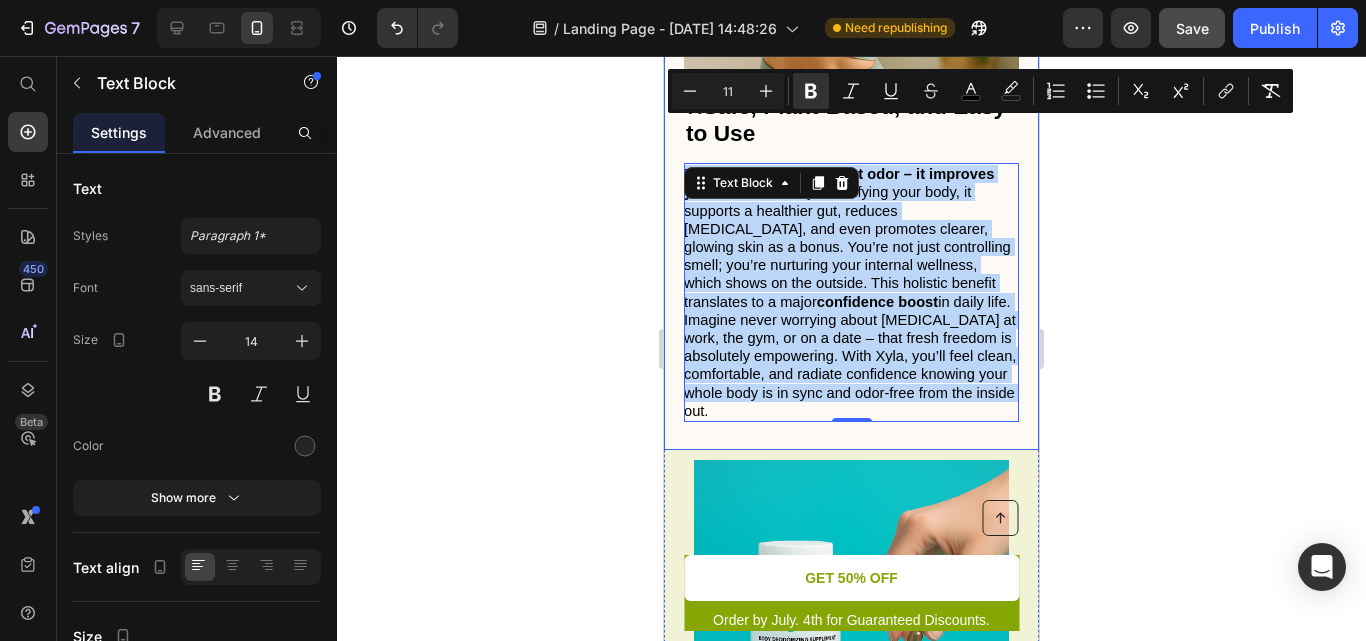 drag, startPoint x: 844, startPoint y: 368, endPoint x: 669, endPoint y: 131, distance: 294.60822 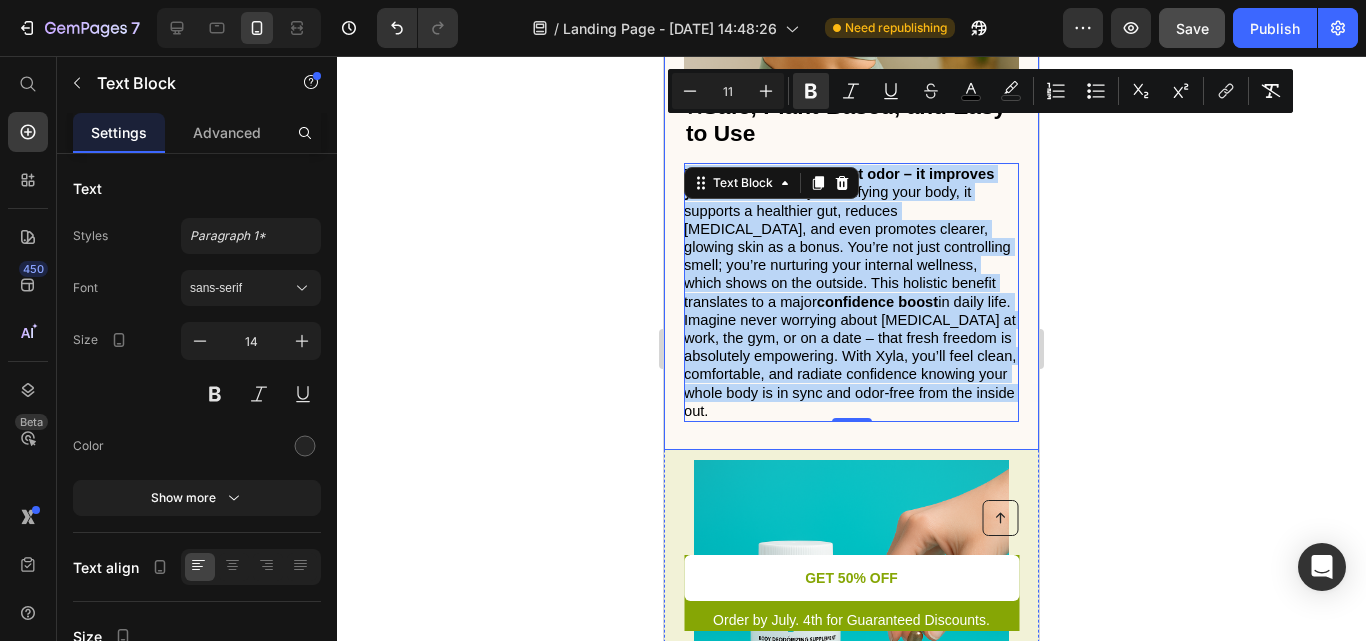 click on "7.   Safe, Plant-Based, and Easy to Use Heading Xyla does more than fight odor – it improves you from within.  By detoxifying your body, it supports a healthier gut, reduces bloating, and even promotes clearer, glowing skin as a bonus. You’re not just controlling smell; you’re nurturing your internal wellness, which shows on the outside. This holistic benefit translates to a major  confidence boost  in daily life. Imagine never worrying about body odor at work, the gym, or on a date – that fresh freedom is absolutely empowering. With Xyla, you’ll feel clean, comfortable, and radiate confidence knowing your whole body is in sync and odor-free from the inside out. Text Block   0 Image Row" at bounding box center [851, 82] 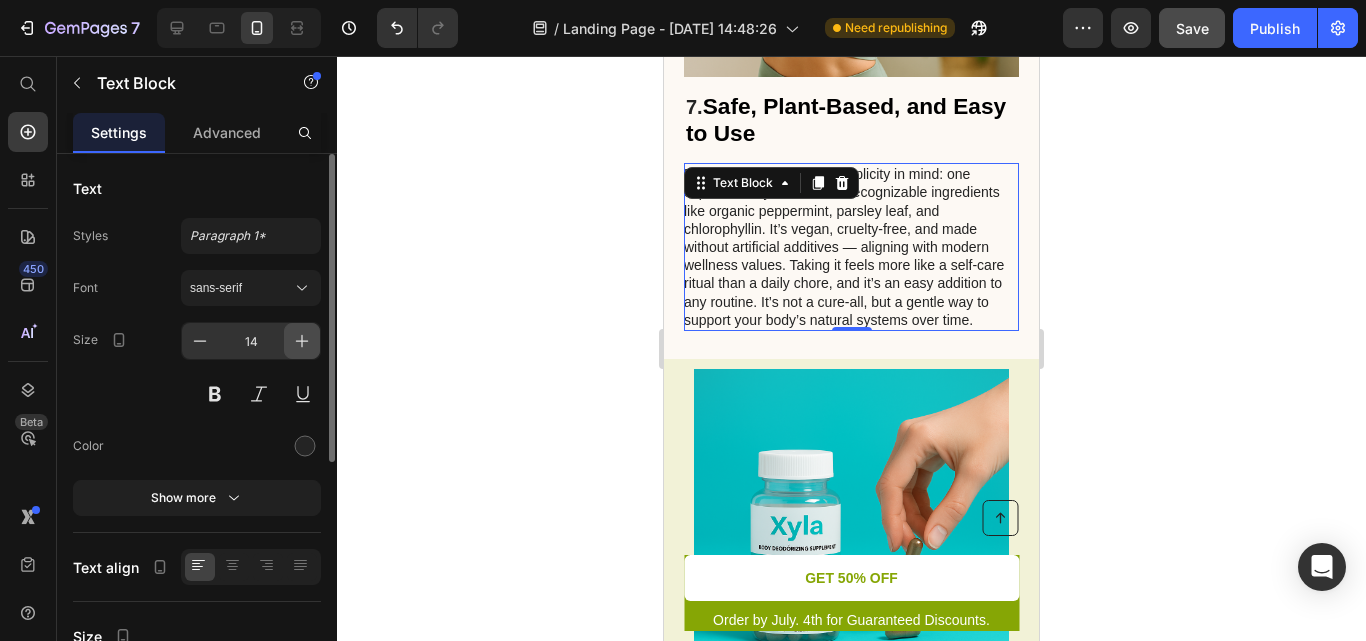 click at bounding box center [302, 341] 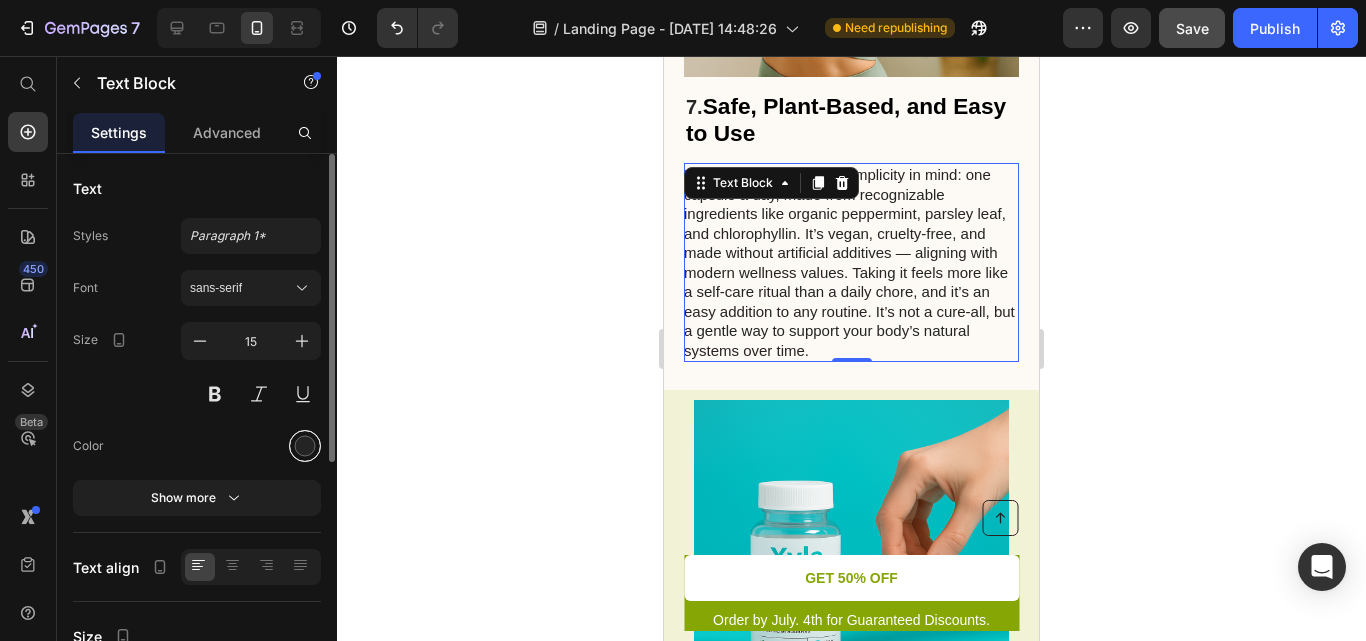 click at bounding box center (305, 446) 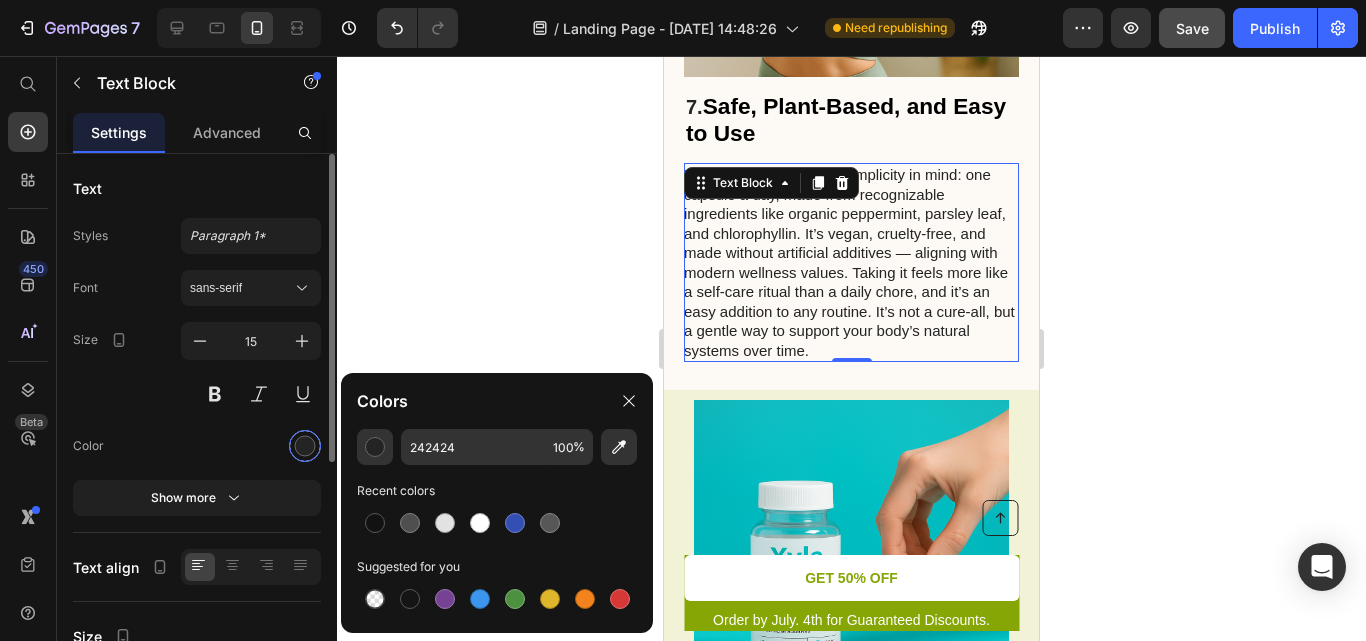 click at bounding box center [305, 446] 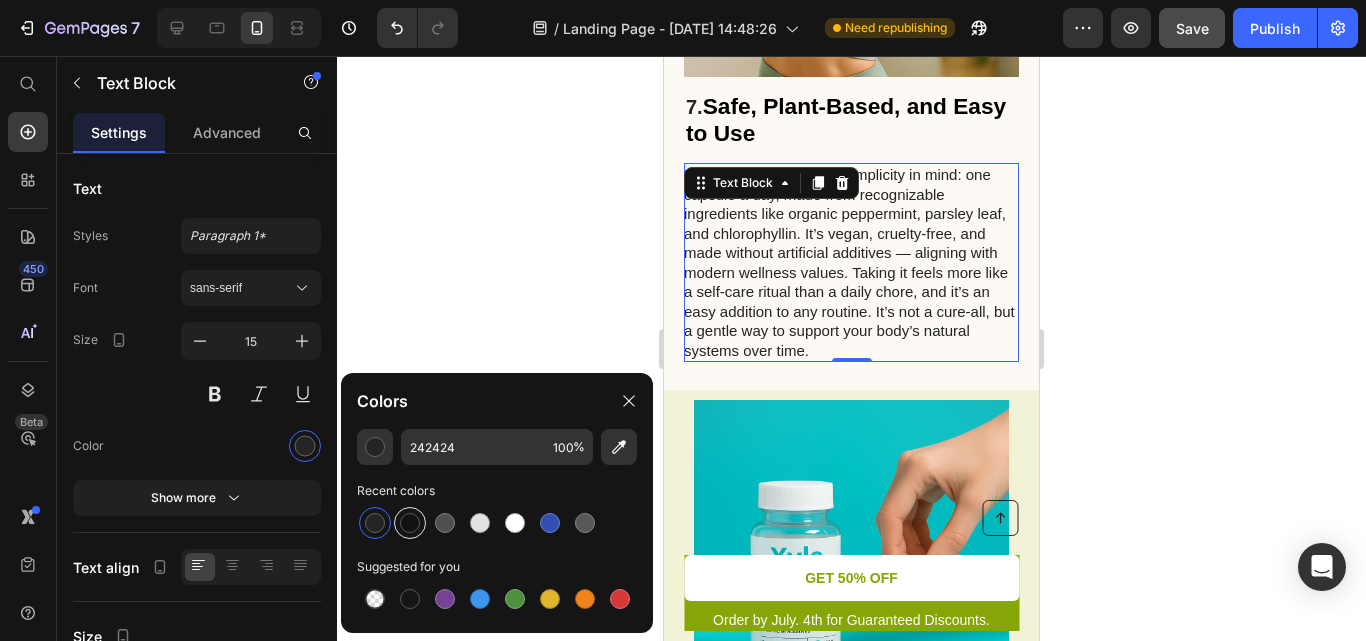 click at bounding box center (410, 523) 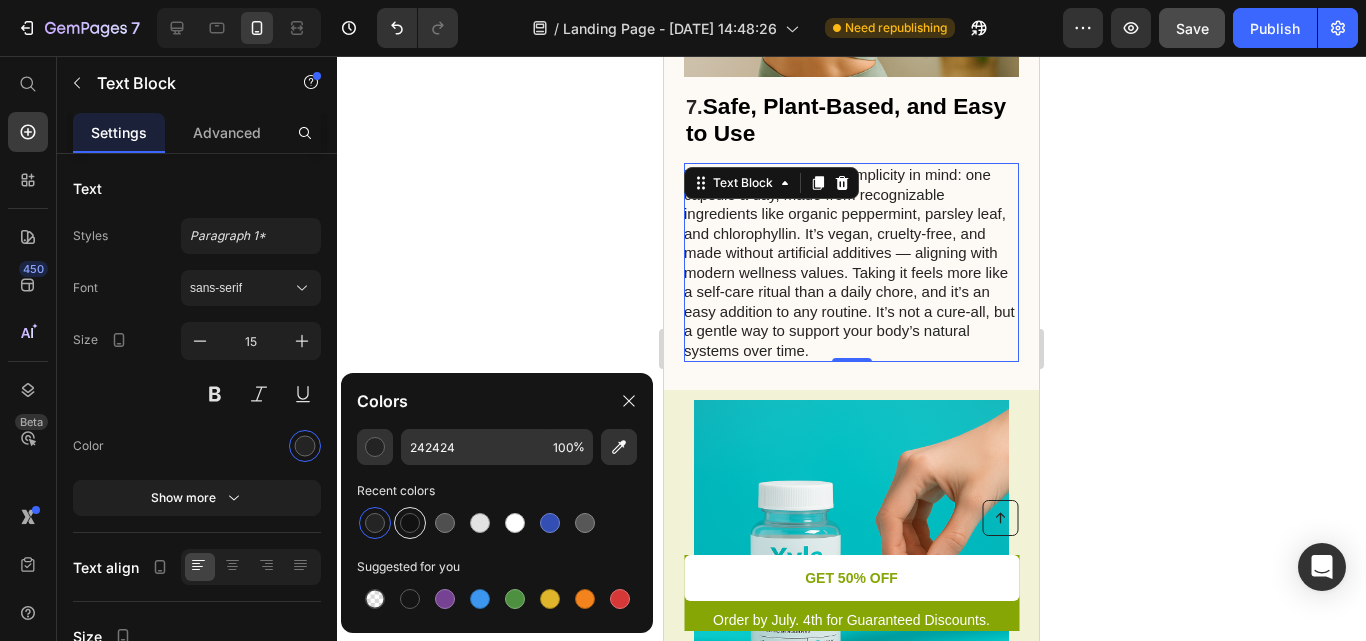type on "121212" 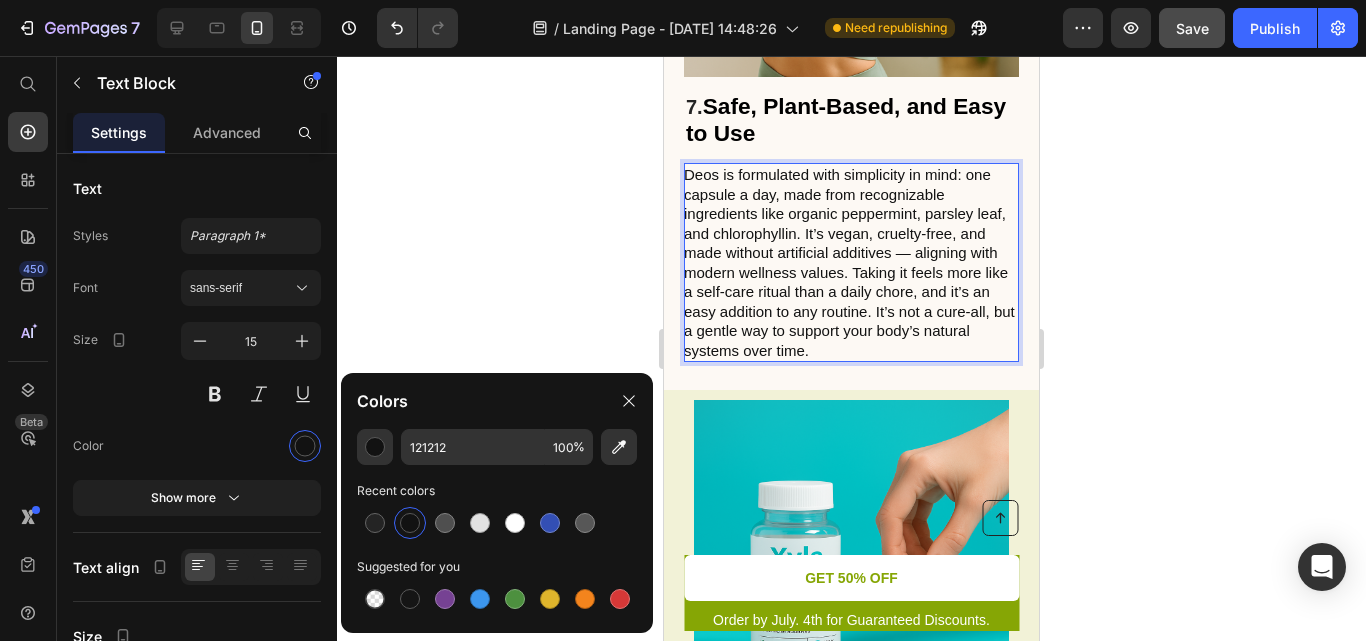 click on "Deos is formulated with simplicity in mind: one capsule a day, made from recognizable ingredients like organic peppermint, parsley leaf, and chlorophyllin. It’s vegan, cruelty-free, and made without artificial additives — aligning with modern wellness values. Taking it feels more like a self-care ritual than a daily chore, and it’s an easy addition to any routine. It’s not a cure-all, but a gentle way to support your body’s natural systems over time." at bounding box center (850, 262) 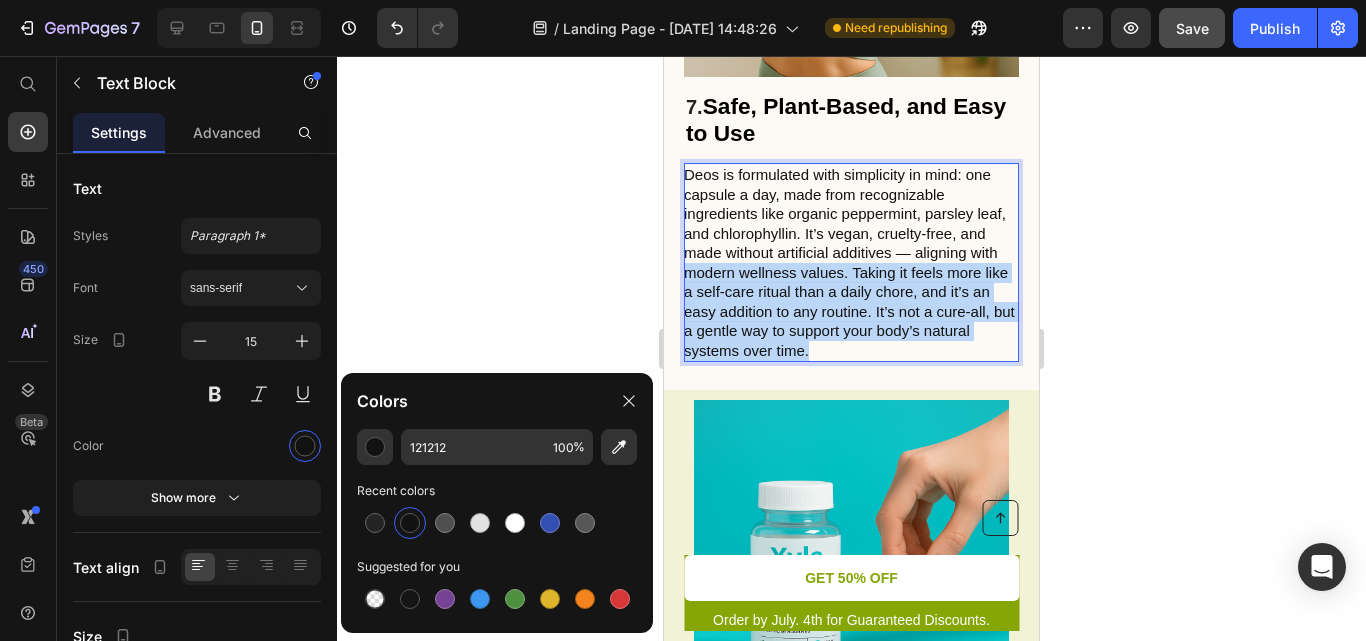 drag, startPoint x: 910, startPoint y: 300, endPoint x: 703, endPoint y: 219, distance: 222.2836 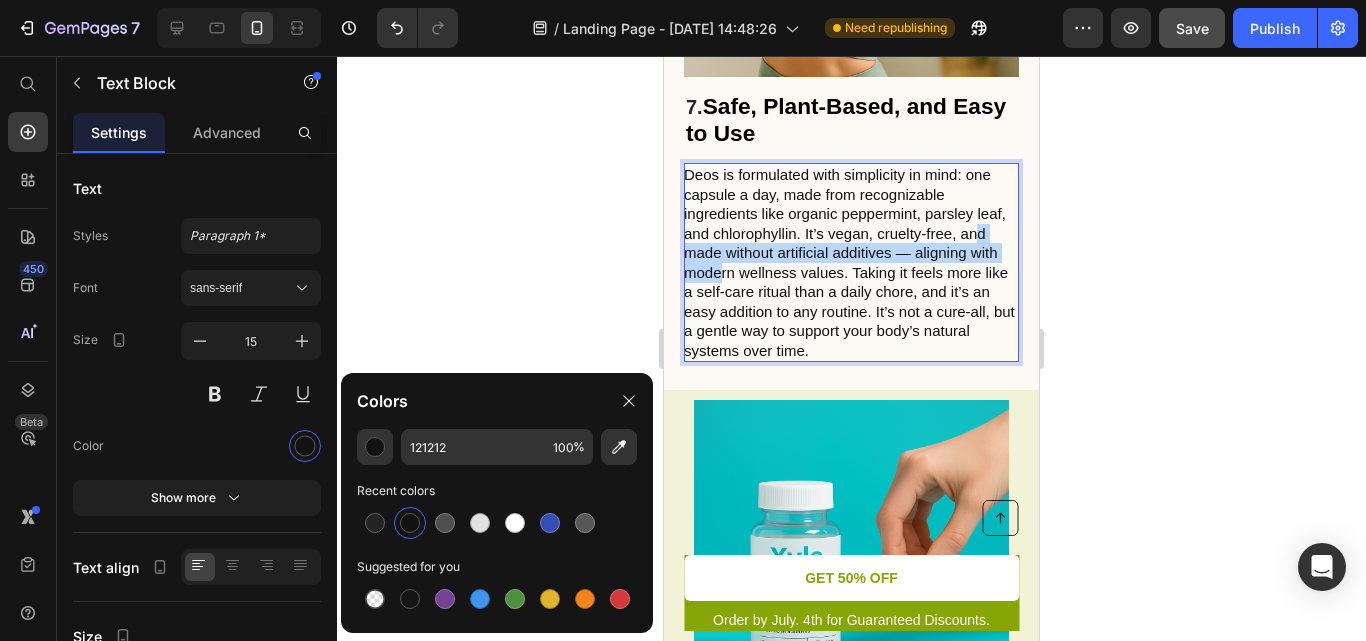 drag, startPoint x: 703, startPoint y: 218, endPoint x: 752, endPoint y: 220, distance: 49.0408 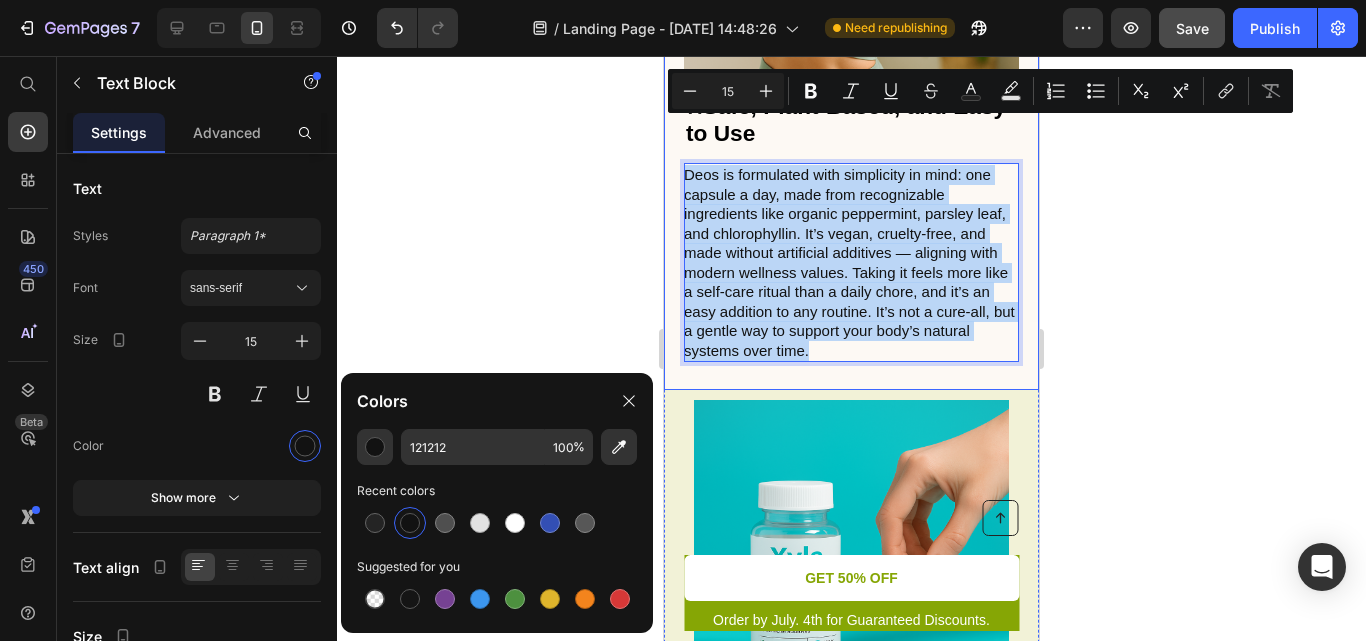 drag, startPoint x: 906, startPoint y: 307, endPoint x: 664, endPoint y: 125, distance: 302.80026 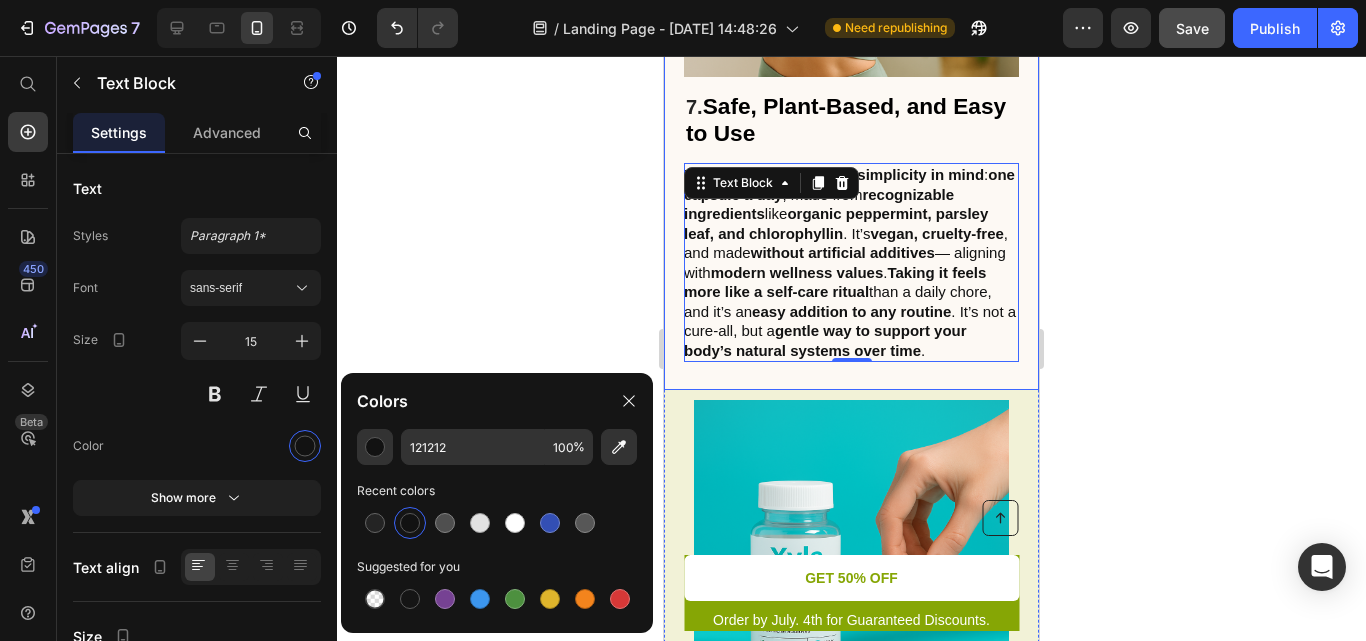 drag, startPoint x: 525, startPoint y: 245, endPoint x: 103, endPoint y: 284, distance: 423.7983 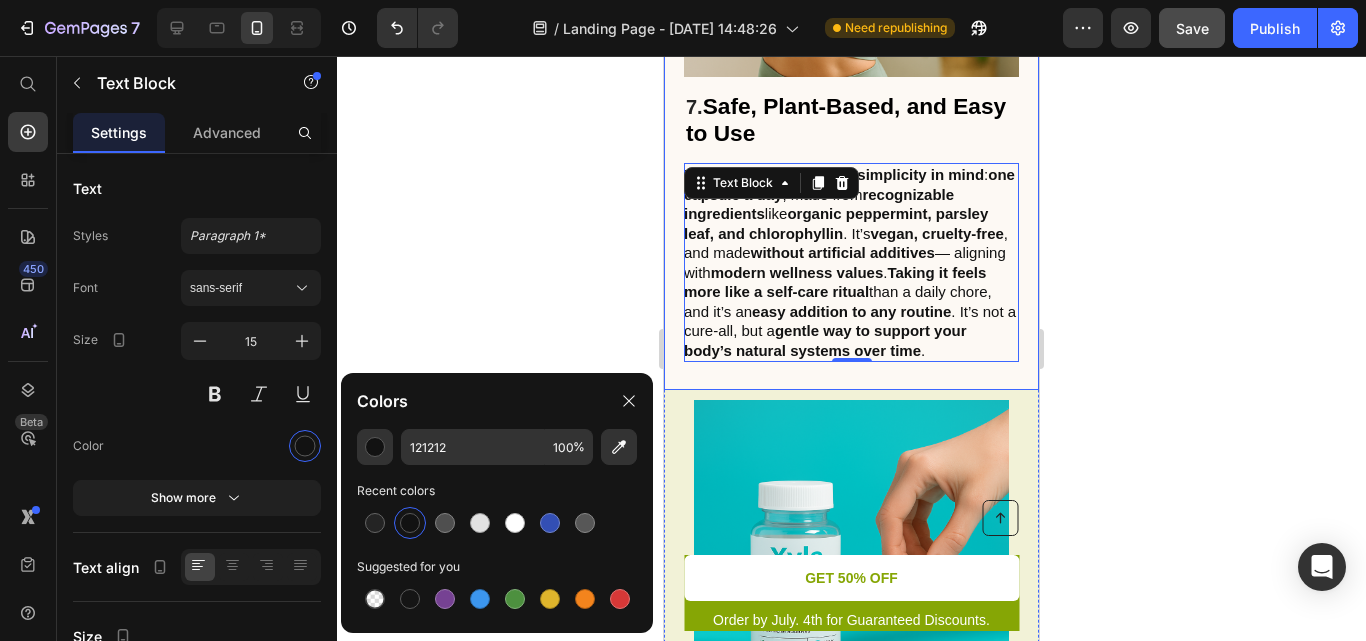 click 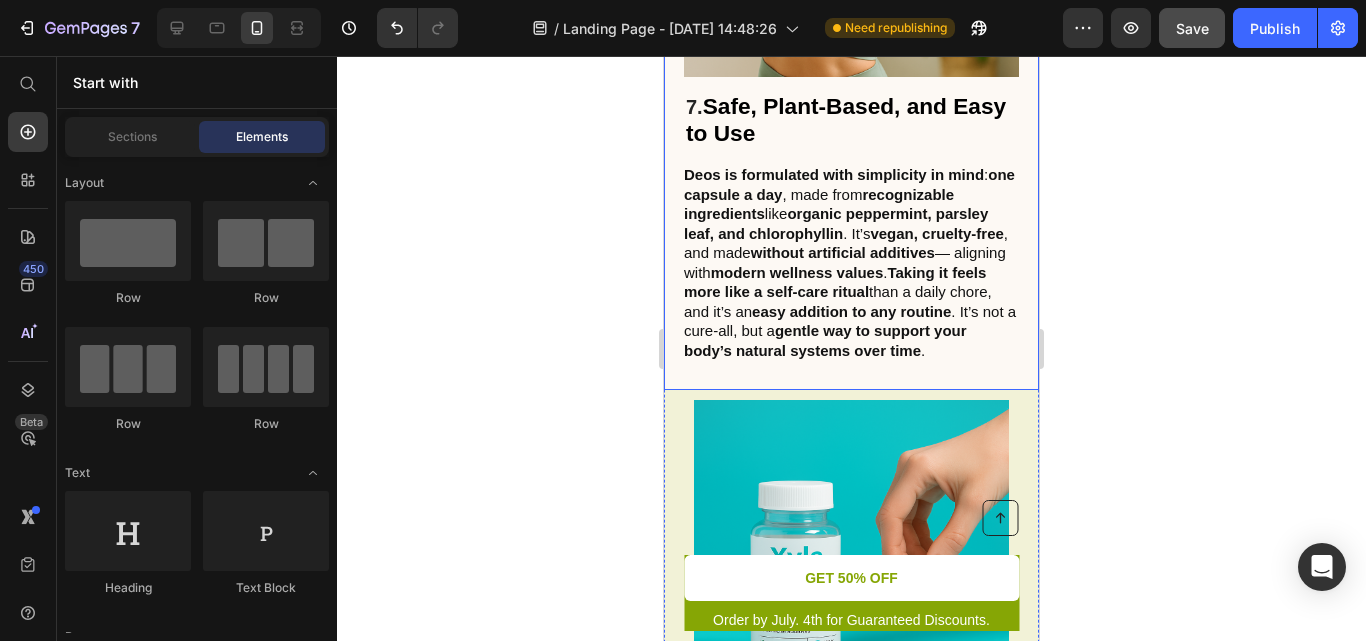 drag, startPoint x: 877, startPoint y: 372, endPoint x: 952, endPoint y: 205, distance: 183.0683 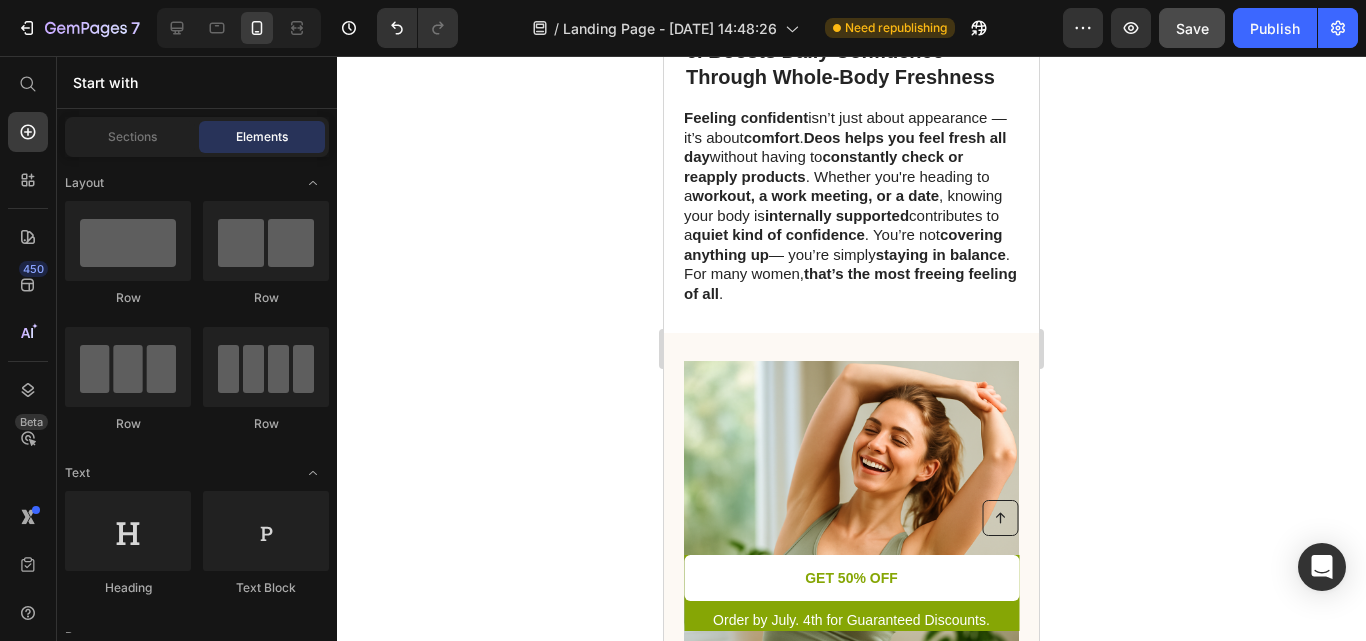 scroll, scrollTop: 4894, scrollLeft: 0, axis: vertical 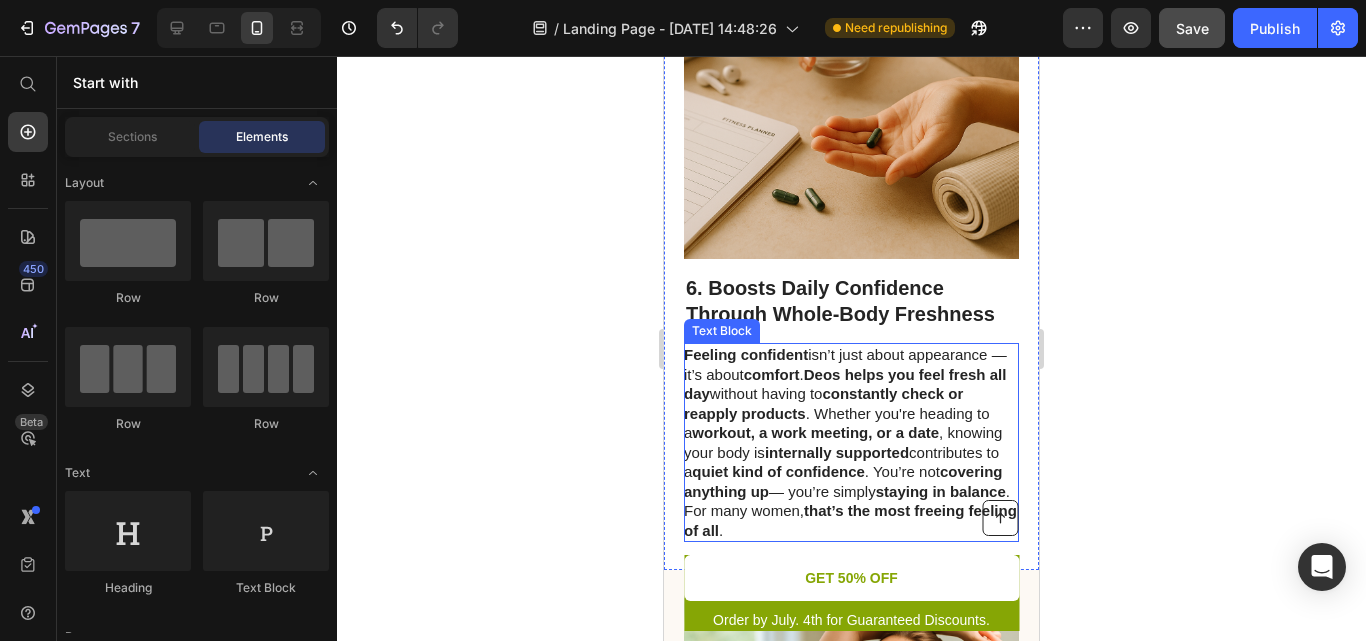 click on "quiet kind of confidence" at bounding box center (778, 471) 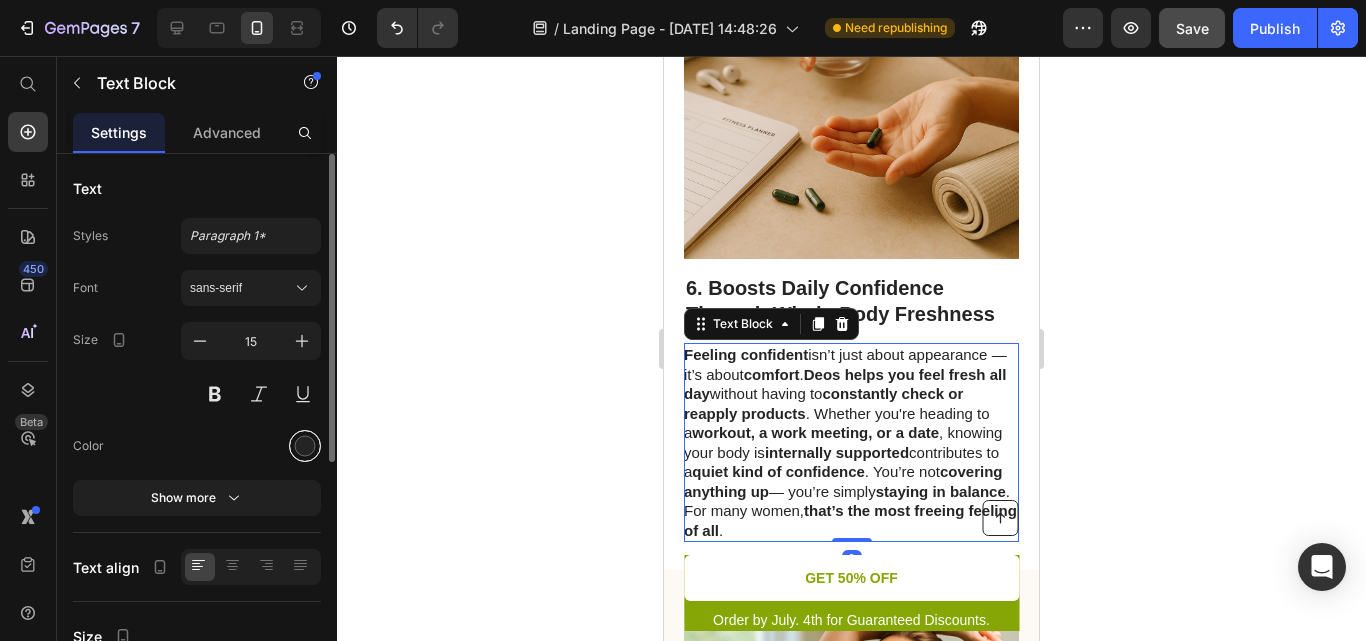 click at bounding box center [305, 446] 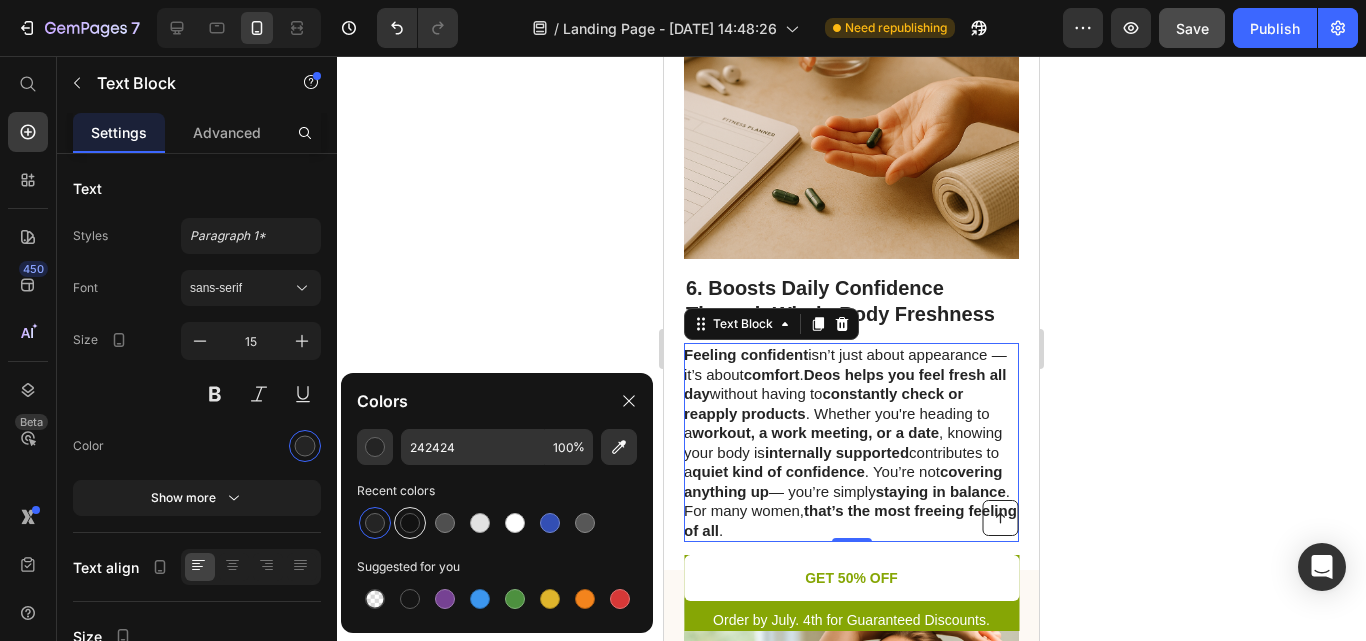 click at bounding box center [410, 523] 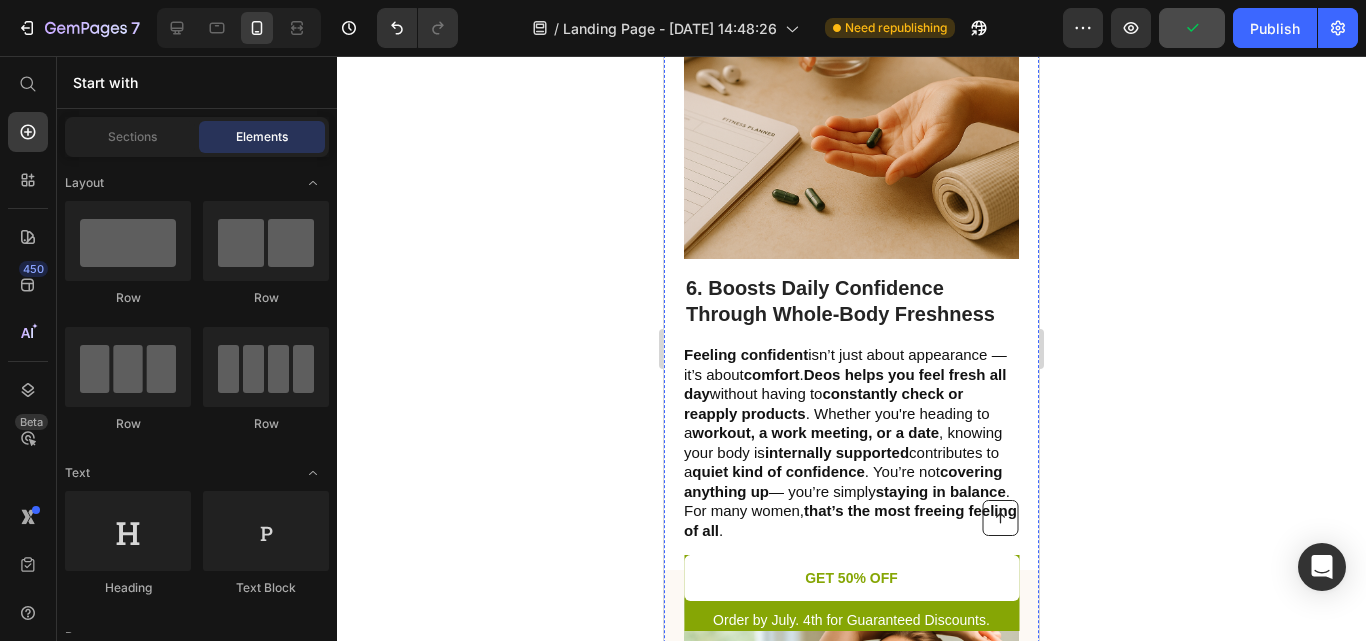 scroll, scrollTop: 4209, scrollLeft: 0, axis: vertical 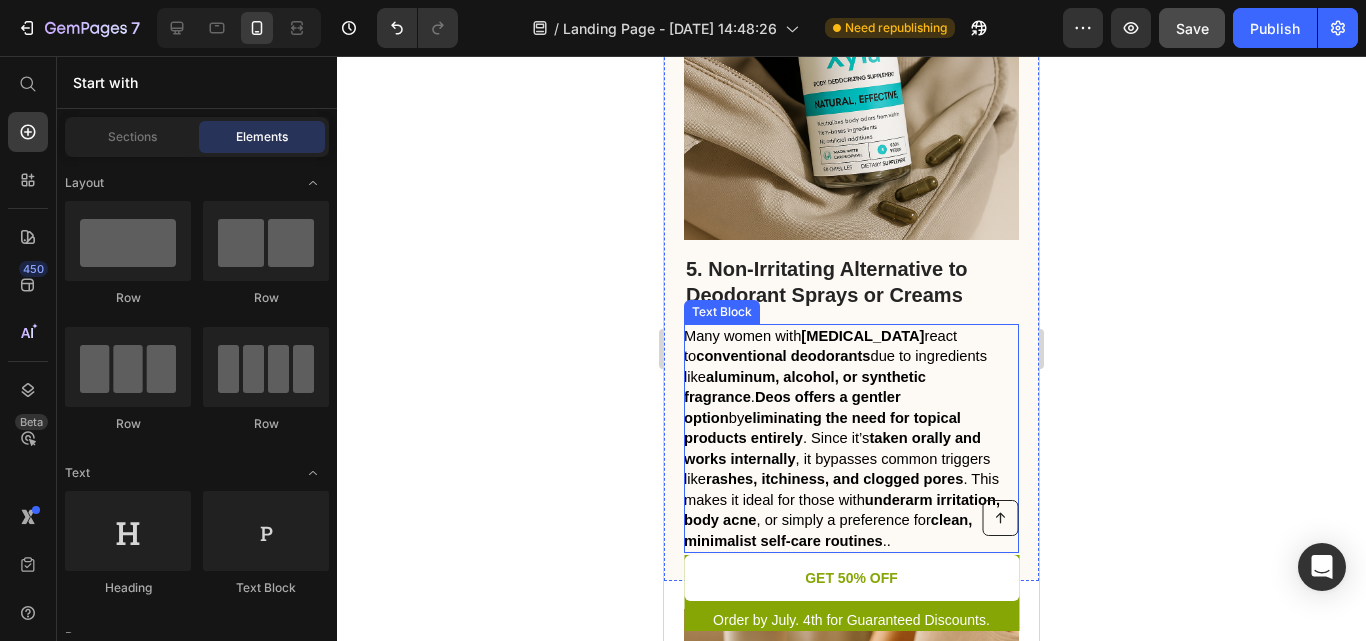 click on "eliminating the need for topical products entirely" at bounding box center [822, 428] 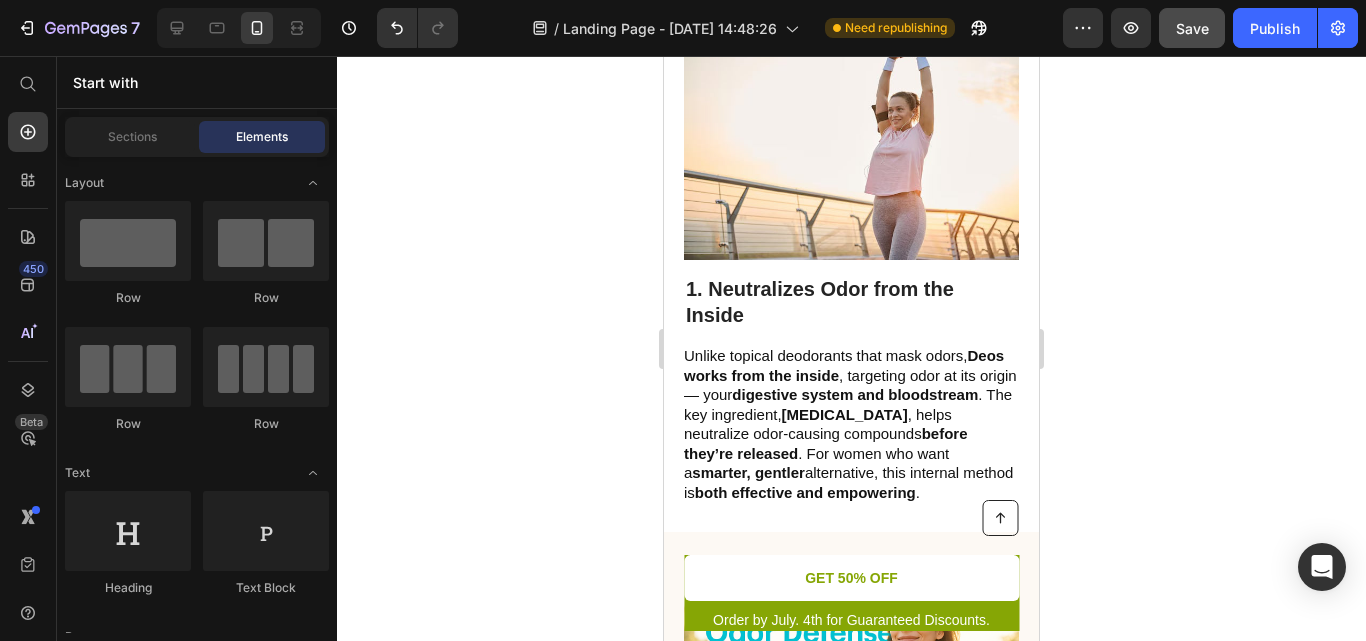scroll, scrollTop: 692, scrollLeft: 0, axis: vertical 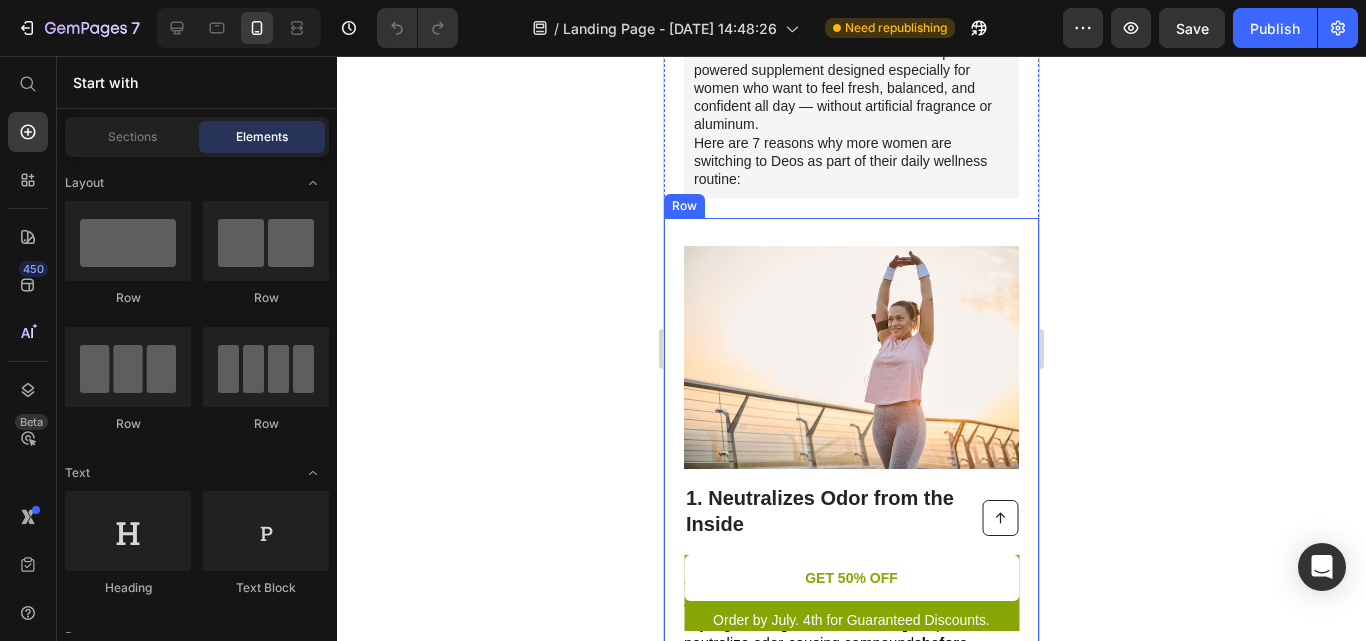click on "Image 1. Neutralizes Odor from the Inside Heading Unlike topical deodorants that mask odors,  Deos works from the inside , targeting odor at its origin — your  digestive system and bloodstream . The key ingredient,  sodium copper chlorophyllin , helps neutralize odor-causing compounds  before they’re released . For women who want a  smarter, gentler  alternative, this internal method is  both effective and empowering . Text Block Row" at bounding box center (851, 479) 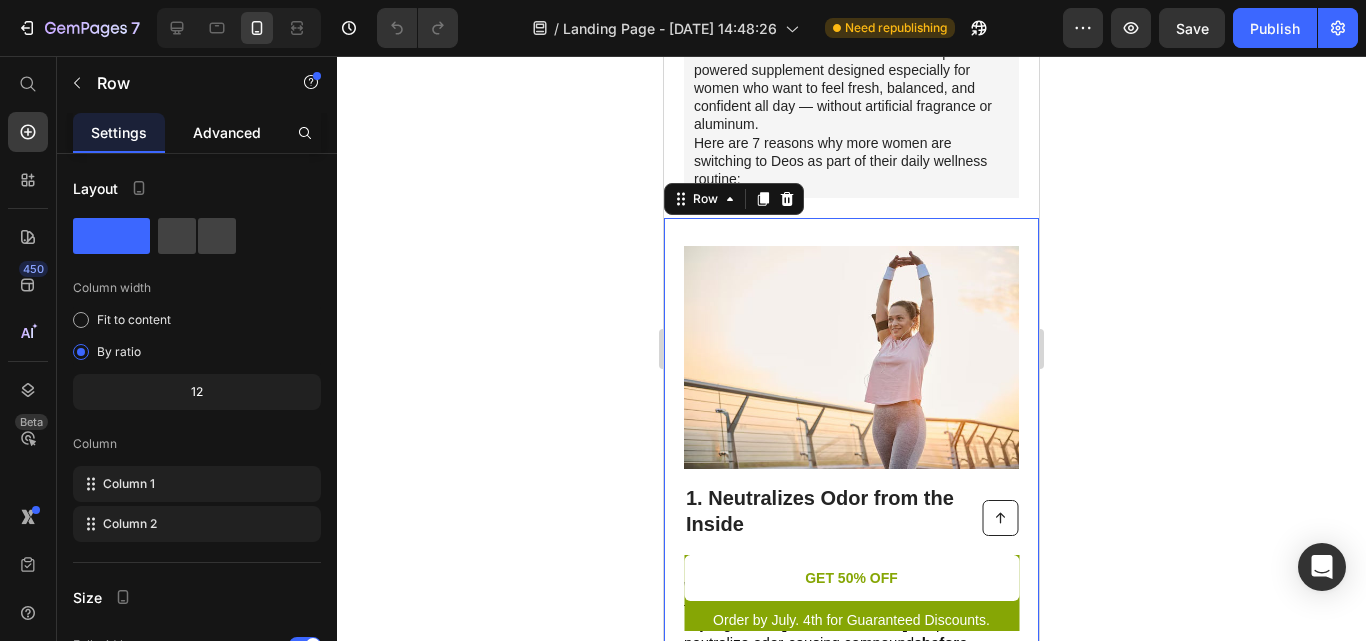 click on "Advanced" 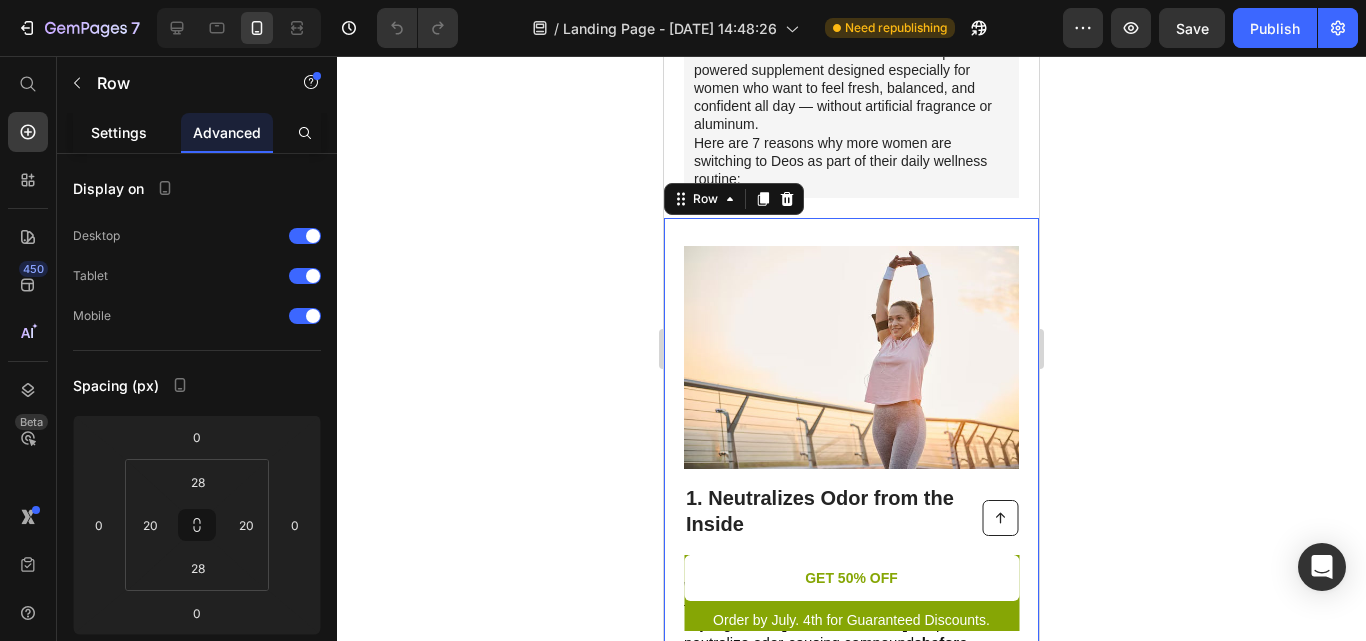 click on "Settings" at bounding box center (119, 132) 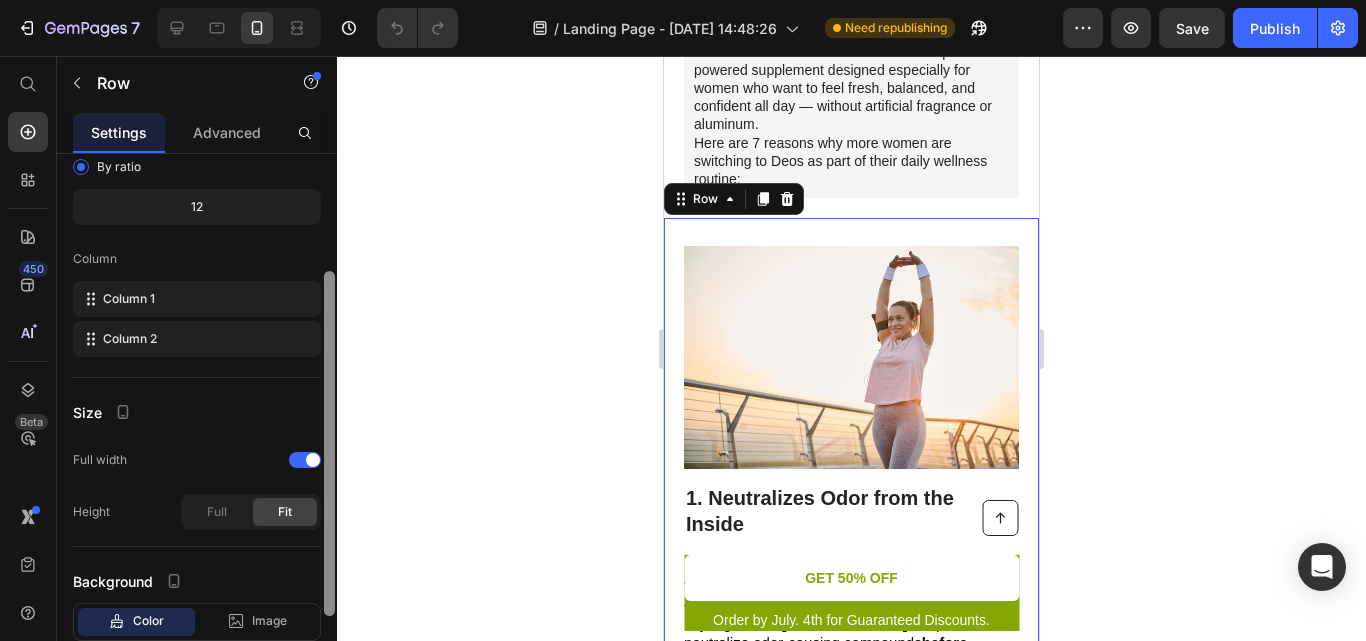 scroll, scrollTop: 312, scrollLeft: 0, axis: vertical 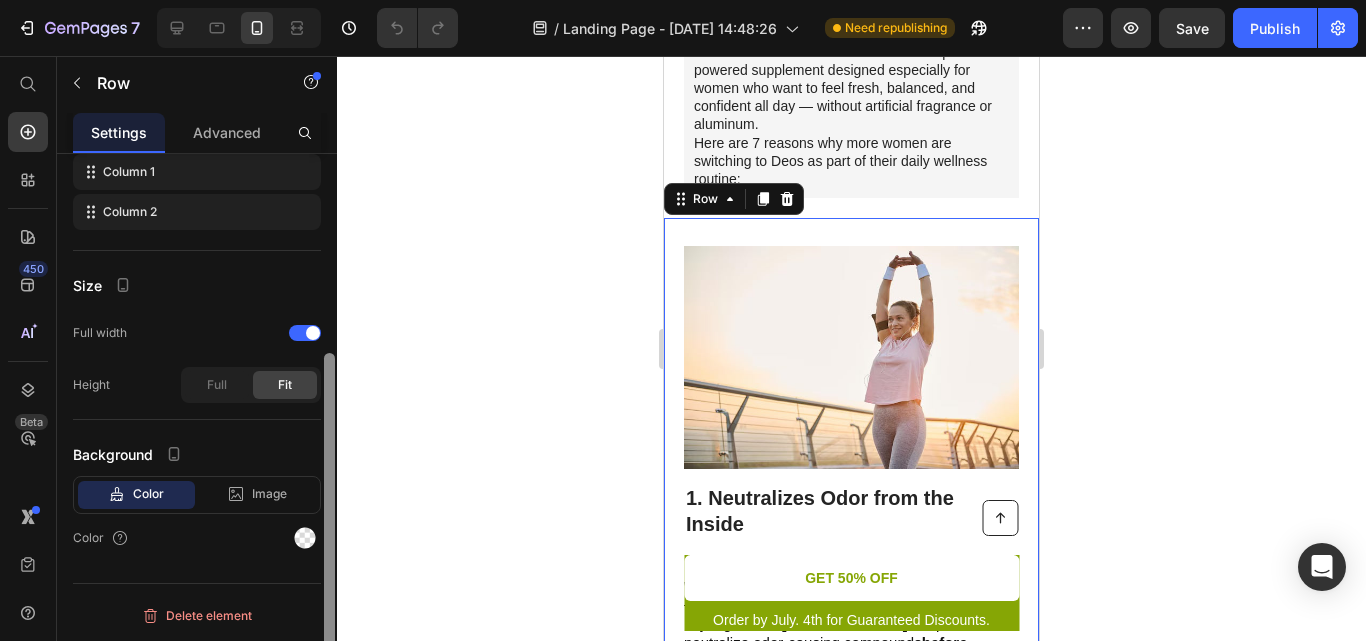 drag, startPoint x: 334, startPoint y: 260, endPoint x: 333, endPoint y: 500, distance: 240.00209 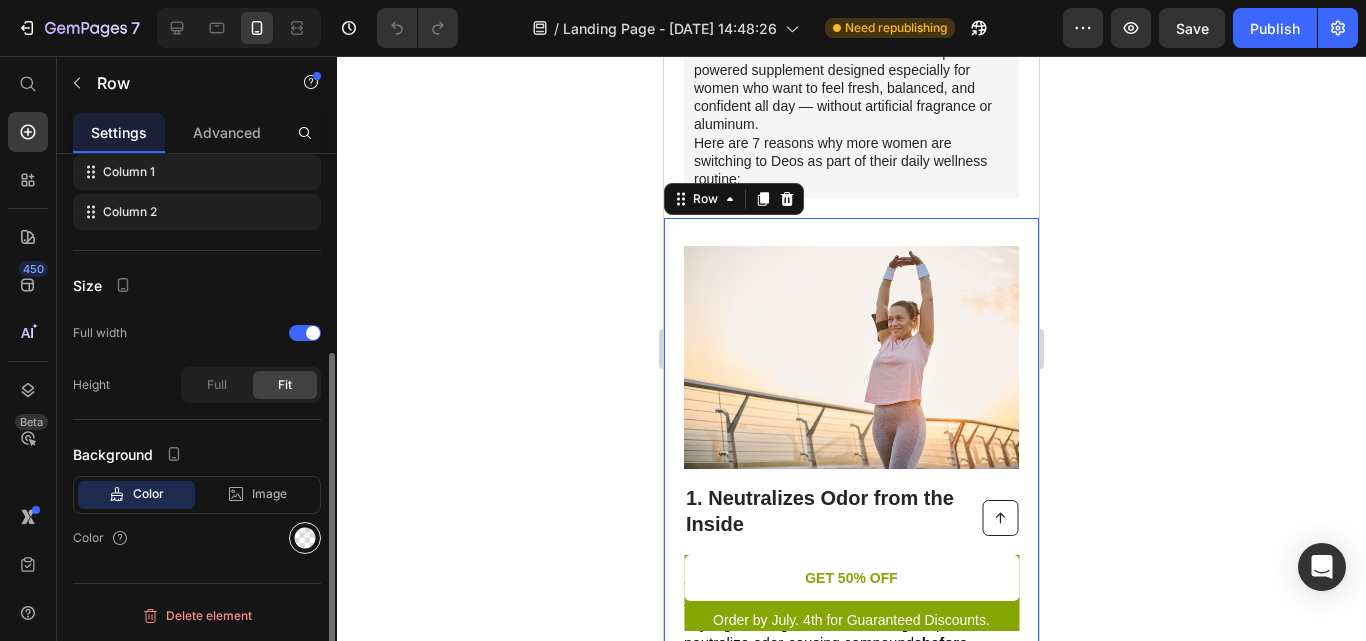 click at bounding box center [305, 538] 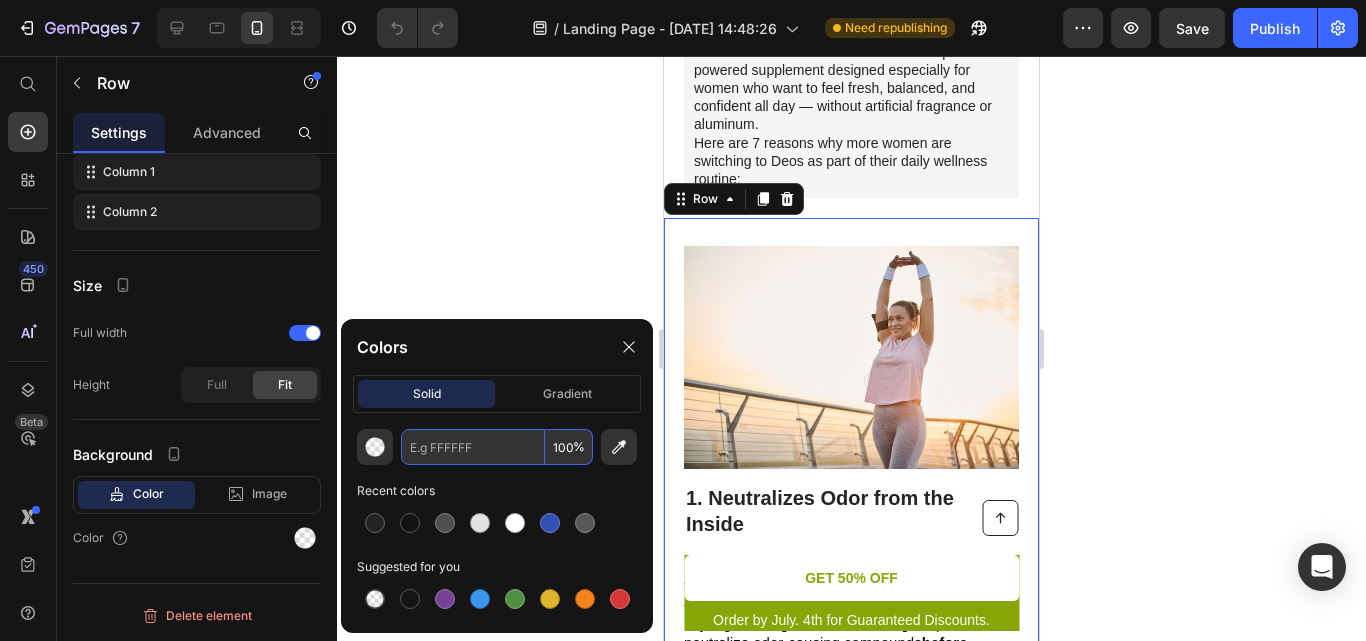 click at bounding box center (473, 447) 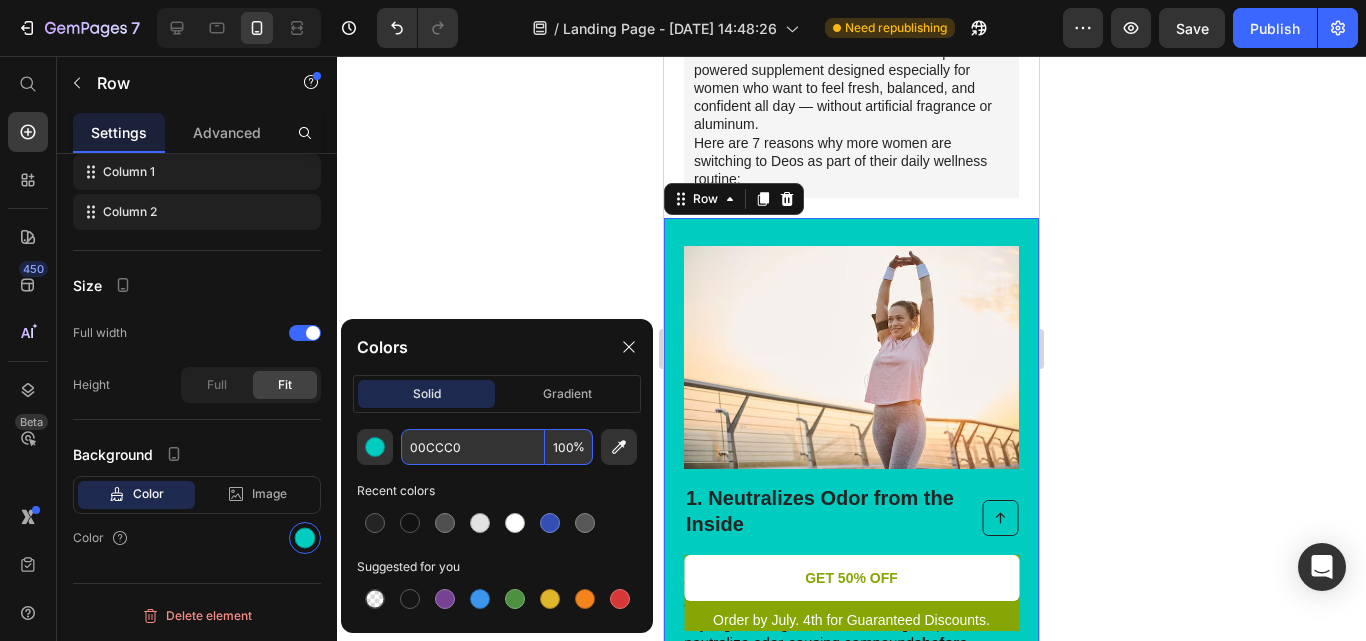 type on "00CCC0" 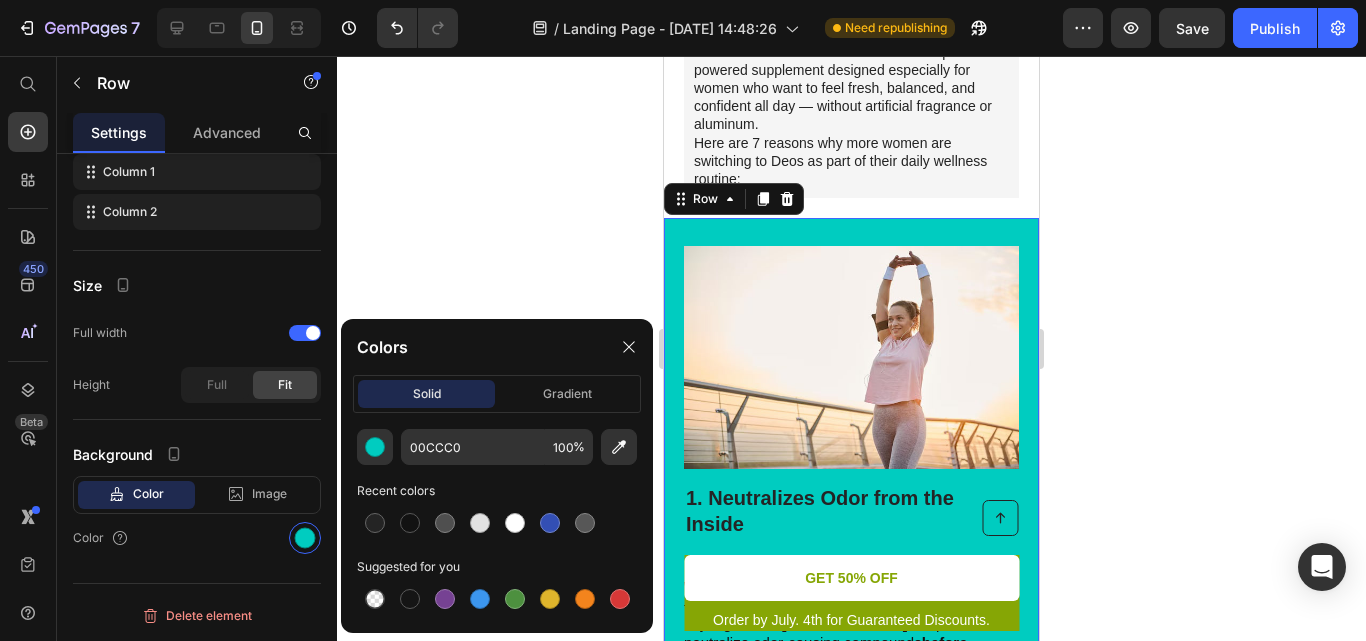 click on "00CCC0 100 % Recent colors Suggested for you" 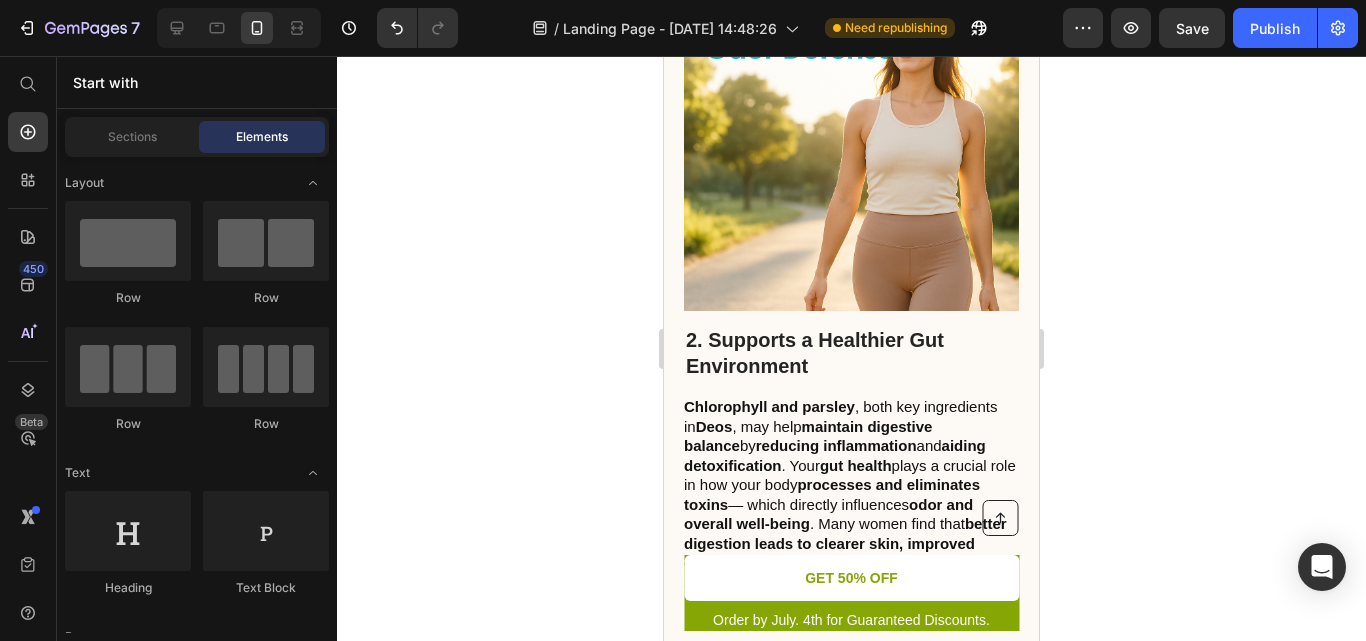 scroll, scrollTop: 1301, scrollLeft: 0, axis: vertical 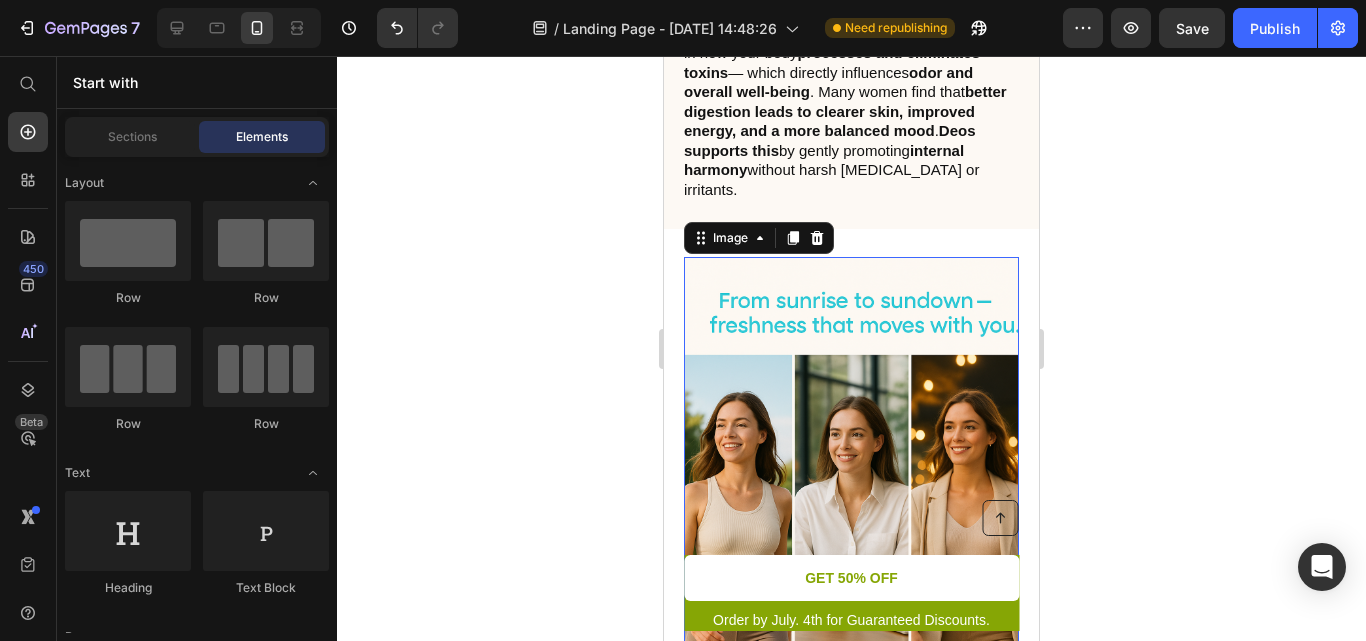 click on "Image   0" at bounding box center [851, 508] 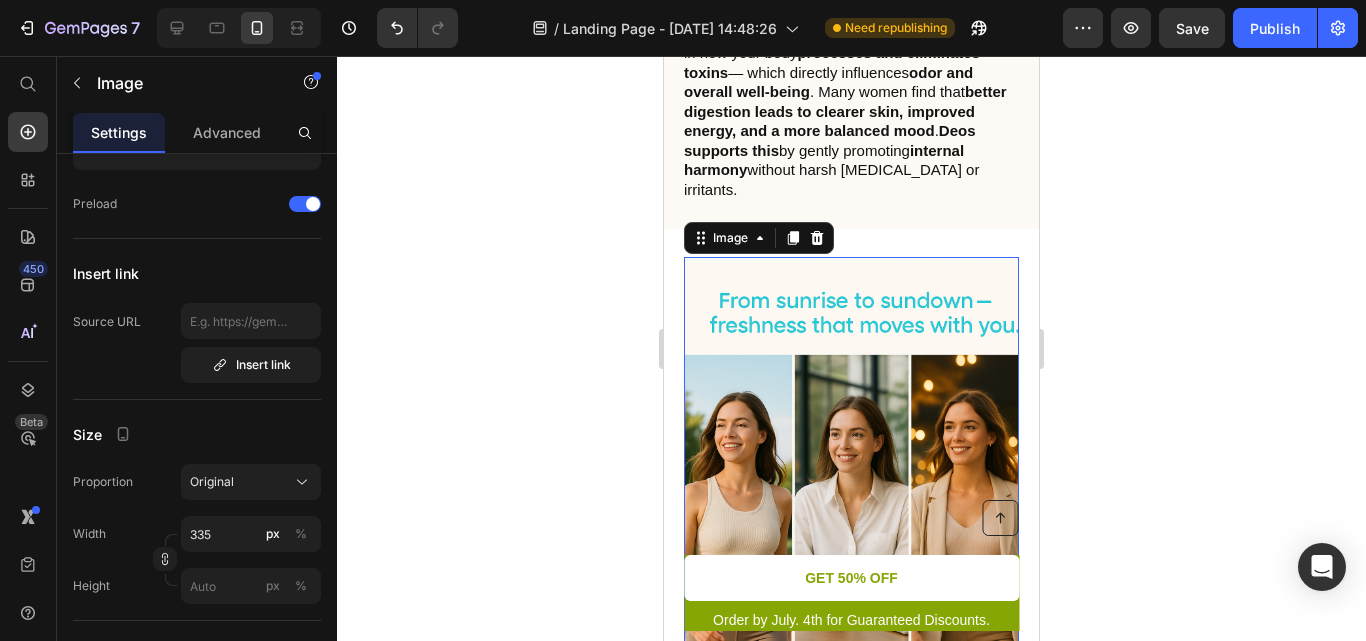 scroll, scrollTop: 0, scrollLeft: 0, axis: both 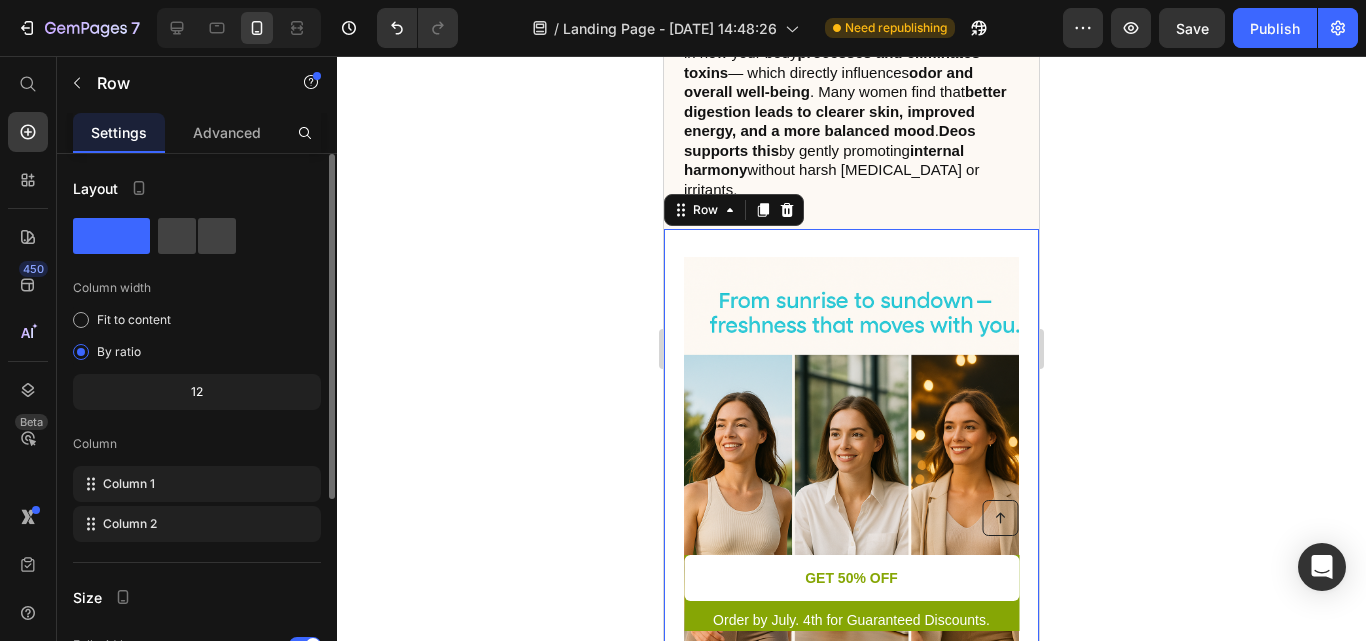 click on "Image 3.   Freshens Breath and Intimate Areas Naturally Heading The  compounds in Deos  — especially  peppermint and parsley leaf  — are known for their  antimicrobial and deodorizing properties . When taken daily, they may help  reduce compounds responsible for [MEDICAL_DATA] , and even contribute to  freshness in less talked-about areas  of the body, like the  underarms and the vaginal microbiome . Instead of temporarily  masking odor with sprays or gum ,  Deos helps minimize it from the inside , making you feel  fresh no matter what time of day . Text Block Row   0" at bounding box center (851, 663) 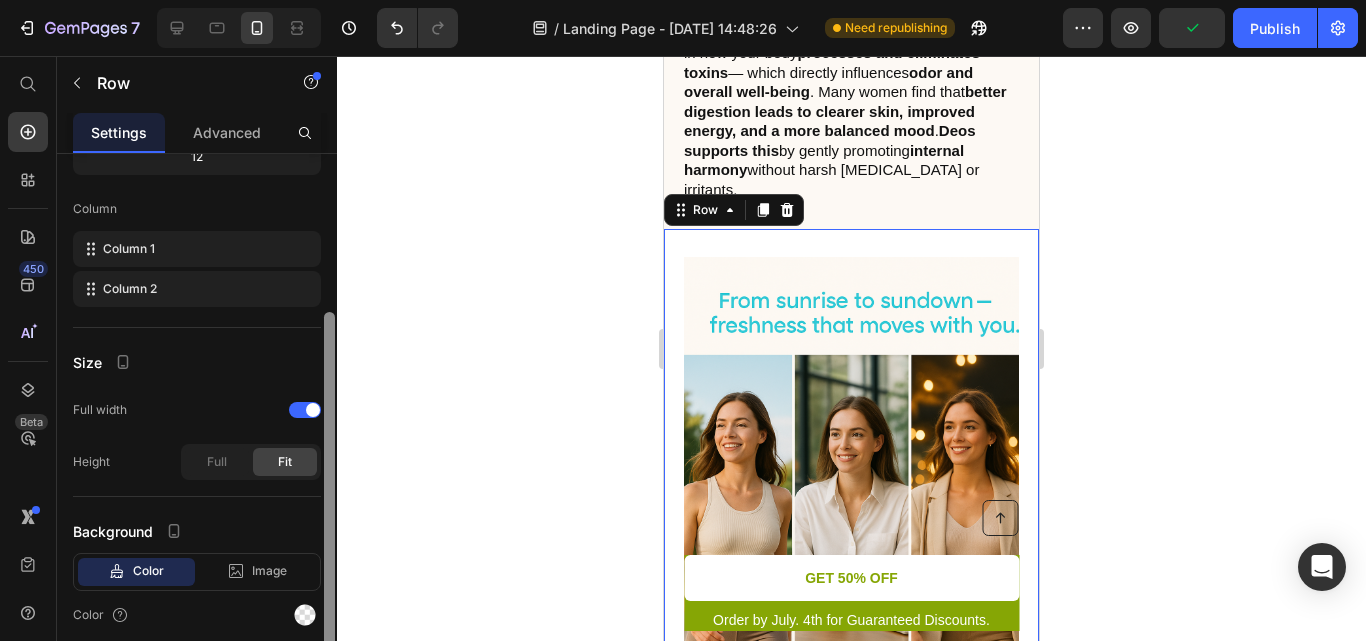 scroll, scrollTop: 241, scrollLeft: 0, axis: vertical 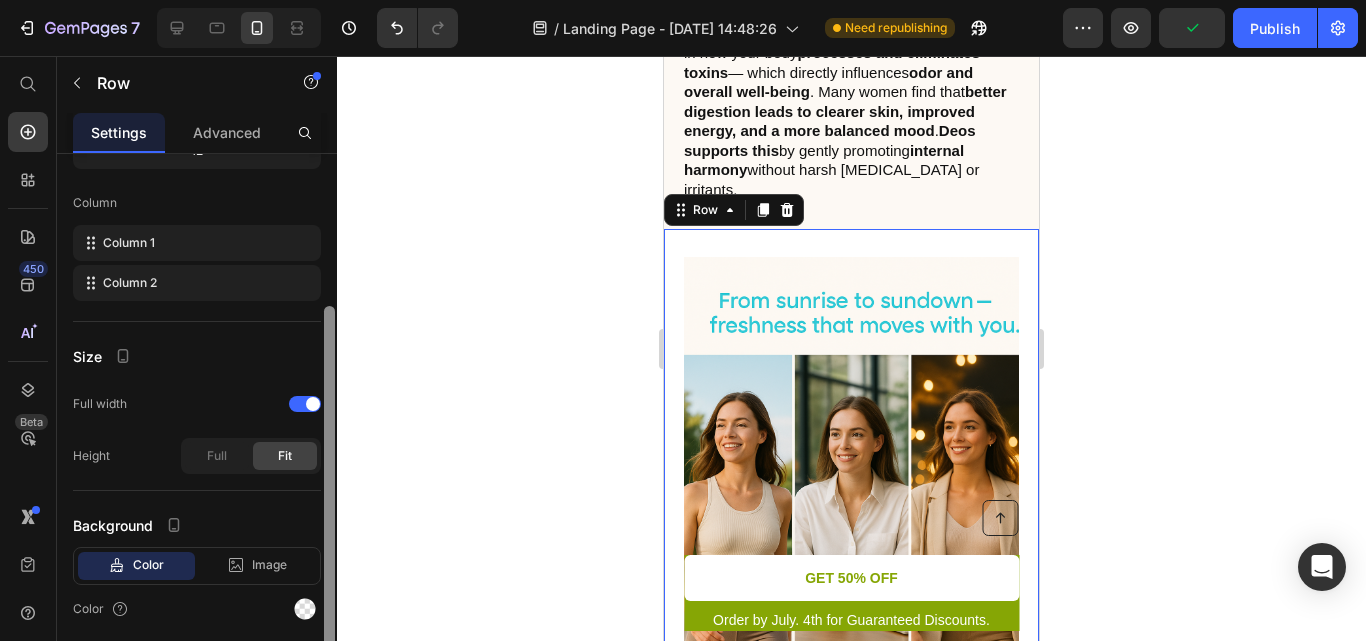 drag, startPoint x: 327, startPoint y: 425, endPoint x: 322, endPoint y: 579, distance: 154.08115 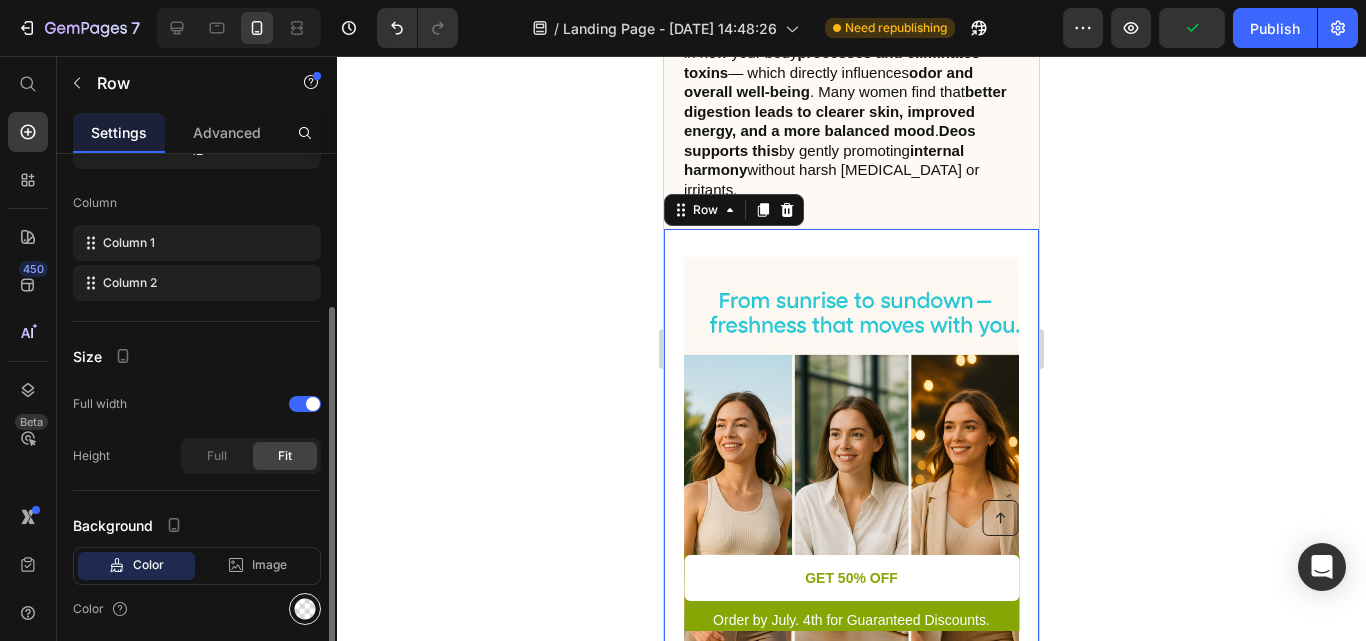 click 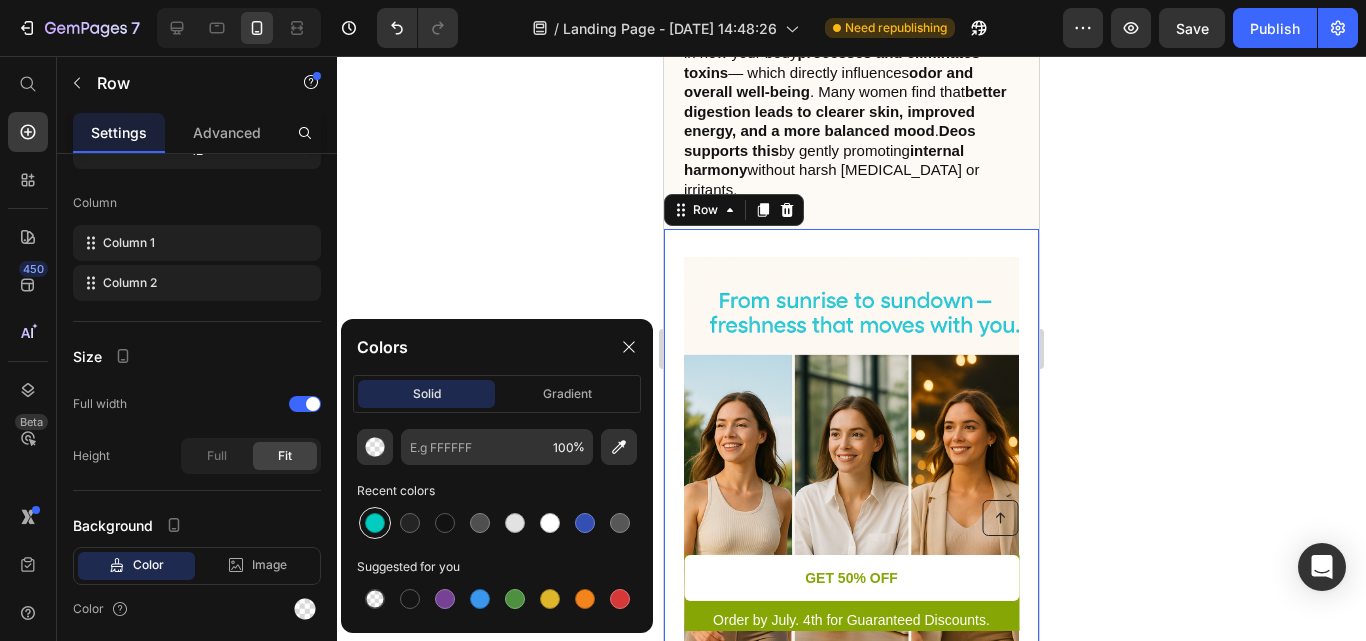 click at bounding box center (375, 523) 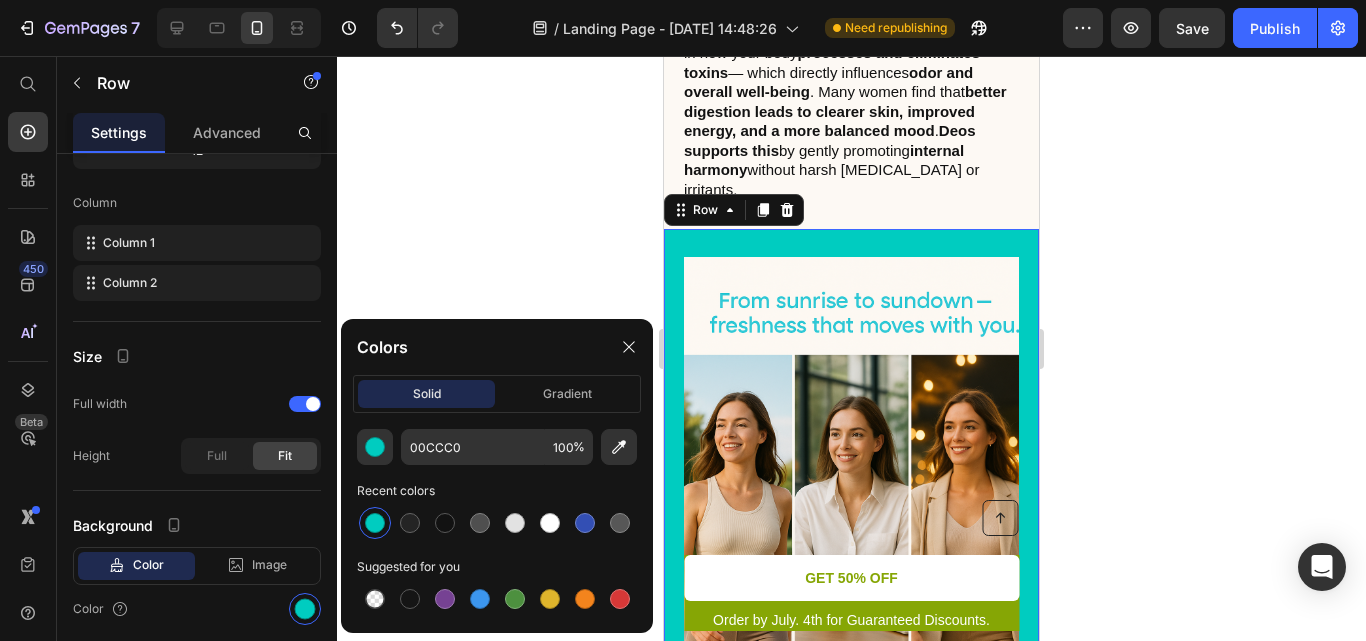click 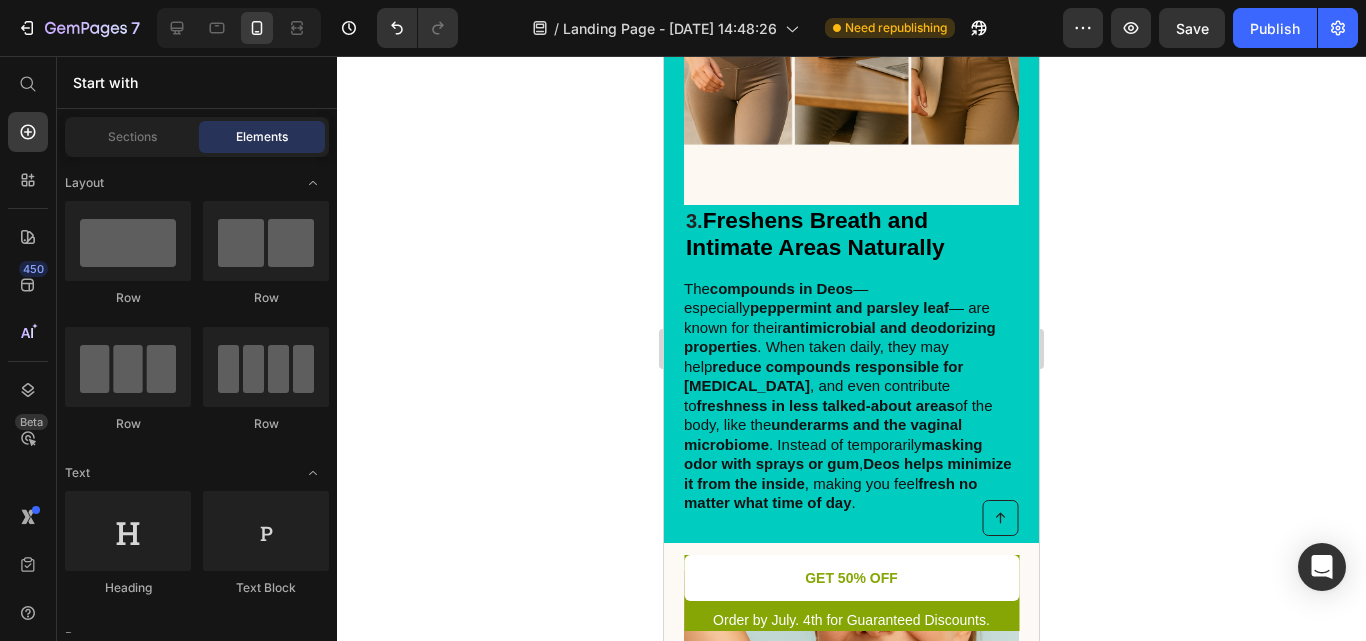 scroll, scrollTop: 2140, scrollLeft: 0, axis: vertical 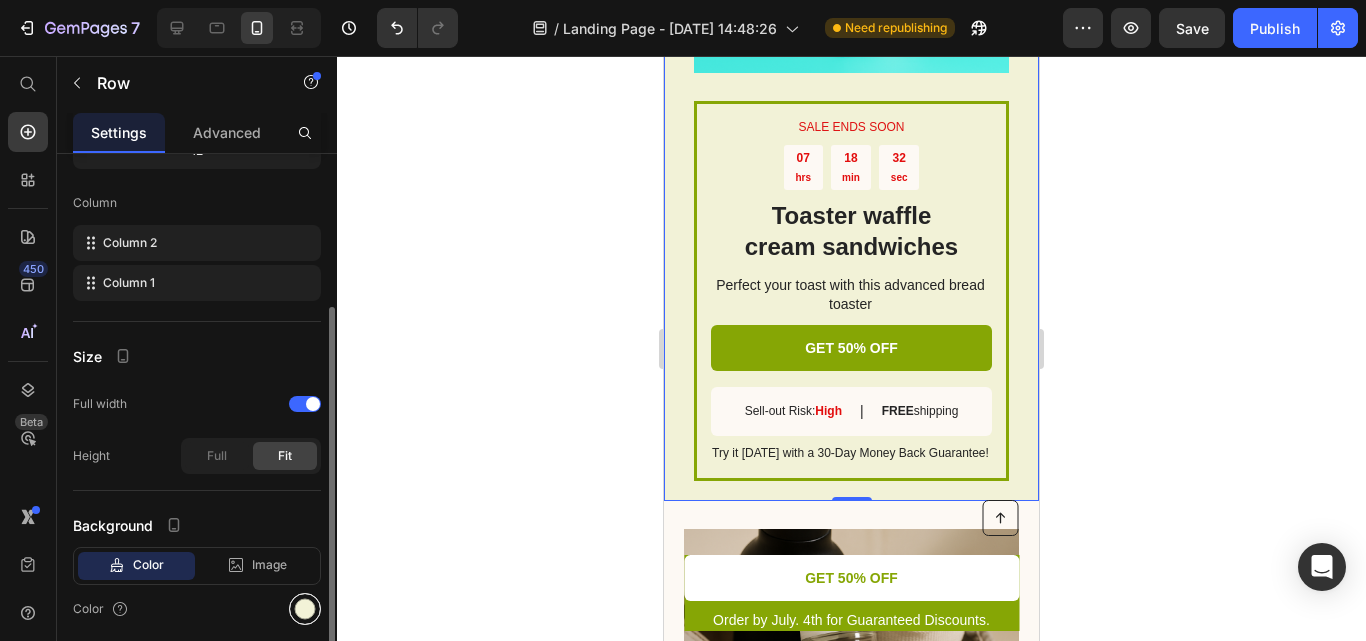 click at bounding box center [305, 609] 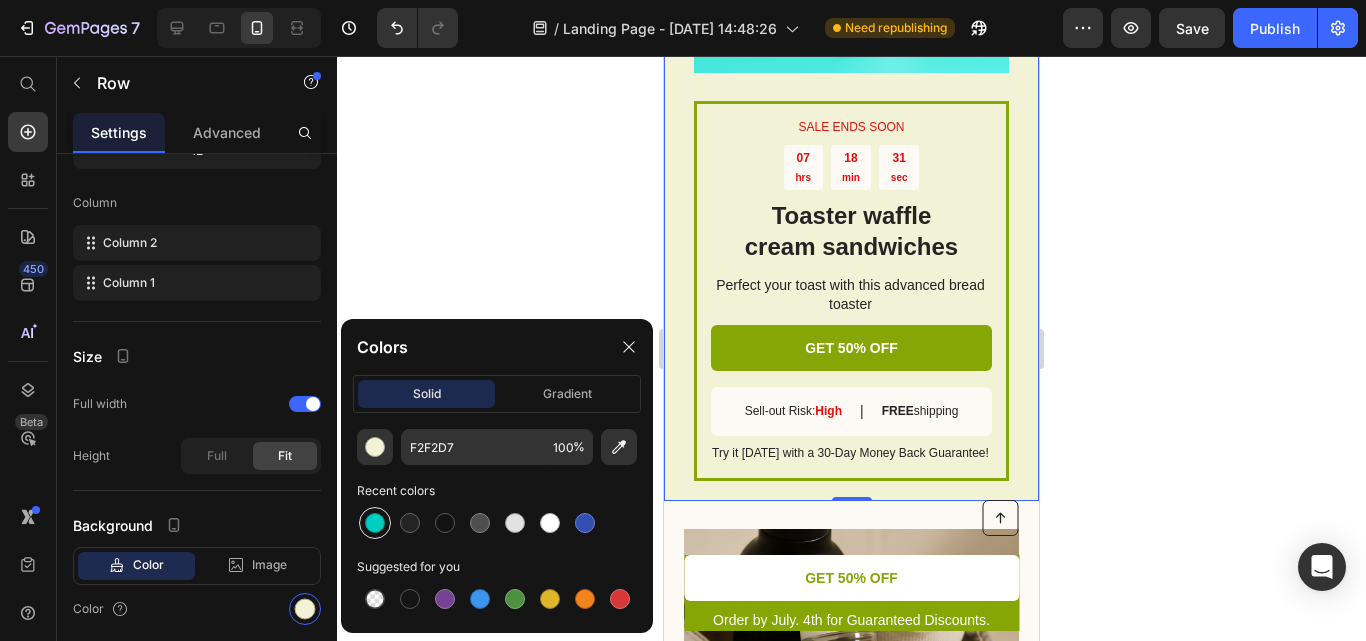 click at bounding box center (375, 523) 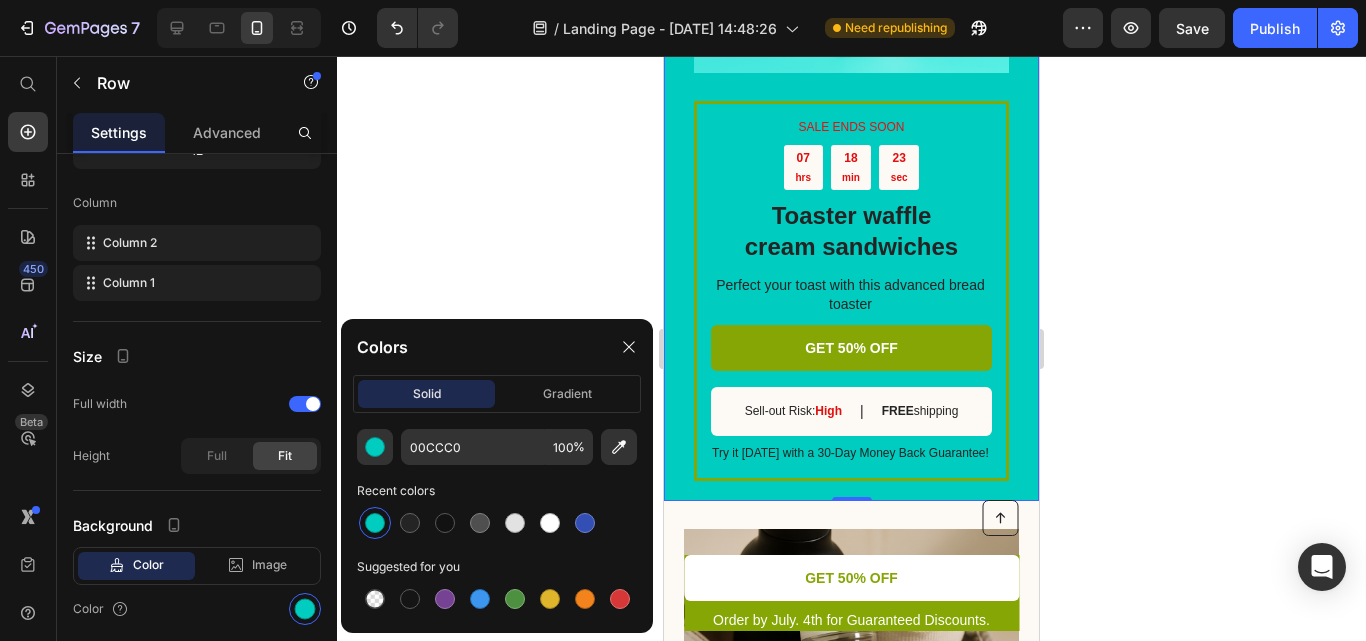 click 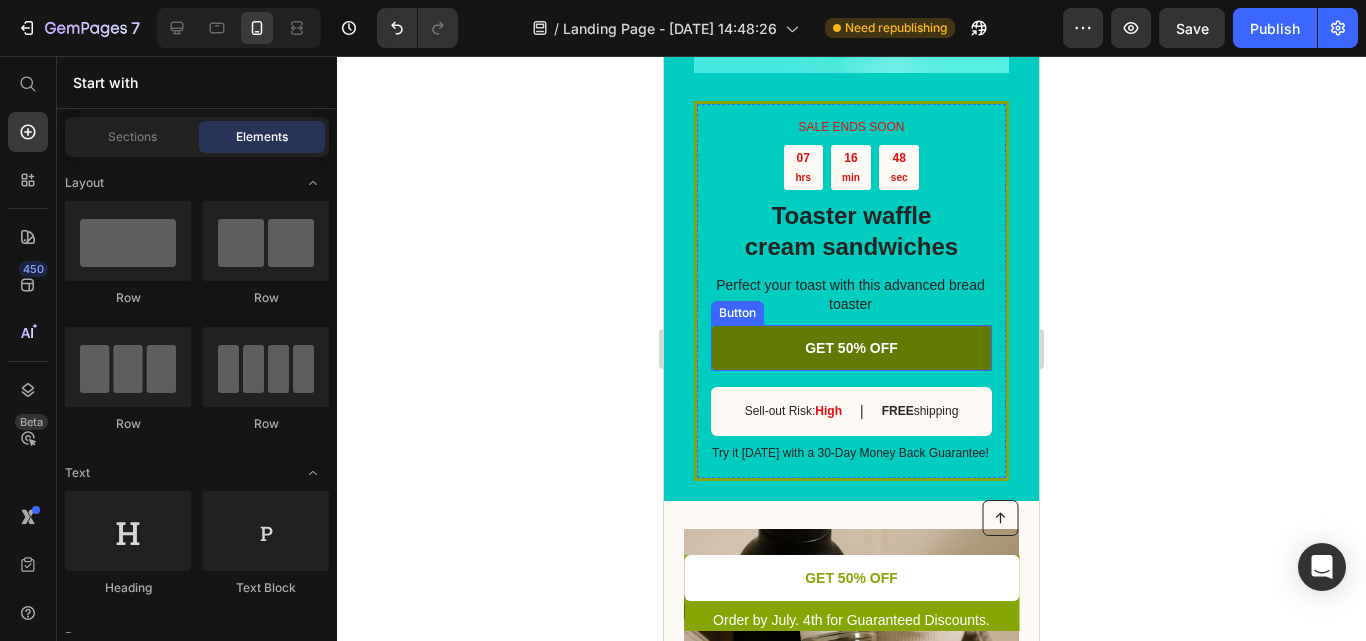 click on "GET 50% OFF" at bounding box center (851, 348) 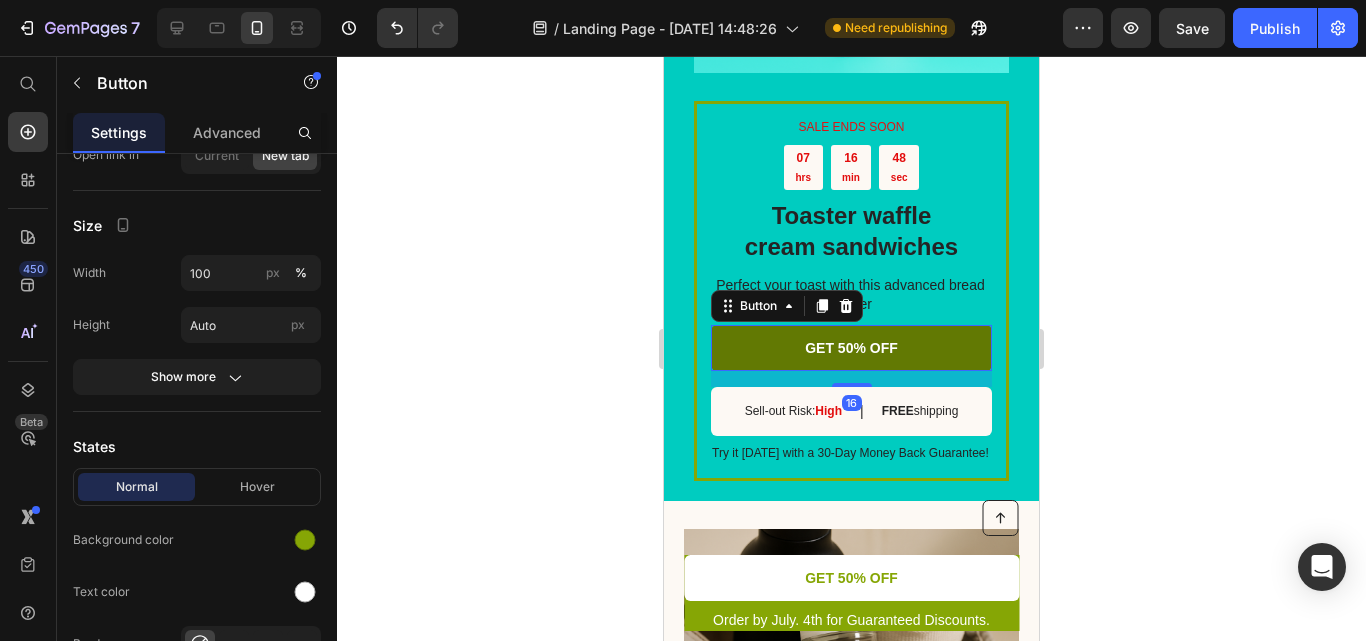 scroll, scrollTop: 0, scrollLeft: 0, axis: both 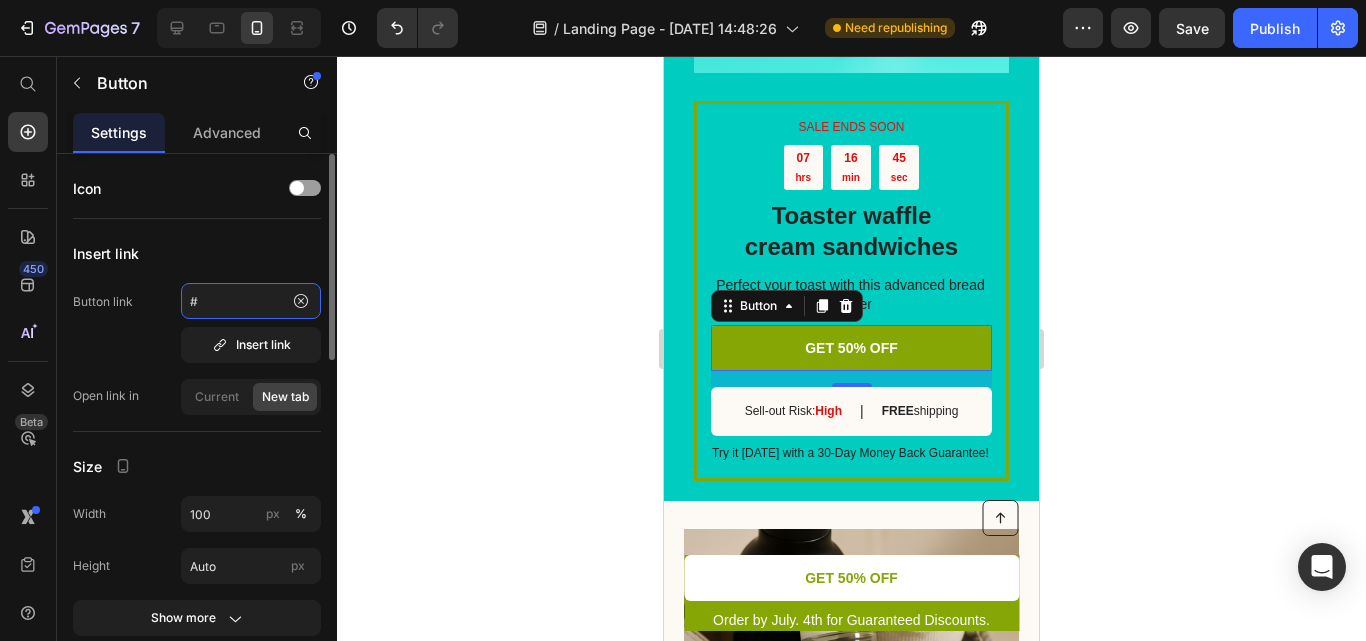 click on "#" 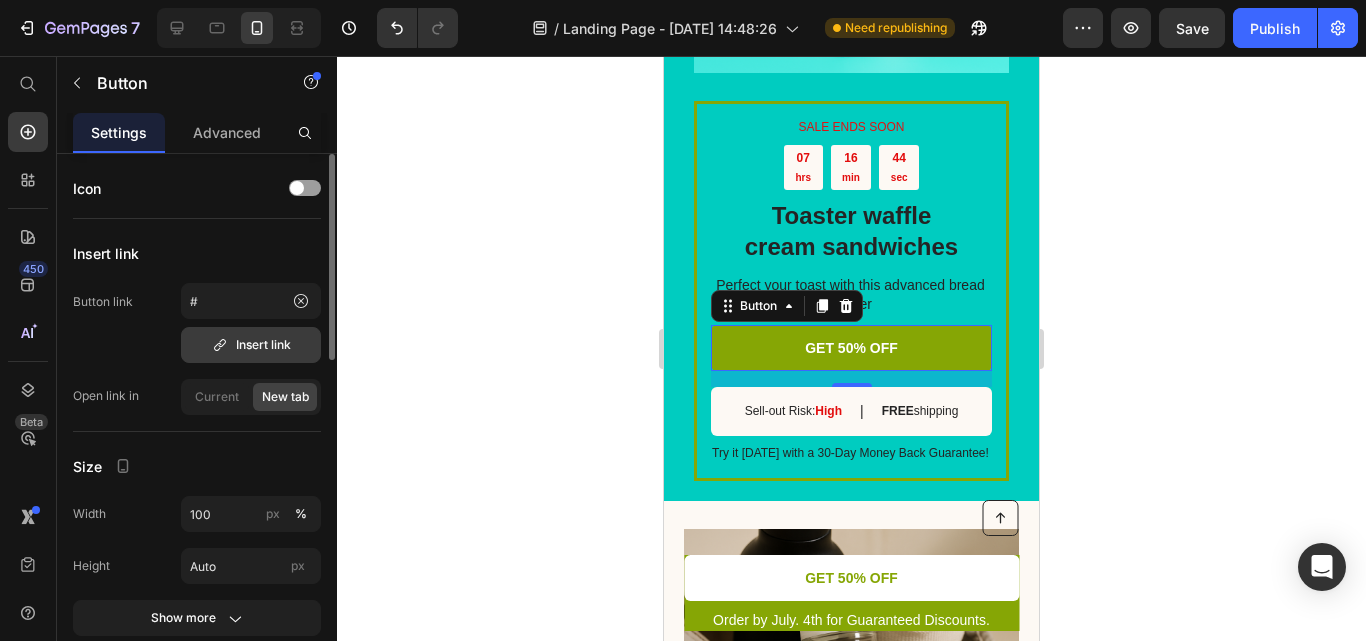 click on "Insert link" at bounding box center [251, 345] 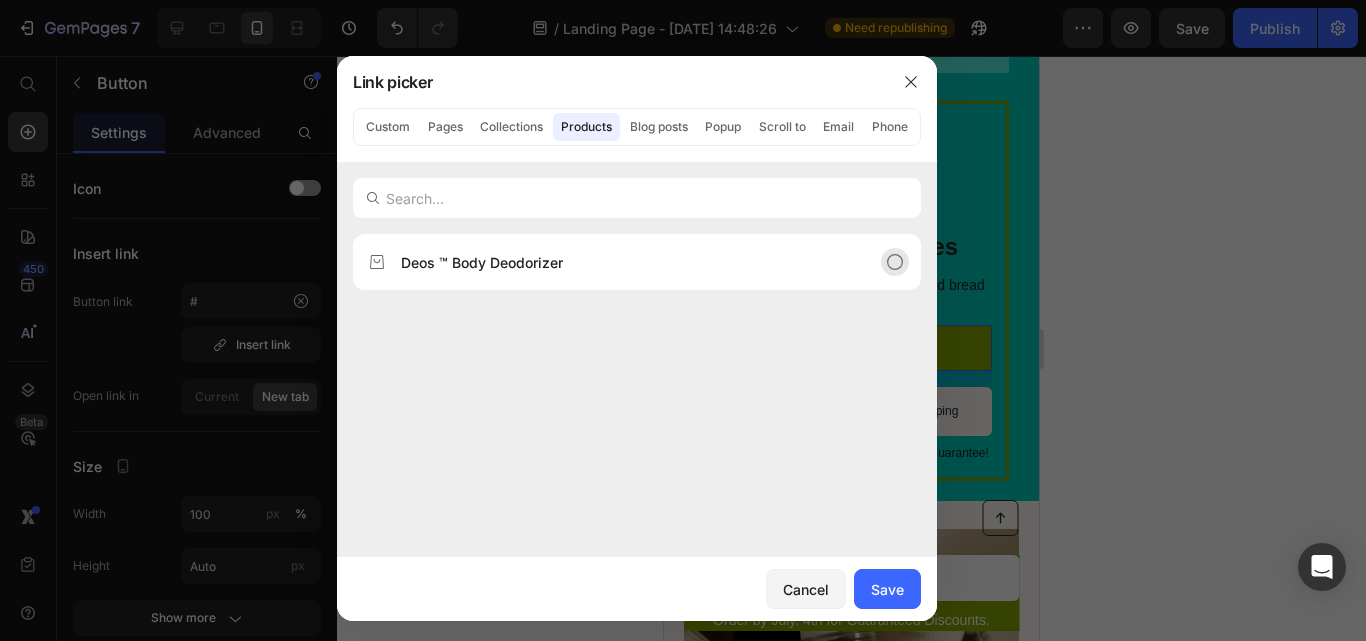 click on "Deos ™ Body Deodorizer" at bounding box center [621, 262] 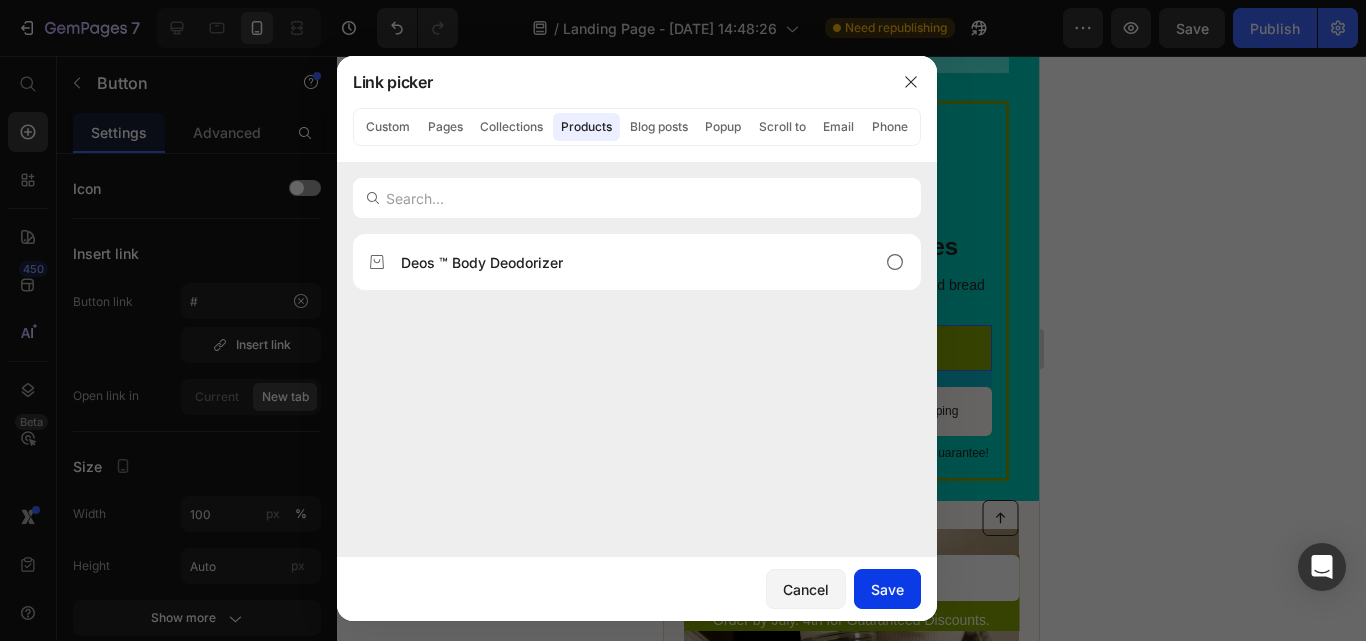 click on "Save" at bounding box center (887, 589) 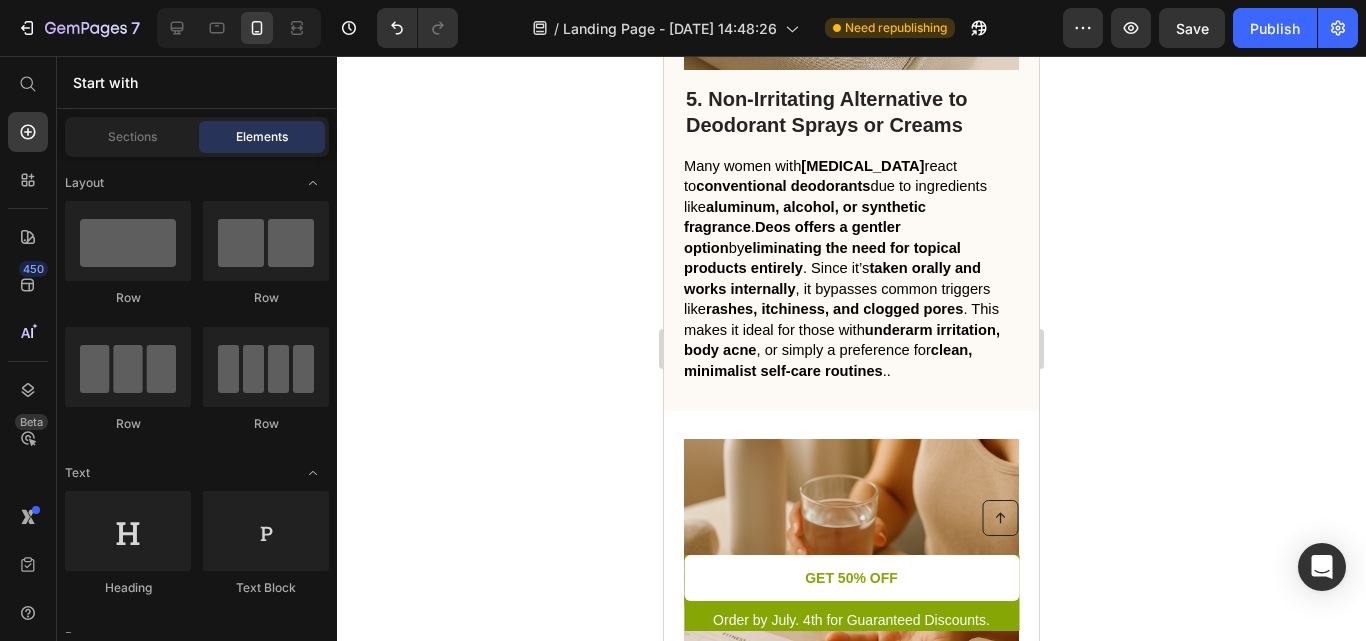 scroll, scrollTop: 4458, scrollLeft: 0, axis: vertical 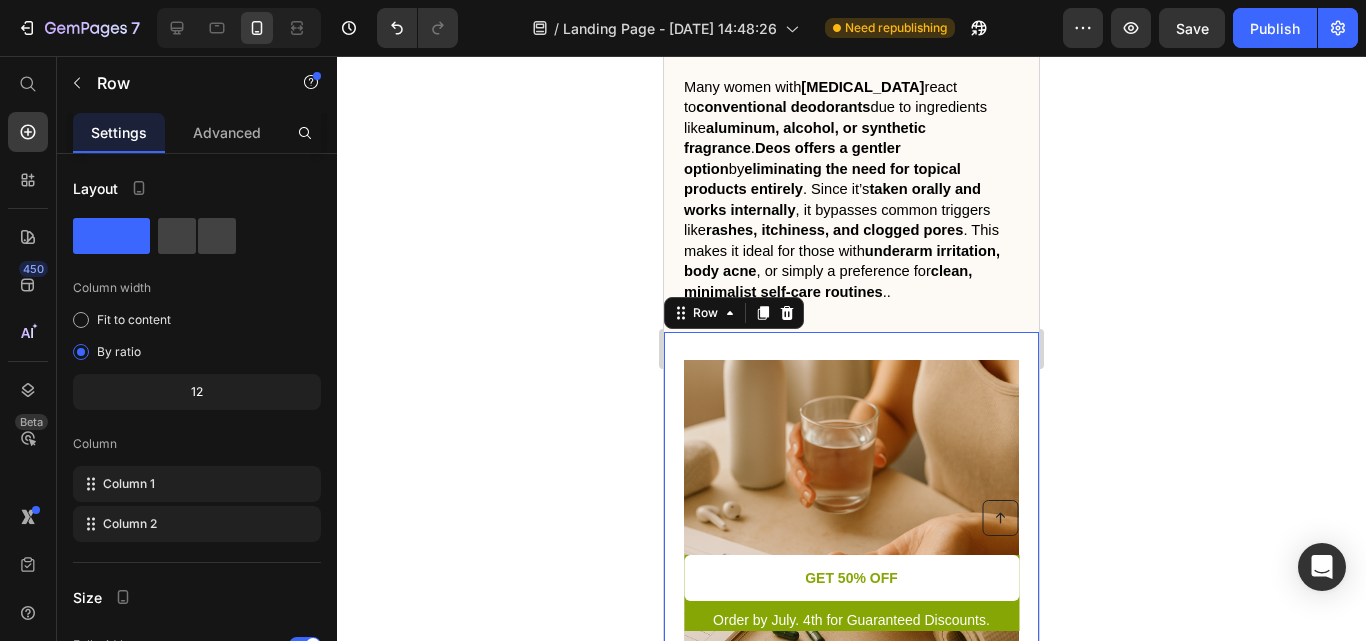 click on "Image 6. Boosts Daily Confidence Through Whole-Body Freshness Heading Feeling confident  isn’t just about appearance — it’s about  comfort .  Deos helps you feel fresh all day  without having to  constantly check or reapply products . Whether you're heading to a  workout, a work meeting, or a date , knowing your body is  internally supported  contributes to a  quiet kind of confidence . You’re not  covering anything up  — you’re simply  staying in balance . For many women,  that’s the most freeing feeling of all . Text Block Row   0" at bounding box center (851, 669) 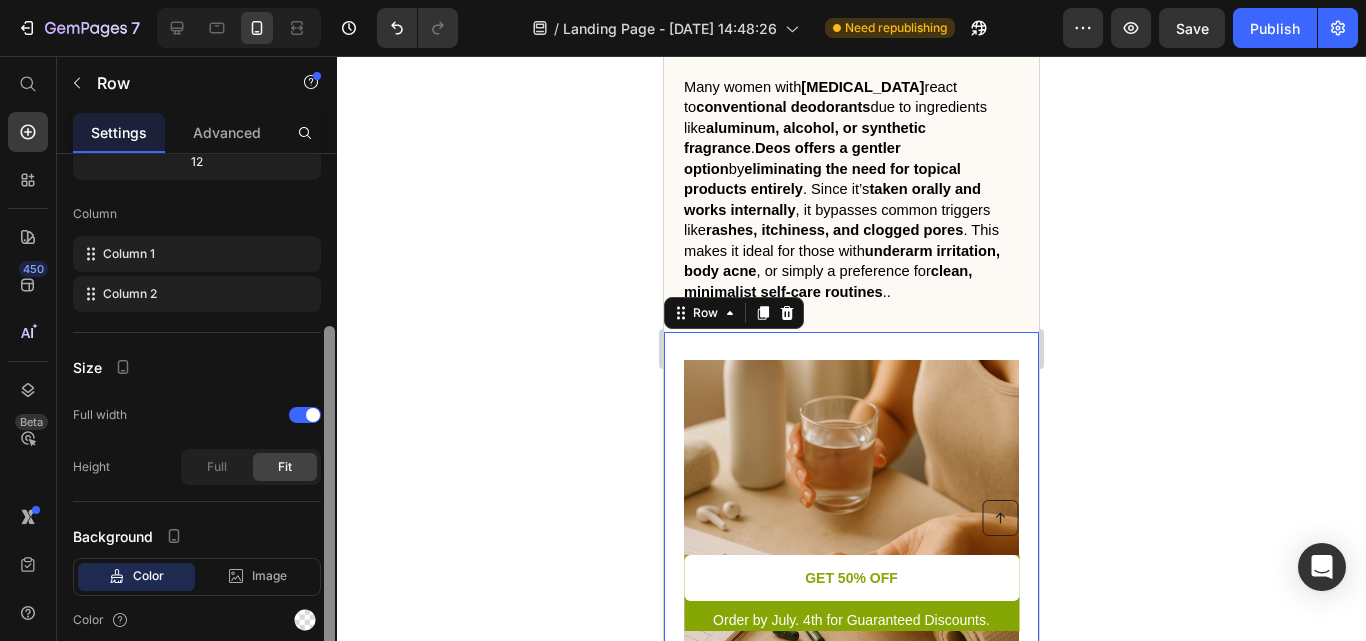 scroll, scrollTop: 249, scrollLeft: 0, axis: vertical 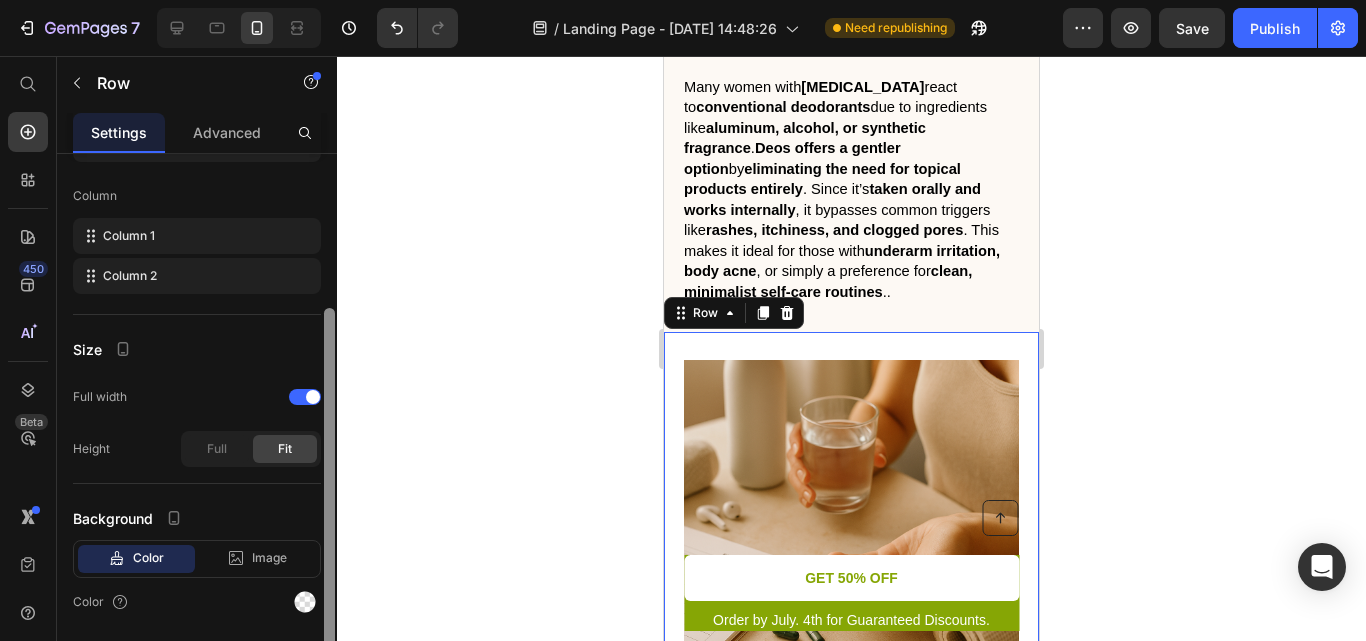 drag, startPoint x: 329, startPoint y: 473, endPoint x: 320, endPoint y: 632, distance: 159.25452 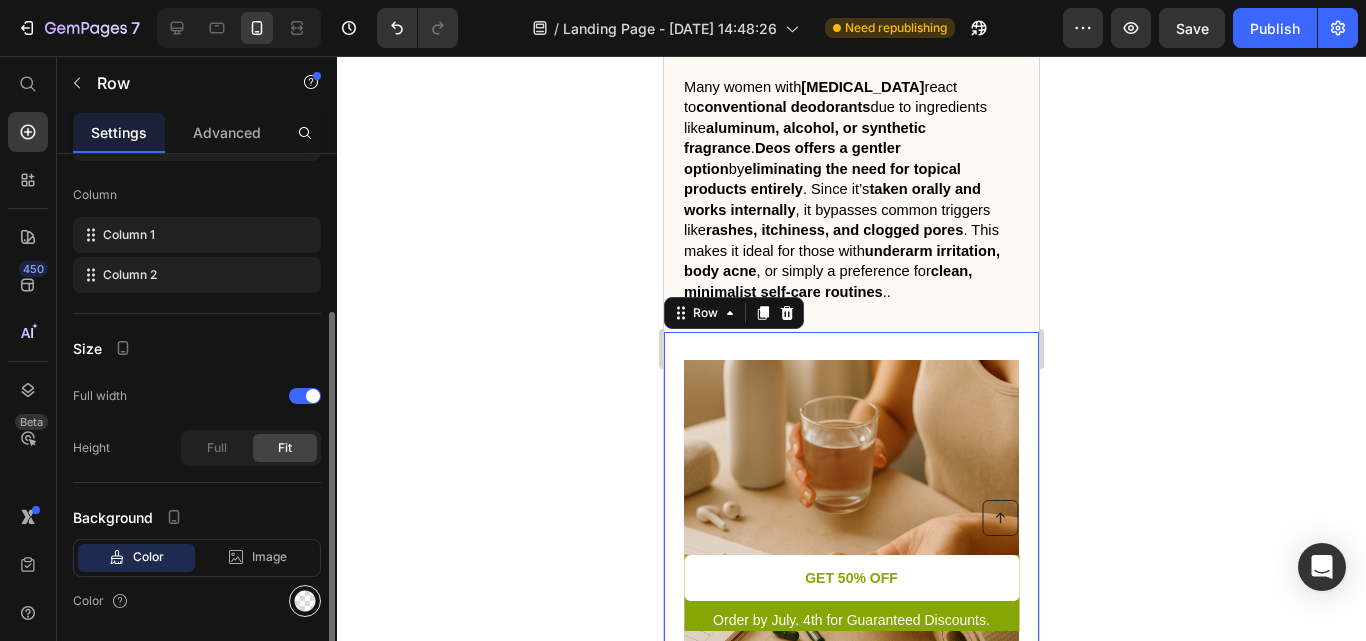 click at bounding box center [305, 601] 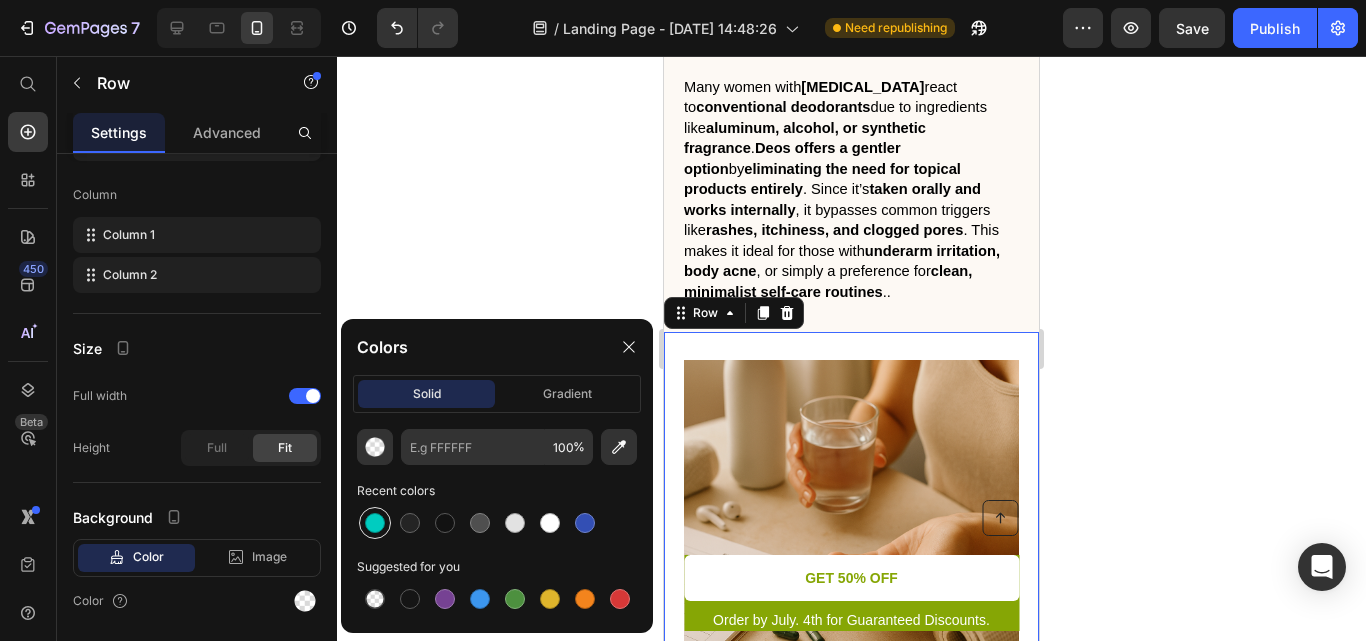 click at bounding box center (375, 523) 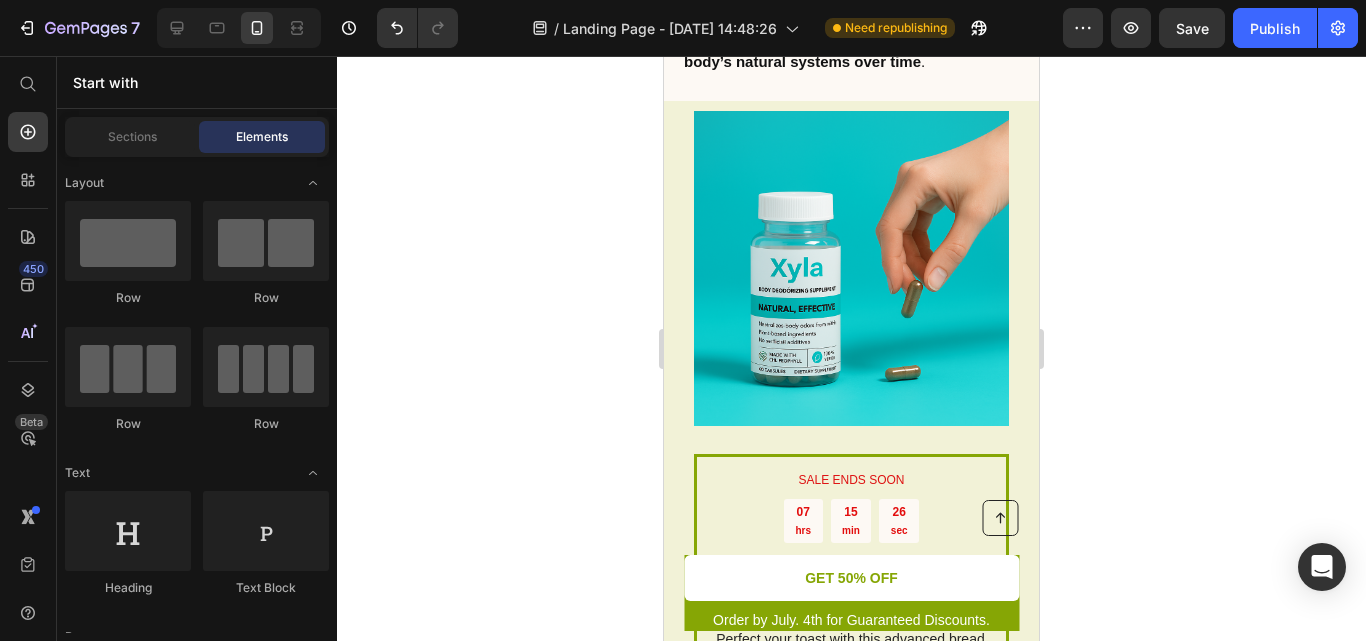 scroll, scrollTop: 6026, scrollLeft: 0, axis: vertical 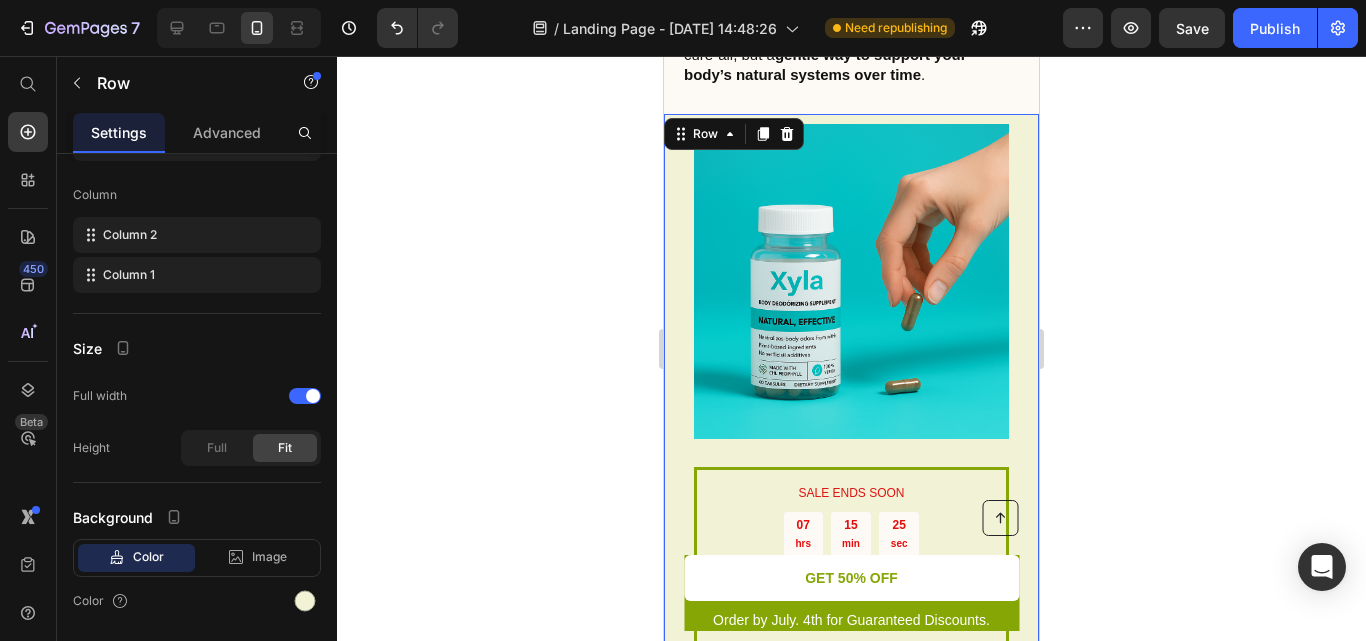 click on "SALE ENDS SOON Text Block 07 hrs 15 min 25 sec Countdown Timer Toaster waffle cream sandwiches Heading Perfect your toast with this advanced bread toaster Text Block GET 50% OFF Button Sell-out Risk:  High Text Block | Text Block FREE  shipping Text Block Row Try it today with a 30-Day Money Back Guarantee! Text Block Row Image Row   0" at bounding box center (851, 490) 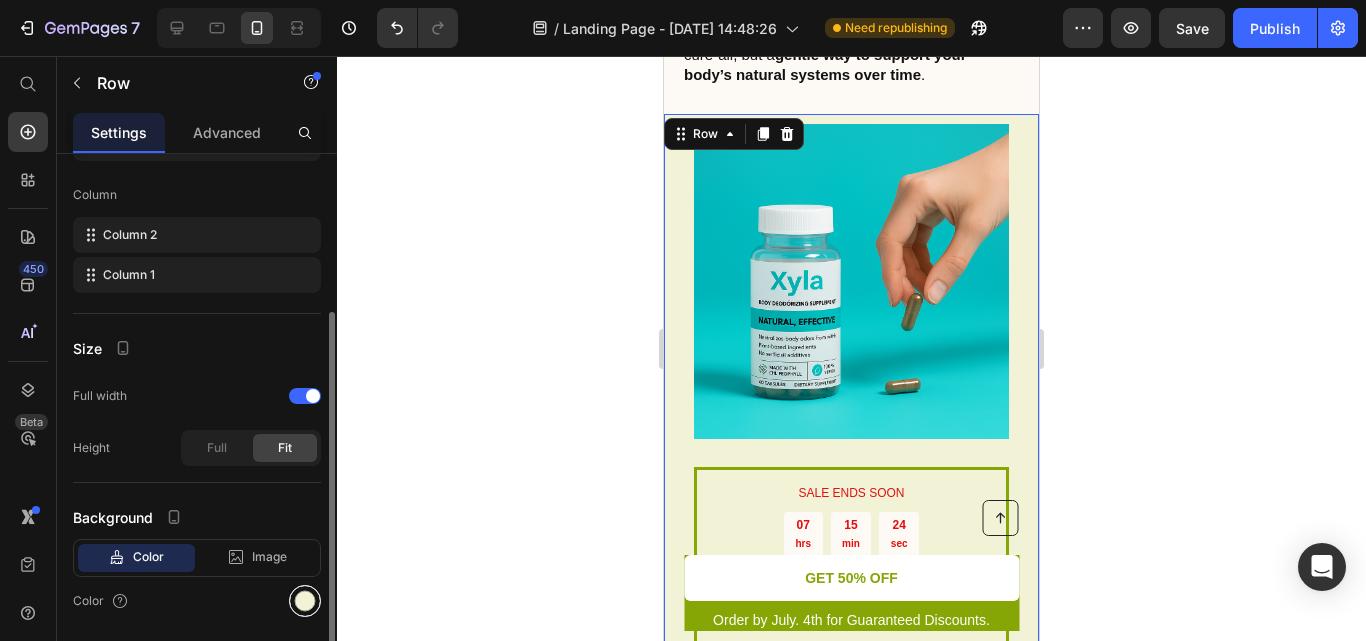 click at bounding box center [305, 601] 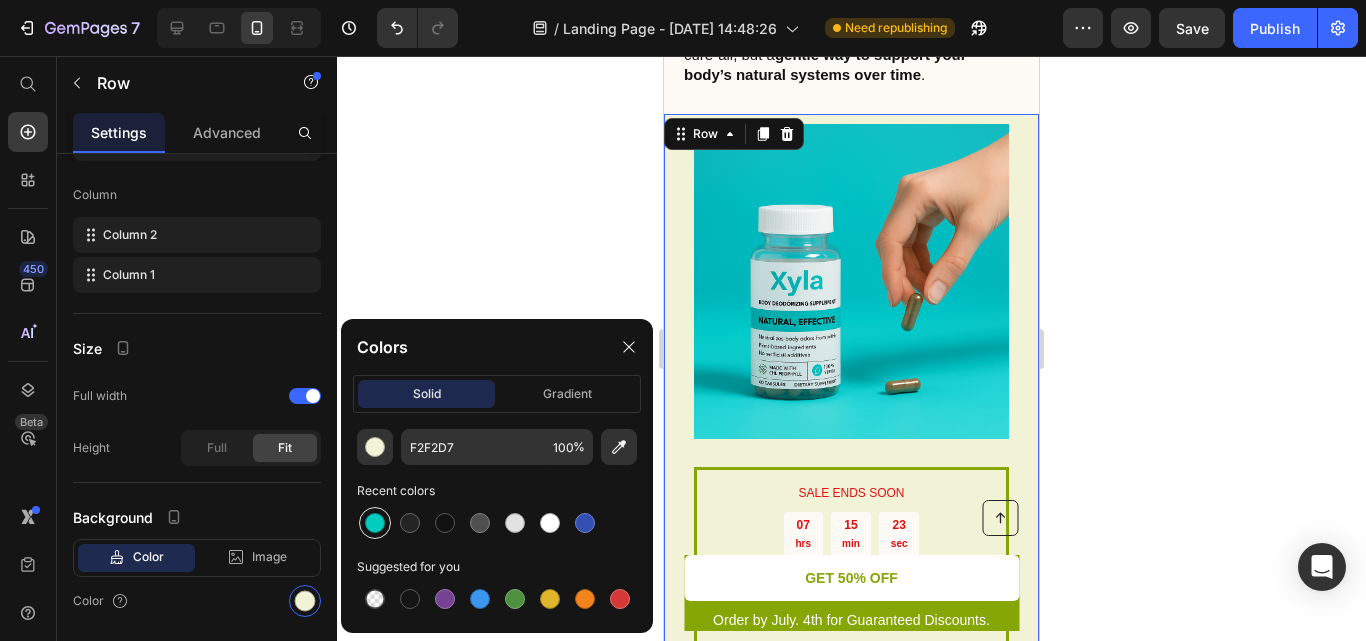 click at bounding box center [375, 523] 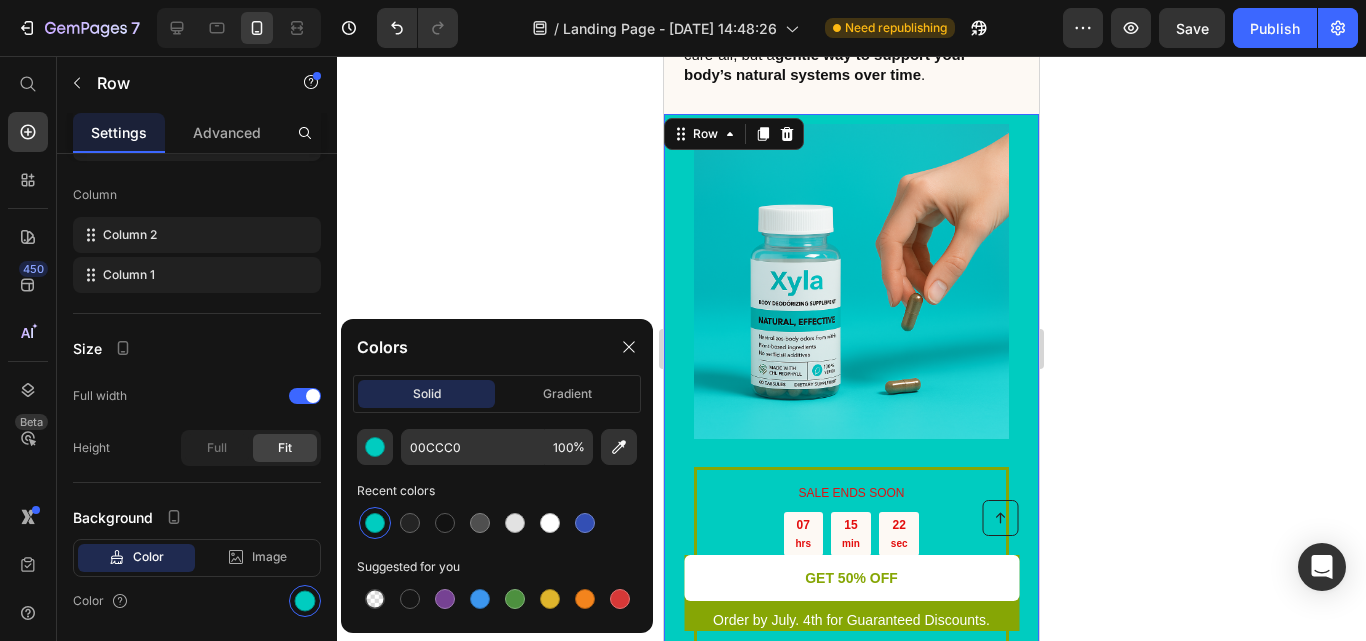 click 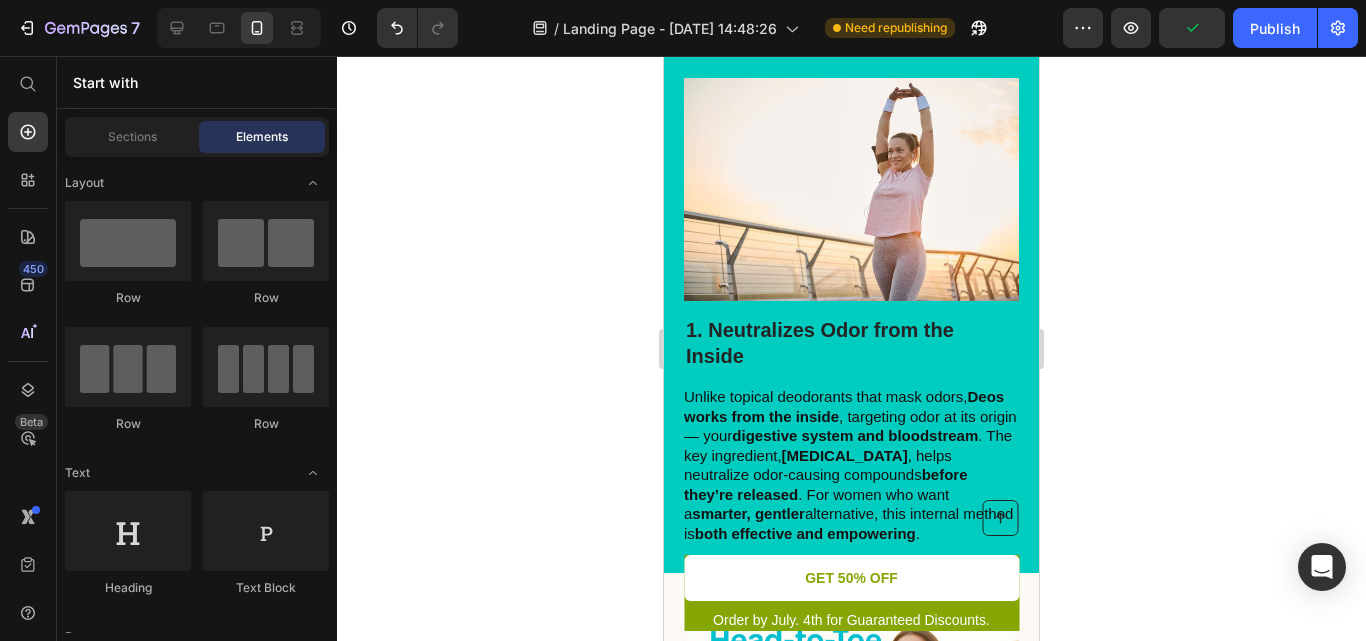 scroll, scrollTop: 0, scrollLeft: 0, axis: both 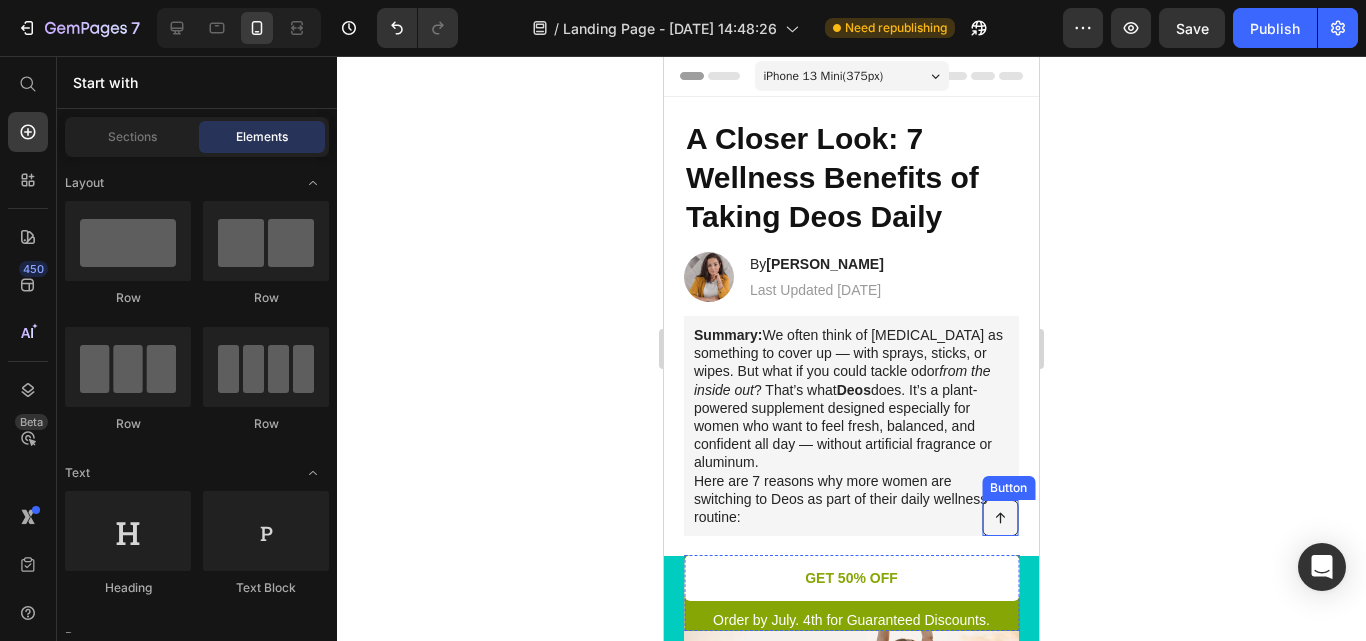 click at bounding box center [1000, 518] 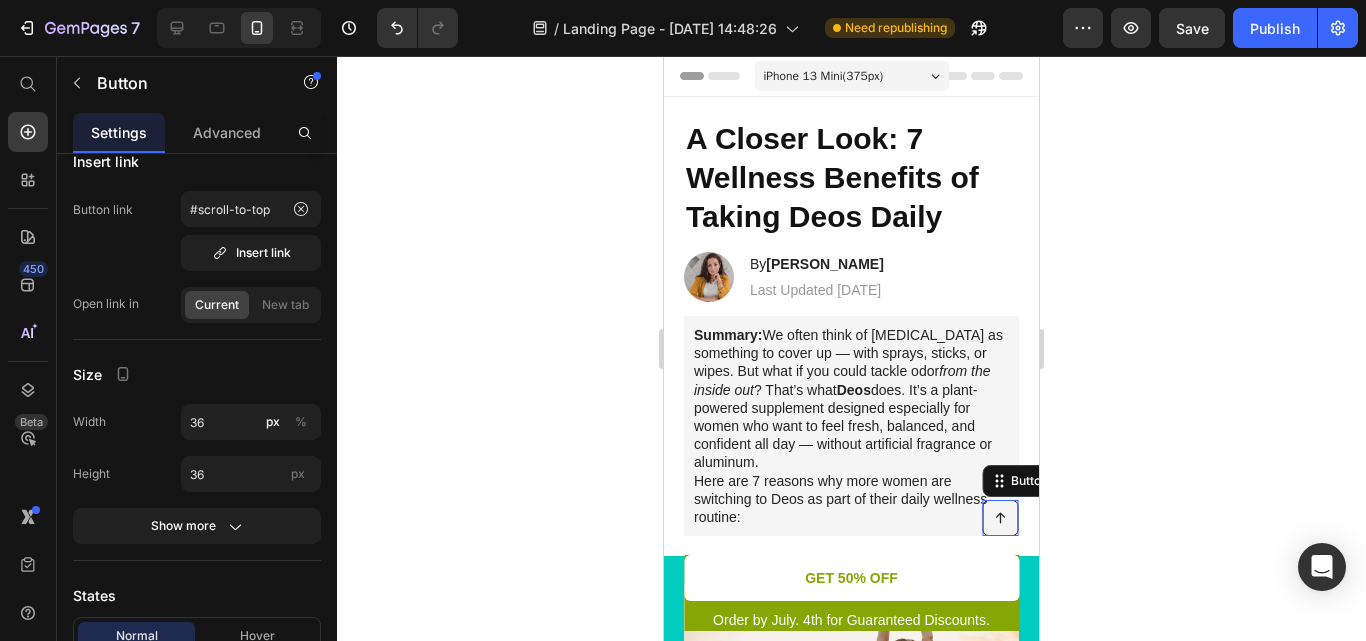 scroll, scrollTop: 0, scrollLeft: 0, axis: both 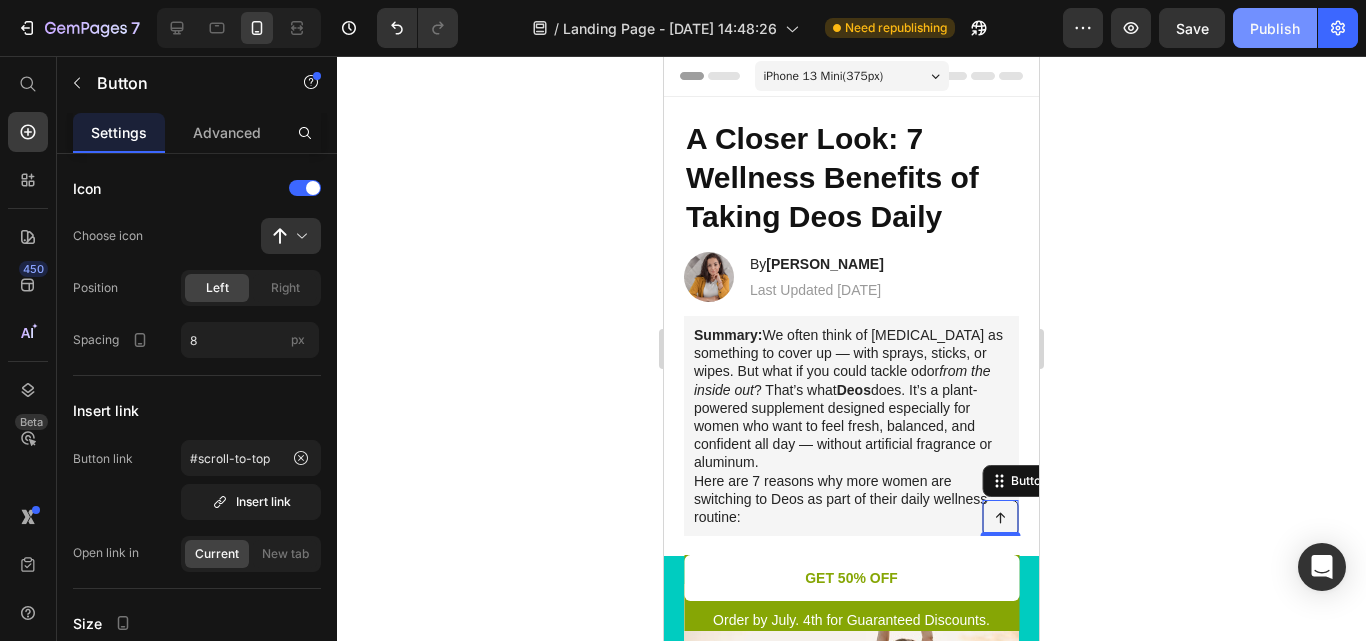 click on "Publish" at bounding box center (1275, 28) 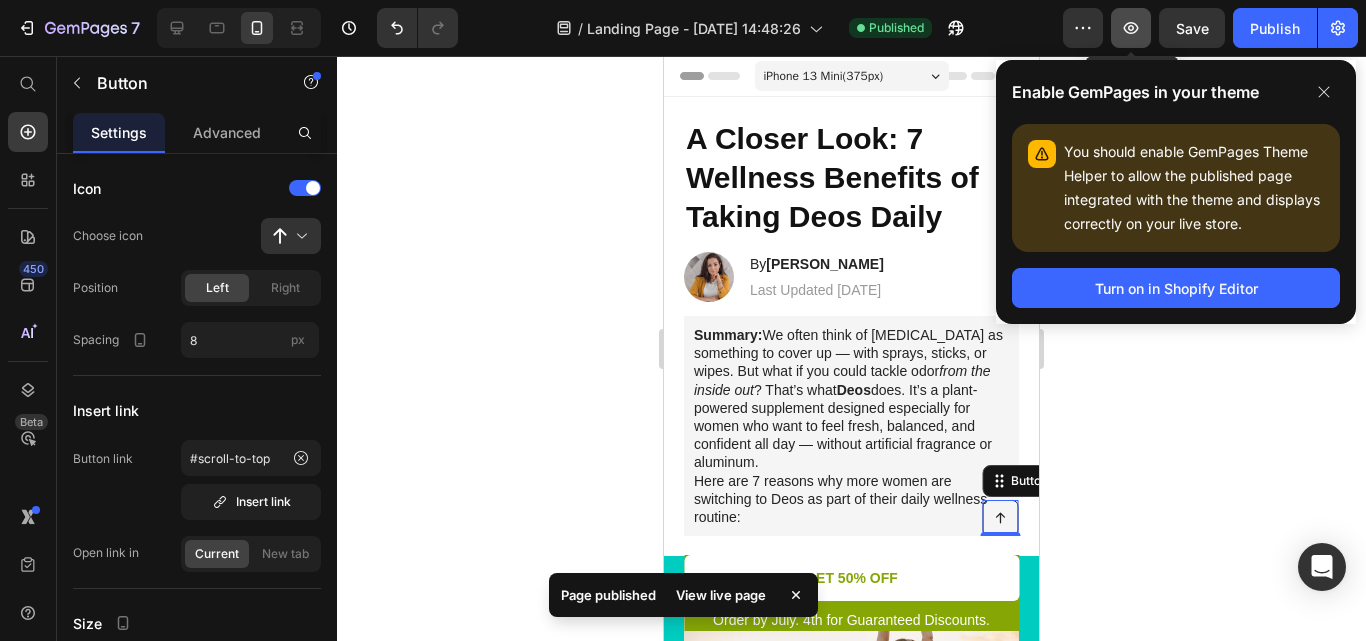 click 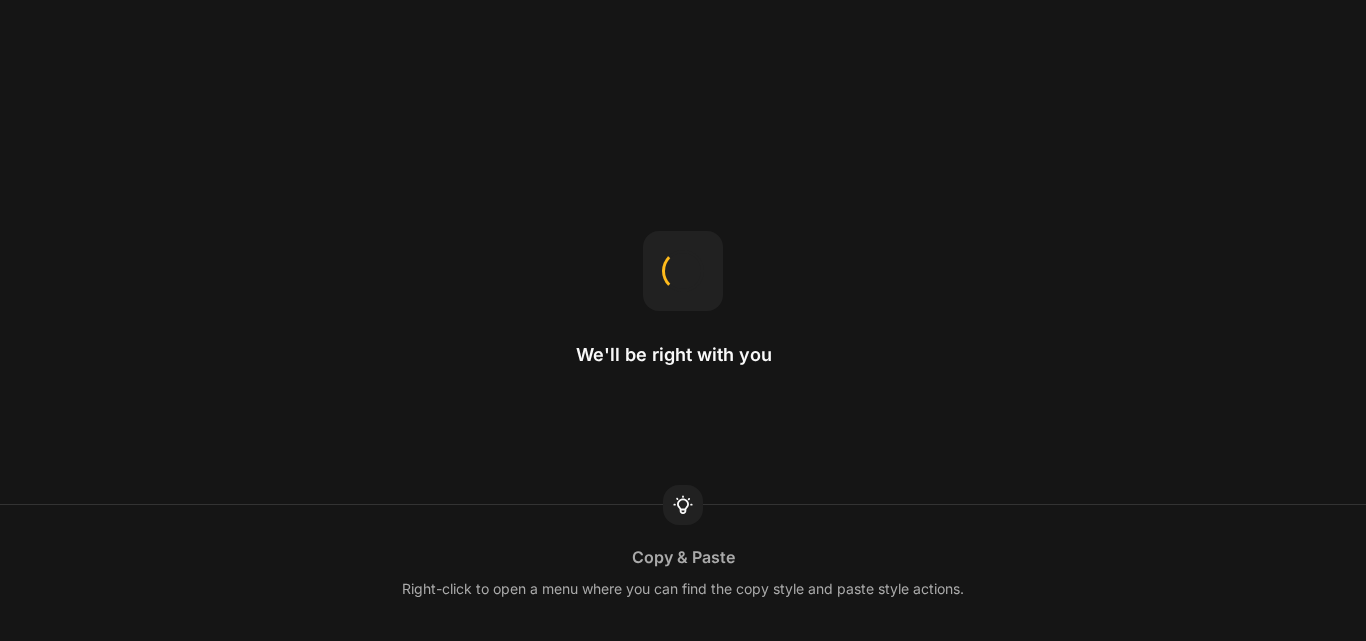 scroll, scrollTop: 0, scrollLeft: 0, axis: both 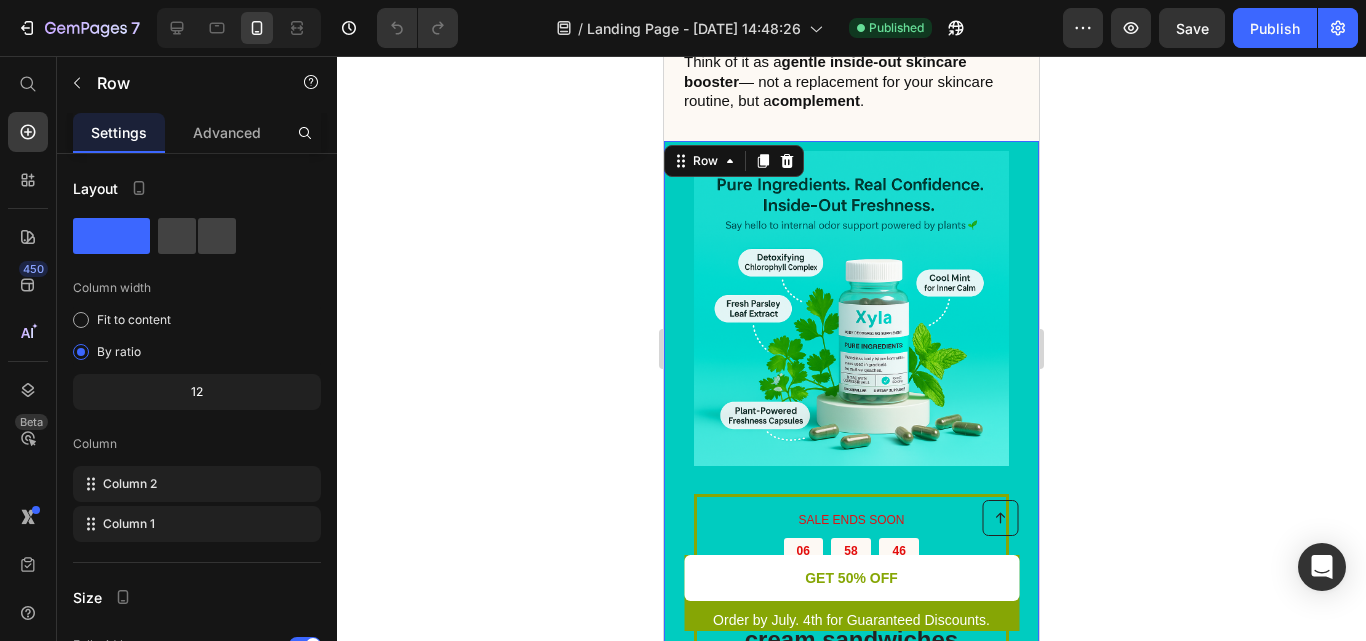 click on "SALE ENDS SOON Text Block 06 hrs 58 min 46 sec Countdown Timer Toaster waffle cream sandwiches Heading Perfect your toast with this advanced bread toaster Text Block GET 50% OFF Button Sell-out Risk:  High Text Block | Text Block FREE  shipping Text Block Row Try it [DATE] with a 30-Day Money Back Guarantee! Text Block Row Image Row   0" at bounding box center (851, 517) 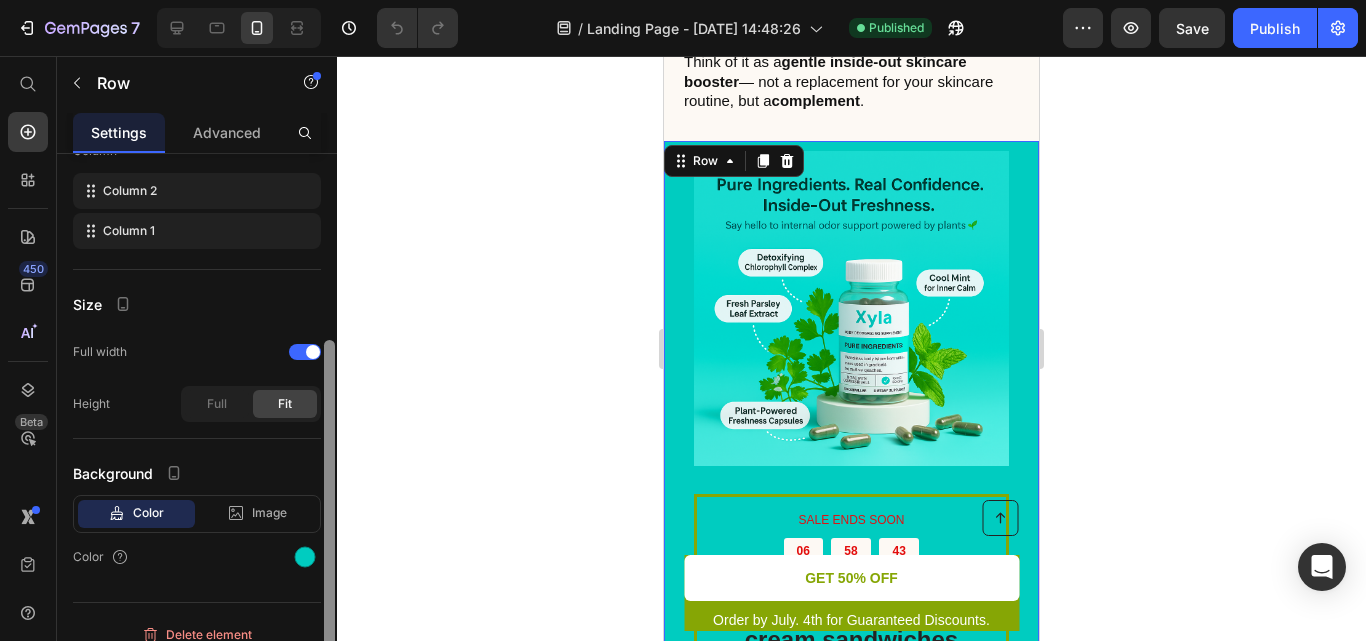 scroll, scrollTop: 312, scrollLeft: 0, axis: vertical 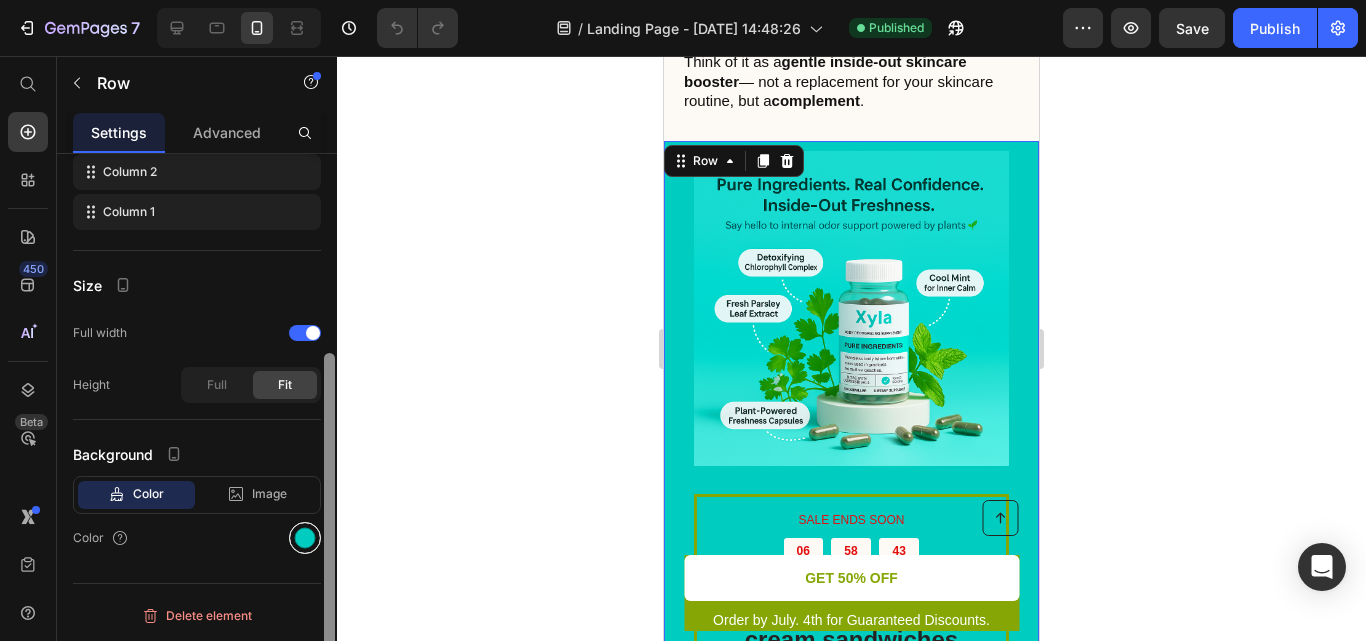 drag, startPoint x: 324, startPoint y: 314, endPoint x: 316, endPoint y: 525, distance: 211.15161 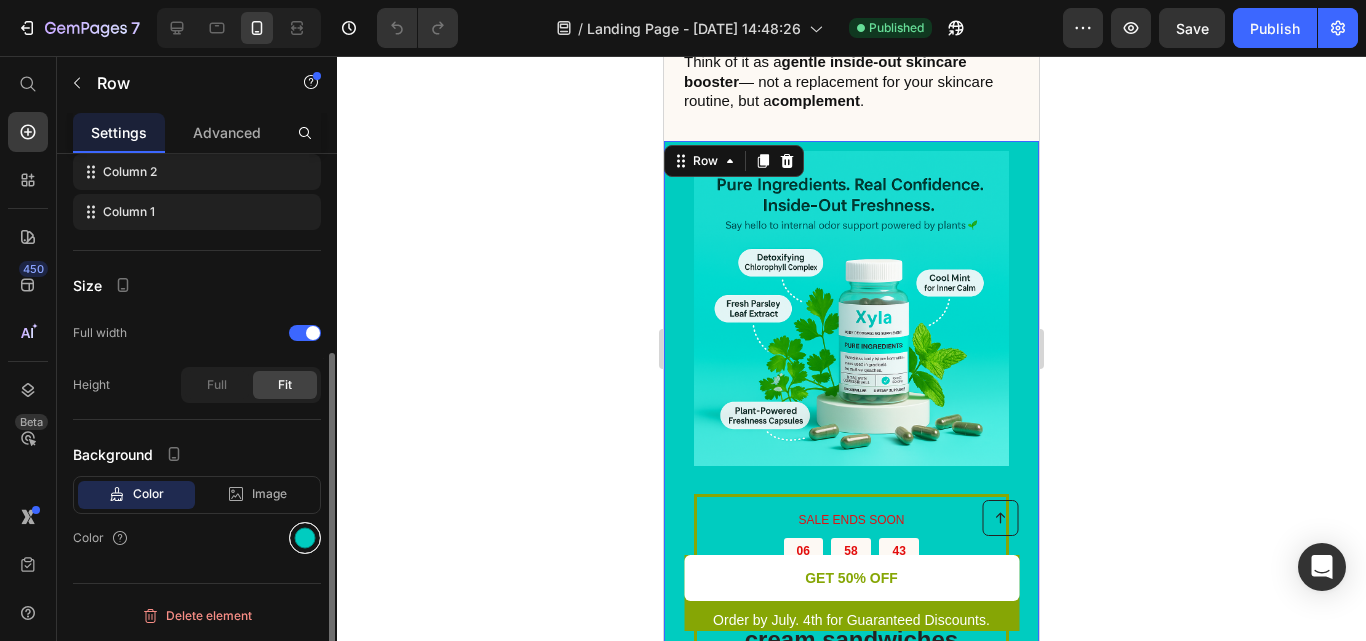 click at bounding box center (305, 538) 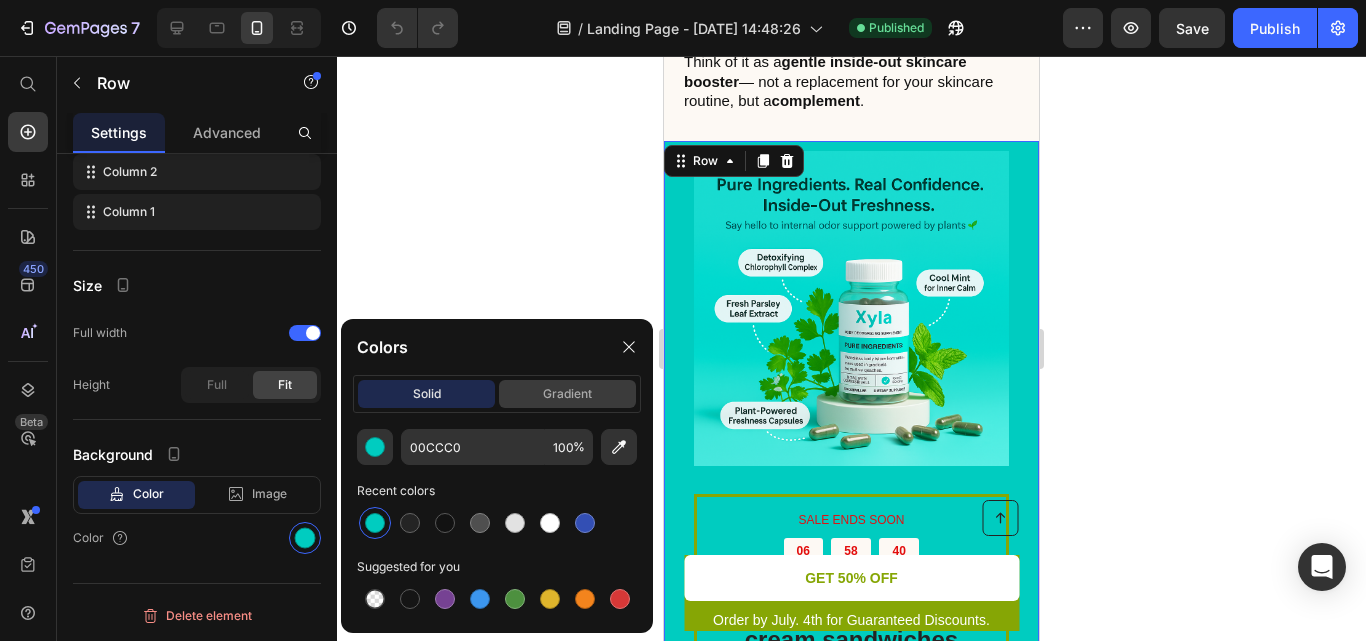 click on "gradient" 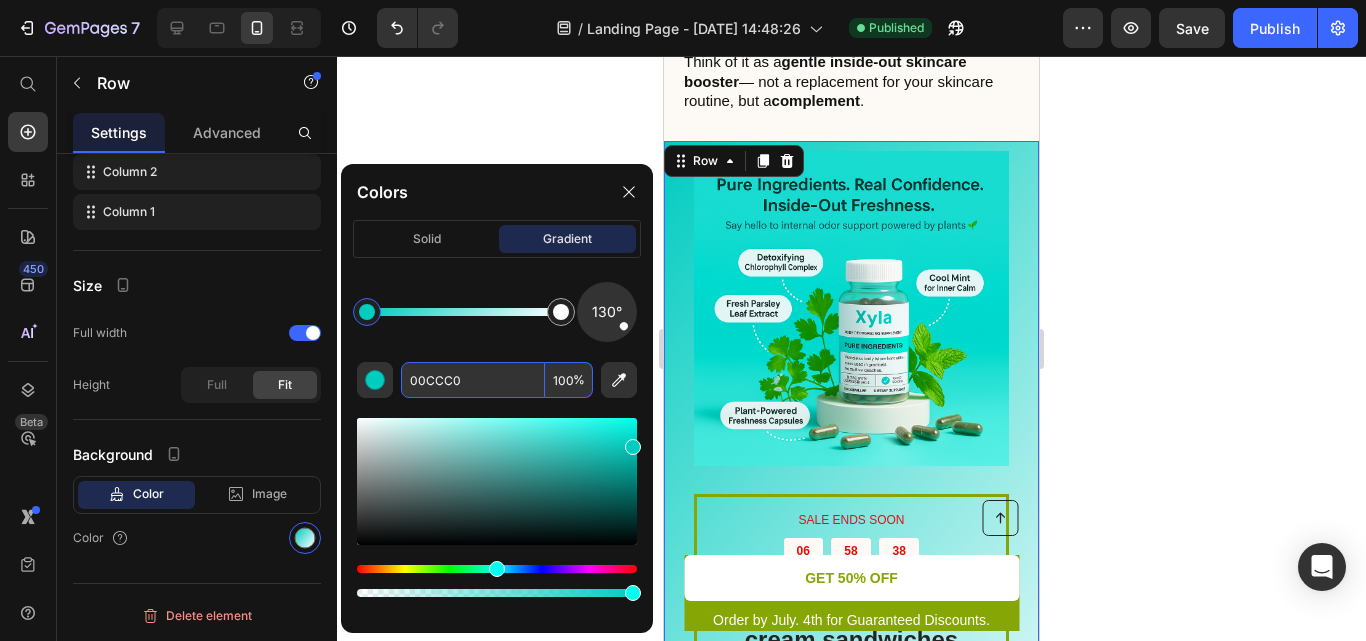 click on "00CCC0" at bounding box center [473, 380] 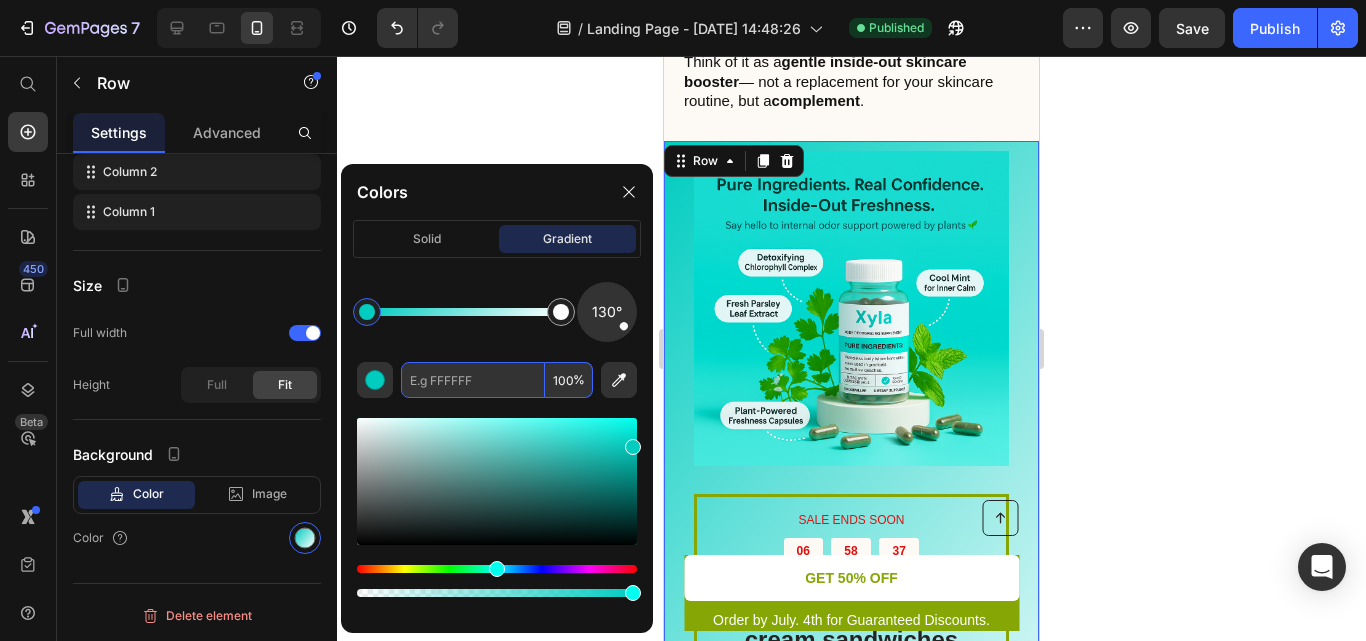 paste on "DFFFFD" 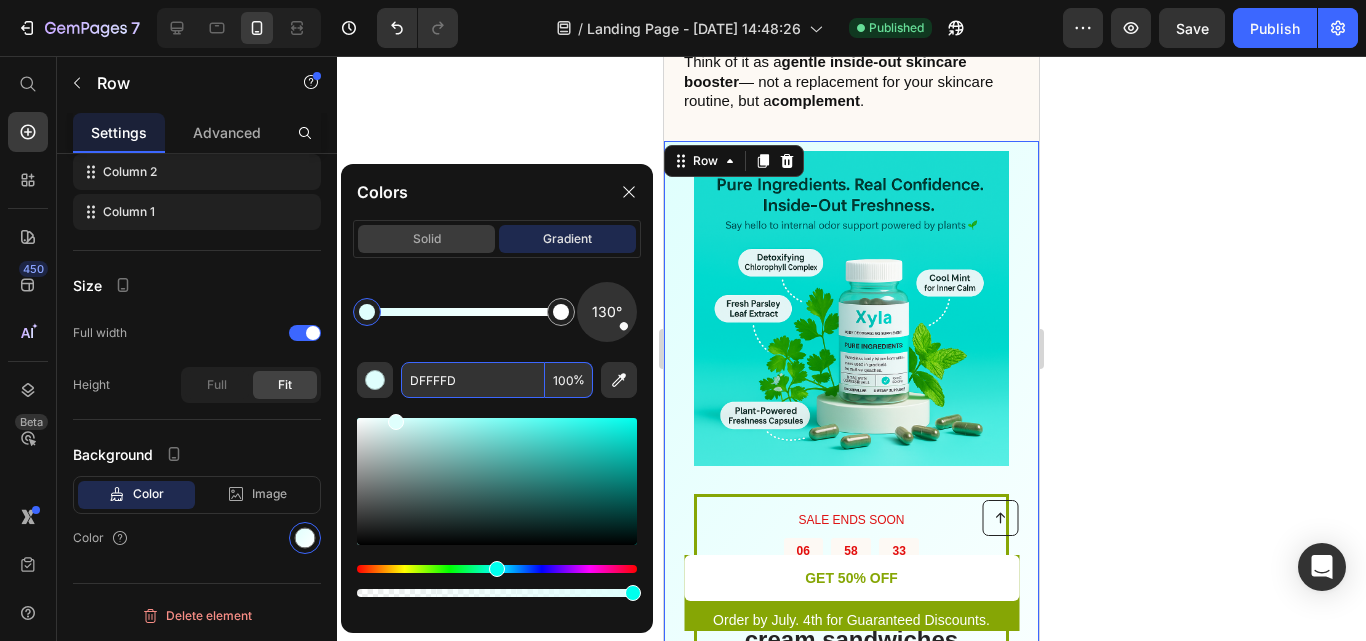 type on "DFFFFD" 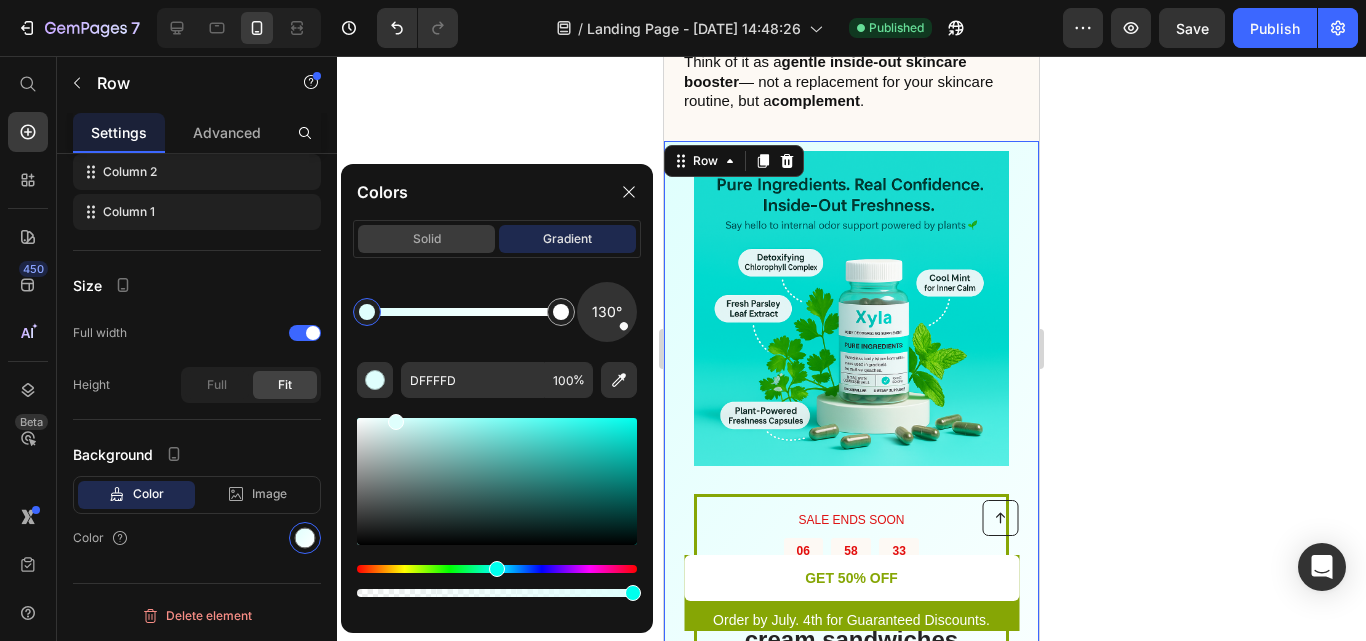 click on "solid" 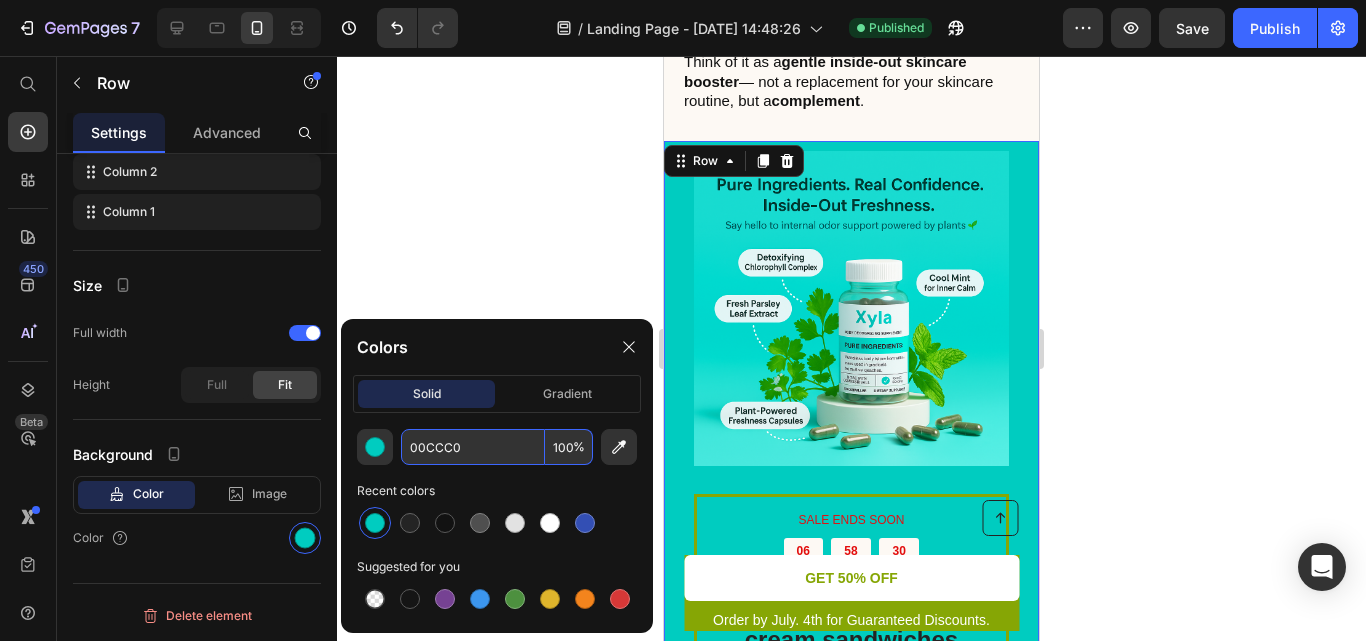 click on "00CCC0" at bounding box center [473, 447] 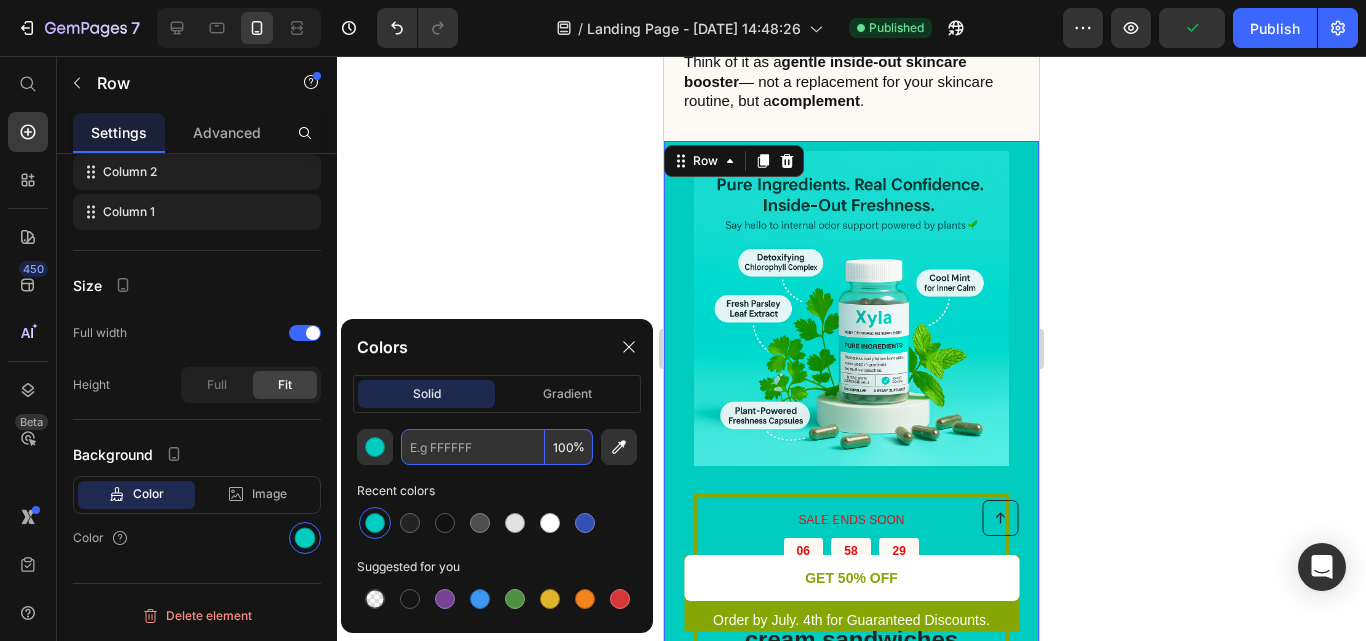 paste on "DFFFFD" 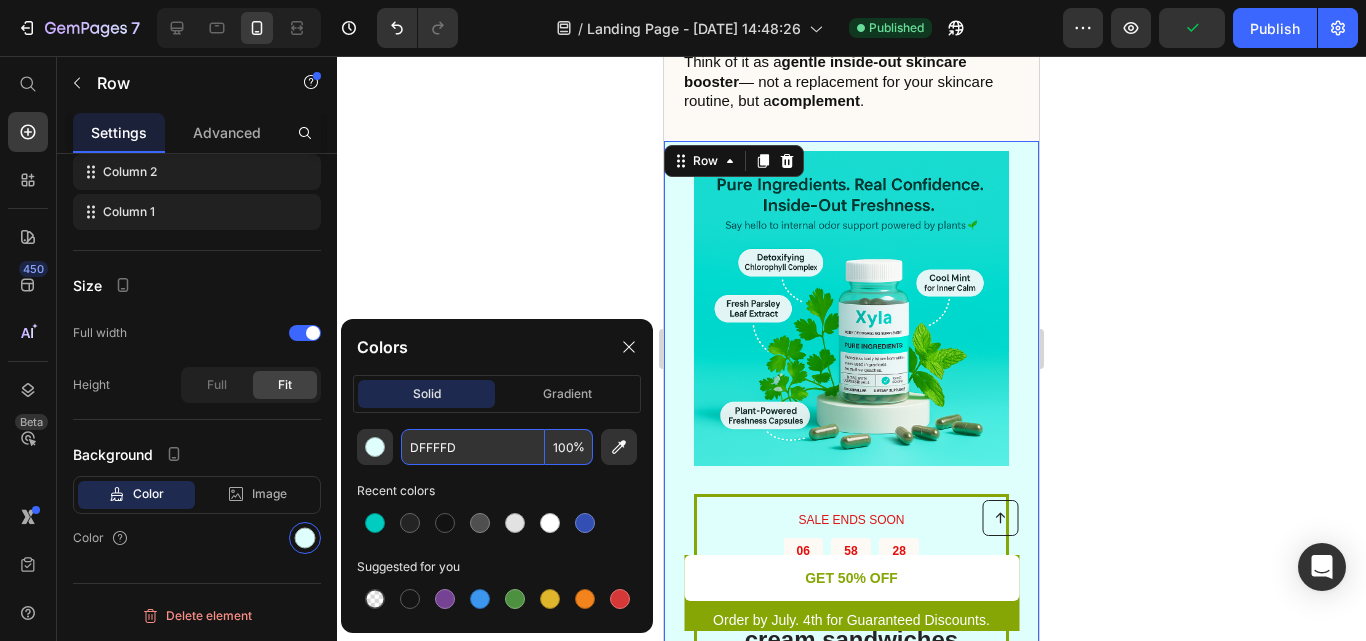 type on "DFFFFD" 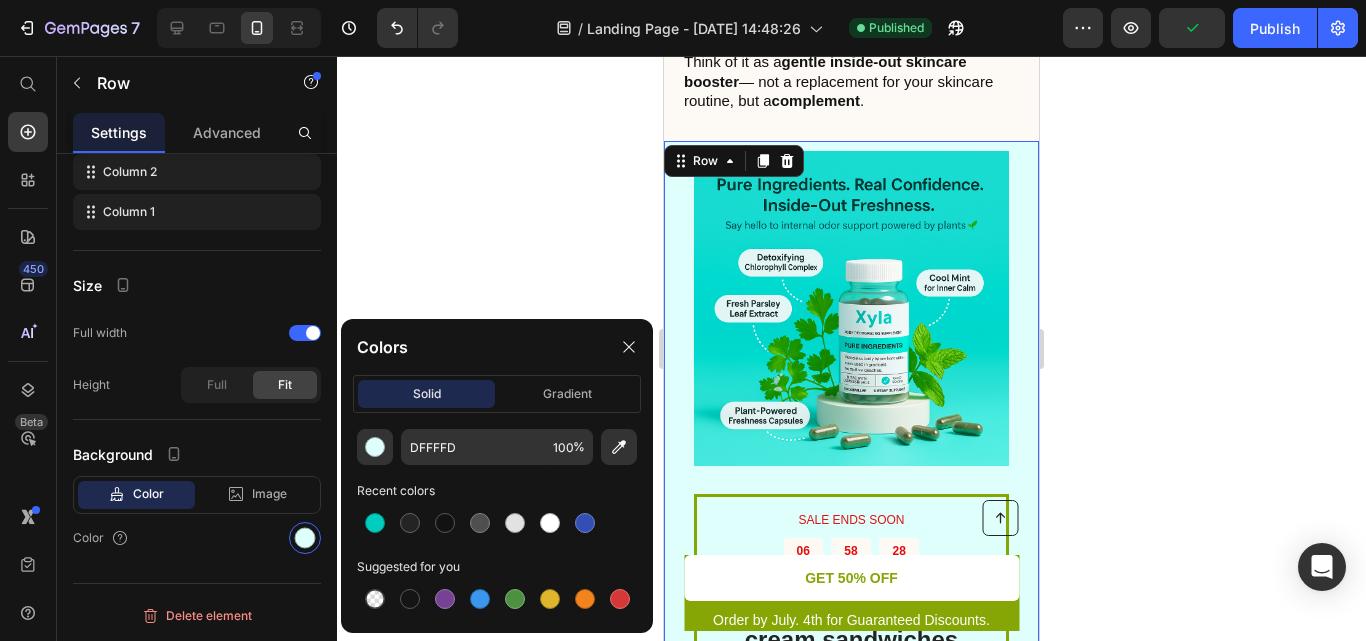 click on "DFFFFD 100 % Recent colors Suggested for you" 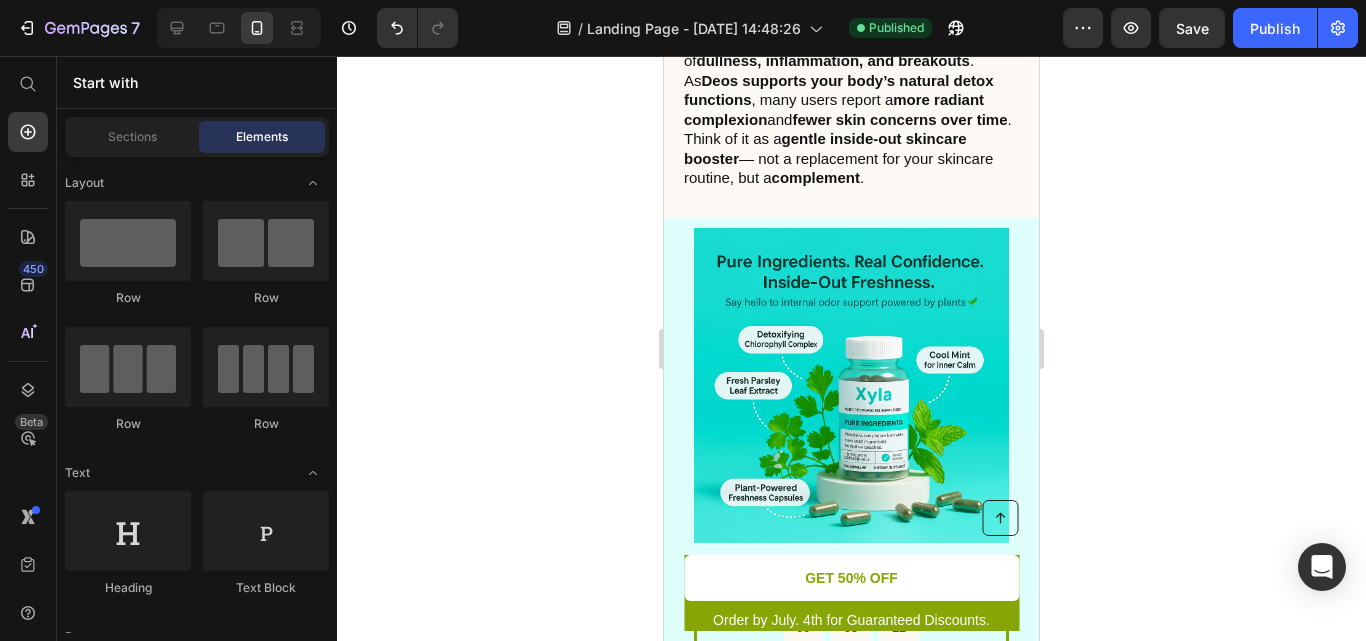 scroll, scrollTop: 3119, scrollLeft: 0, axis: vertical 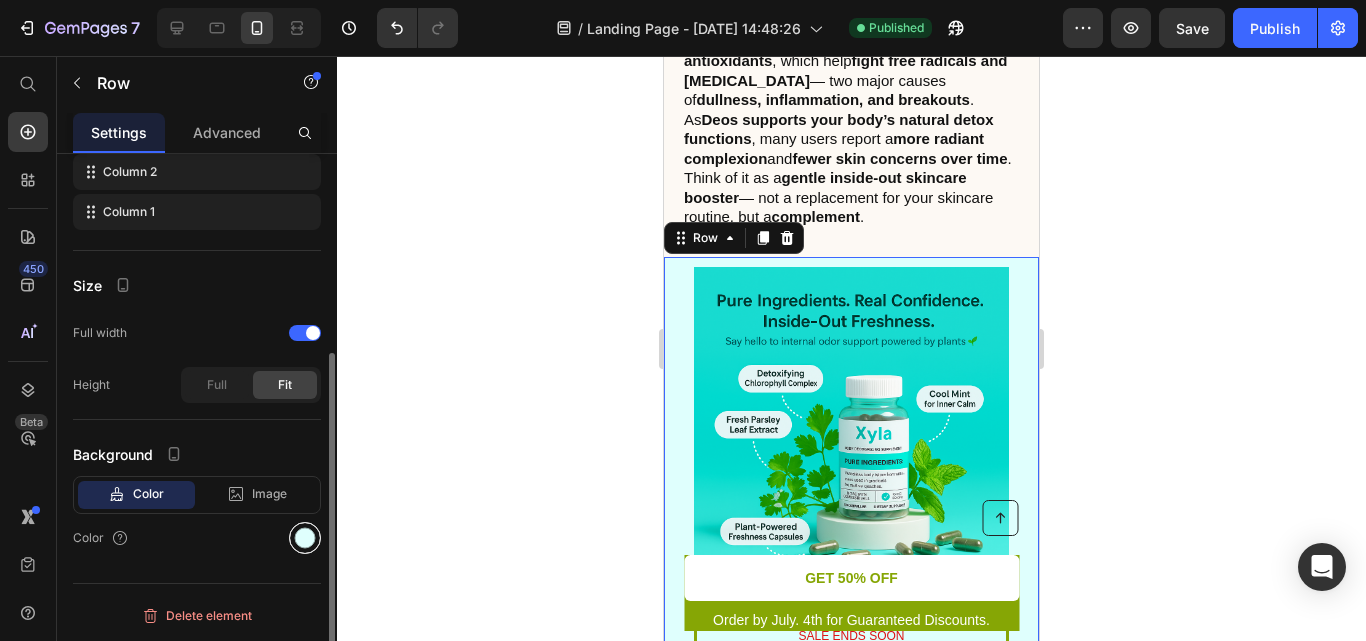 click at bounding box center (305, 538) 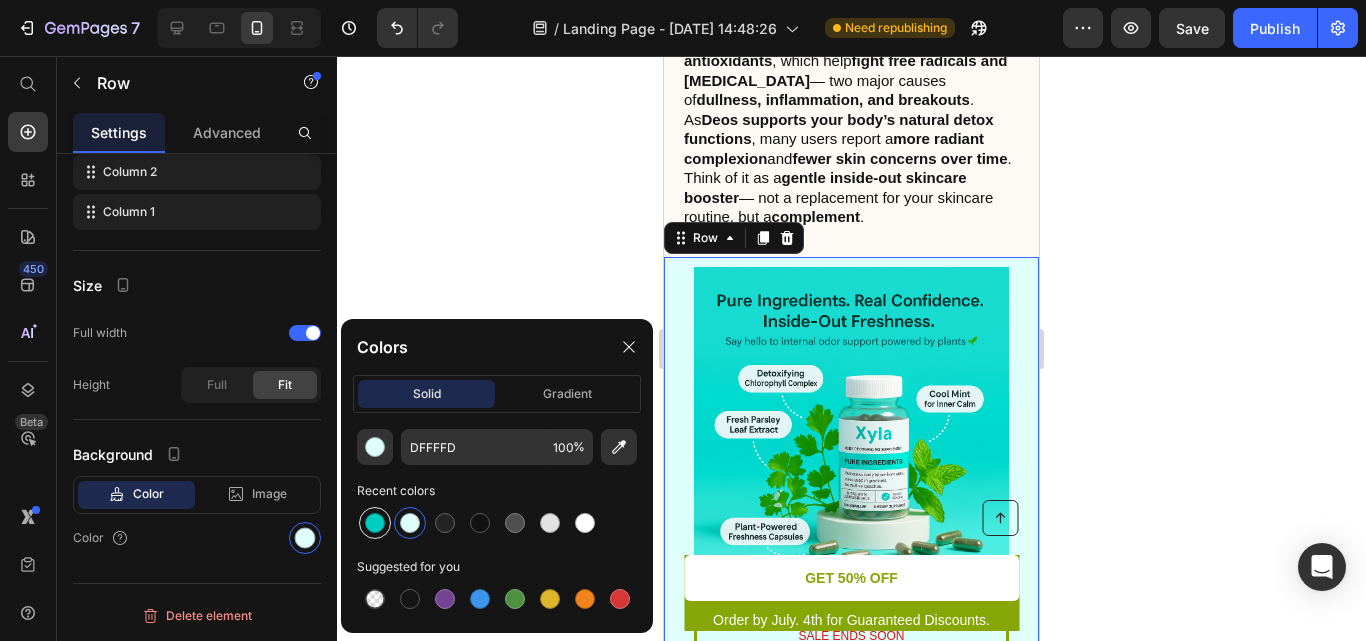 click at bounding box center (375, 523) 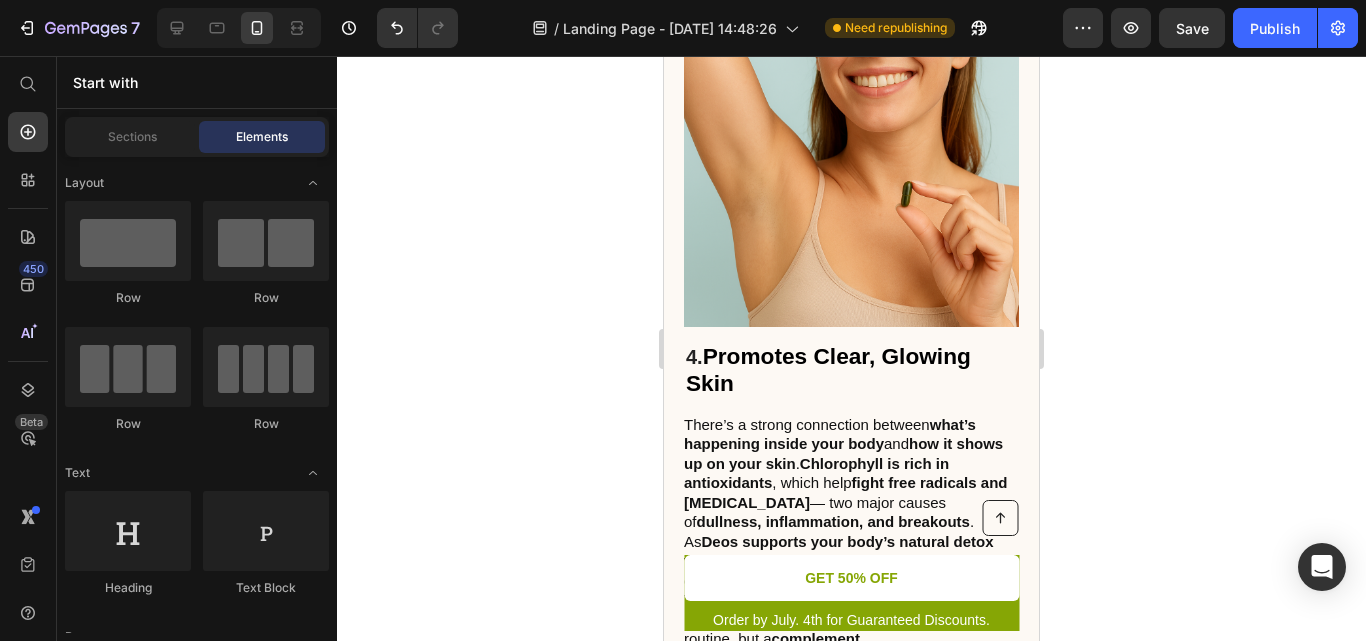 scroll, scrollTop: 2671, scrollLeft: 0, axis: vertical 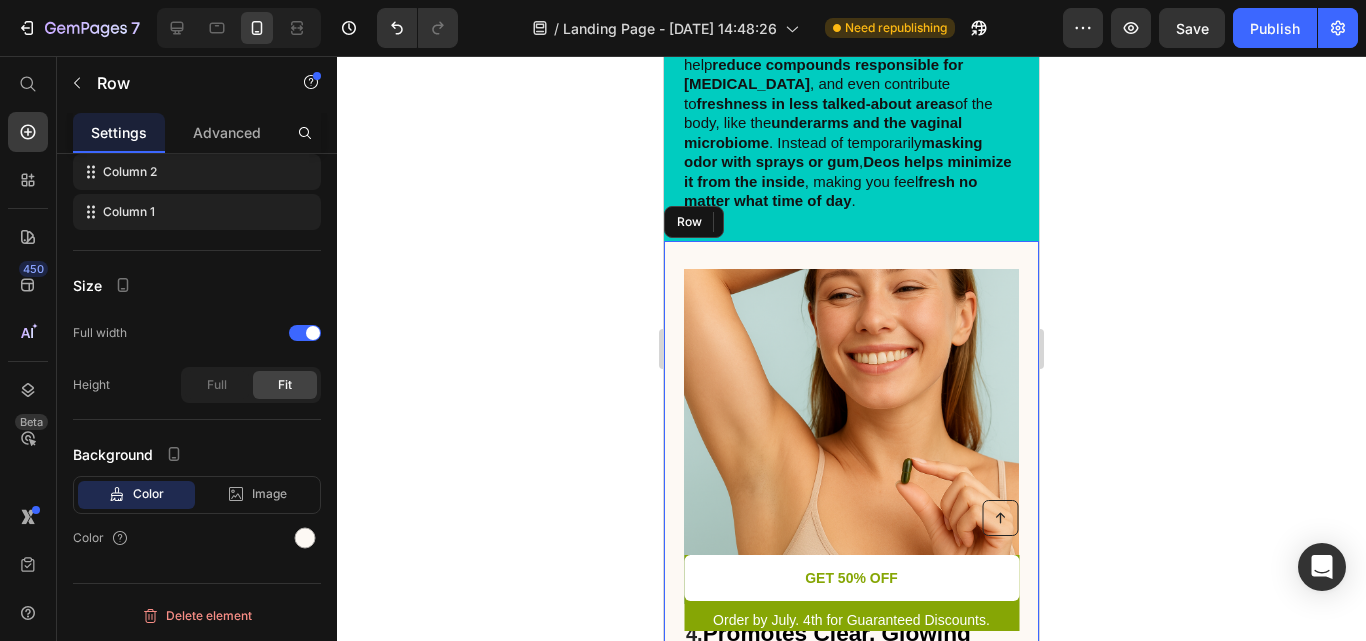 click on "4.   Promotes Clear, Glowing Skin Heading There’s a strong connection between  what’s happening inside your body  and  how it shows up on your skin .  Chlorophyll is rich in antioxidants , which help  fight free radicals and [MEDICAL_DATA]  — two major causes of  dullness, inflammation, and breakouts . As  Deos supports your body’s natural detox functions , many users report a  more radiant complexion  and  fewer skin concerns over time . Think of it as a  gentle inside-out skincare booster  — not a replacement for your skincare routine, but a  complement . Text Block Image Row" at bounding box center [851, 598] 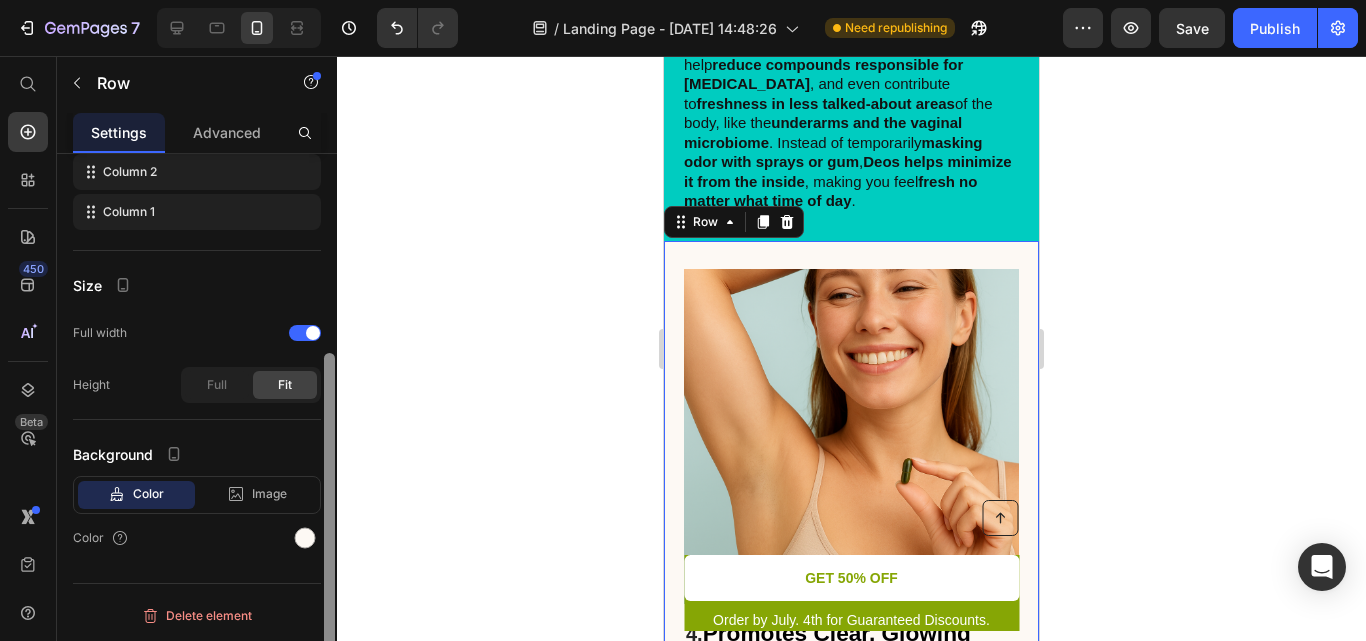 click at bounding box center [329, 525] 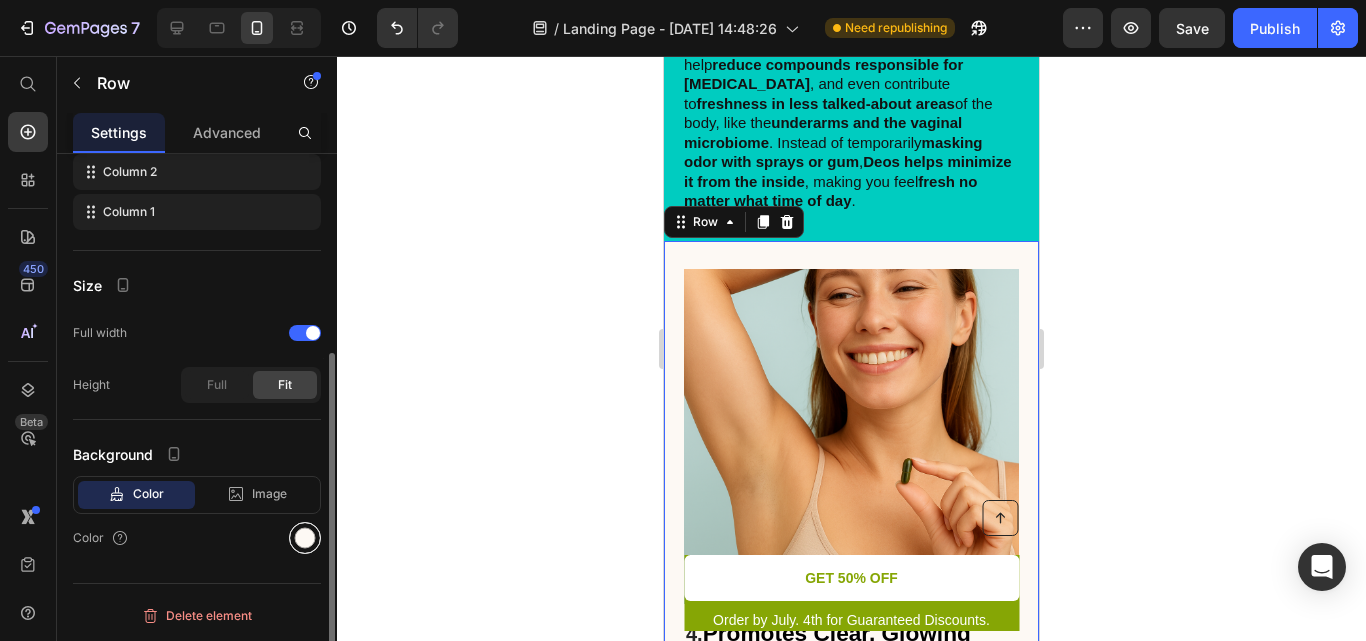 click at bounding box center [305, 538] 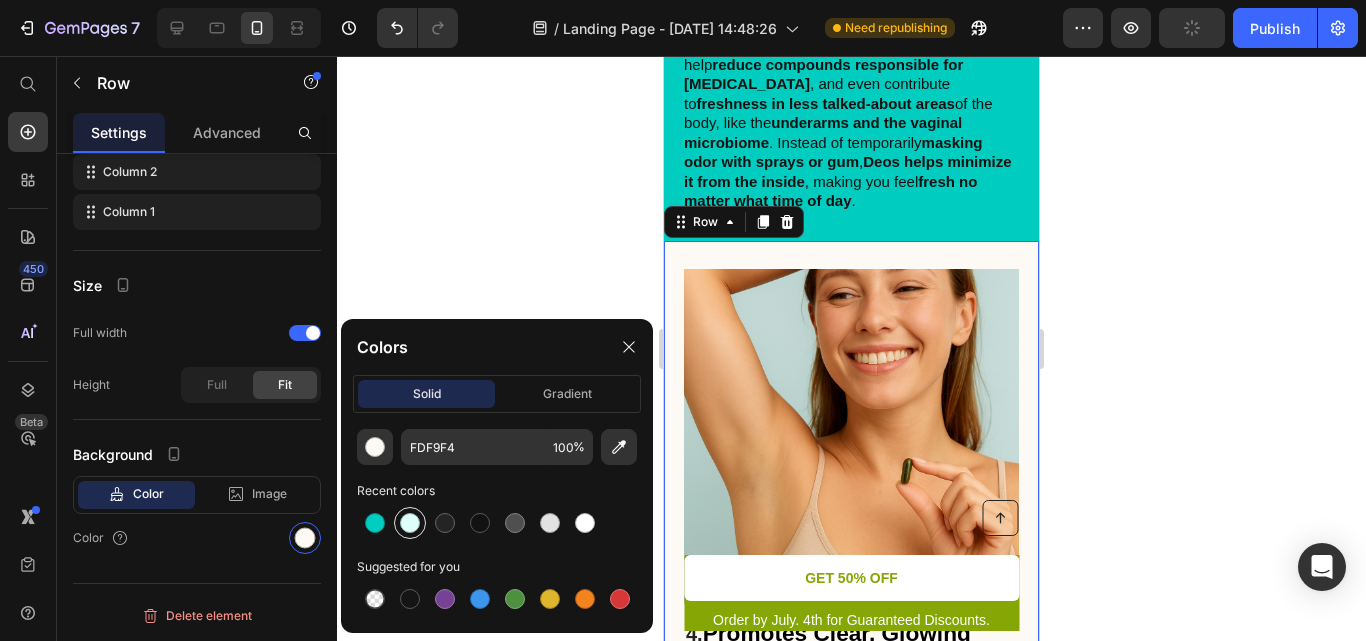 click at bounding box center (410, 523) 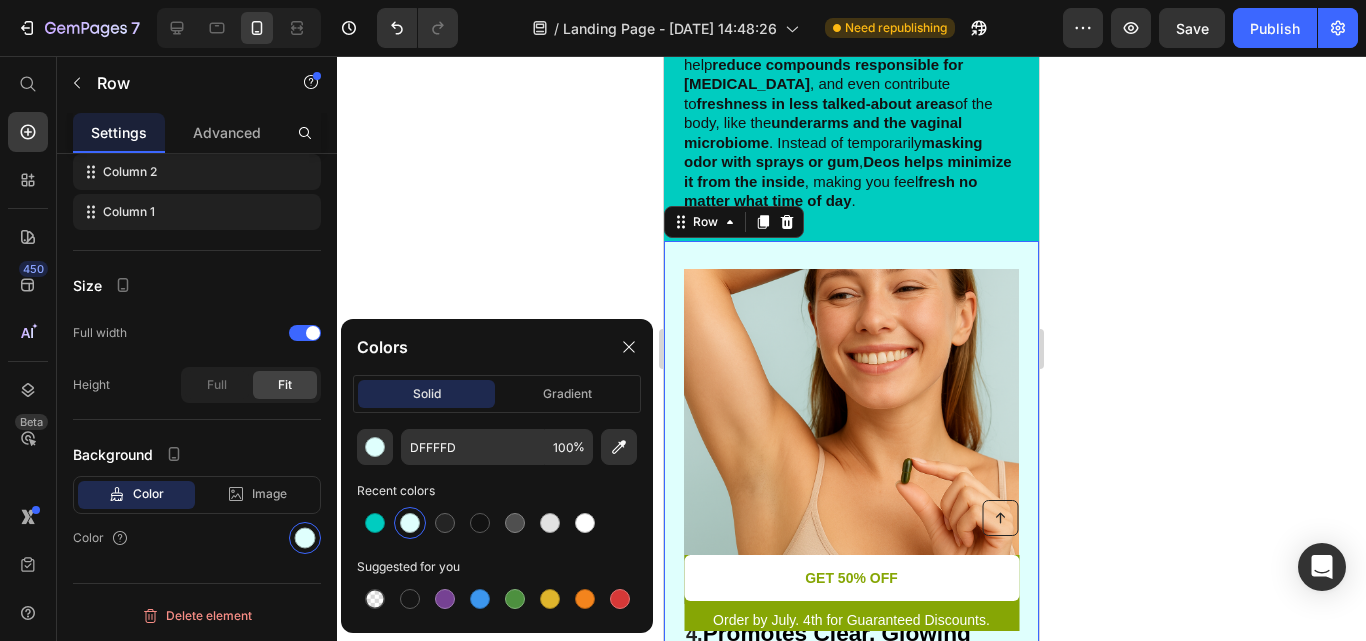 click 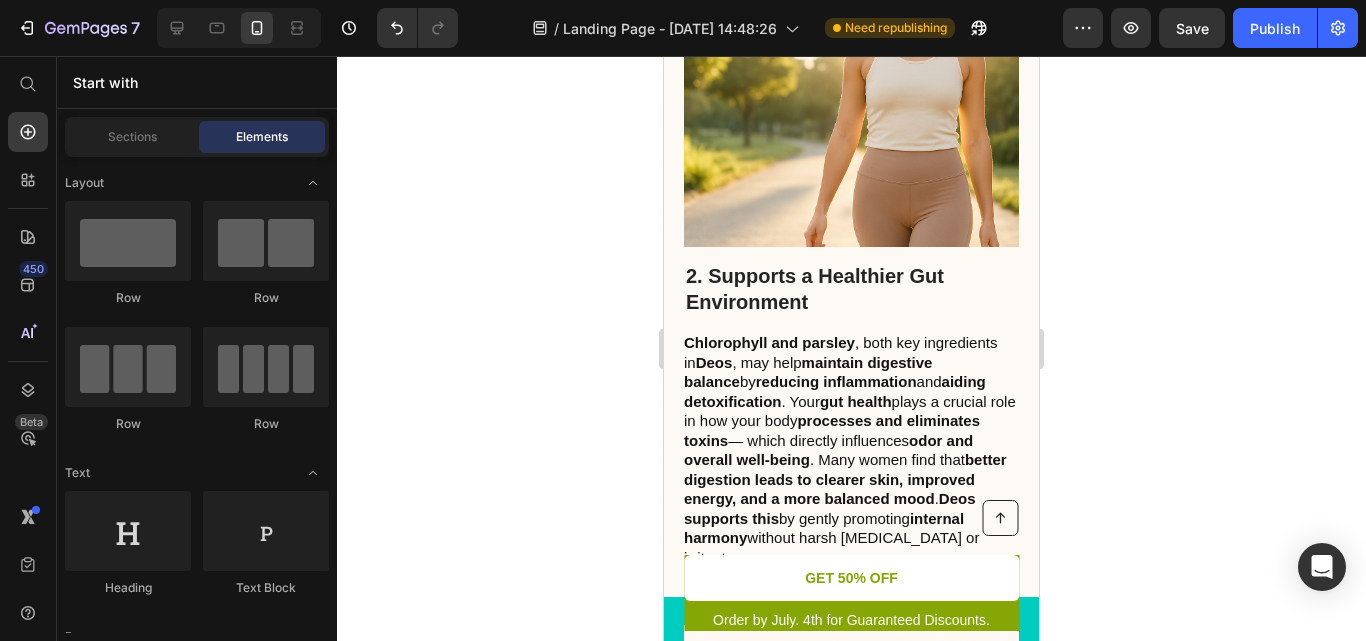 scroll, scrollTop: 1169, scrollLeft: 0, axis: vertical 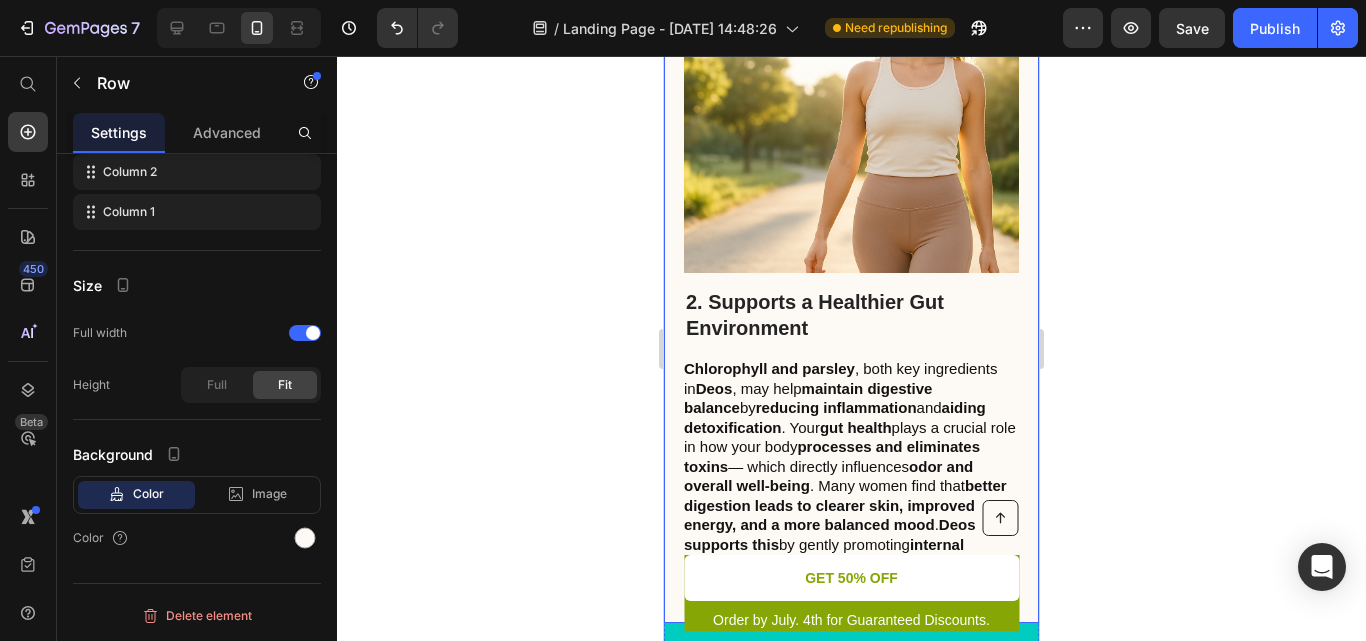 click on "2. Supports a Healthier Gut Environment Heading Chlorophyll and parsley , both key ingredients in  Deos , may help  maintain digestive balance  by  reducing inflammation  and  aiding detoxification . Your  gut health  plays a crucial role in how your body  processes and eliminates toxins  — which directly influences  odor and overall well-being . Many women find that  better digestion leads to clearer skin, improved energy, and a more balanced mood .  Deos supports this  by gently promoting  internal harmony  without harsh [MEDICAL_DATA] or irritants. Text Block Image Row" at bounding box center [851, 266] 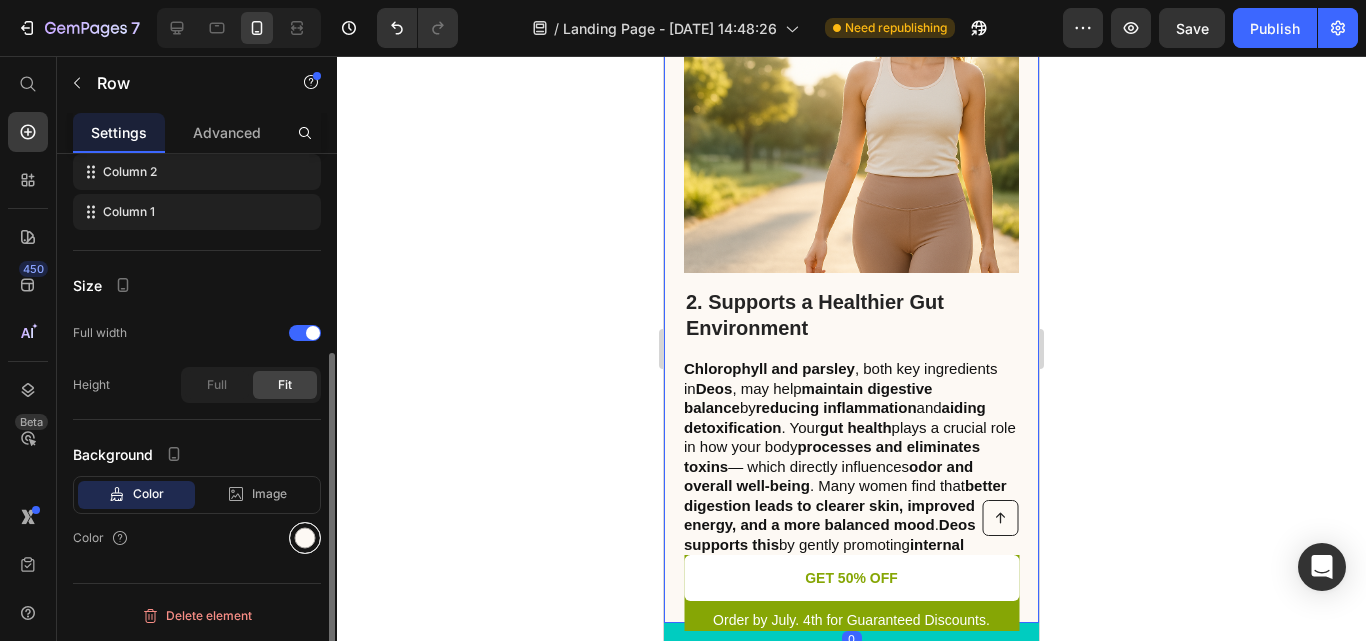click at bounding box center (305, 538) 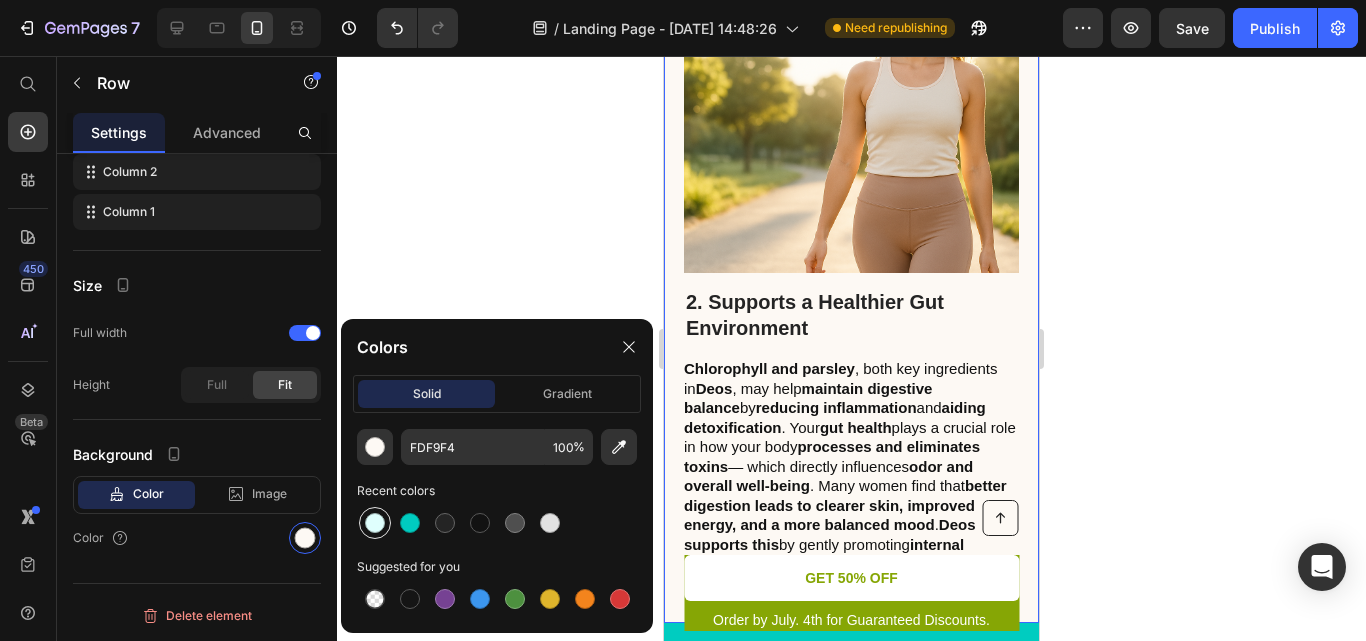click at bounding box center (375, 523) 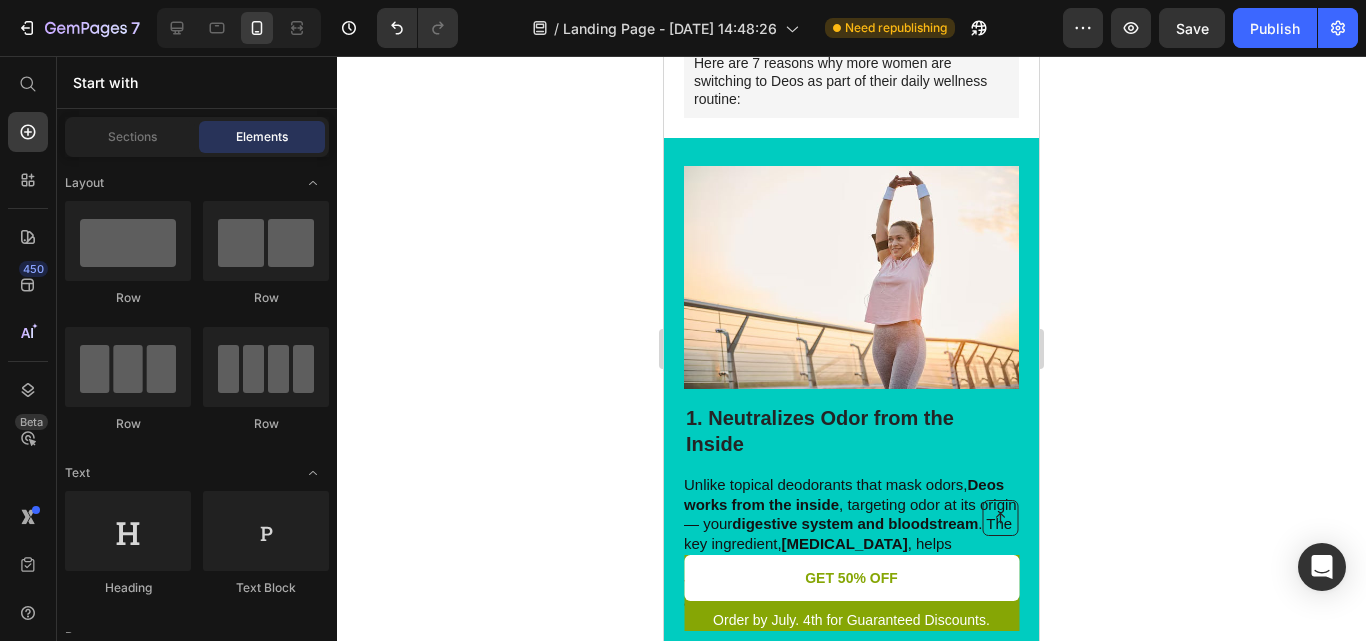 scroll, scrollTop: 0, scrollLeft: 0, axis: both 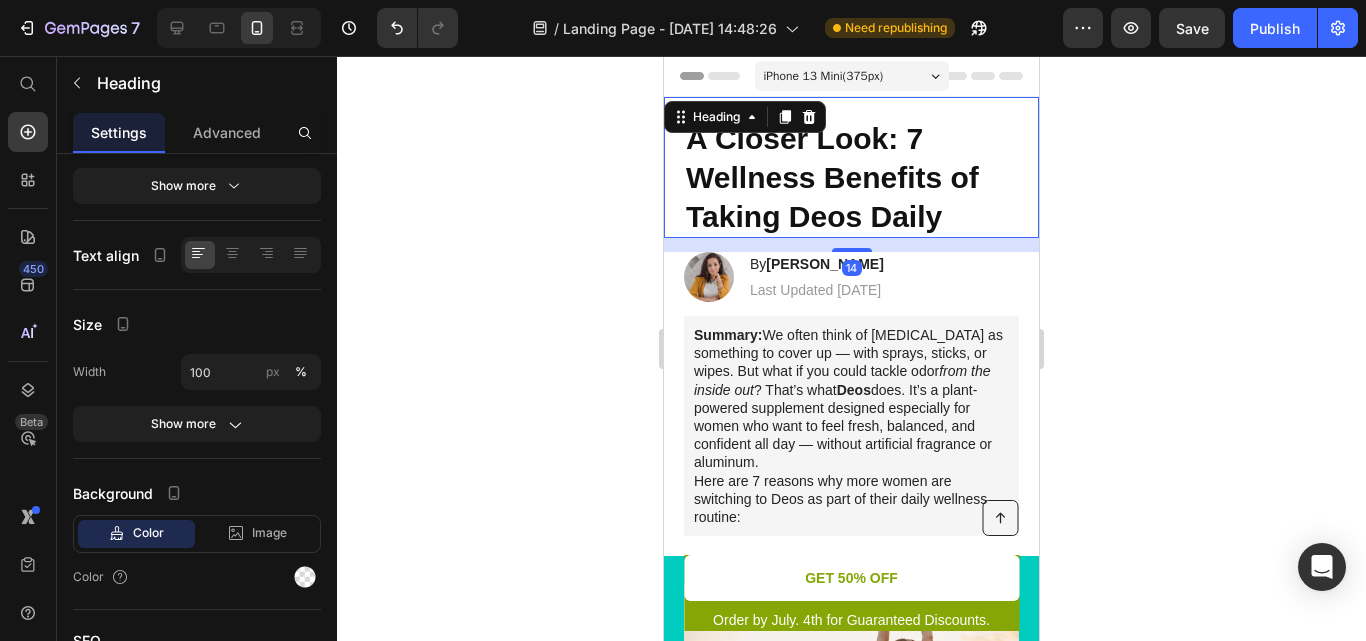 click on "A Closer Look: 7 Wellness Benefits of Taking Deos Daily" at bounding box center (851, 177) 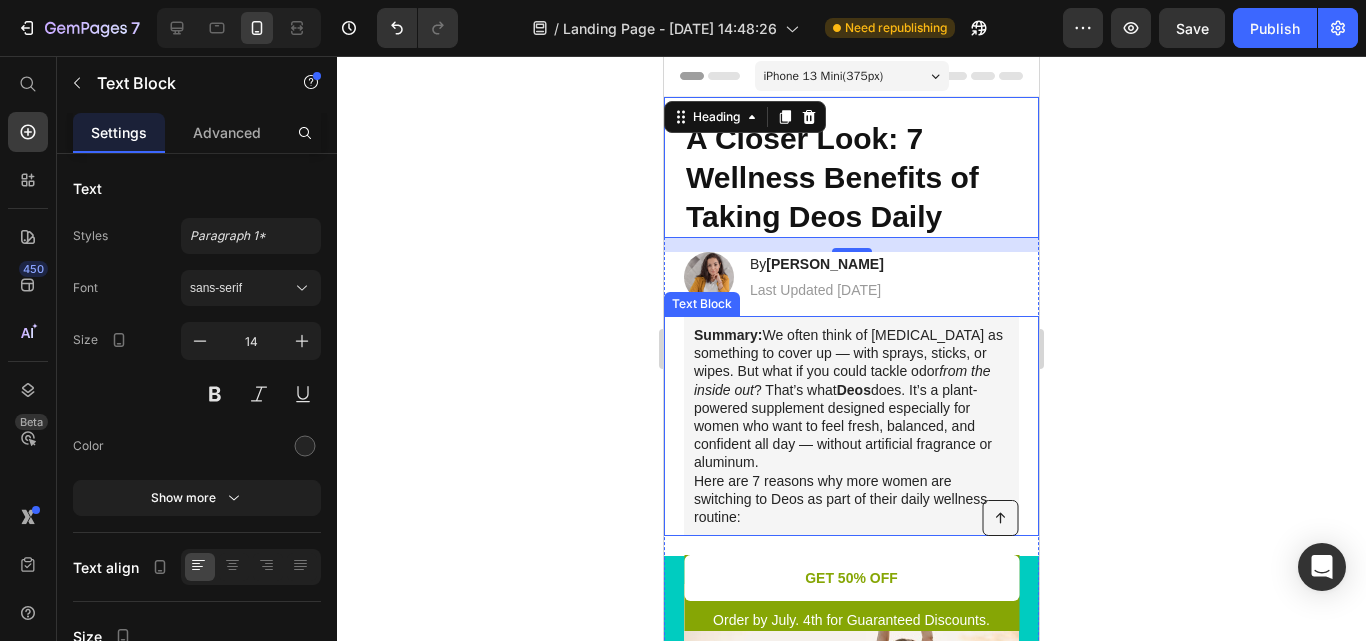 click on "Summary:  We often think of [MEDICAL_DATA] as something to cover up — with sprays, sticks, or wipes. But what if you could tackle odor  from the inside out ? That’s what  [PERSON_NAME]  does. It’s a plant-powered supplement designed especially for women who want to feel fresh, balanced, and confident all day — without artificial fragrance or aluminum. Here are 7 reasons why more women are switching to Deos as part of their daily wellness routine: Text Block" at bounding box center [851, 426] 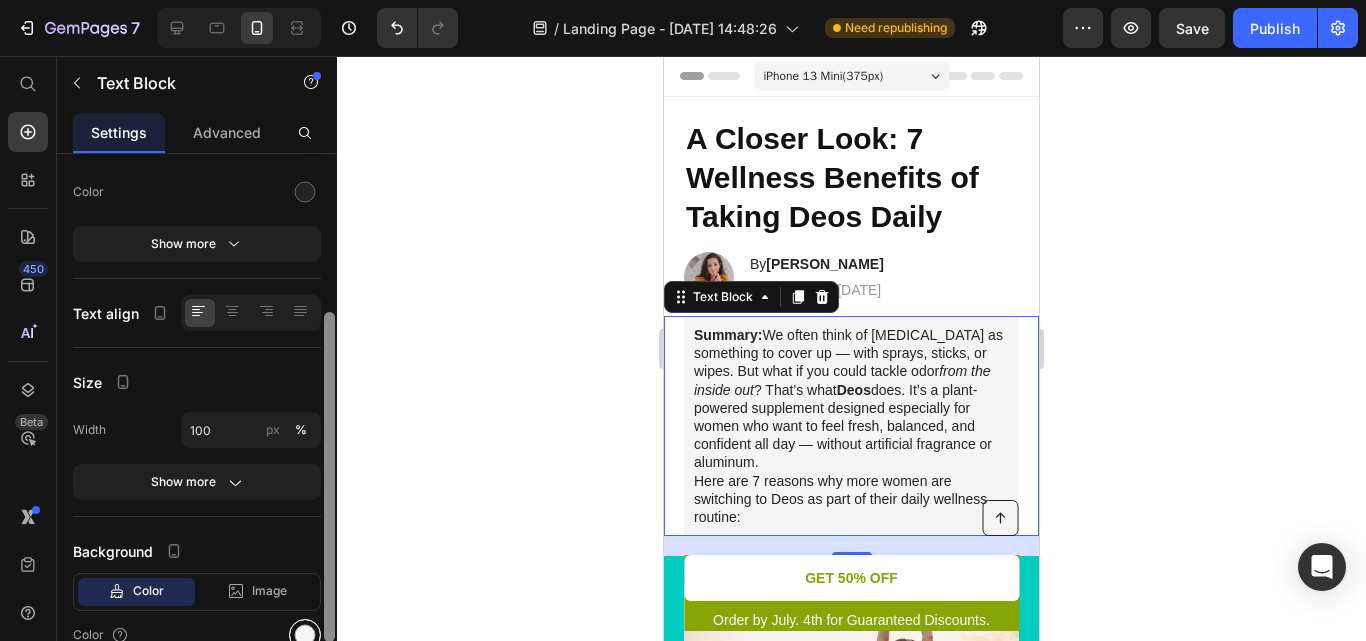 scroll, scrollTop: 256, scrollLeft: 0, axis: vertical 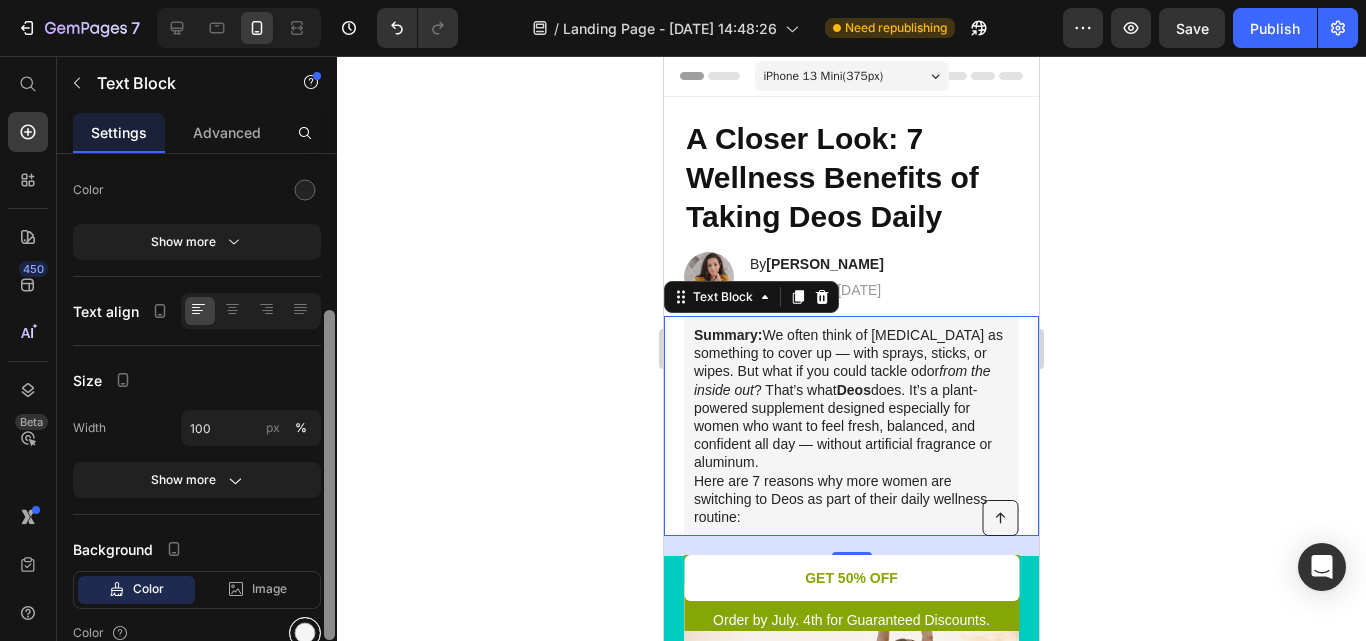 drag, startPoint x: 328, startPoint y: 468, endPoint x: 309, endPoint y: 625, distance: 158.14551 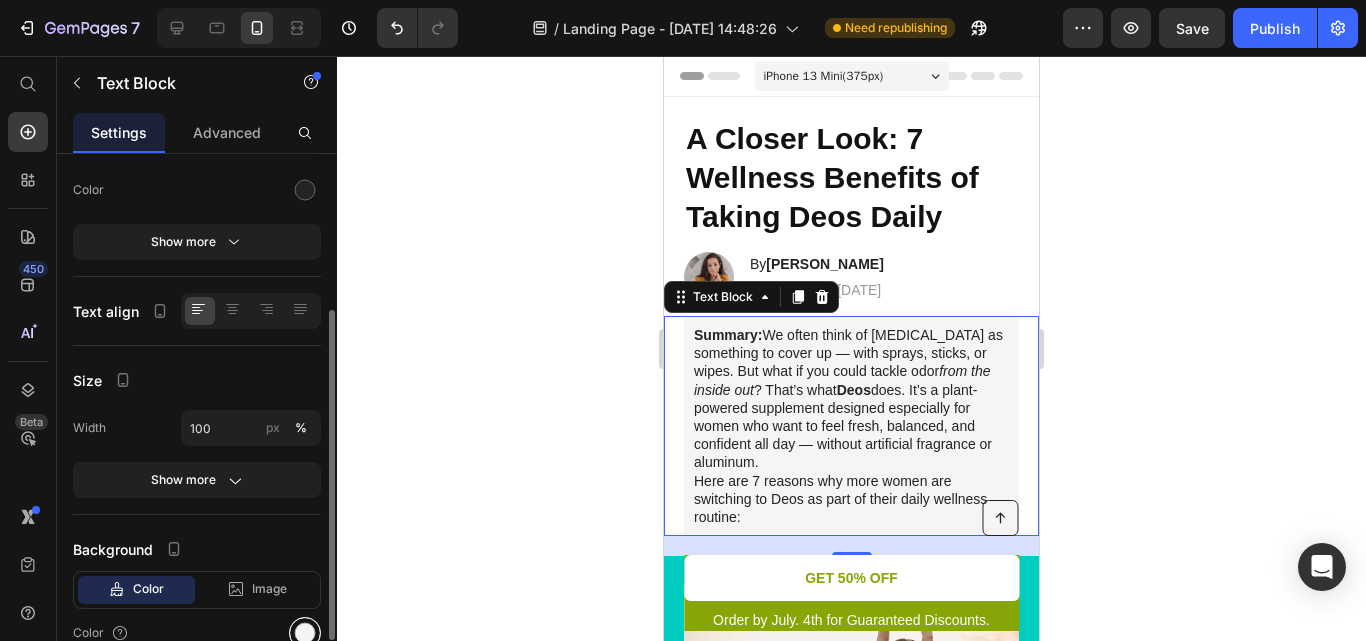 click at bounding box center [305, 633] 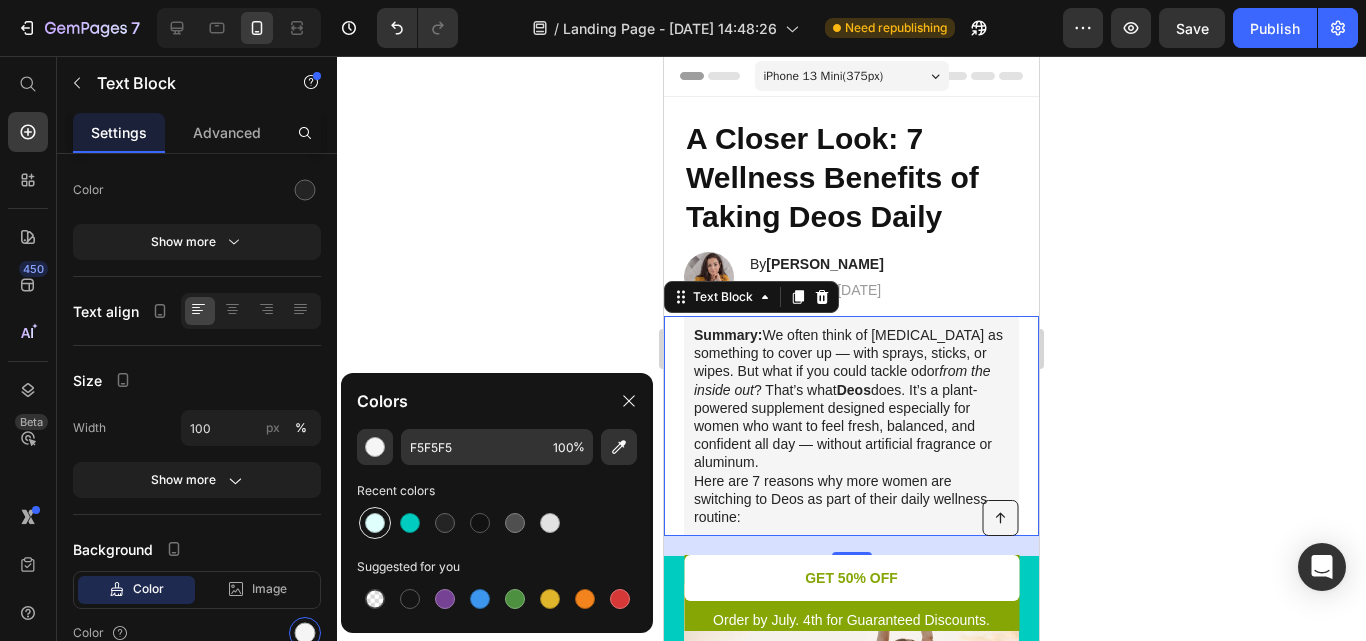 click at bounding box center (375, 523) 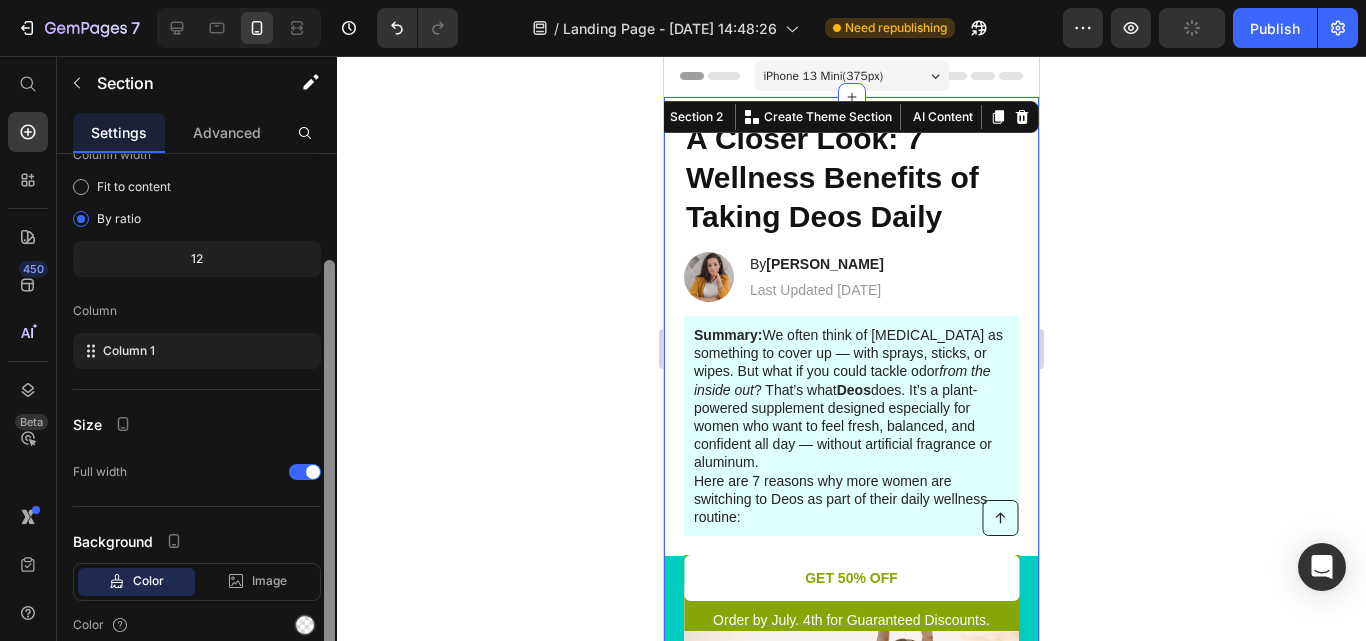 scroll, scrollTop: 142, scrollLeft: 0, axis: vertical 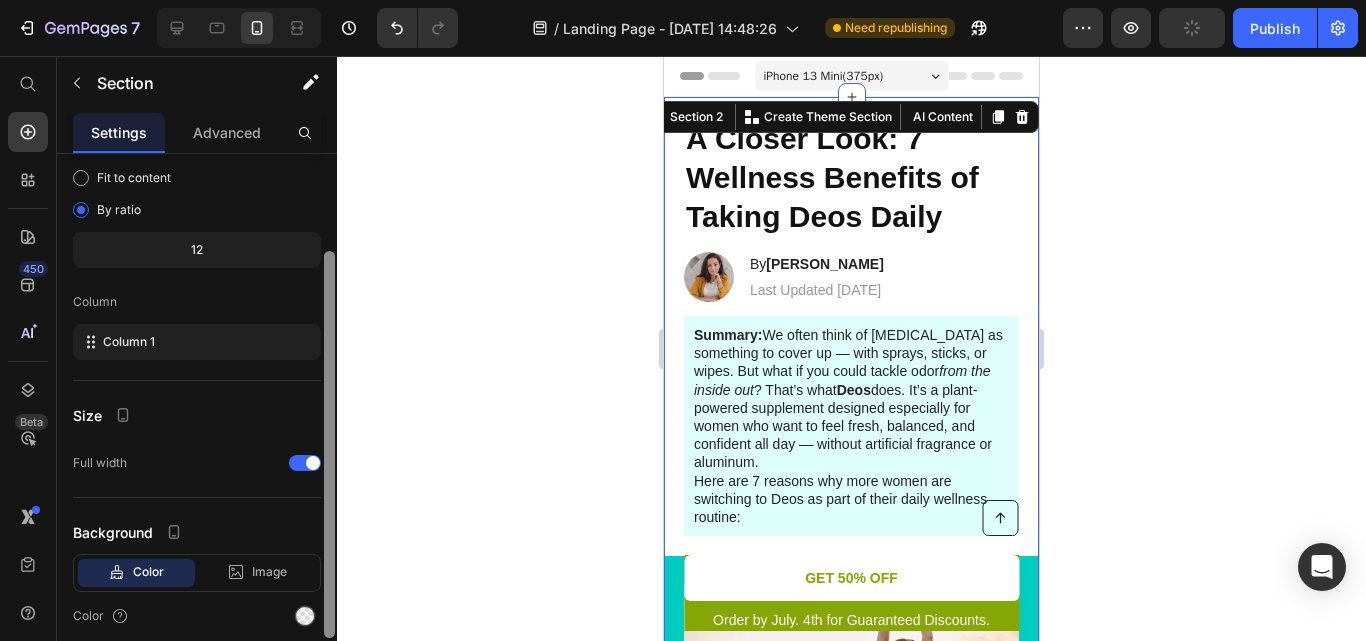 drag, startPoint x: 329, startPoint y: 509, endPoint x: 326, endPoint y: 610, distance: 101.04455 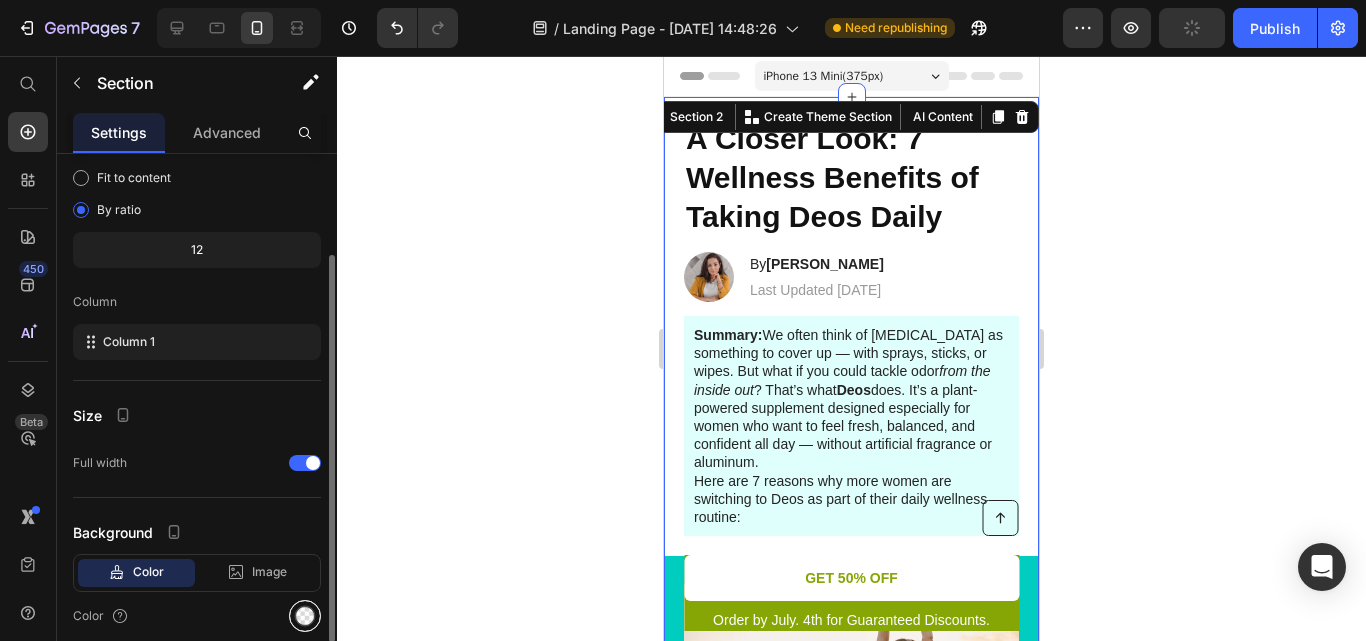 click at bounding box center (305, 616) 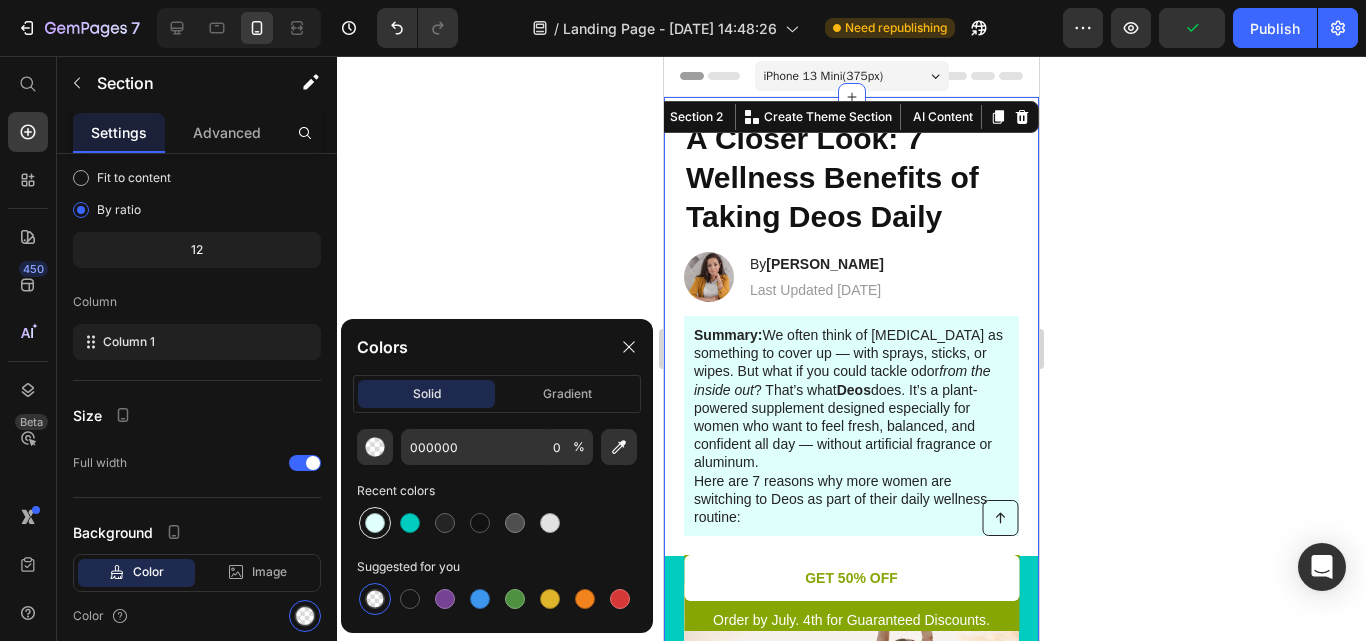 click at bounding box center (375, 523) 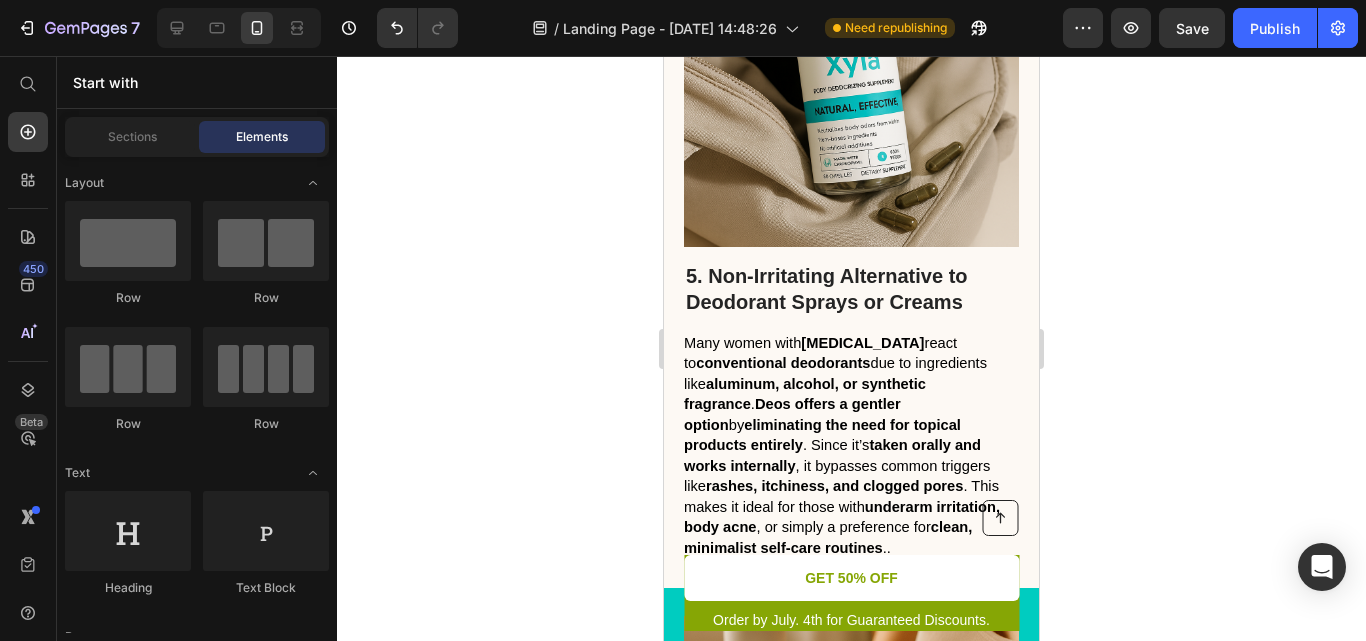 scroll, scrollTop: 4176, scrollLeft: 0, axis: vertical 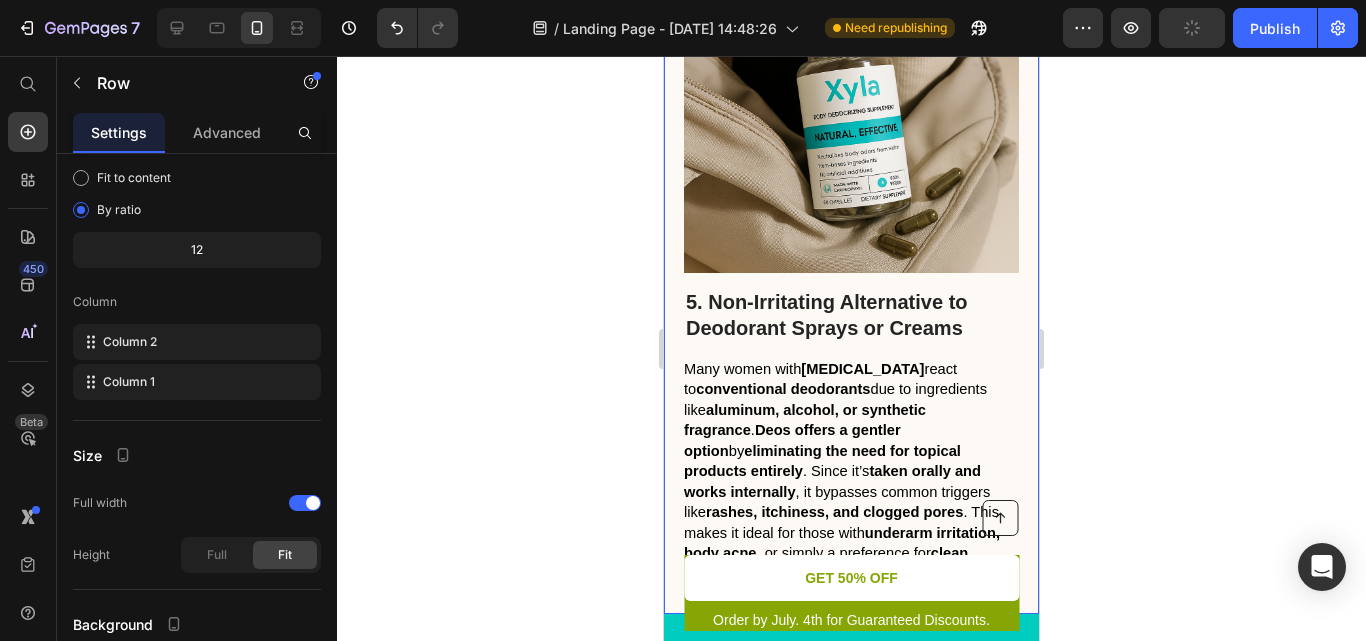 click on "5. Non-Irritating Alternative to Deodorant Sprays or Creams Heading Many women with  [MEDICAL_DATA]  react to  conventional deodorants  due to ingredients like  aluminum, alcohol, or synthetic fragrance .  Deos offers a gentler option  by  eliminating the need for topical products entirely . Since it’s  taken orally and works internally , it bypasses common triggers like  rashes, itchiness, and clogged pores . This makes it ideal for those with  underarm irritation, body acne , or simply a preference for  clean, minimalist self-care routines .. Text Block Image Row   0" at bounding box center [851, 262] 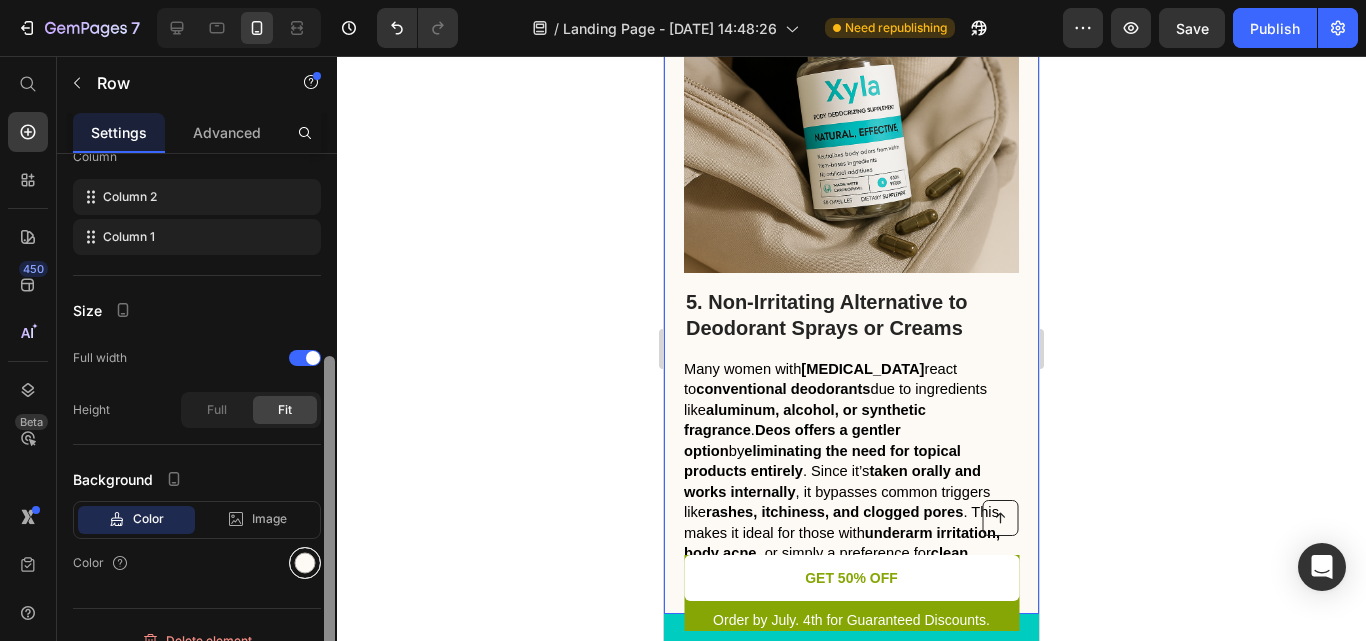 scroll, scrollTop: 299, scrollLeft: 0, axis: vertical 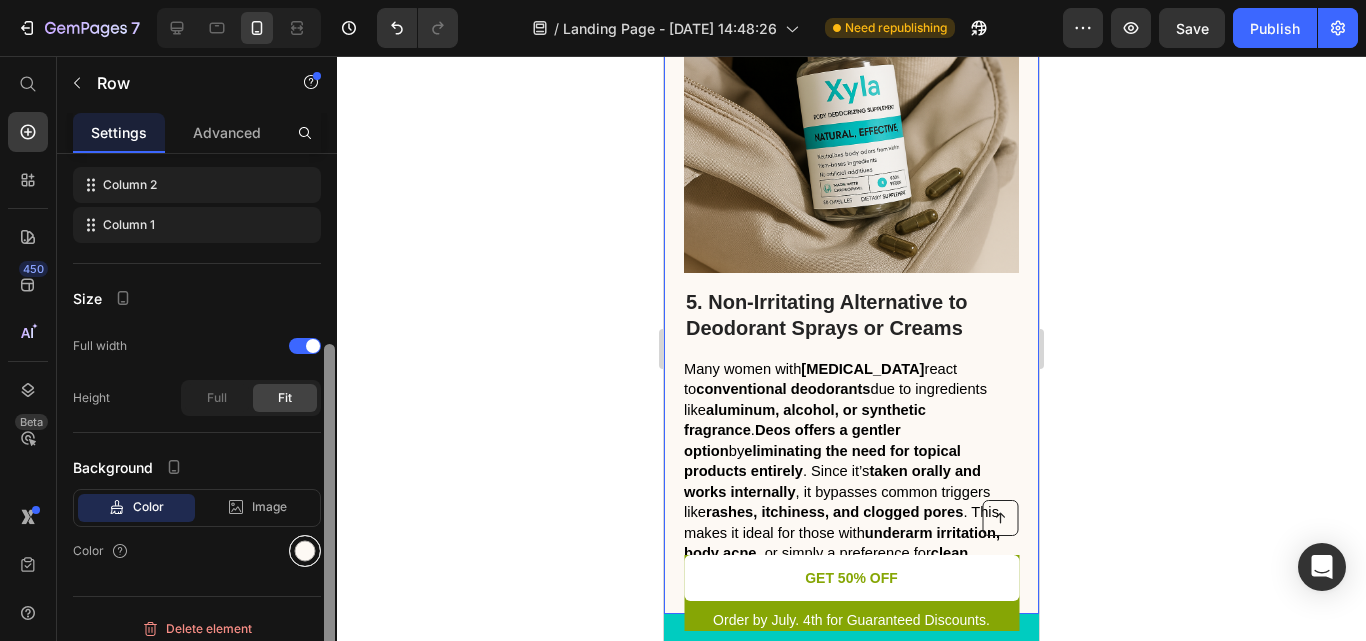 drag, startPoint x: 333, startPoint y: 366, endPoint x: 315, endPoint y: 557, distance: 191.8463 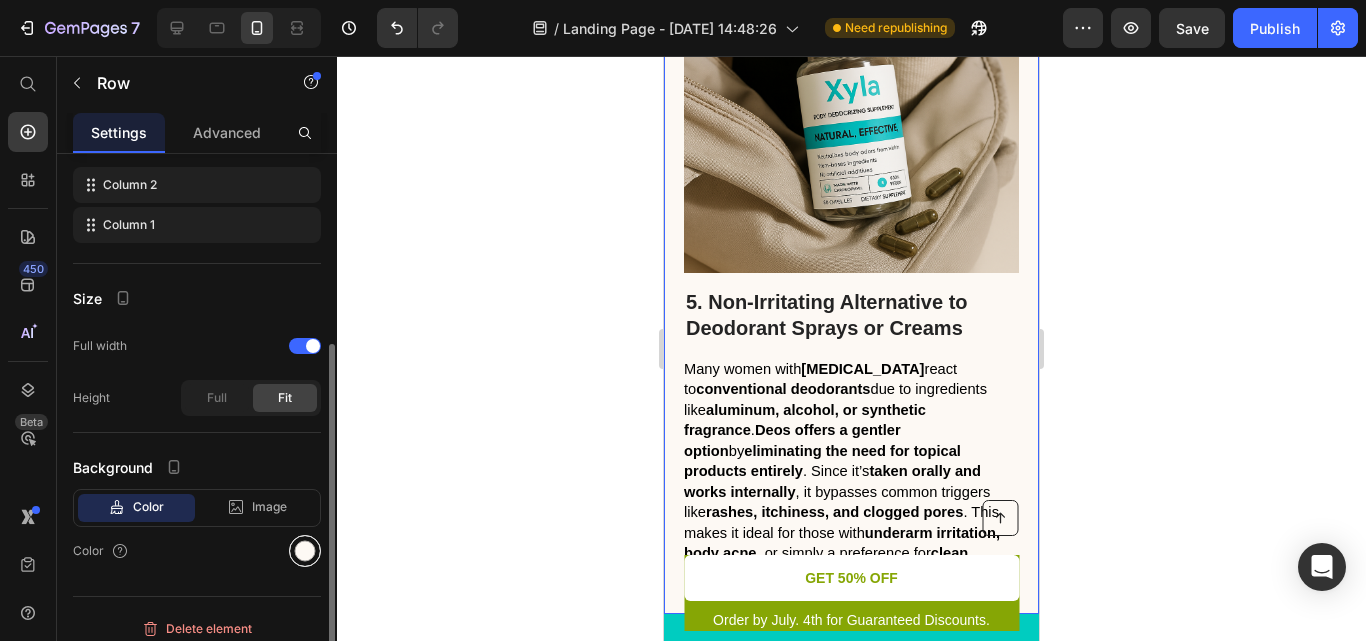 click at bounding box center (305, 551) 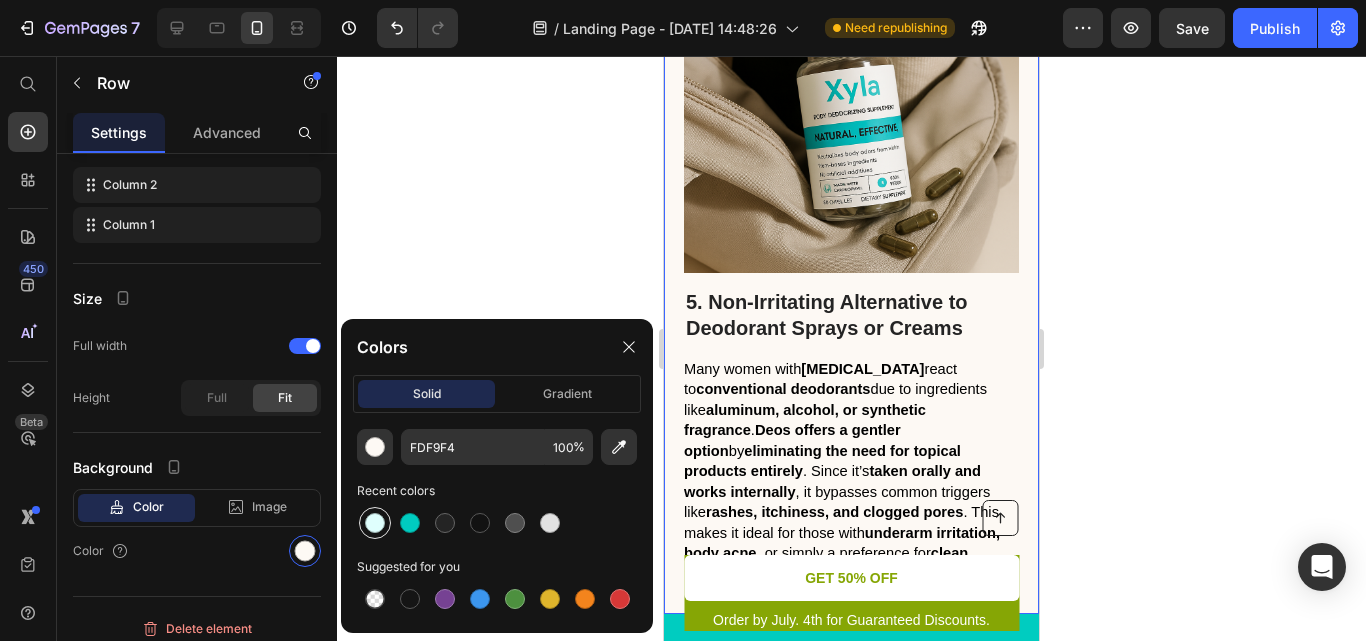 click at bounding box center (375, 523) 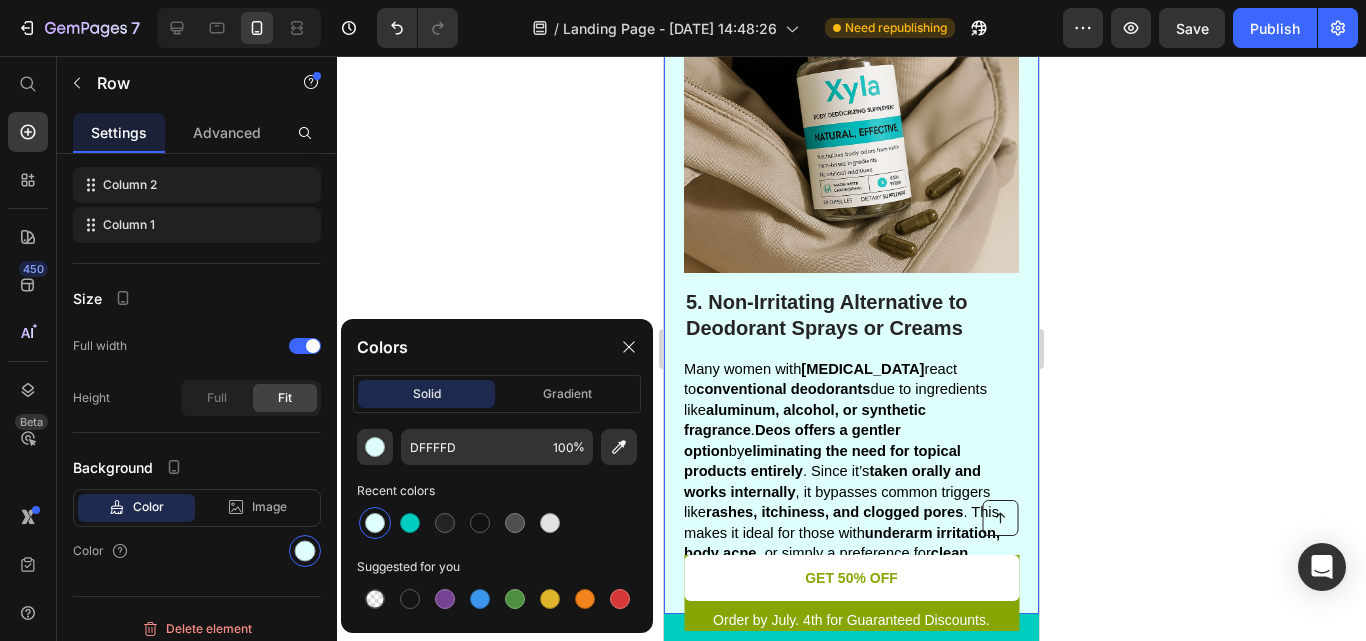 click 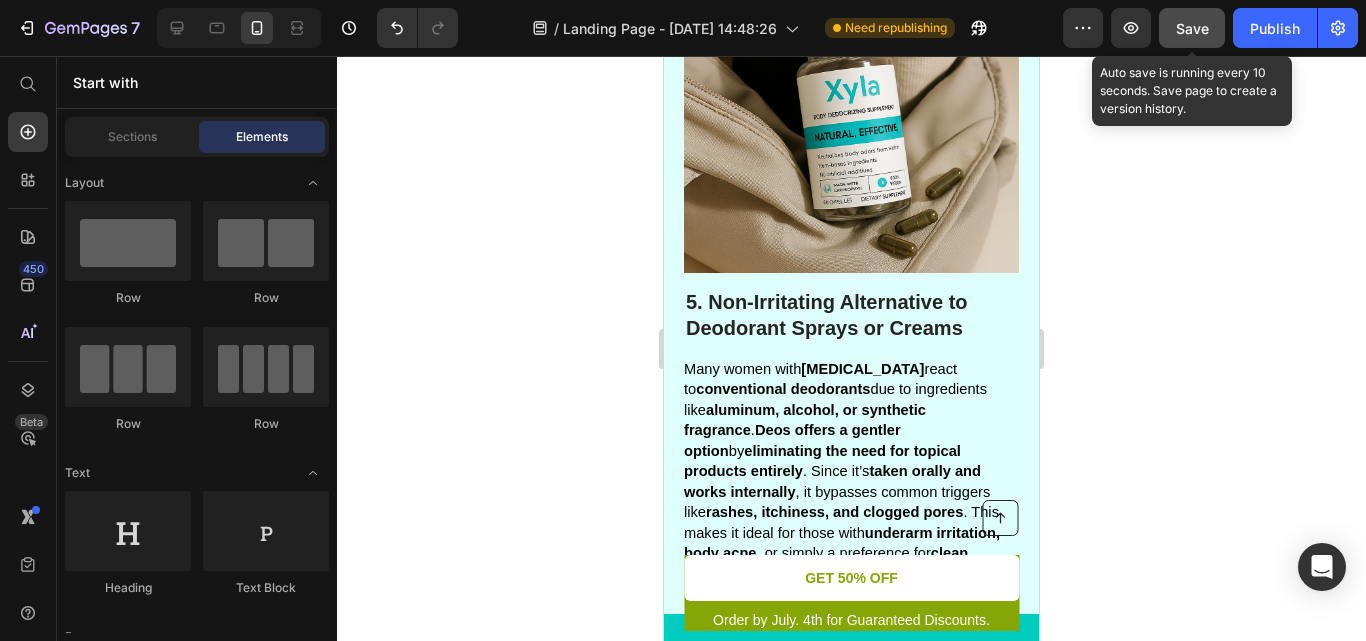 click on "Save" 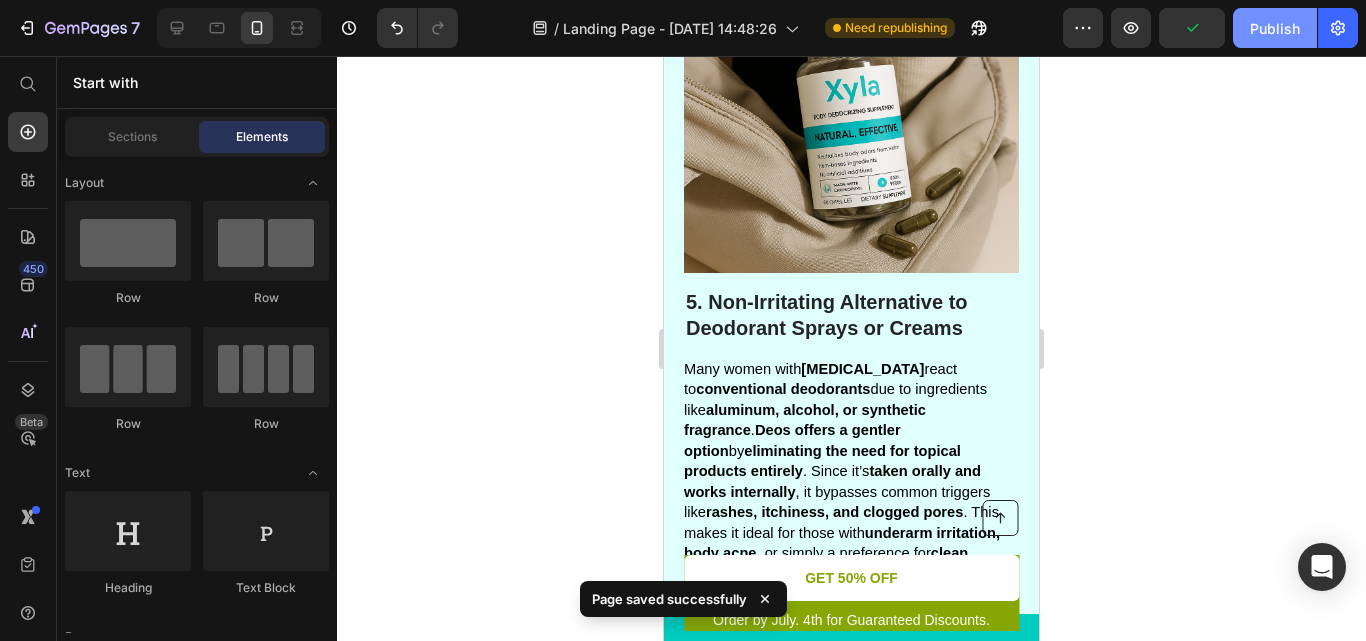 click on "Publish" 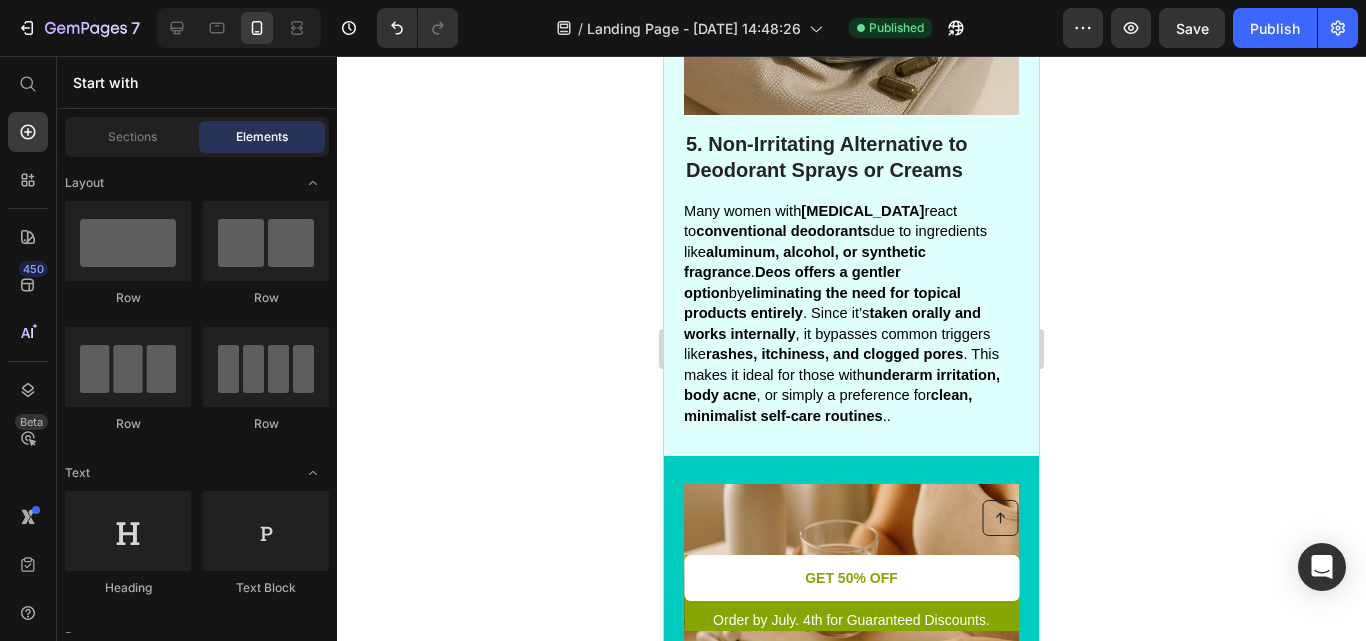 scroll, scrollTop: 4452, scrollLeft: 0, axis: vertical 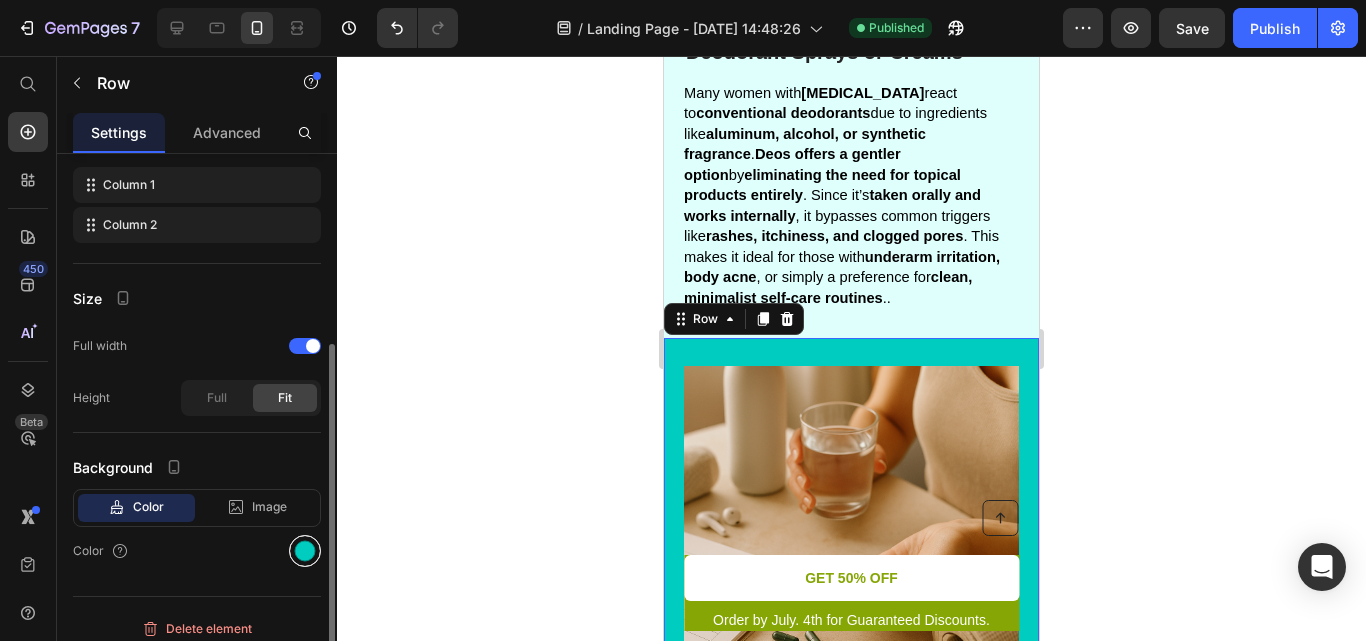click at bounding box center [305, 551] 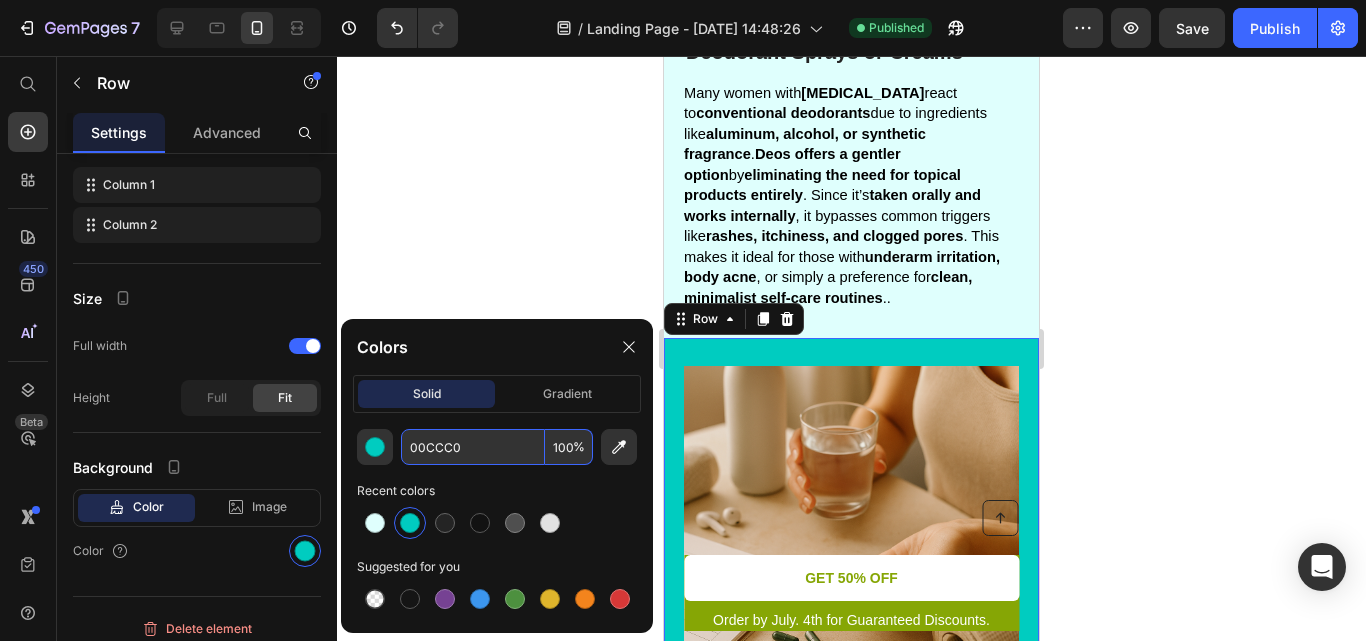 click on "00CCC0" at bounding box center [473, 447] 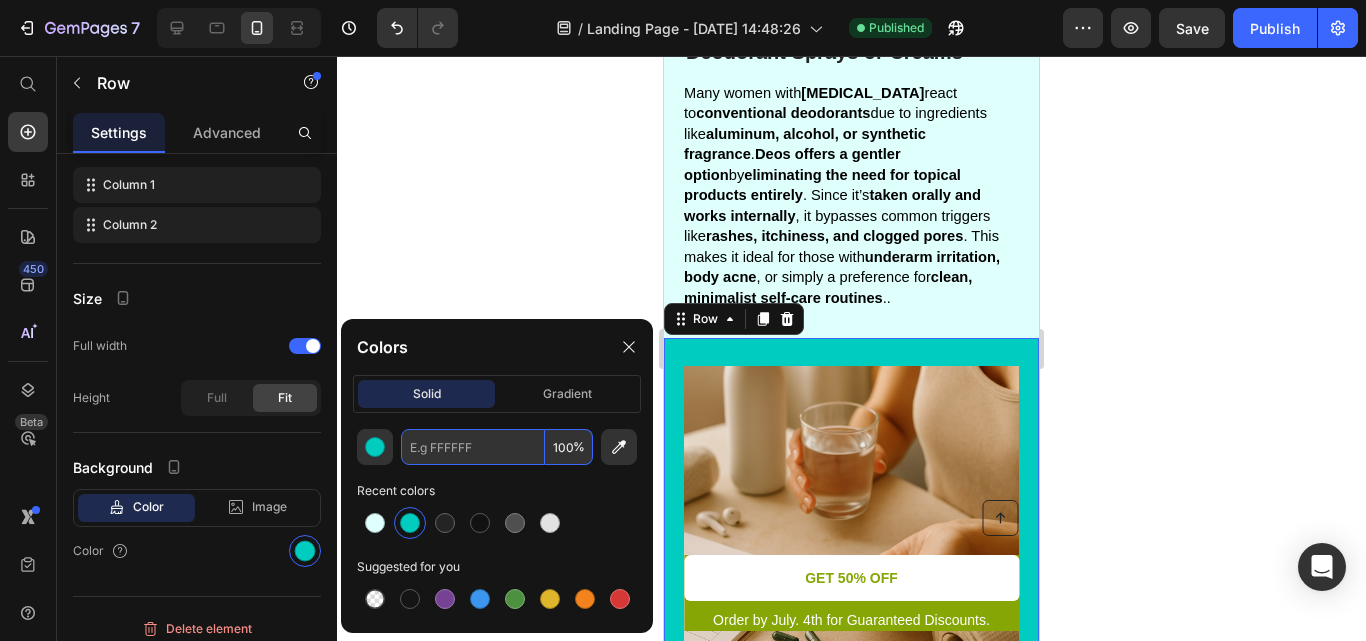 paste on "5DD2D1" 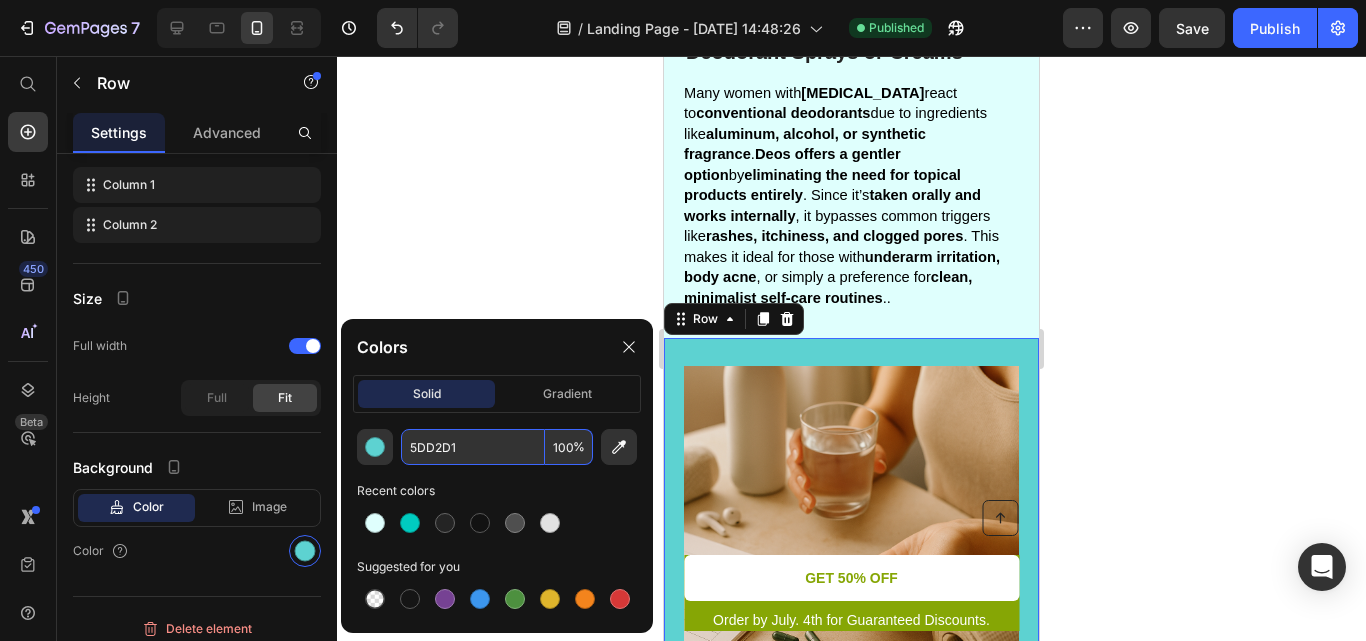 type on "5DD2D1" 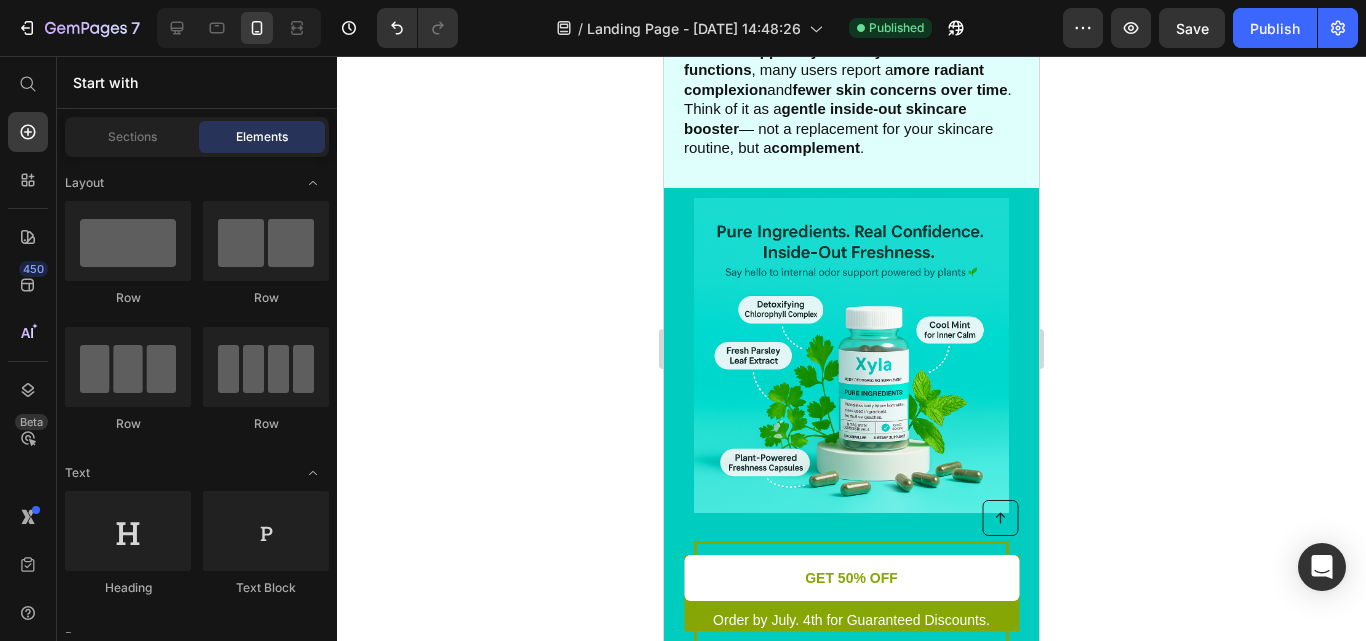 scroll, scrollTop: 3175, scrollLeft: 0, axis: vertical 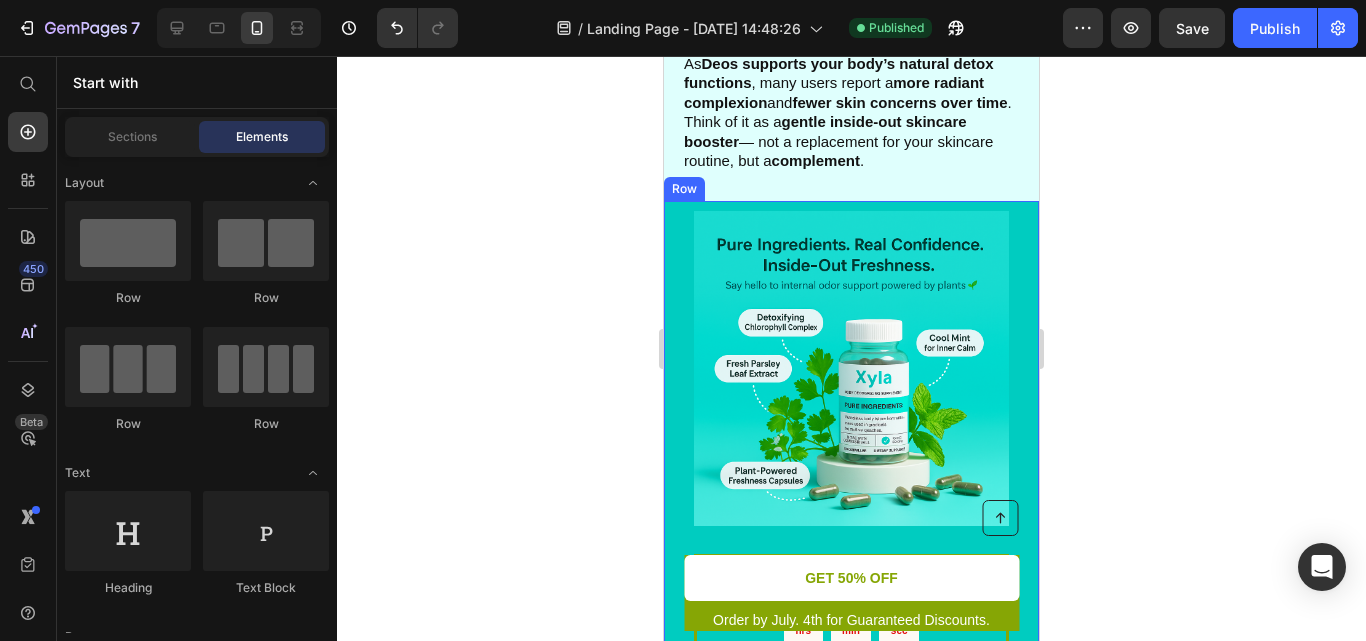 click on "SALE ENDS SOON Text Block 06 hrs 56 min 16 sec Countdown Timer Toaster waffle cream sandwiches Heading Perfect your toast with this advanced bread toaster Text Block GET 50% OFF Button Sell-out Risk:  High Text Block | Text Block FREE  shipping Text Block Row Try it [DATE] with a 30-Day Money Back Guarantee! Text Block Row Image Row" at bounding box center [851, 577] 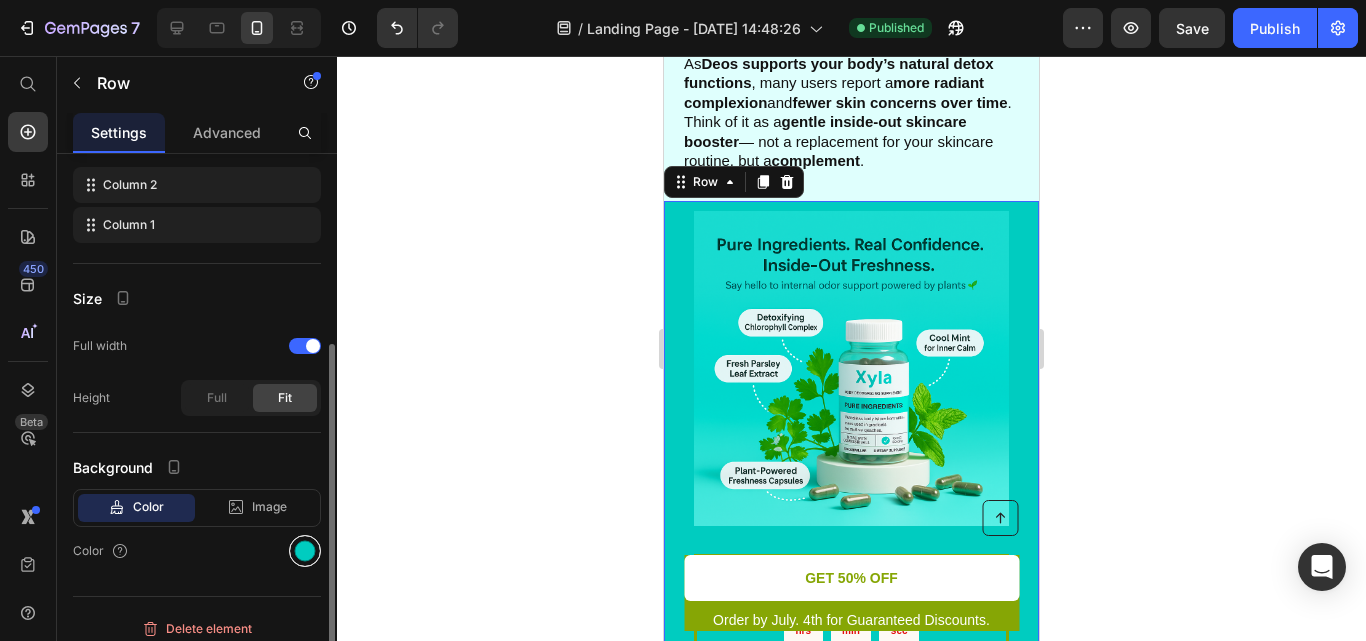 click at bounding box center (305, 551) 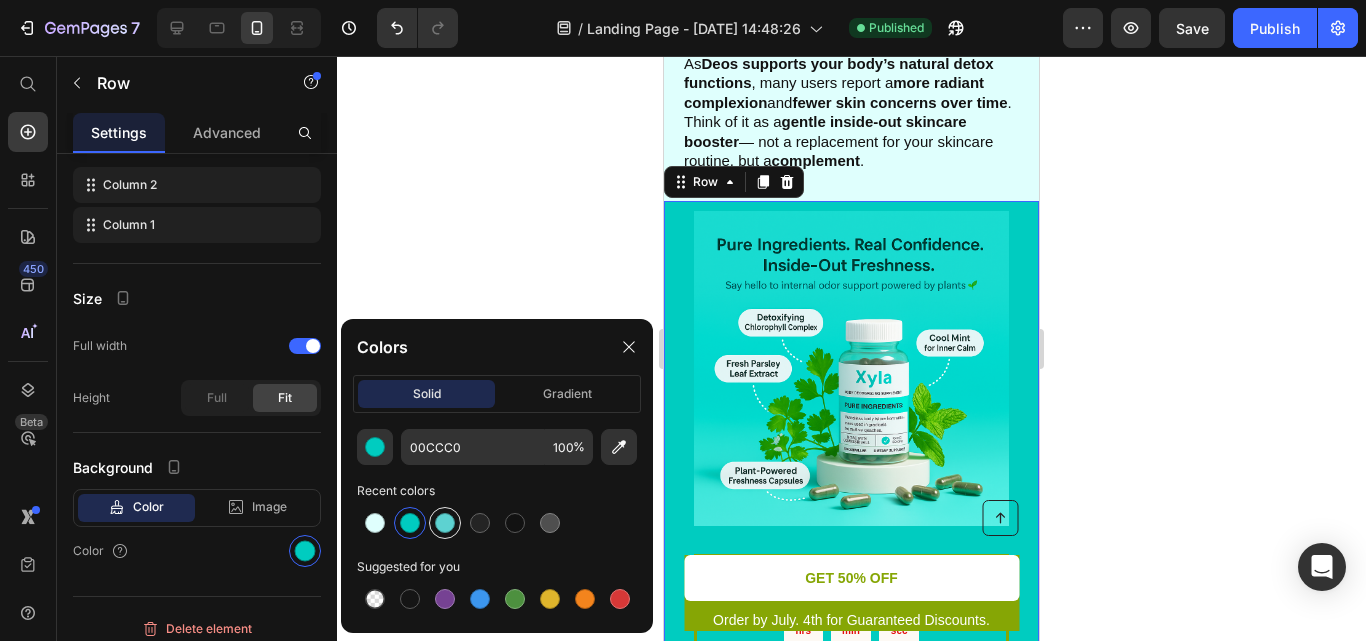click at bounding box center [445, 523] 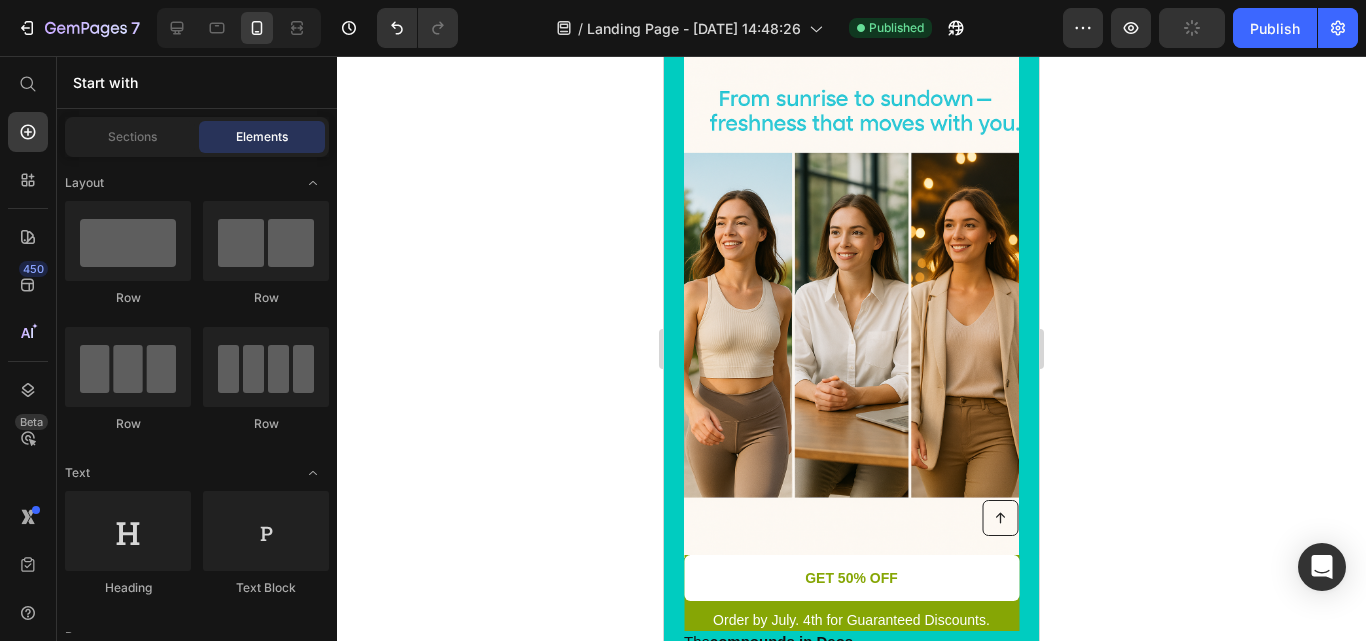scroll, scrollTop: 1739, scrollLeft: 0, axis: vertical 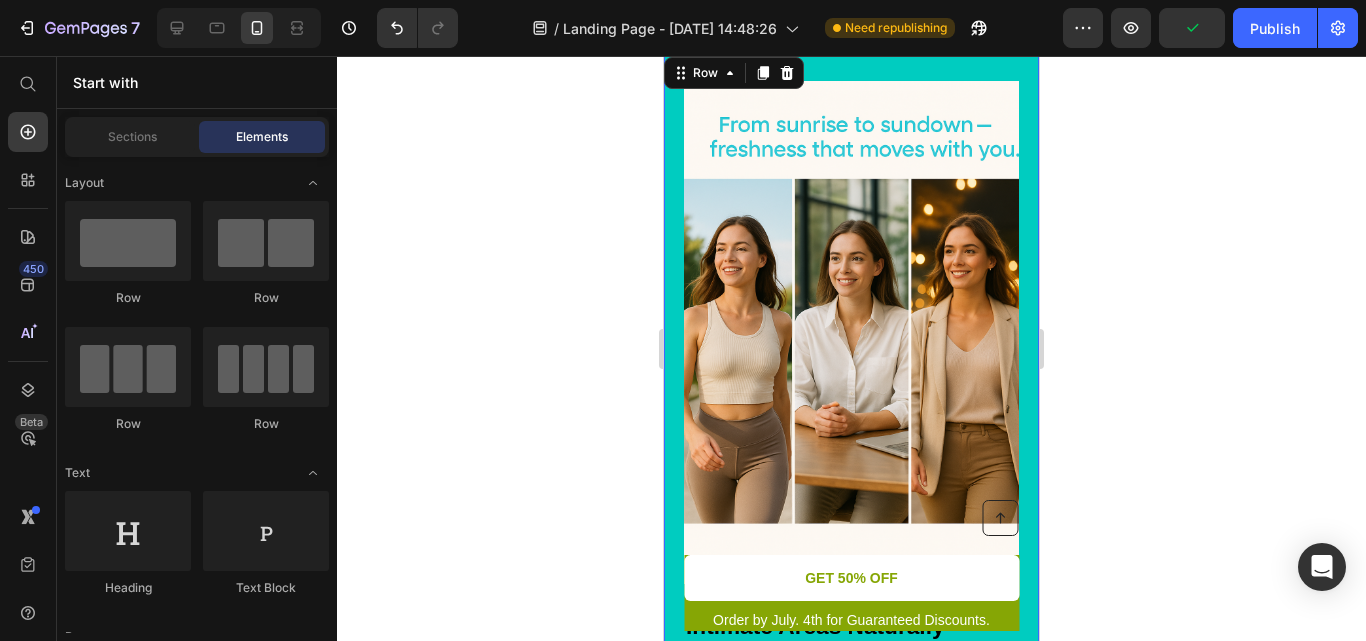 click on "Image 3.   Freshens Breath and Intimate Areas Naturally Heading The  compounds in Deos  — especially  peppermint and parsley leaf  — are known for their  antimicrobial and deodorizing properties . When taken daily, they may help  reduce compounds responsible for [MEDICAL_DATA] , and even contribute to  freshness in less talked-about areas  of the body, like the  underarms and the vaginal microbiome . Instead of temporarily  masking odor with sprays or gum ,  Deos helps minimize it from the inside , making you feel  fresh no matter what time of day . Text Block Row   0" at bounding box center (851, 487) 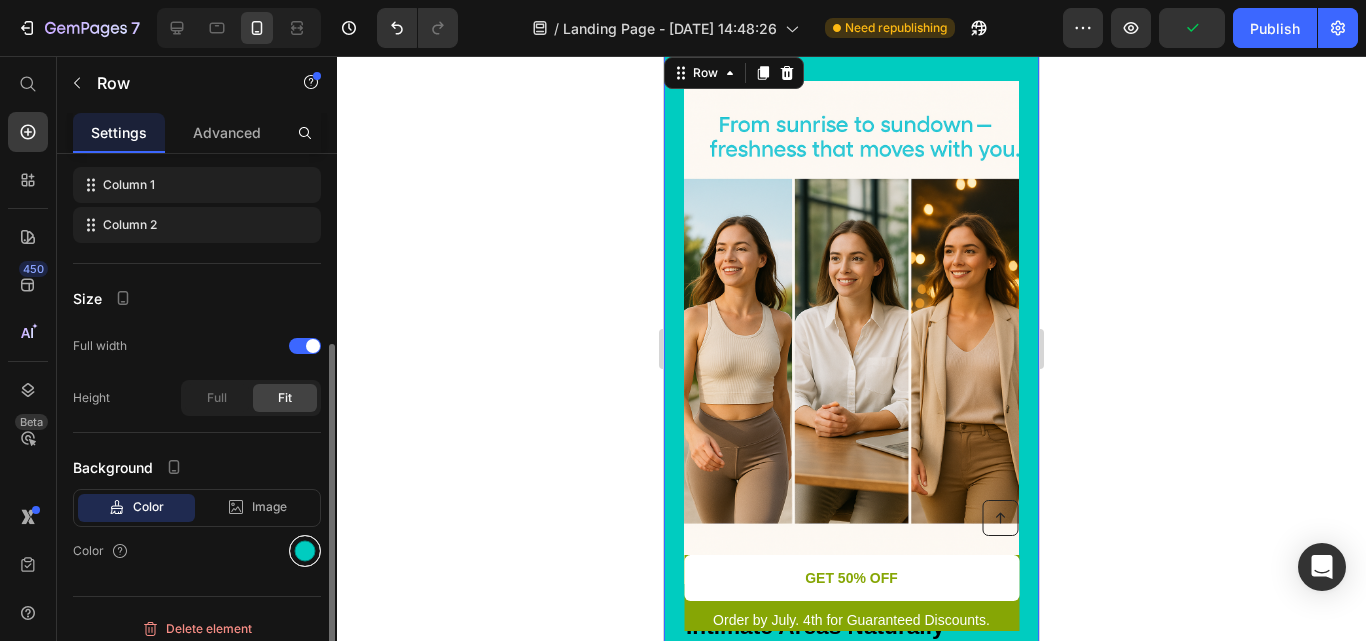 click at bounding box center (305, 551) 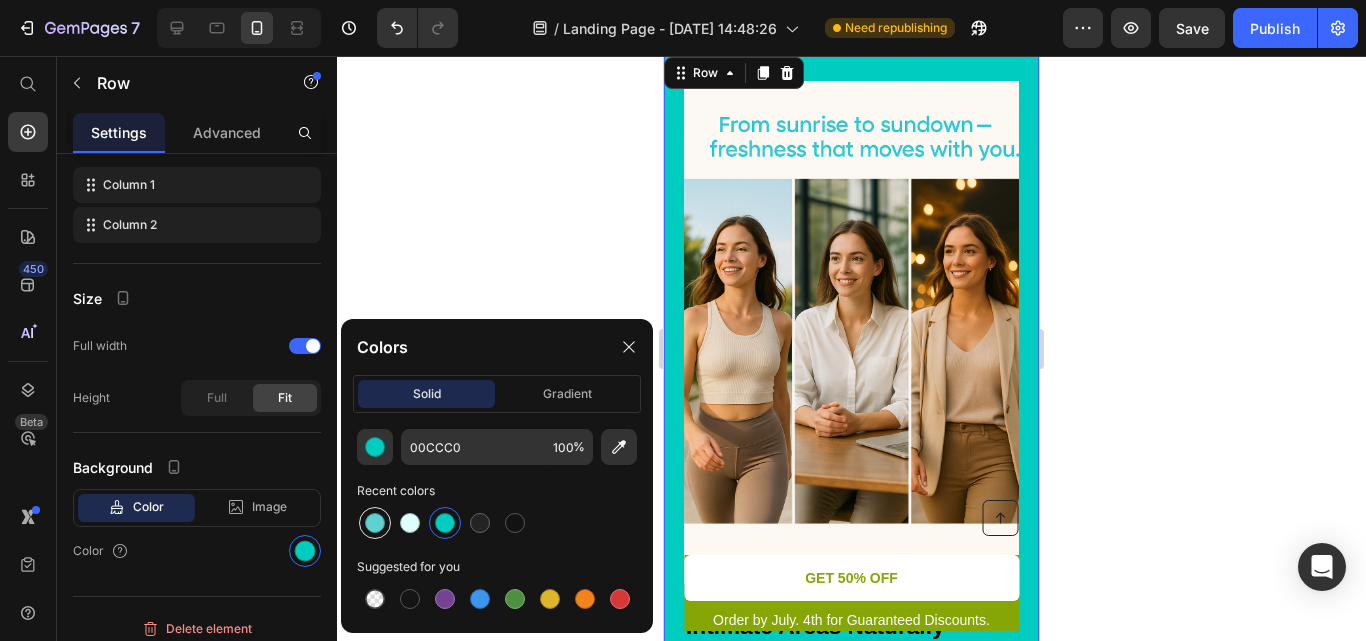 click at bounding box center [375, 523] 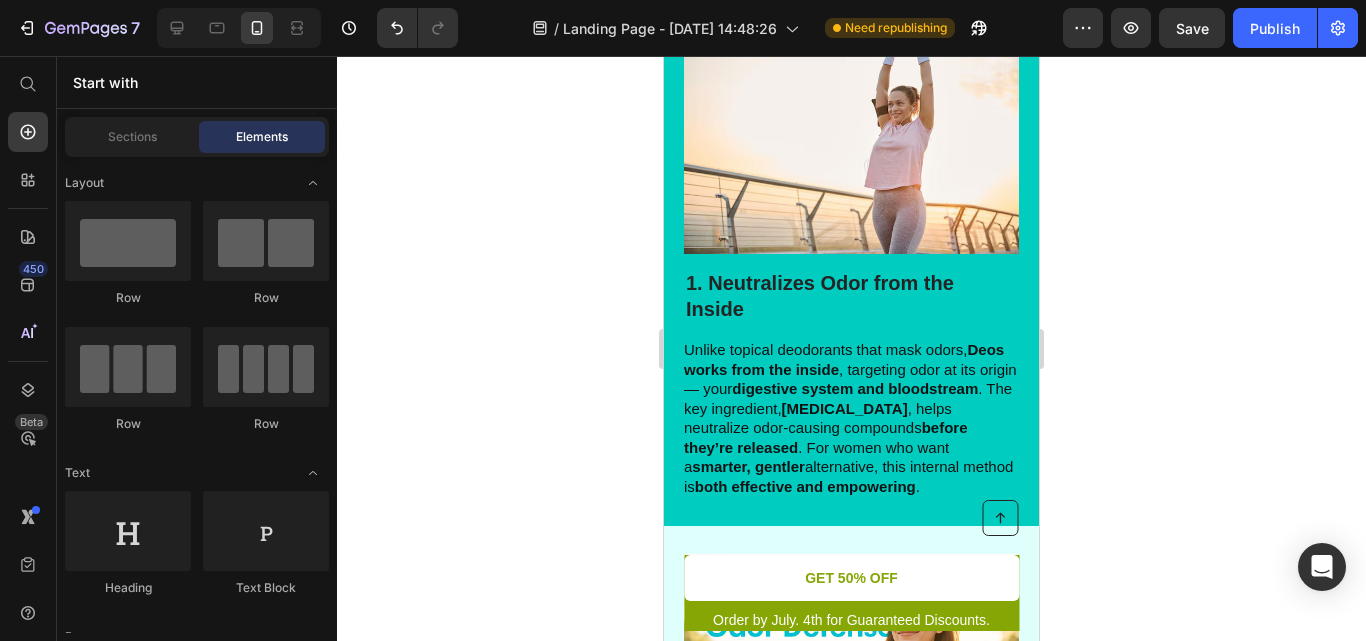 scroll, scrollTop: 395, scrollLeft: 0, axis: vertical 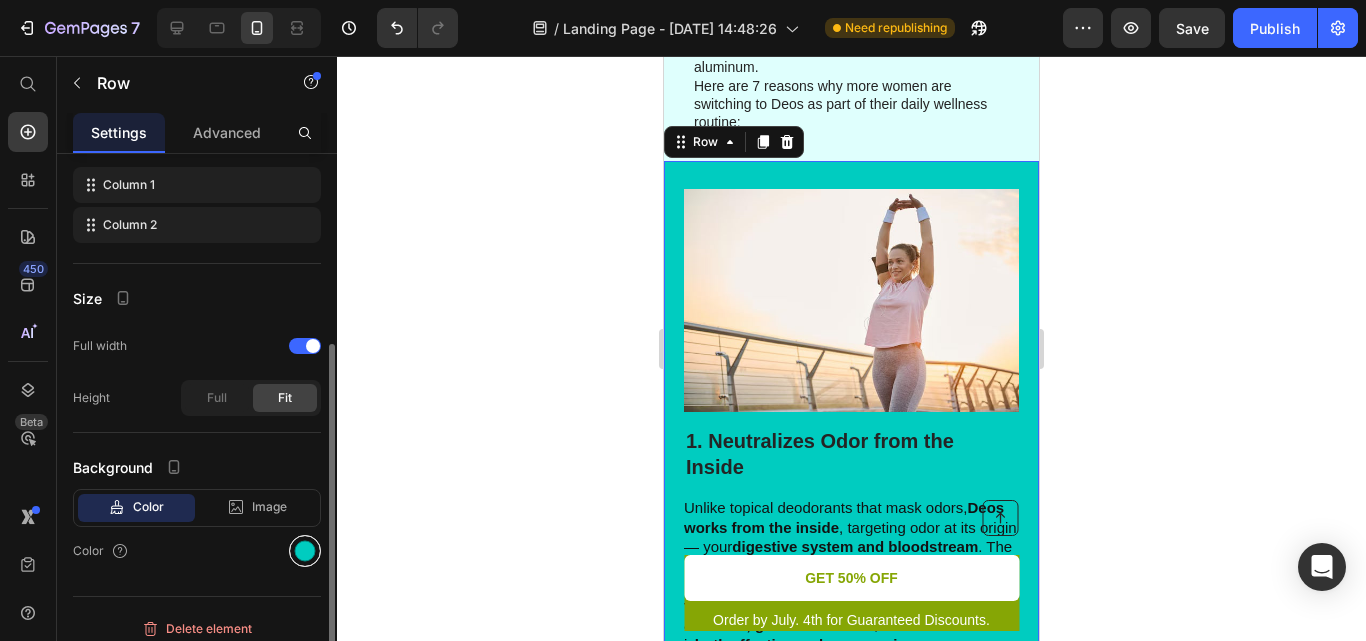click at bounding box center (305, 551) 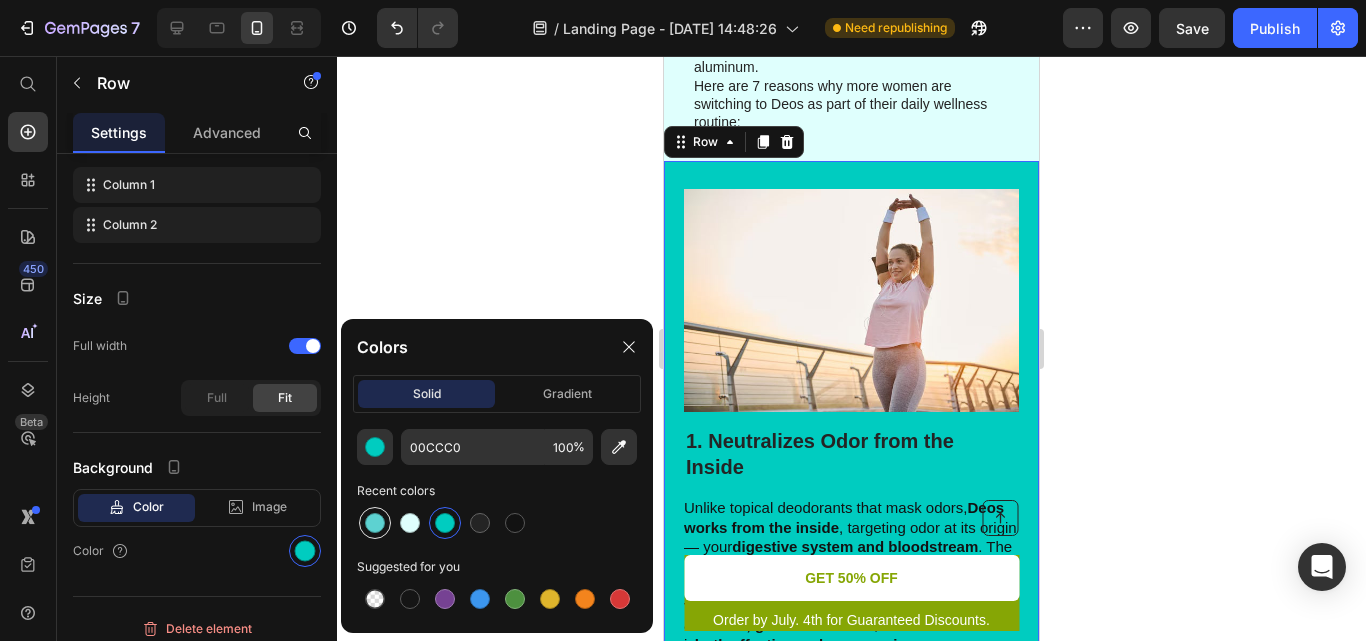 click at bounding box center (375, 523) 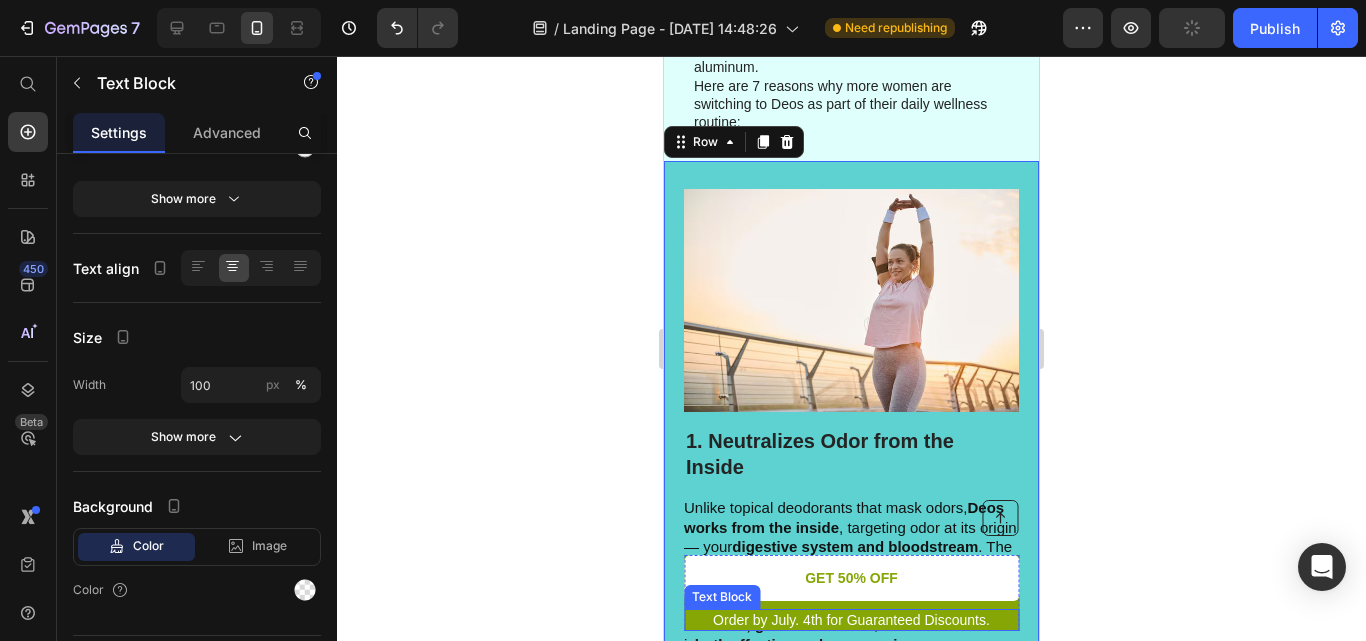 click on "Order by July. 4th for Guaranteed Discounts." at bounding box center [851, 620] 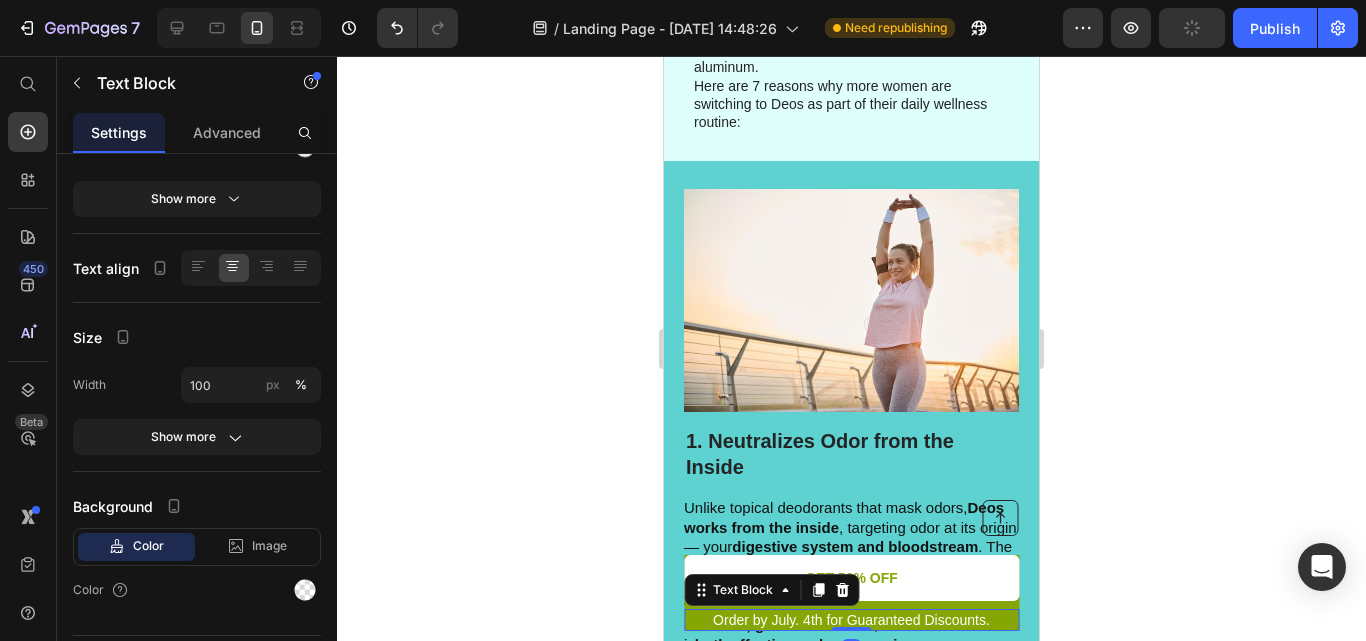 scroll, scrollTop: 0, scrollLeft: 0, axis: both 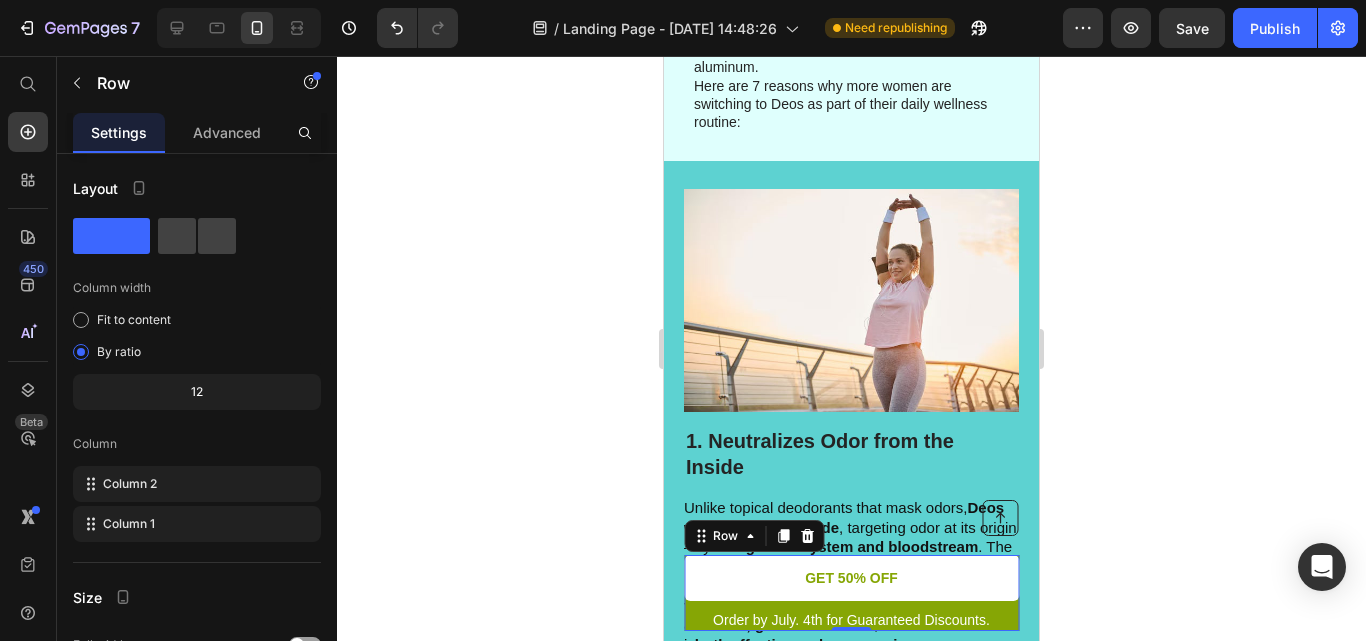 click on "GET 50% OFF Button" at bounding box center [851, 582] 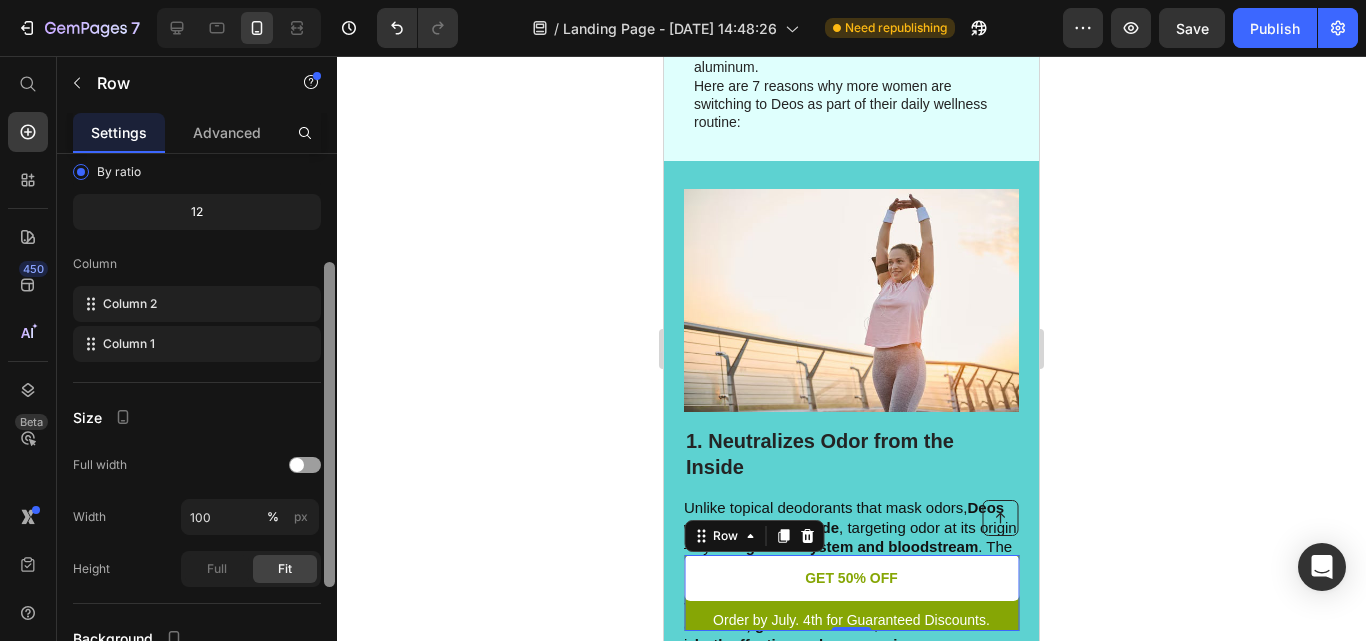 scroll, scrollTop: 364, scrollLeft: 0, axis: vertical 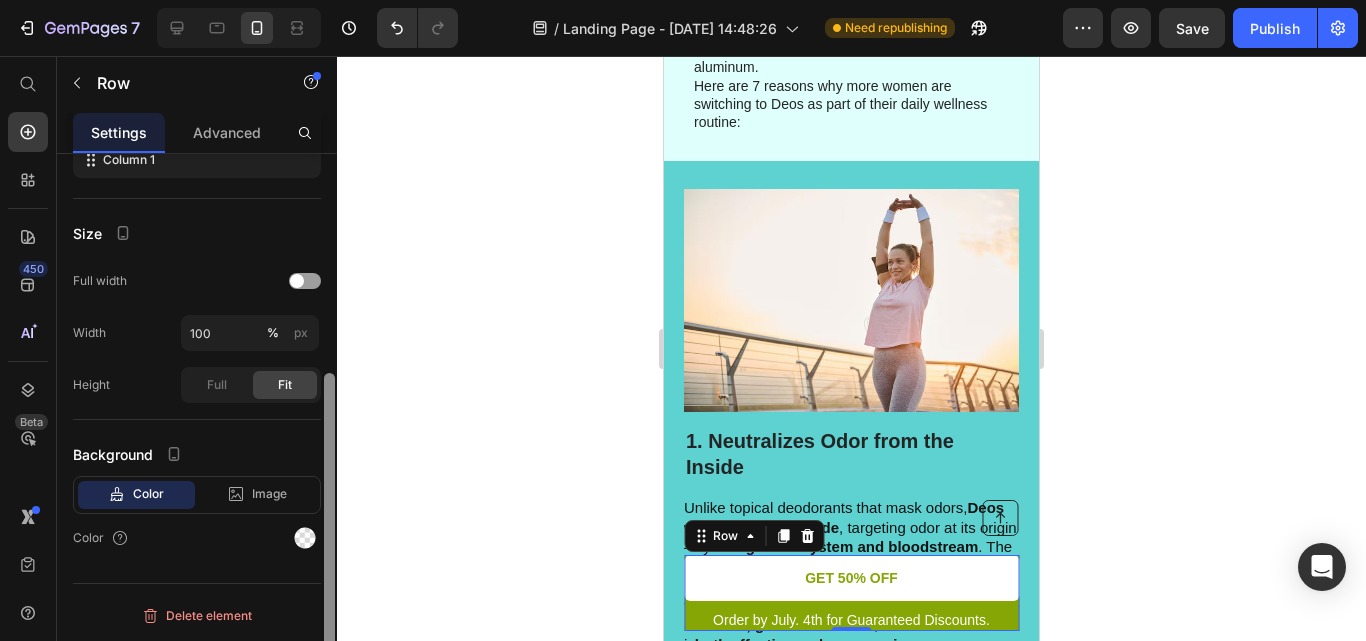 drag, startPoint x: 324, startPoint y: 339, endPoint x: 301, endPoint y: 574, distance: 236.12285 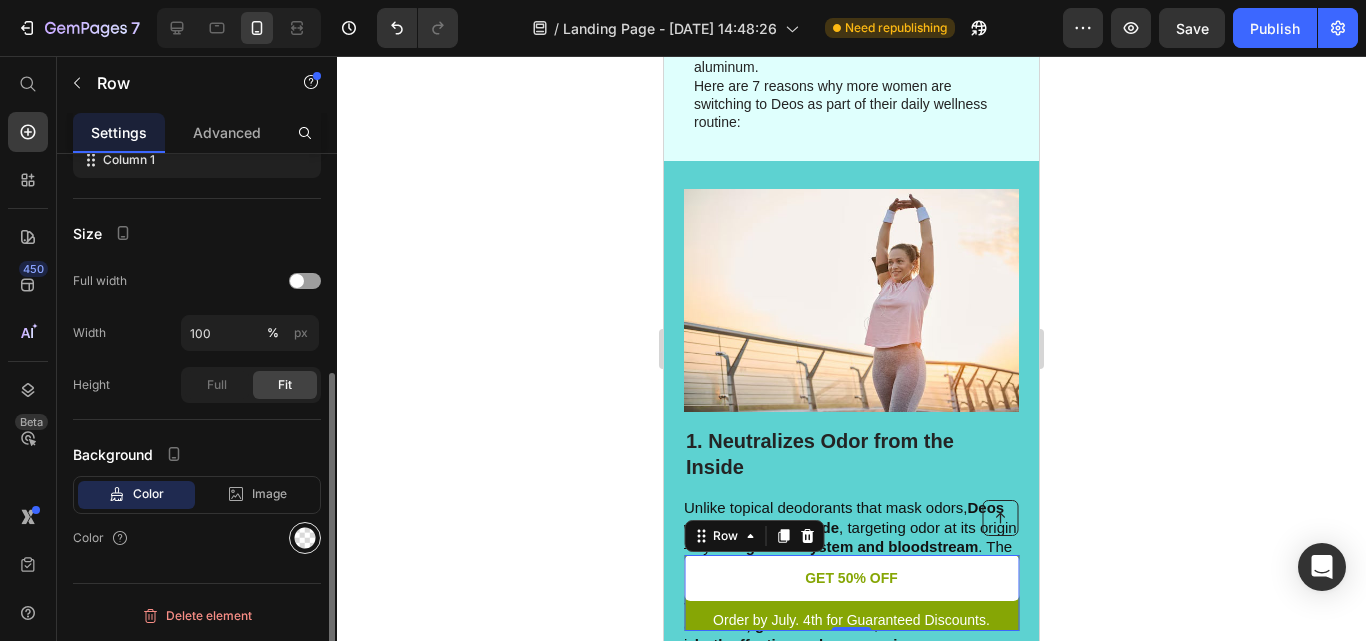 click at bounding box center [305, 538] 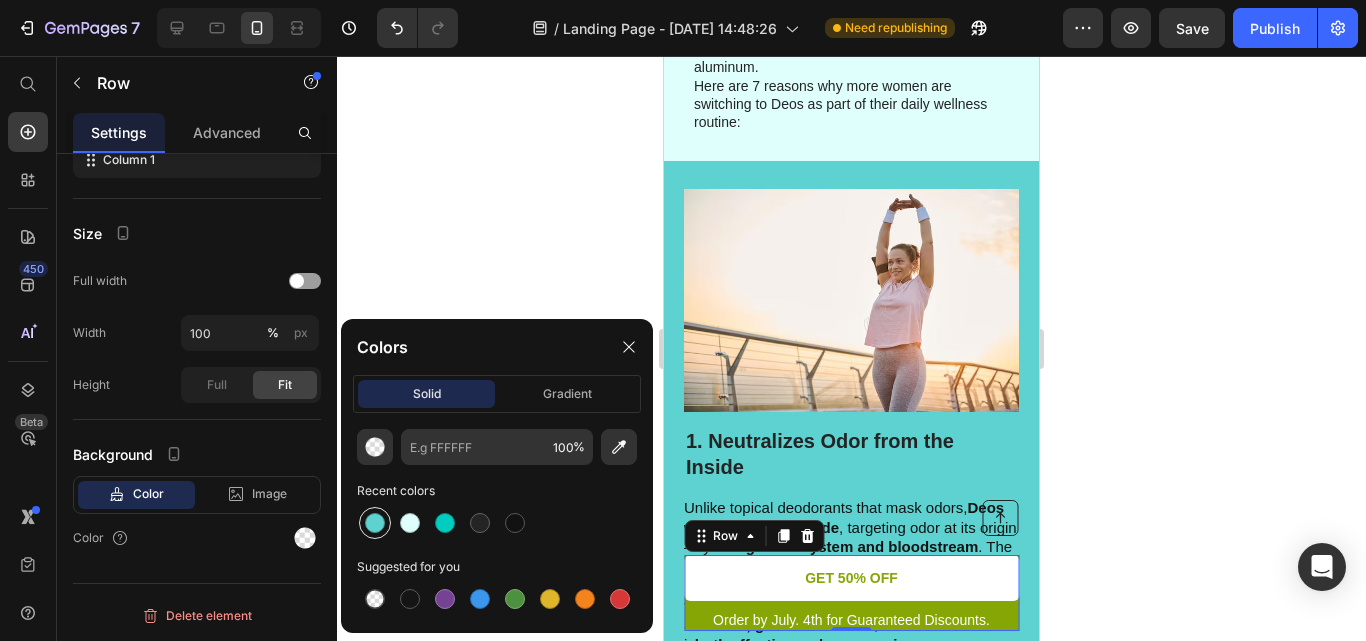 click at bounding box center [375, 523] 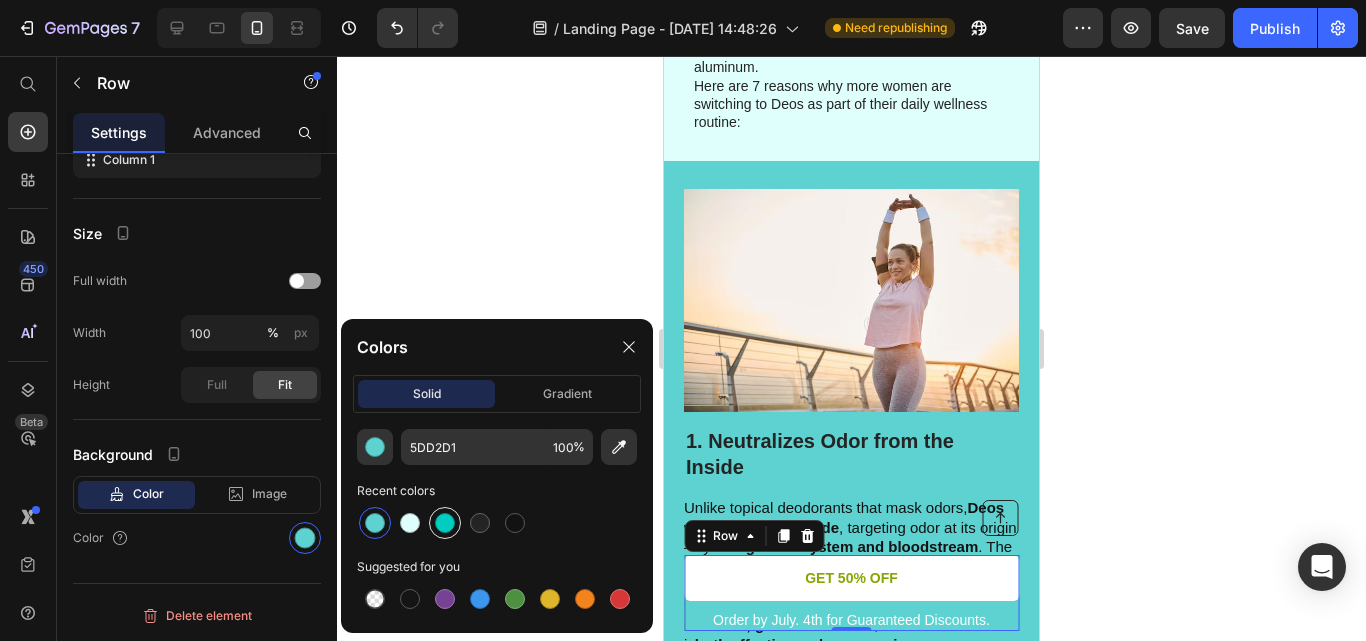 click at bounding box center (445, 523) 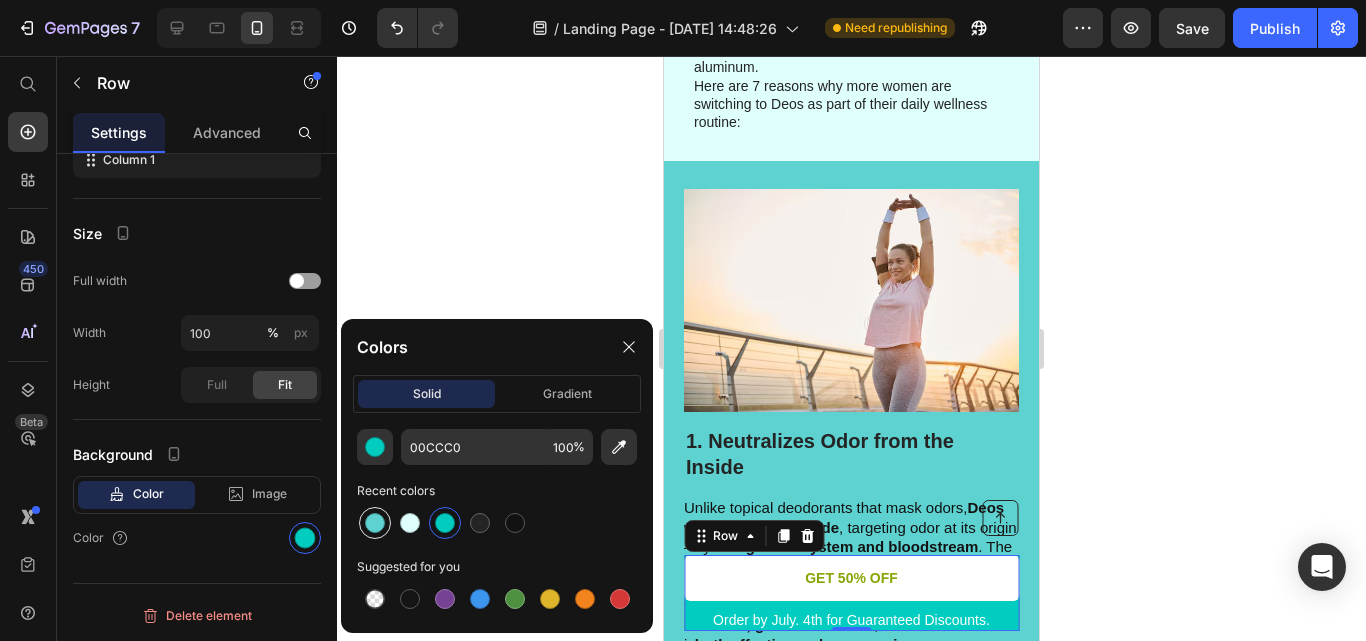click at bounding box center [375, 523] 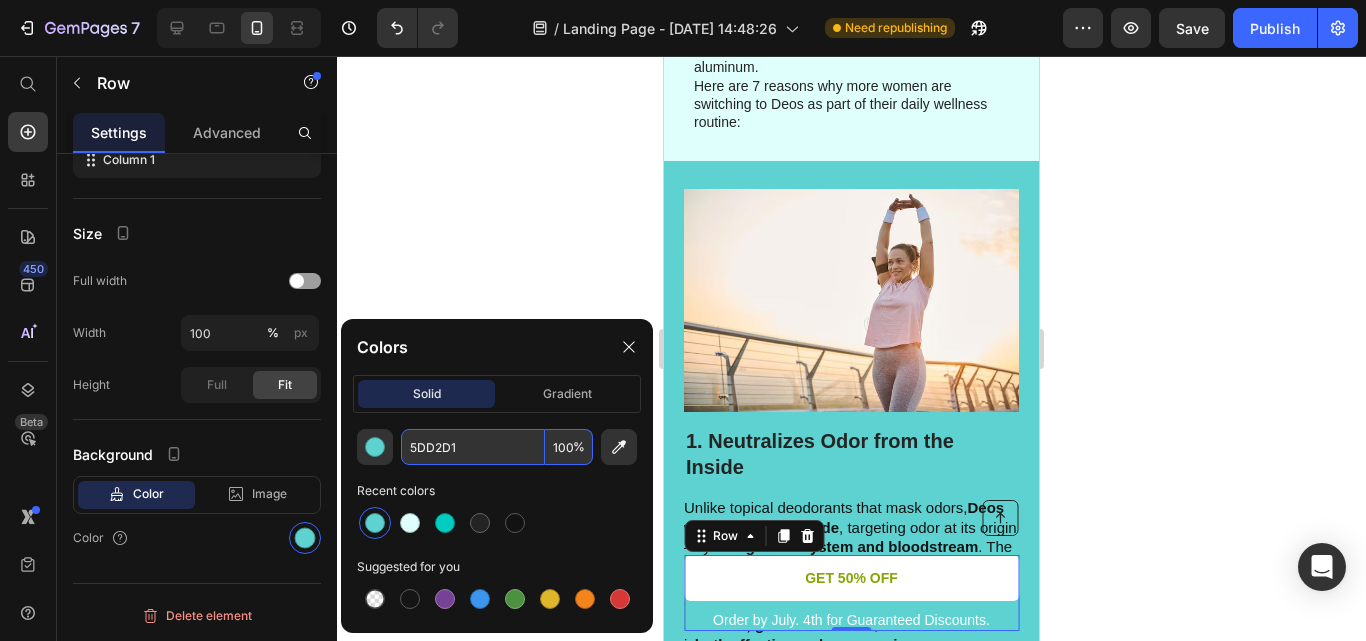 click on "5DD2D1" at bounding box center (473, 447) 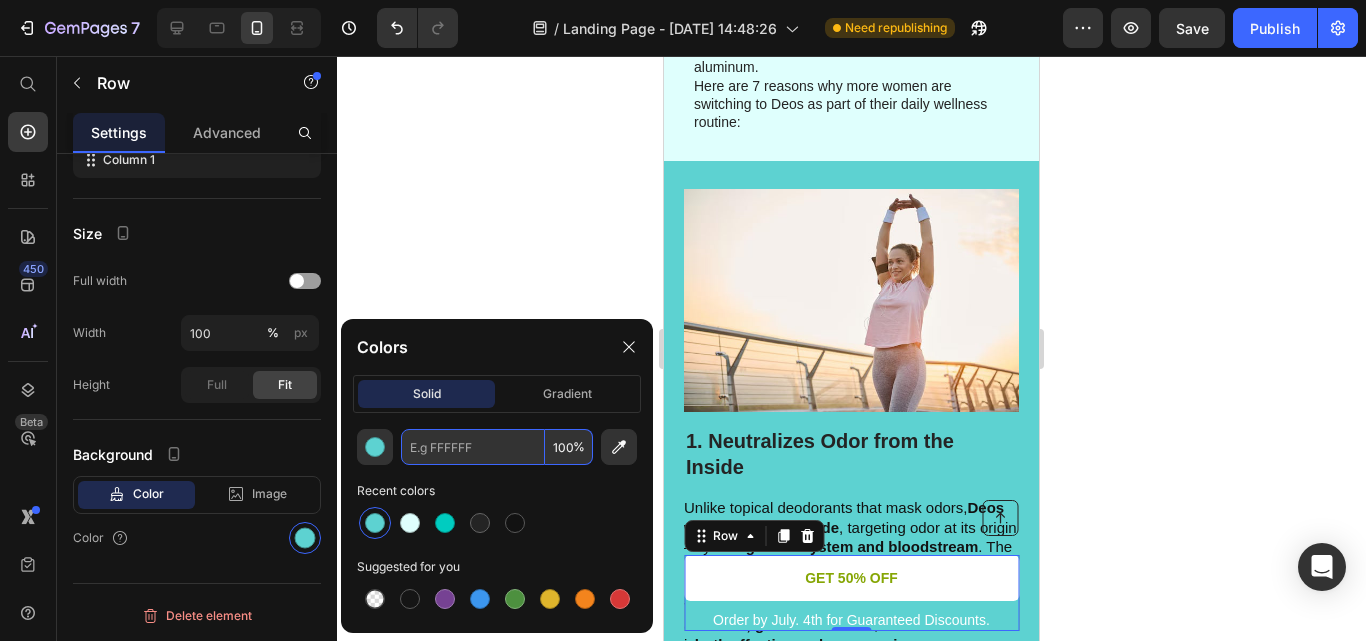 paste on "3DD8D7" 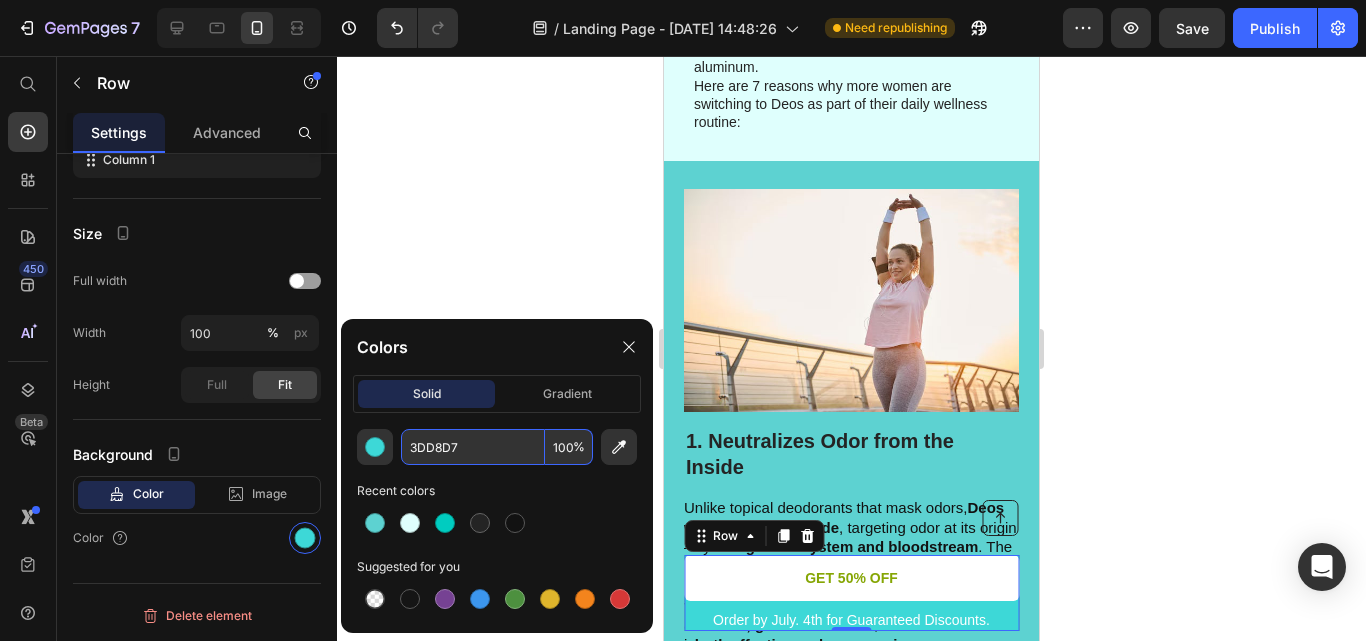 type on "3DD8D7" 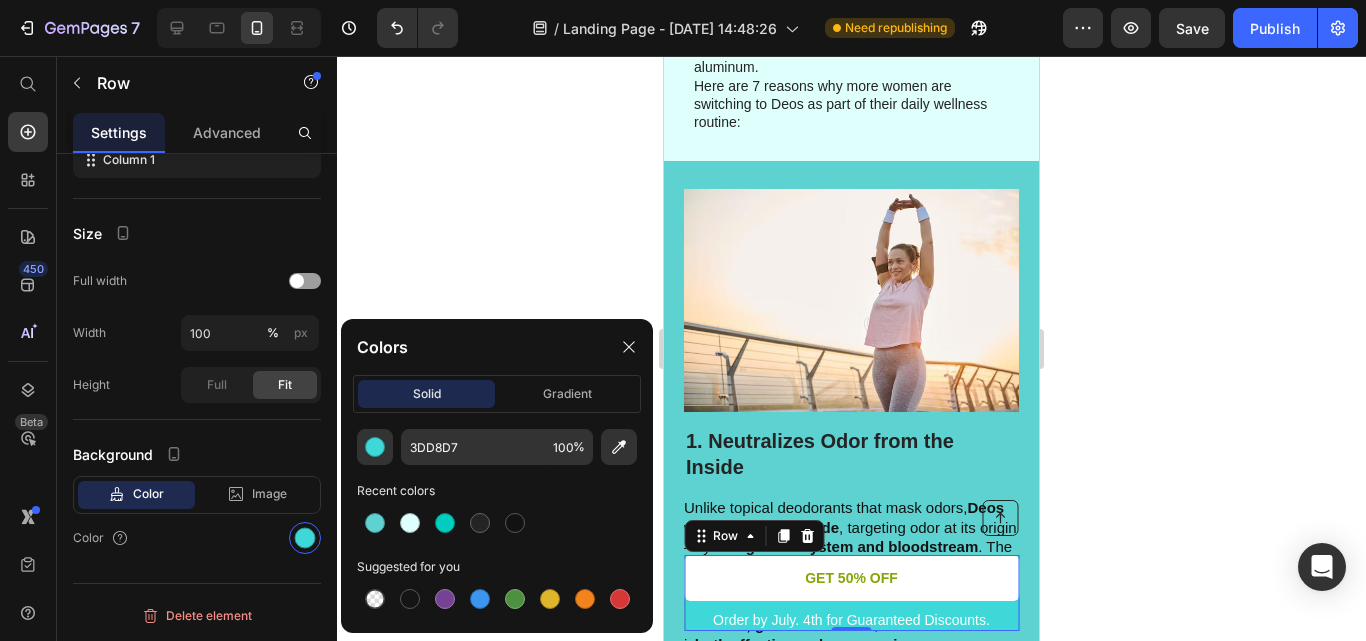 click on "3DD8D7 100 % Recent colors Suggested for you" 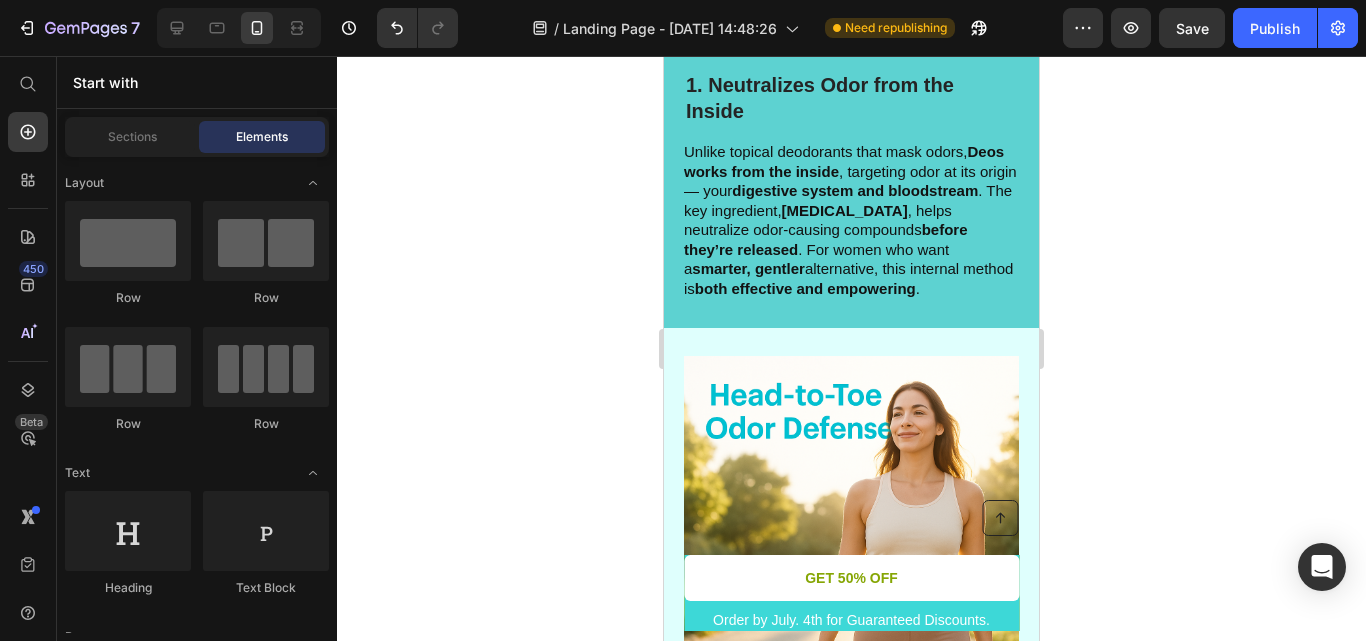 scroll, scrollTop: 764, scrollLeft: 0, axis: vertical 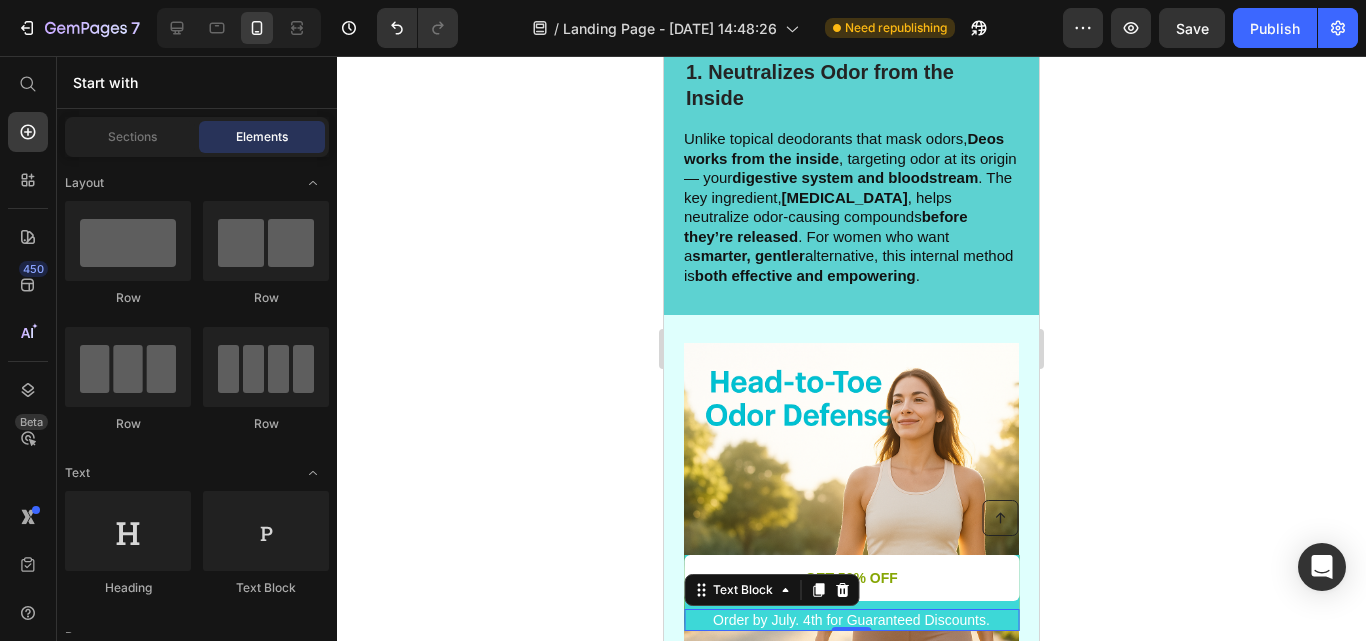 click on "Order by July. 4th for Guaranteed Discounts." at bounding box center [851, 620] 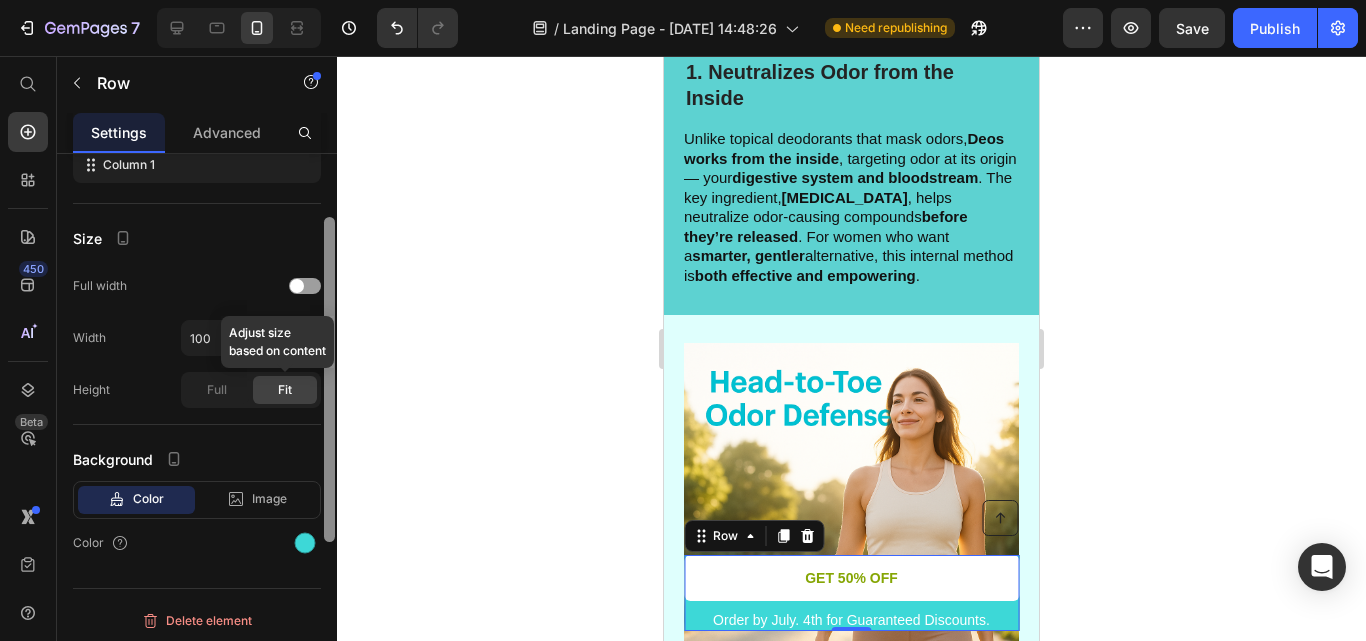 scroll, scrollTop: 364, scrollLeft: 0, axis: vertical 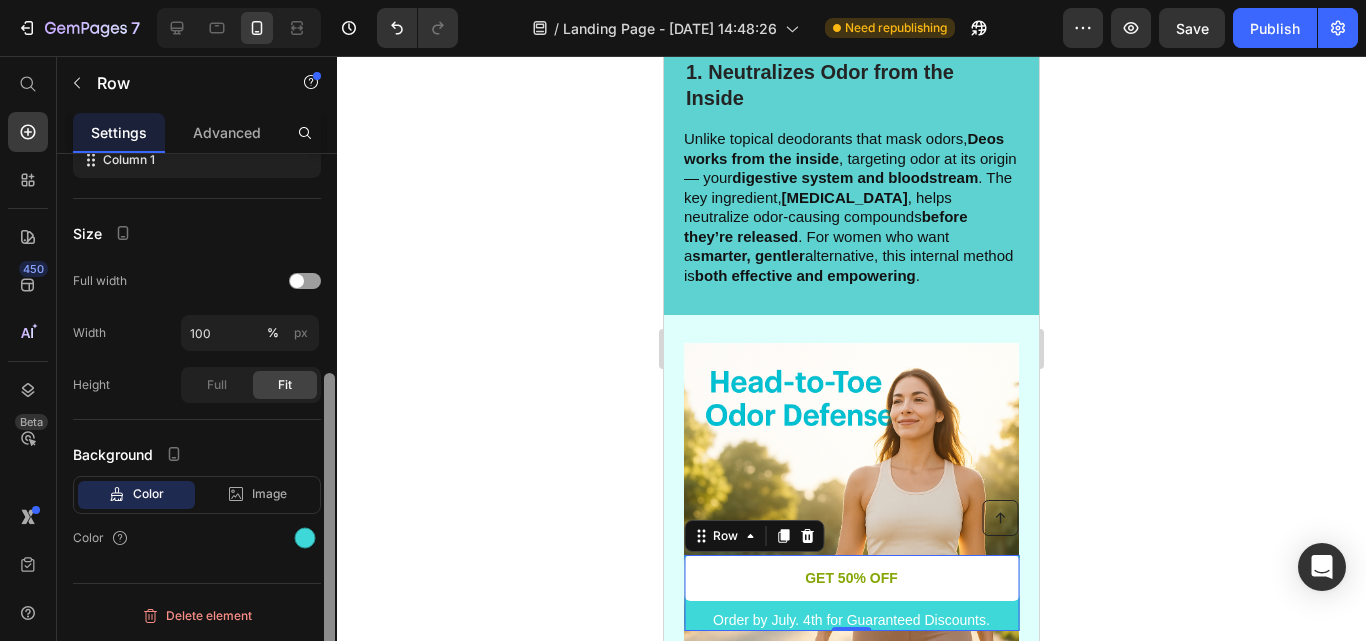 drag, startPoint x: 329, startPoint y: 326, endPoint x: 305, endPoint y: 559, distance: 234.23279 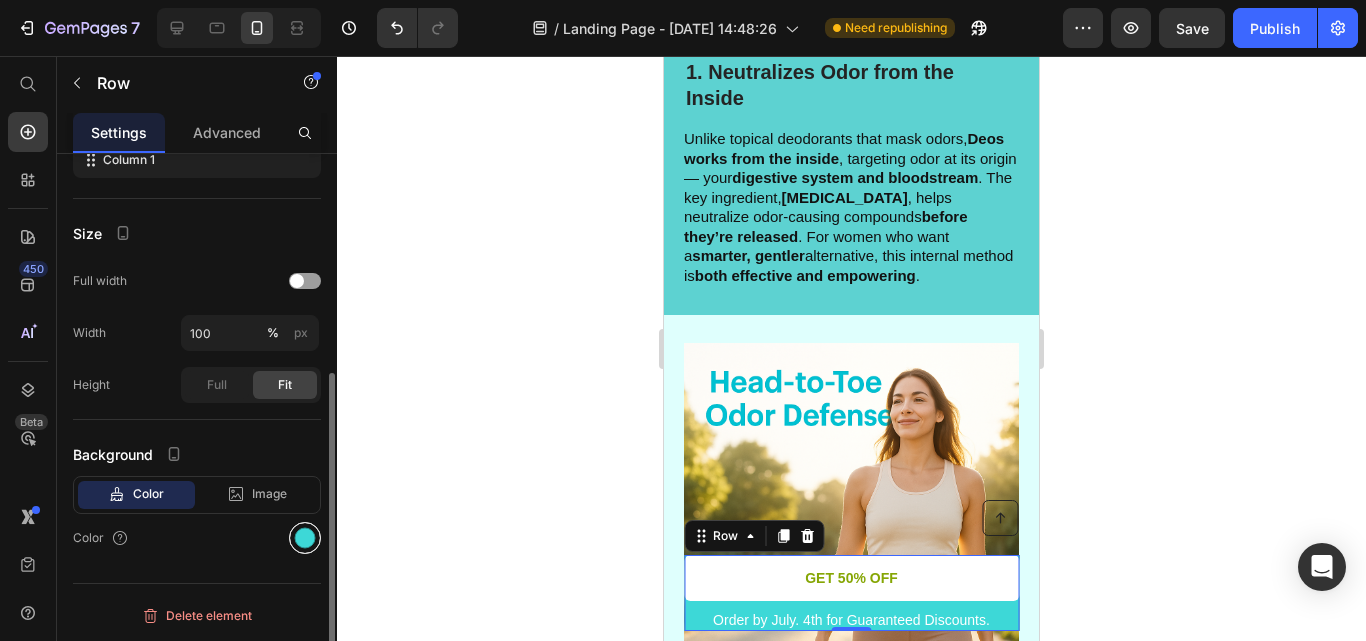 click at bounding box center (305, 538) 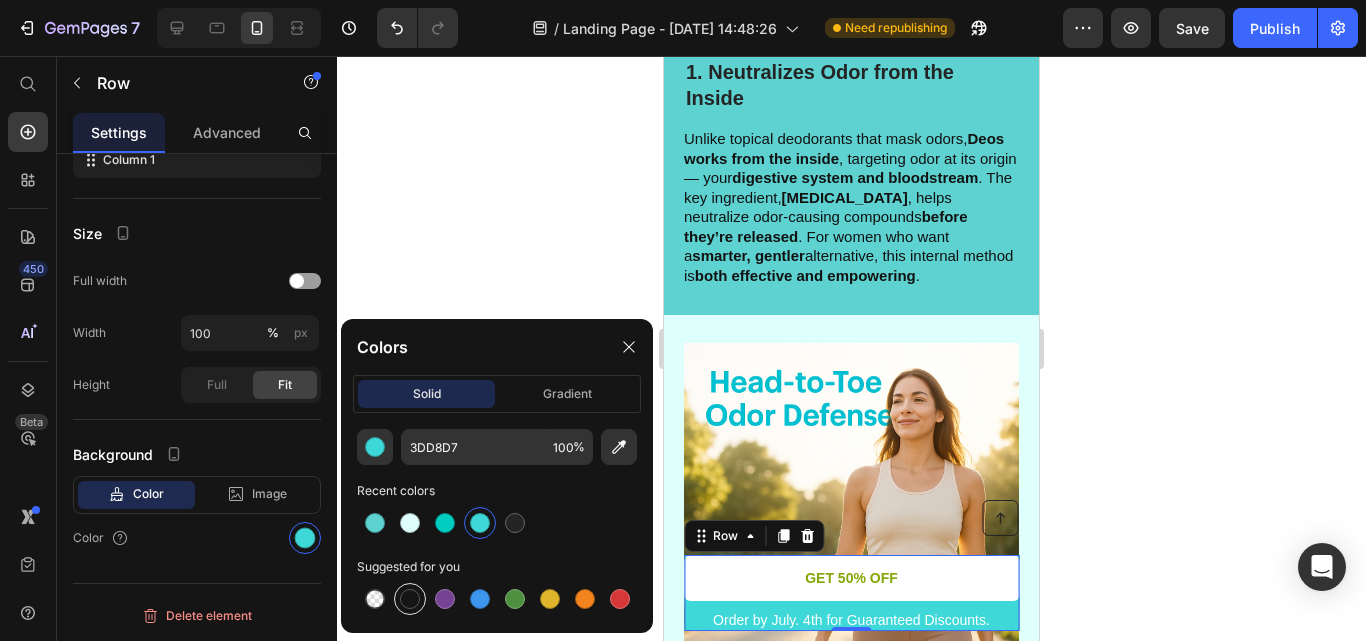 click at bounding box center [410, 599] 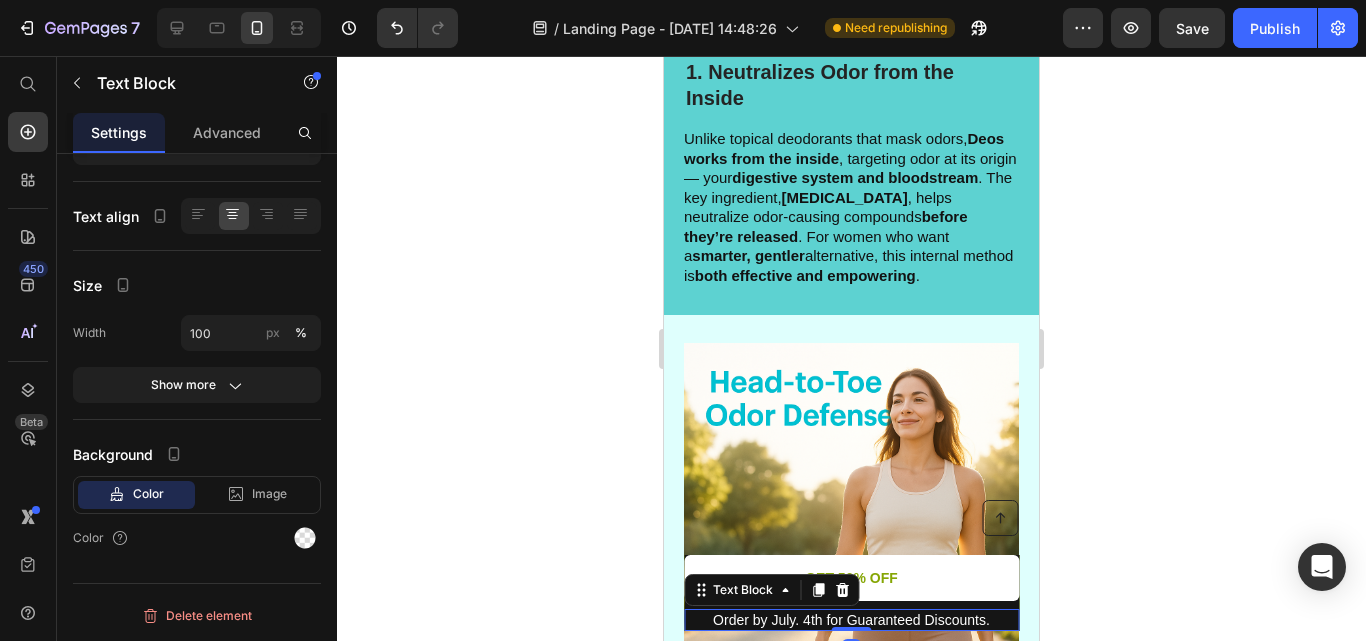 scroll, scrollTop: 0, scrollLeft: 0, axis: both 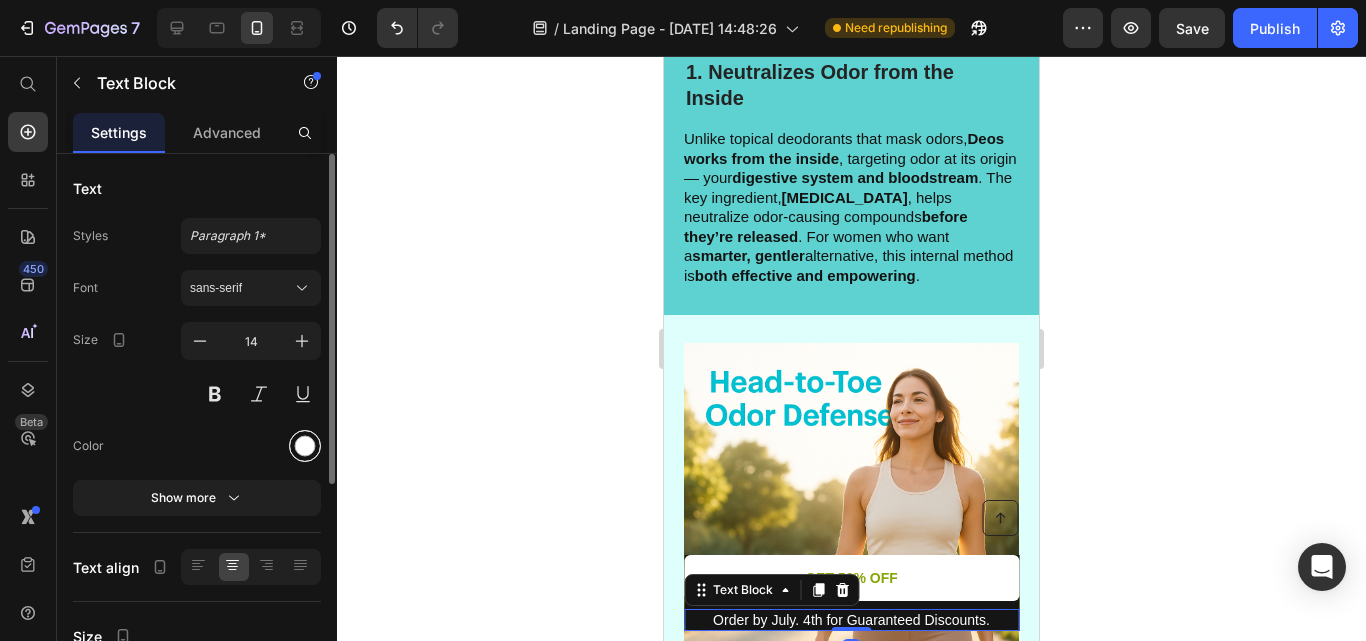 click at bounding box center [305, 446] 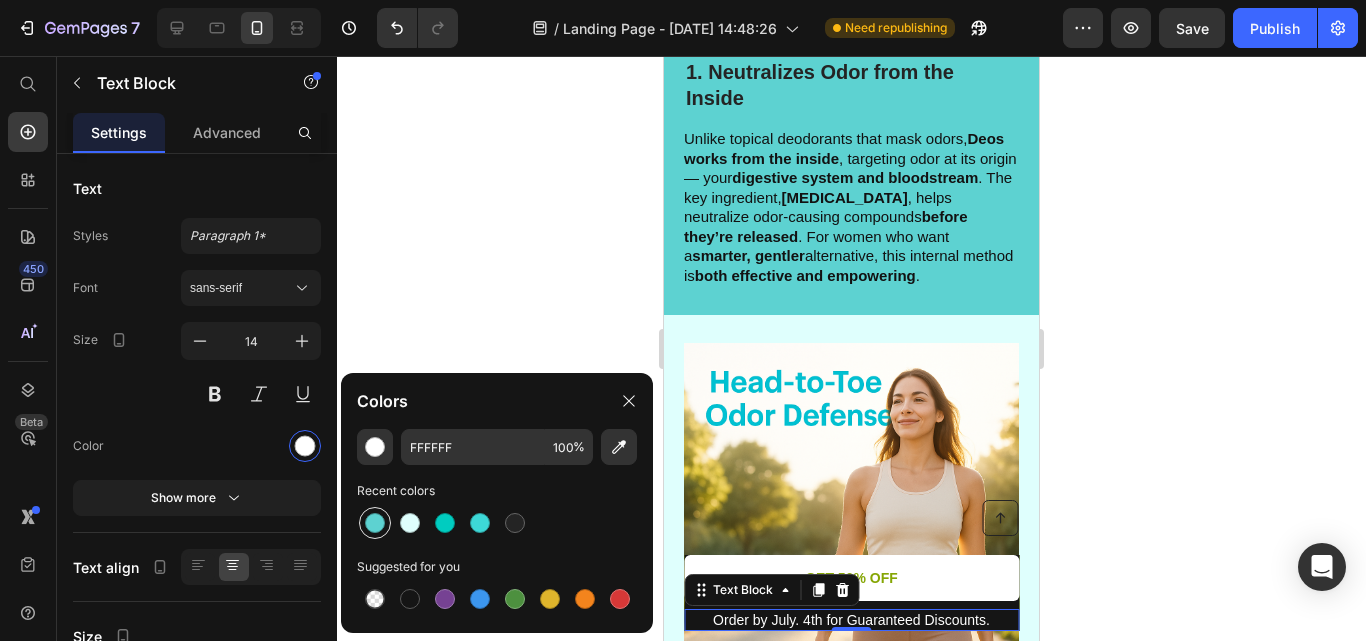 click at bounding box center [375, 523] 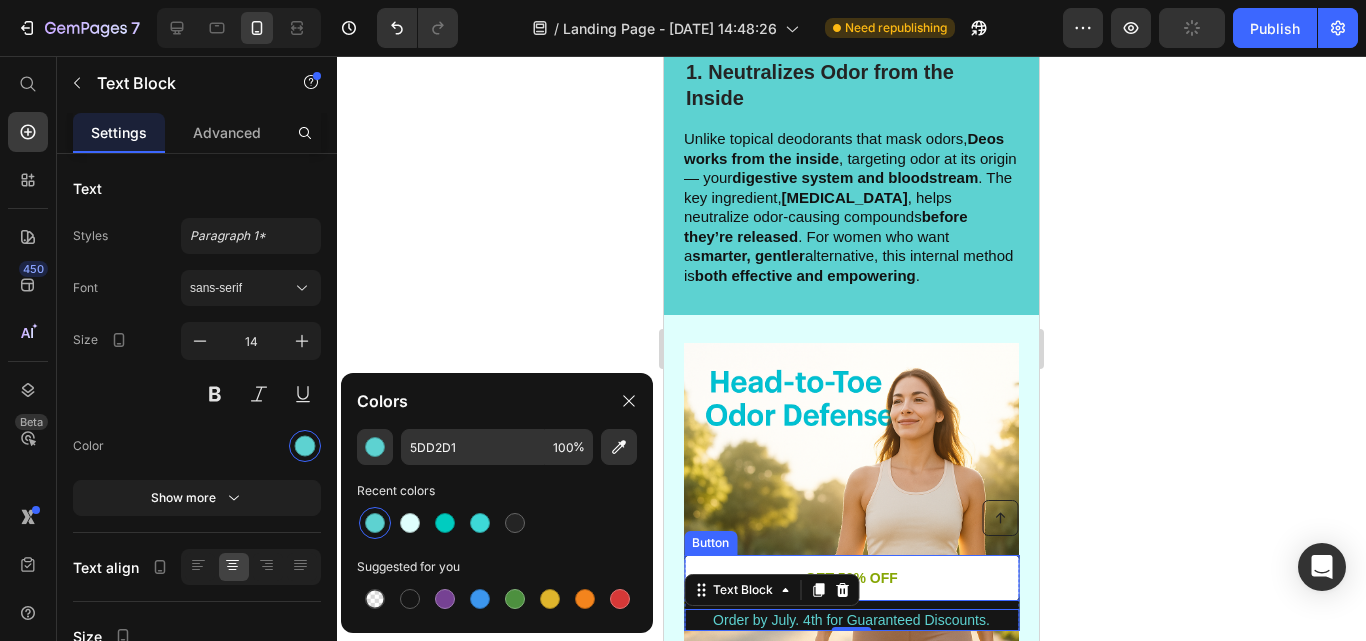 click on "GET 50% OFF" at bounding box center [851, 578] 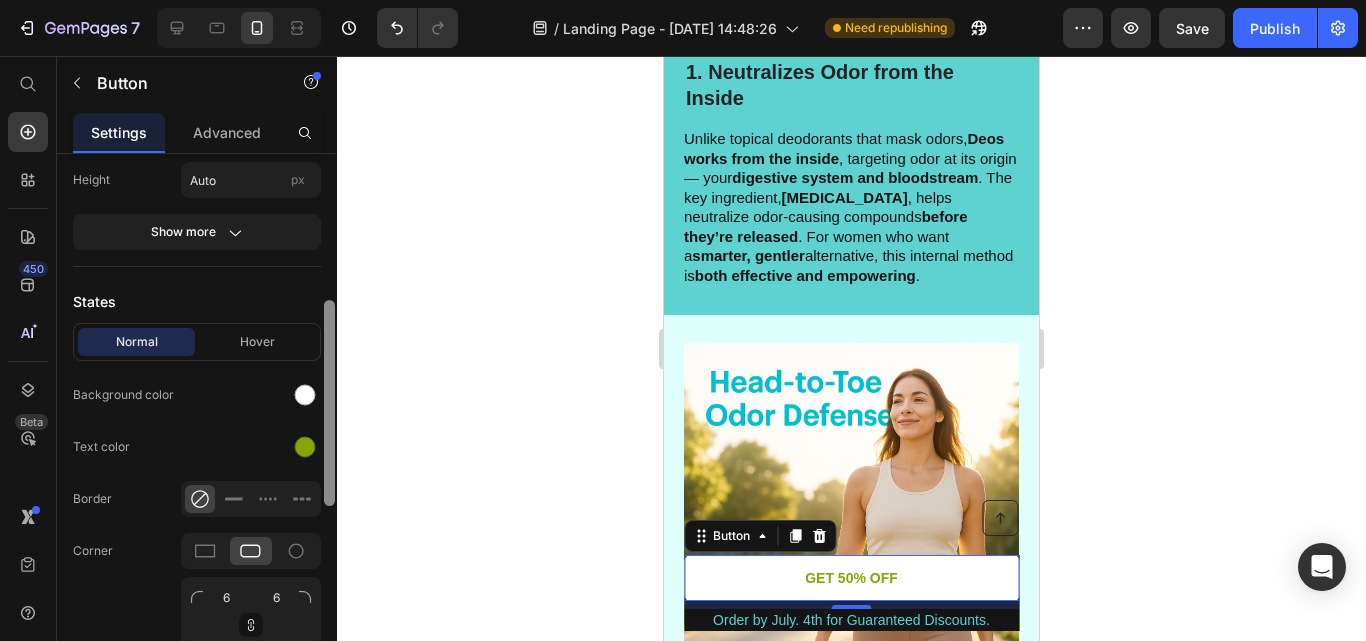 scroll, scrollTop: 439, scrollLeft: 0, axis: vertical 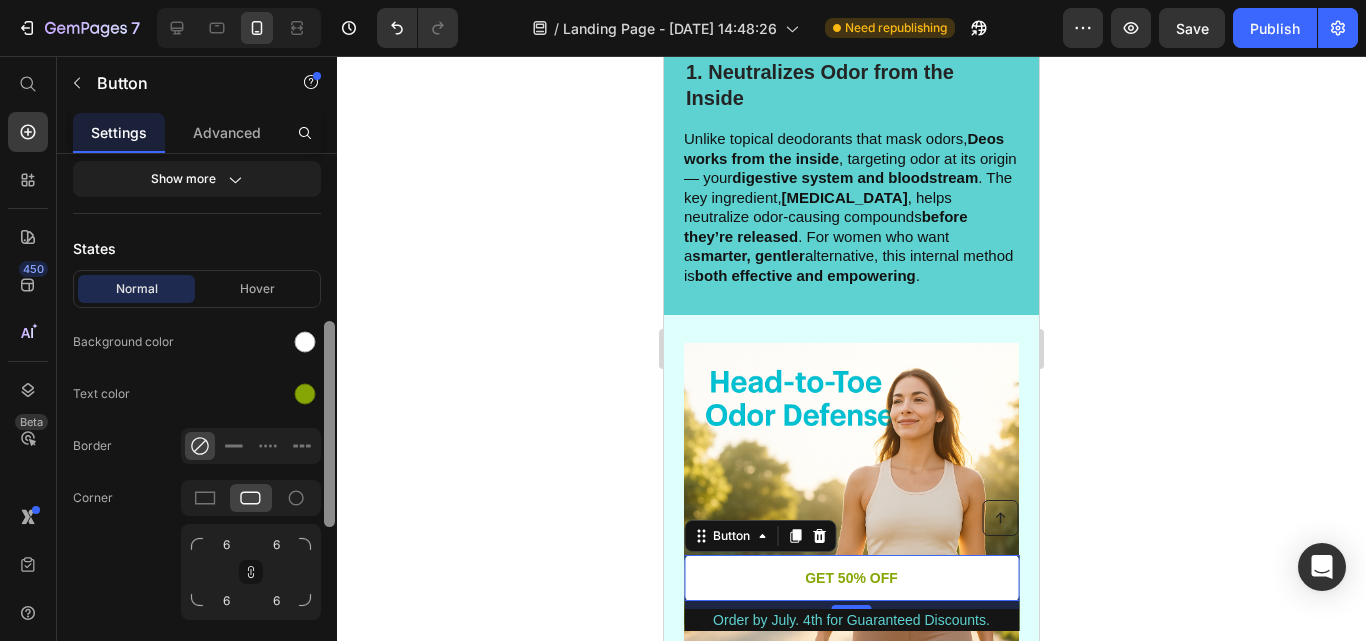 drag, startPoint x: 326, startPoint y: 292, endPoint x: 341, endPoint y: 459, distance: 167.6723 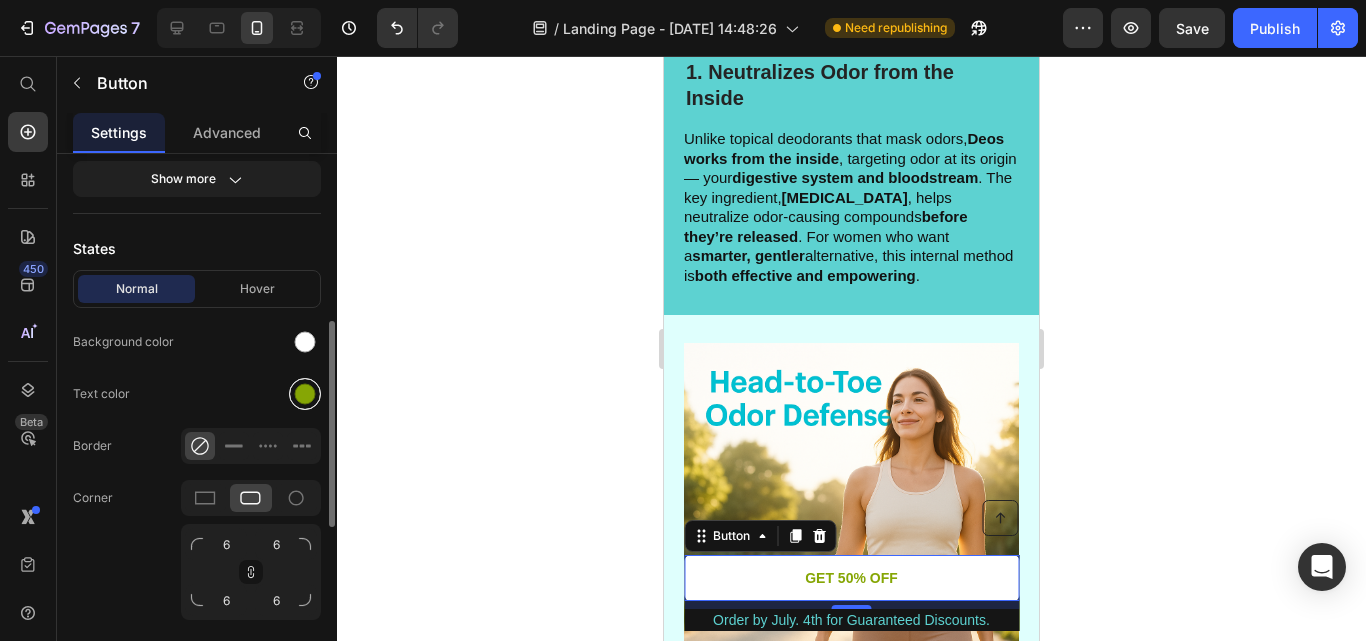 click at bounding box center (305, 394) 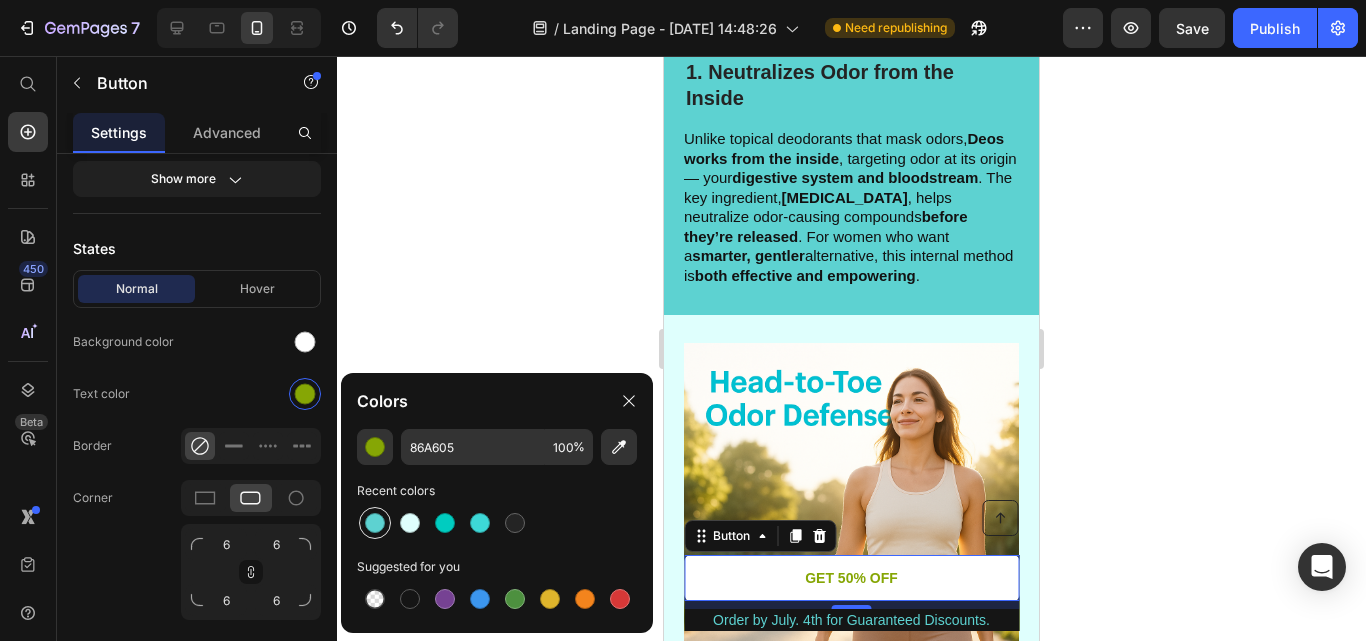 click at bounding box center (375, 523) 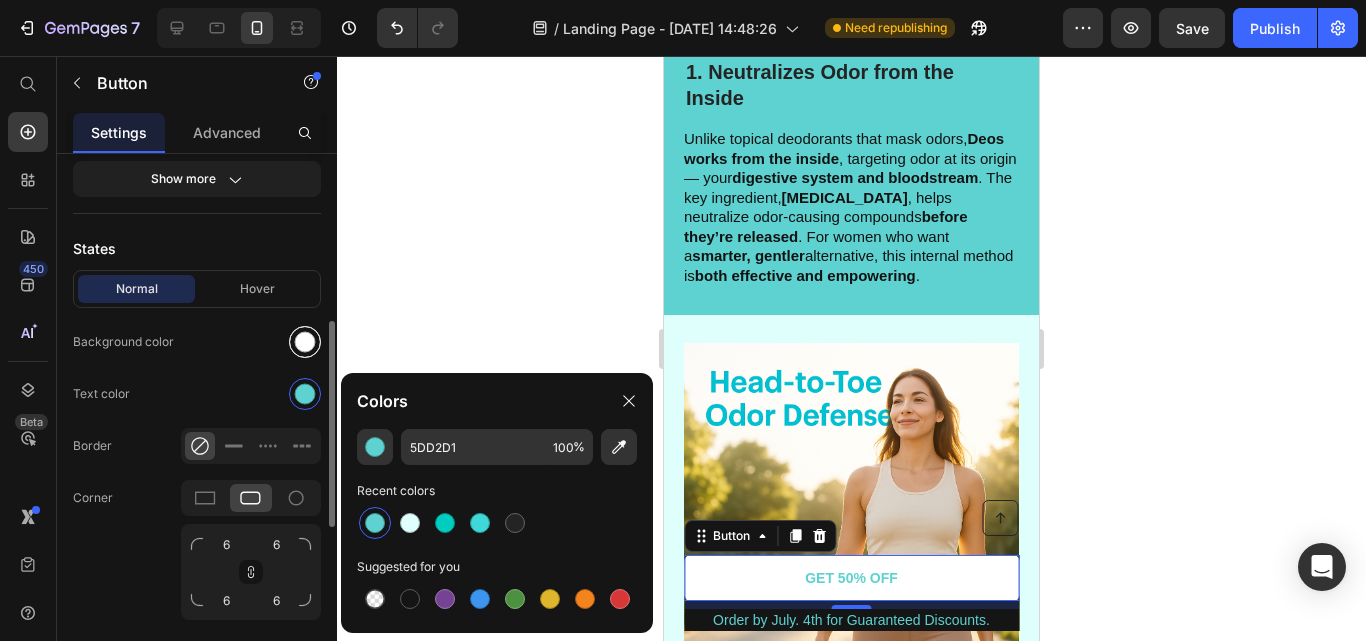 click at bounding box center [305, 342] 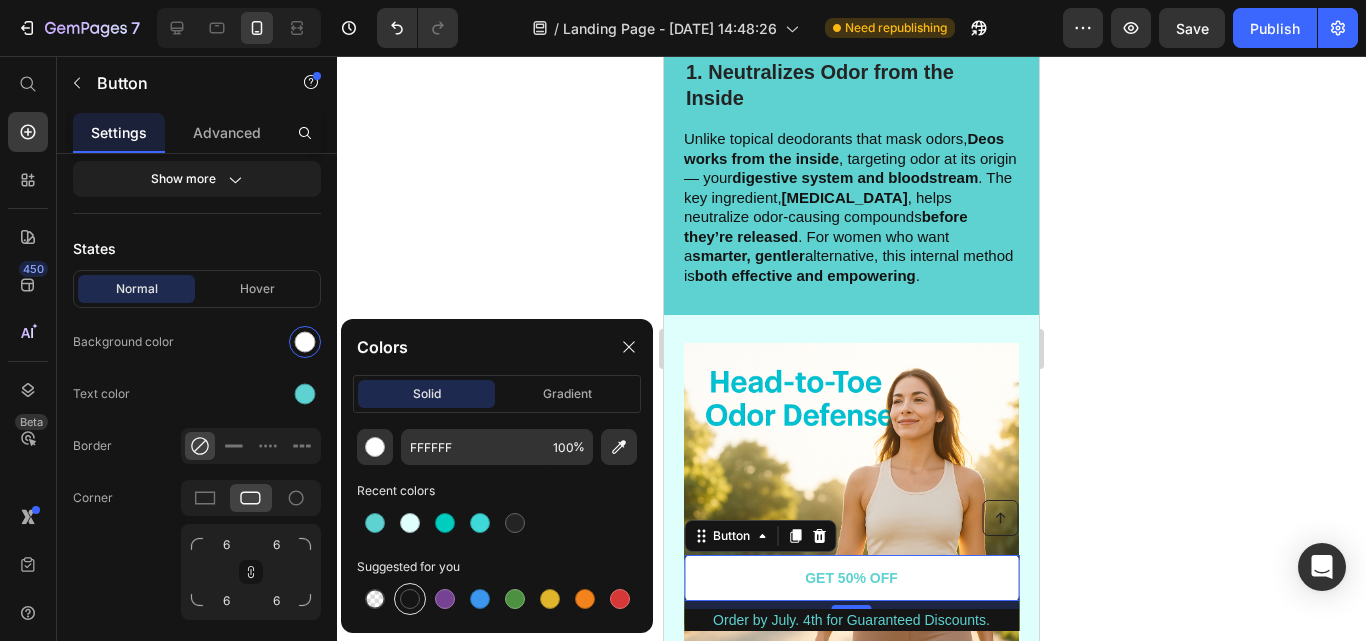 click at bounding box center [410, 599] 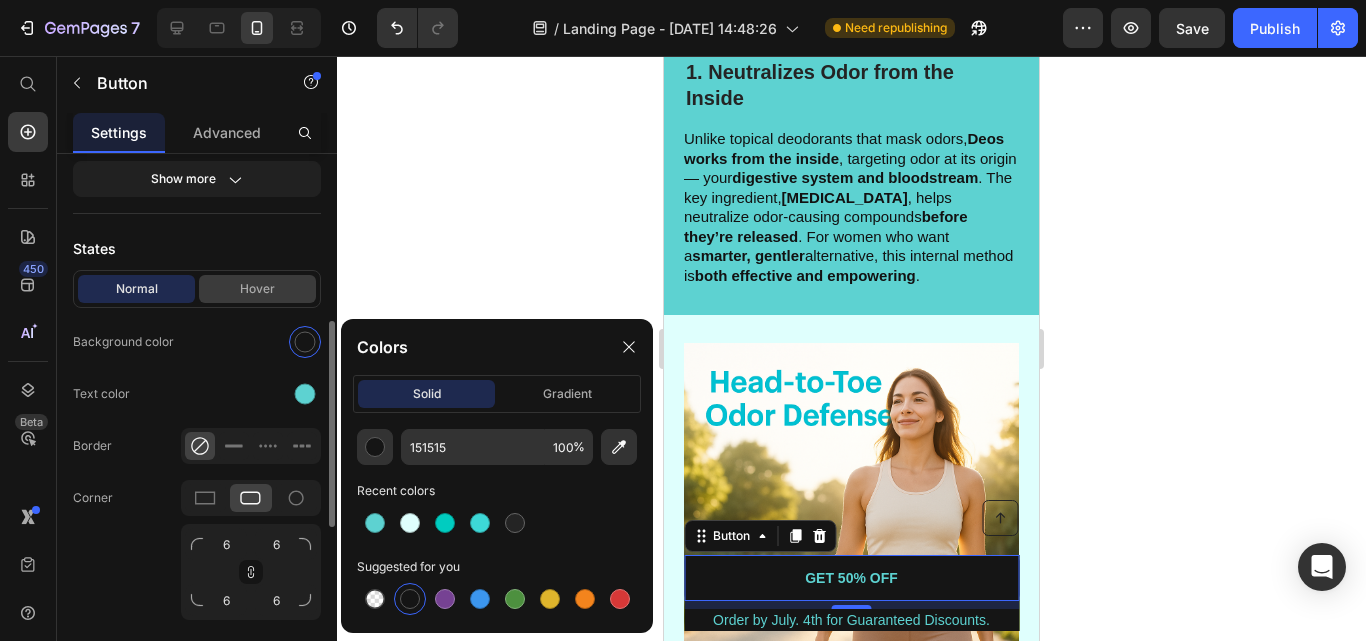 click on "Normal Hover" at bounding box center [197, 289] 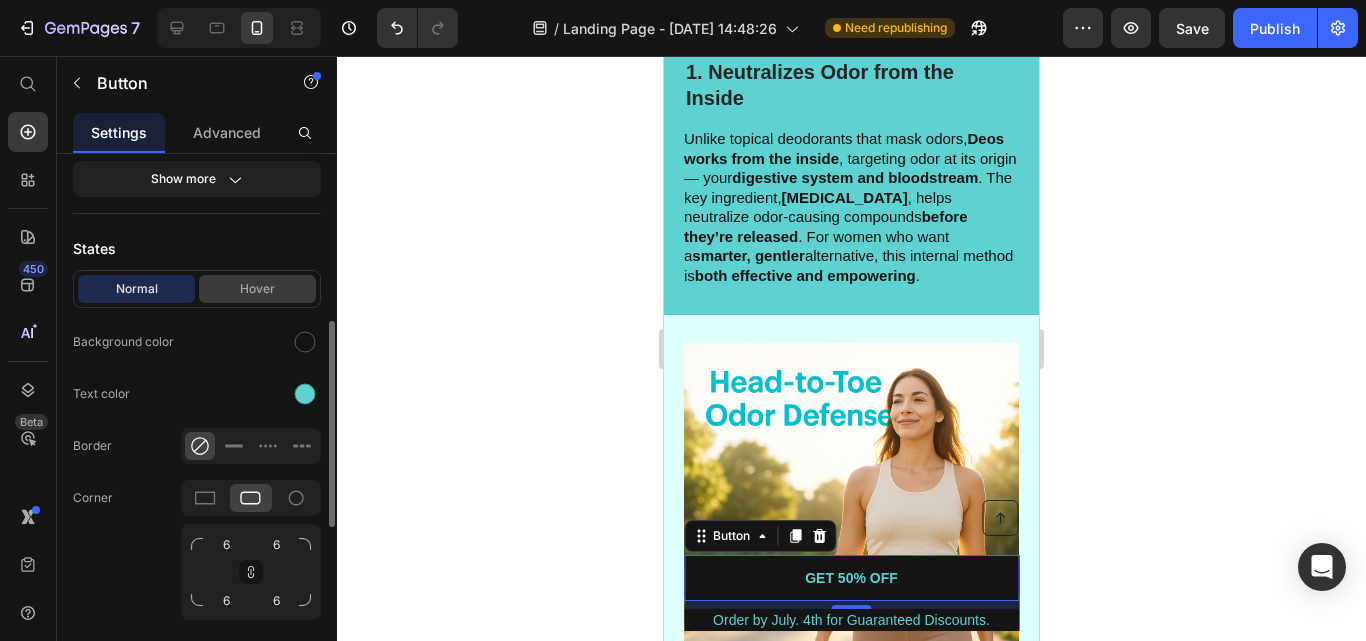 click on "Hover" at bounding box center (257, 289) 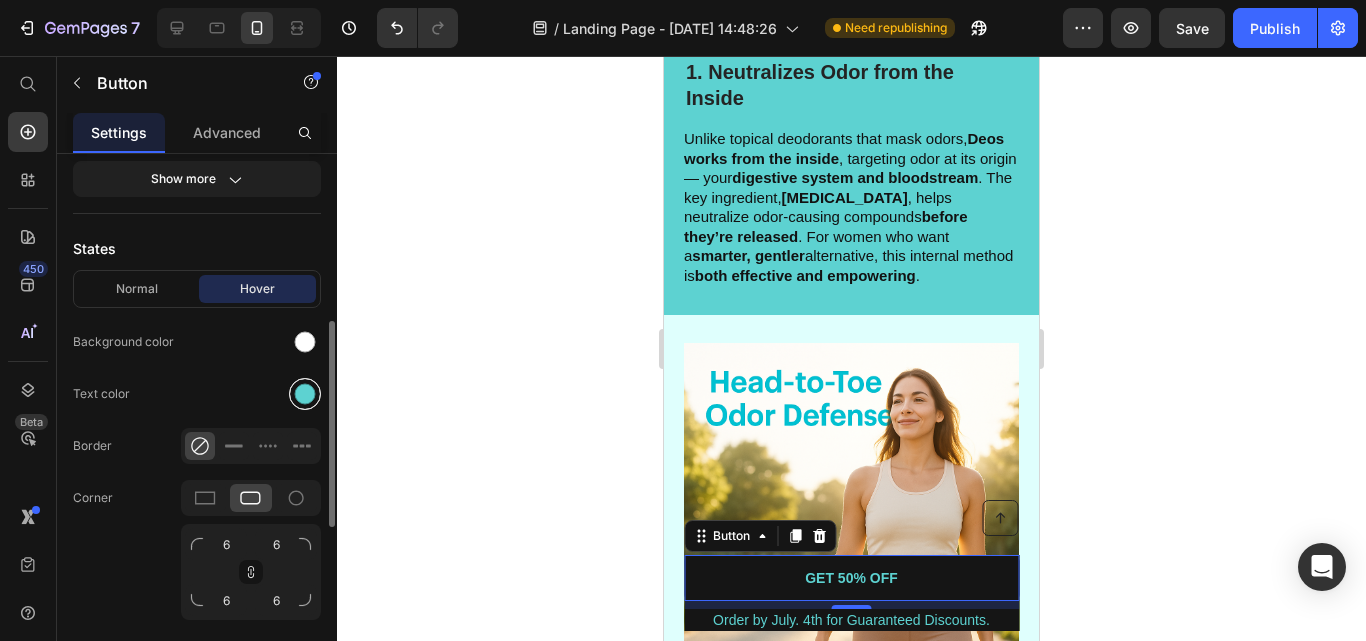 click at bounding box center (305, 394) 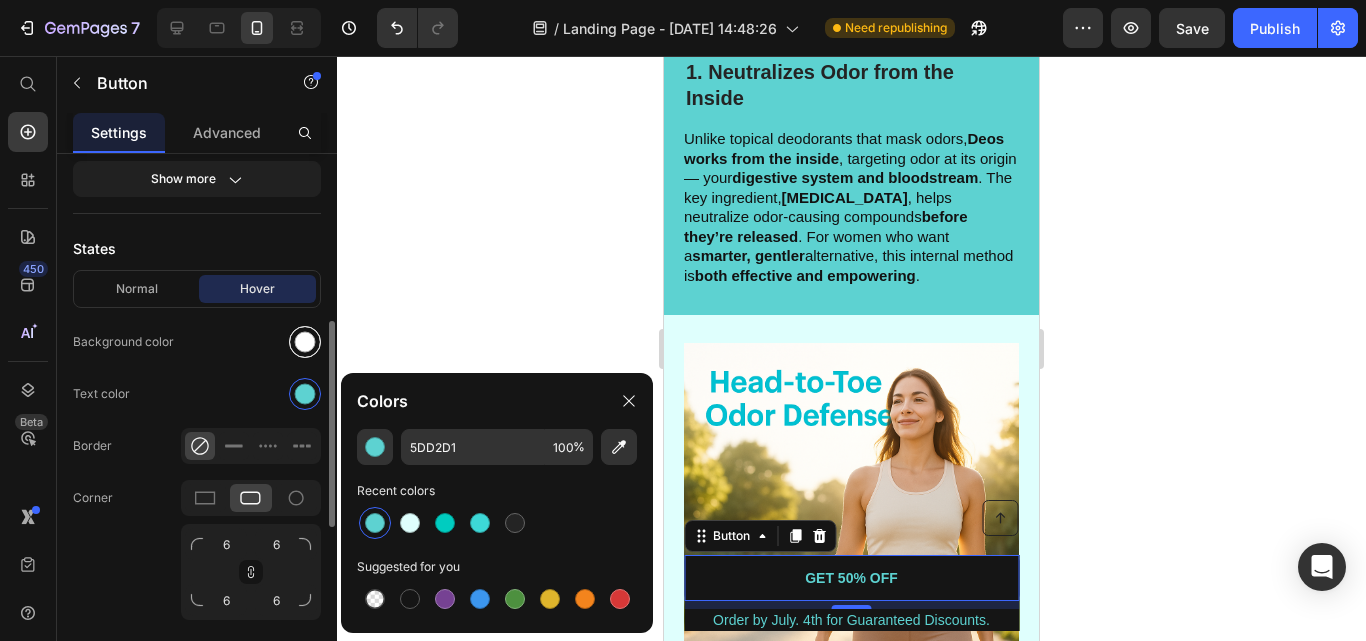 click at bounding box center [305, 342] 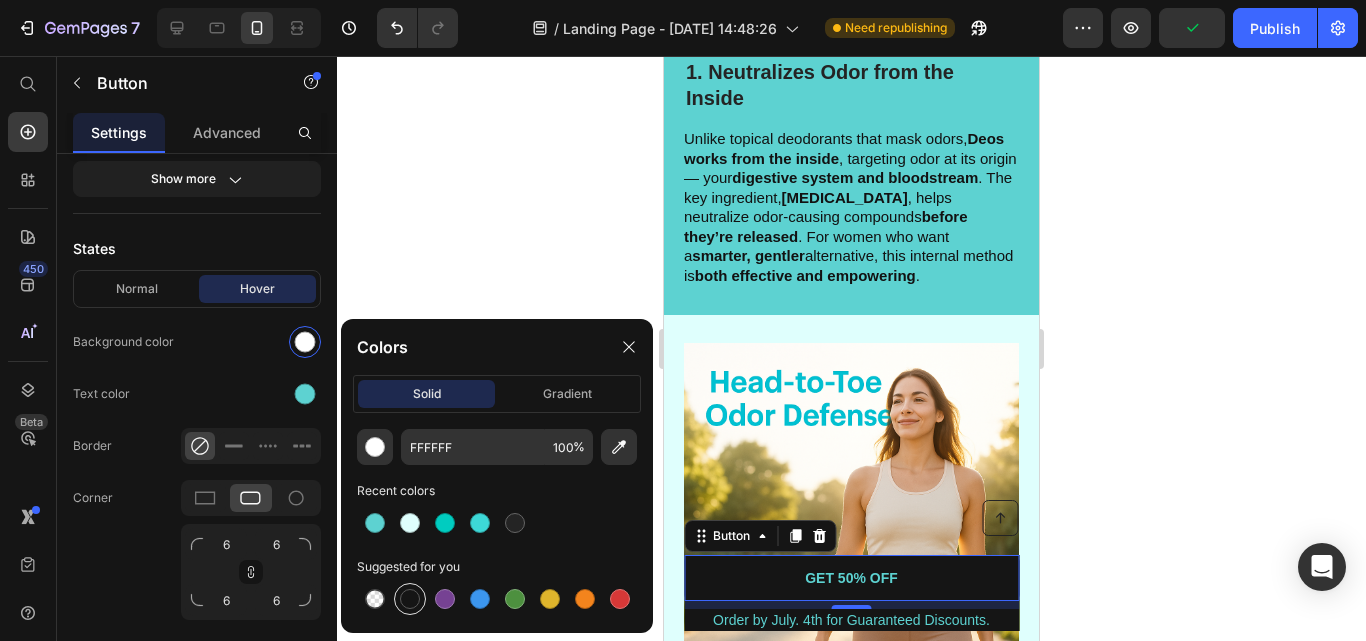 click at bounding box center (410, 599) 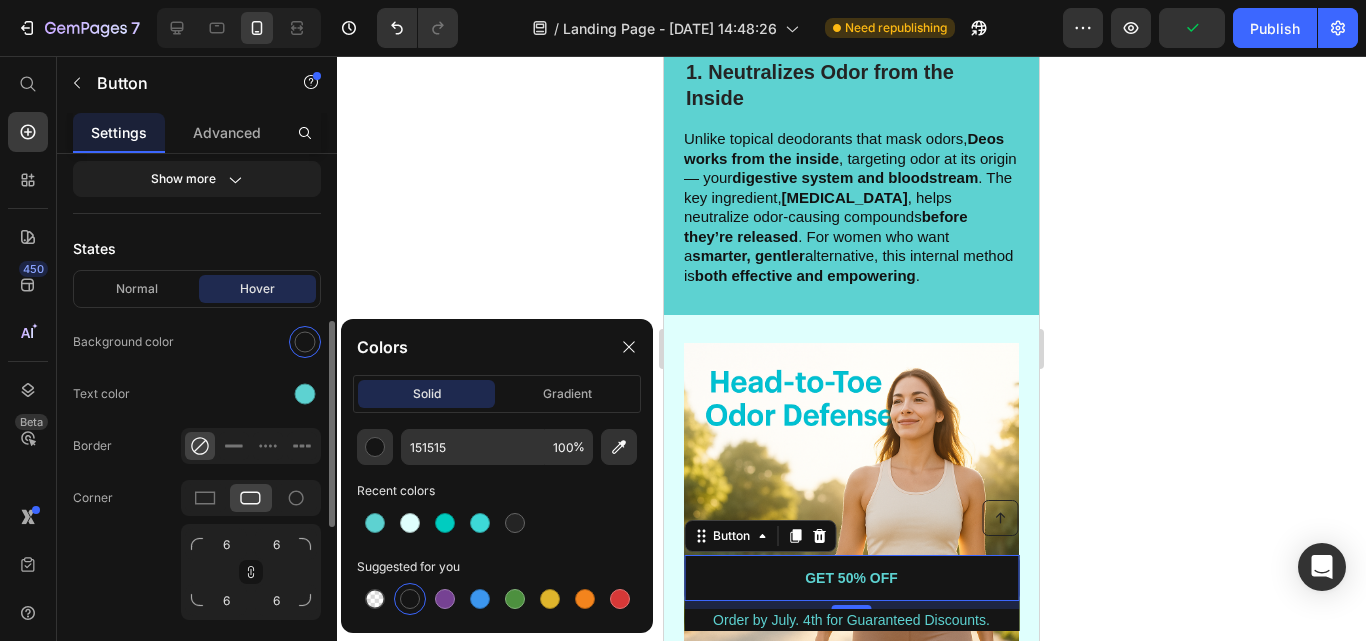 click at bounding box center (251, 342) 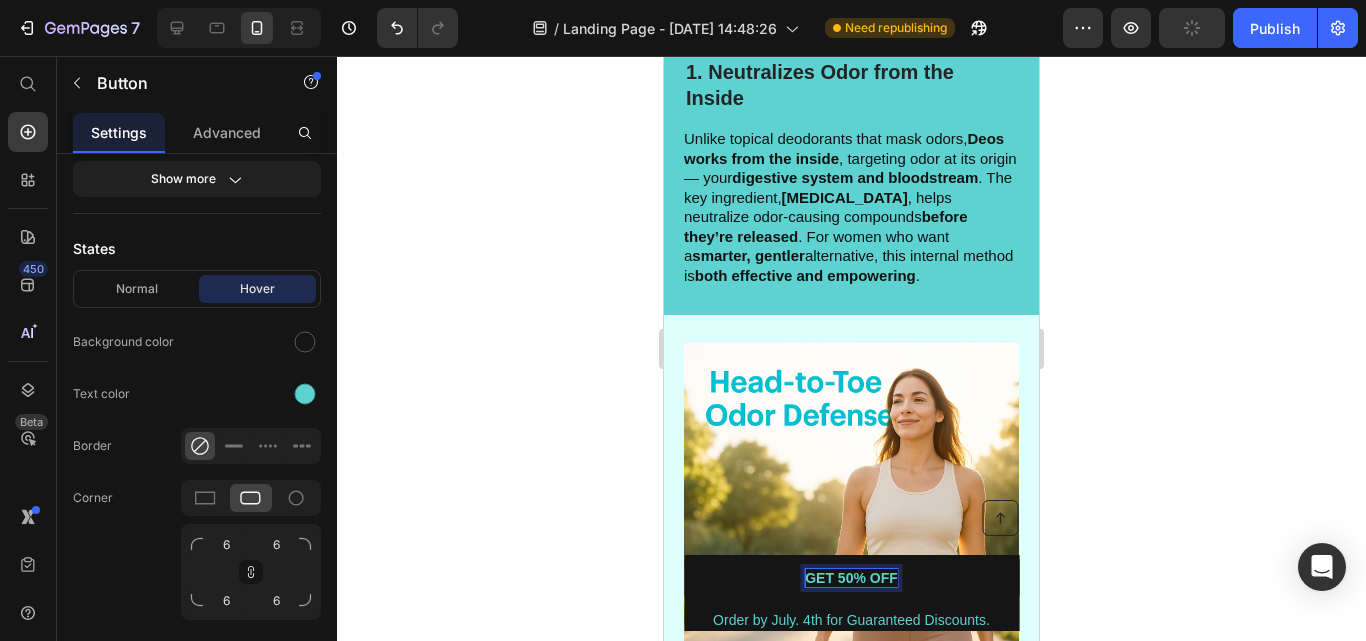 click on "GET 50% OFF" at bounding box center [851, 578] 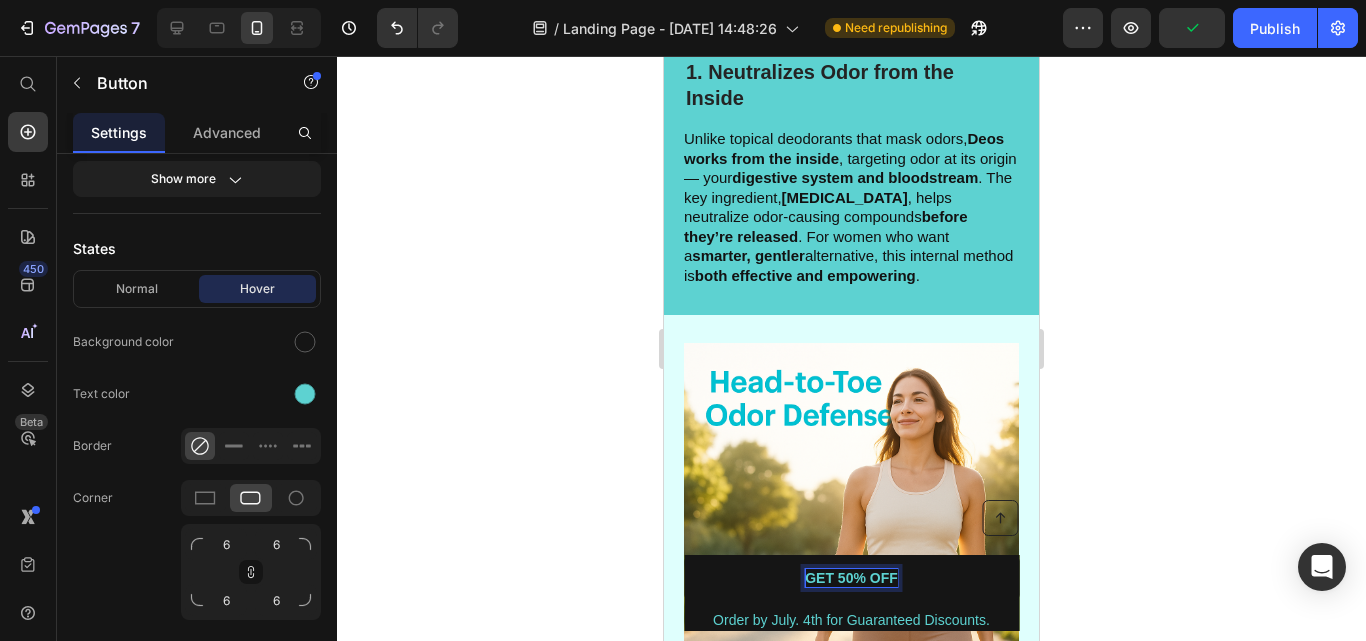 click on "GET 50% OFF" at bounding box center [851, 578] 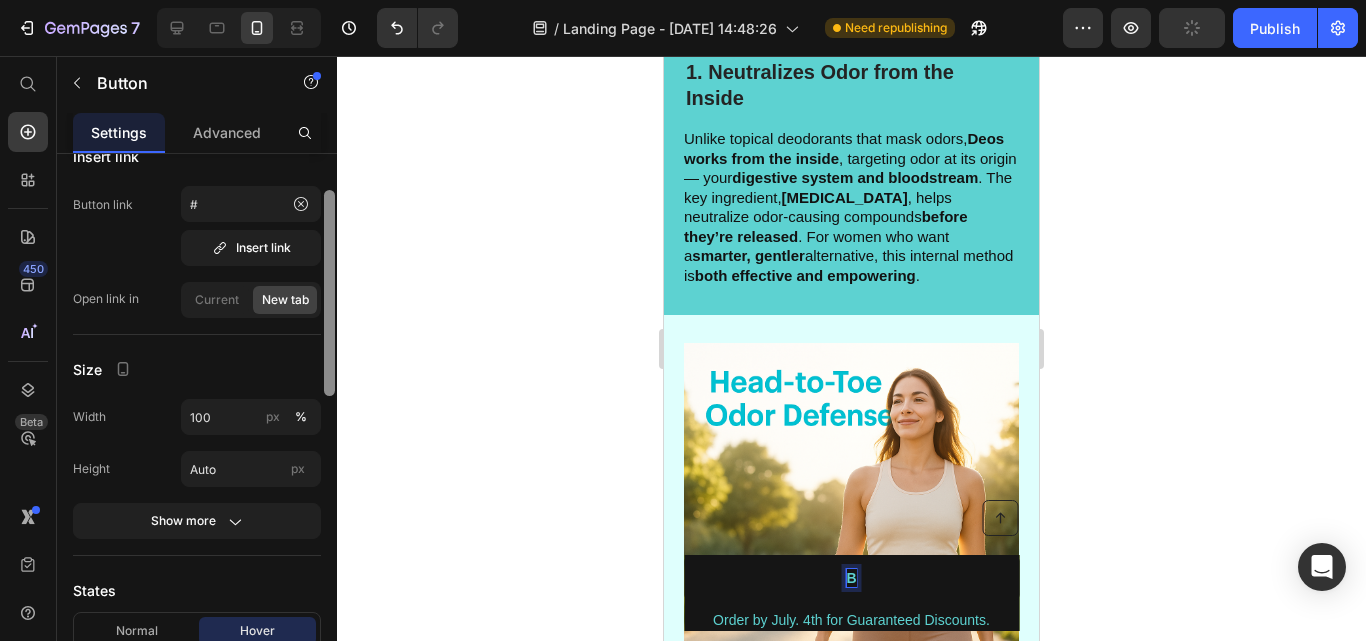 scroll, scrollTop: 0, scrollLeft: 0, axis: both 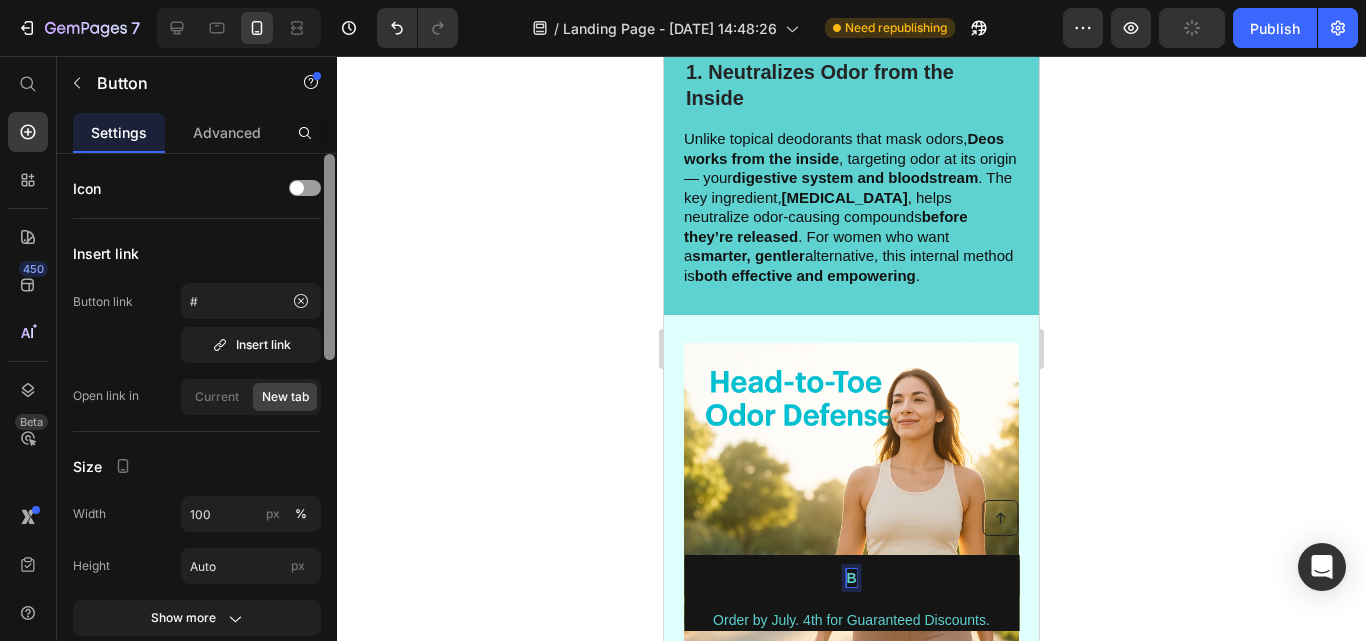 drag, startPoint x: 329, startPoint y: 376, endPoint x: 324, endPoint y: 186, distance: 190.06578 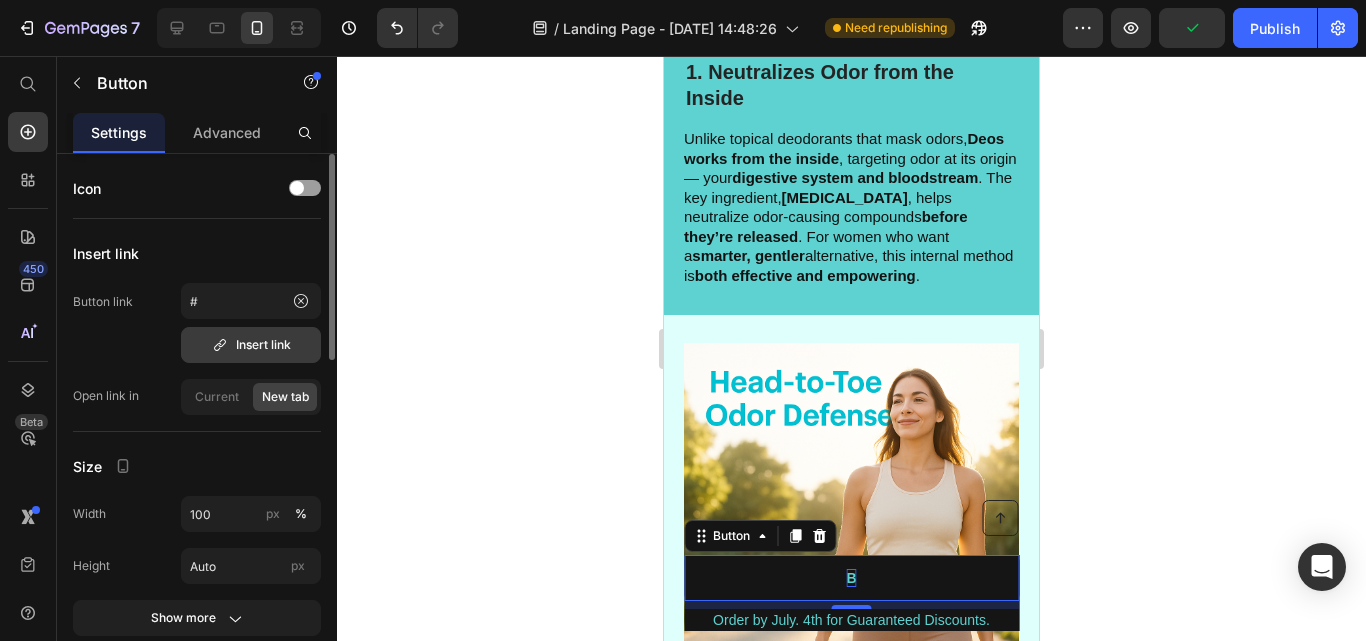 click on "Insert link" at bounding box center (251, 345) 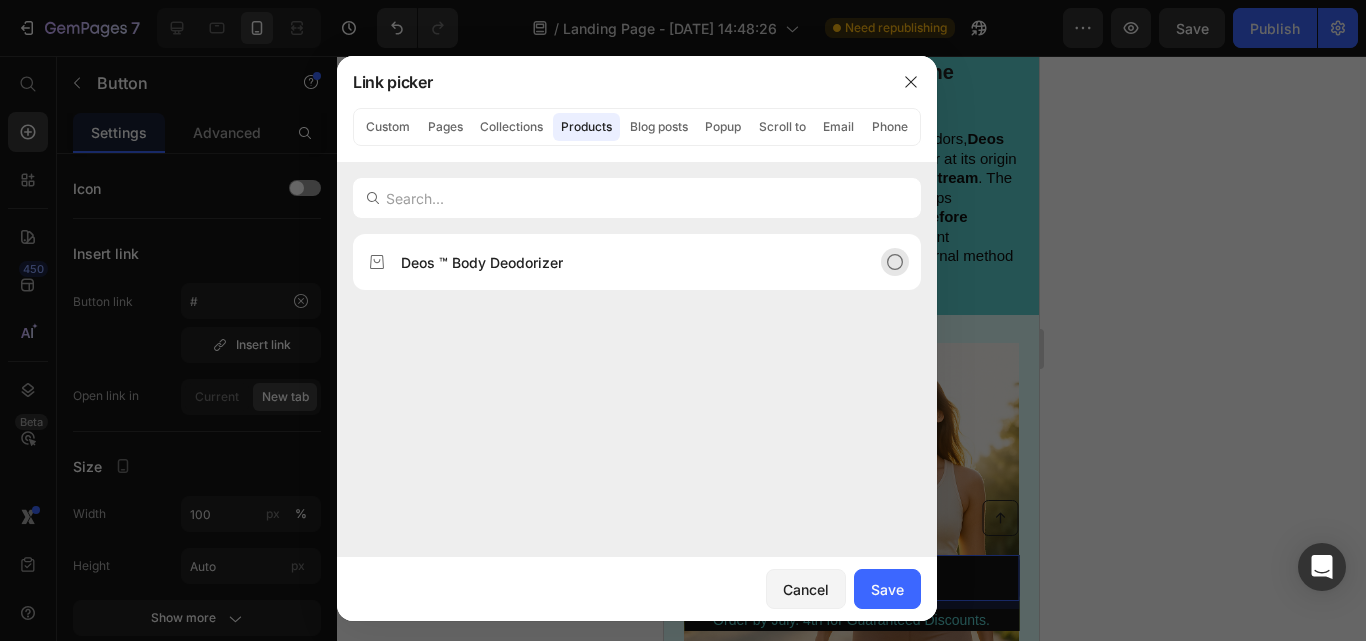 click on "Deos ™ Body Deodorizer" at bounding box center [482, 262] 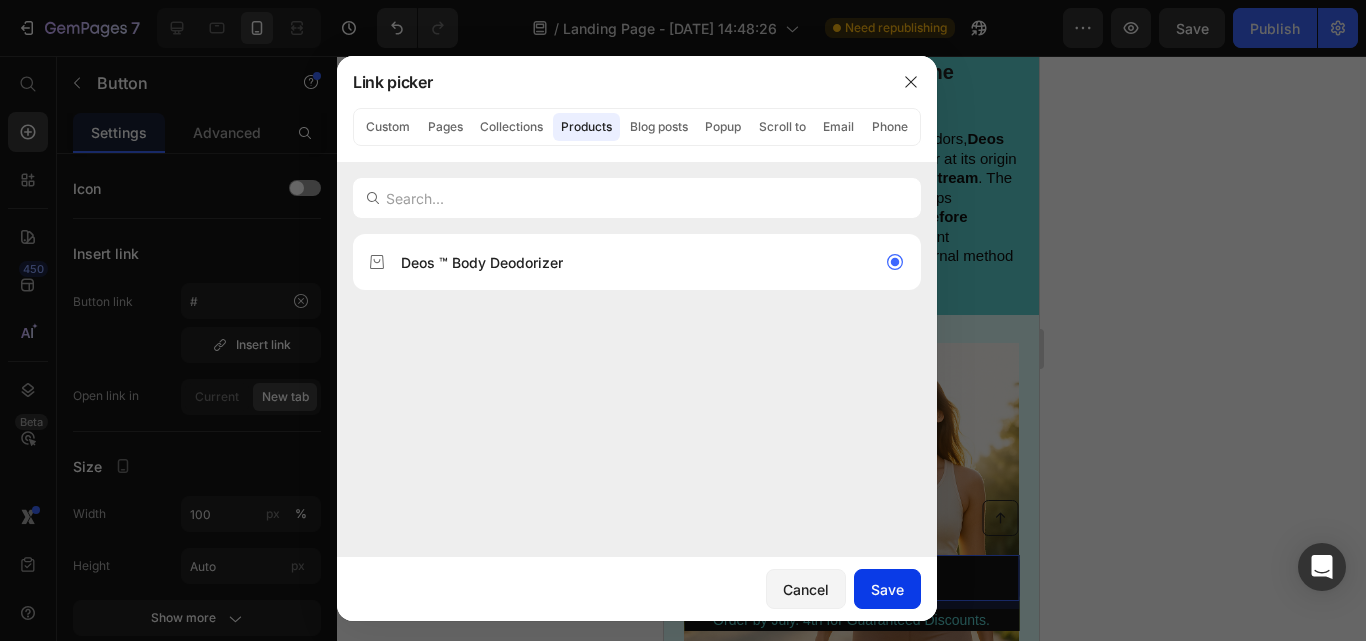 click on "Save" at bounding box center (887, 589) 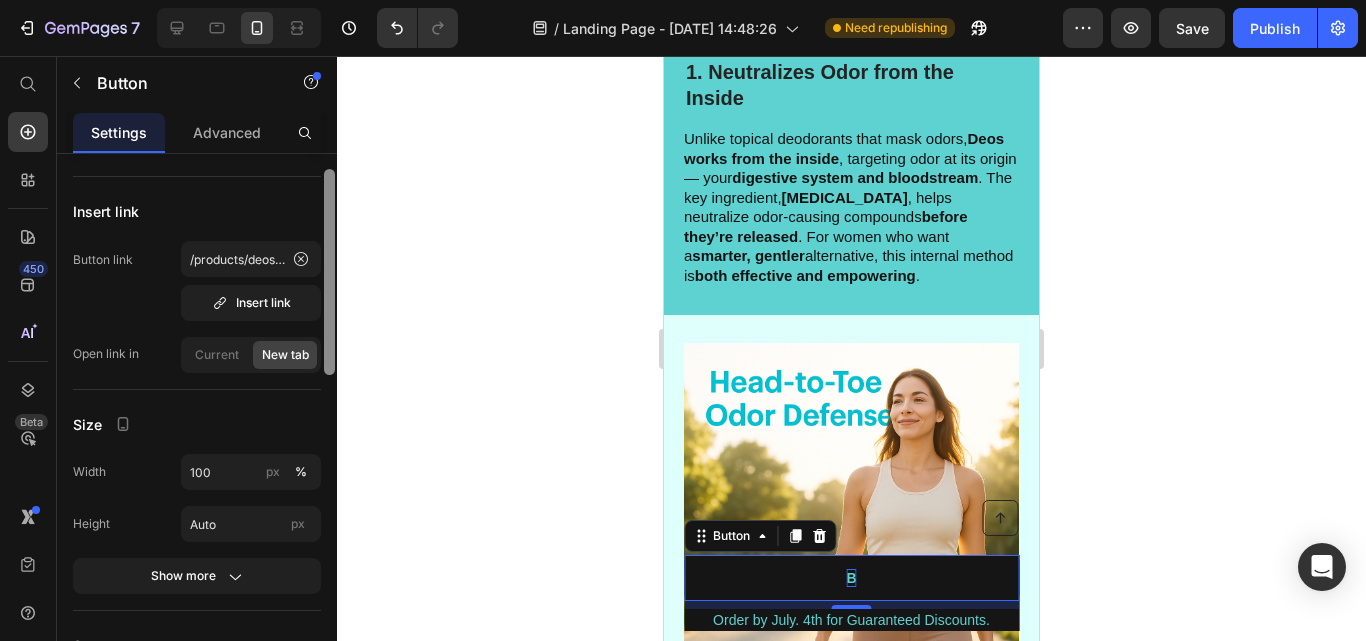 scroll, scrollTop: 0, scrollLeft: 0, axis: both 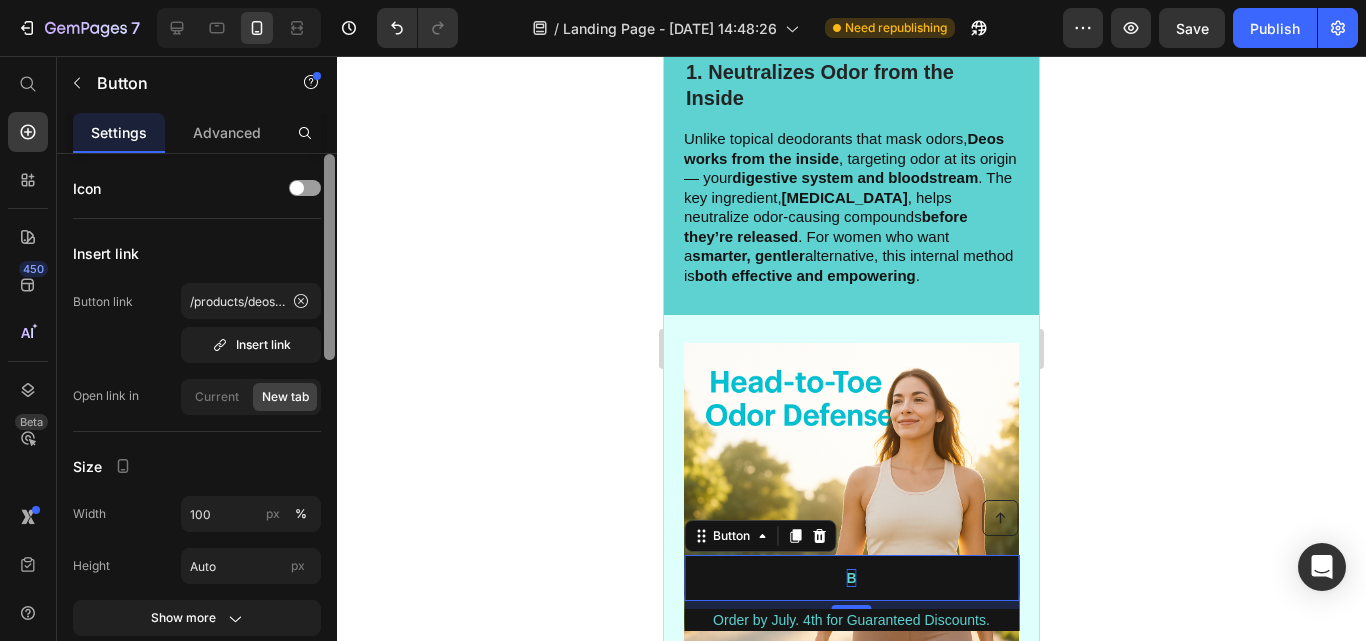 drag, startPoint x: 332, startPoint y: 331, endPoint x: 330, endPoint y: 241, distance: 90.02222 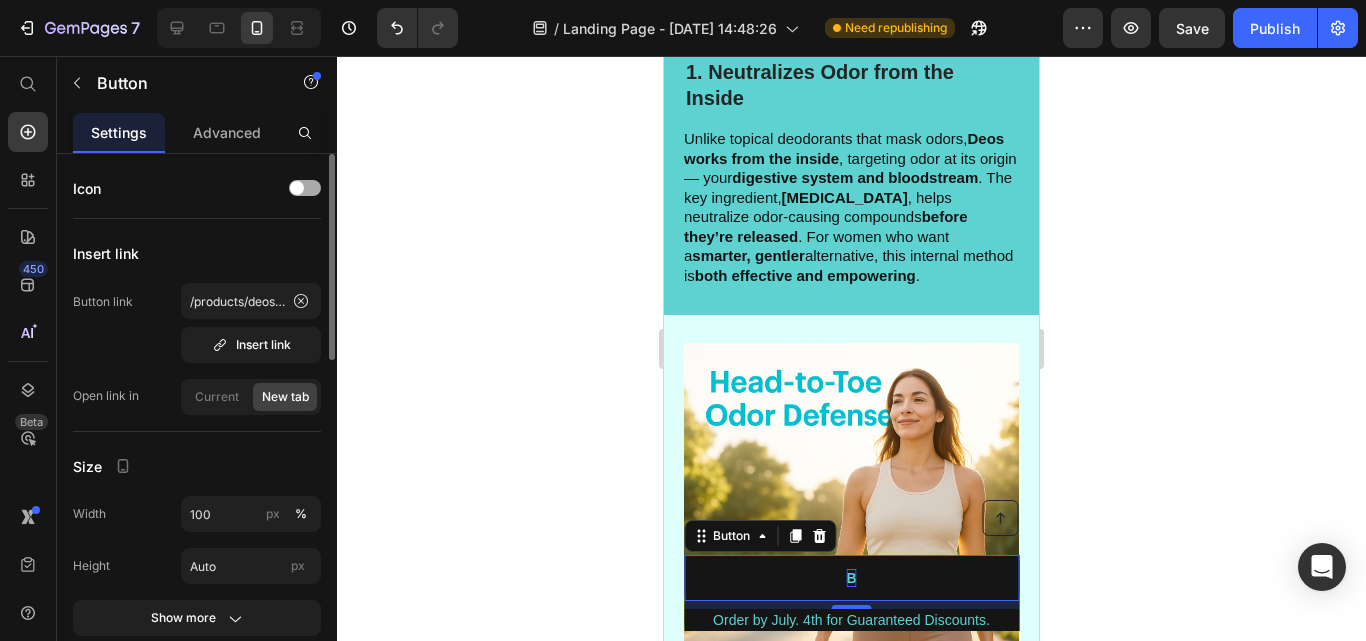 click at bounding box center [305, 188] 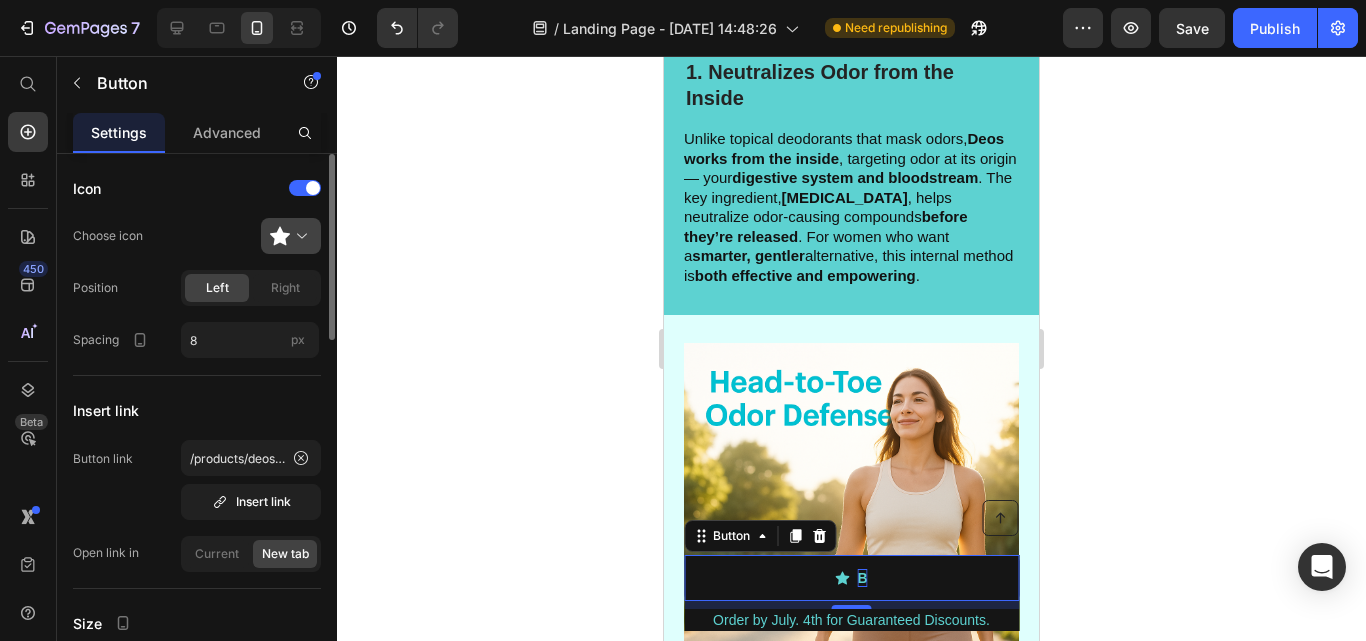 click at bounding box center (299, 236) 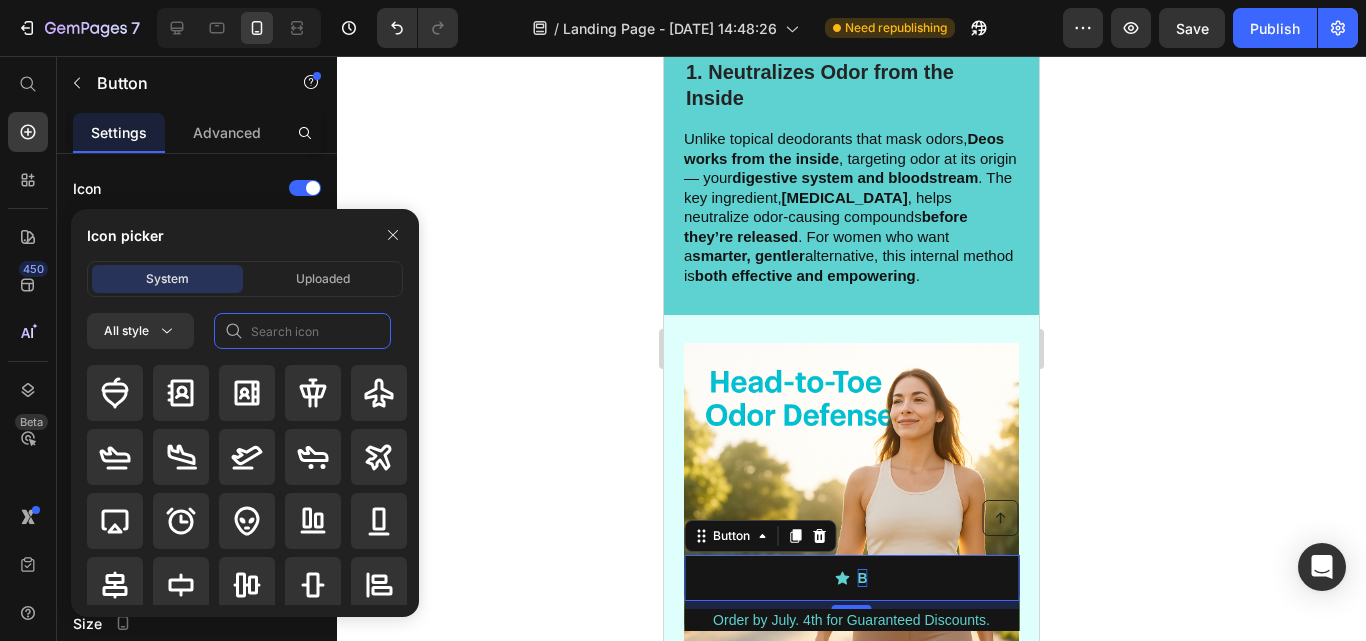 click 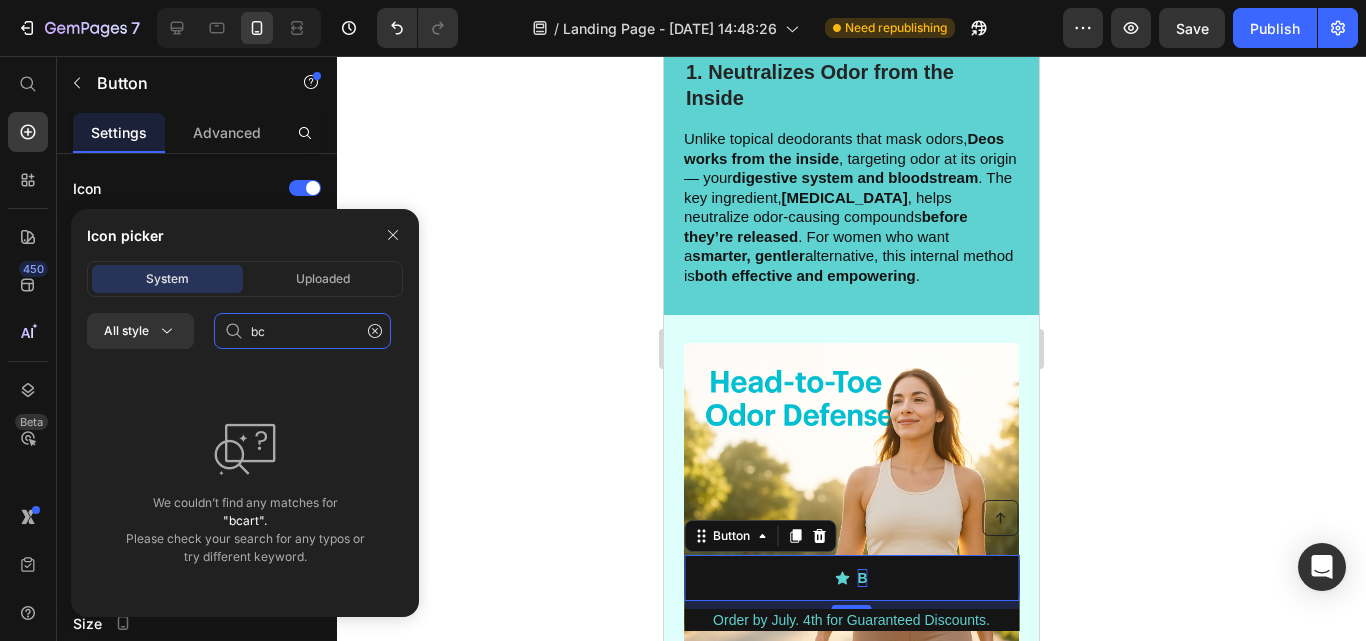 type on "b" 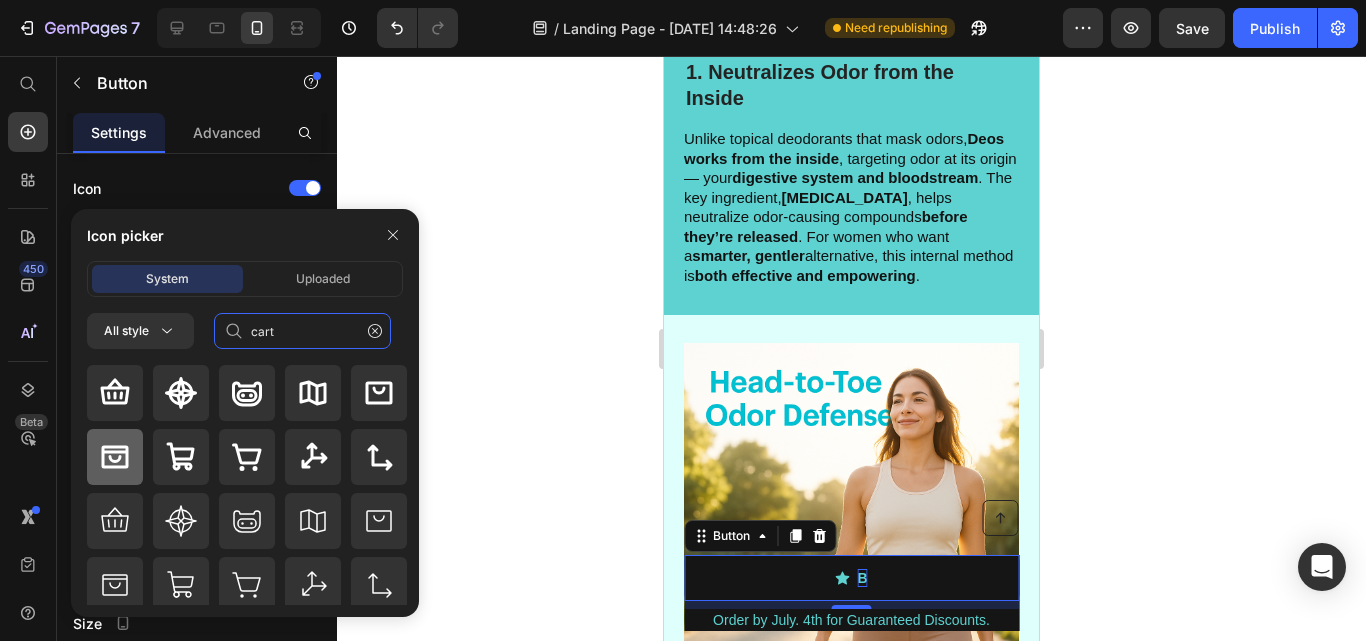 type on "cart" 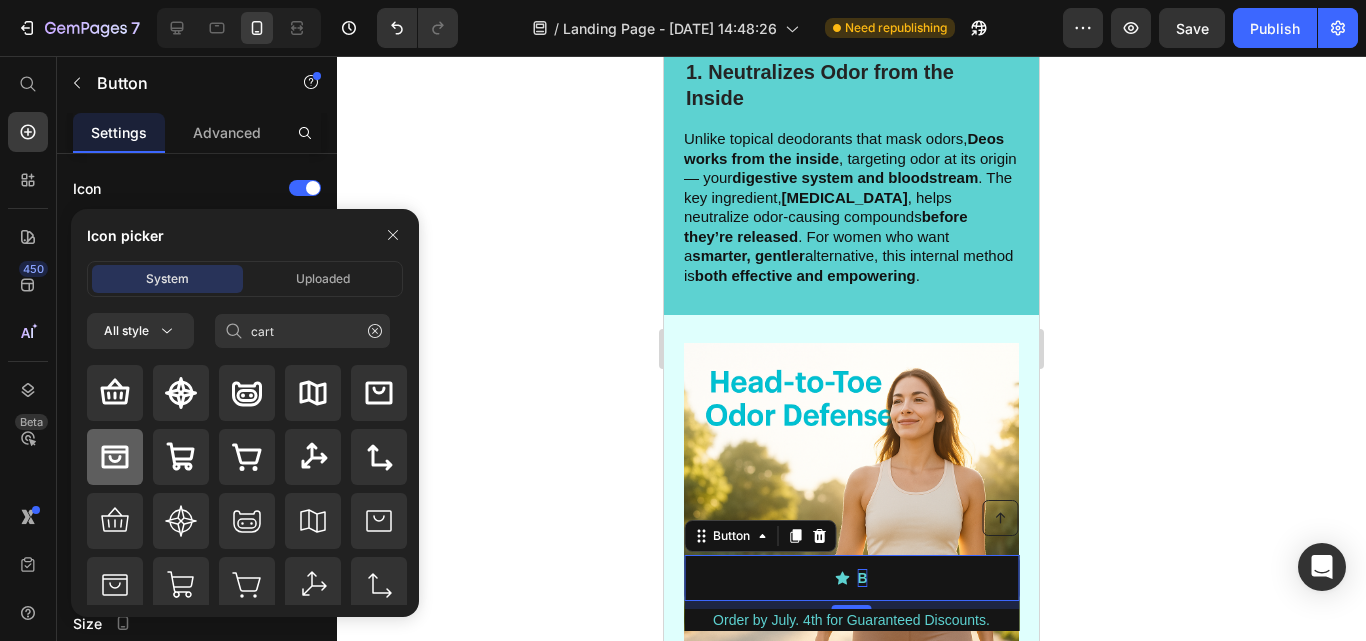 click 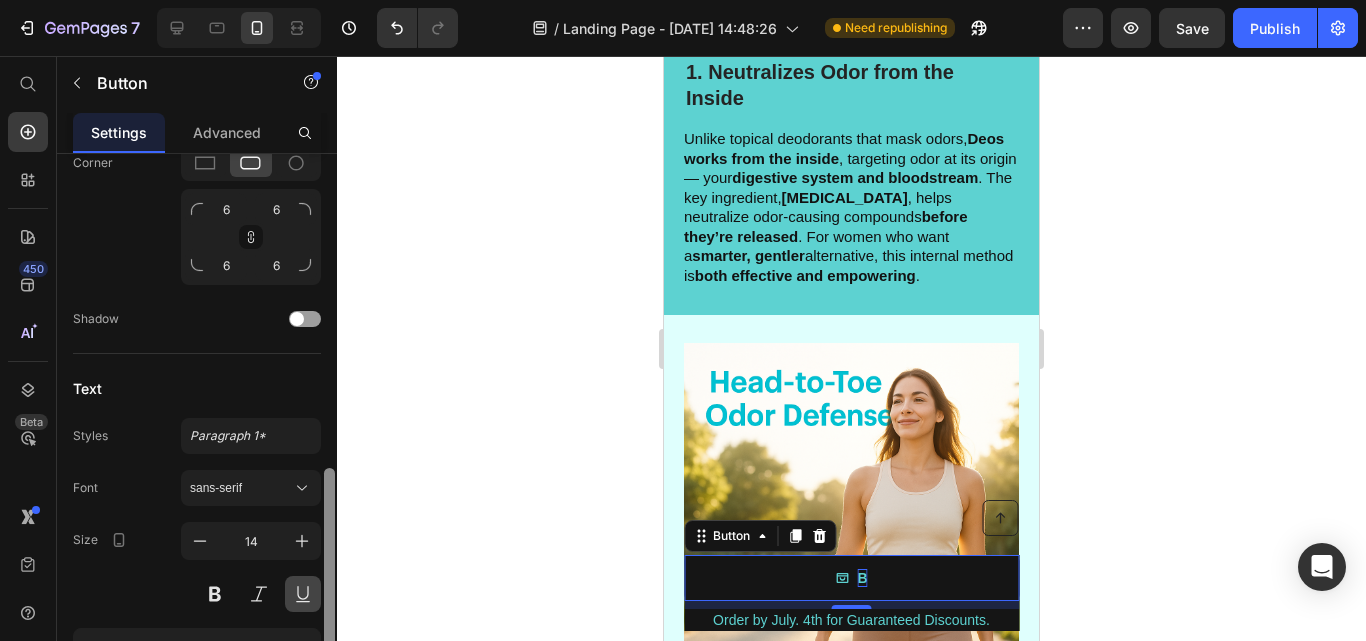 drag, startPoint x: 331, startPoint y: 287, endPoint x: 298, endPoint y: 600, distance: 314.7348 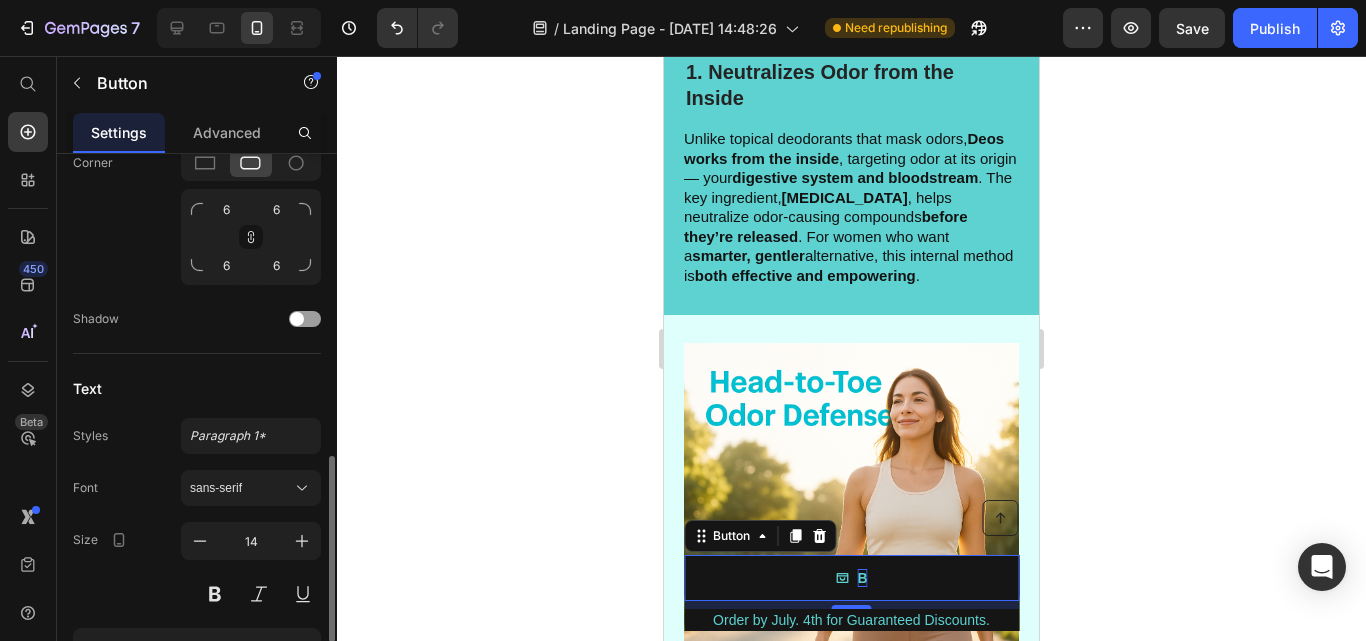 scroll, scrollTop: 919, scrollLeft: 0, axis: vertical 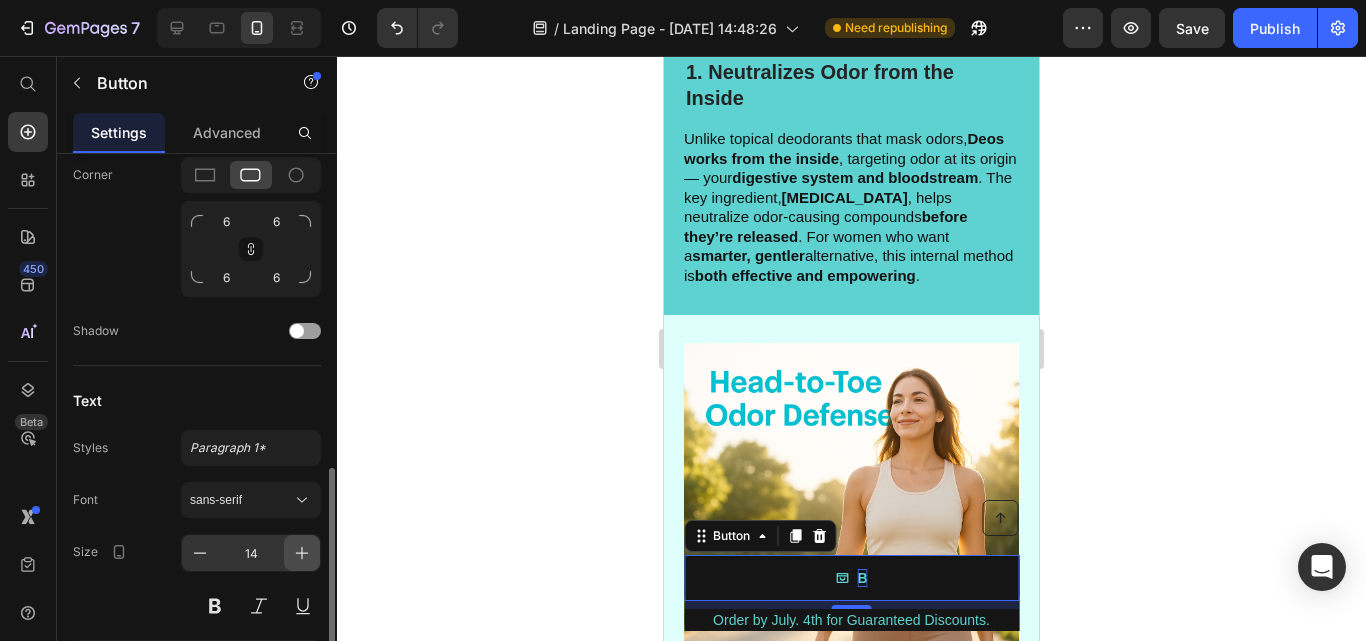 click 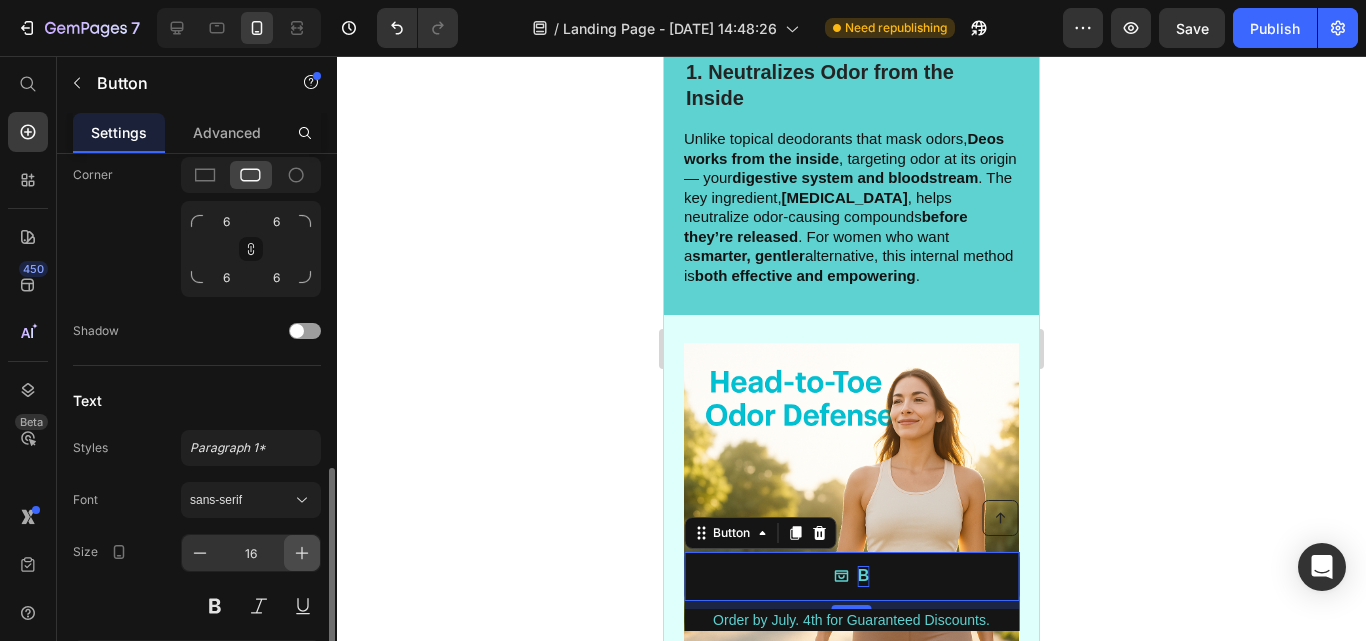 click 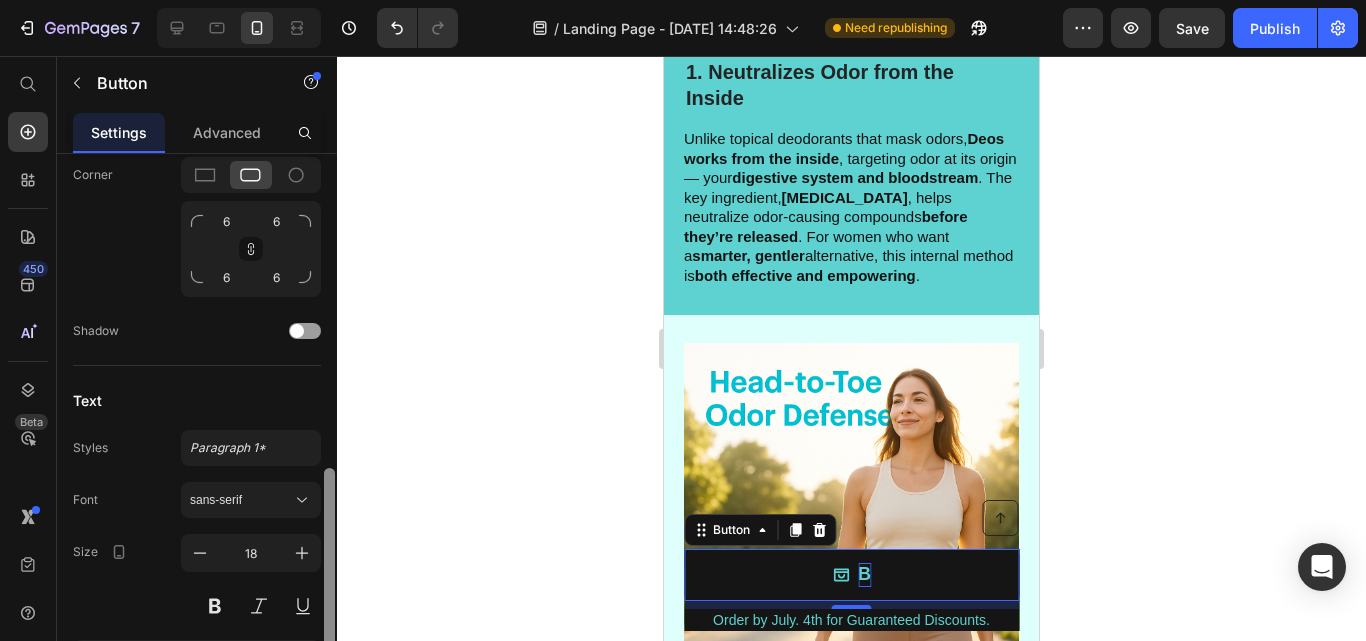 click at bounding box center [329, 561] 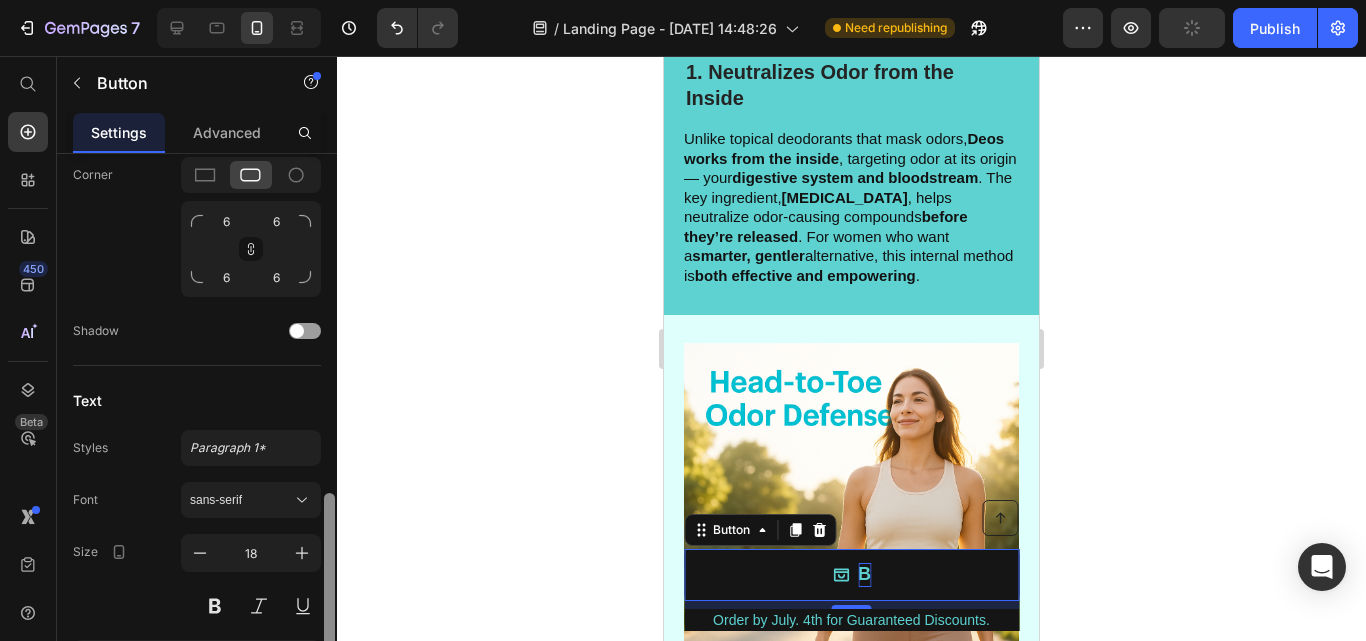 scroll, scrollTop: 937, scrollLeft: 0, axis: vertical 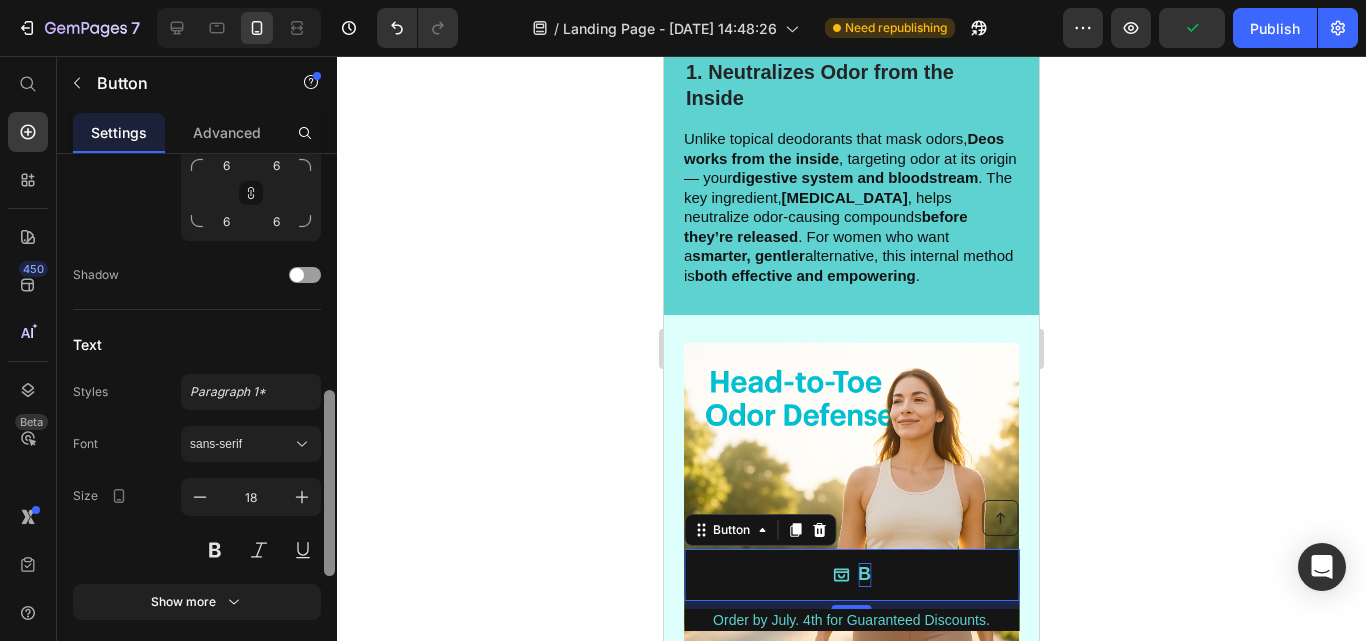 drag, startPoint x: 326, startPoint y: 516, endPoint x: 328, endPoint y: 530, distance: 14.142136 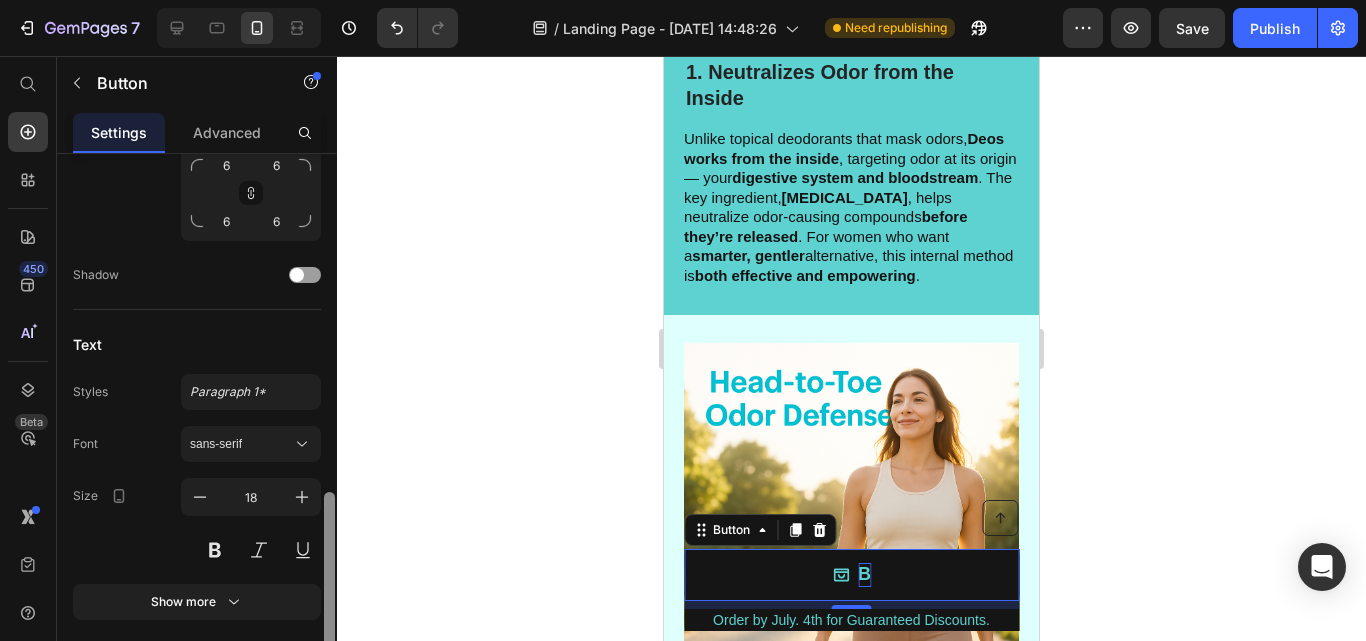 scroll, scrollTop: 978, scrollLeft: 0, axis: vertical 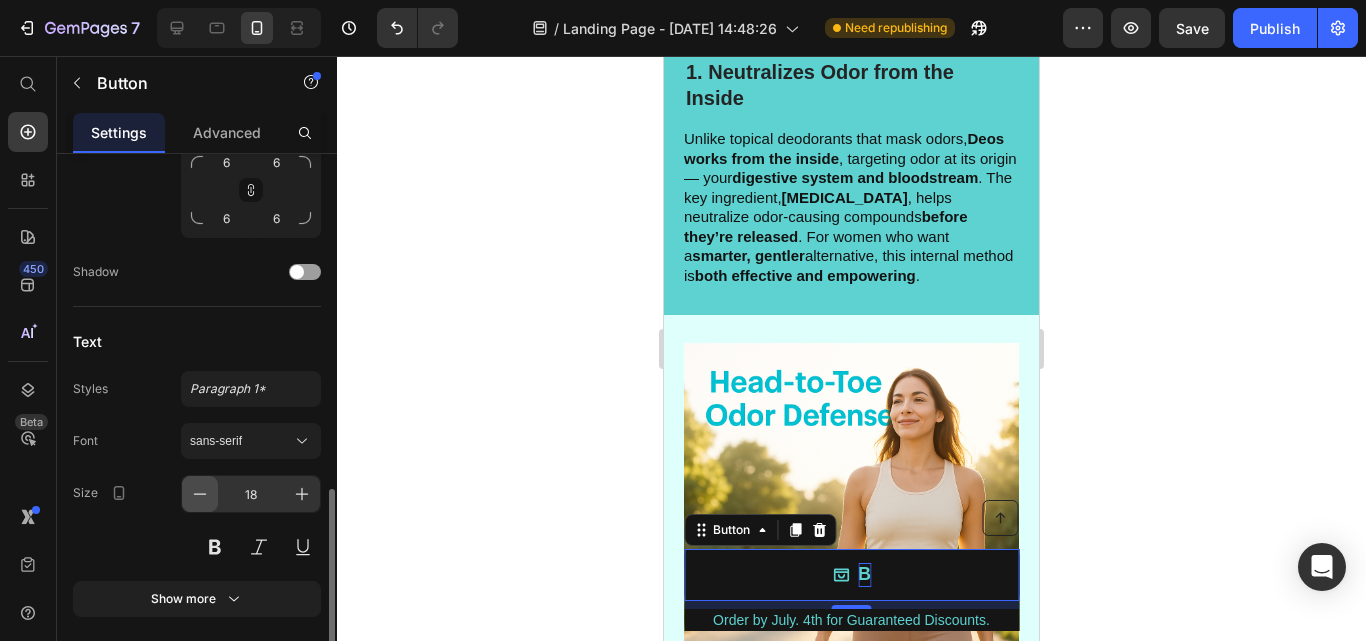 click 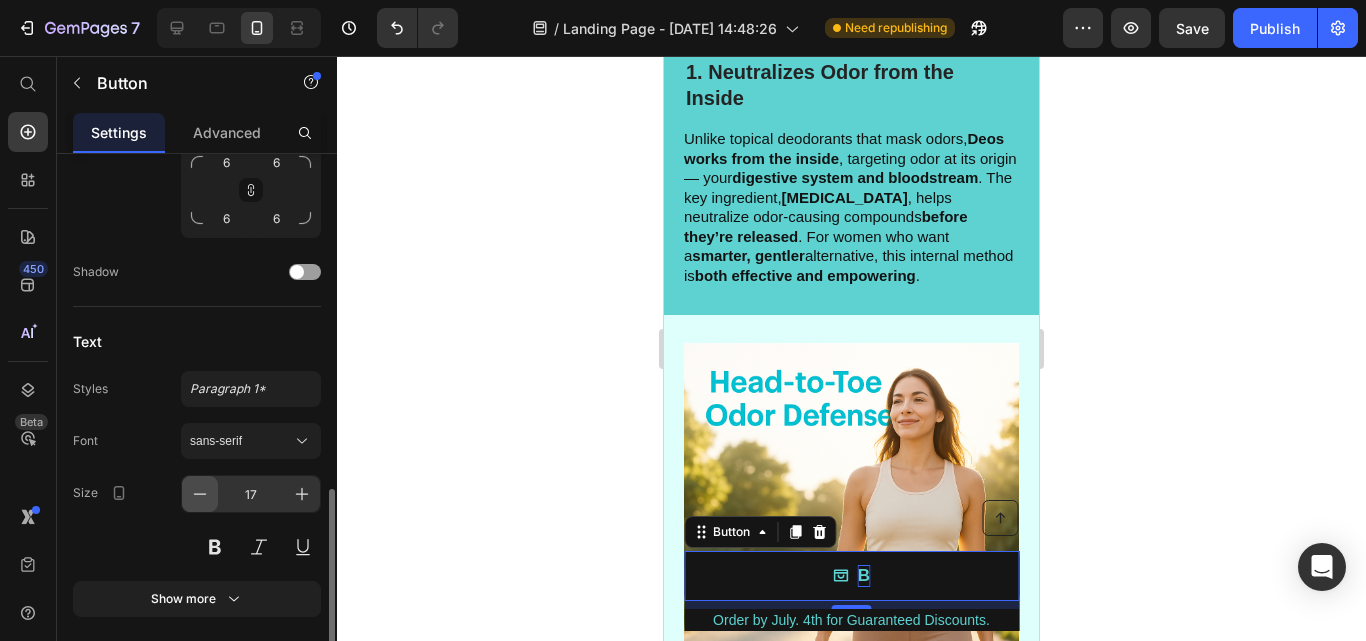 click 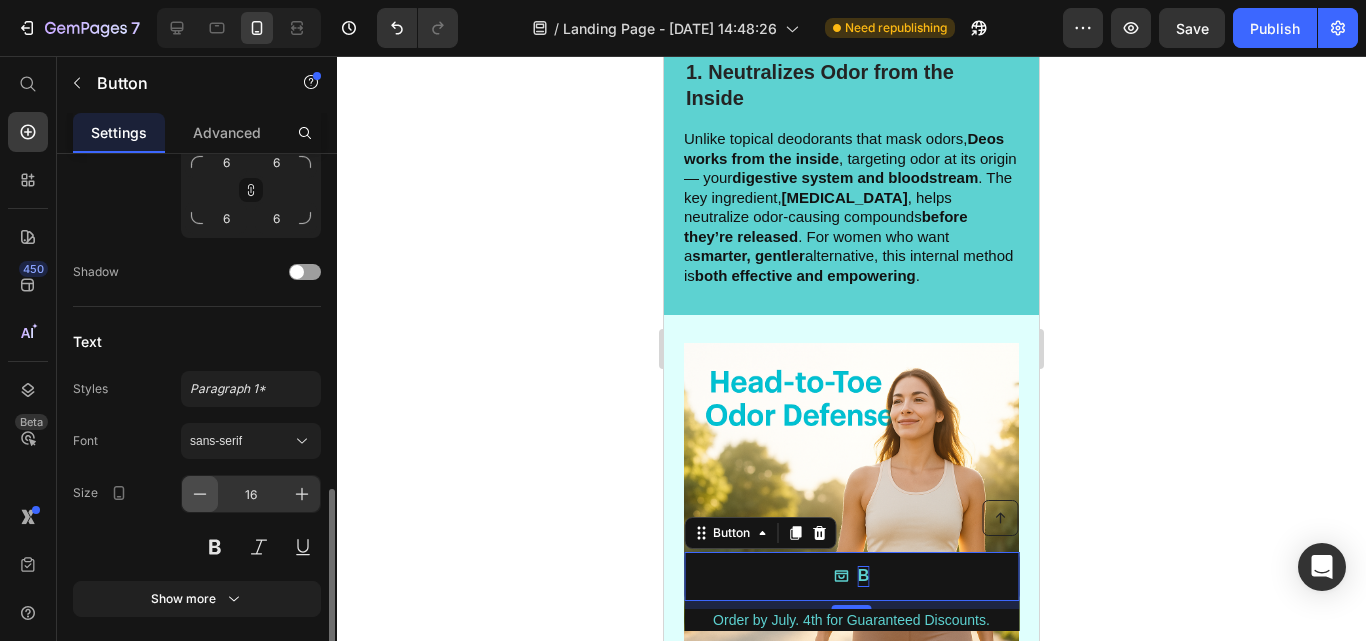 click 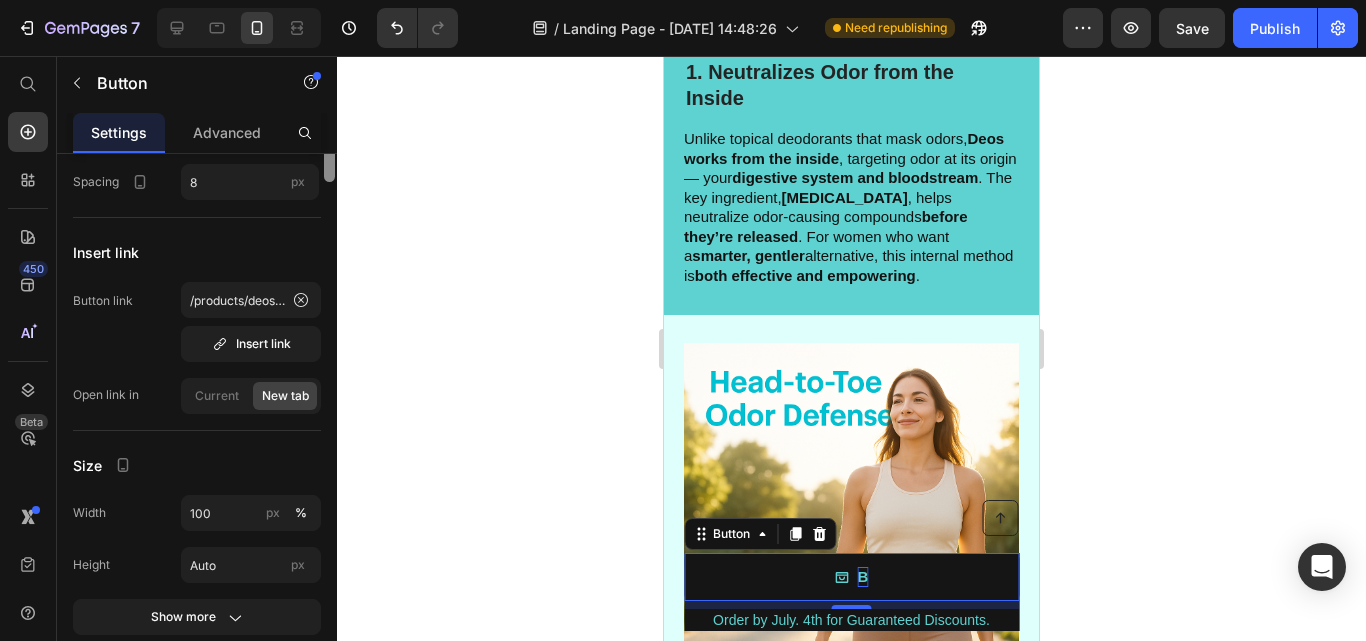 scroll, scrollTop: 0, scrollLeft: 0, axis: both 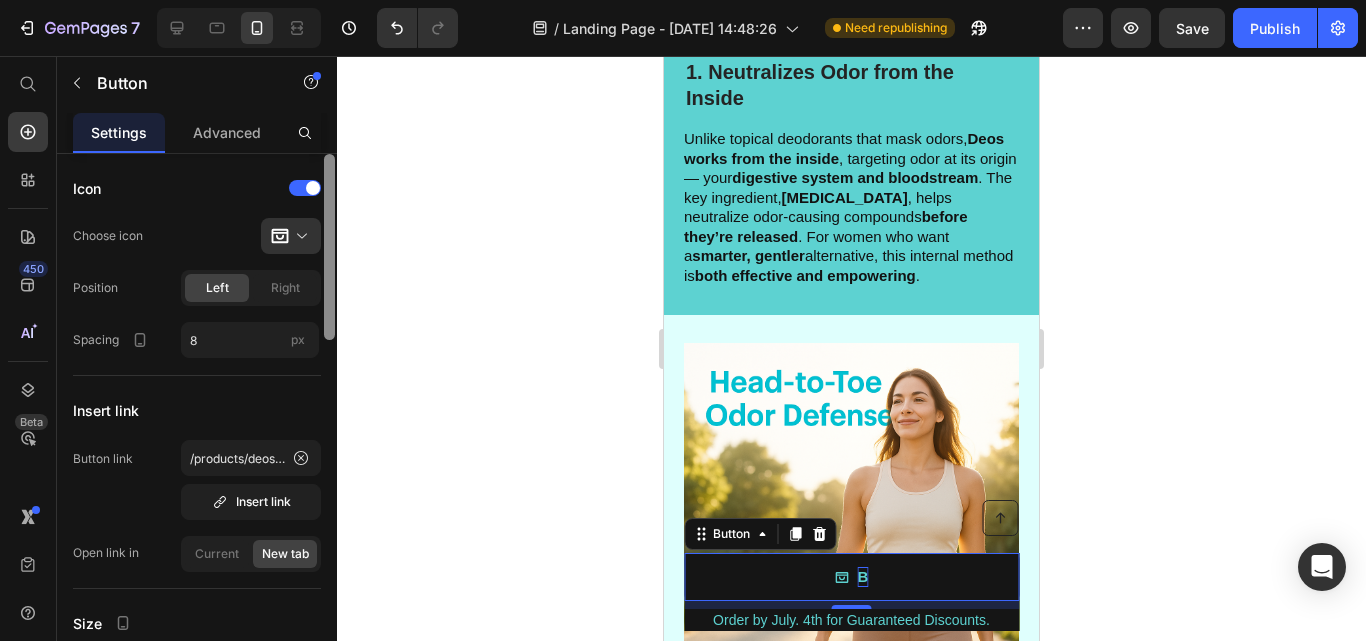 drag, startPoint x: 328, startPoint y: 538, endPoint x: 342, endPoint y: 204, distance: 334.29327 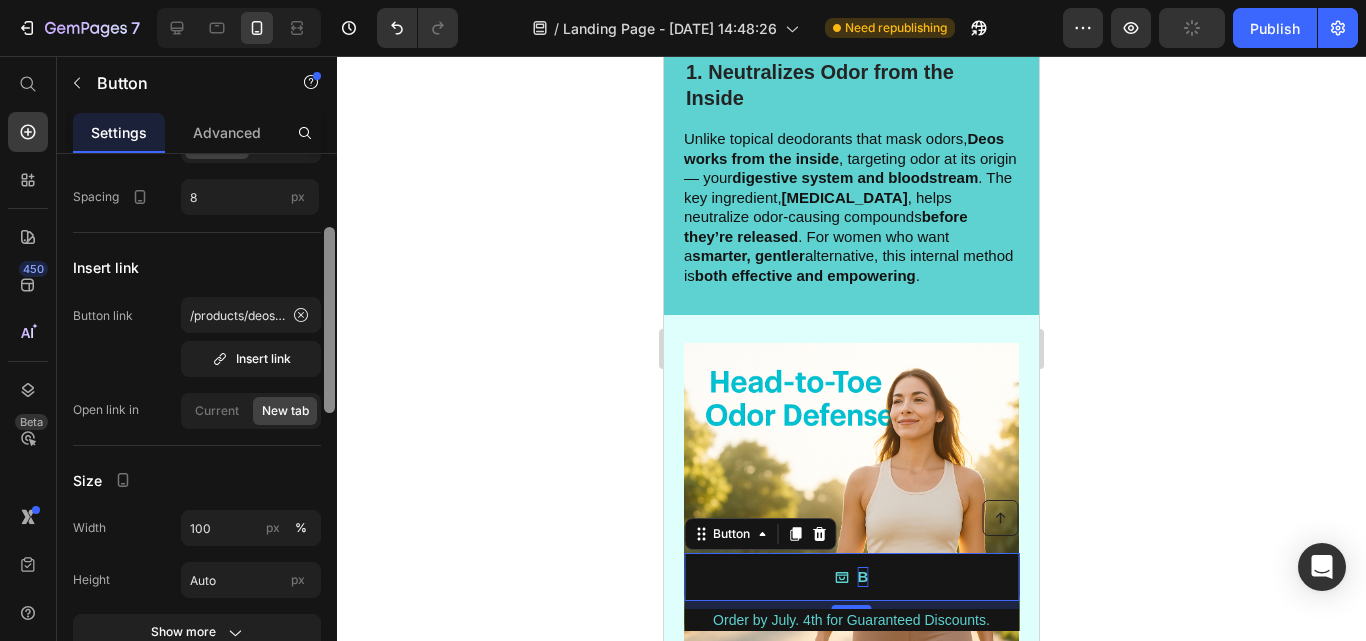 drag, startPoint x: 328, startPoint y: 255, endPoint x: 324, endPoint y: 301, distance: 46.173584 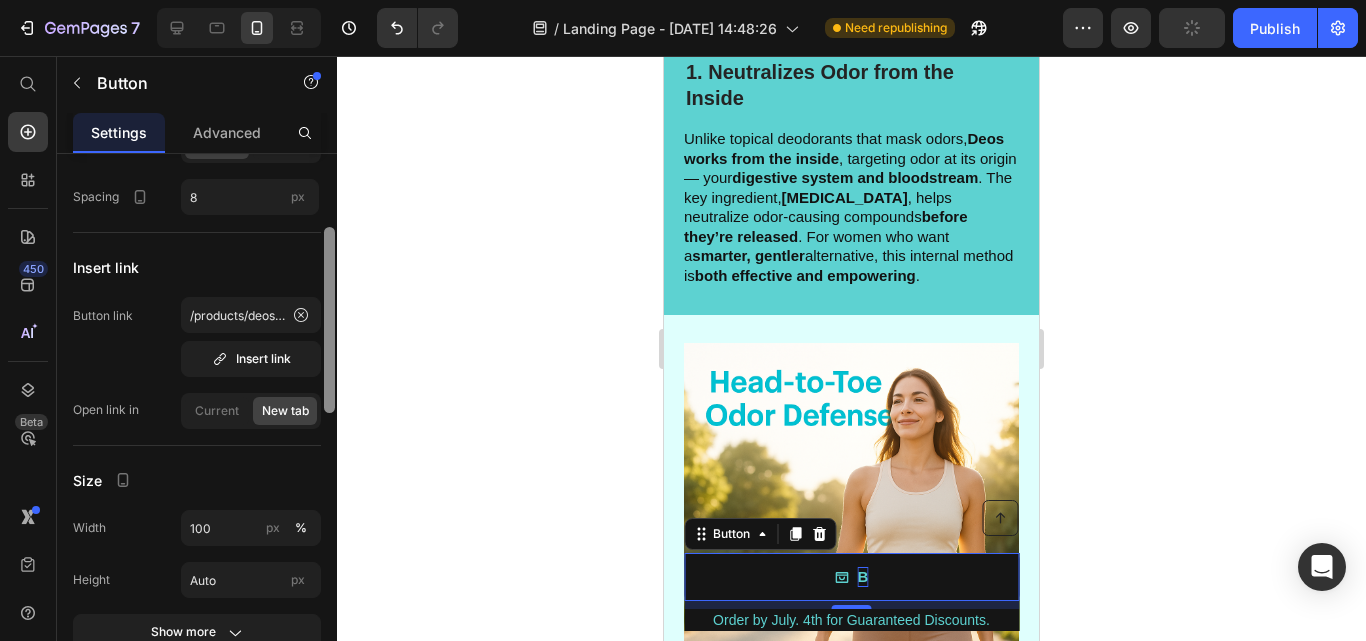 click at bounding box center [329, 320] 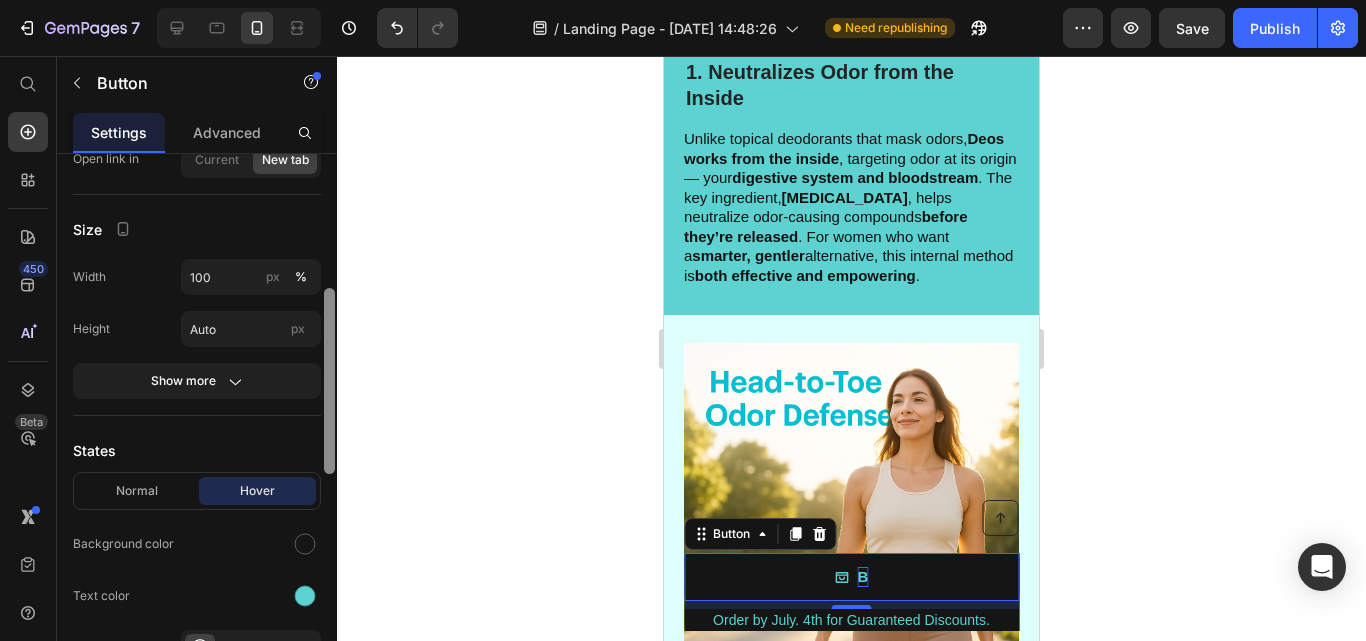 scroll, scrollTop: 397, scrollLeft: 0, axis: vertical 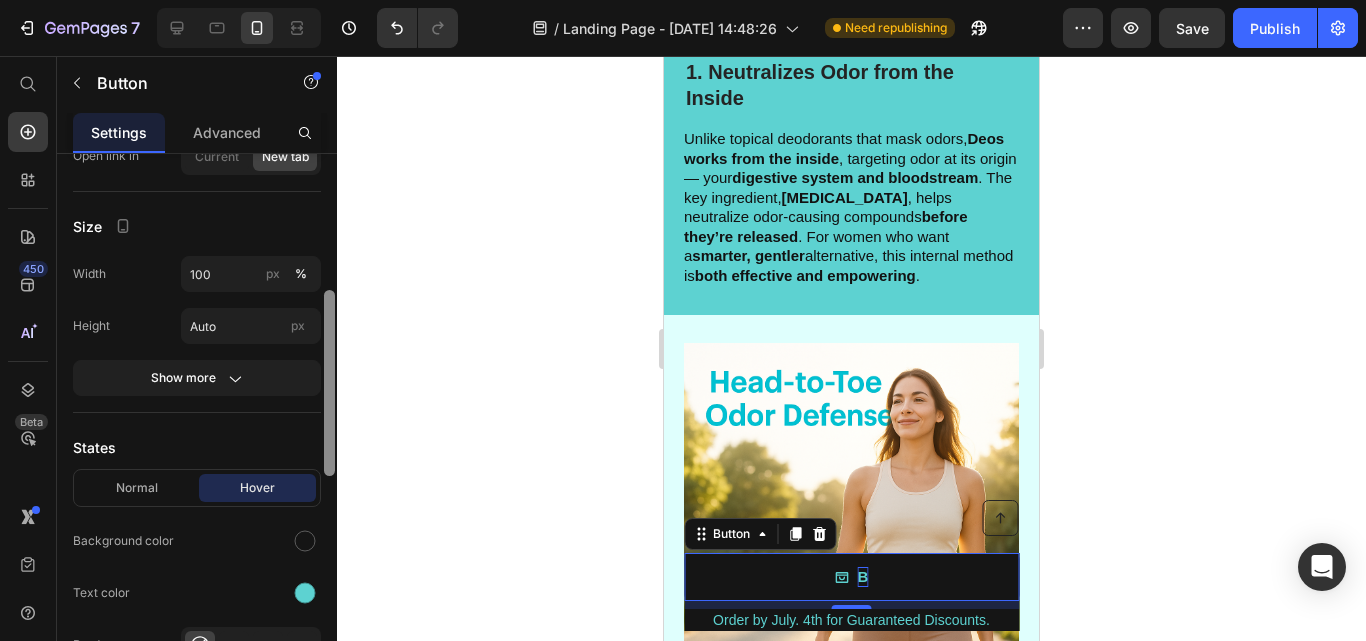 drag, startPoint x: 326, startPoint y: 350, endPoint x: 314, endPoint y: 440, distance: 90.79648 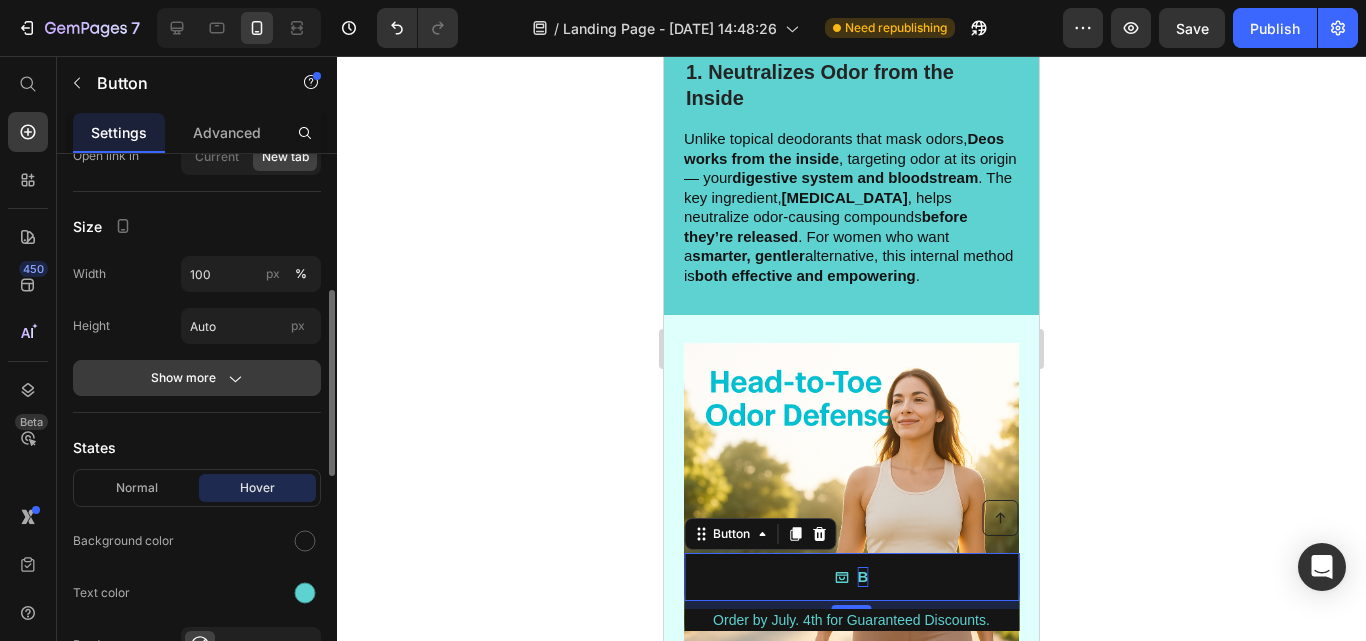 click on "Show more" 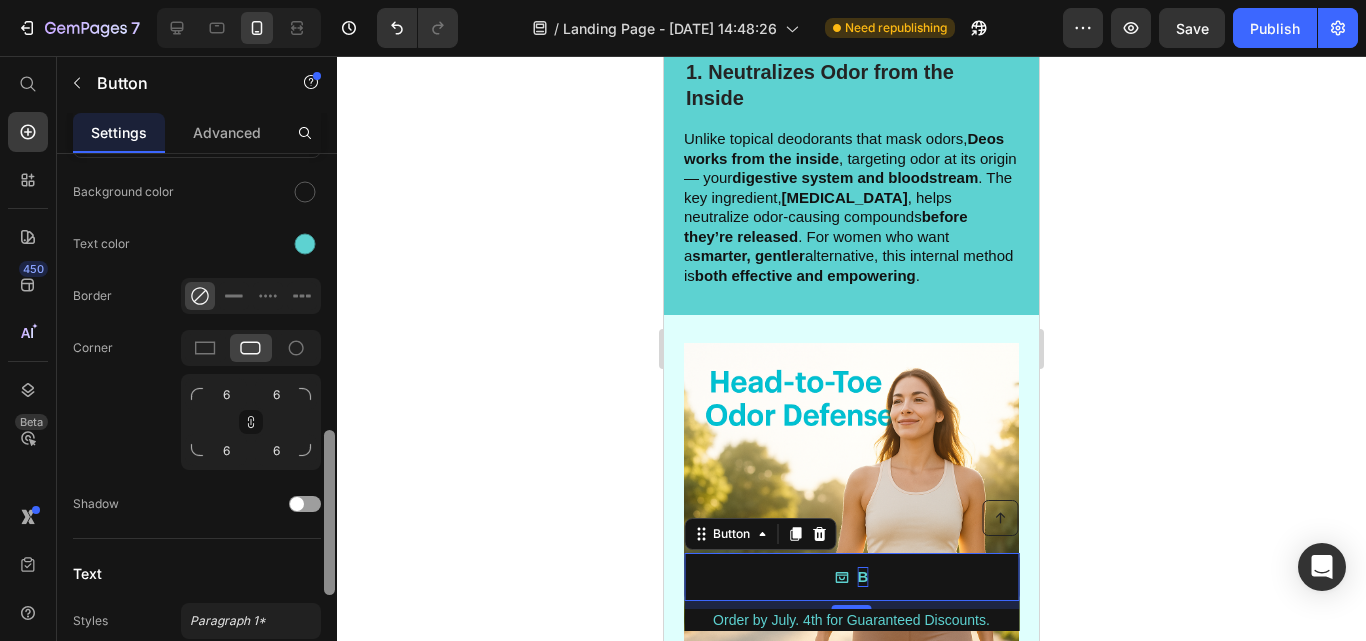 scroll, scrollTop: 949, scrollLeft: 0, axis: vertical 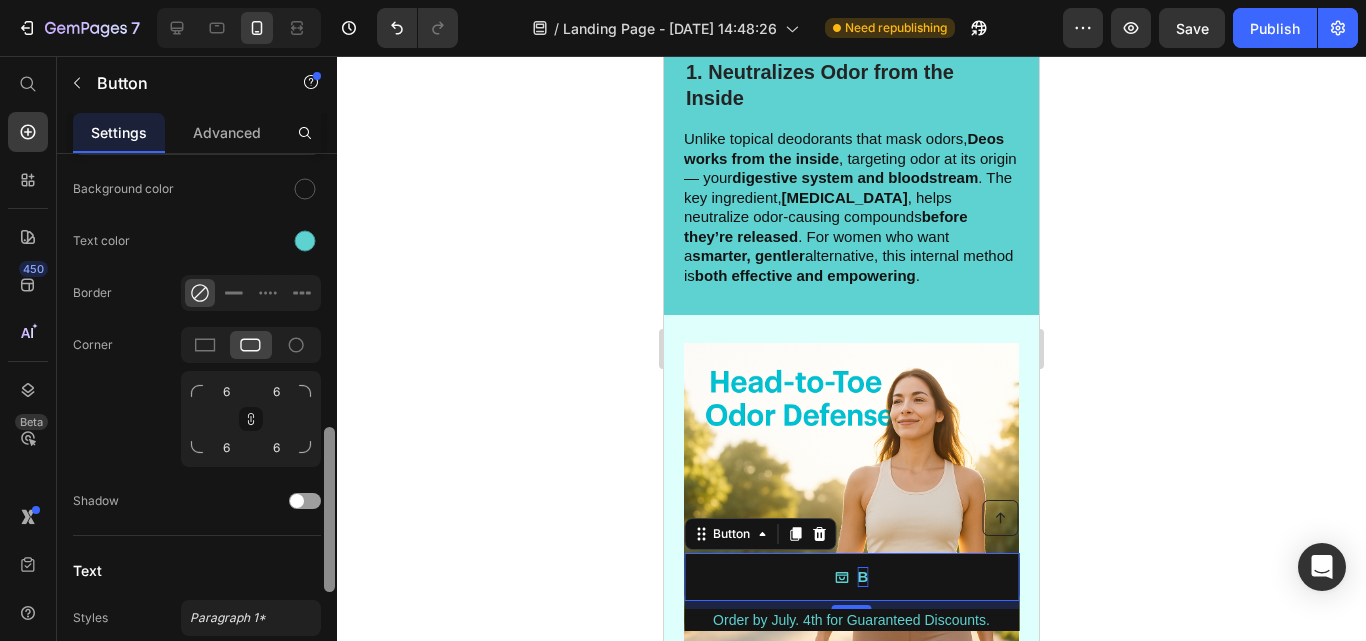 drag, startPoint x: 332, startPoint y: 361, endPoint x: 310, endPoint y: 550, distance: 190.27611 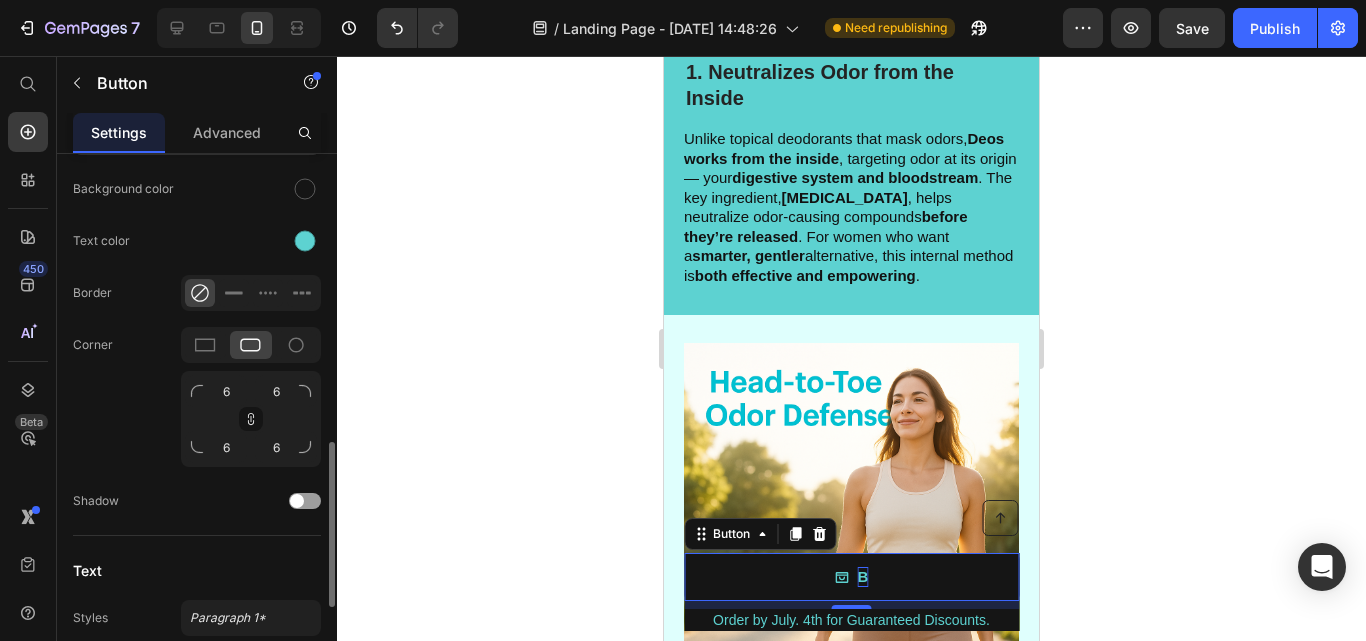type 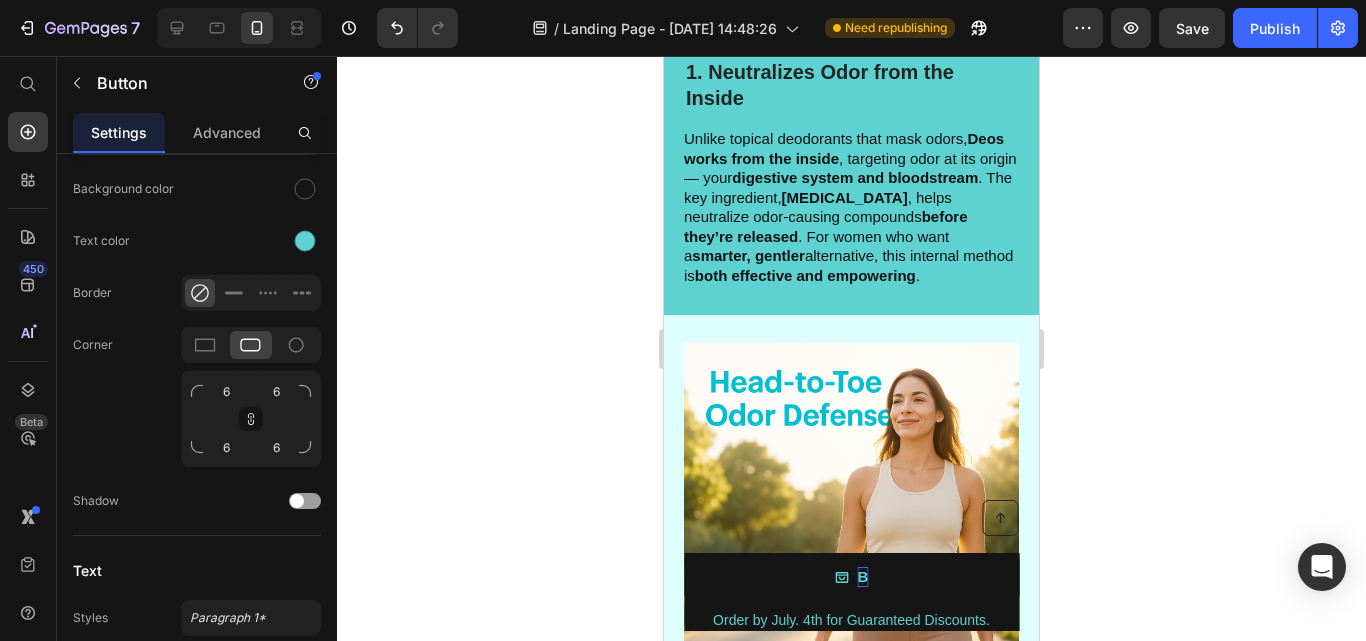 click on "B" at bounding box center [851, 577] 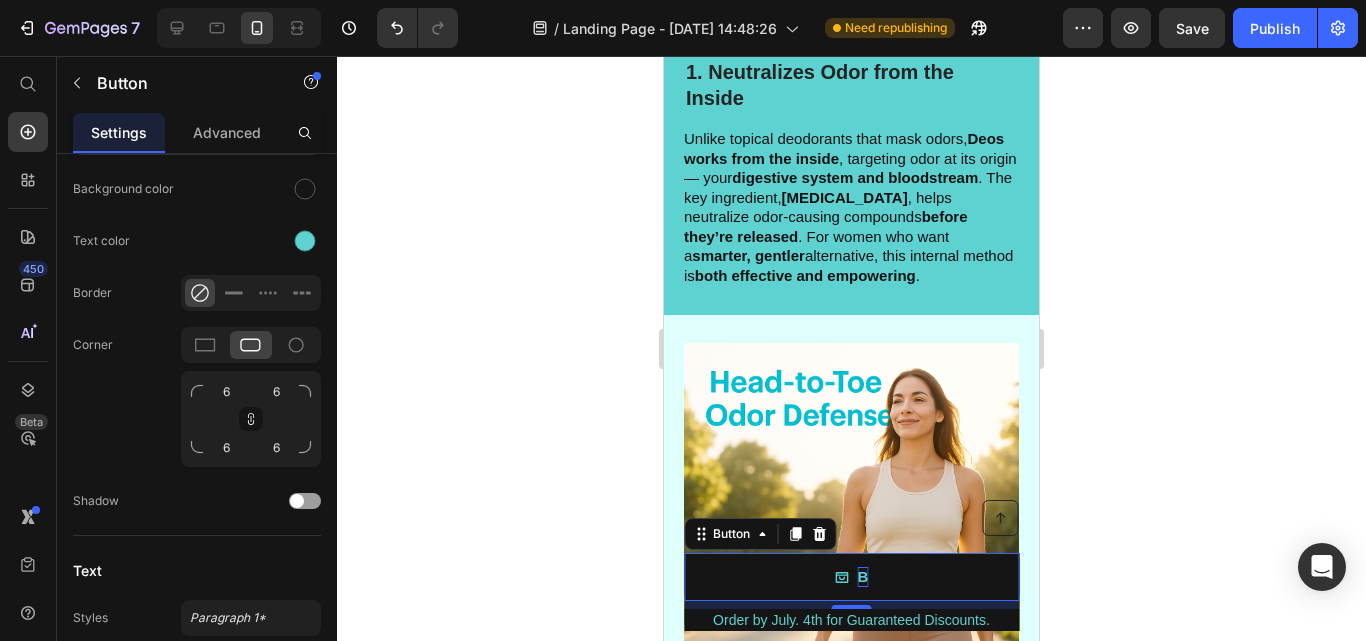 click on "B" at bounding box center (863, 577) 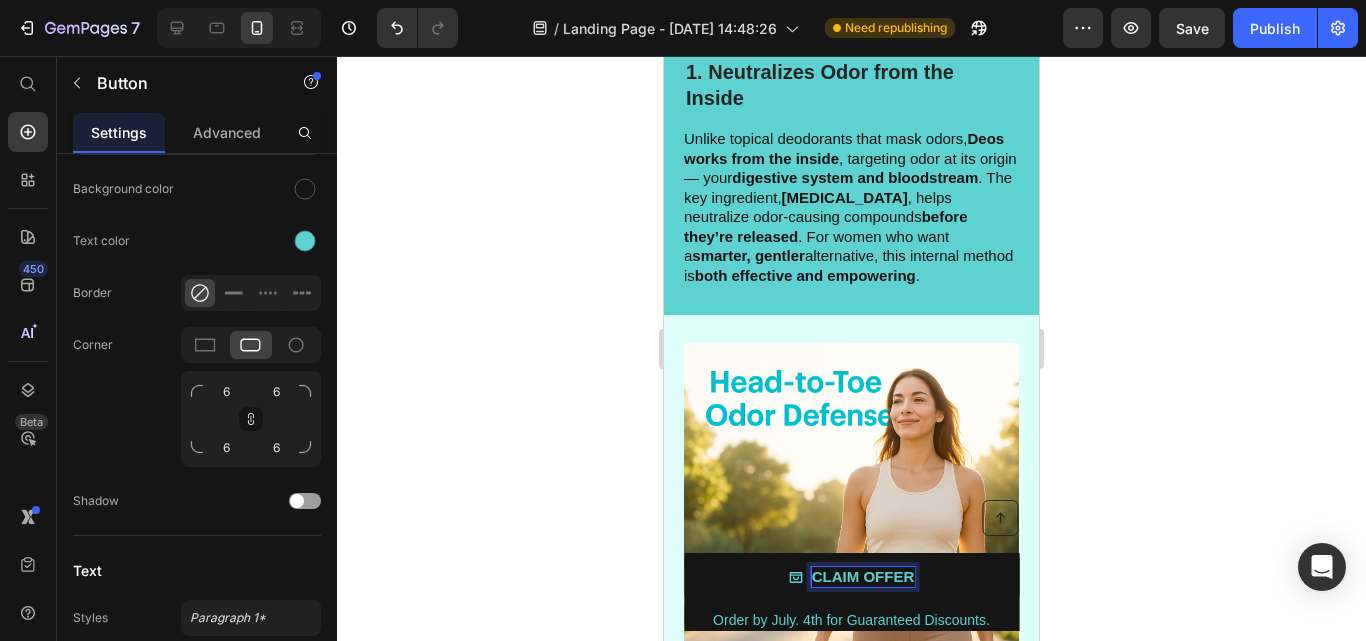 click 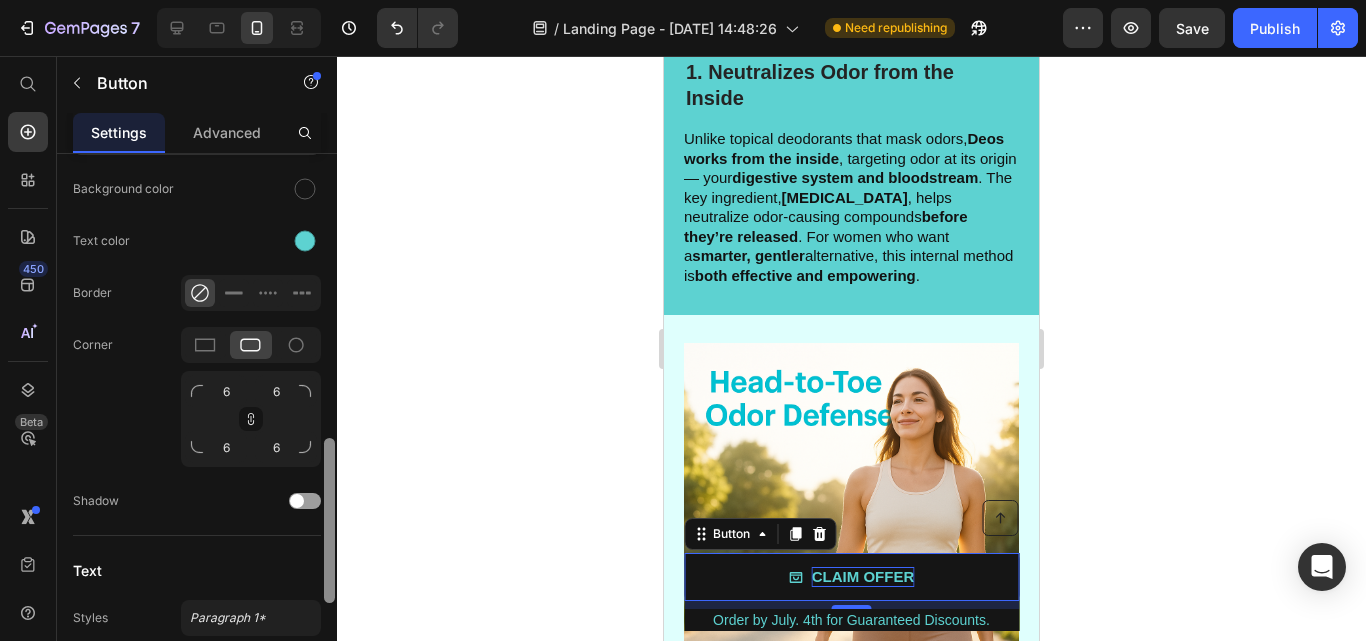 scroll, scrollTop: 946, scrollLeft: 0, axis: vertical 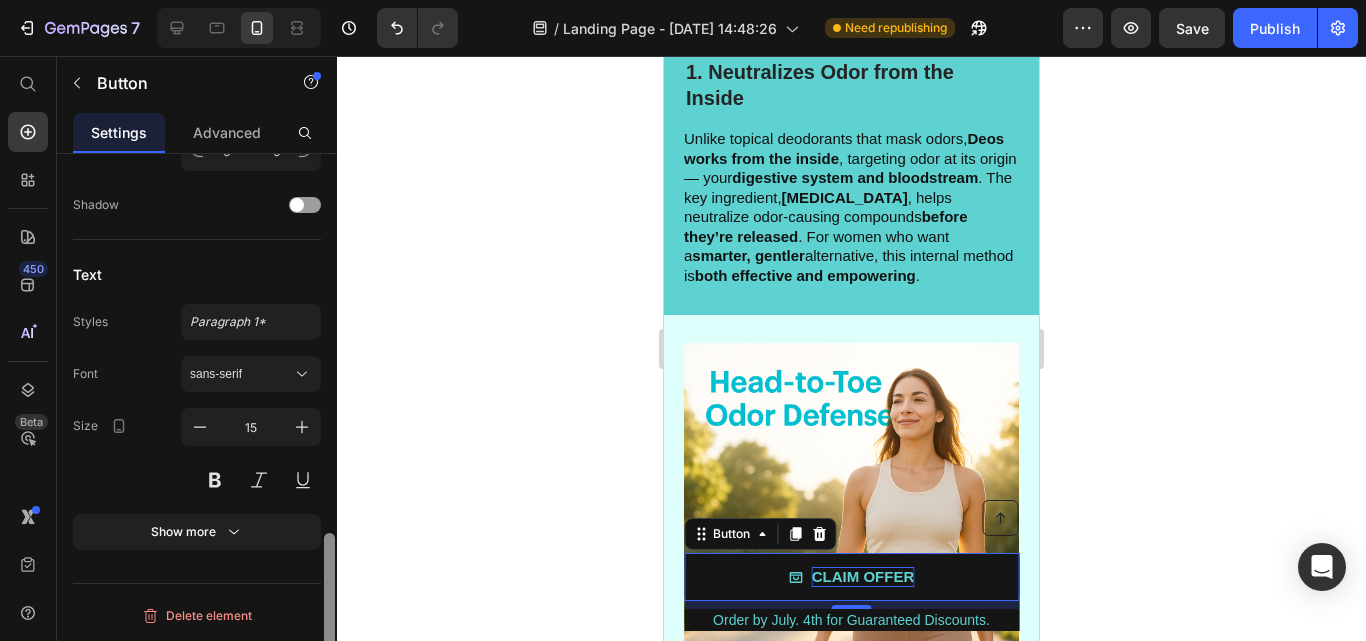 drag, startPoint x: 328, startPoint y: 485, endPoint x: 332, endPoint y: 580, distance: 95.084175 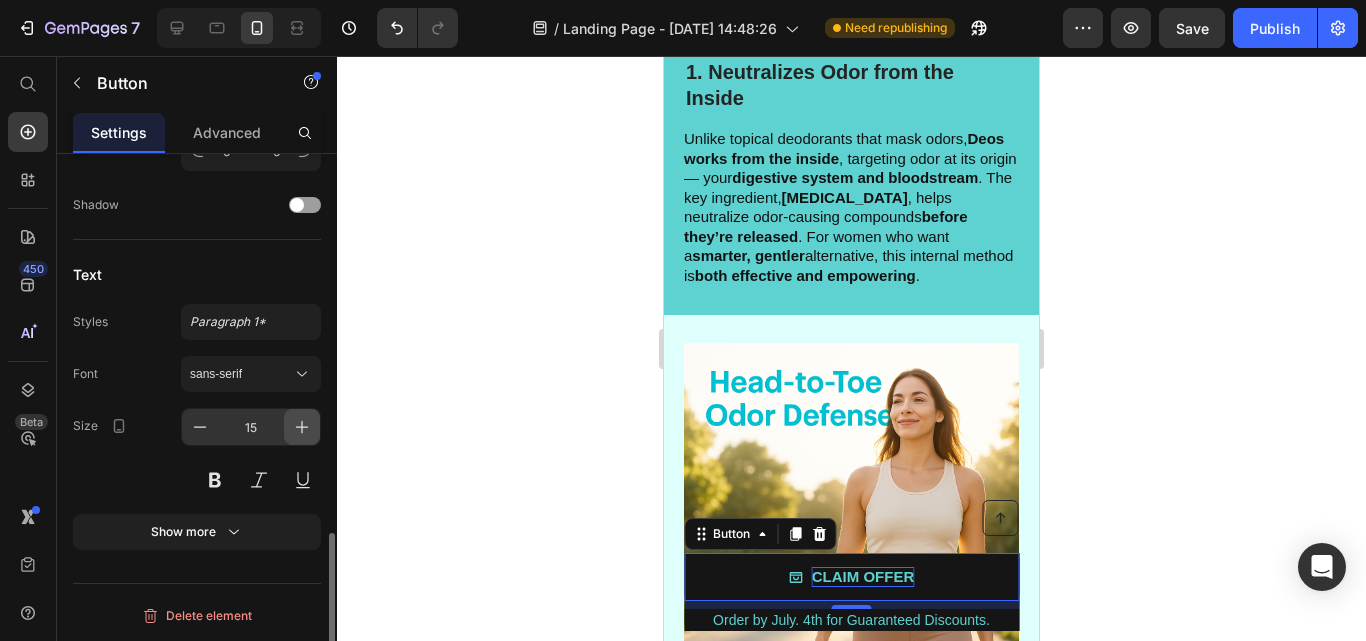 click 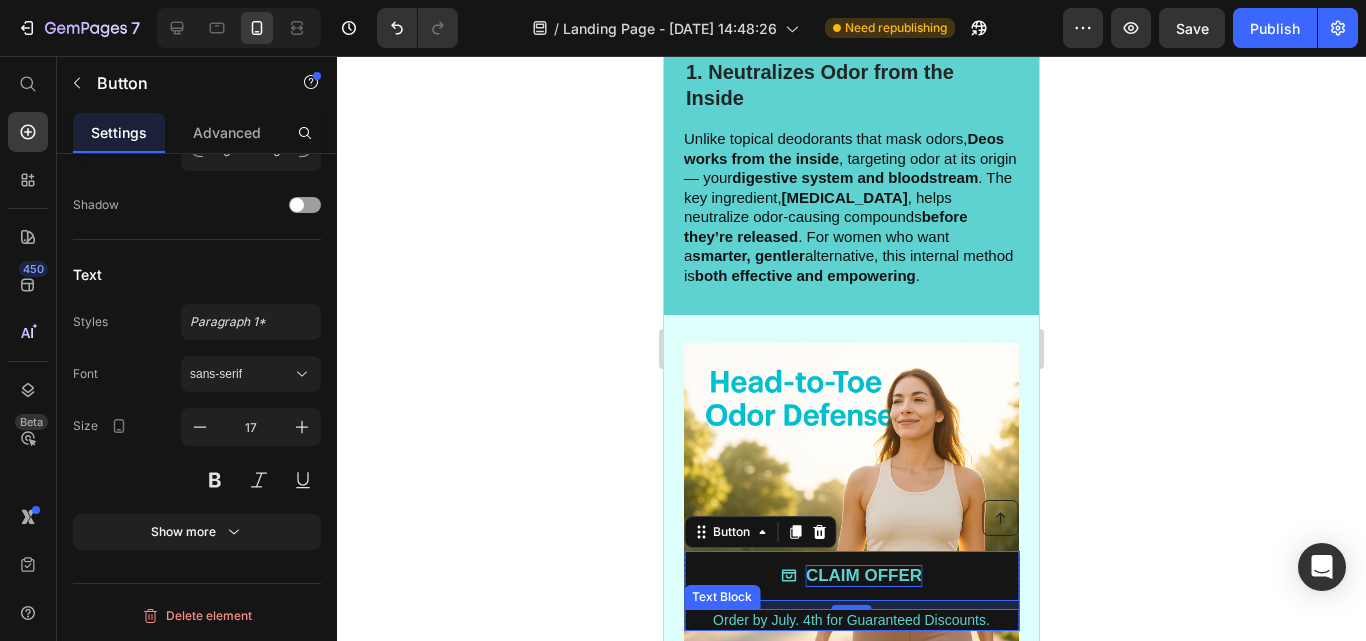 click on "Order by July. 4th for Guaranteed Discounts." at bounding box center (851, 620) 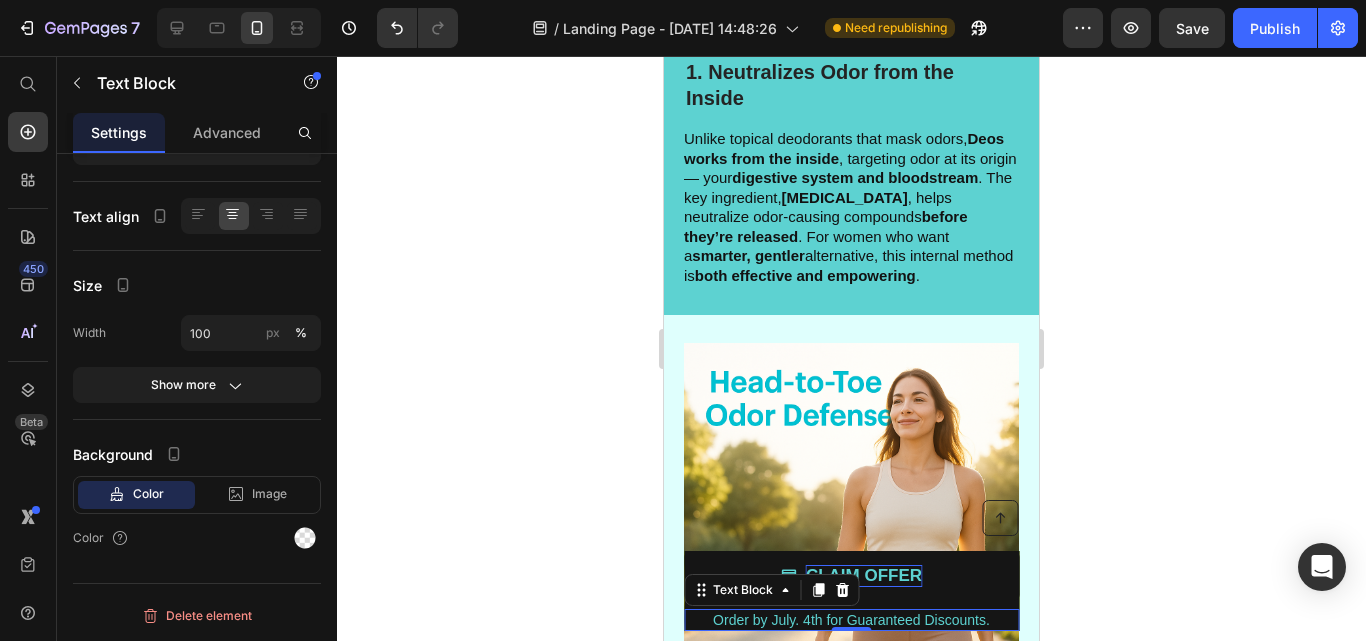 scroll, scrollTop: 0, scrollLeft: 0, axis: both 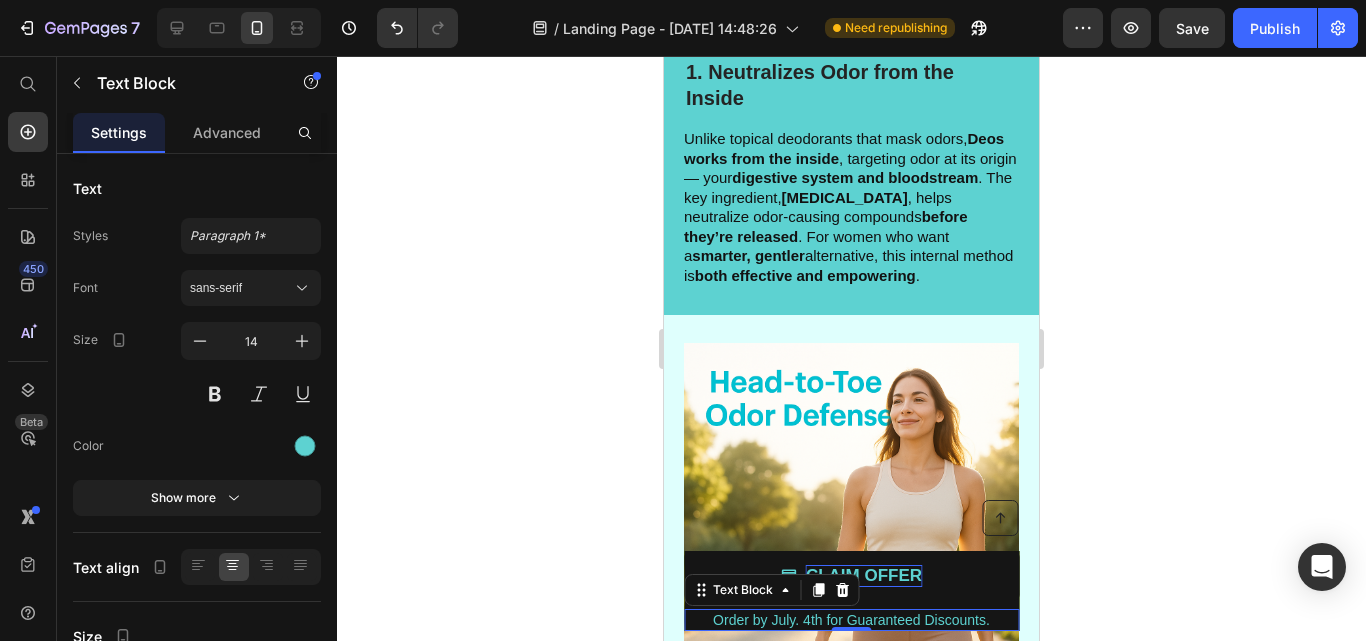click on "Order by July. 4th for Guaranteed Discounts." at bounding box center (851, 620) 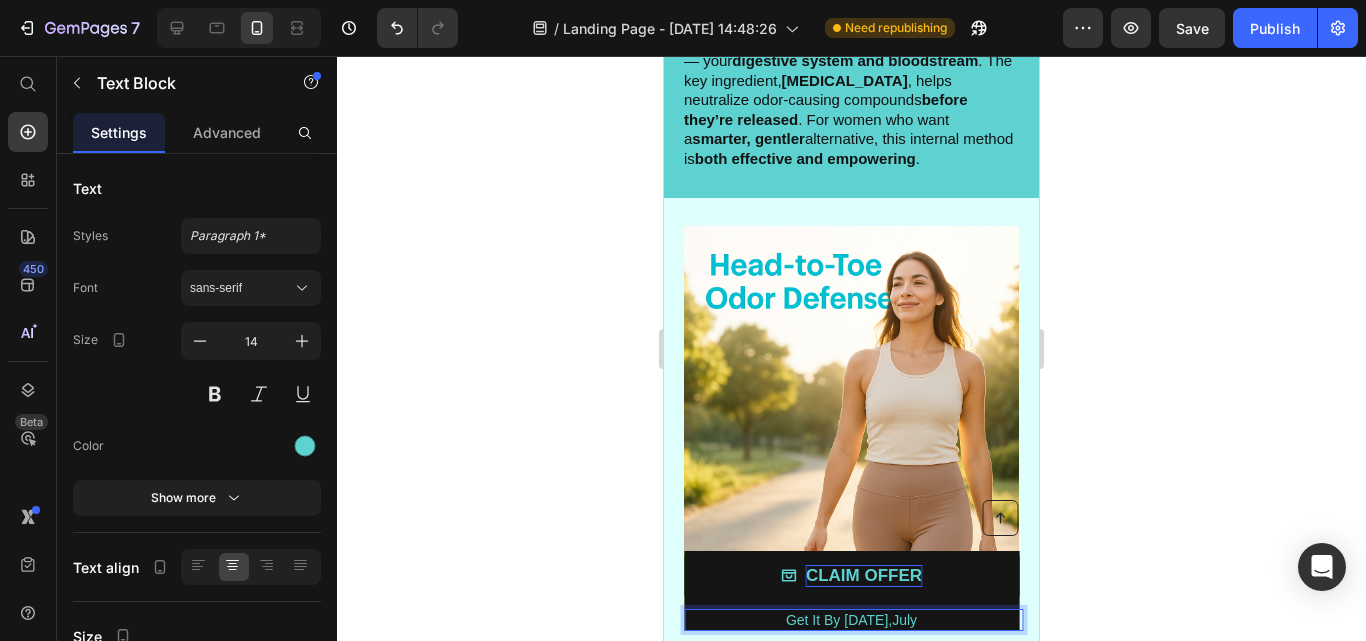 scroll, scrollTop: 888, scrollLeft: 0, axis: vertical 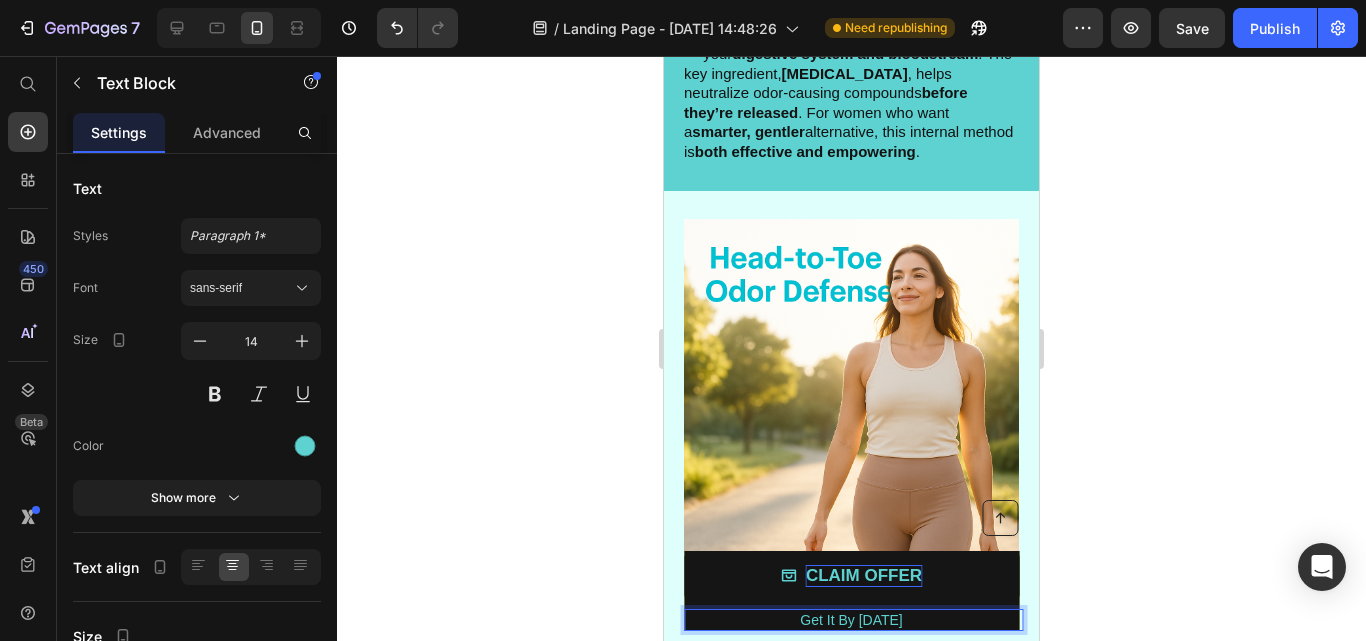 drag, startPoint x: 927, startPoint y: 614, endPoint x: 826, endPoint y: 612, distance: 101.0198 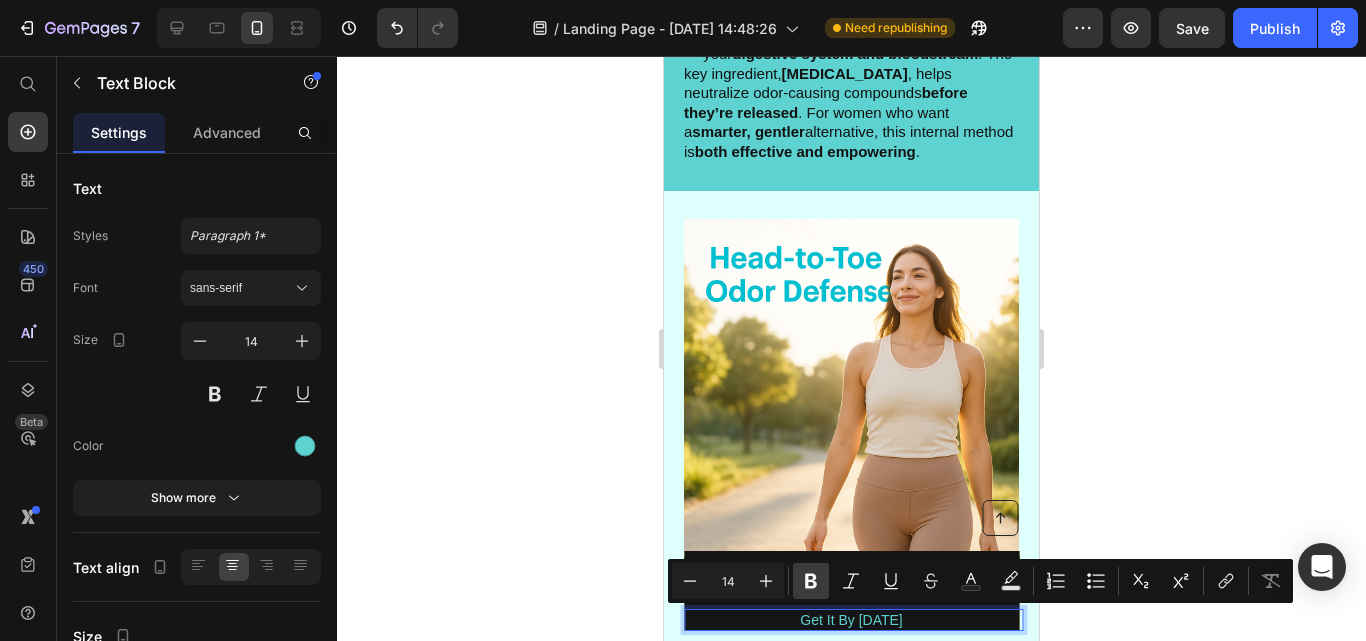 click 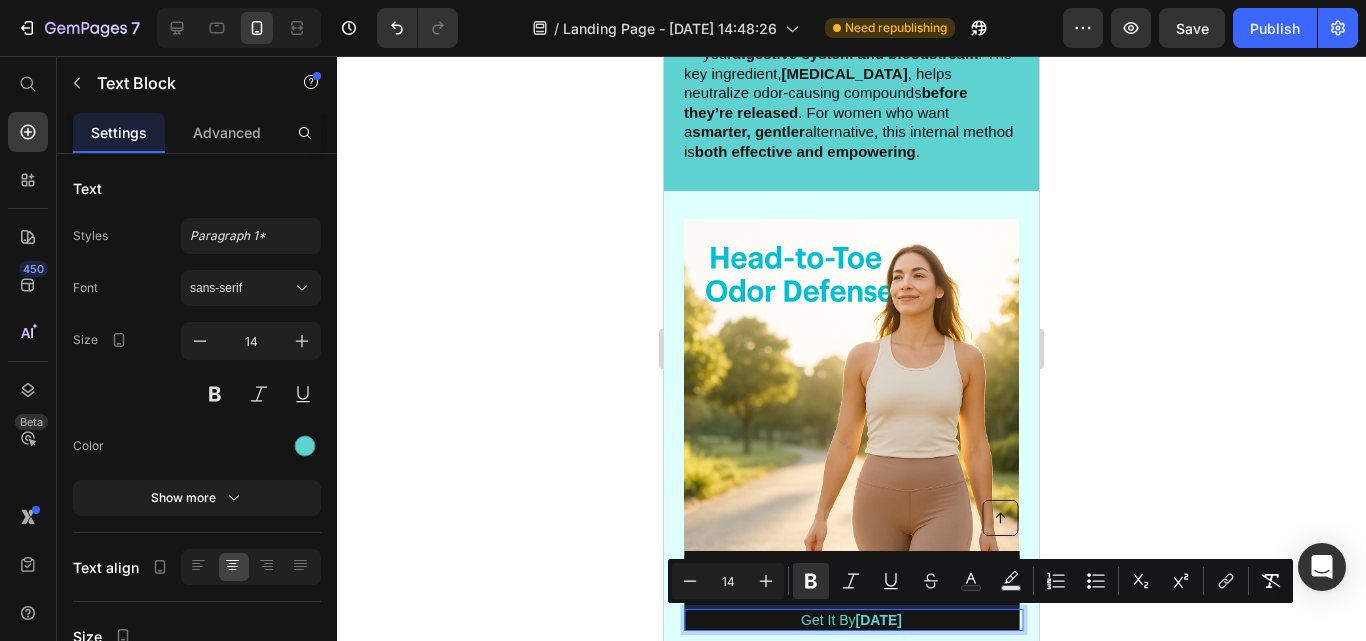 click on "Get It By  [DATE]" at bounding box center (851, 620) 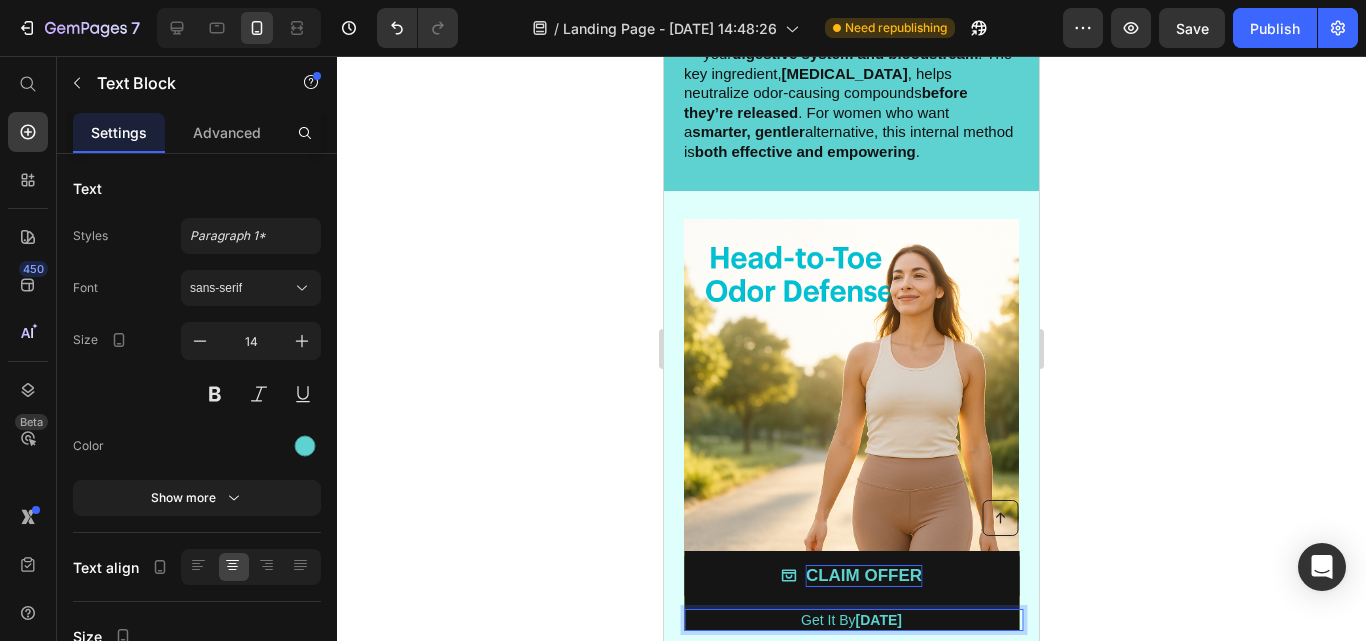 click on "[DATE]" at bounding box center [879, 620] 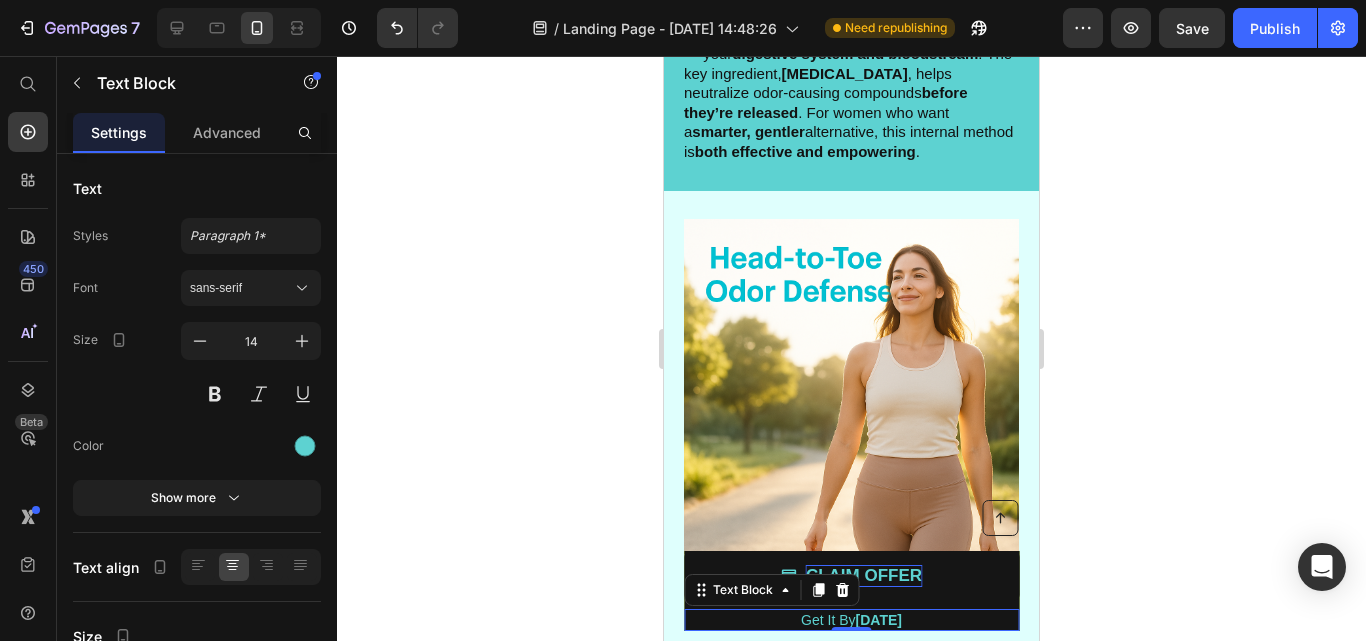 click 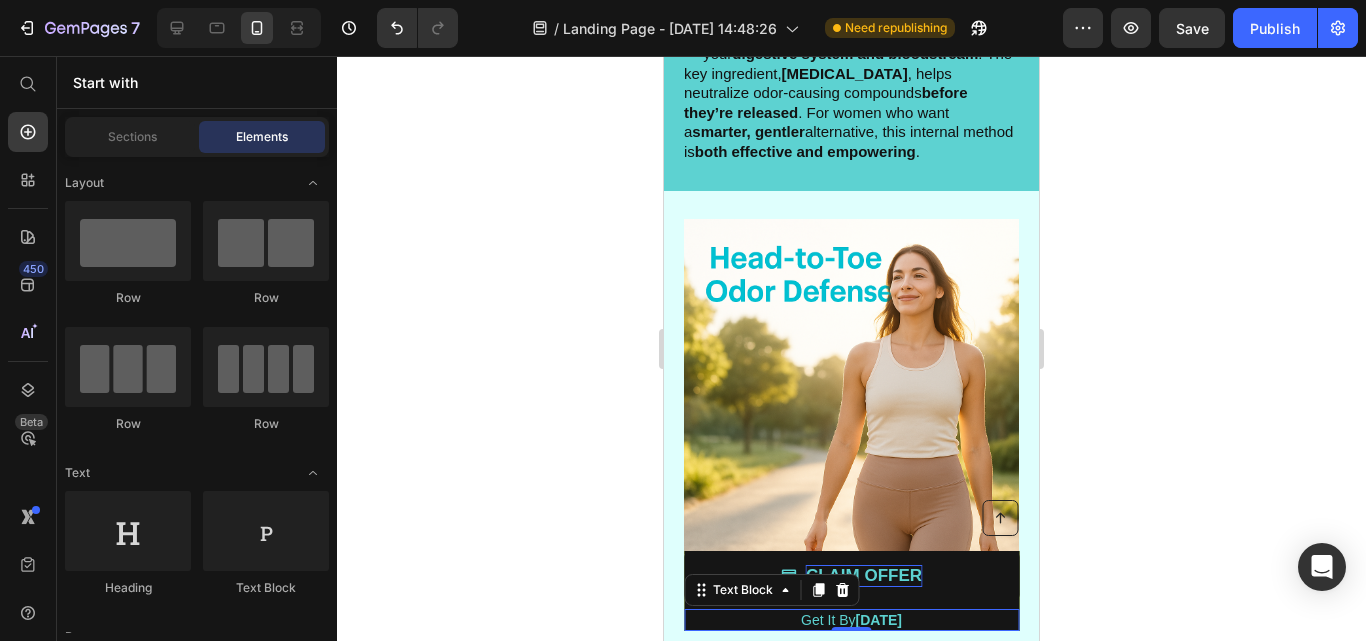 scroll, scrollTop: 0, scrollLeft: 0, axis: both 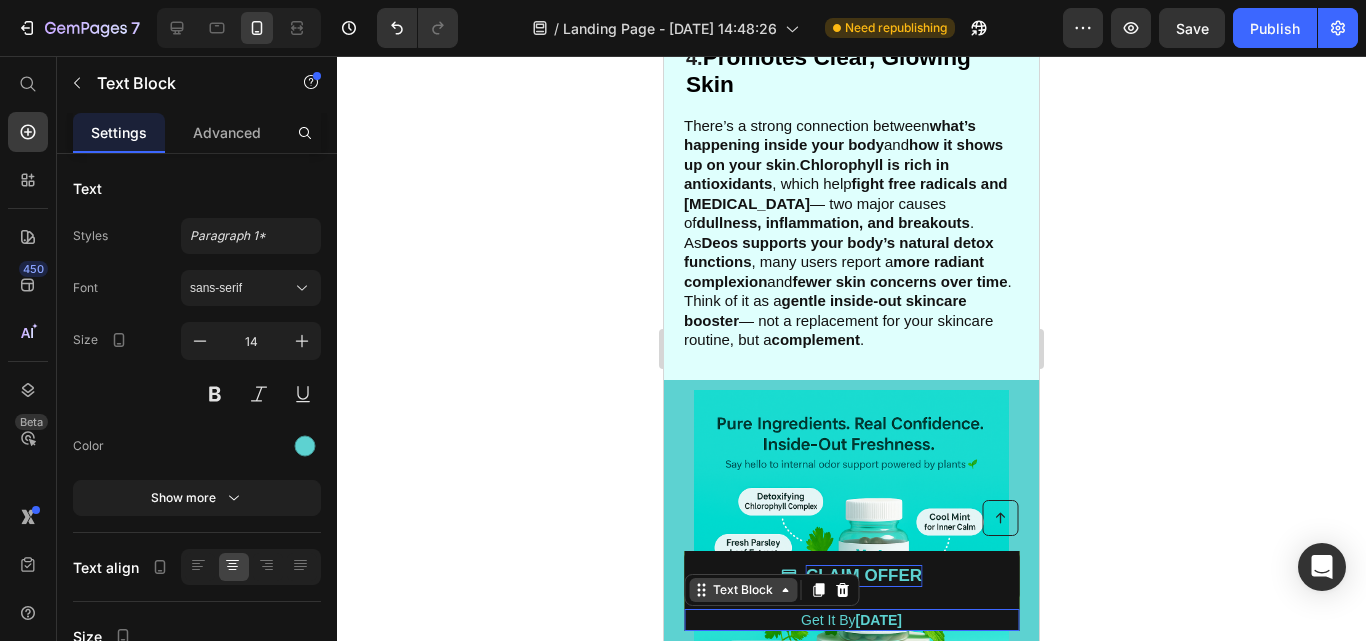 click on "Text Block" at bounding box center [743, 590] 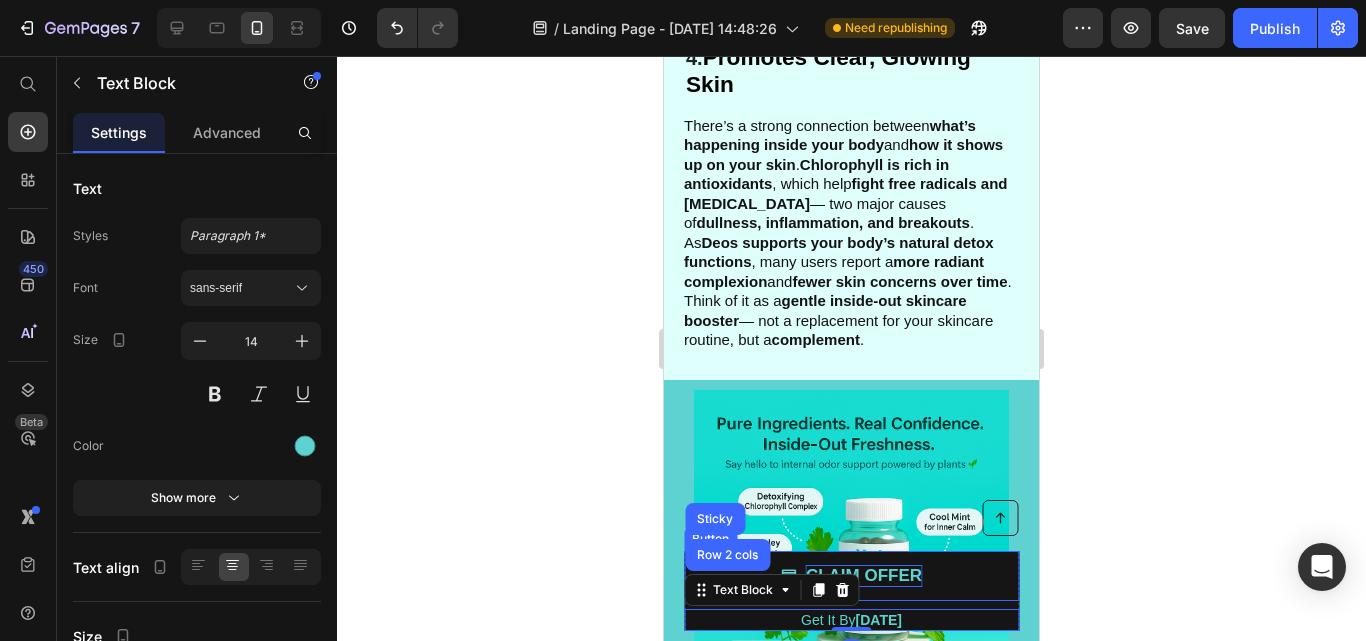 click on "CLAIM OFFER" at bounding box center (851, 576) 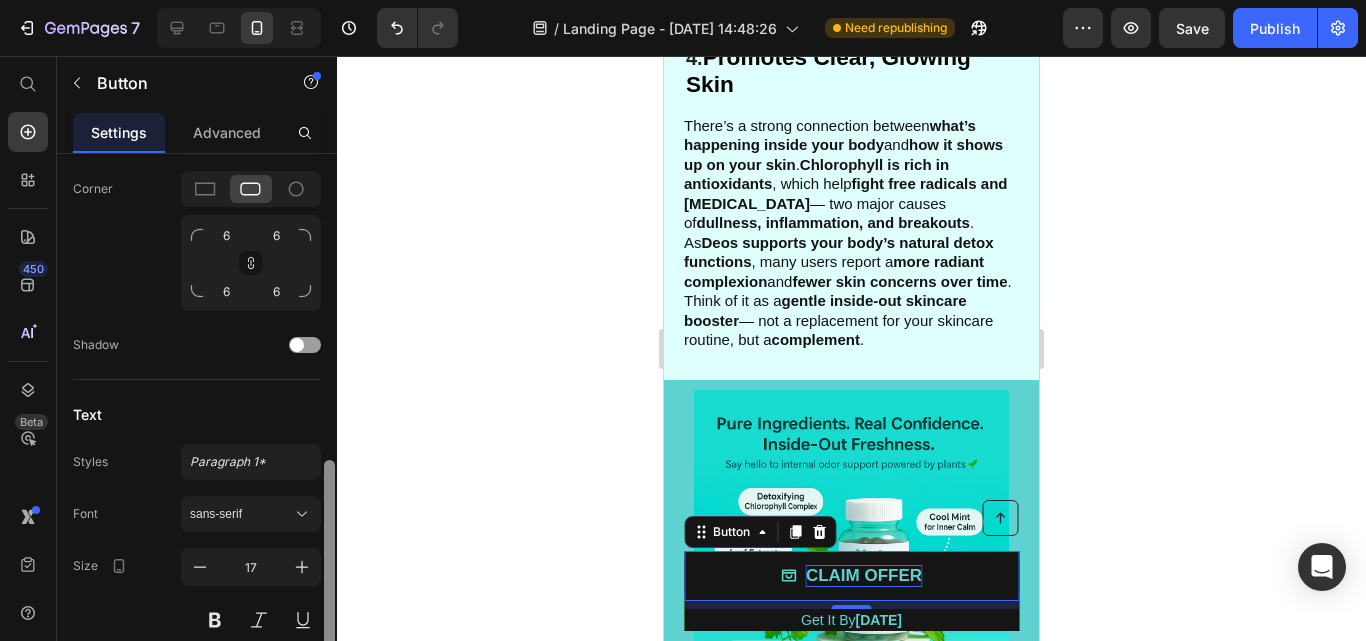 scroll, scrollTop: 957, scrollLeft: 0, axis: vertical 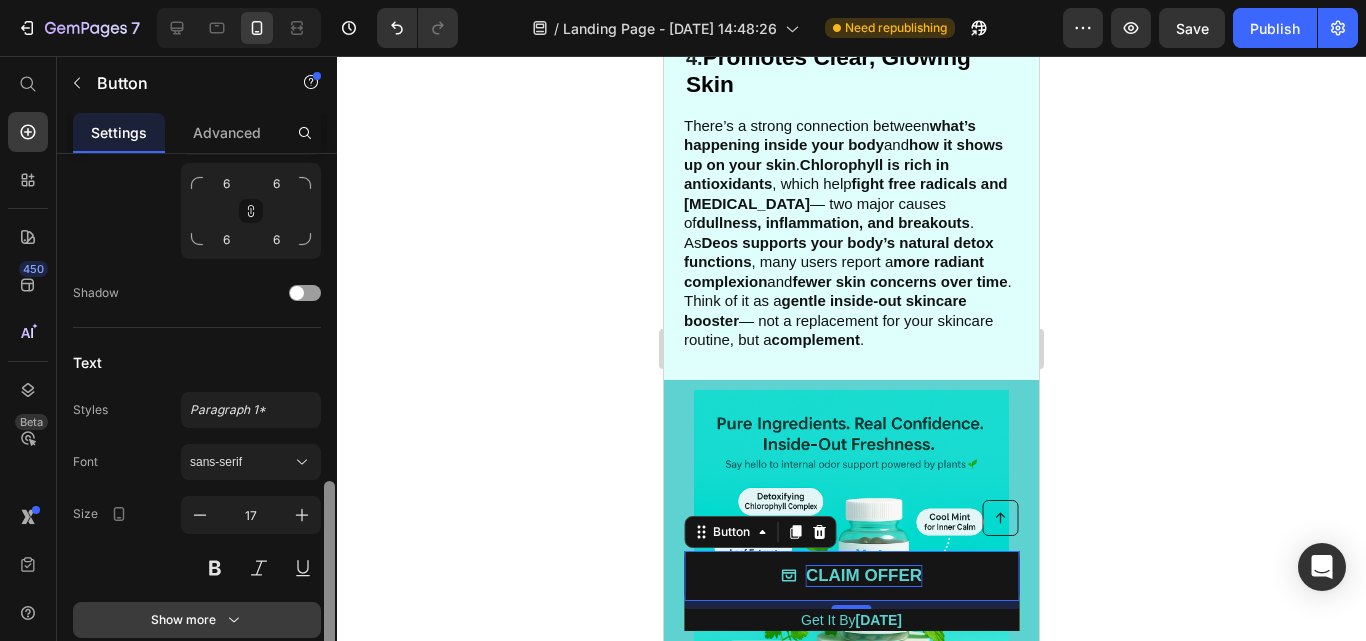 drag, startPoint x: 327, startPoint y: 293, endPoint x: 300, endPoint y: 621, distance: 329.1094 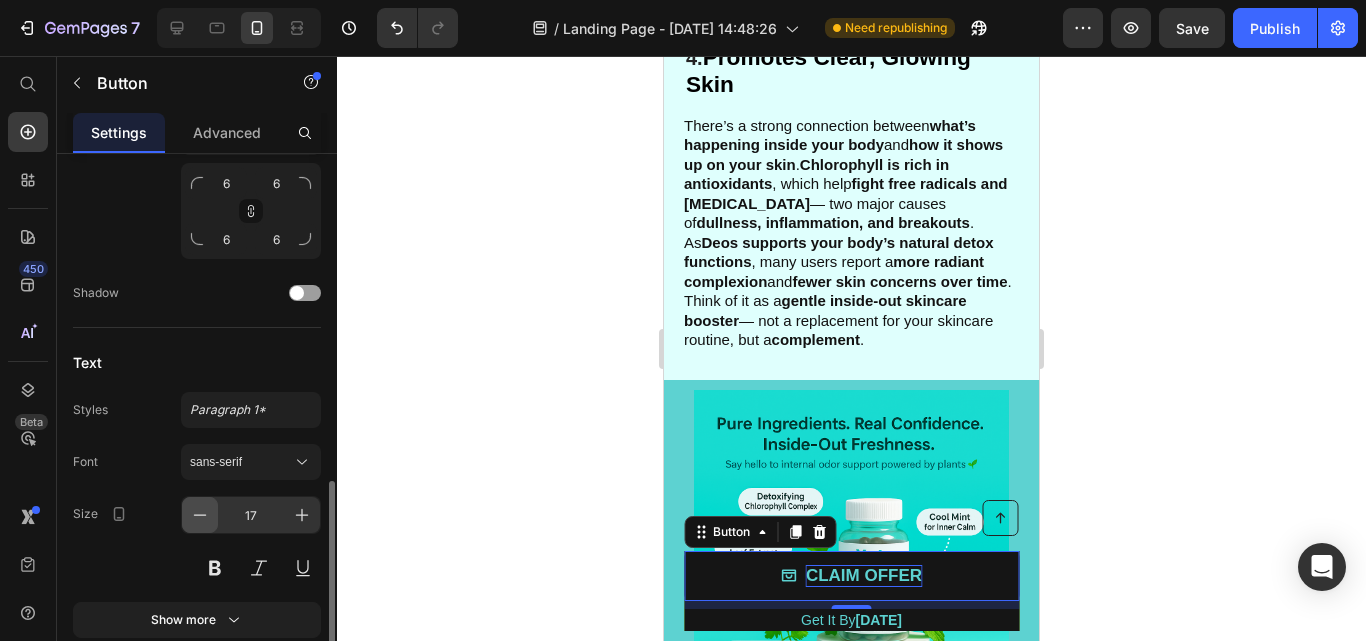 click 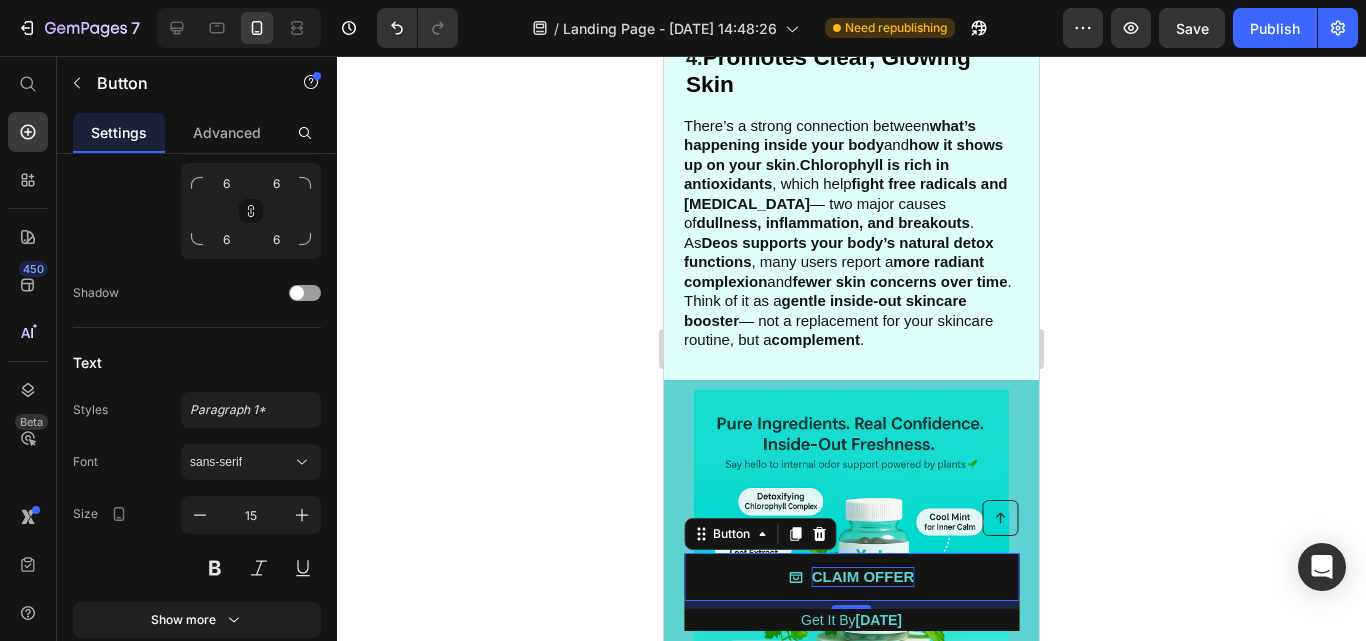 click 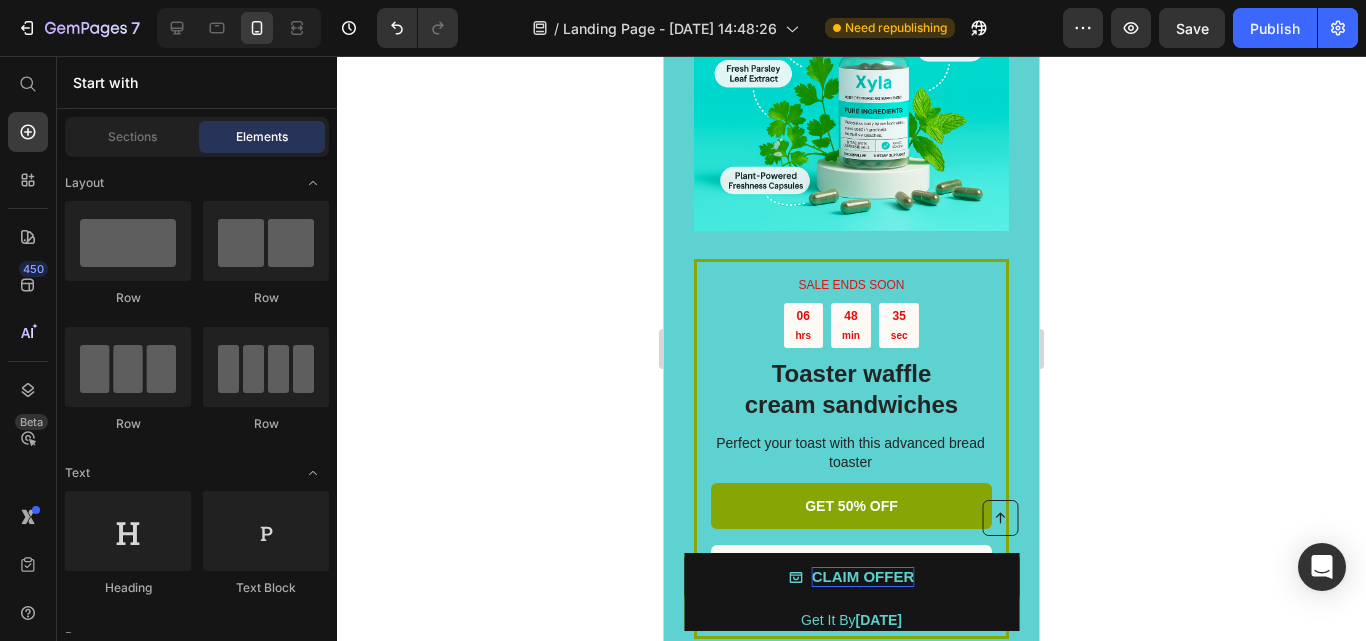 scroll, scrollTop: 3601, scrollLeft: 0, axis: vertical 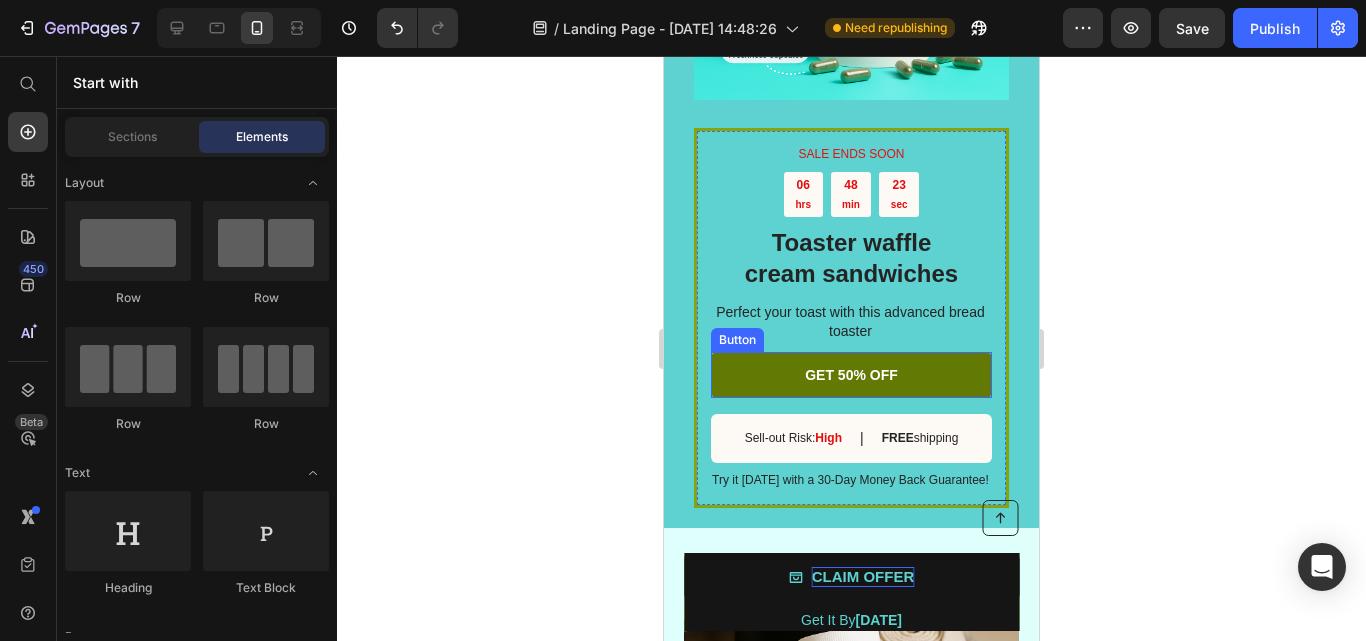 click on "GET 50% OFF" at bounding box center (851, 375) 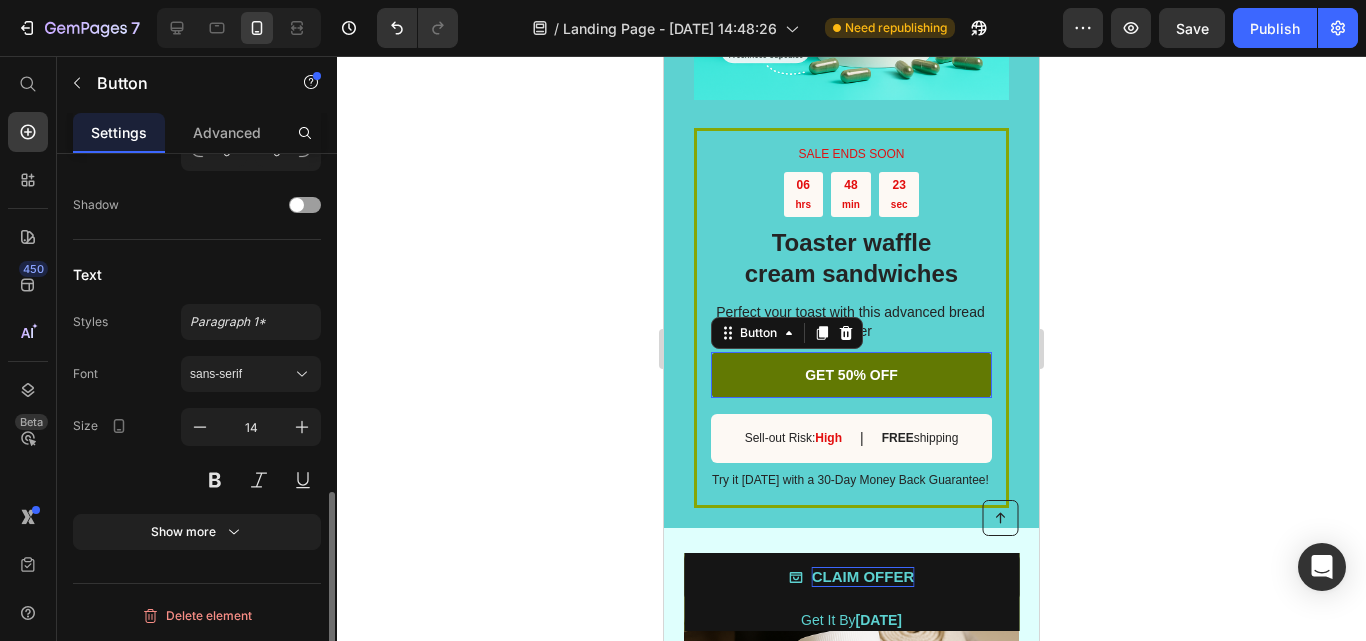 scroll, scrollTop: 888, scrollLeft: 0, axis: vertical 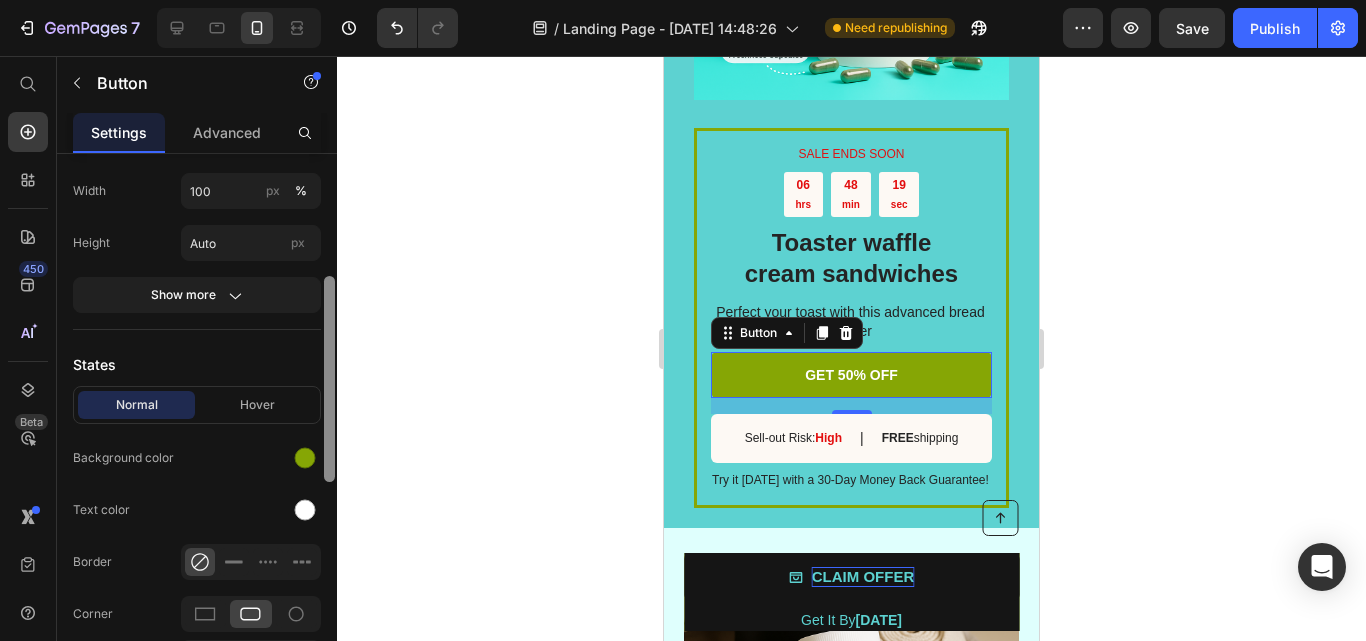 drag, startPoint x: 330, startPoint y: 597, endPoint x: 341, endPoint y: 382, distance: 215.2812 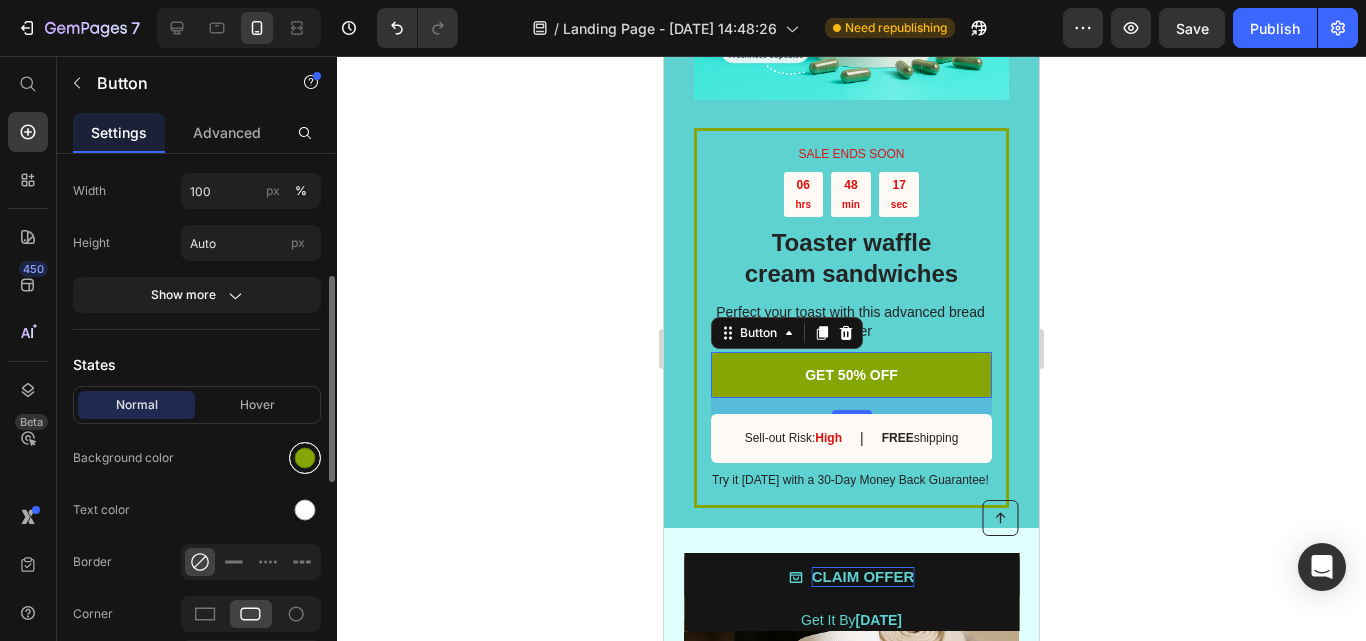 click at bounding box center (305, 458) 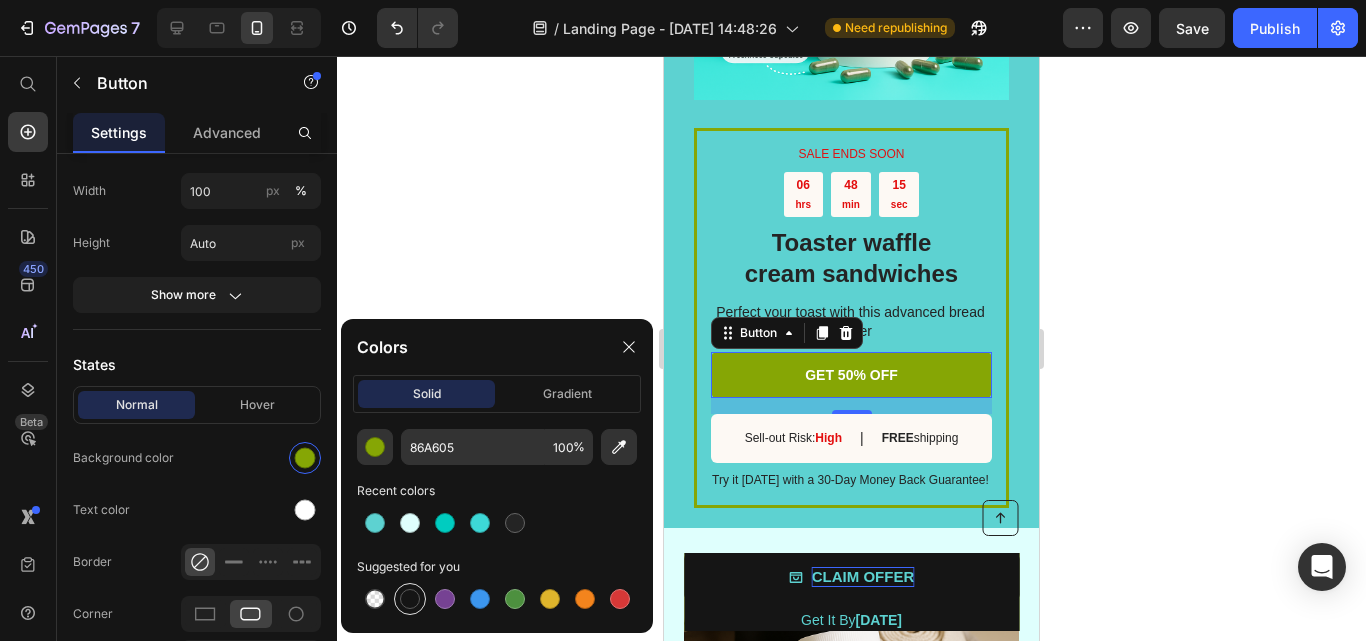 click at bounding box center (410, 599) 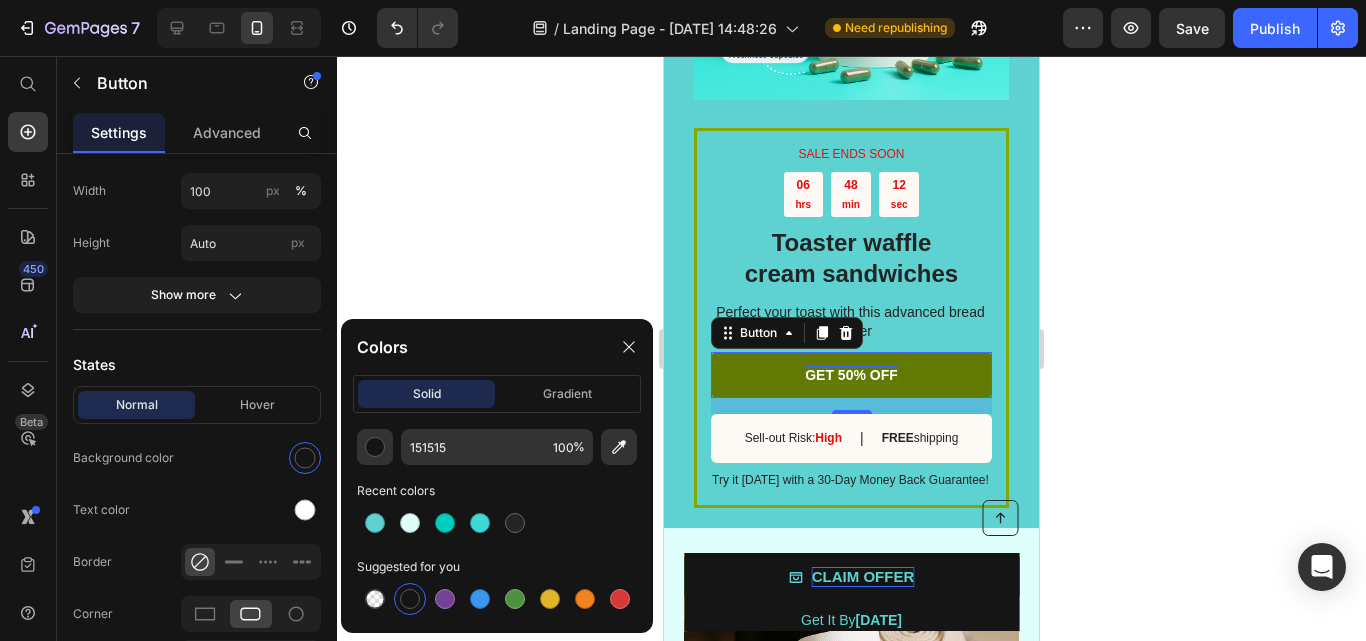 click on "GET 50% OFF" at bounding box center (851, 375) 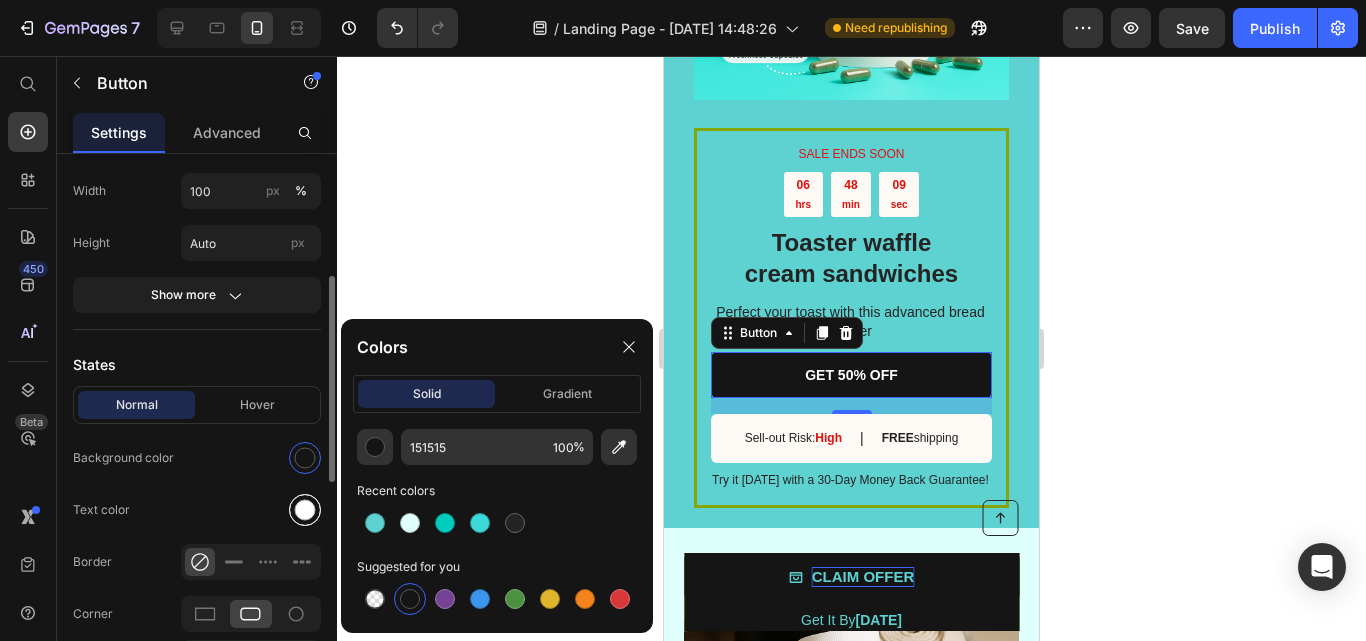 click at bounding box center (305, 510) 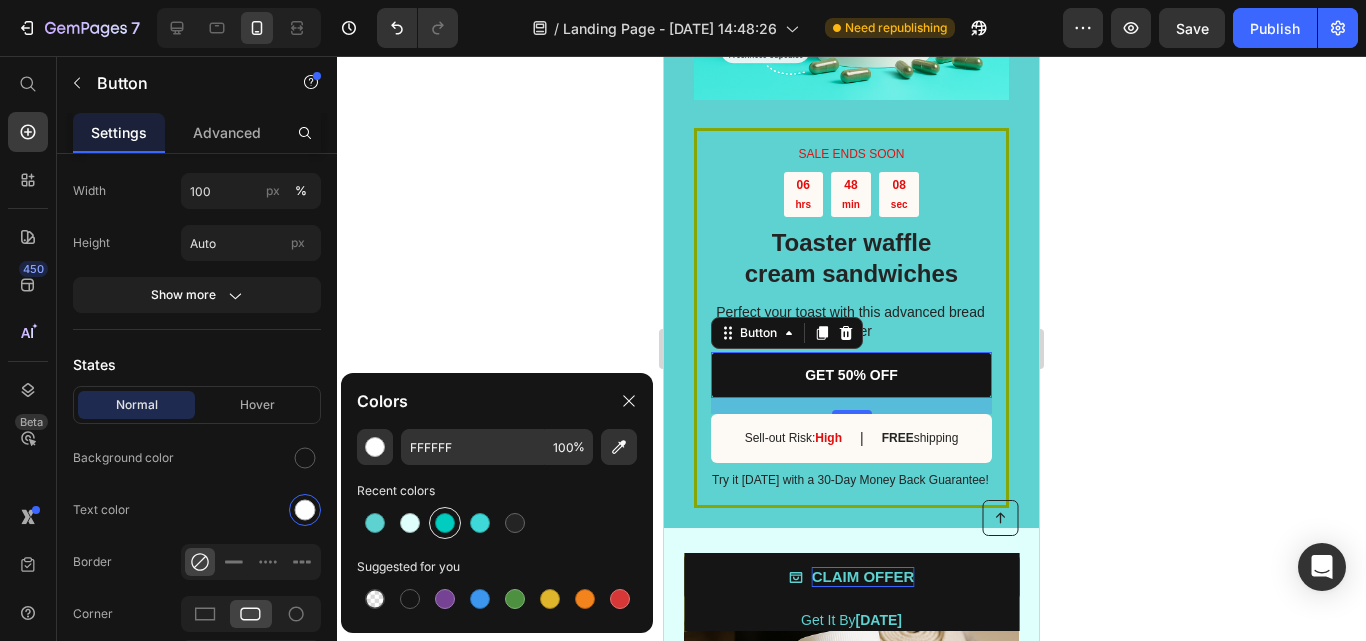 click at bounding box center (445, 523) 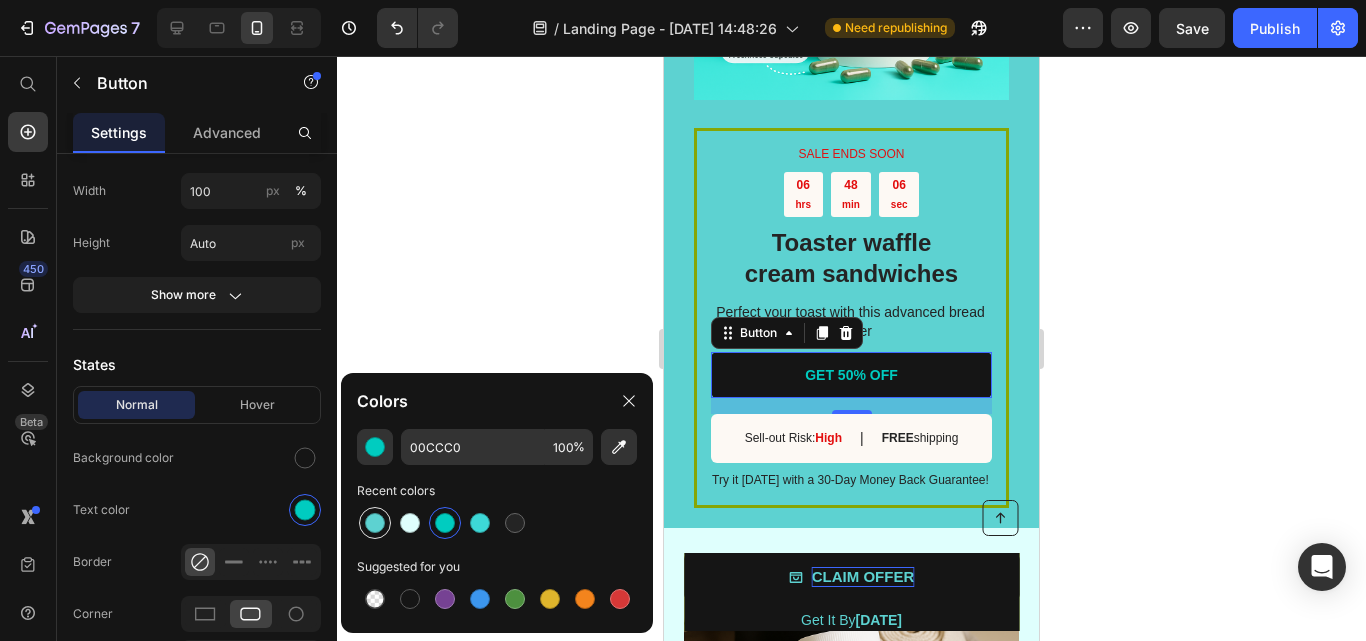 click at bounding box center [375, 523] 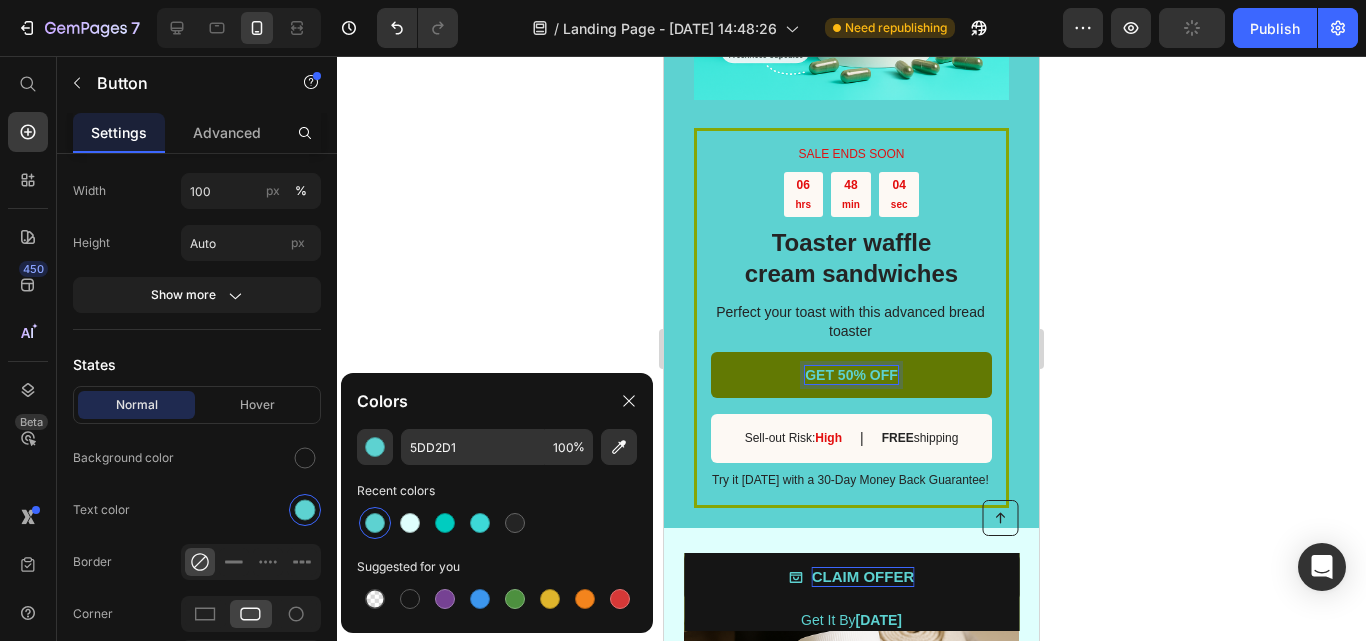 click on "GET 50% OFF" at bounding box center [851, 375] 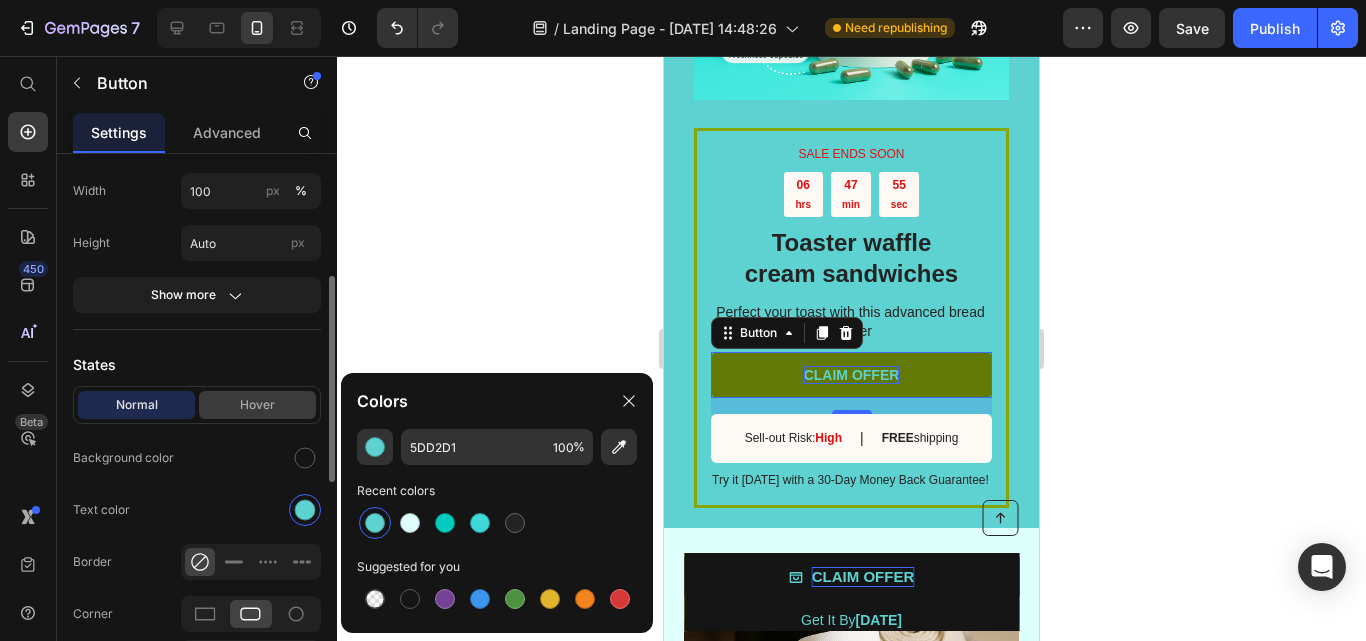 click on "Hover" at bounding box center (257, 405) 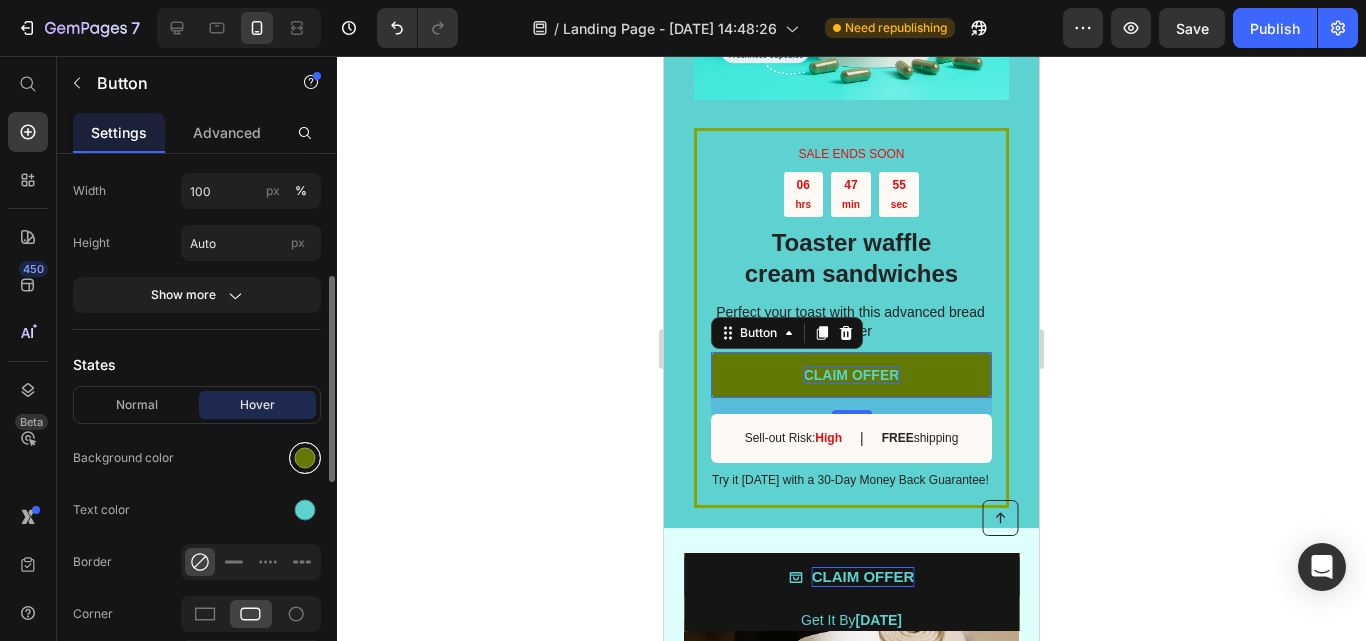 click at bounding box center [305, 458] 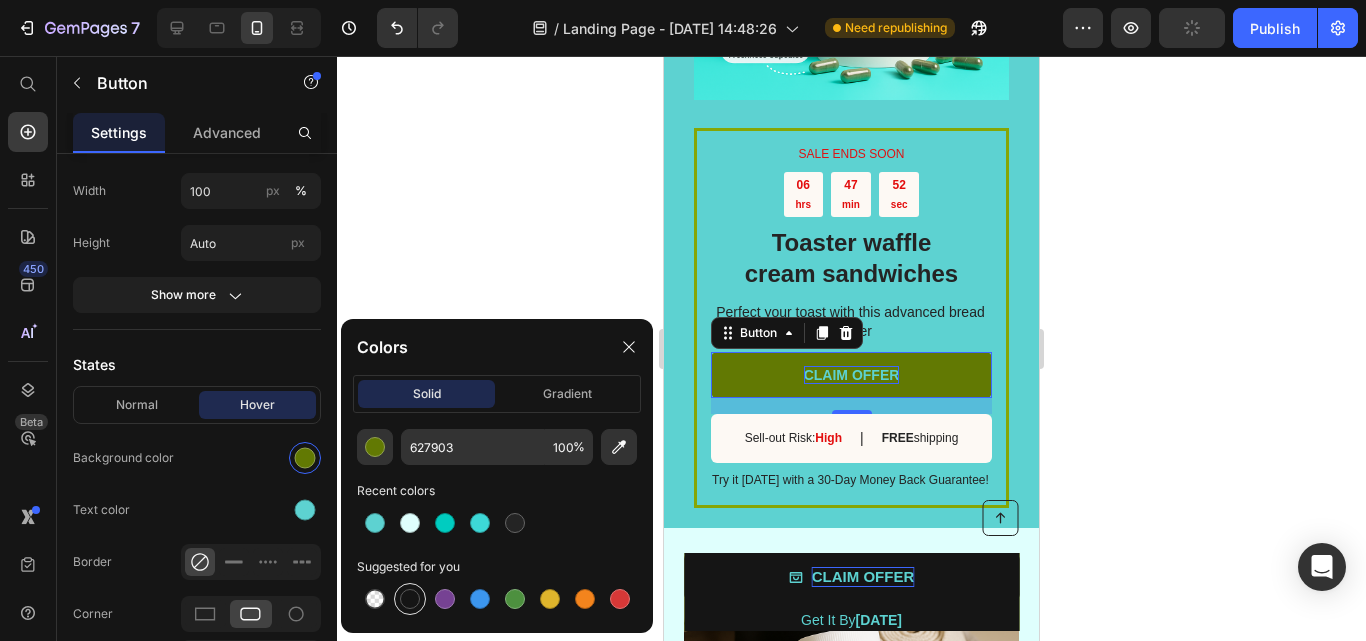click at bounding box center (410, 599) 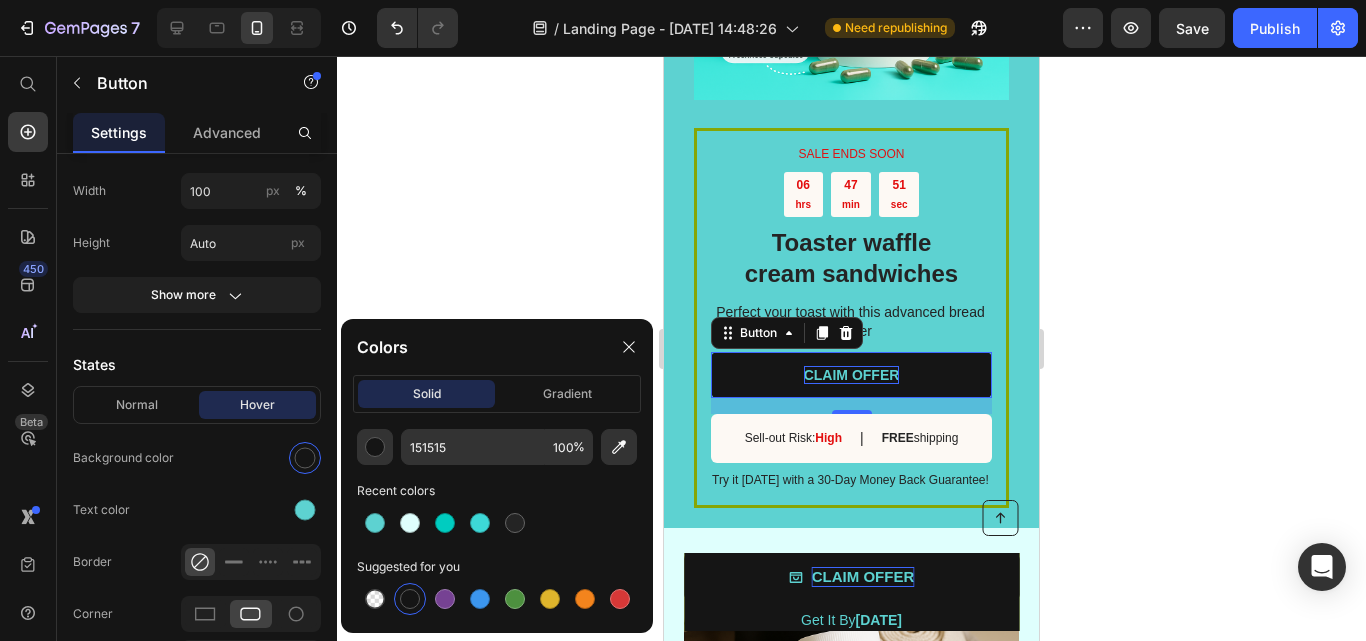 click 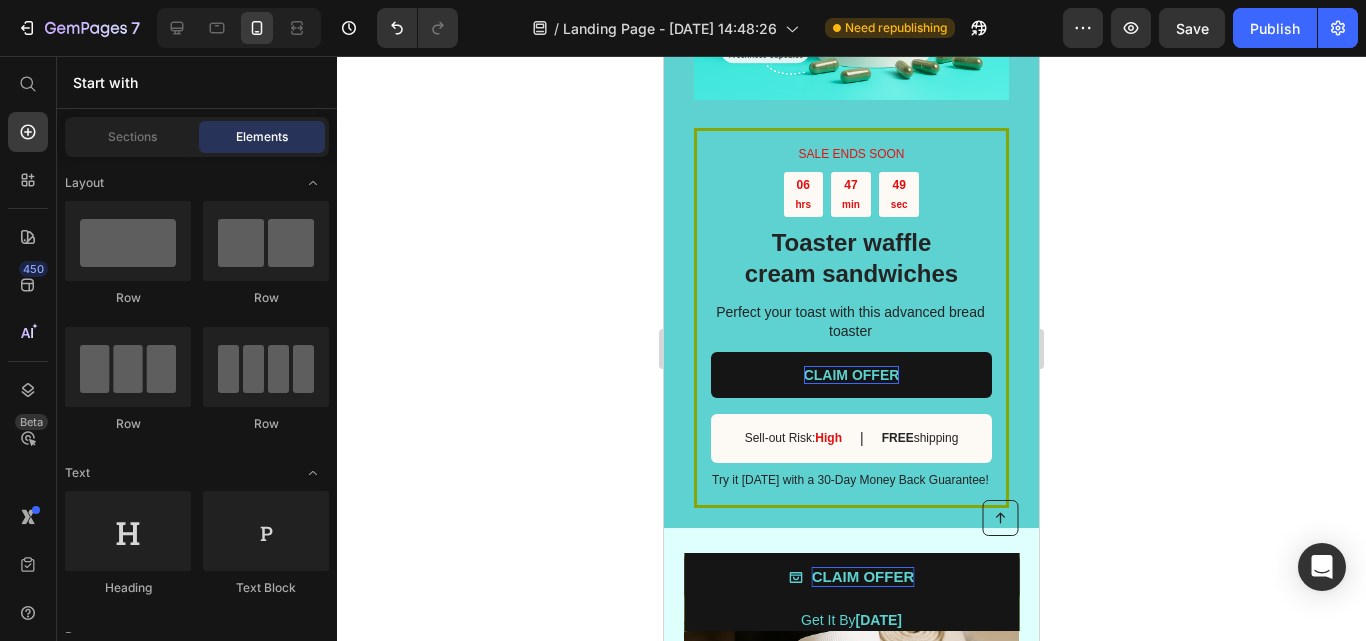 scroll, scrollTop: 3522, scrollLeft: 0, axis: vertical 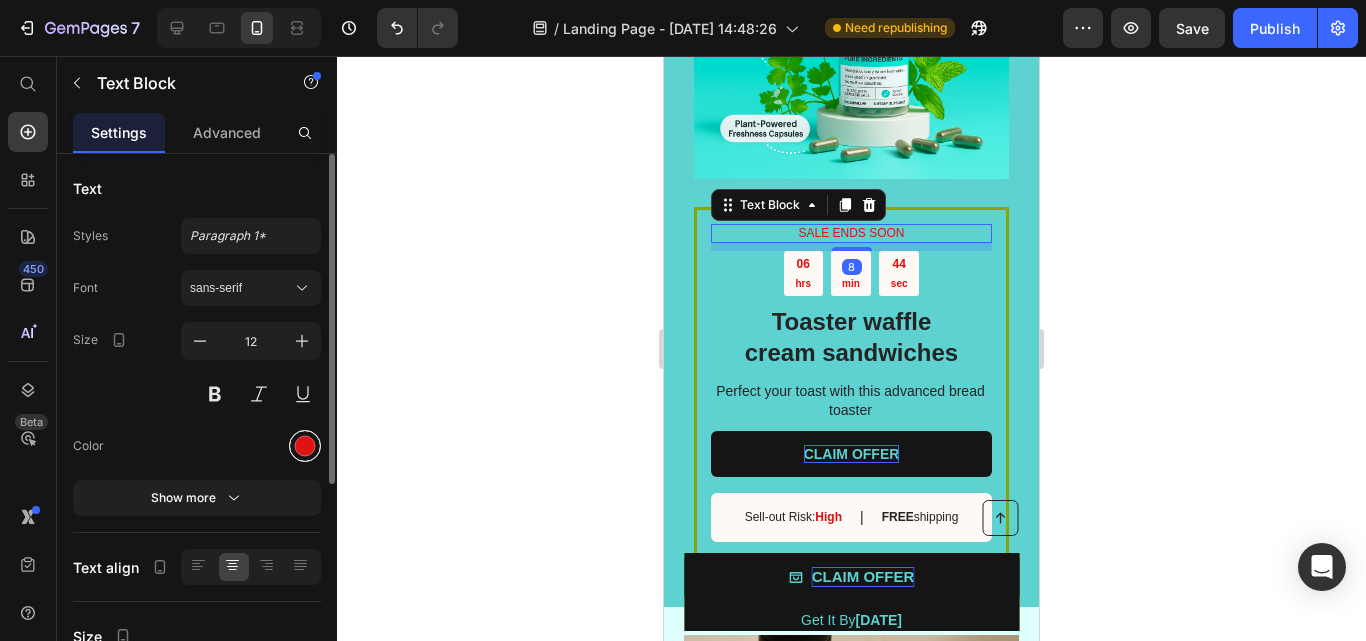 click at bounding box center [305, 446] 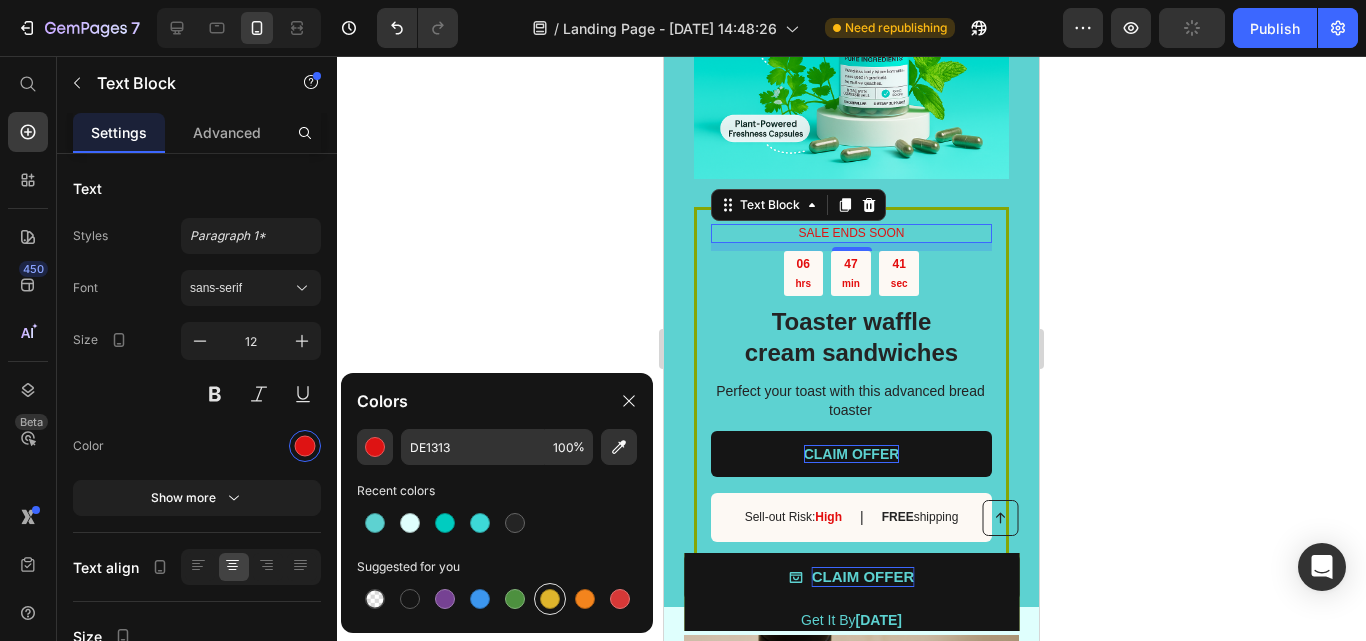 click at bounding box center (550, 599) 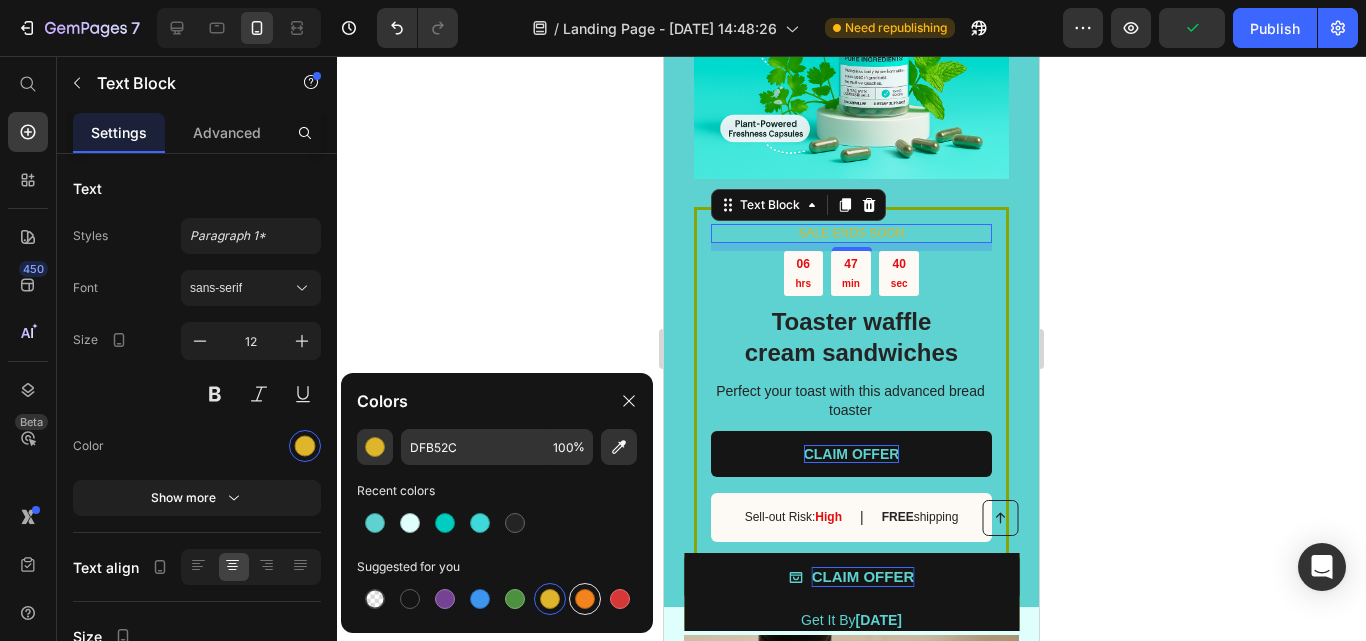 click at bounding box center [585, 599] 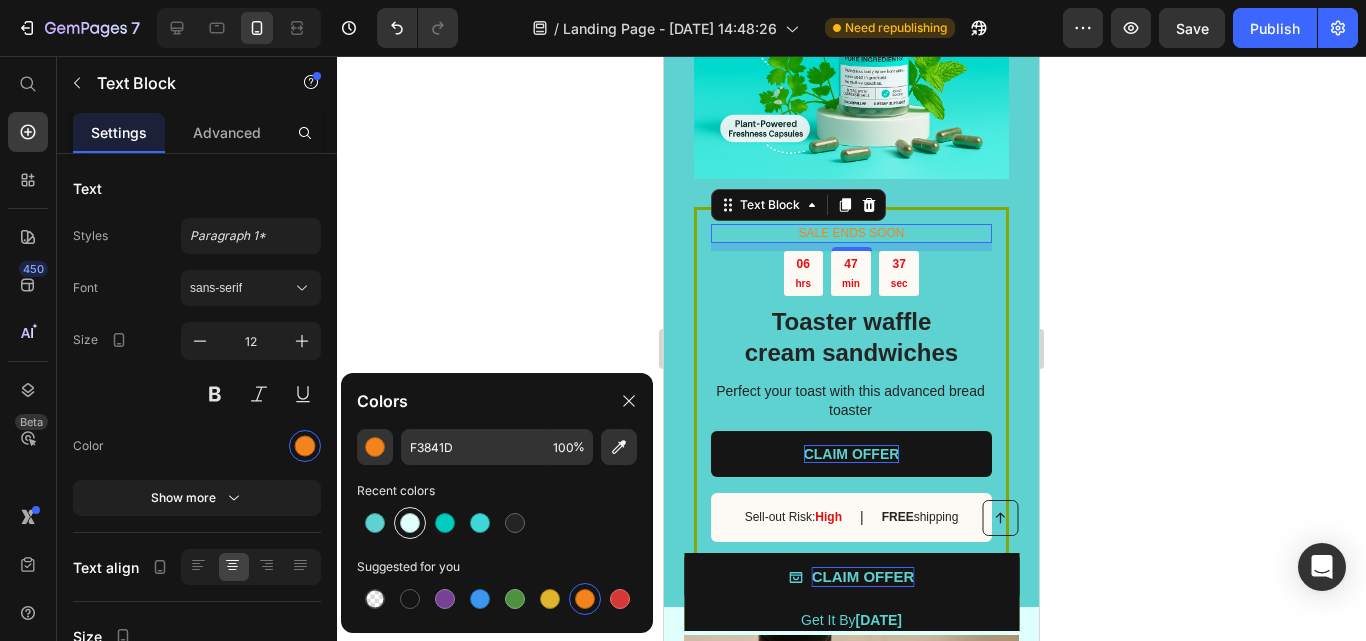 click at bounding box center (410, 523) 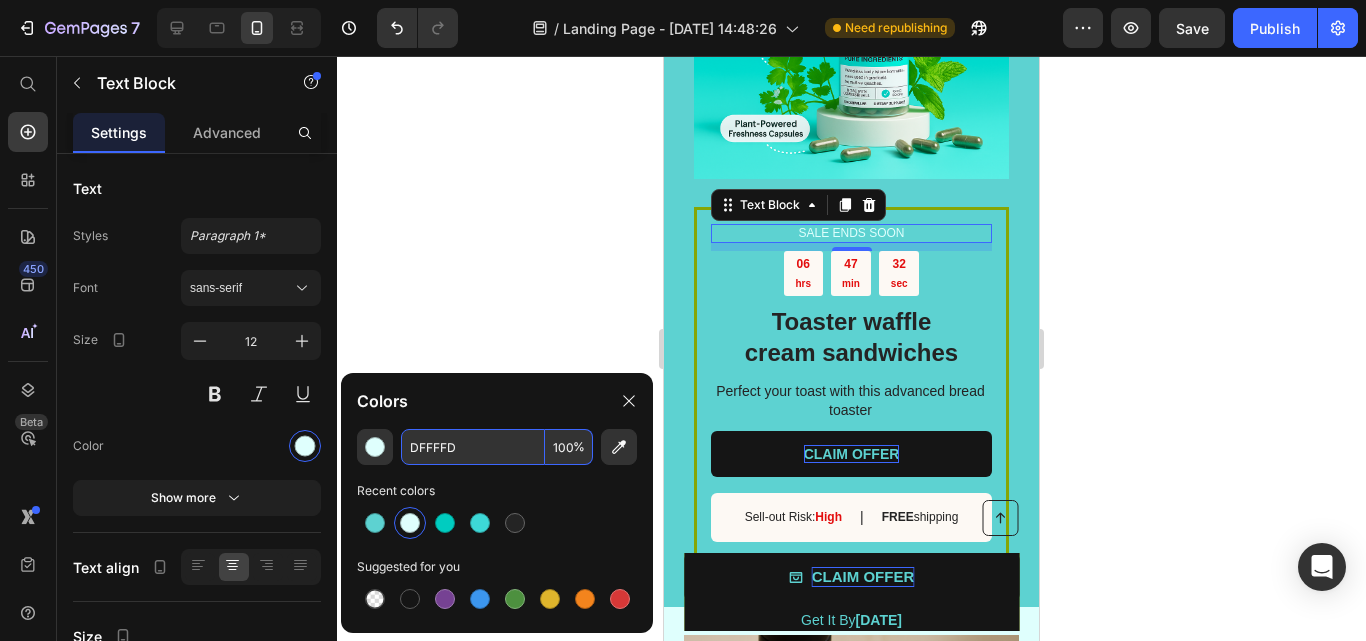 click on "DFFFFD" at bounding box center (473, 447) 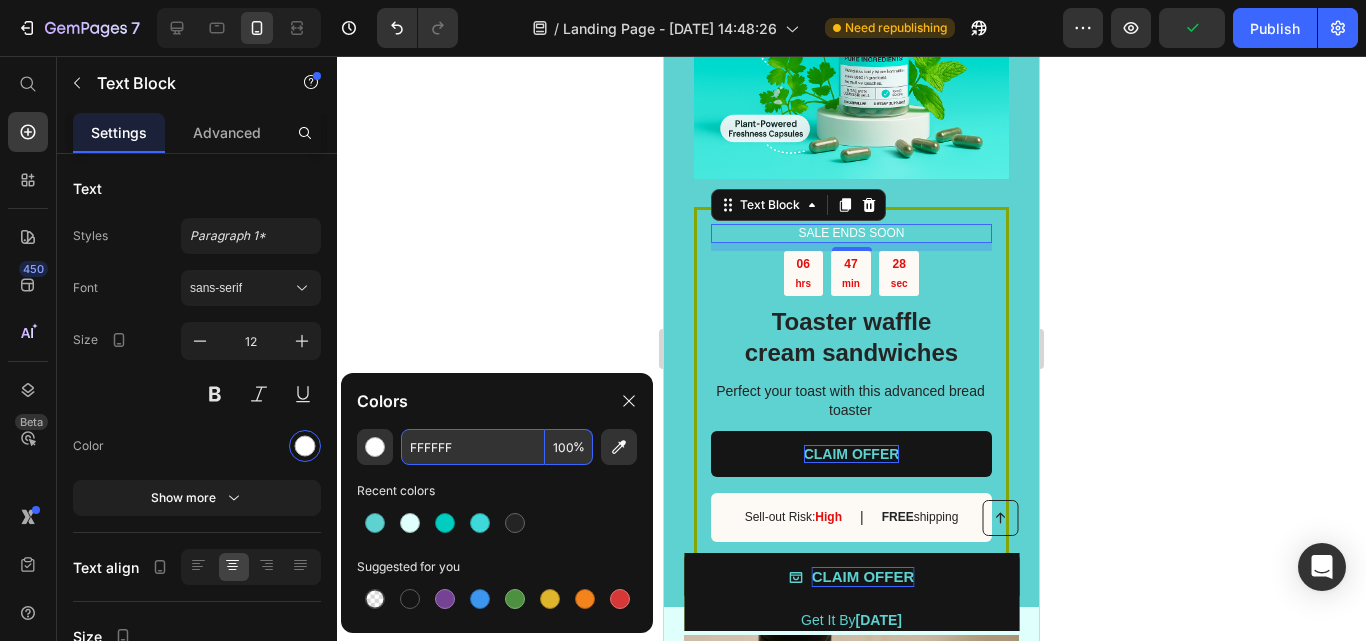 type on "FFFFFF" 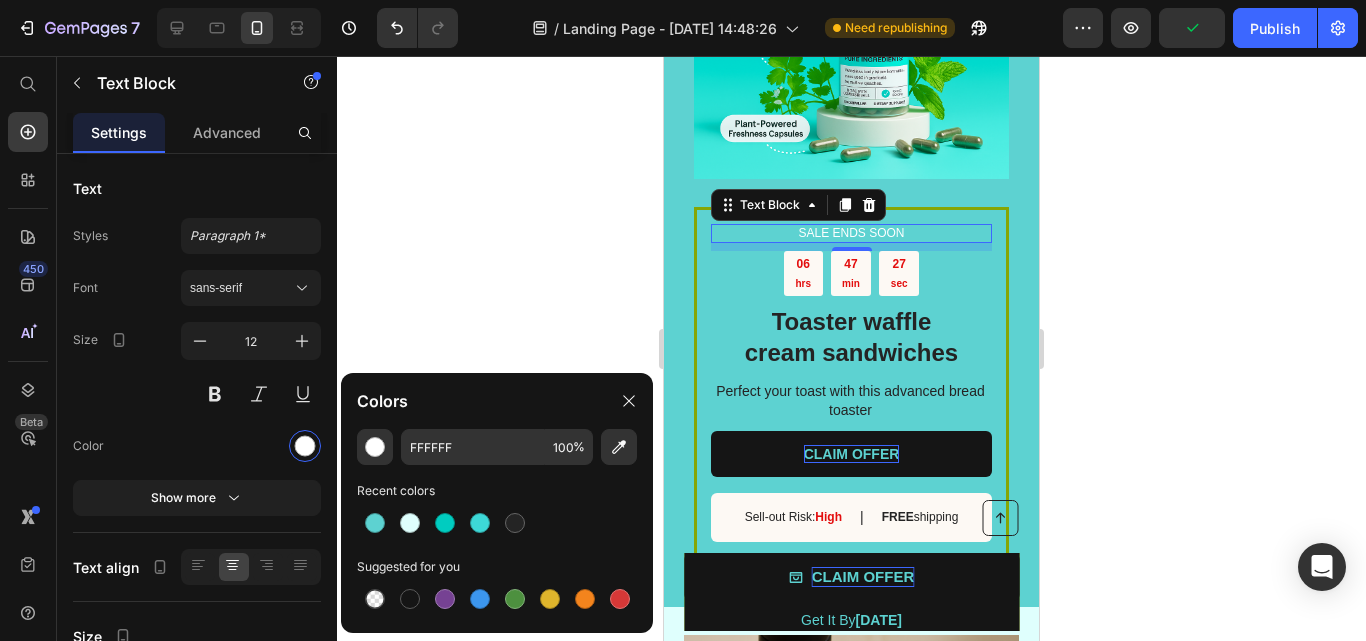 click on "FFFFFF 100 % Recent colors Suggested for you" 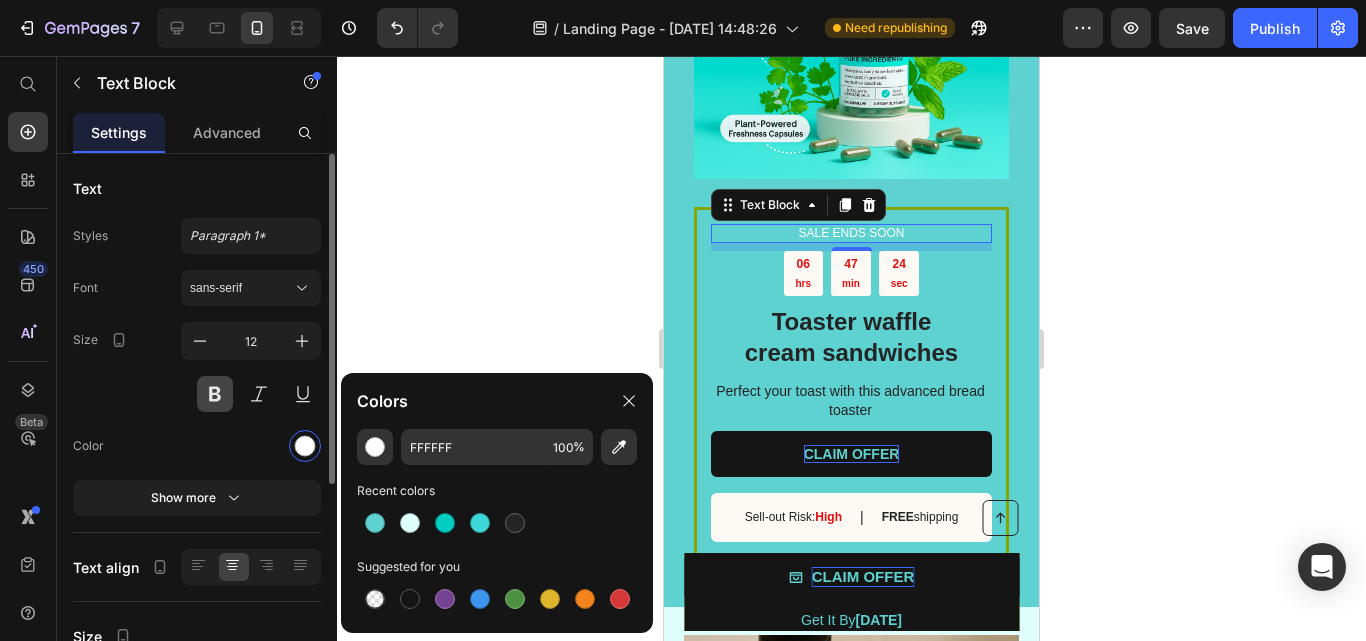 click at bounding box center [215, 394] 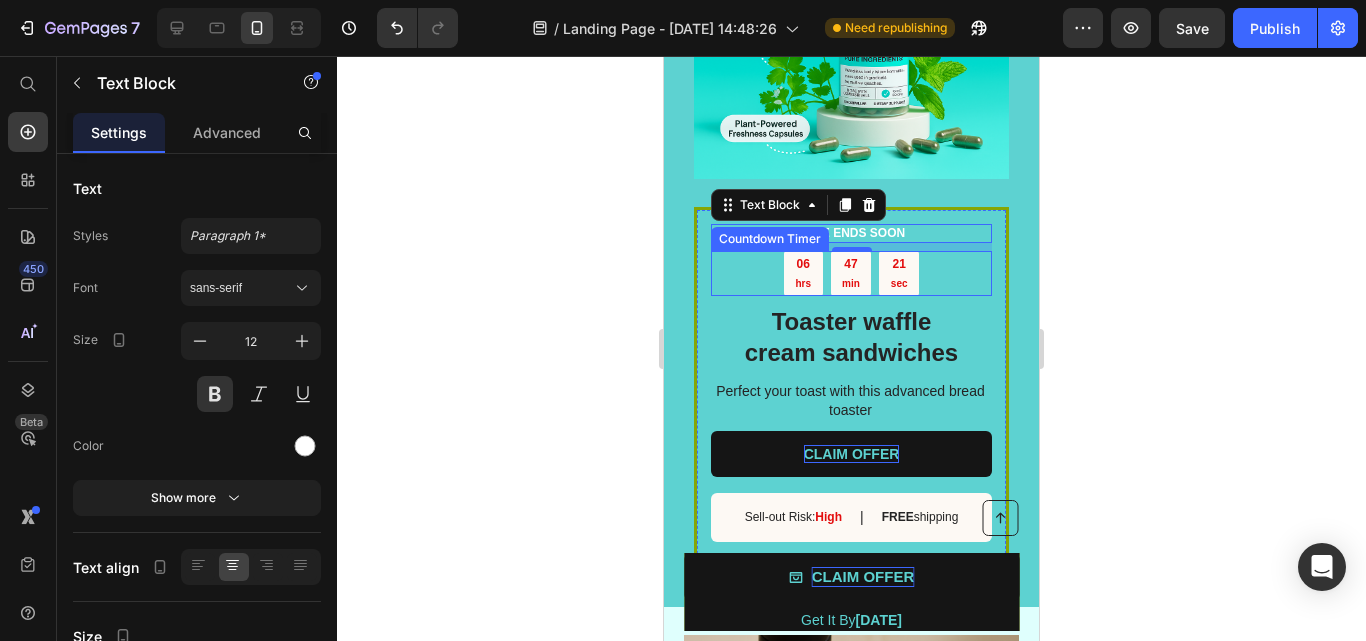 click on "06 hrs" at bounding box center [803, 273] 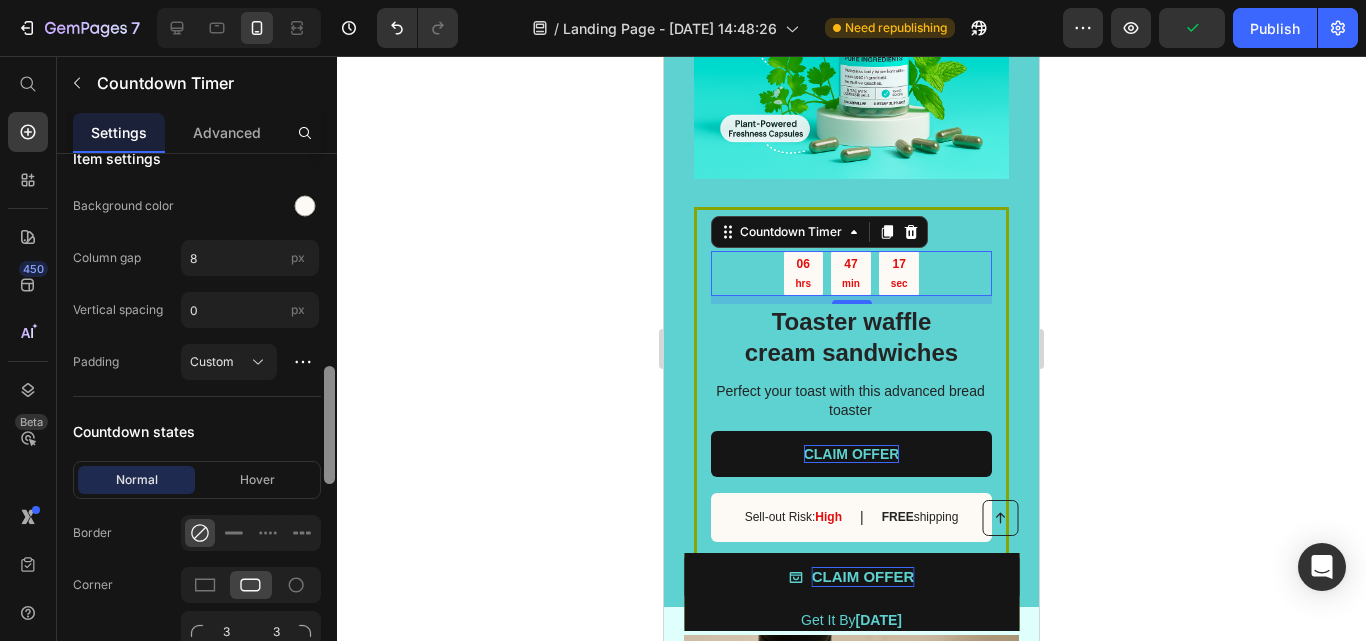 drag, startPoint x: 330, startPoint y: 261, endPoint x: 342, endPoint y: 475, distance: 214.33618 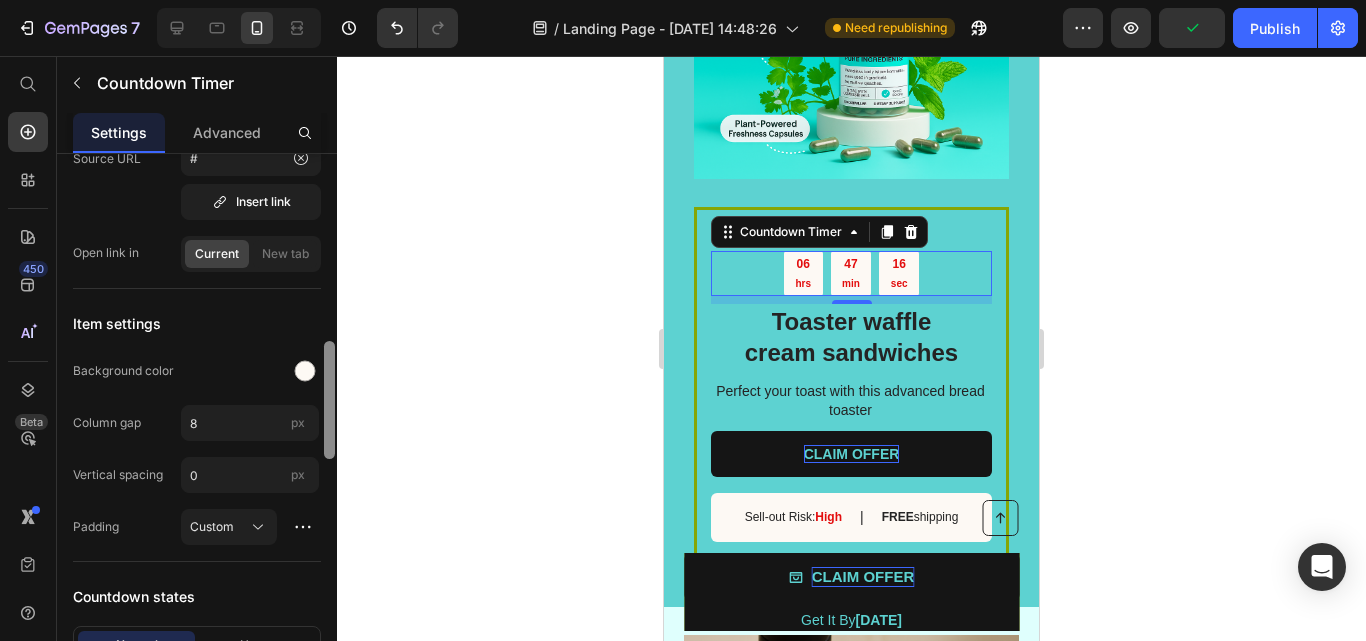 drag, startPoint x: 331, startPoint y: 457, endPoint x: 327, endPoint y: 418, distance: 39.20459 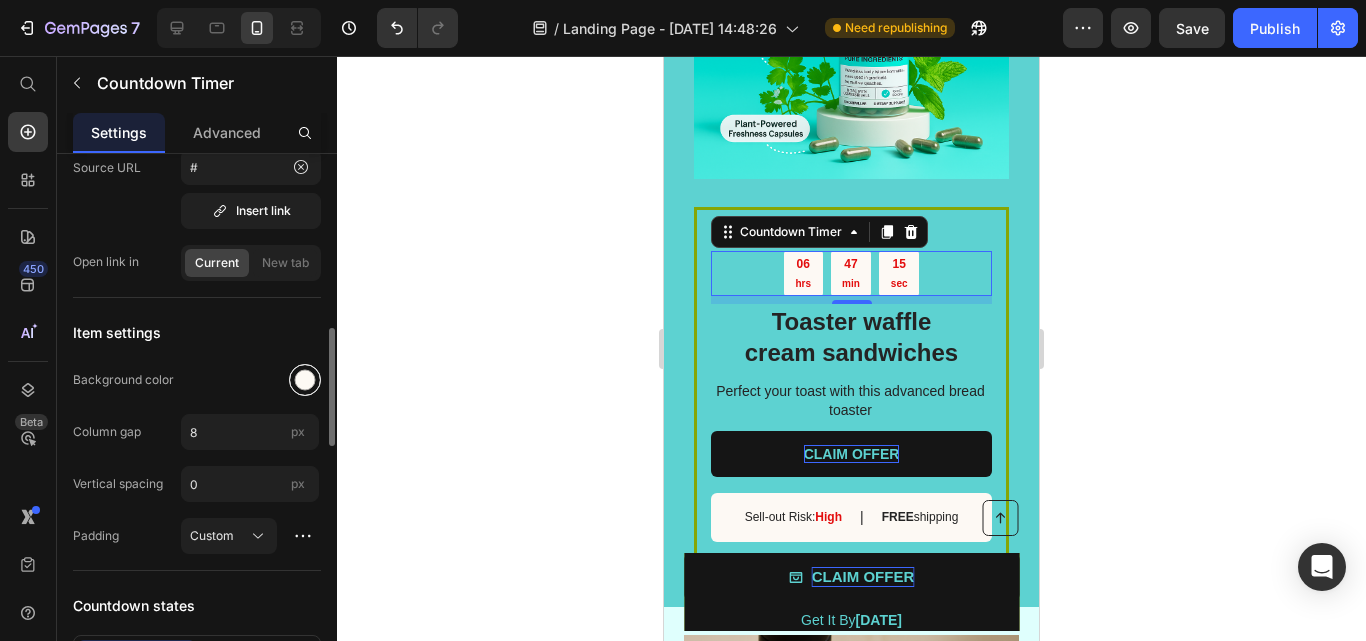 click at bounding box center [305, 380] 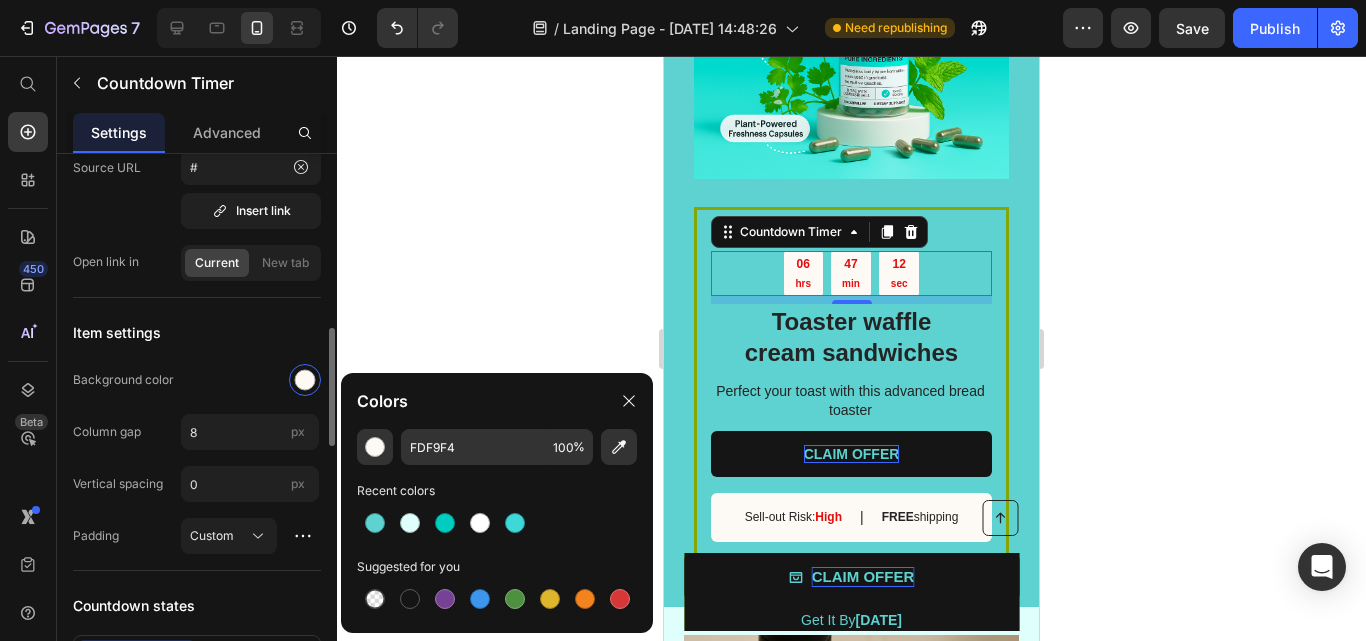 click on "Background color" 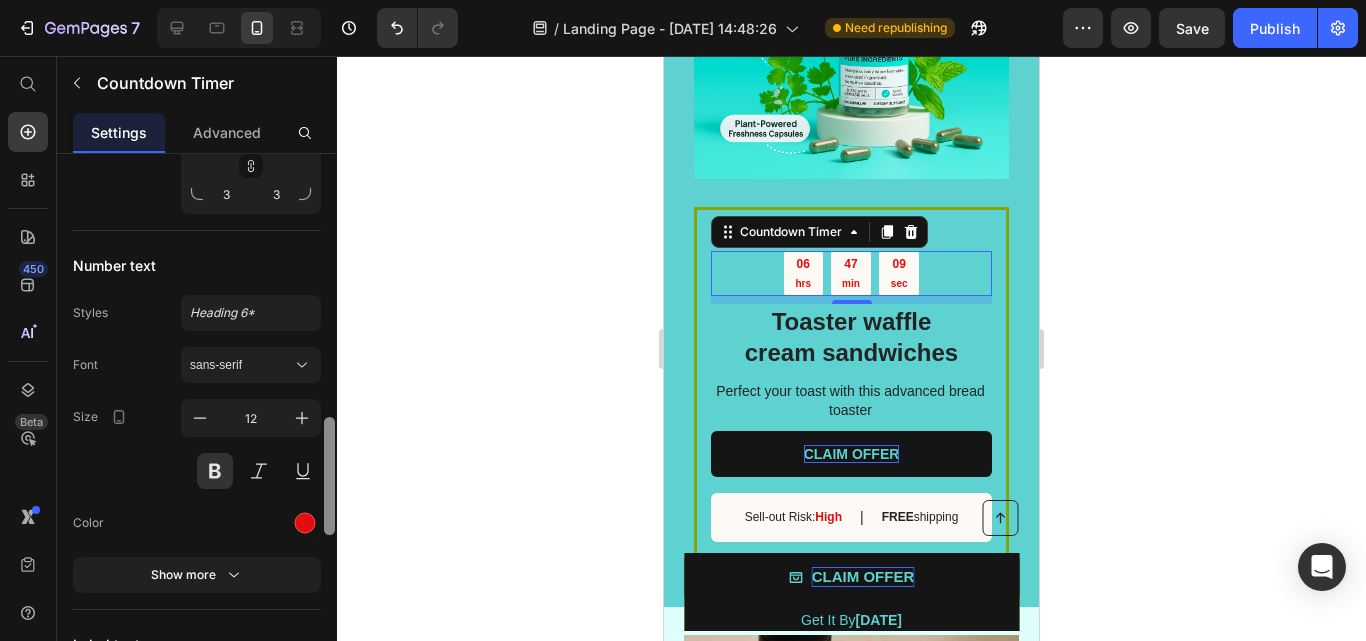 drag, startPoint x: 331, startPoint y: 405, endPoint x: 323, endPoint y: 551, distance: 146.21901 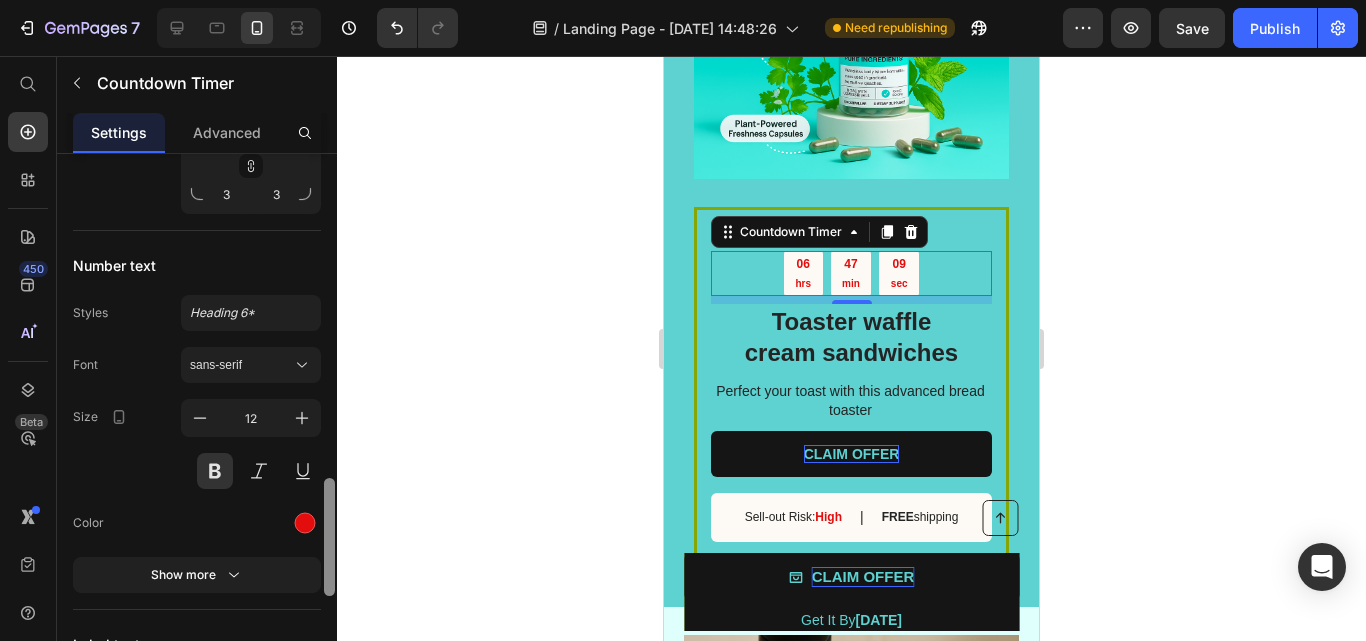 scroll, scrollTop: 1472, scrollLeft: 0, axis: vertical 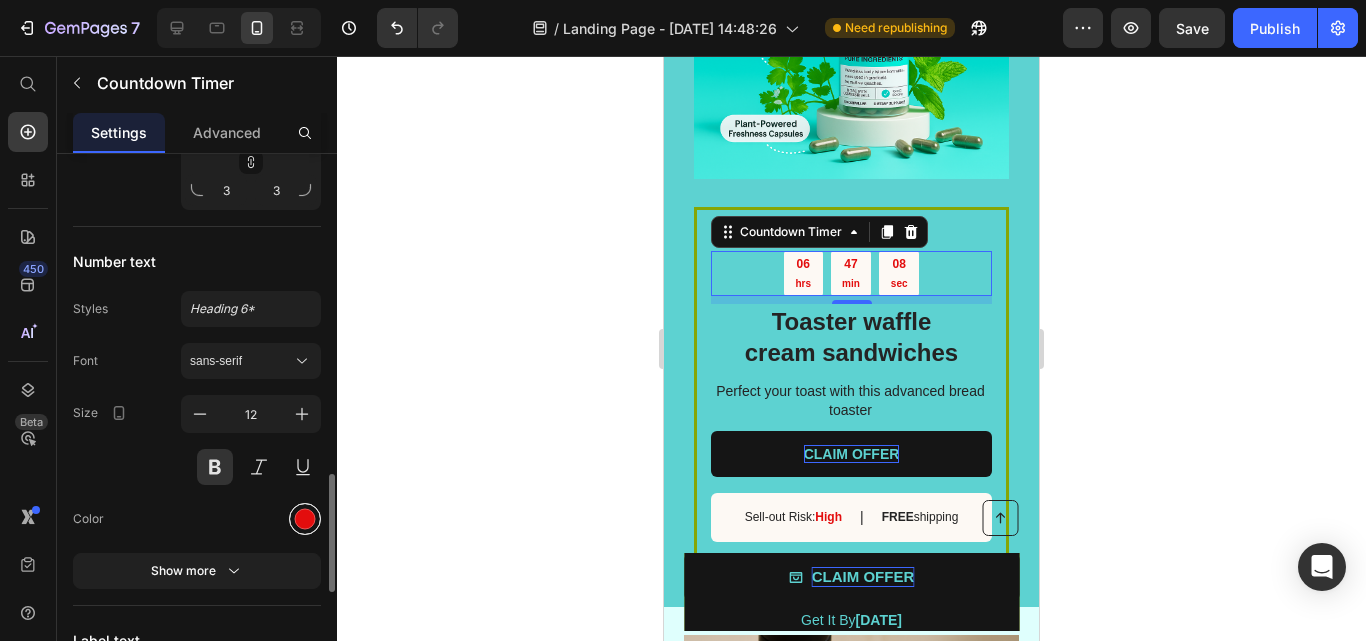 click at bounding box center [305, 519] 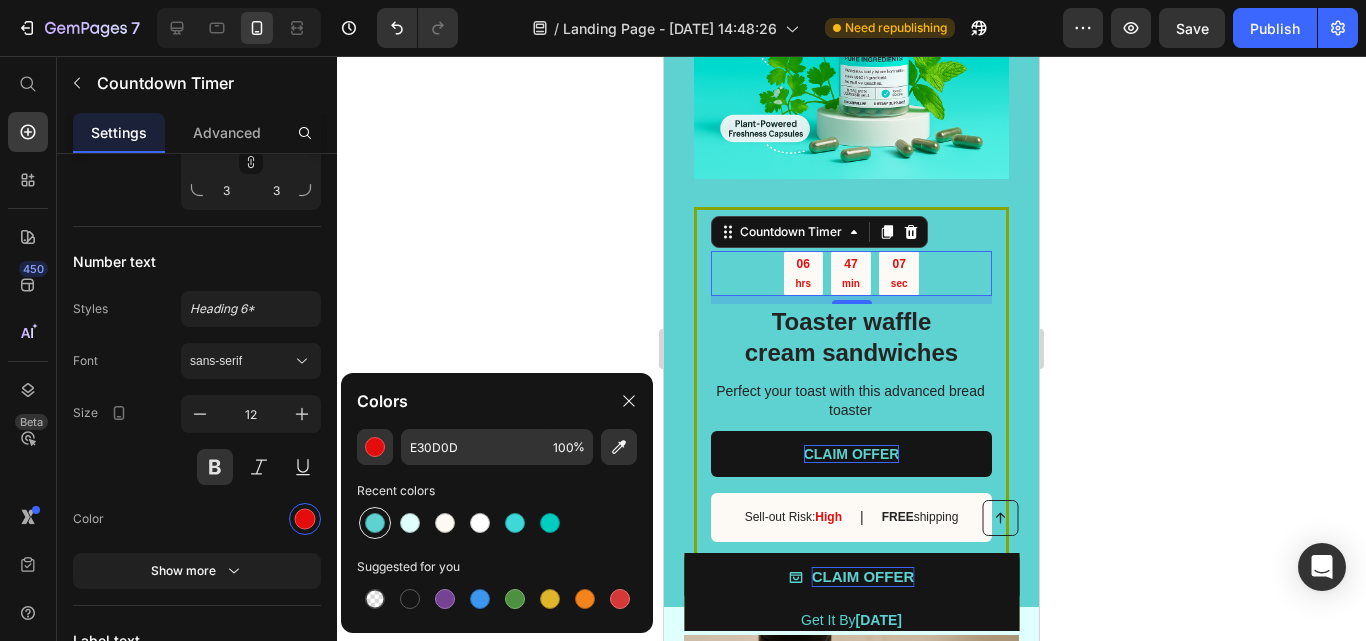 click at bounding box center (375, 523) 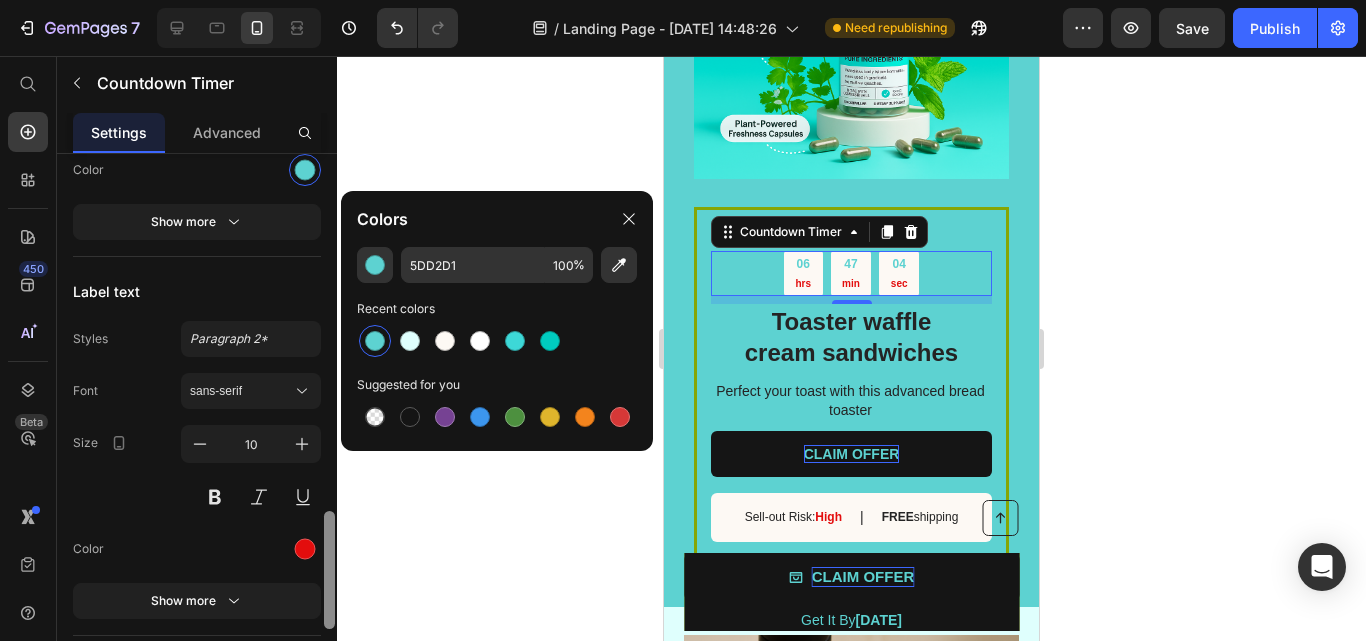 scroll, scrollTop: 1849, scrollLeft: 0, axis: vertical 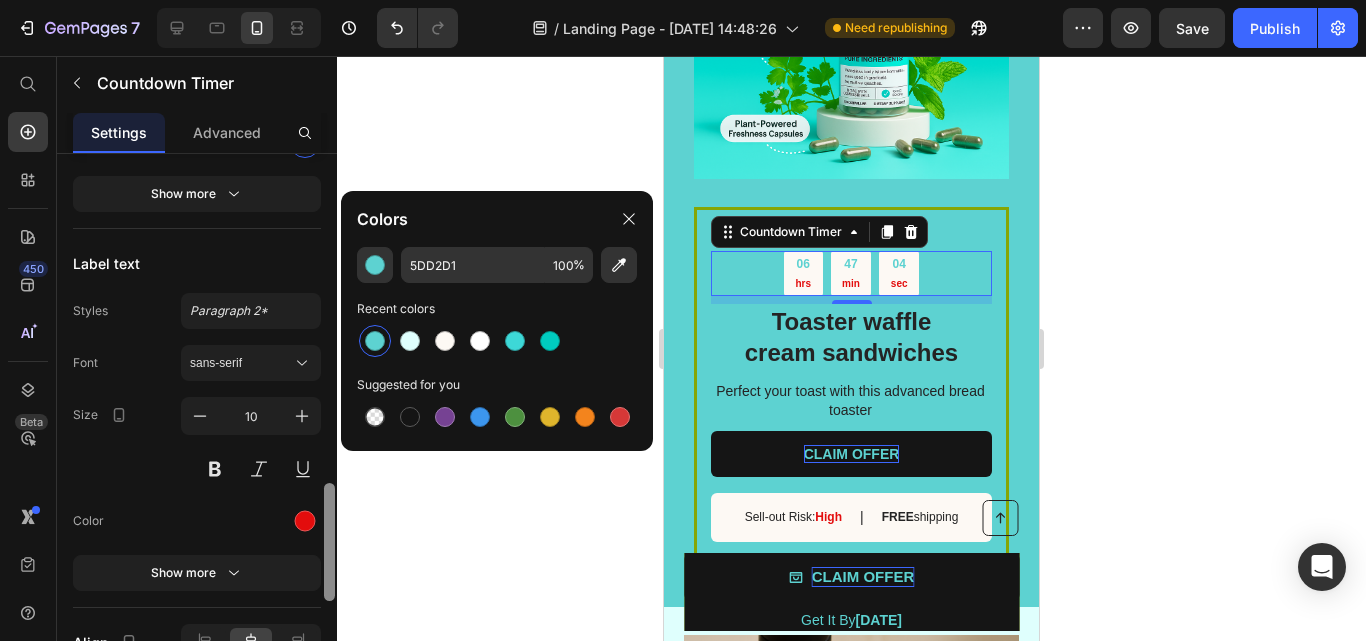 drag, startPoint x: 328, startPoint y: 494, endPoint x: 327, endPoint y: 576, distance: 82.006096 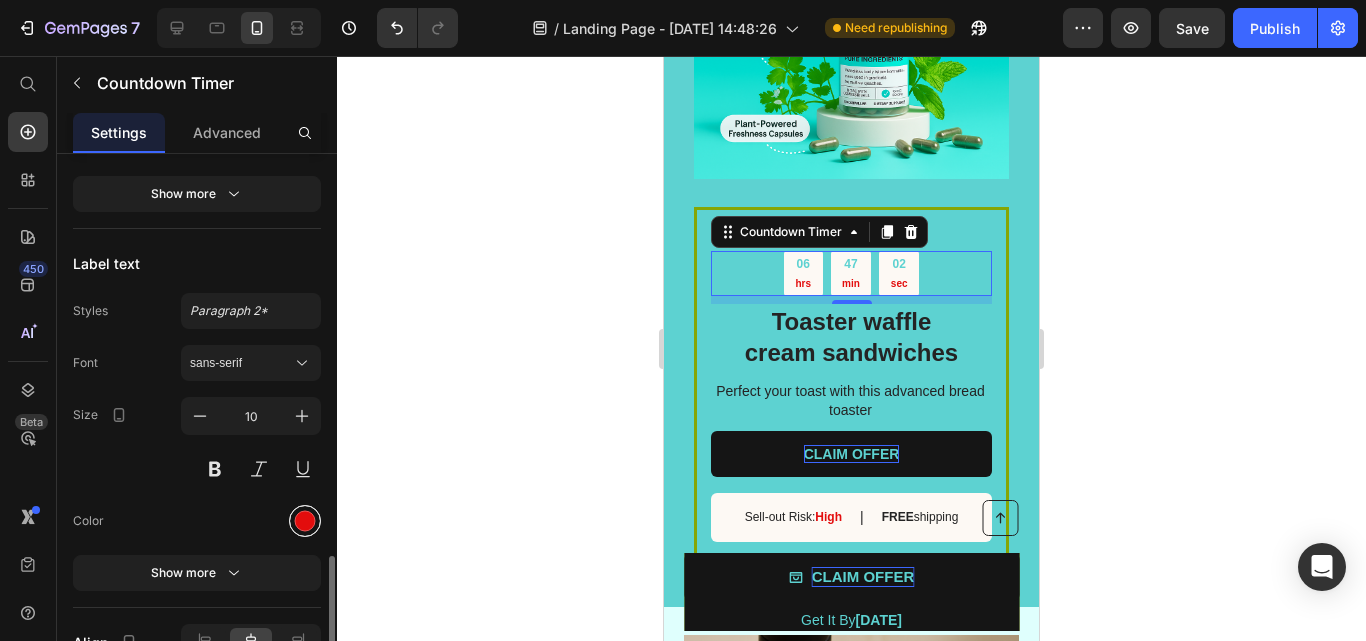 click at bounding box center [305, 521] 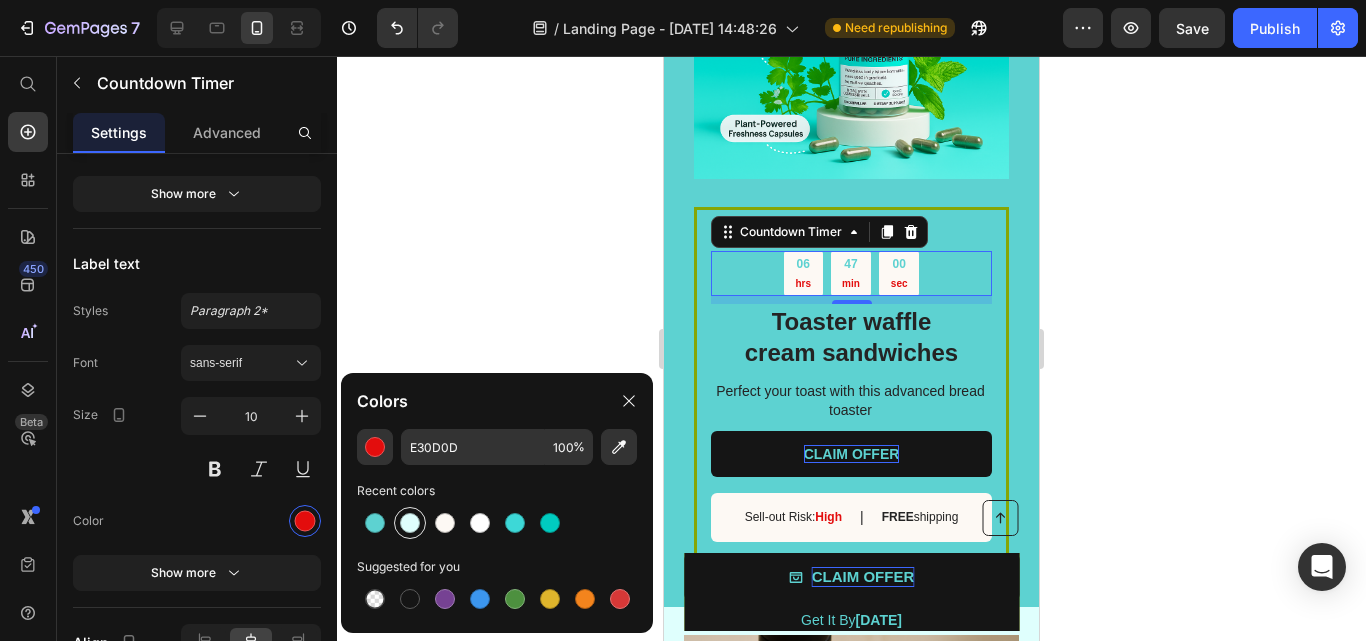 click at bounding box center (410, 523) 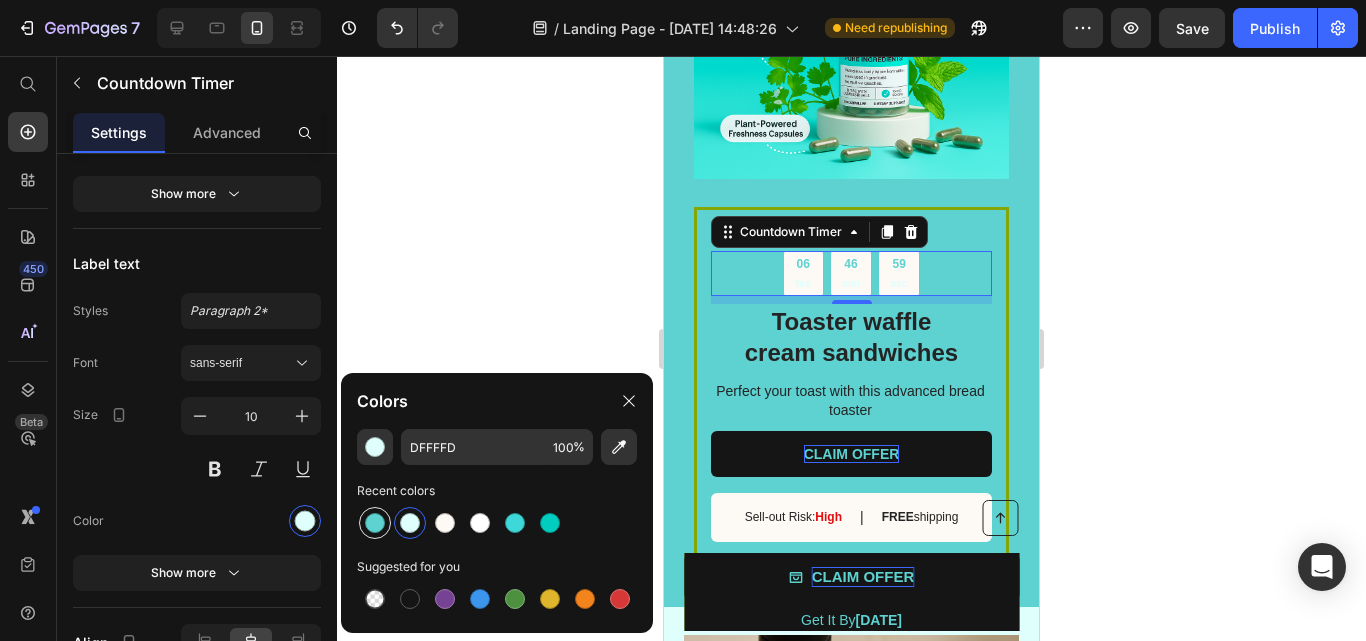 click at bounding box center [375, 523] 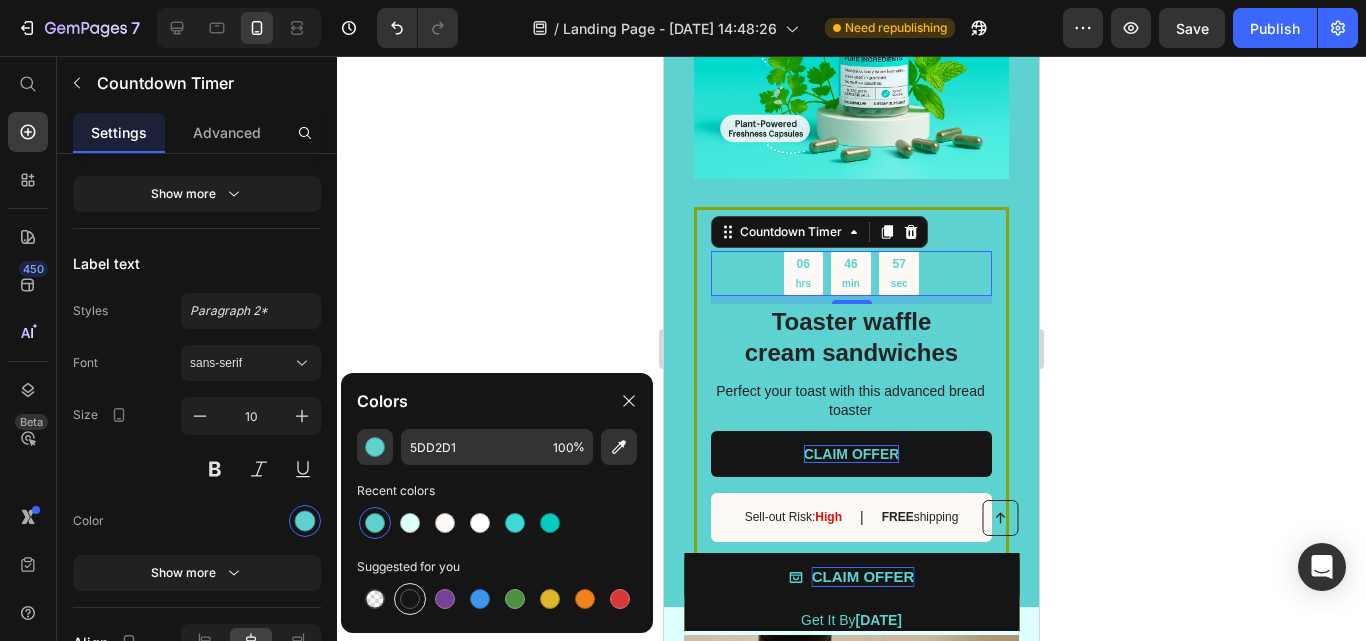 click at bounding box center [410, 599] 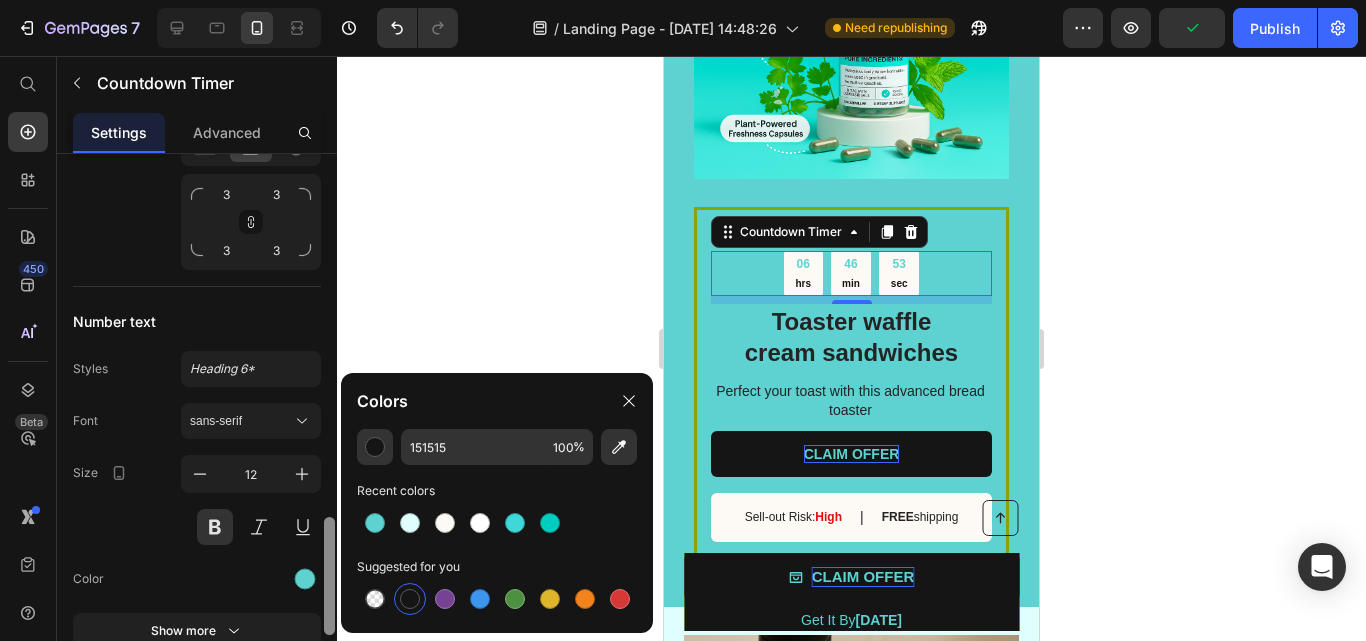 scroll, scrollTop: 1477, scrollLeft: 0, axis: vertical 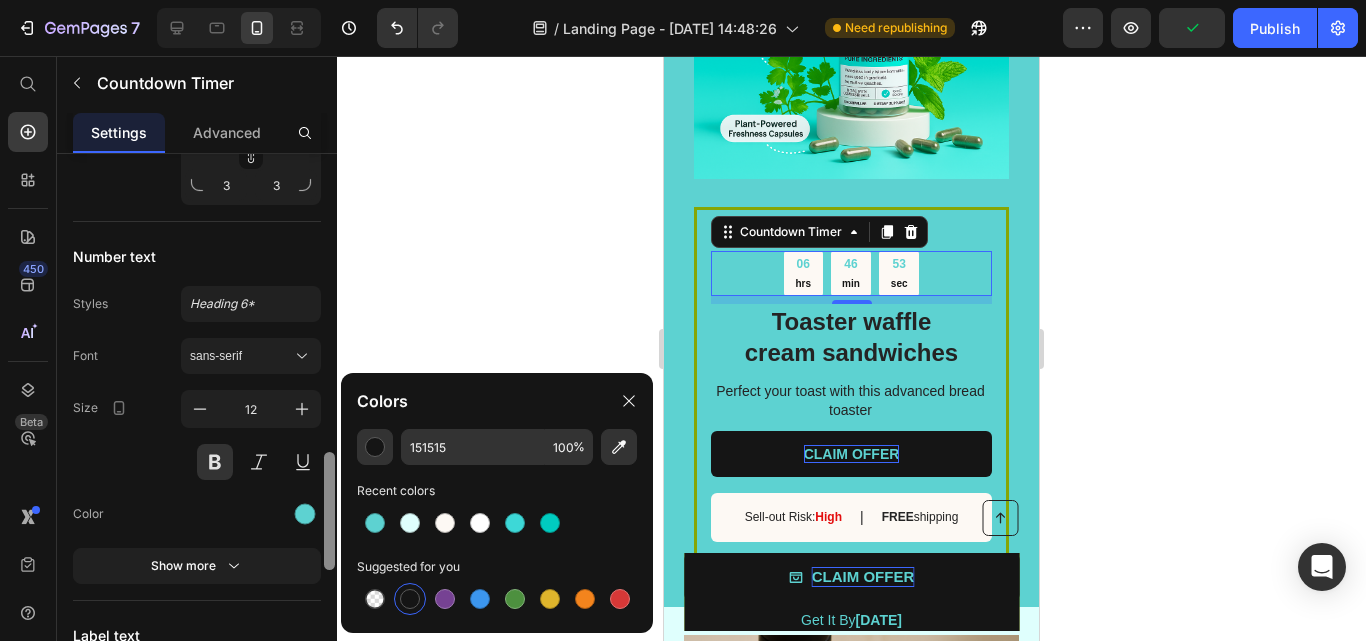 drag, startPoint x: 323, startPoint y: 558, endPoint x: 321, endPoint y: 490, distance: 68.0294 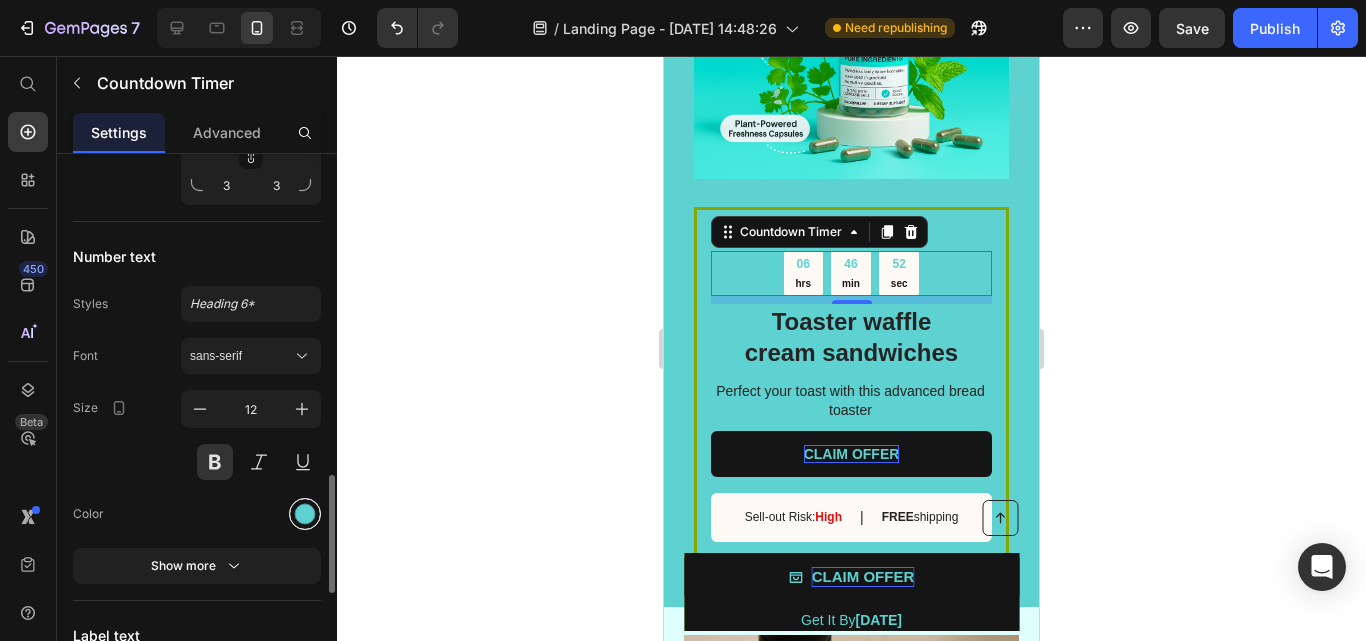 click at bounding box center [305, 514] 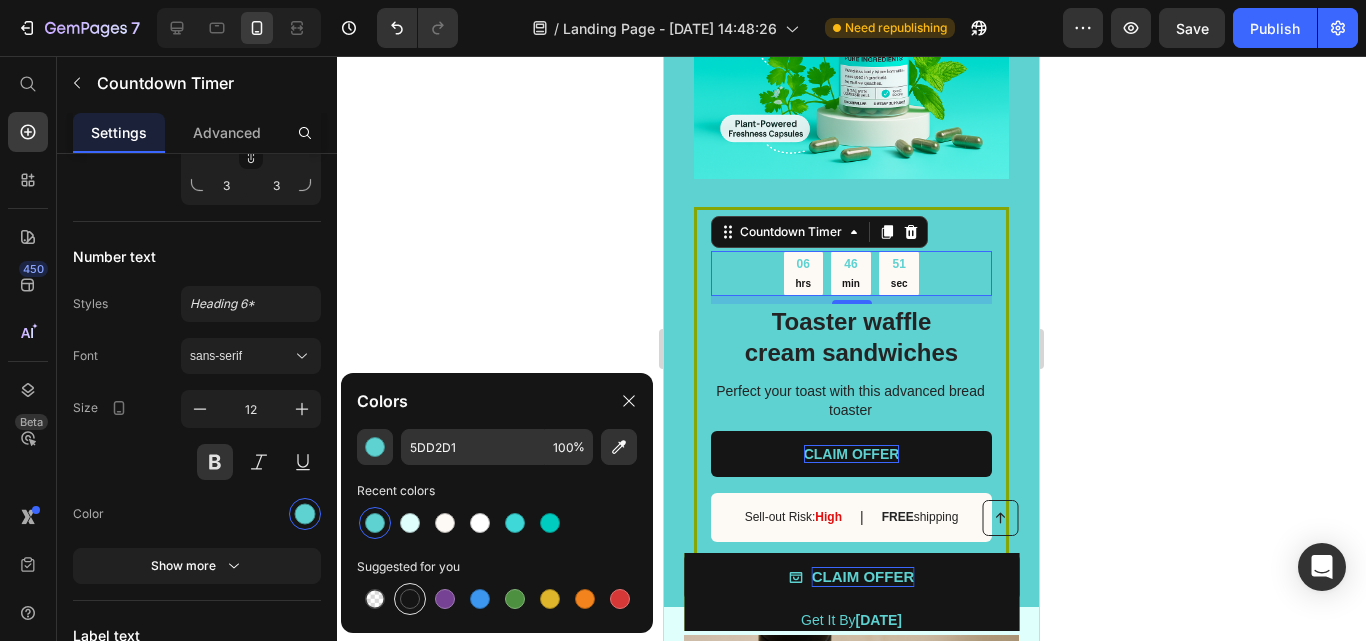 click at bounding box center [410, 599] 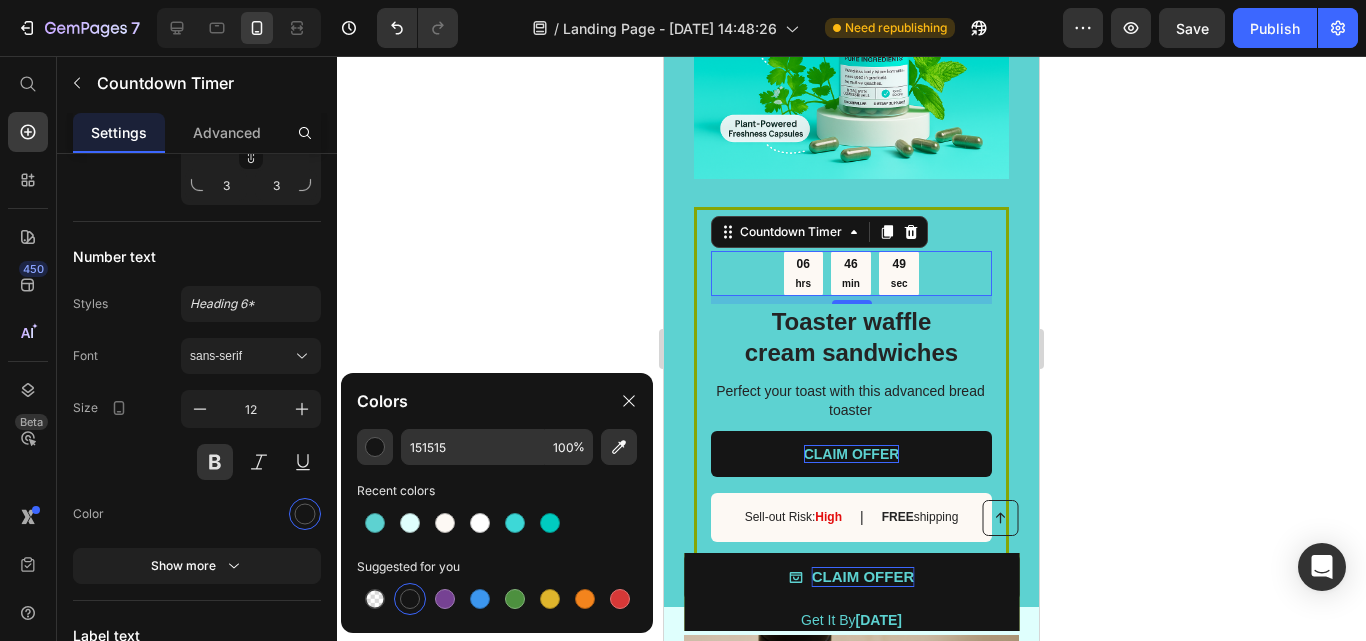 click 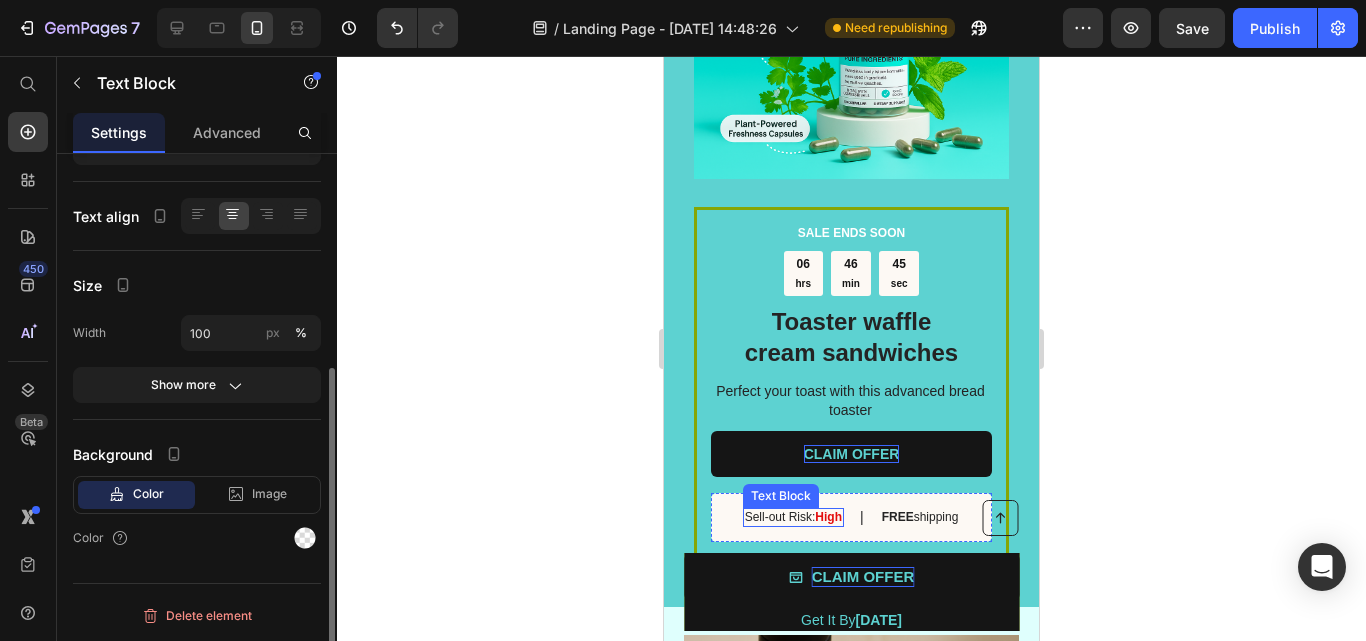 scroll, scrollTop: 0, scrollLeft: 0, axis: both 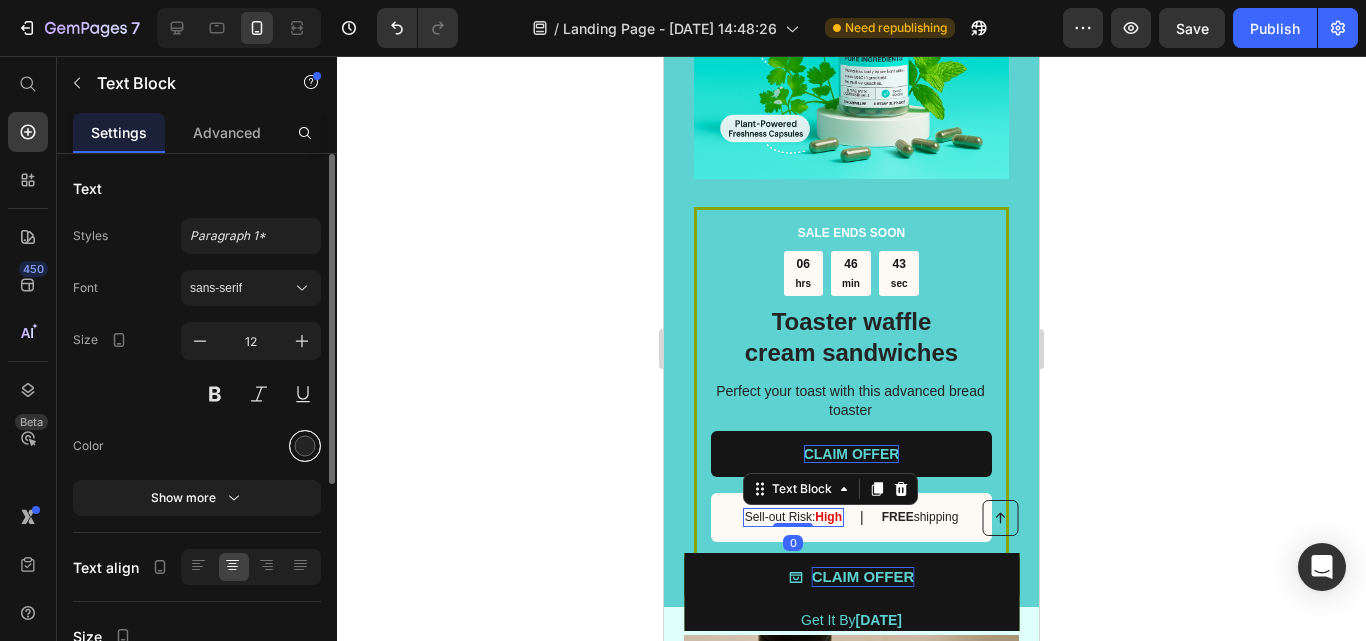 click at bounding box center [305, 446] 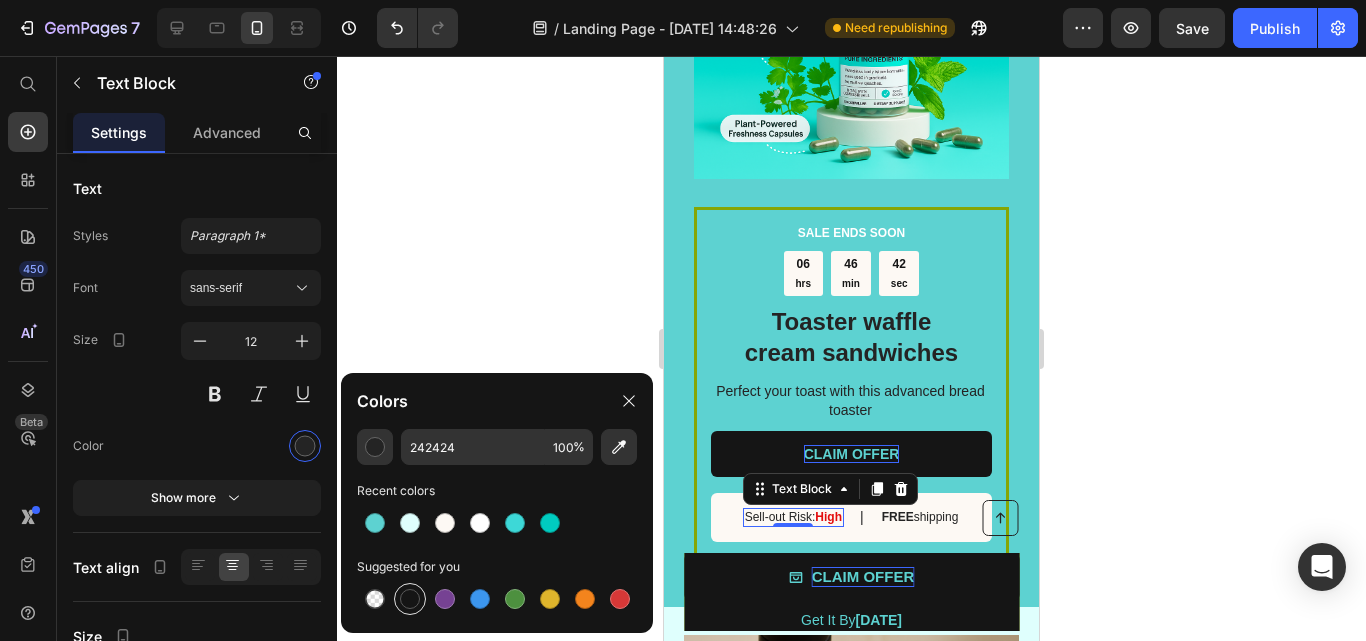 click at bounding box center [410, 599] 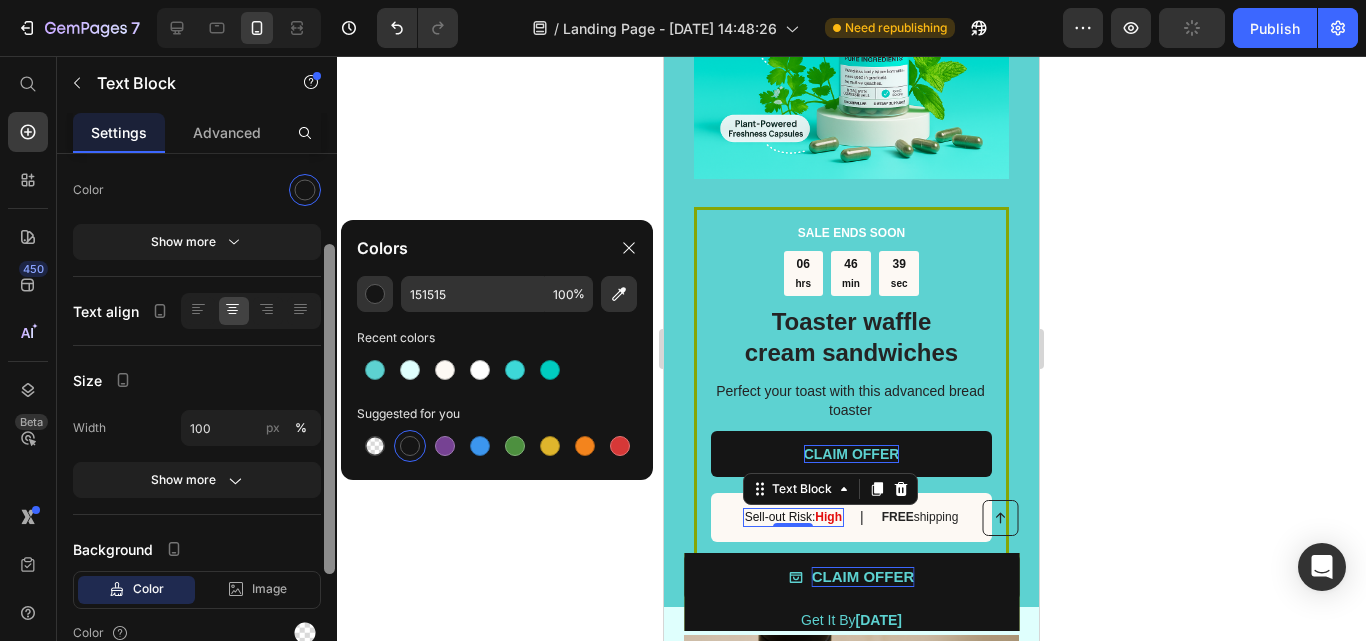 scroll, scrollTop: 262, scrollLeft: 0, axis: vertical 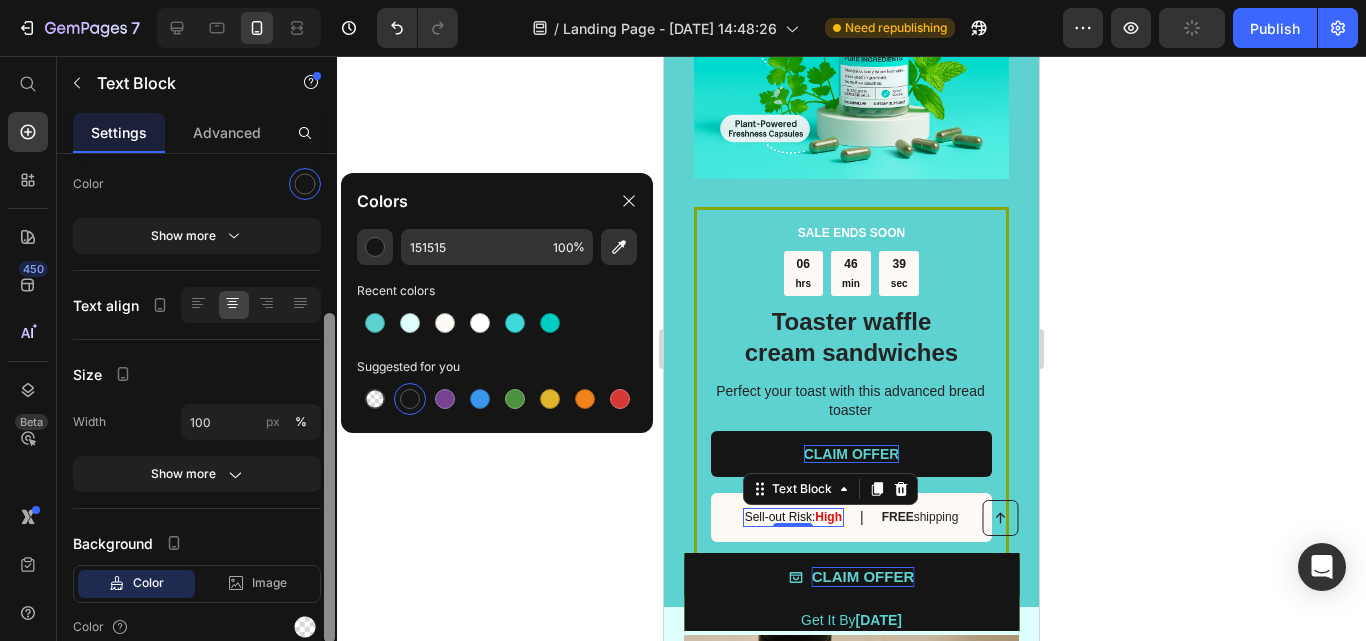 drag, startPoint x: 332, startPoint y: 482, endPoint x: 325, endPoint y: 642, distance: 160.15305 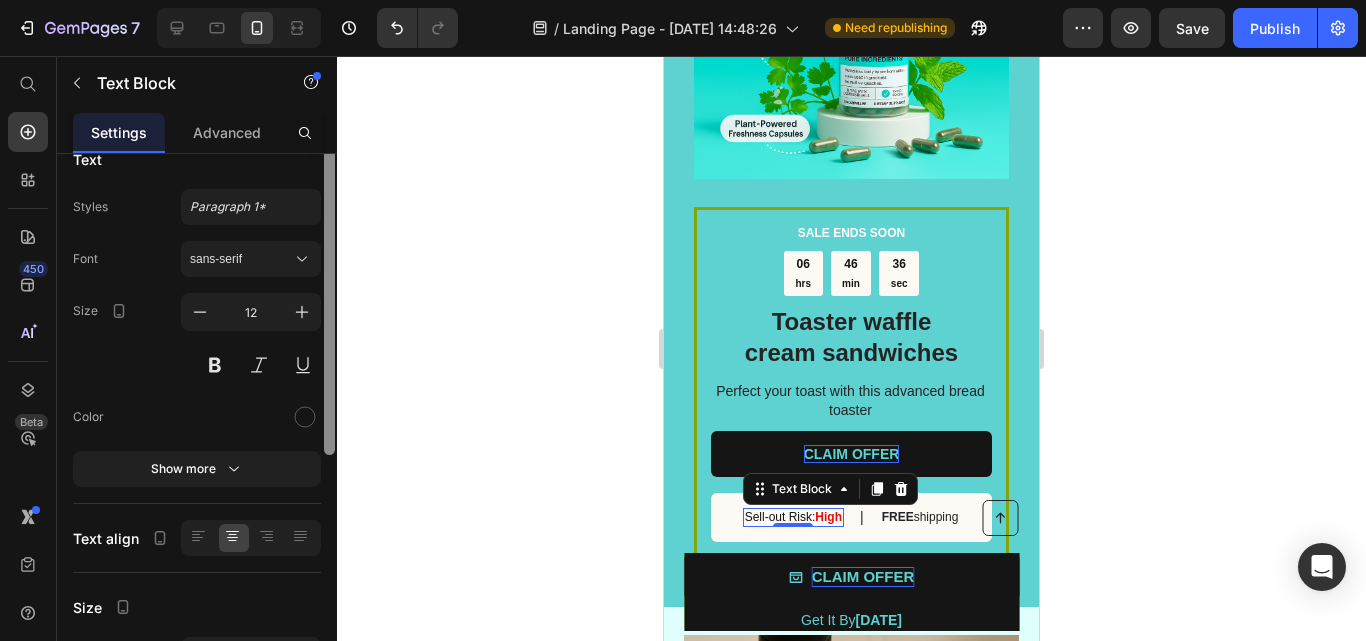 scroll, scrollTop: 0, scrollLeft: 0, axis: both 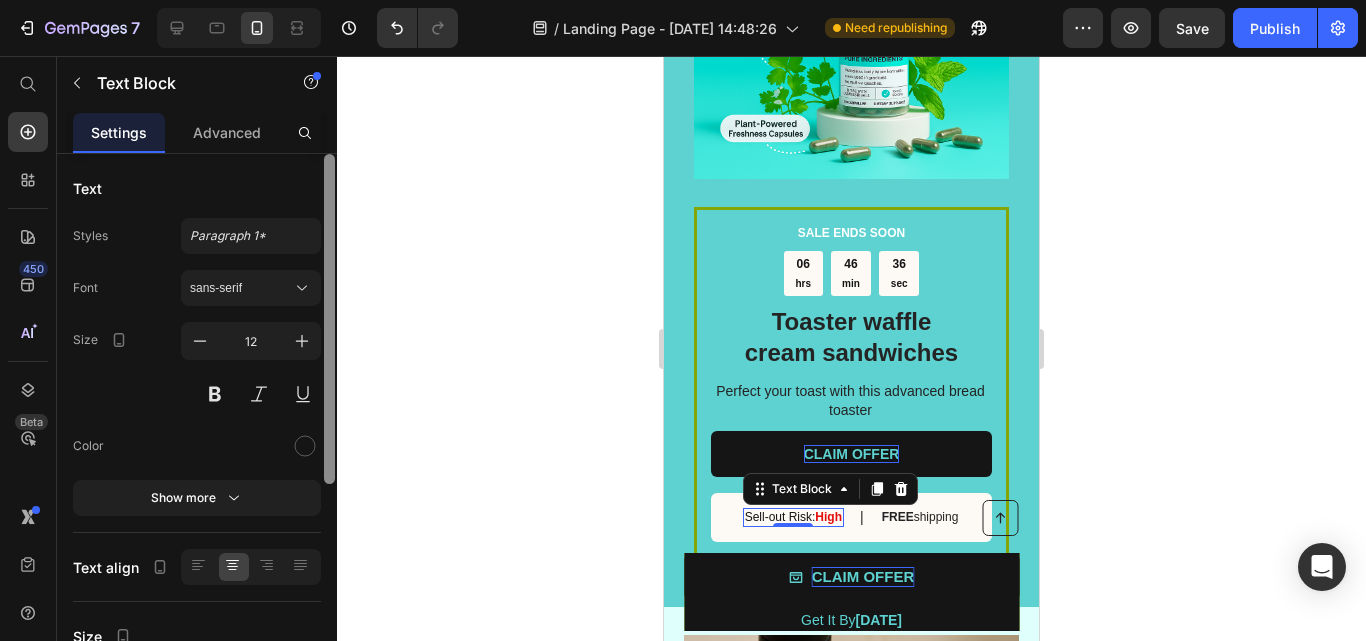 drag, startPoint x: 333, startPoint y: 581, endPoint x: 338, endPoint y: 327, distance: 254.04921 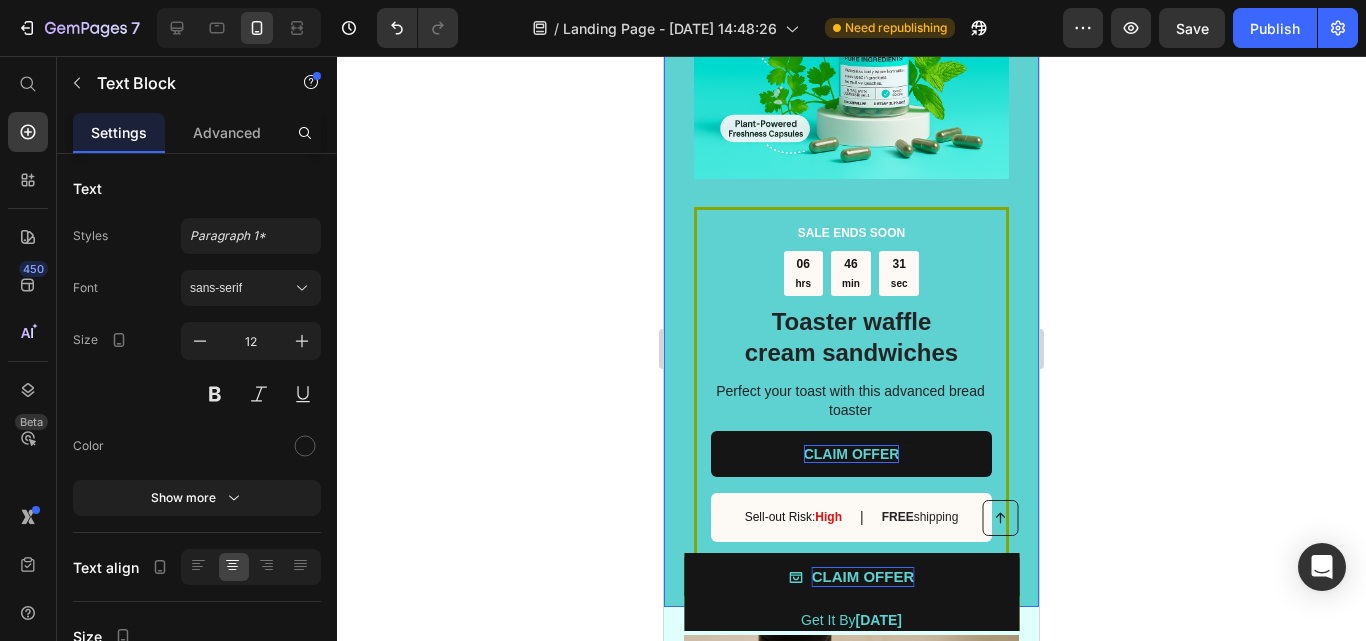click on "SALE ENDS SOON Text Block 06 hrs 46 min 31 sec Countdown Timer Toaster waffle cream sandwiches Heading Perfect your toast with this advanced bread toaster Text Block CLAIM OFFER Button Sell-out Risk:  High Text Block | Text Block FREE  shipping Text Block Row Try it [DATE] with a 30-Day Money Back Guarantee! Text Block Row Image Row   0" at bounding box center [851, 230] 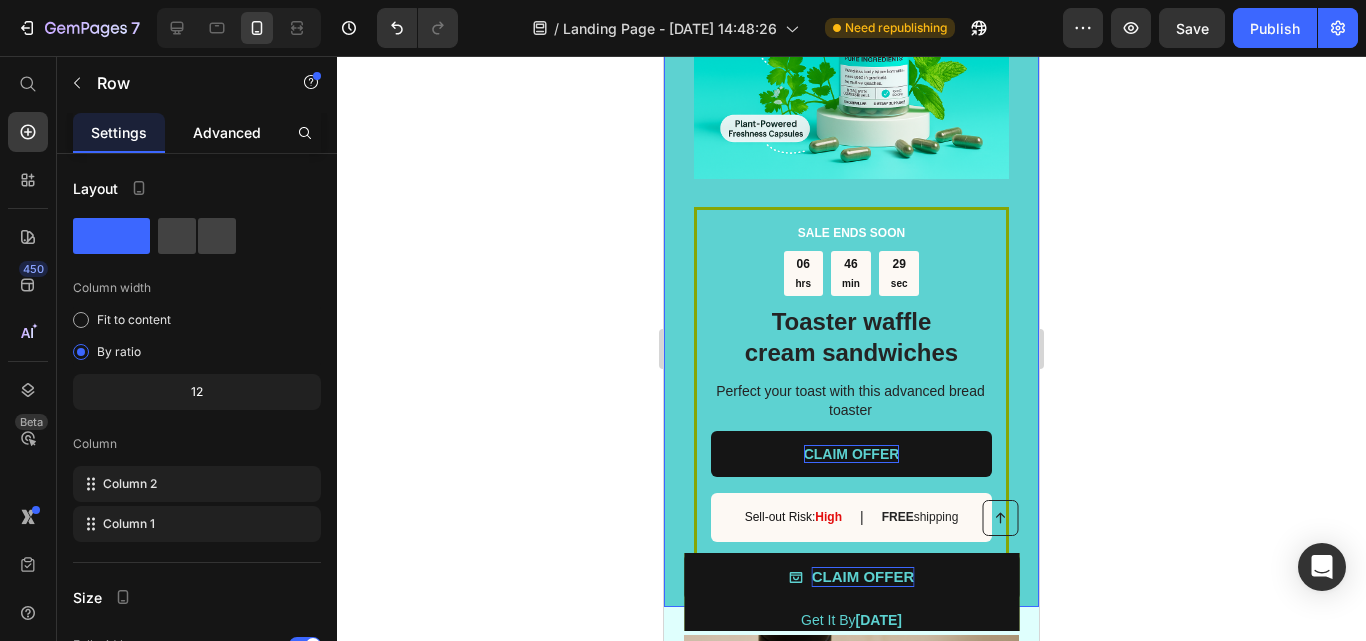 click on "Advanced" 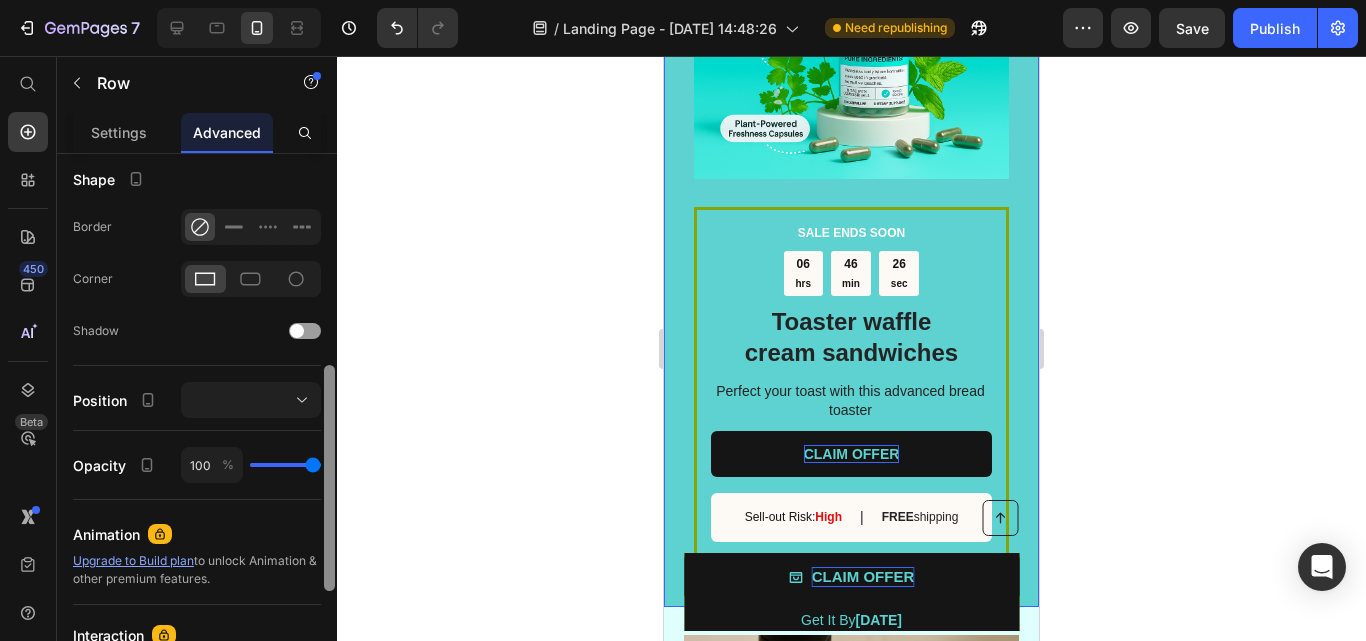 drag, startPoint x: 327, startPoint y: 361, endPoint x: 327, endPoint y: 570, distance: 209 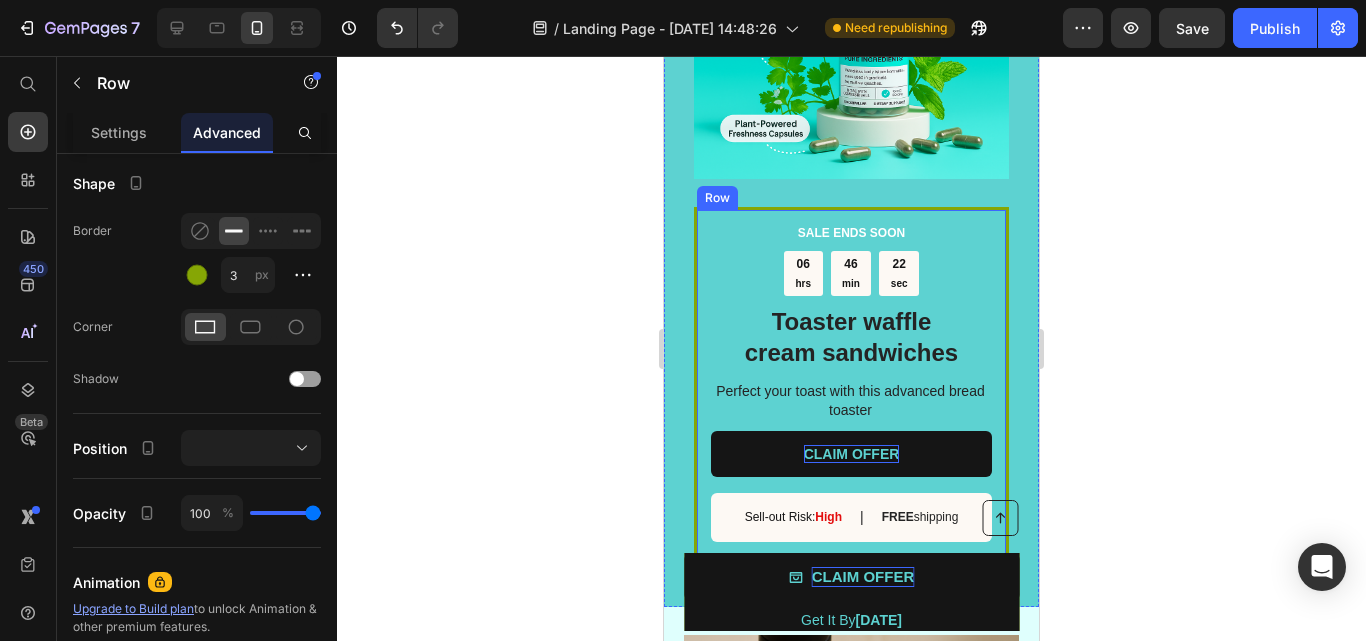 click on "SALE ENDS SOON Text Block 06 hrs 46 min 22 sec Countdown Timer Toaster waffle cream sandwiches Heading Perfect your toast with this advanced bread toaster Text Block CLAIM OFFER Button Sell-out Risk:  High Text Block | Text Block FREE  shipping Text Block Row Try it [DATE] with a 30-Day Money Back Guarantee! Text Block Row" at bounding box center (851, 397) 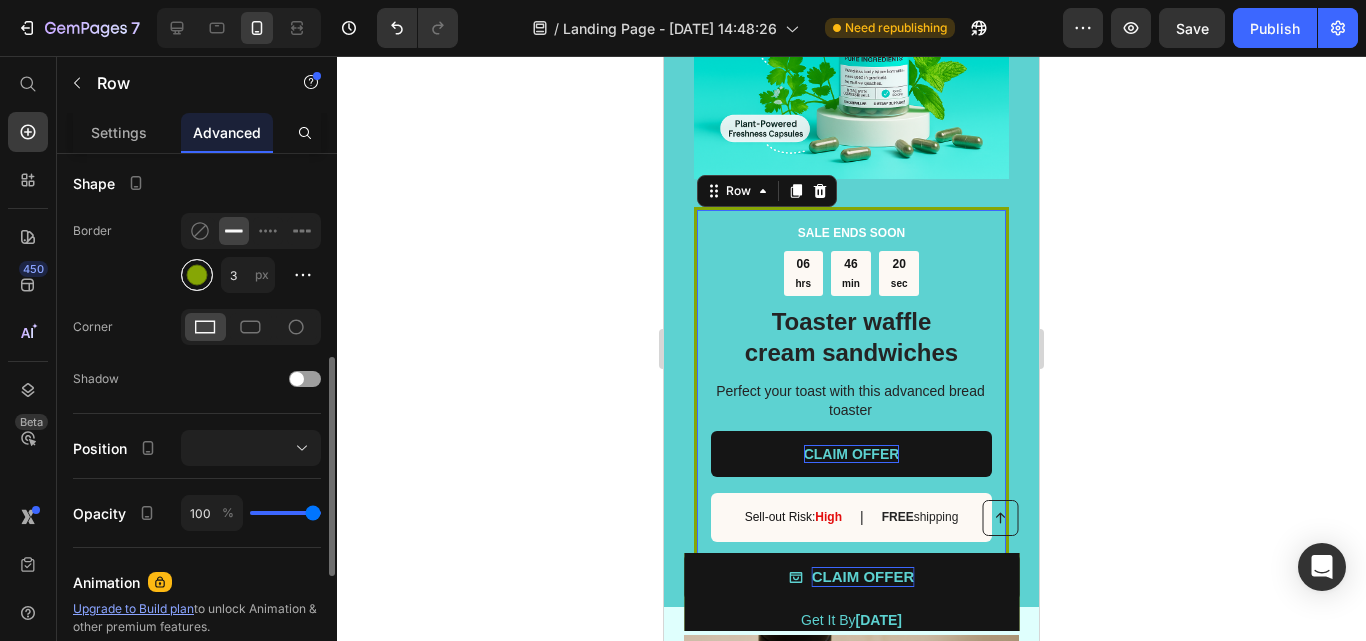 click at bounding box center (197, 275) 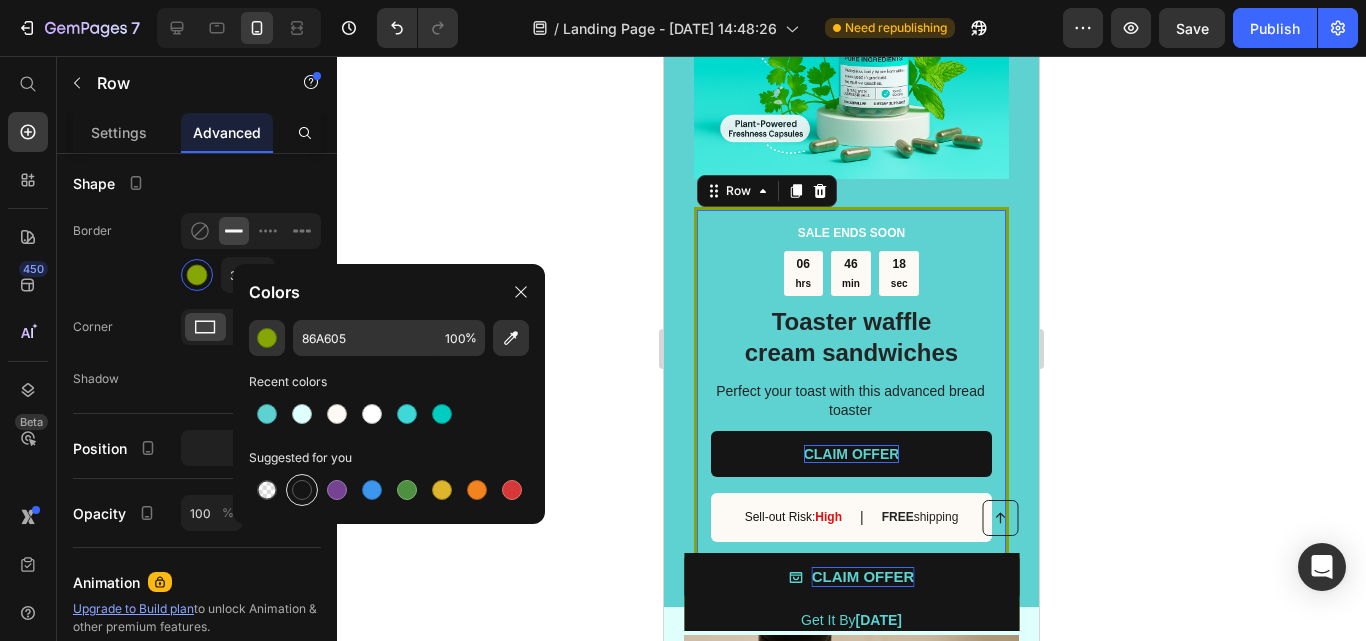 click at bounding box center (302, 490) 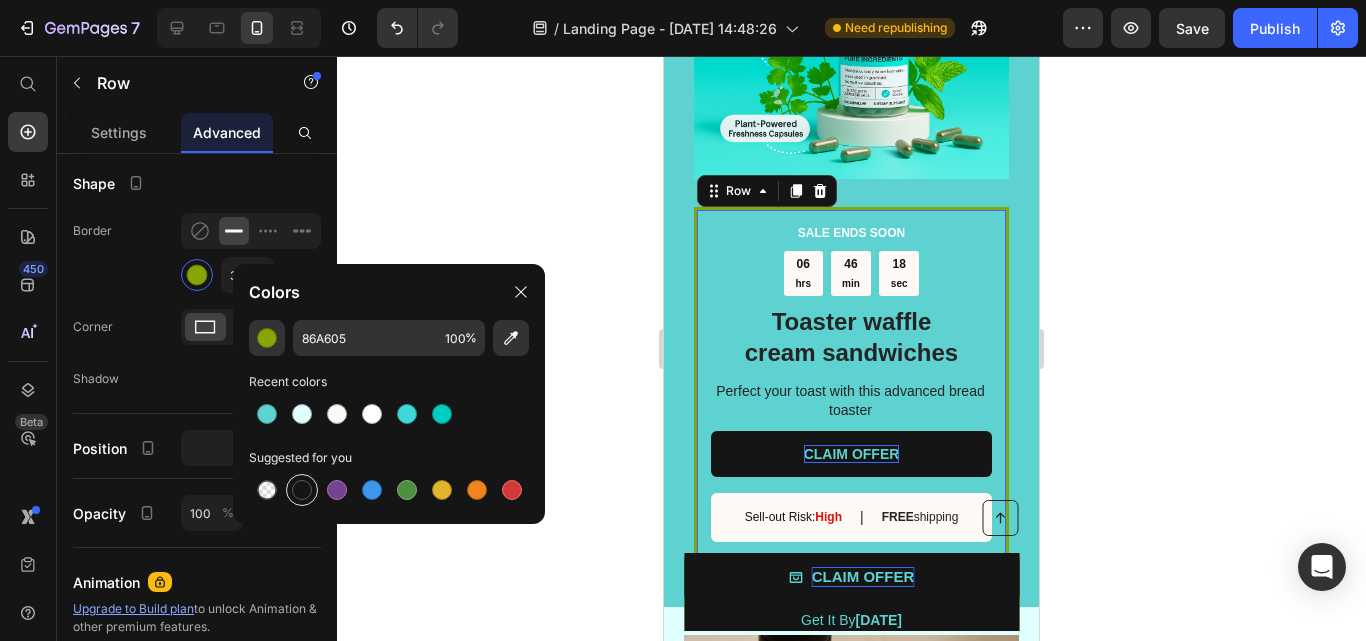type on "151515" 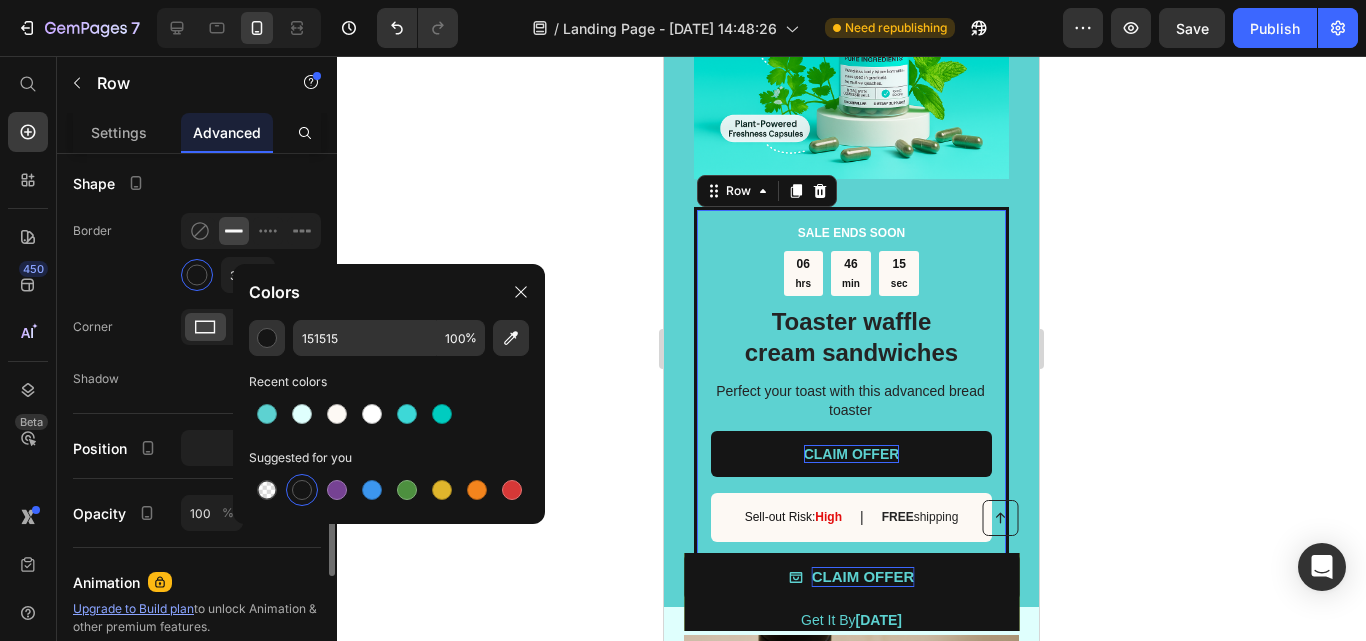 click on "Shadow" 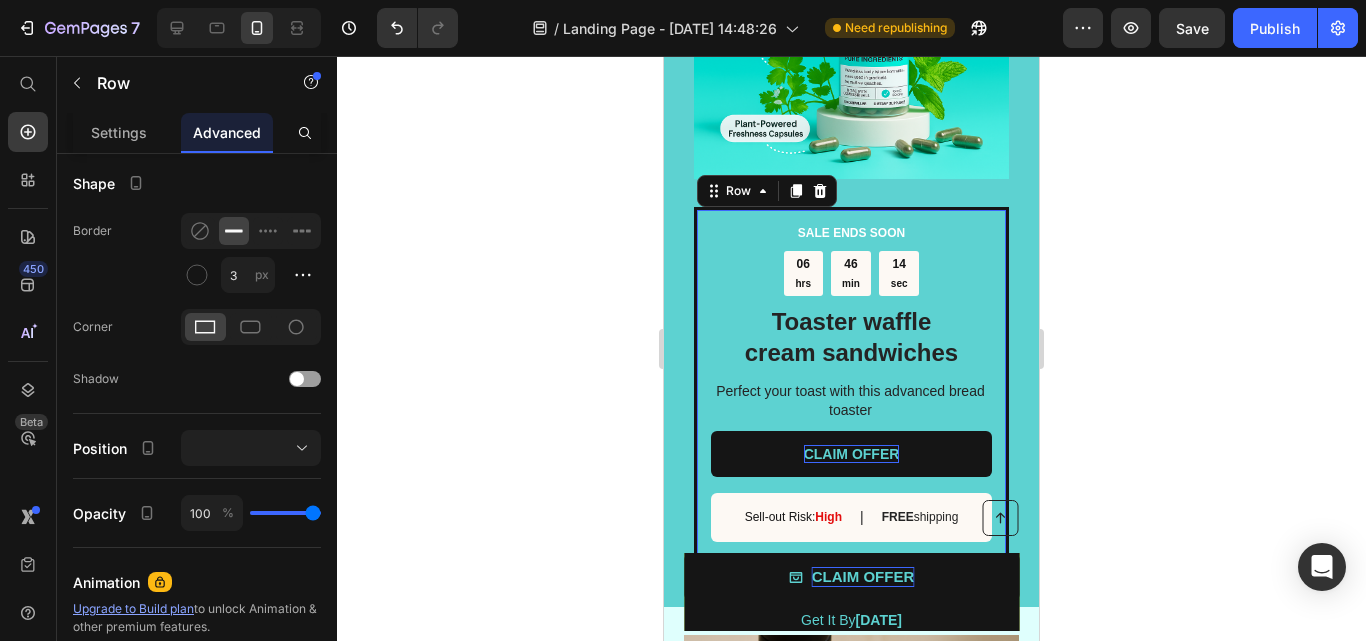 click 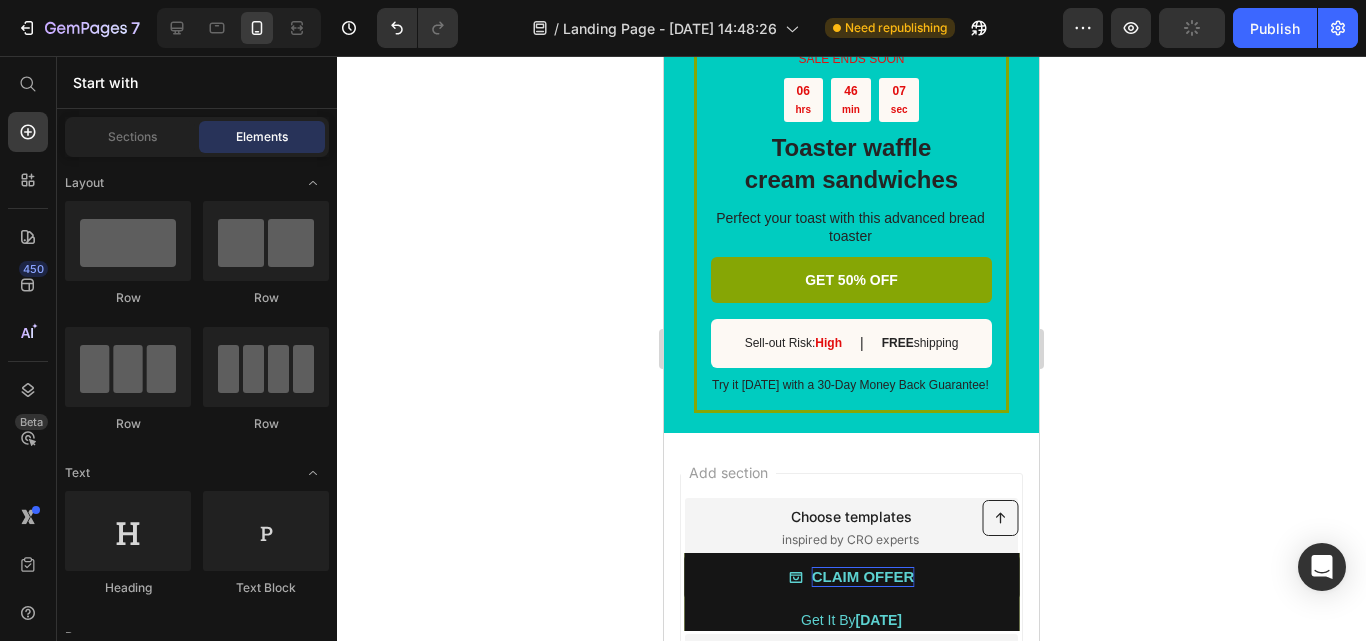 scroll, scrollTop: 6289, scrollLeft: 0, axis: vertical 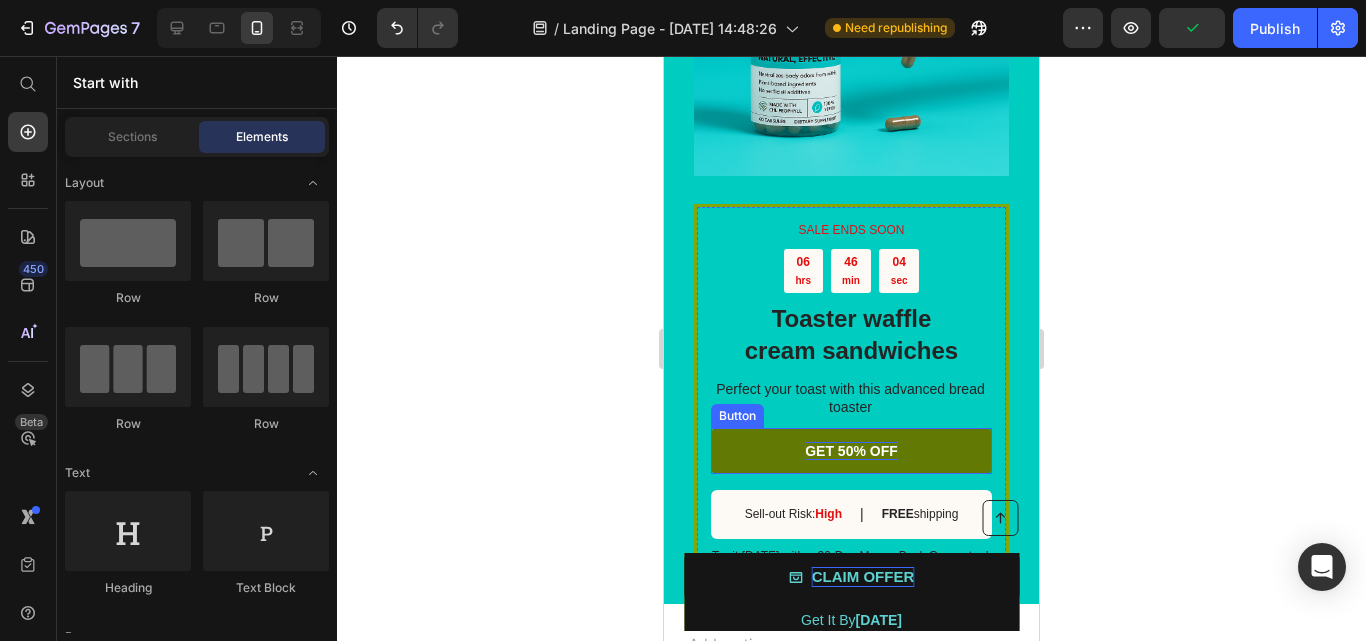 click on "GET 50% OFF" at bounding box center [851, 451] 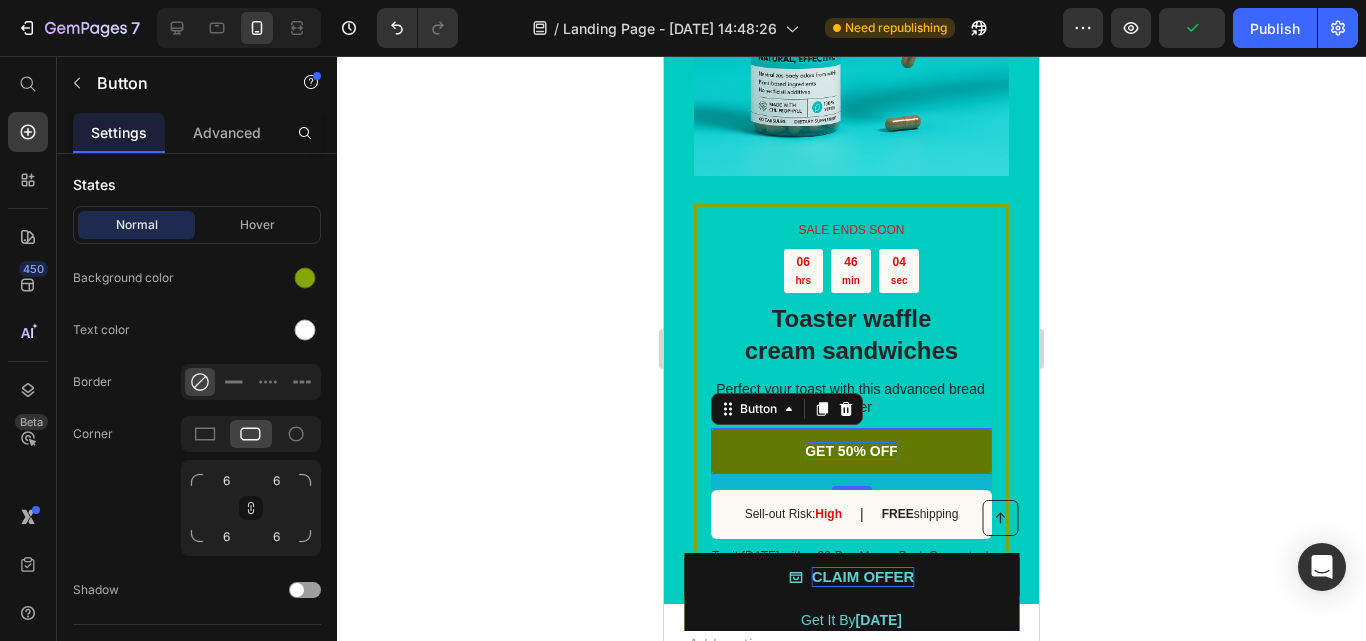 scroll, scrollTop: 0, scrollLeft: 0, axis: both 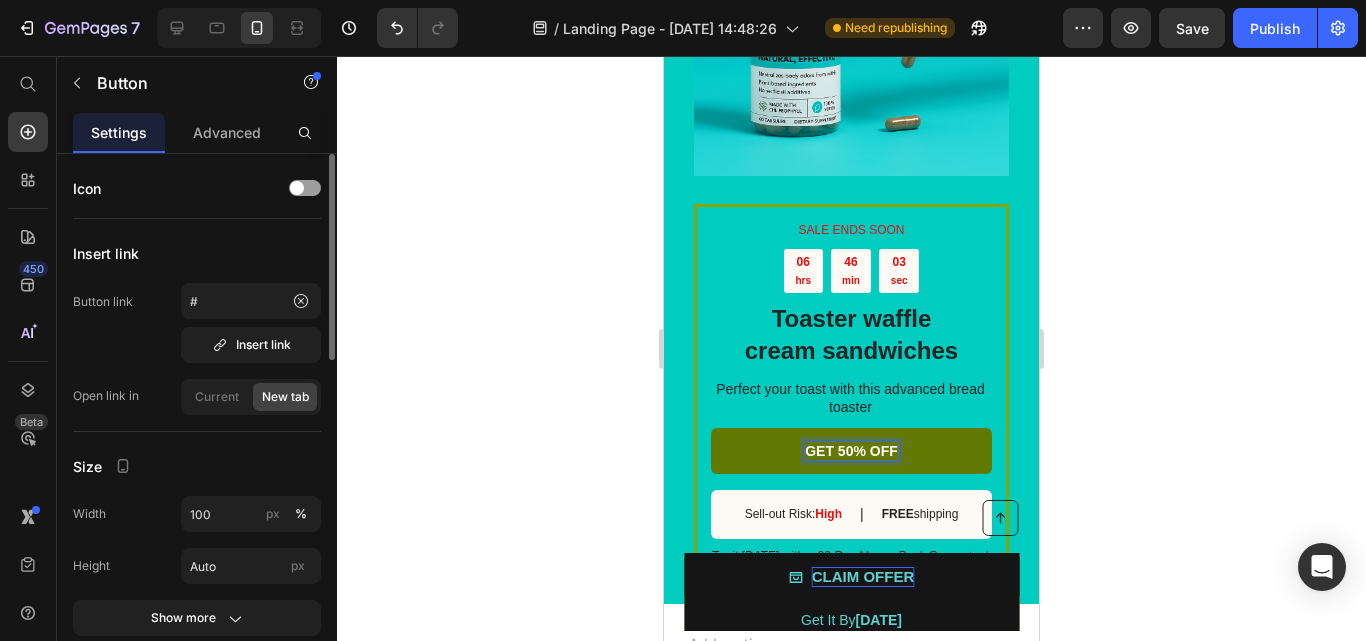 click on "GET 50% OFF" at bounding box center (851, 451) 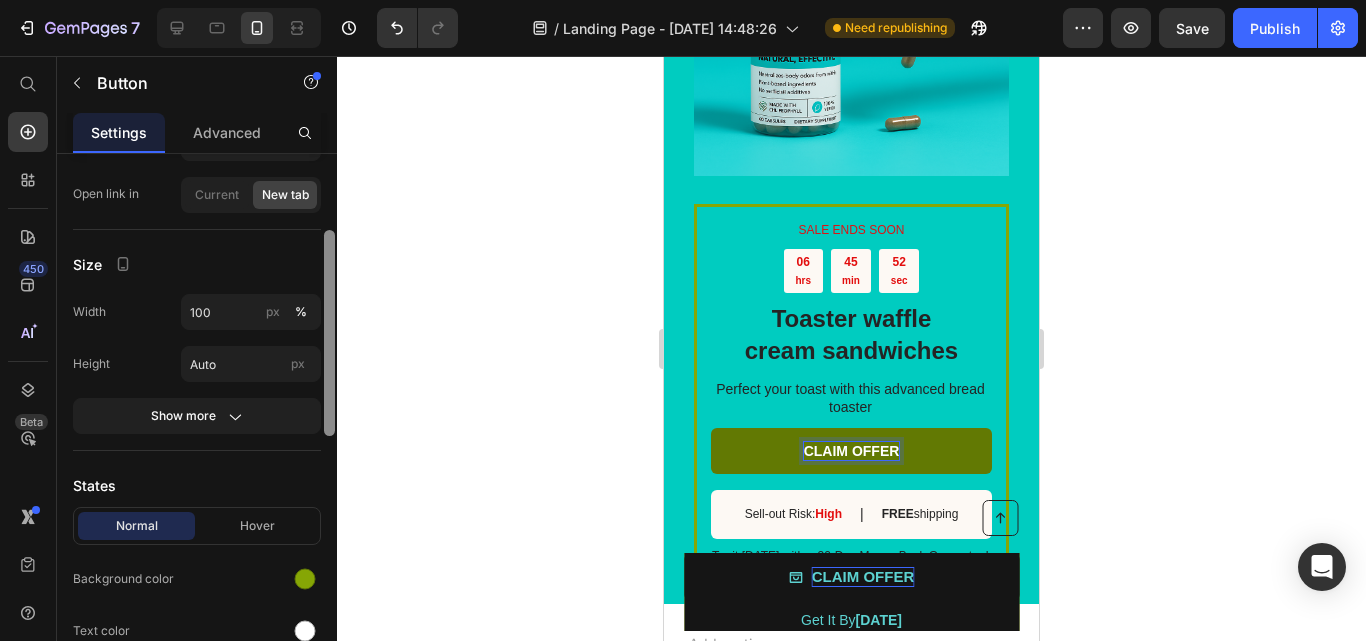 scroll, scrollTop: 478, scrollLeft: 0, axis: vertical 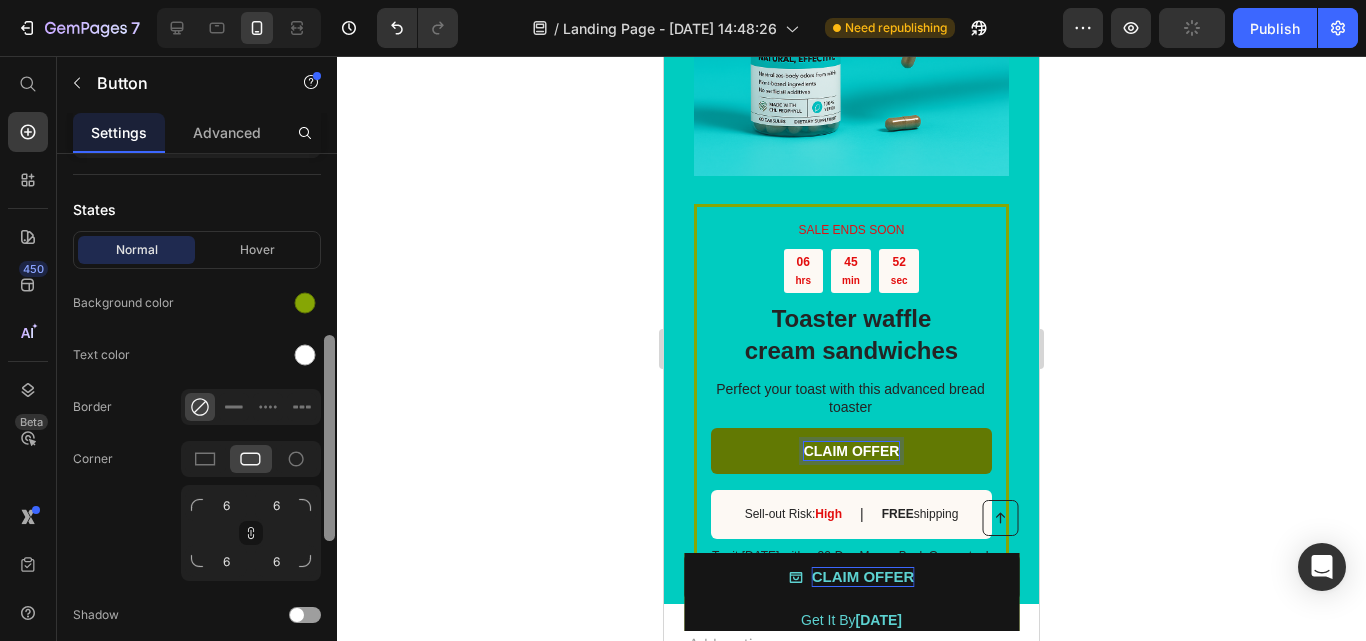 drag, startPoint x: 332, startPoint y: 327, endPoint x: 331, endPoint y: 509, distance: 182.00275 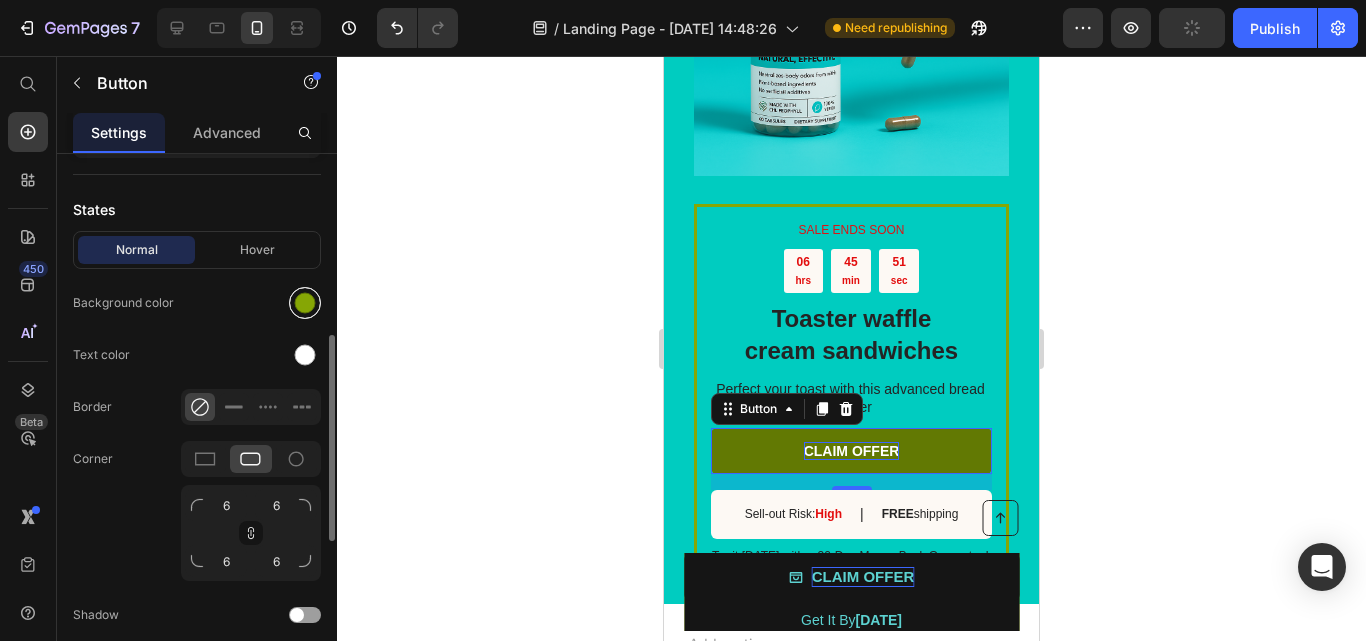 click at bounding box center (305, 303) 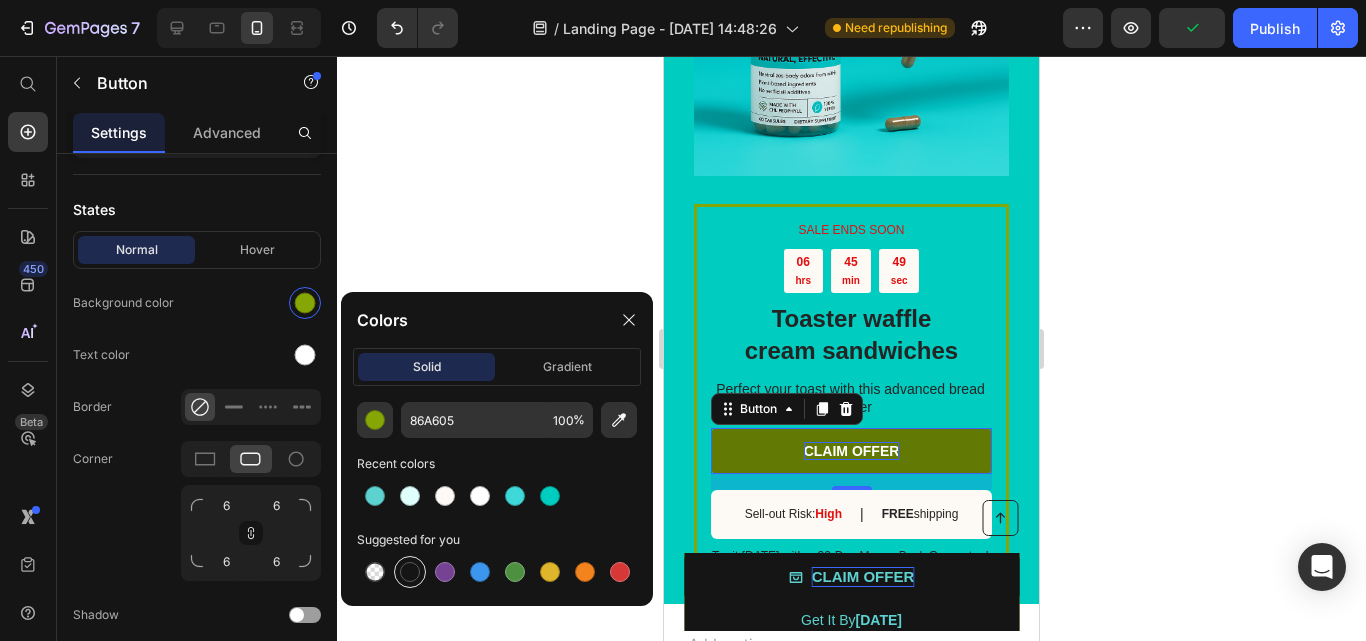 click at bounding box center (410, 572) 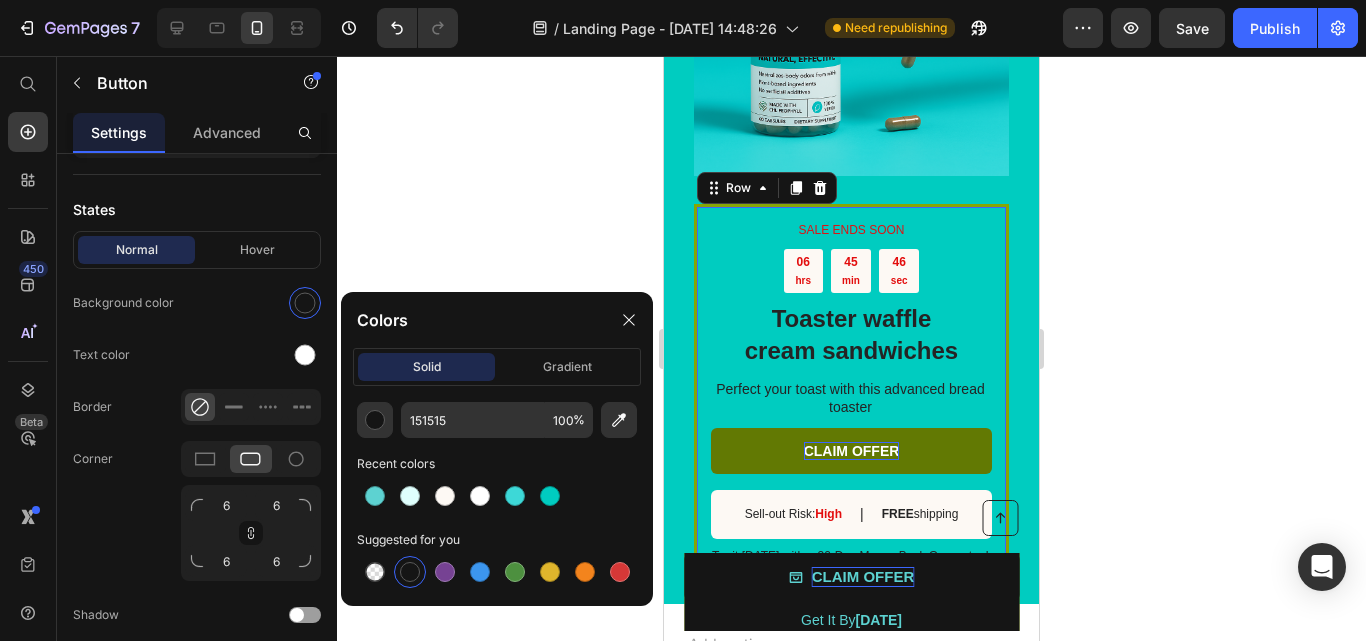 scroll, scrollTop: 0, scrollLeft: 0, axis: both 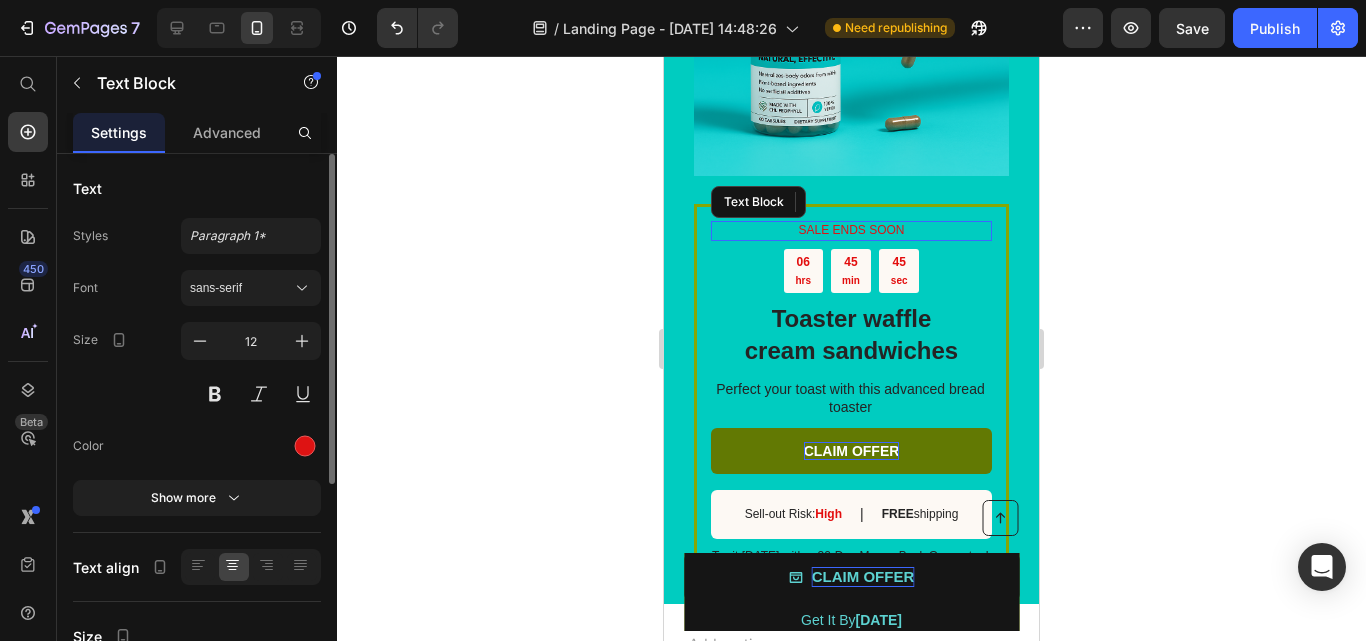 click on "SALE ENDS SOON" at bounding box center (851, 231) 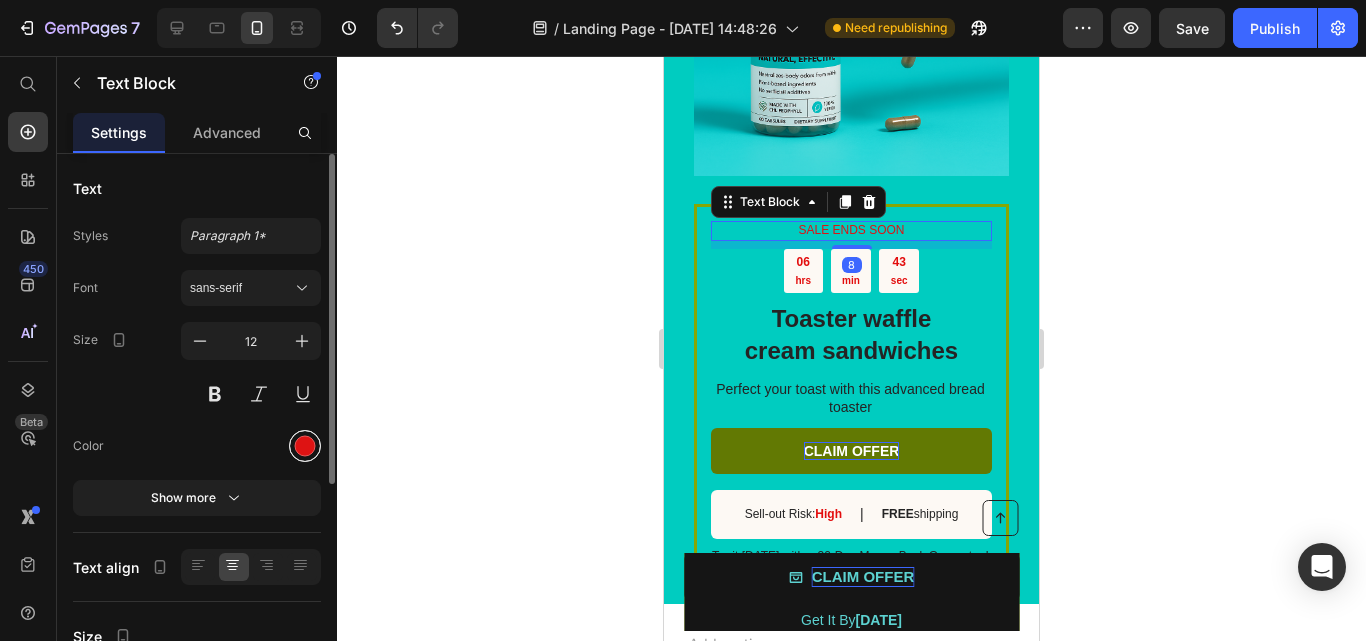 click at bounding box center (305, 446) 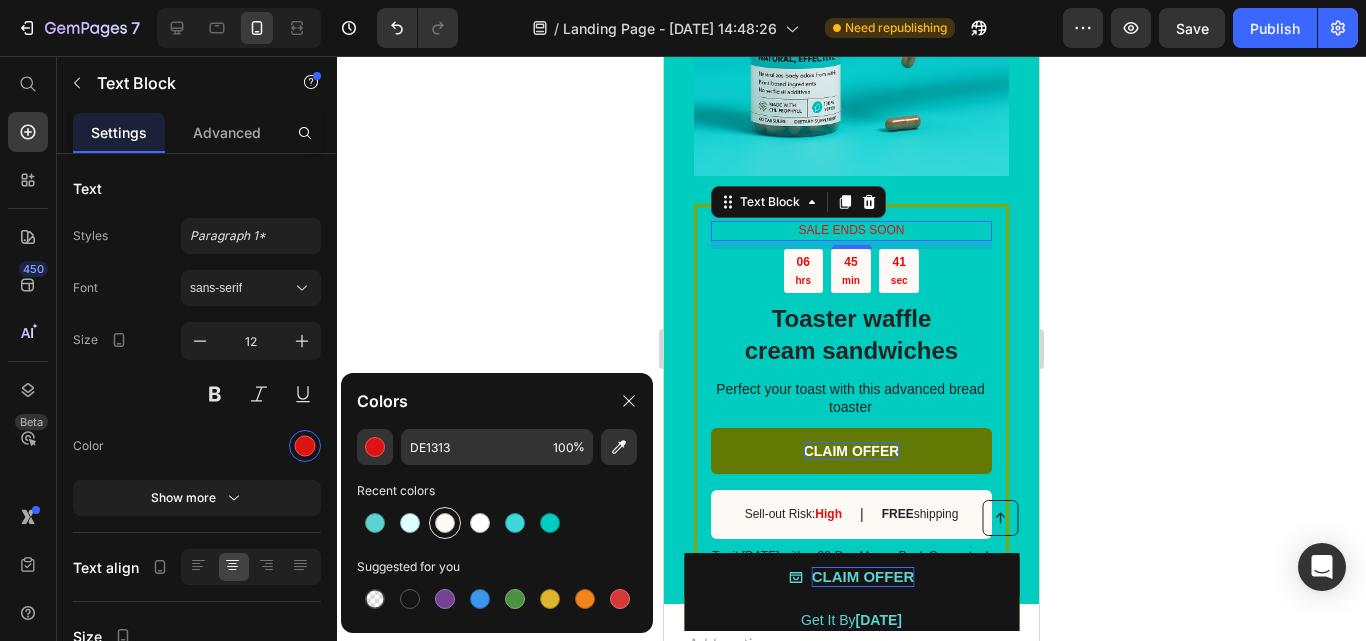 click at bounding box center (445, 523) 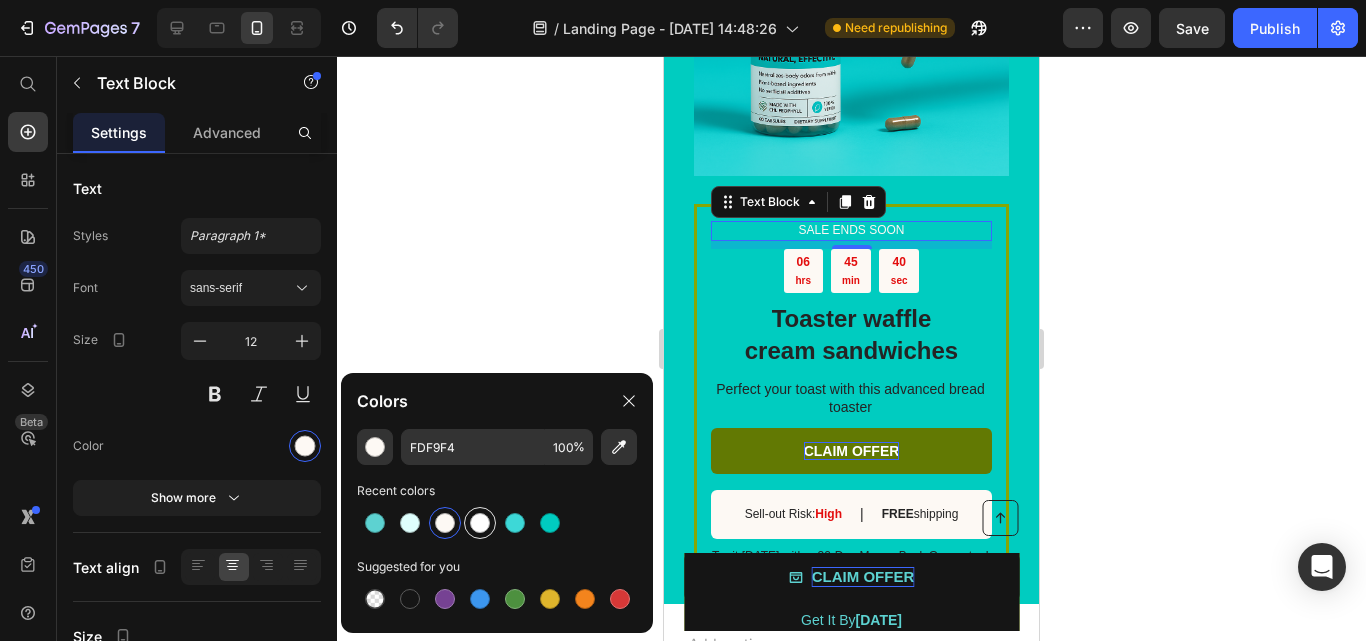 click at bounding box center [480, 523] 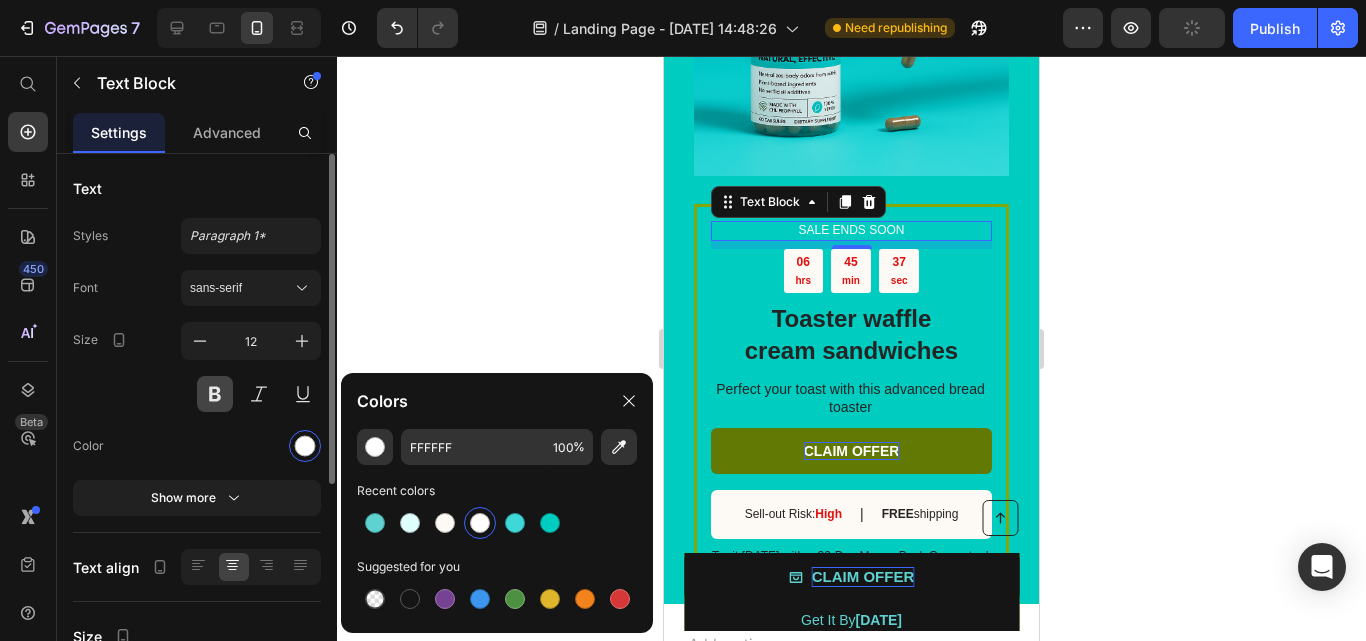 click at bounding box center (215, 394) 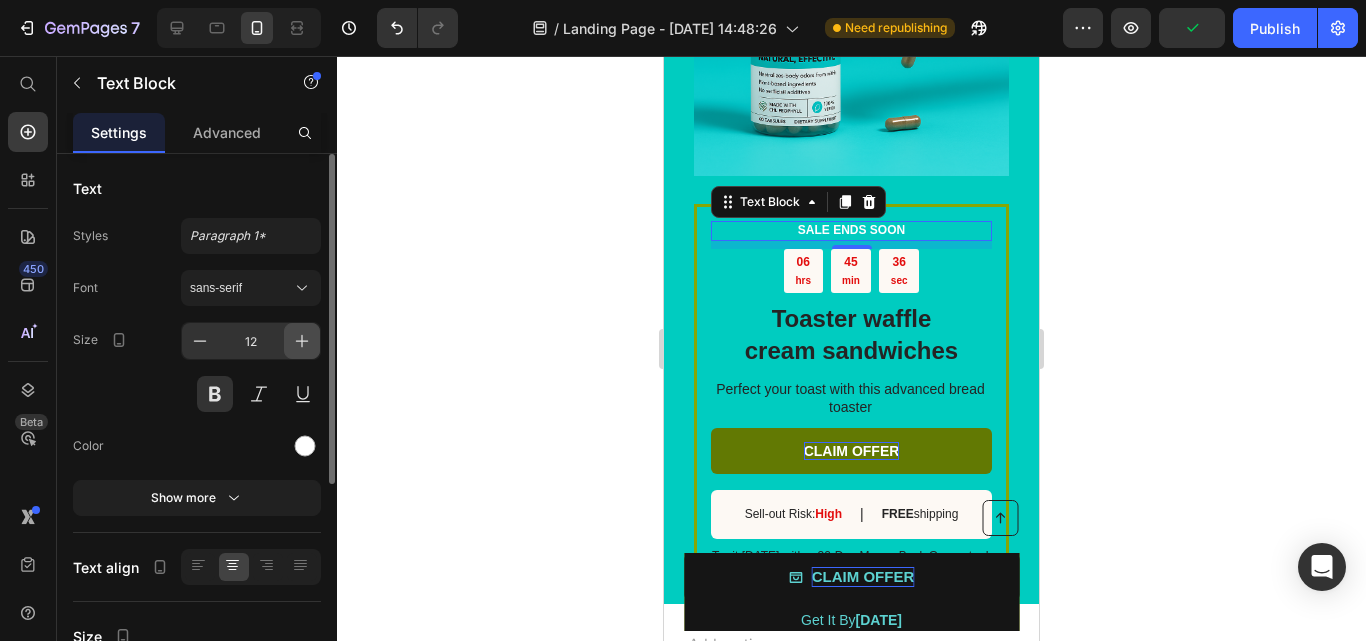 click at bounding box center [302, 341] 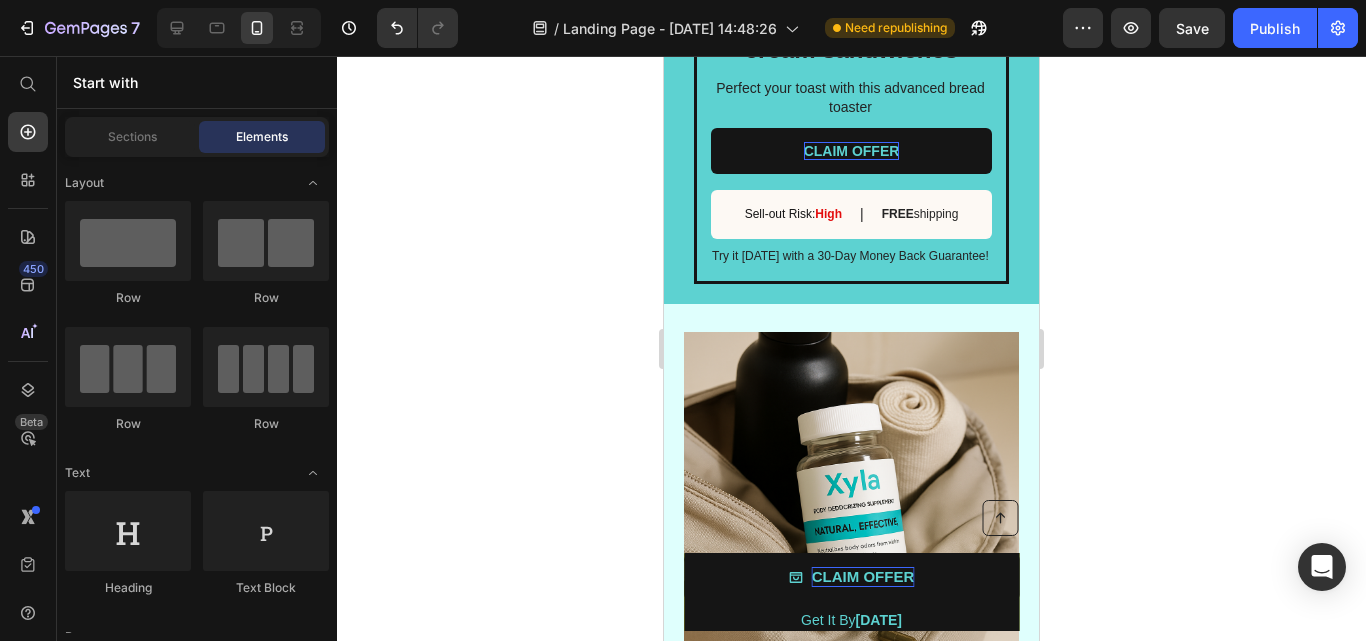 scroll, scrollTop: 3536, scrollLeft: 0, axis: vertical 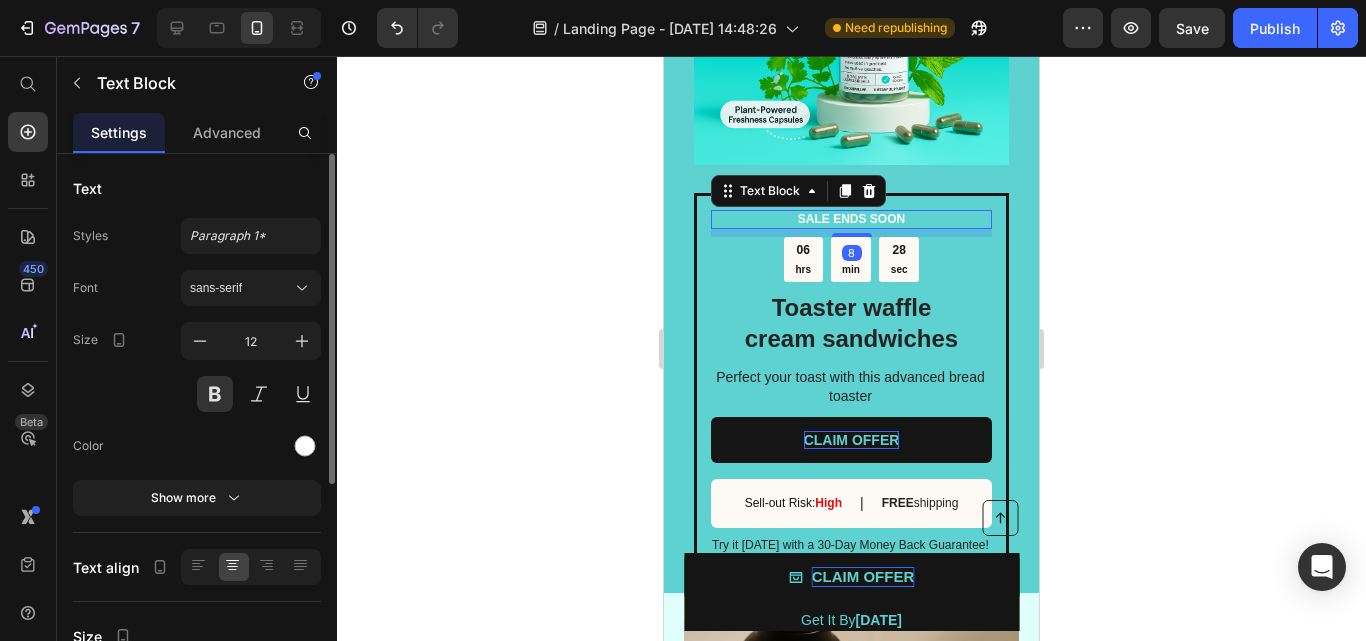 click on "SALE ENDS SOON" at bounding box center (851, 220) 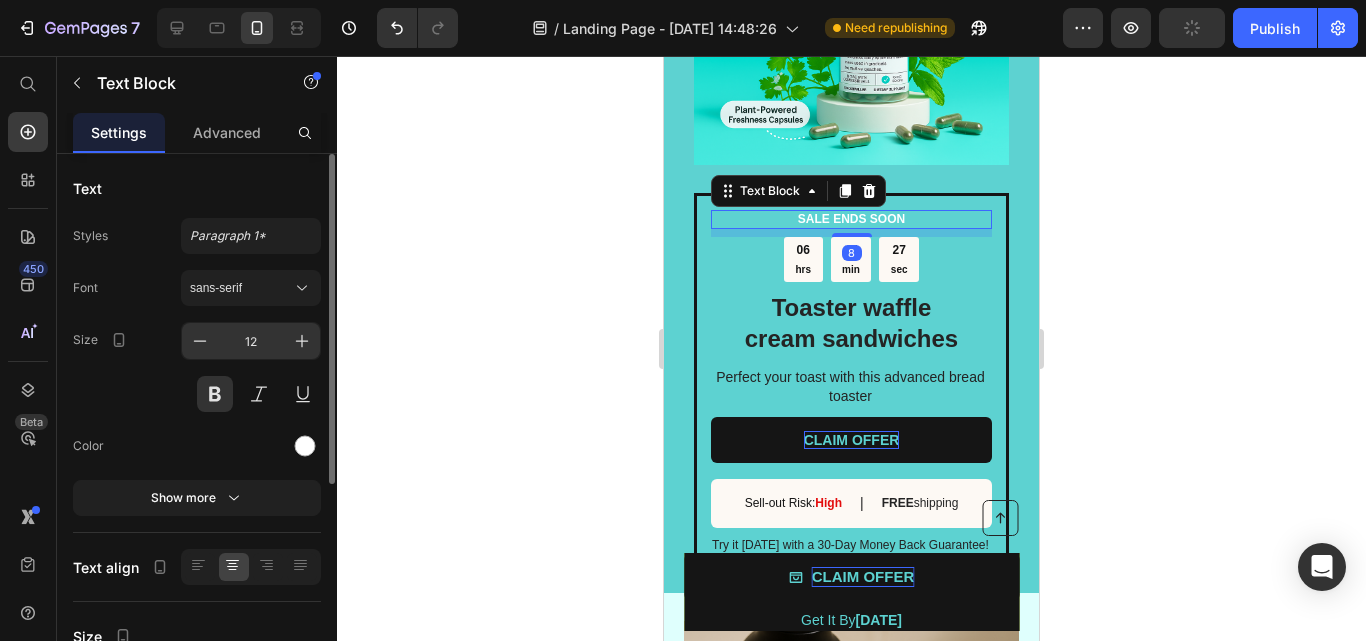 click on "12" 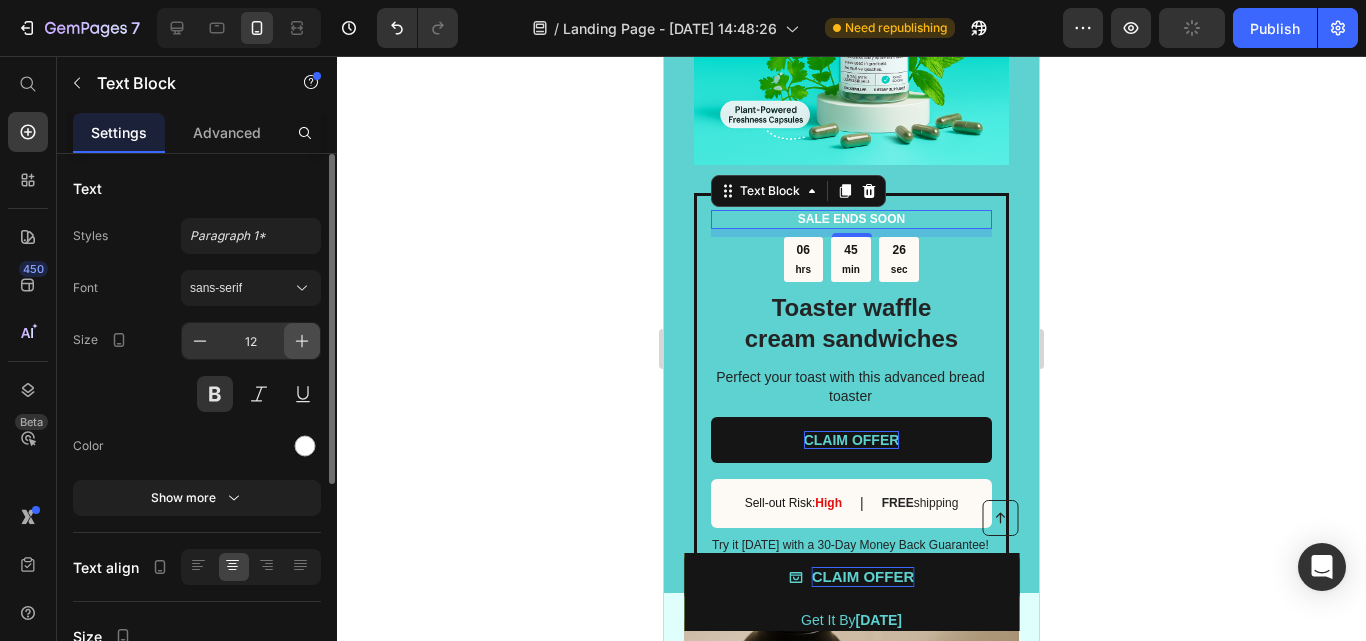 click at bounding box center [302, 341] 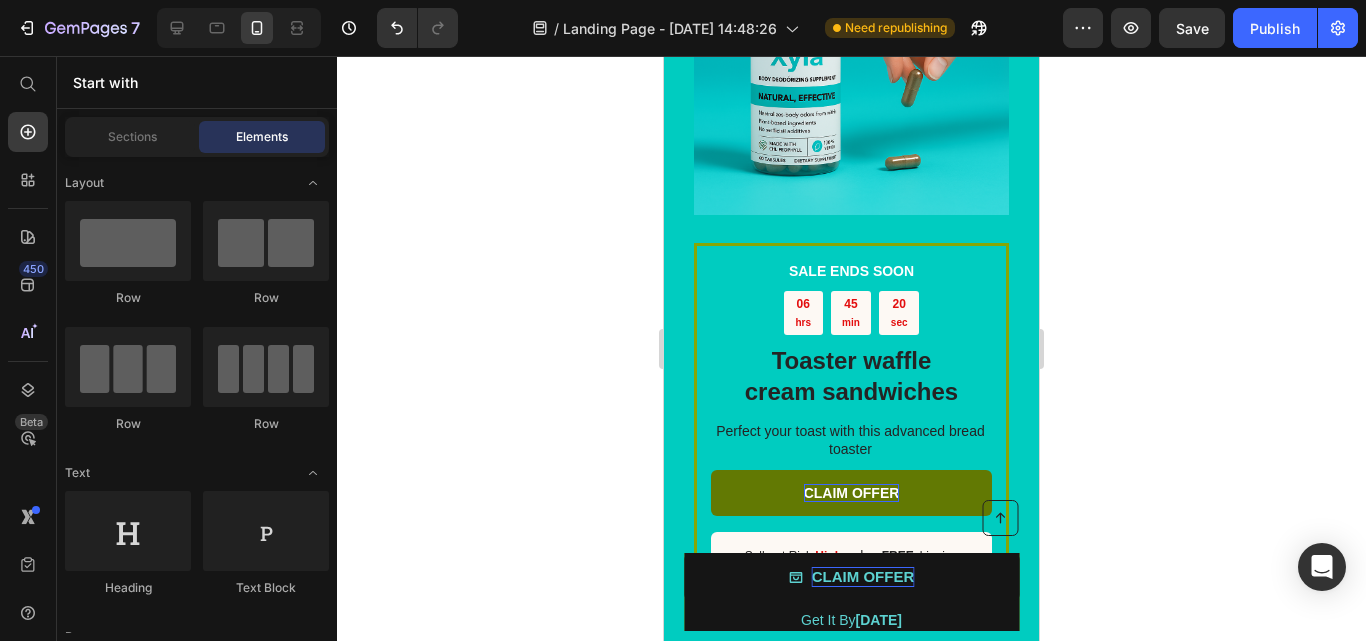 drag, startPoint x: 1032, startPoint y: 368, endPoint x: 1713, endPoint y: 629, distance: 729.3024 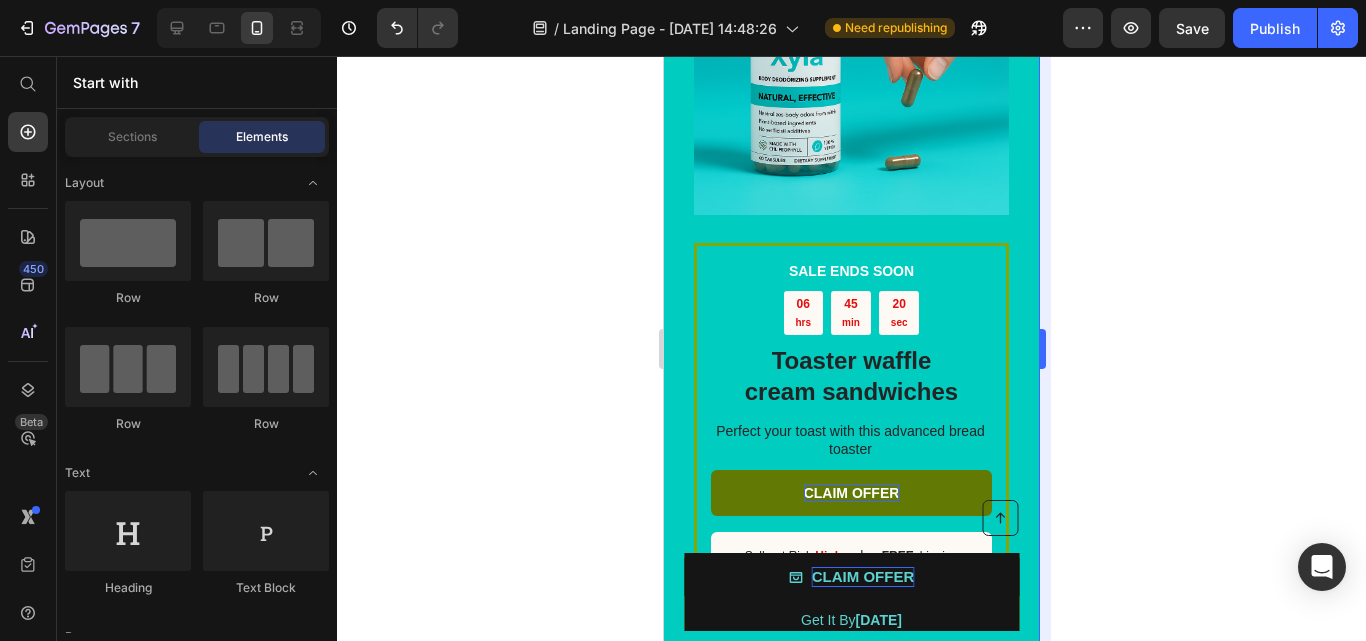 scroll, scrollTop: 6238, scrollLeft: 0, axis: vertical 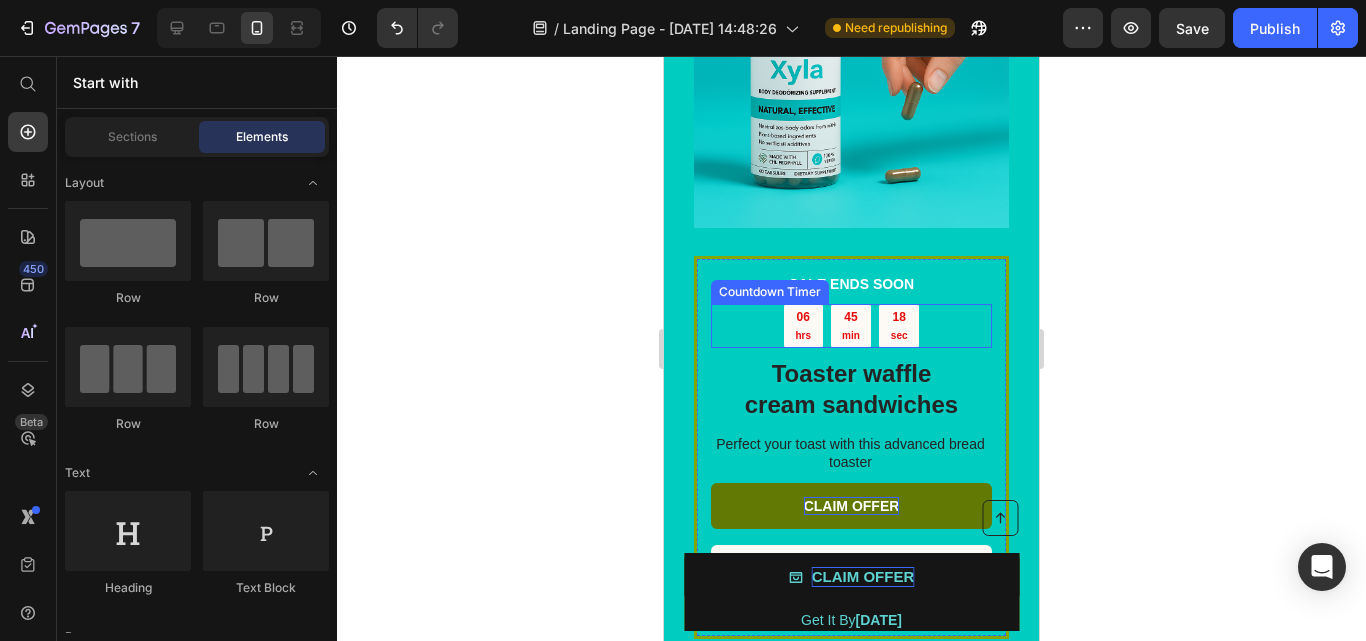 click on "hrs" at bounding box center [803, 335] 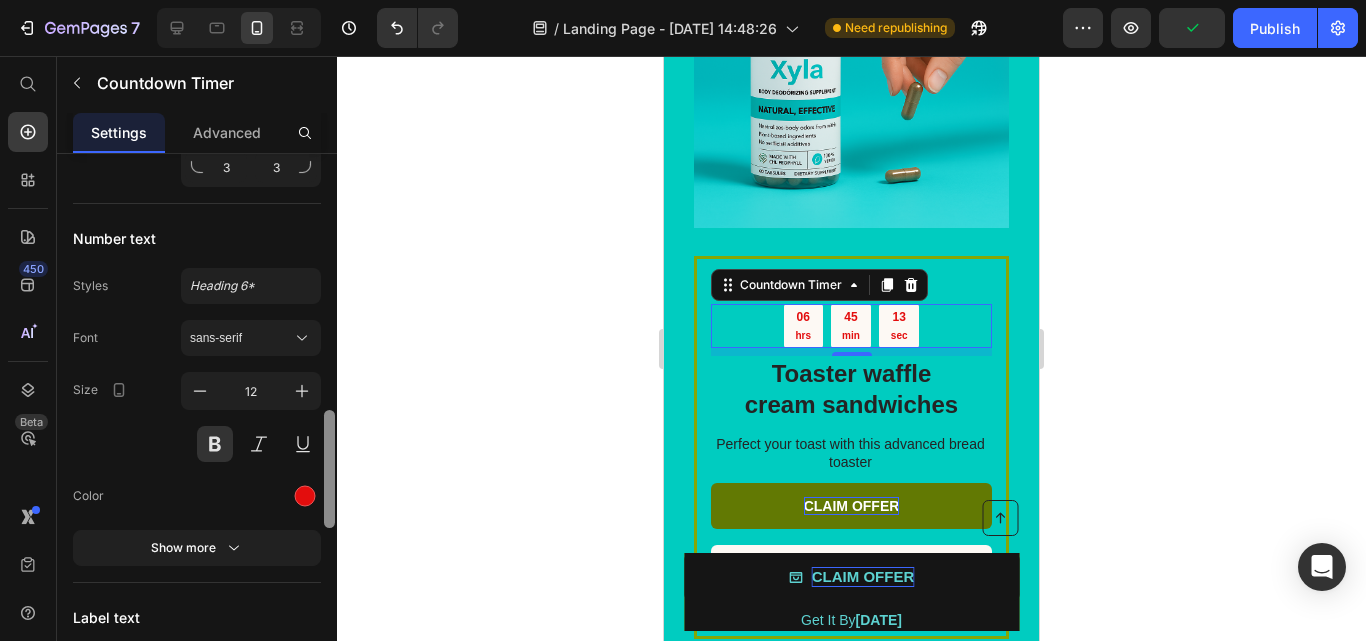 scroll, scrollTop: 1513, scrollLeft: 0, axis: vertical 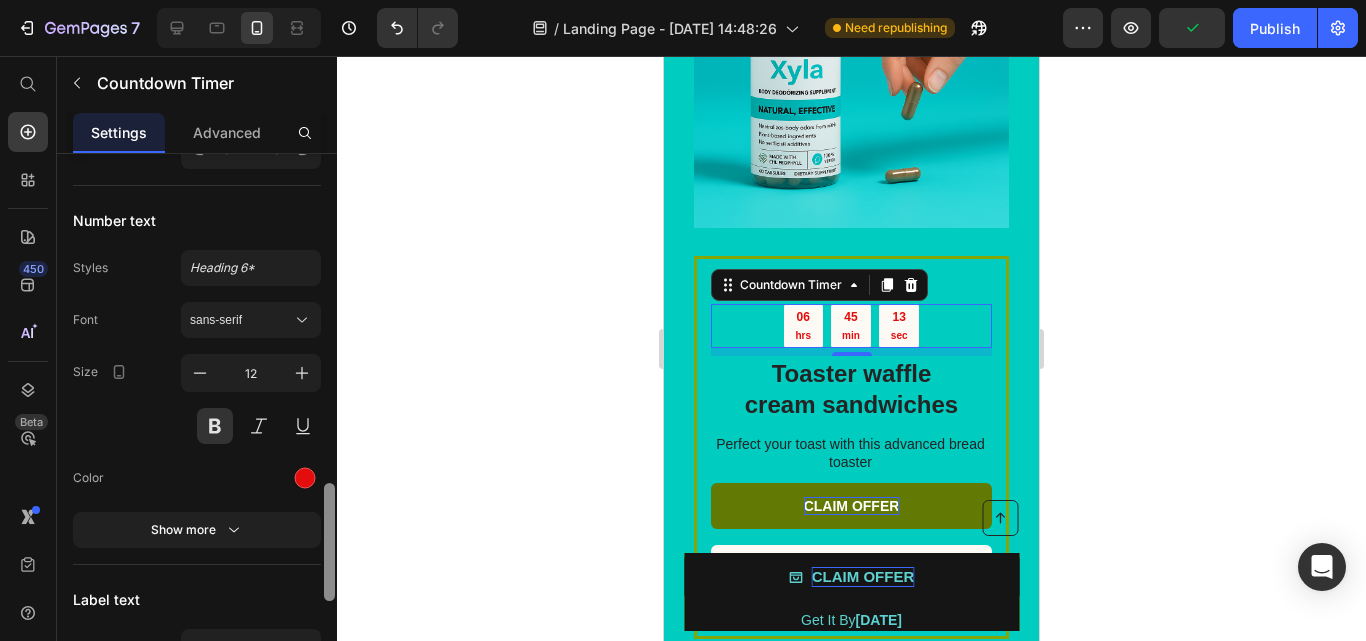 drag, startPoint x: 328, startPoint y: 255, endPoint x: 320, endPoint y: 584, distance: 329.09726 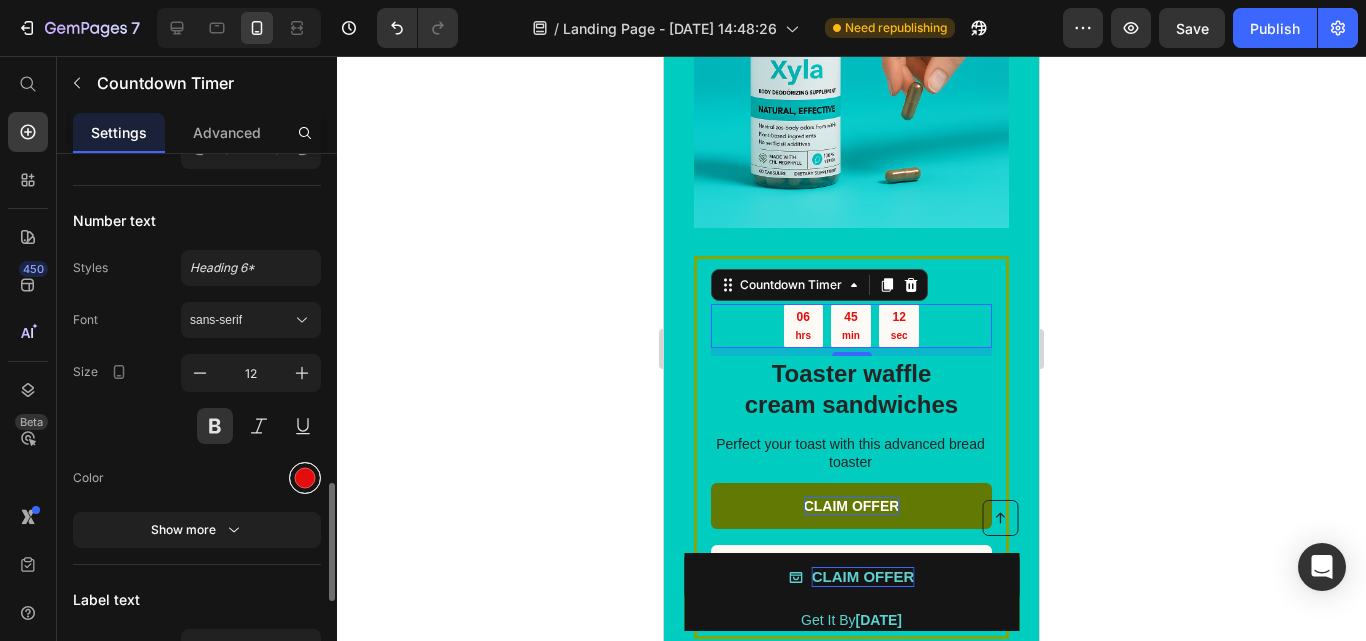 click at bounding box center [305, 478] 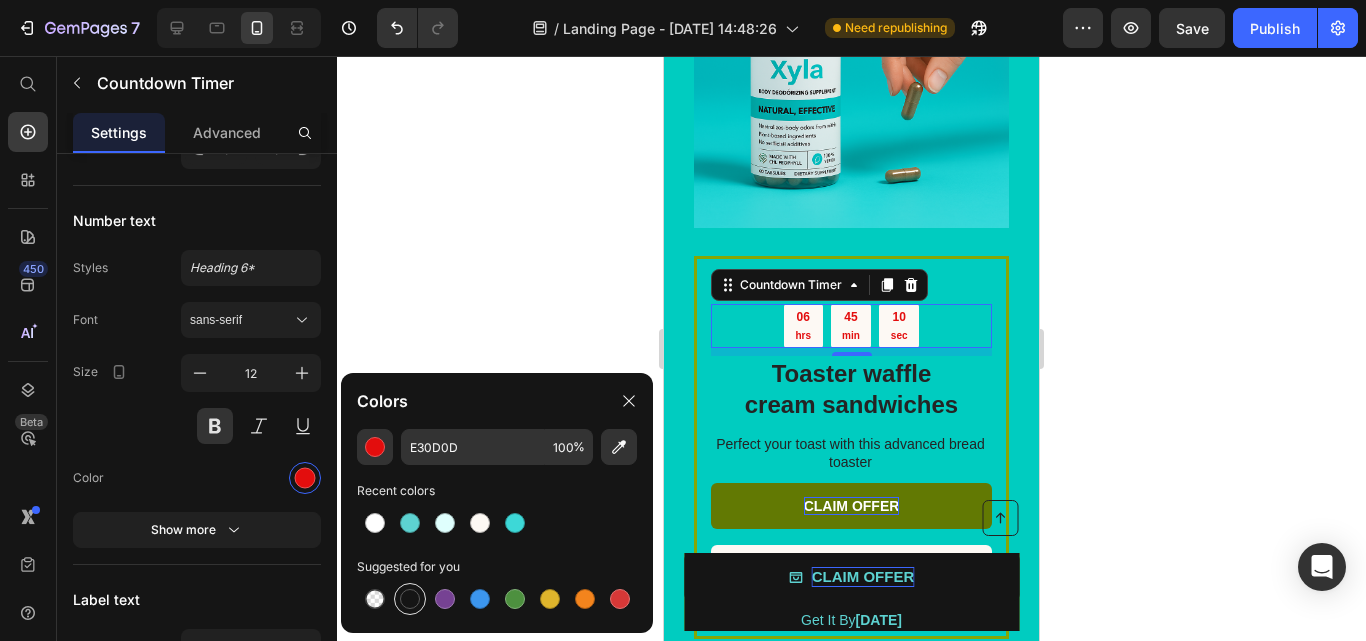 click at bounding box center (410, 599) 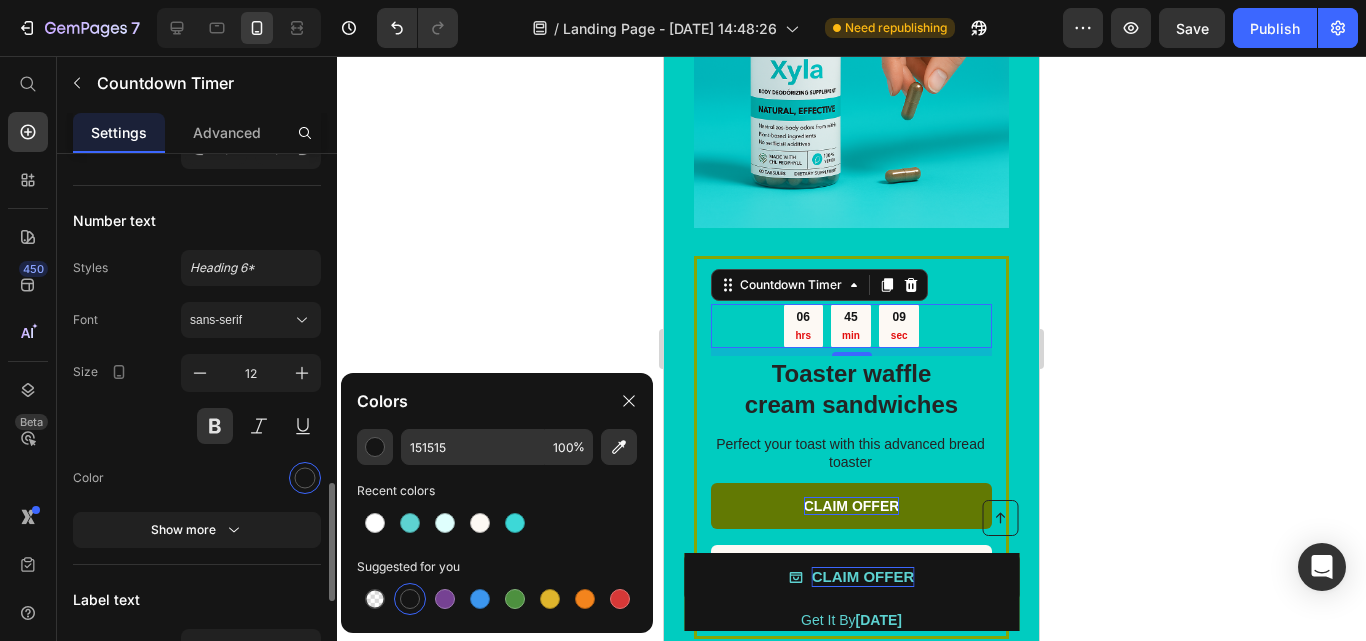 click on "Countdown settings Type Auto-renew Hours 10 Mins 30 am Auto hide when timeout Label Week Day Hour hrs Minute min Second sec Redirect after expired Source URL #  Insert link   Open link in  Current New tab Item settings Background color Column gap 8 px Vertical spacing 0 px Padding Custom Countdown states Normal Hover Border Corner 3 3 3 3 Number text Styles Heading 6* Font sans-serif Size 12 Color Show more Label text Styles Paragraph 2* Font sans-serif Size 10 Color Show more Align" at bounding box center (197, -157) 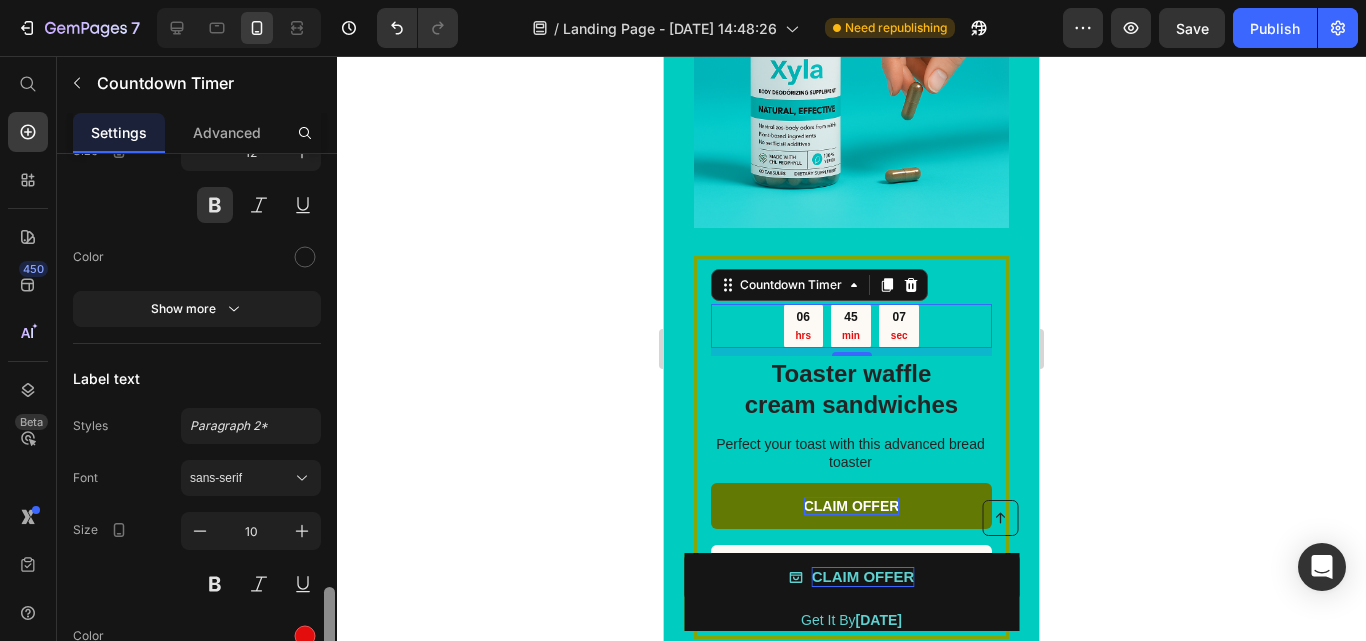 scroll, scrollTop: 1784, scrollLeft: 0, axis: vertical 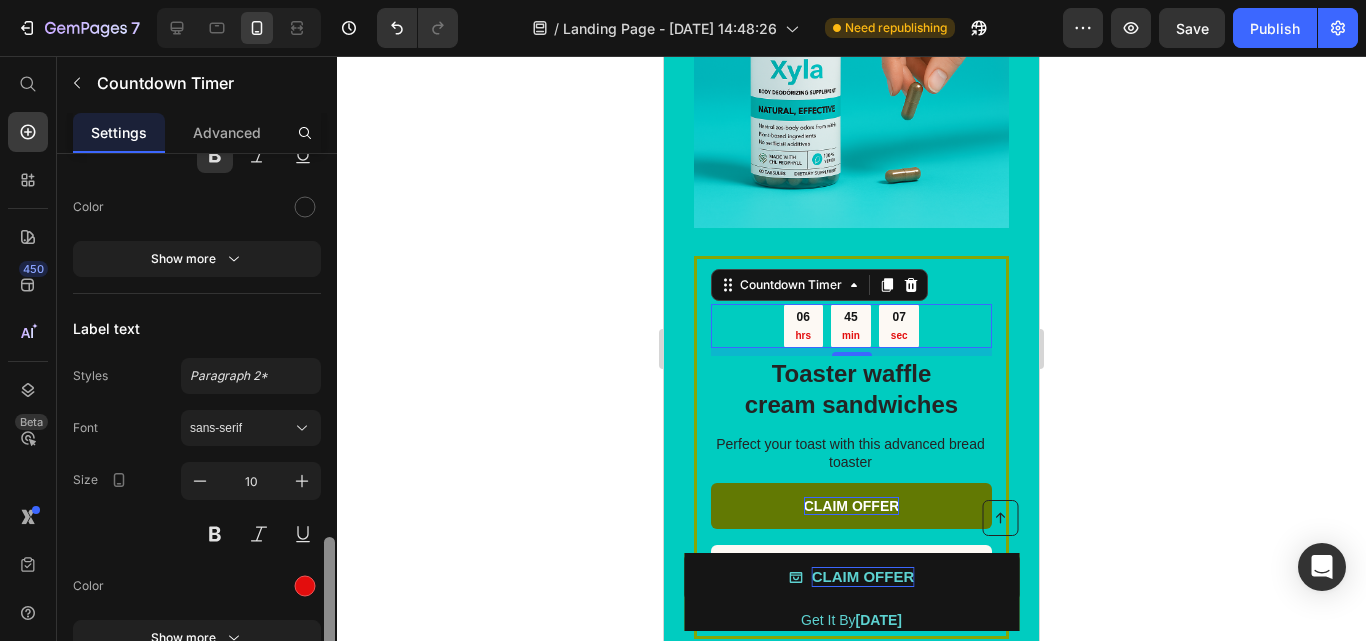 drag, startPoint x: 330, startPoint y: 570, endPoint x: 329, endPoint y: 629, distance: 59.008472 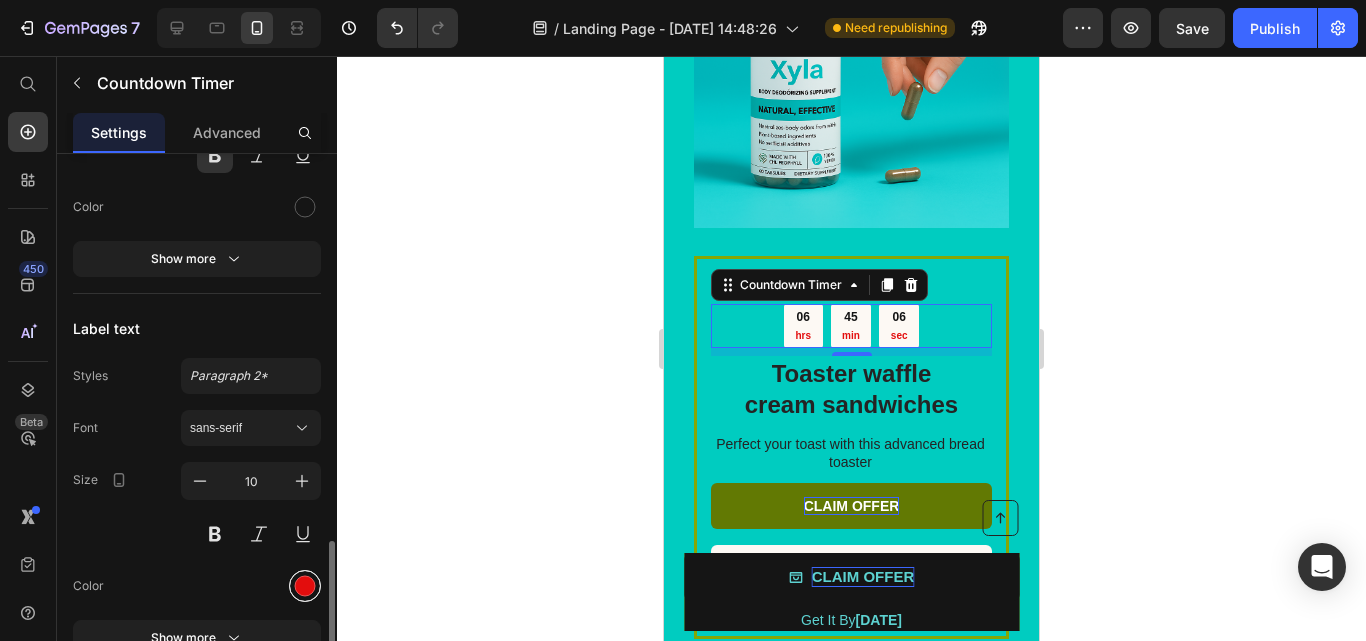 click at bounding box center (305, 586) 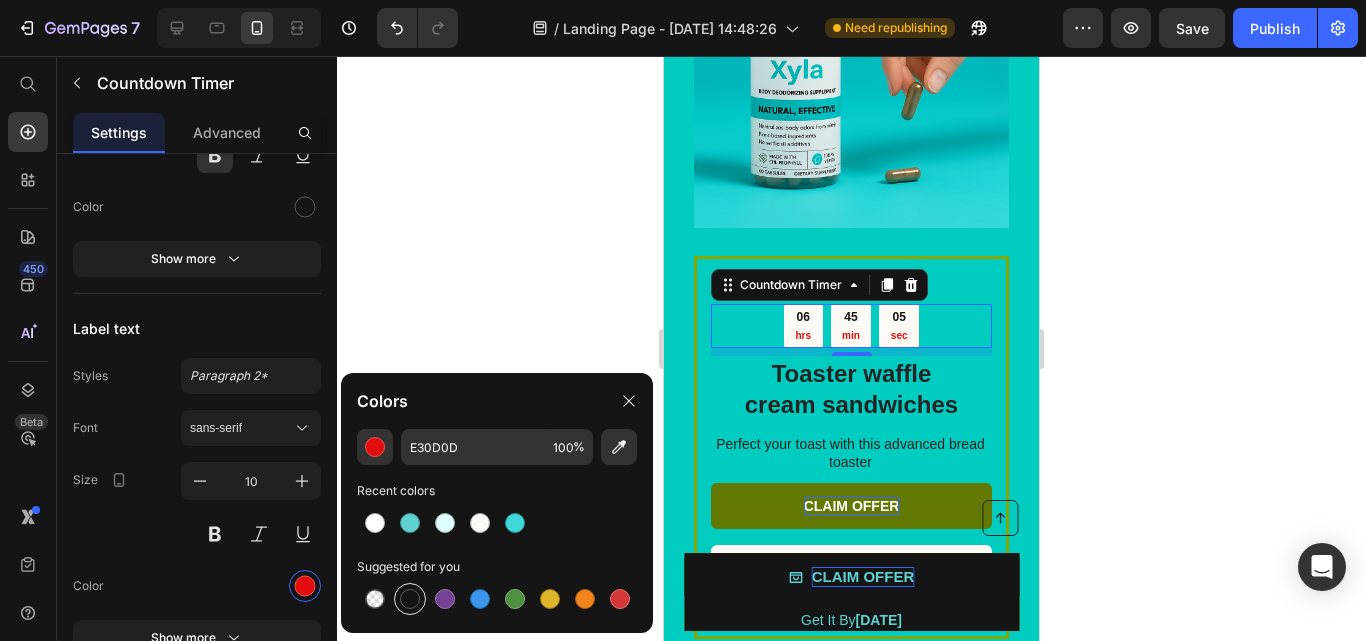 click at bounding box center (410, 599) 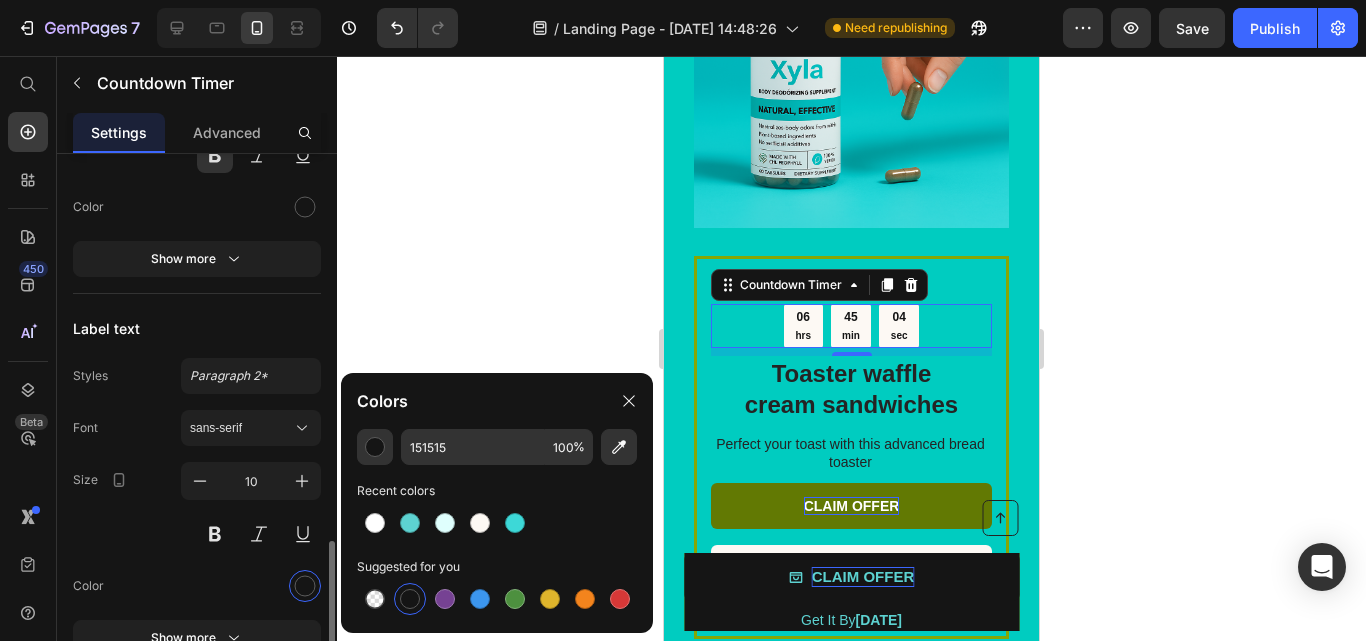 click at bounding box center [251, 586] 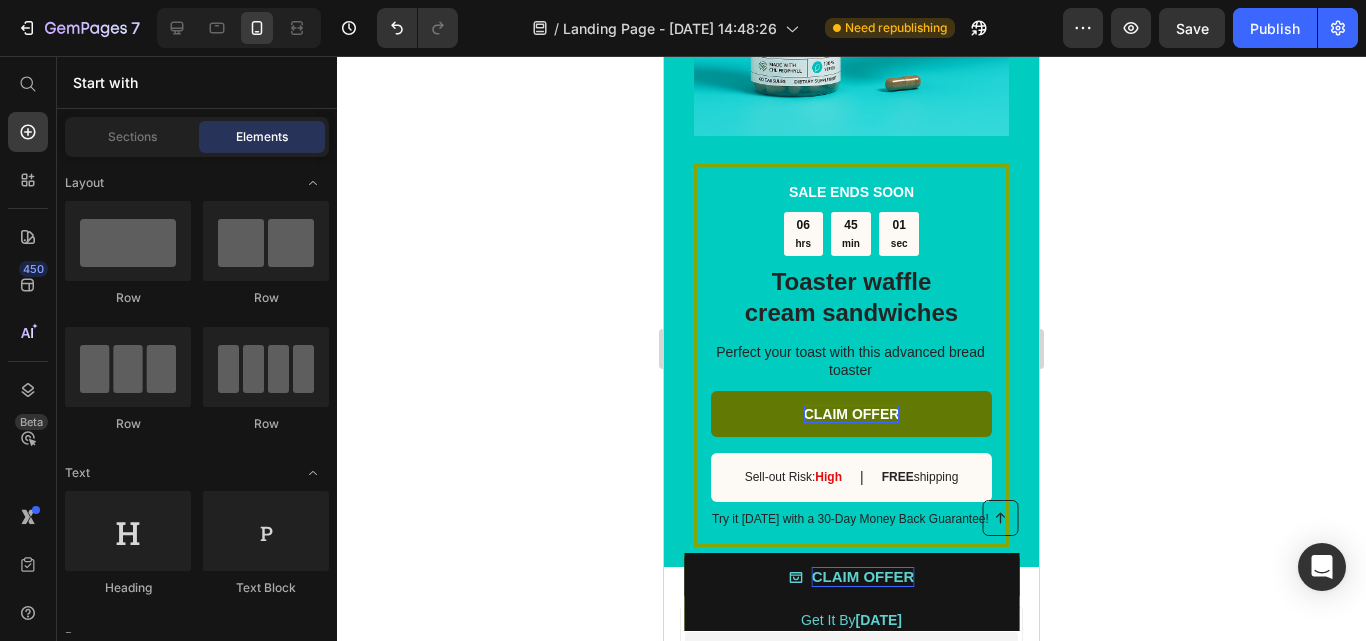scroll, scrollTop: 6343, scrollLeft: 0, axis: vertical 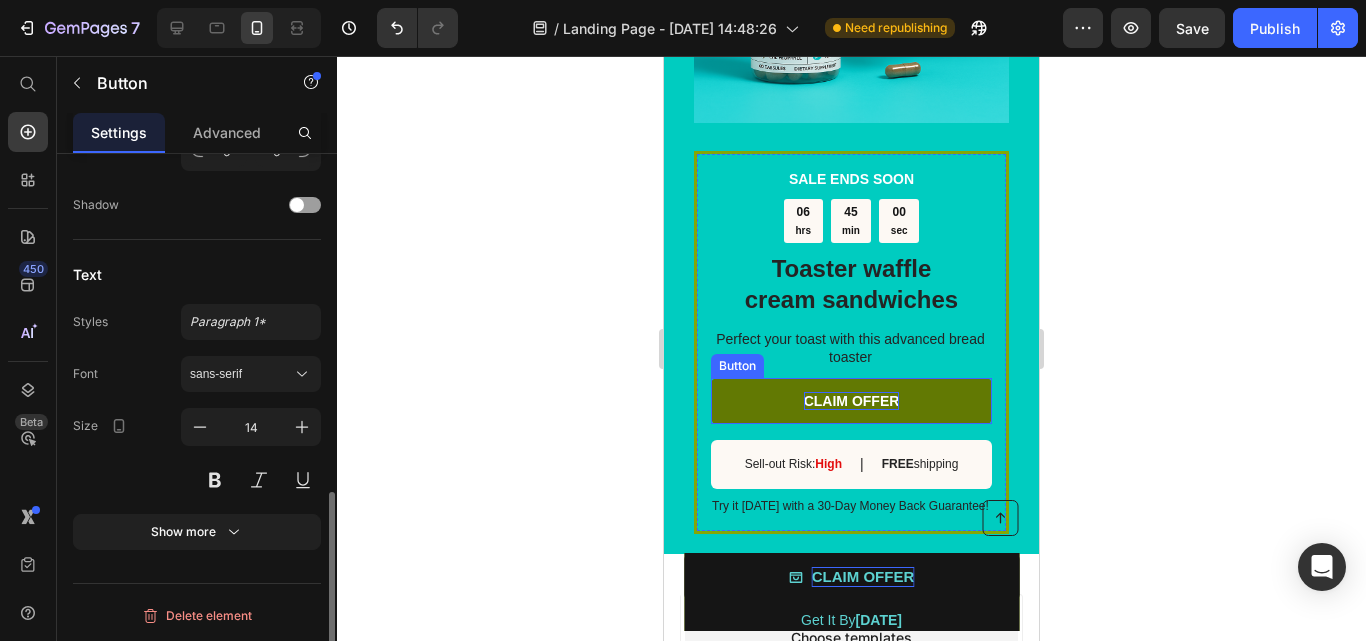 click on "CLAIM OFFER" at bounding box center [852, 401] 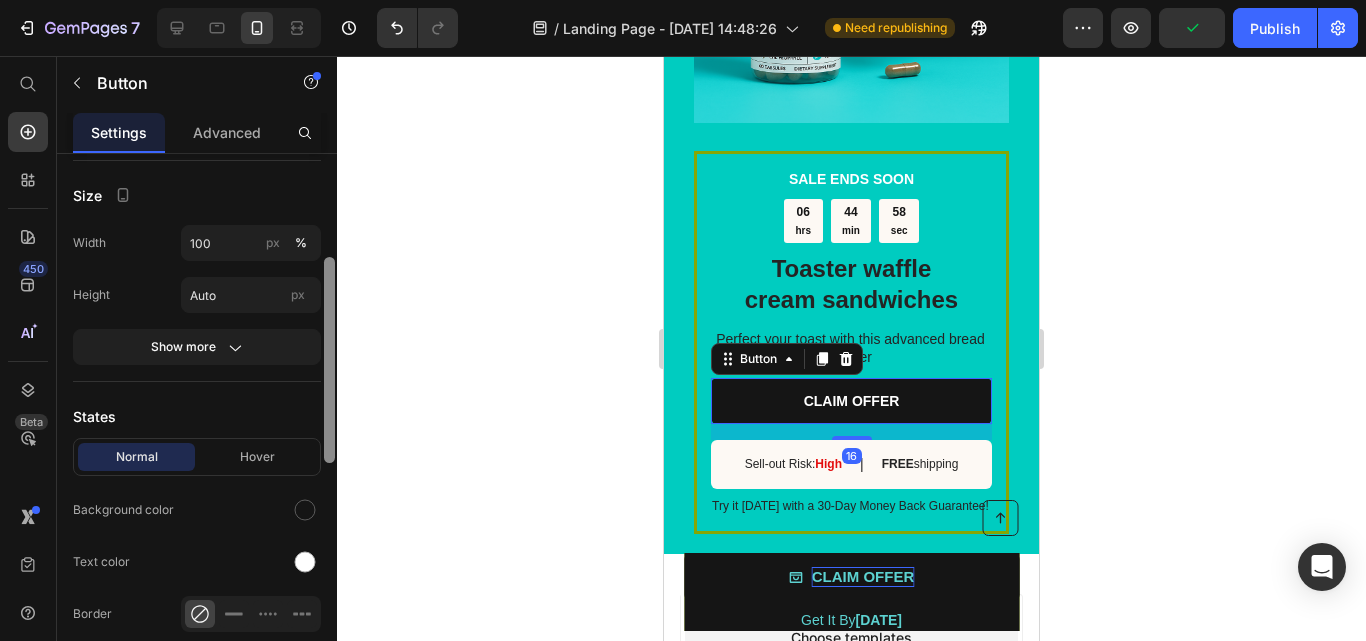 scroll, scrollTop: 386, scrollLeft: 0, axis: vertical 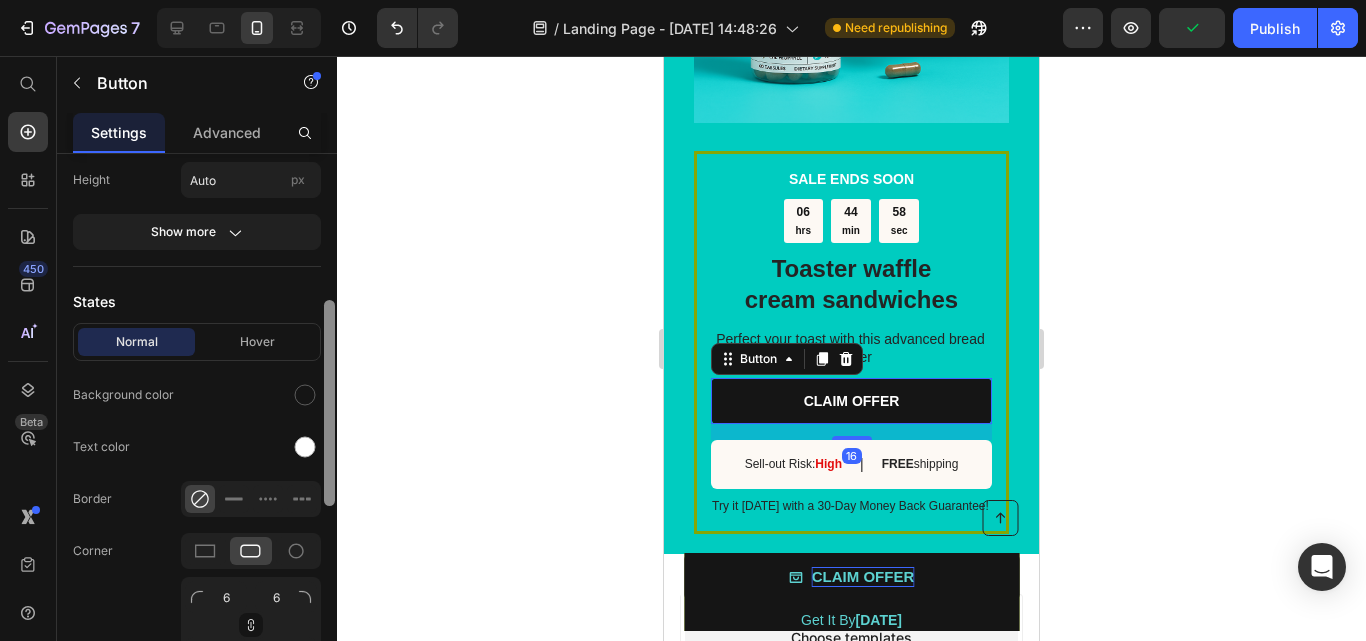 drag, startPoint x: 326, startPoint y: 342, endPoint x: 334, endPoint y: 483, distance: 141.22676 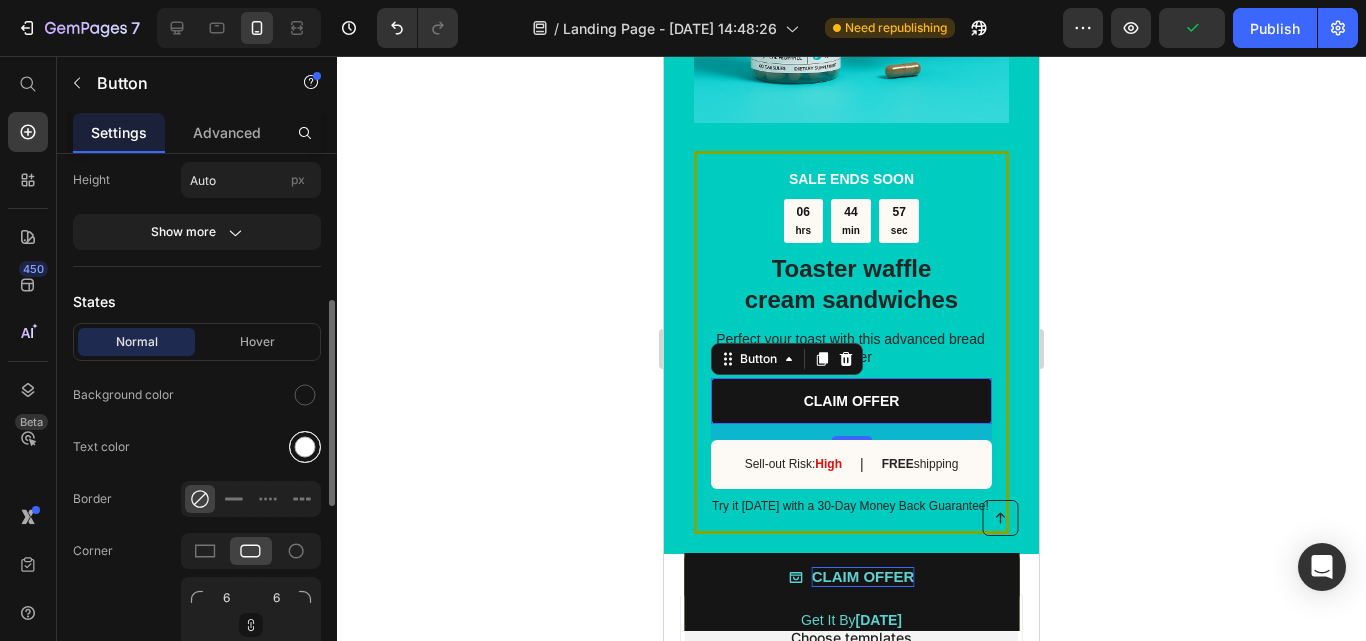 click at bounding box center (305, 447) 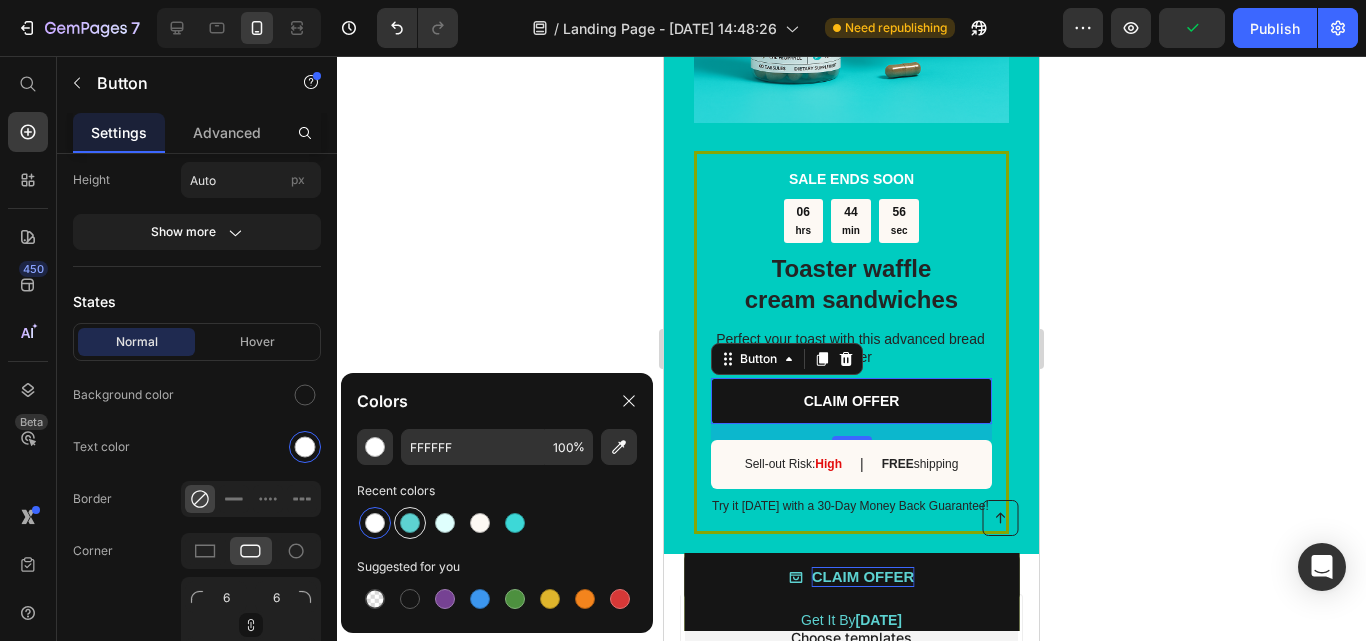 click at bounding box center (410, 523) 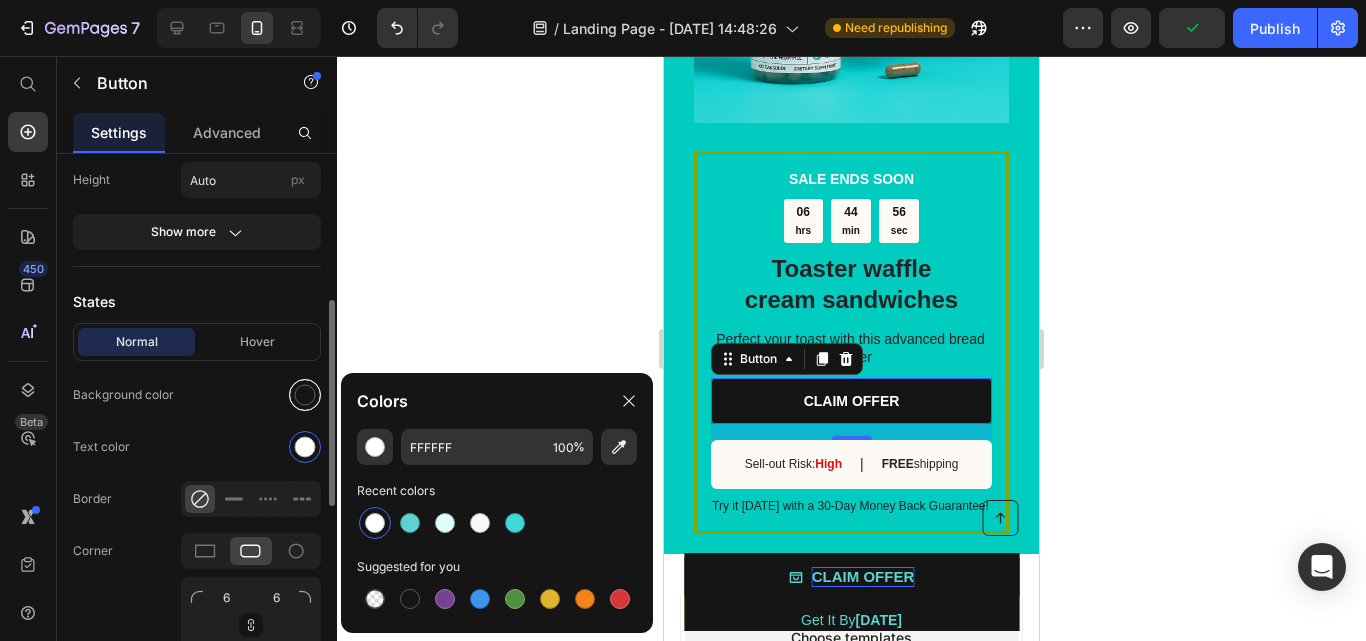 type on "5DD2D1" 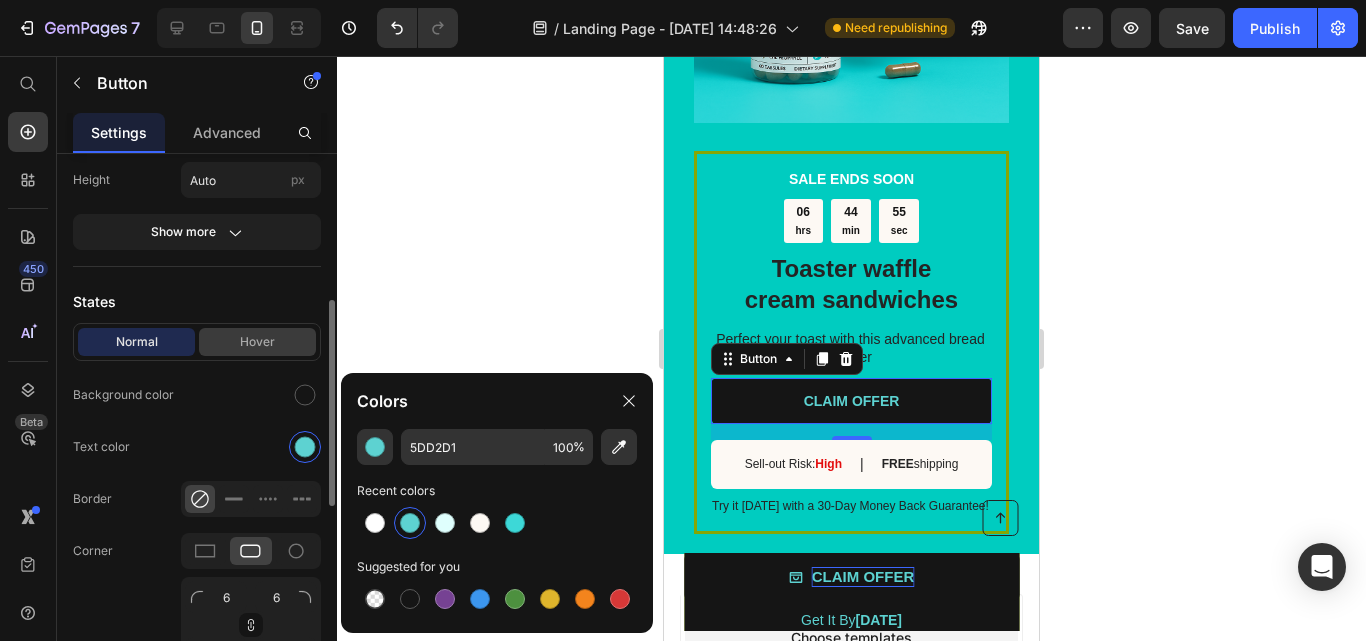 click on "Hover" at bounding box center (257, 342) 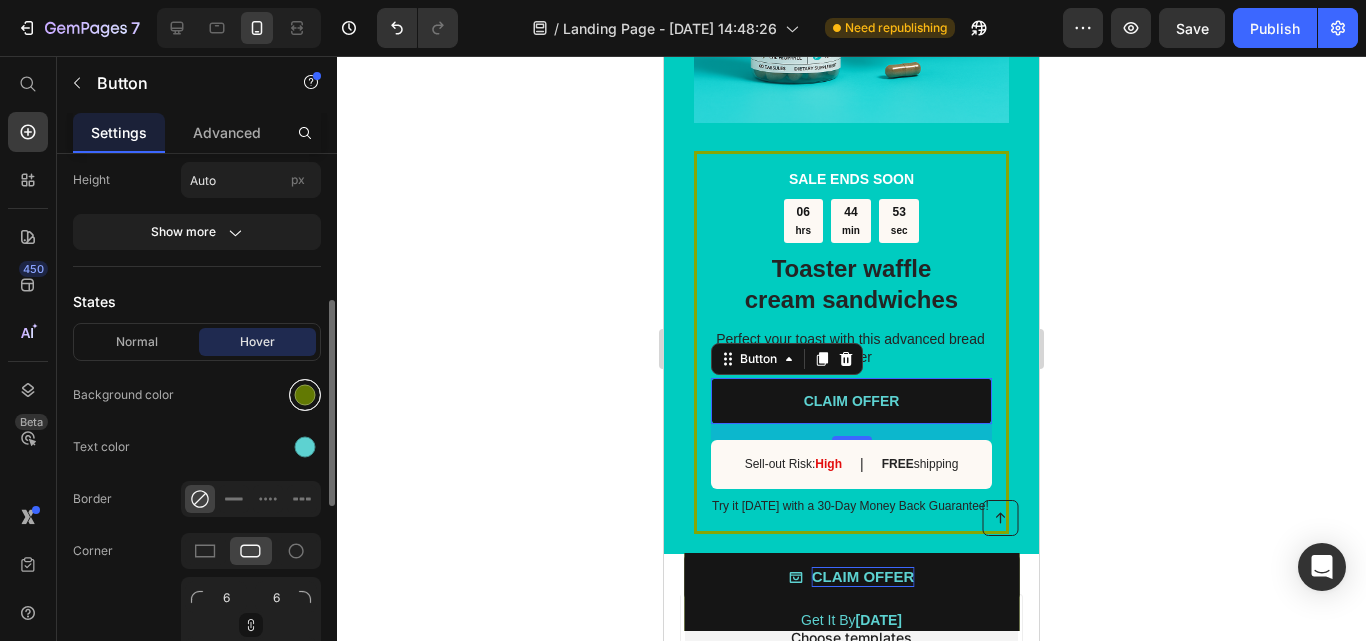 click at bounding box center (305, 395) 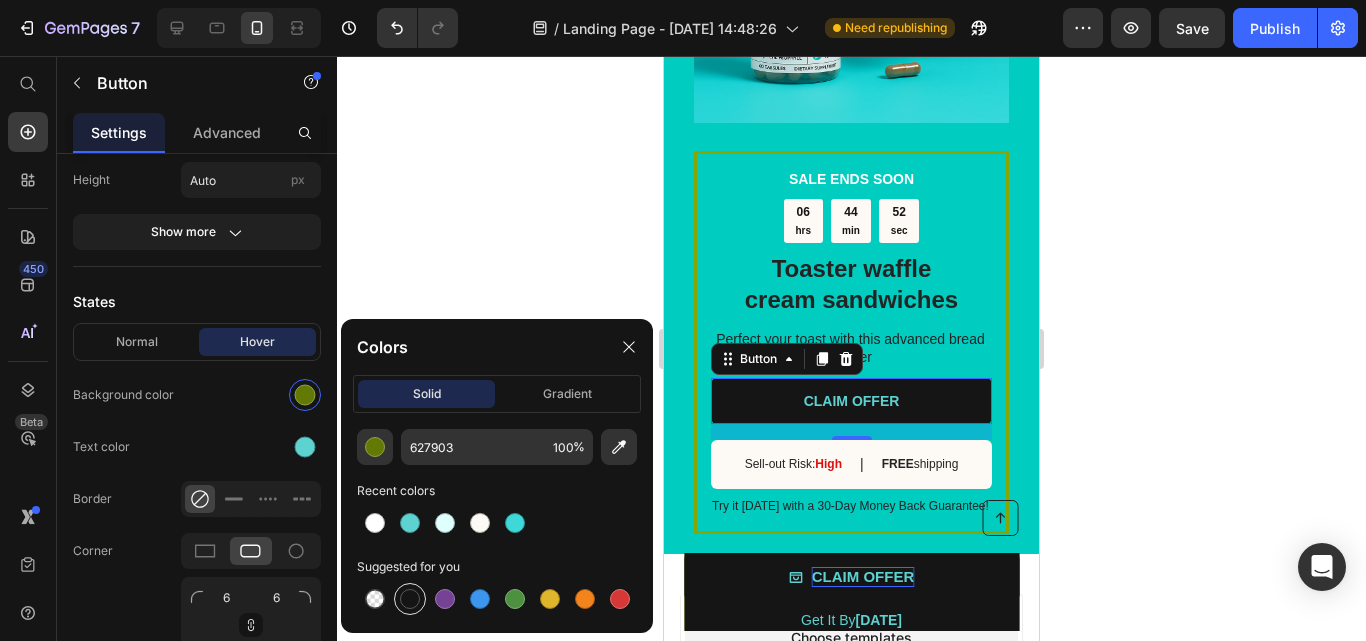 click at bounding box center [410, 599] 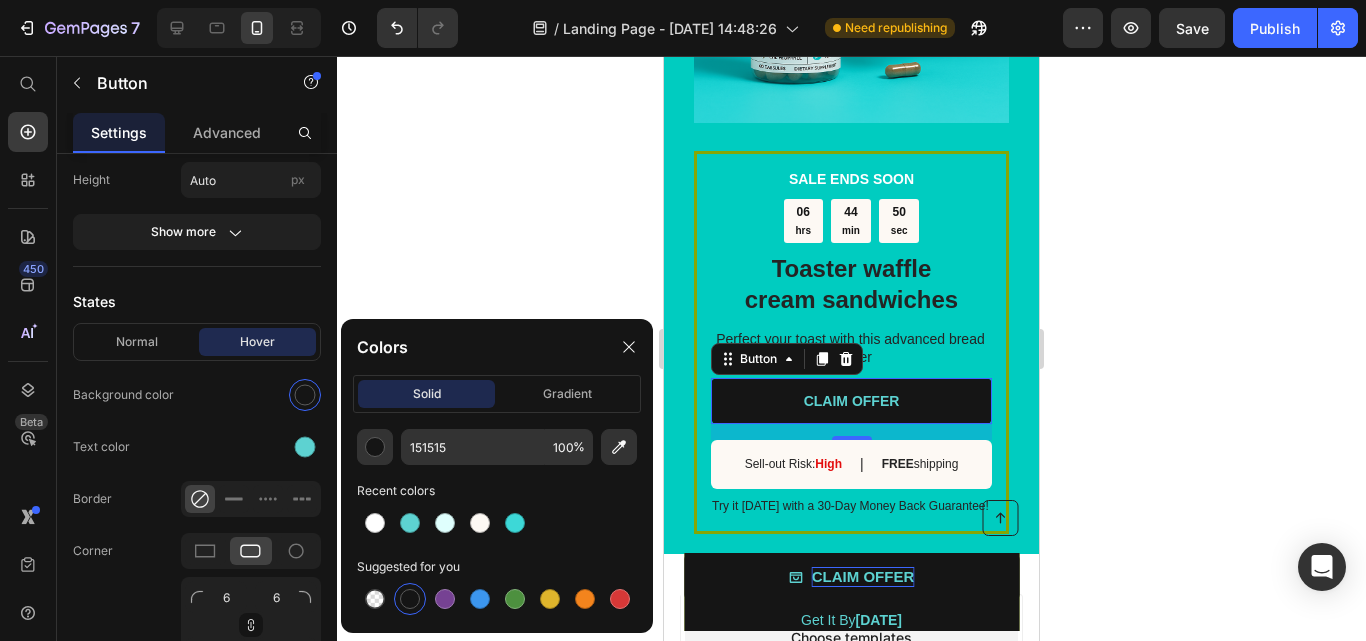 click 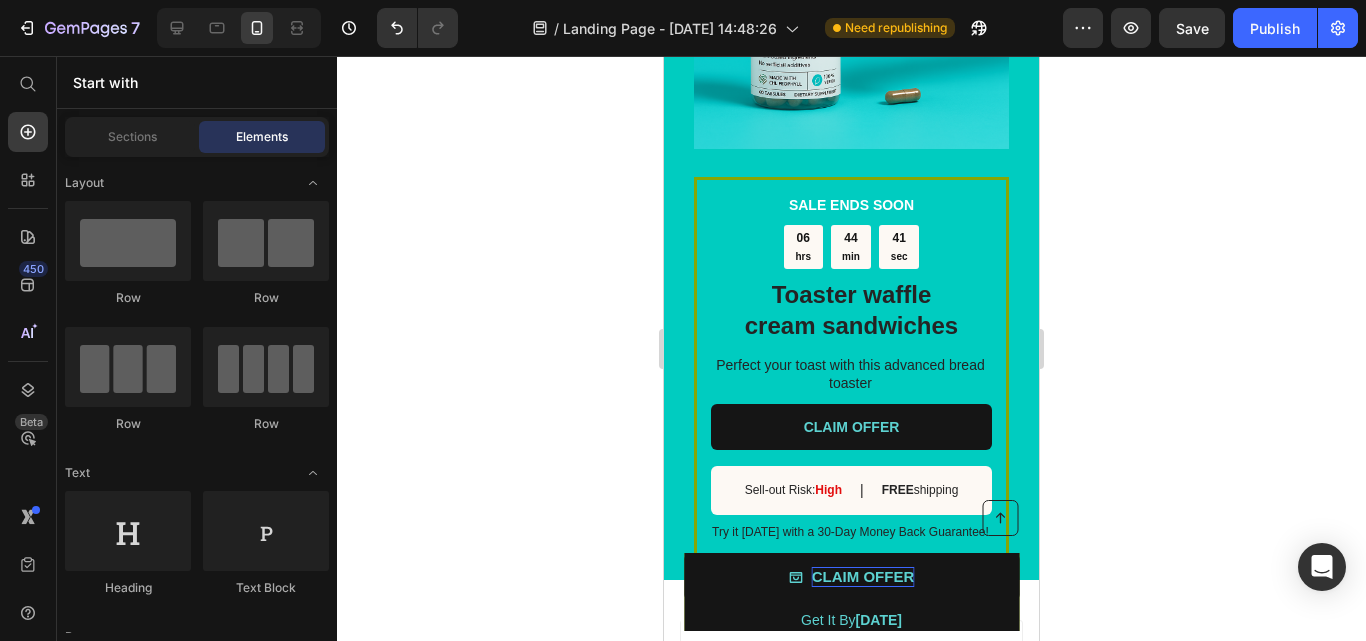 scroll, scrollTop: 6383, scrollLeft: 0, axis: vertical 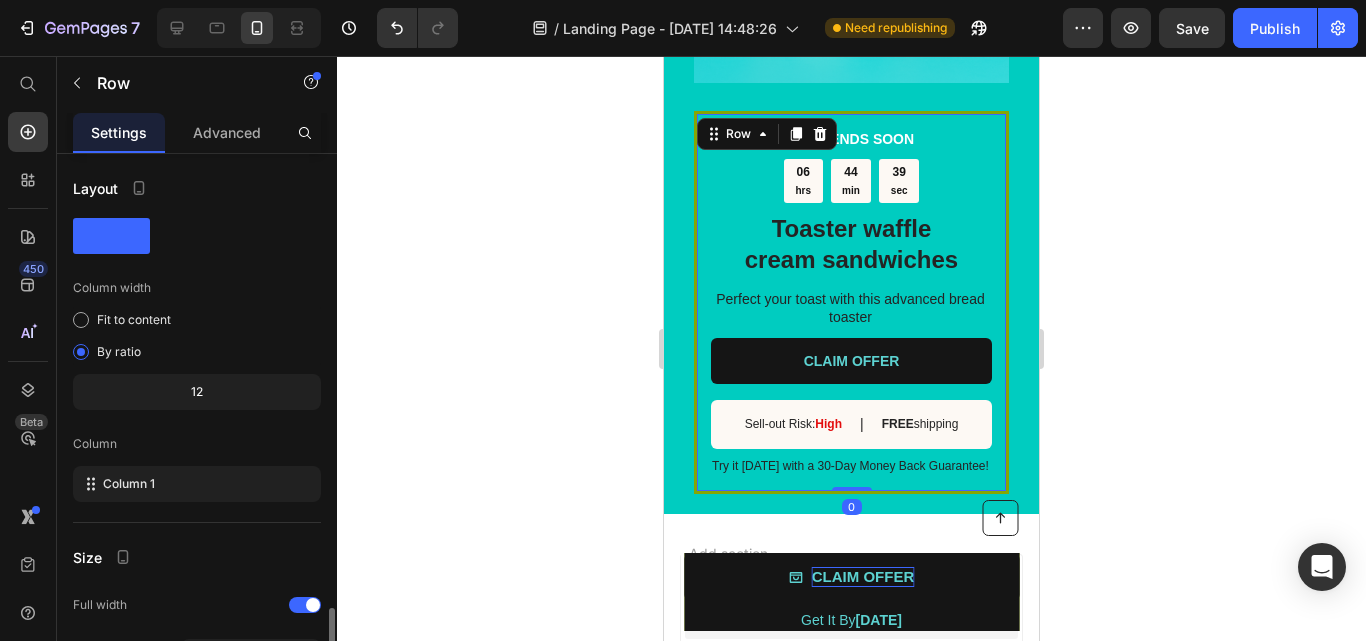 click on "SALE ENDS SOON Text Block 06 hrs 44 min 39 sec Countdown Timer Toaster waffle cream sandwiches Heading Perfect your toast with this advanced bread toaster Text Block CLAIM OFFER Button Sell-out Risk:  High Text Block | Text Block FREE  shipping Text Block Row Try it [DATE] with a 30-Day Money Back Guarantee! Text Block Row   0" at bounding box center [851, 302] 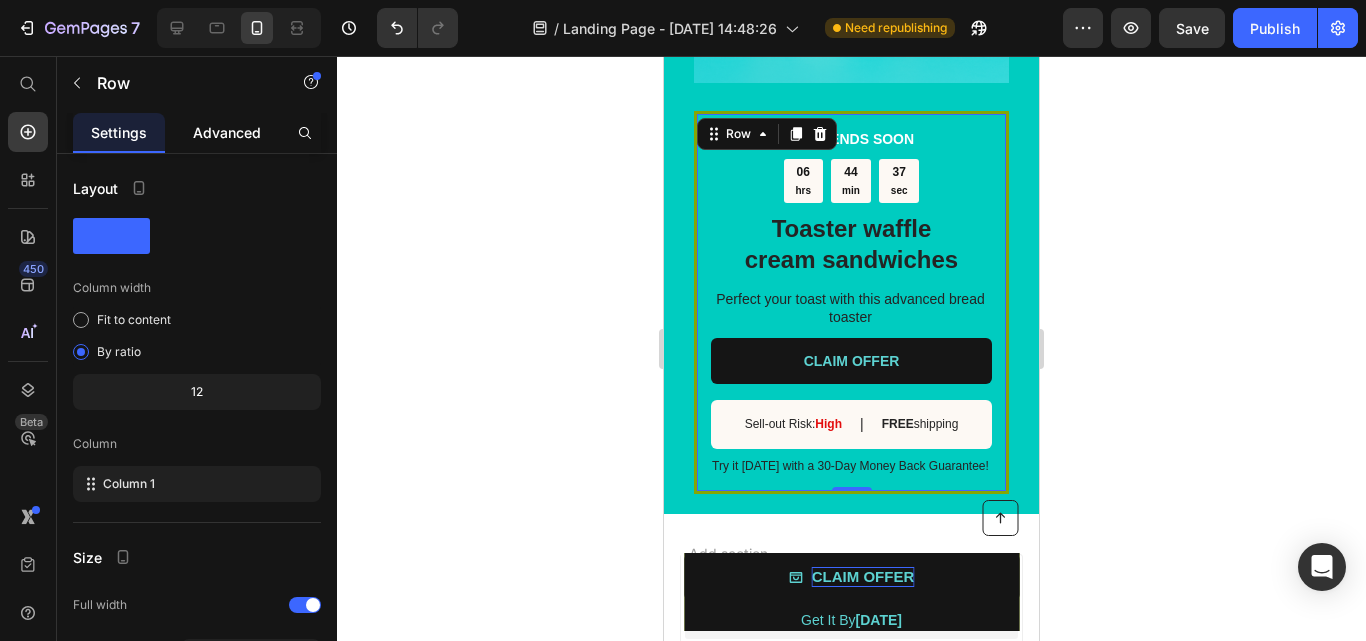 click on "Advanced" at bounding box center [227, 132] 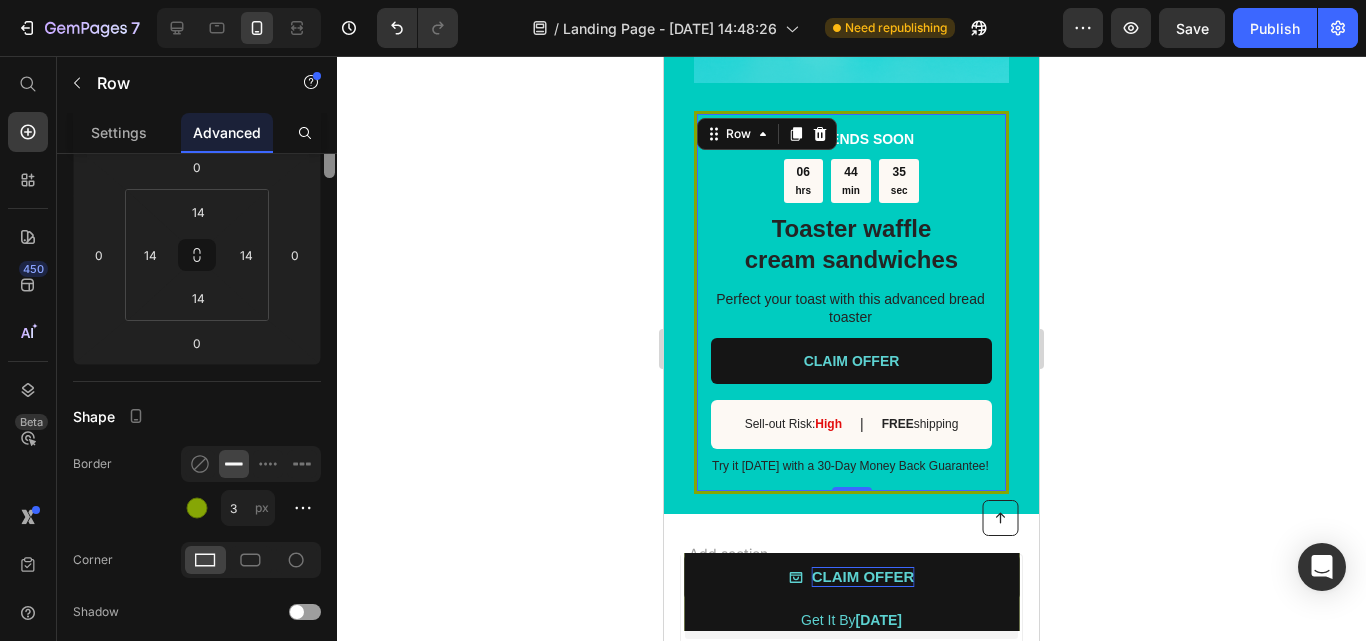 scroll, scrollTop: 275, scrollLeft: 0, axis: vertical 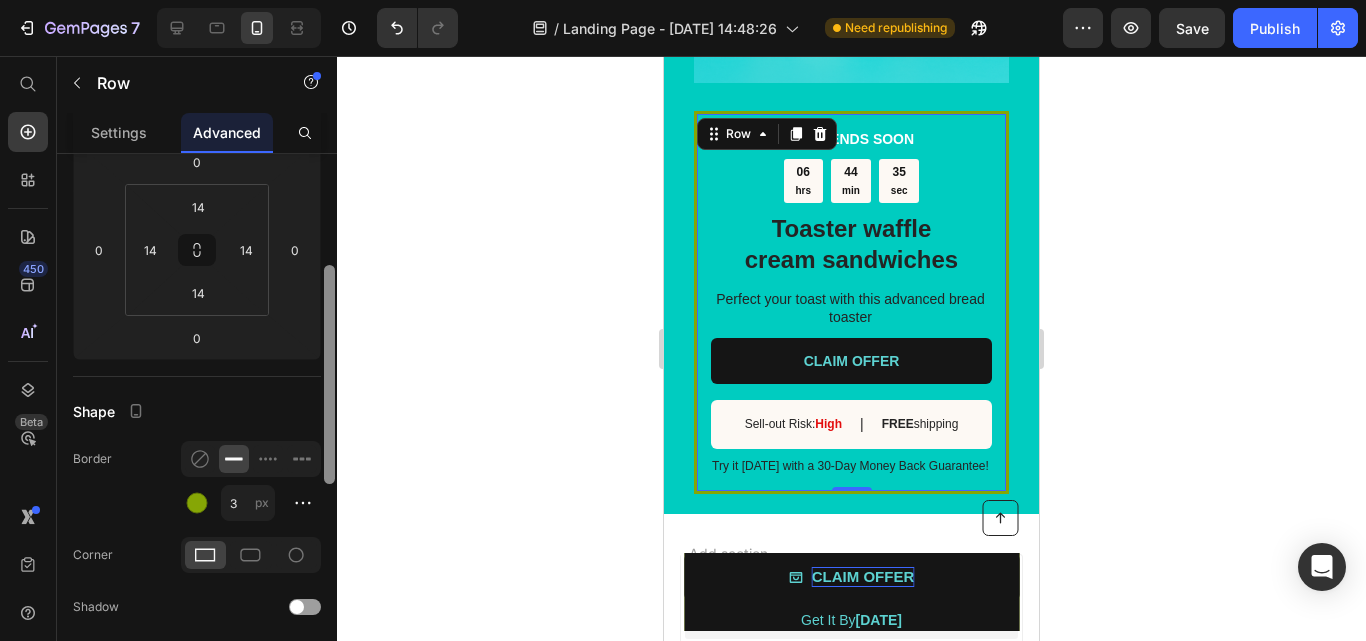 drag, startPoint x: 328, startPoint y: 370, endPoint x: 328, endPoint y: 459, distance: 89 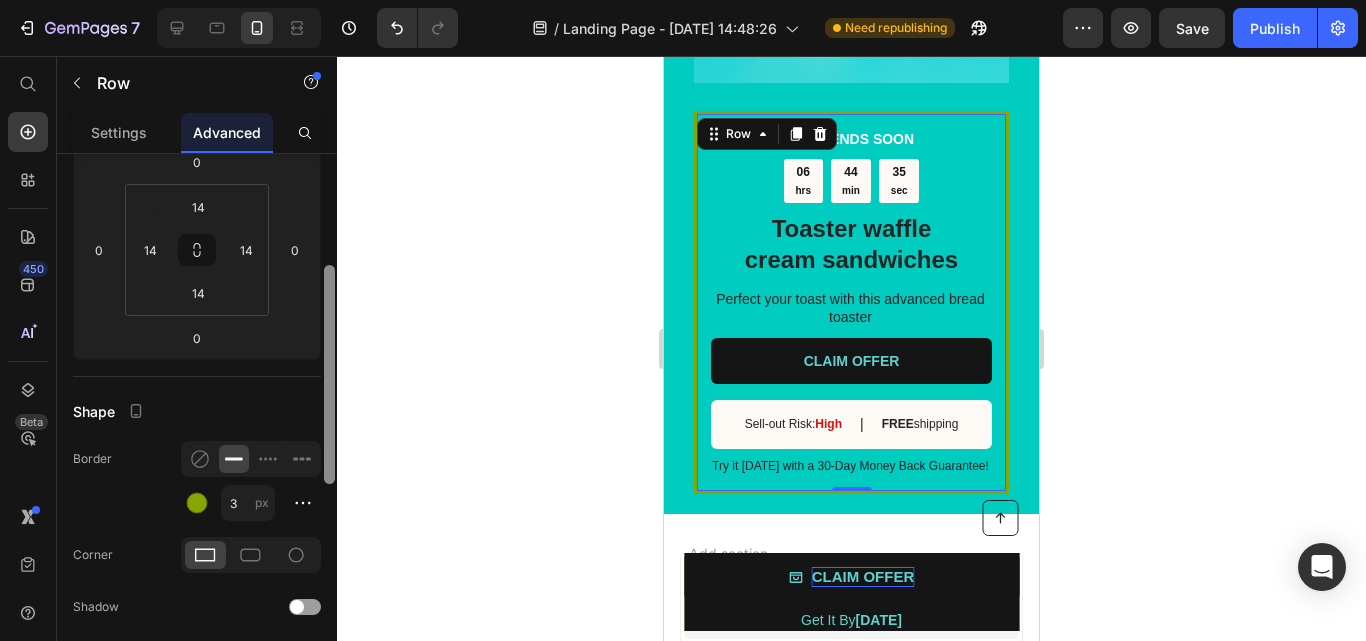 click at bounding box center (329, 374) 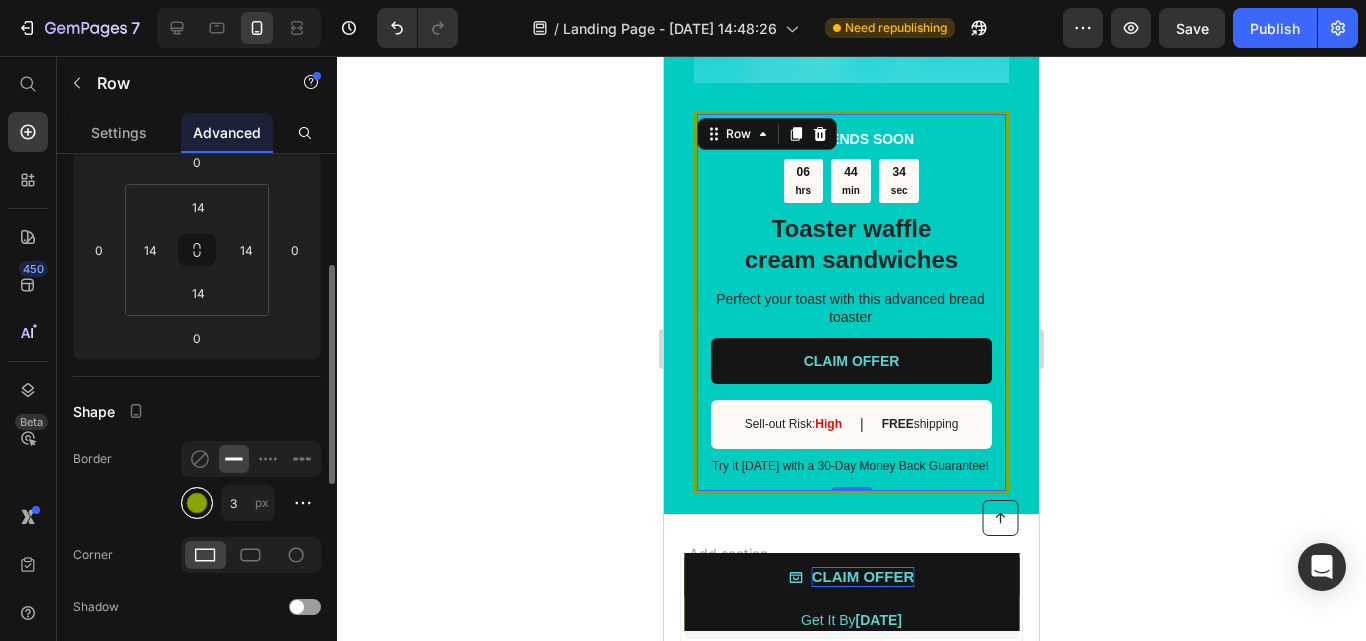 click at bounding box center [197, 503] 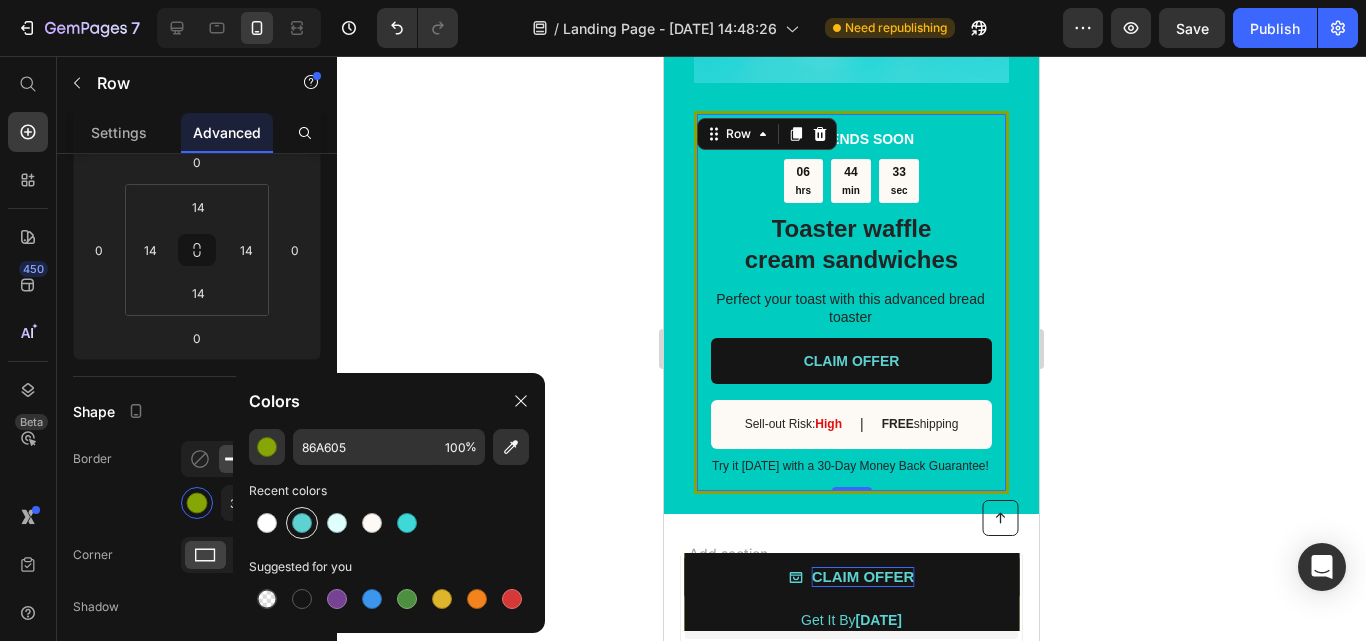 click at bounding box center [302, 523] 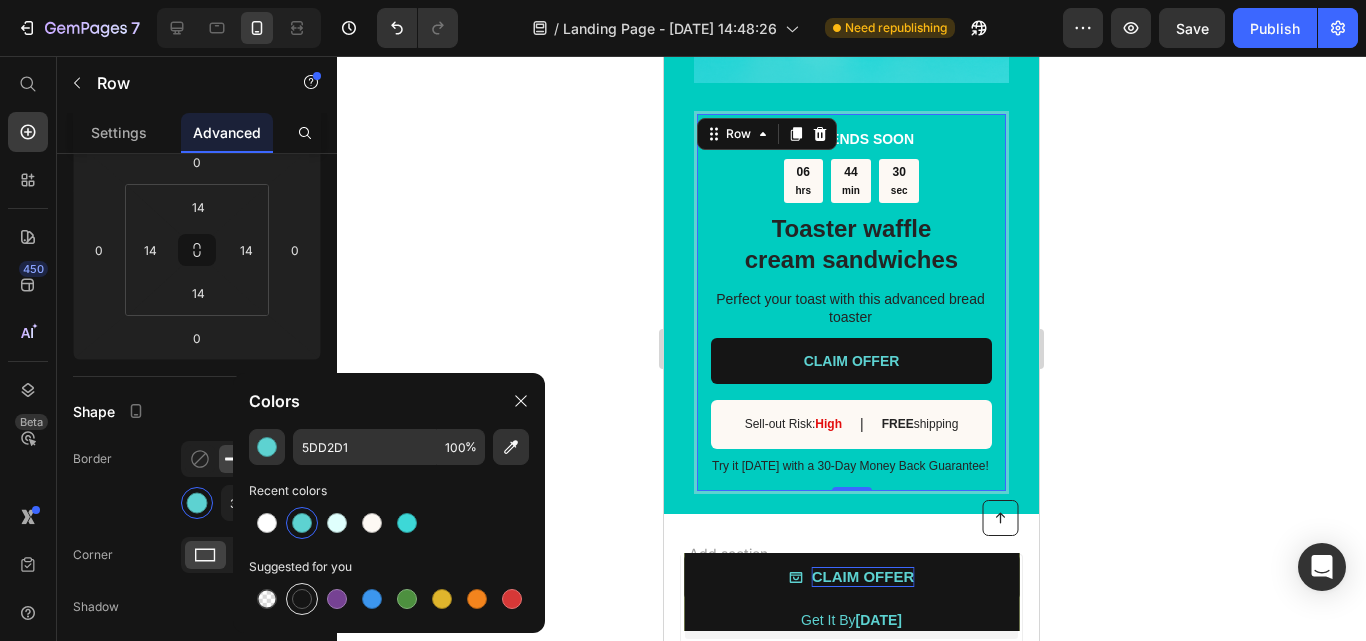 click at bounding box center [302, 599] 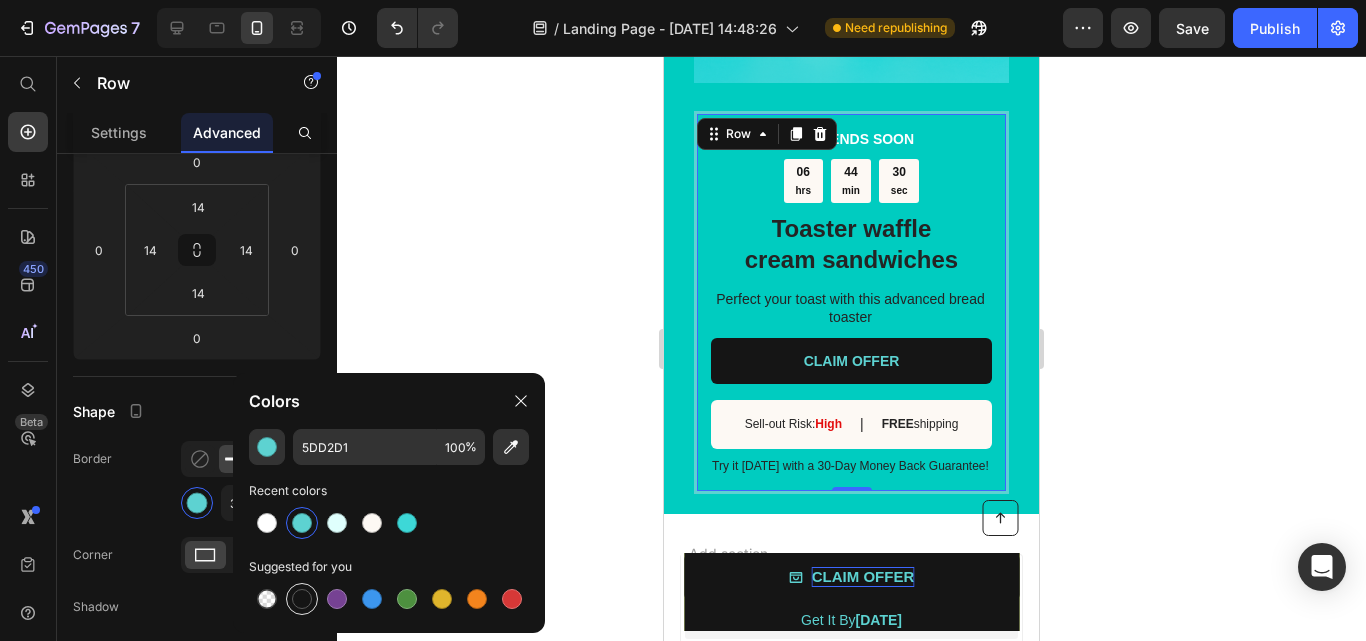 type on "151515" 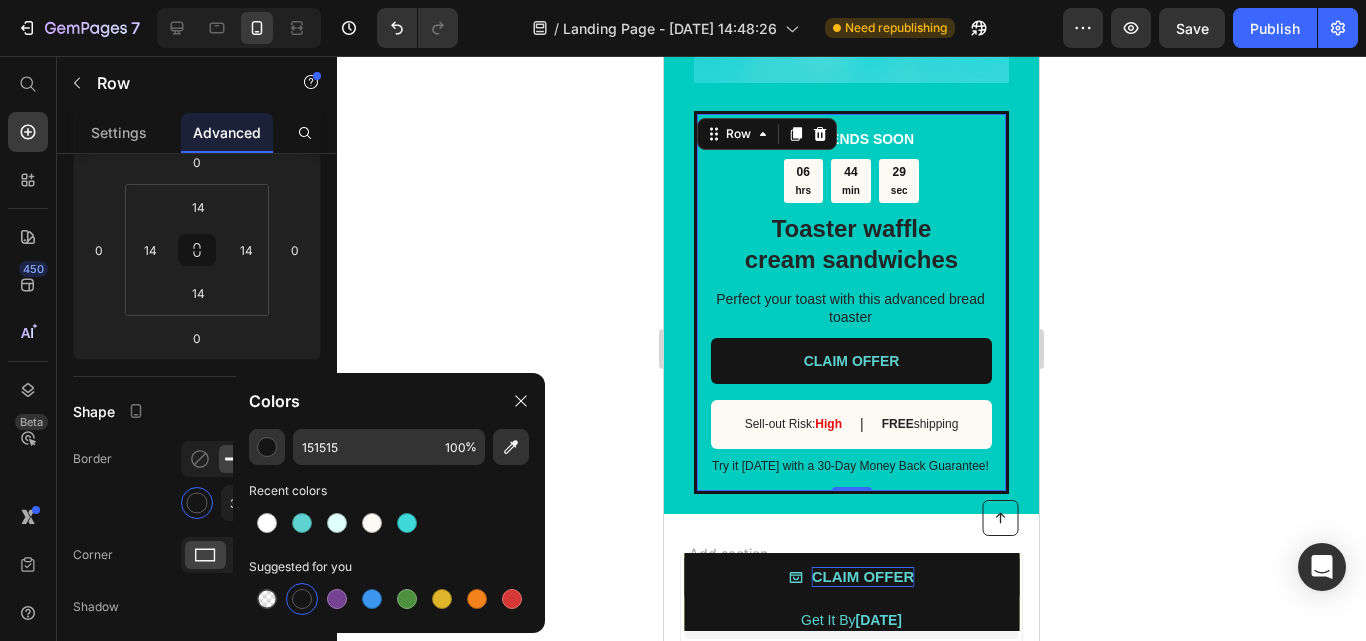 click 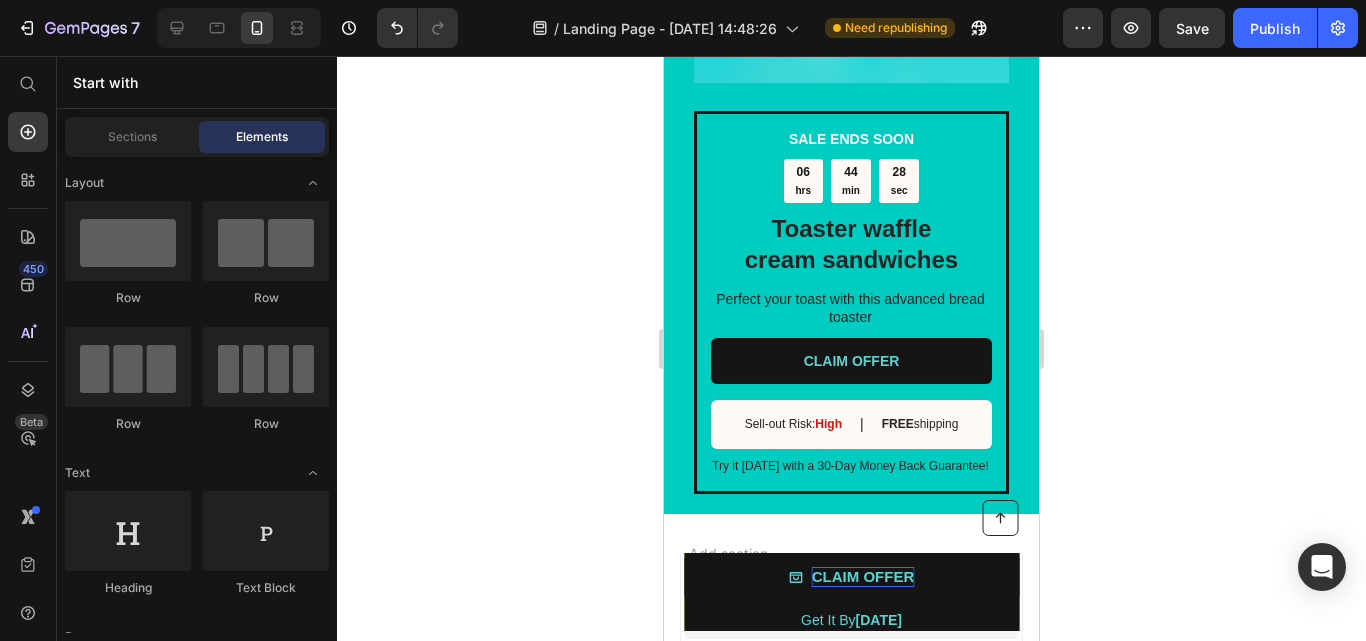 click 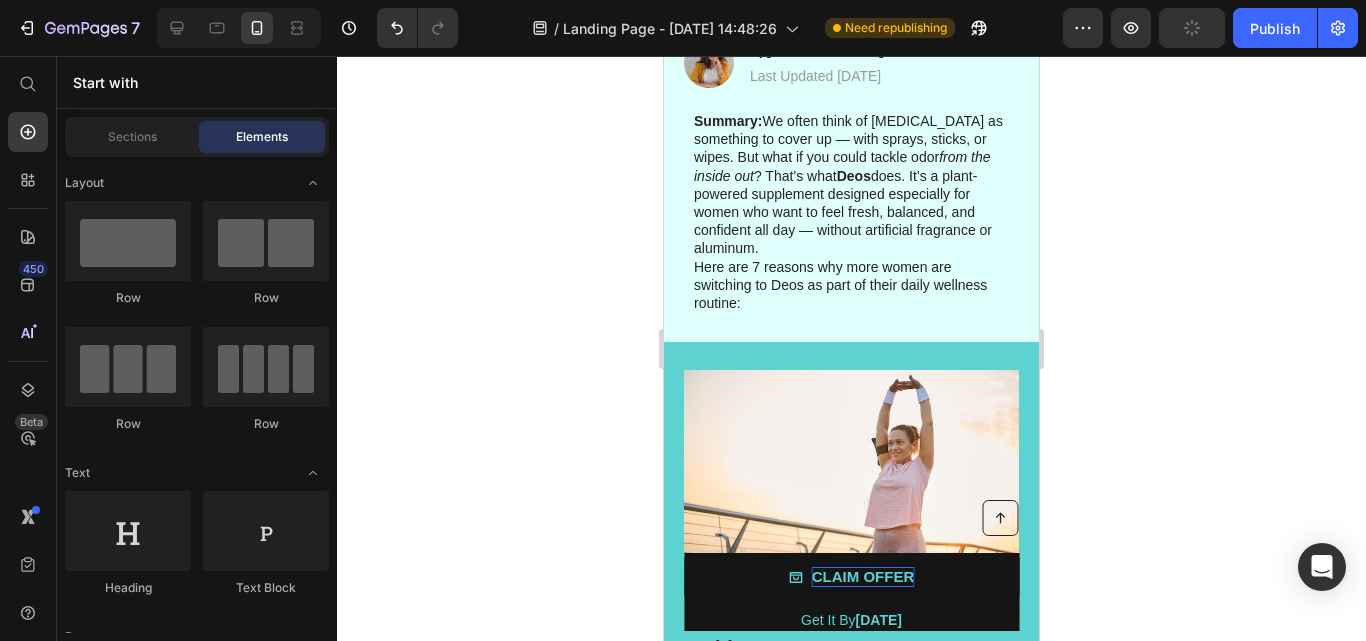 scroll, scrollTop: 0, scrollLeft: 0, axis: both 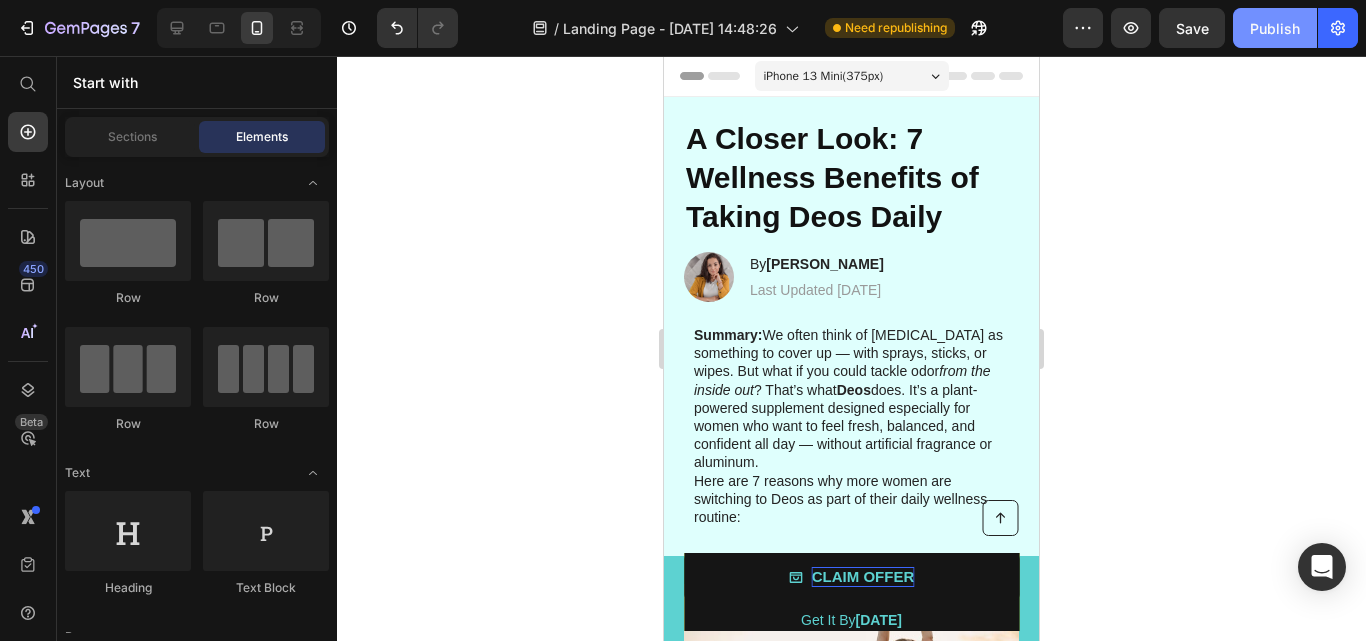 click on "Publish" at bounding box center (1275, 28) 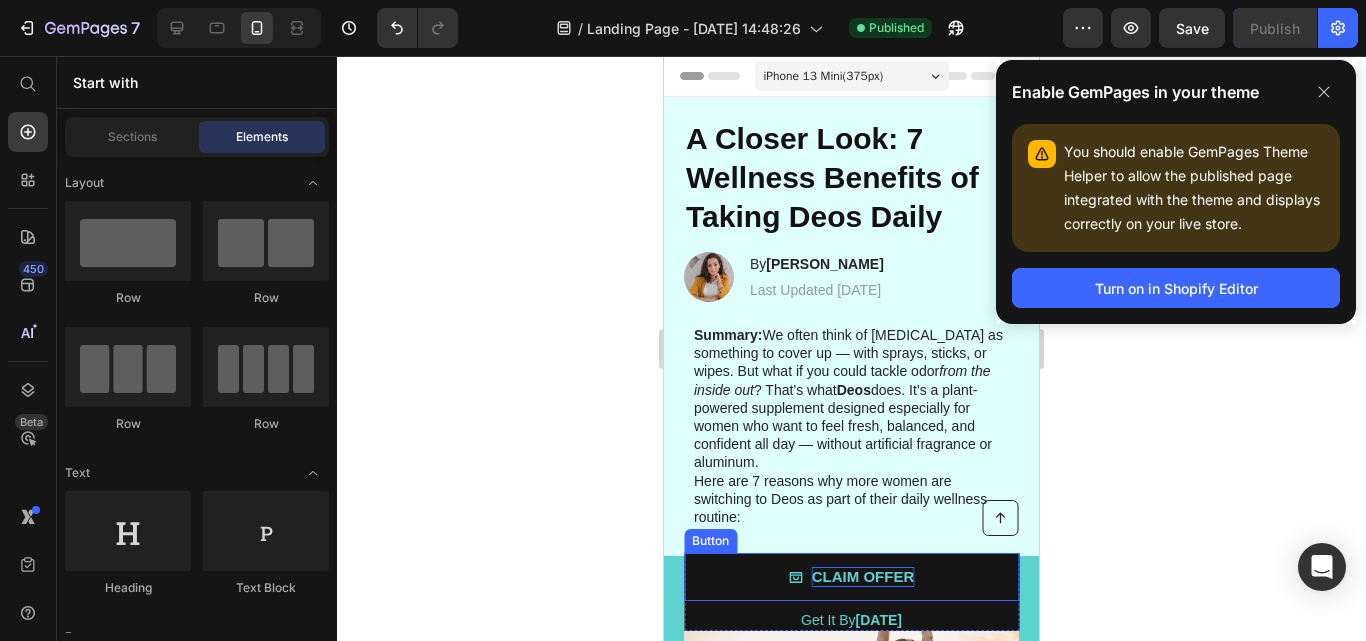 click on "CLAIM OFFER" at bounding box center [851, 577] 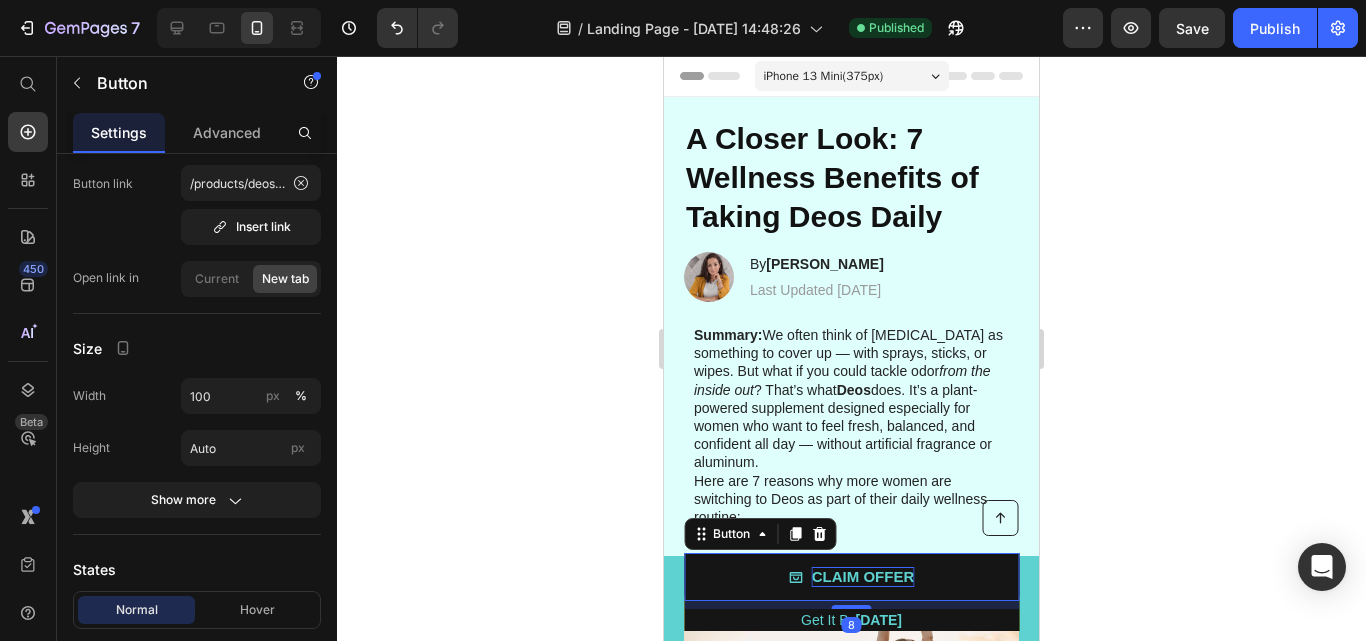 scroll, scrollTop: 0, scrollLeft: 0, axis: both 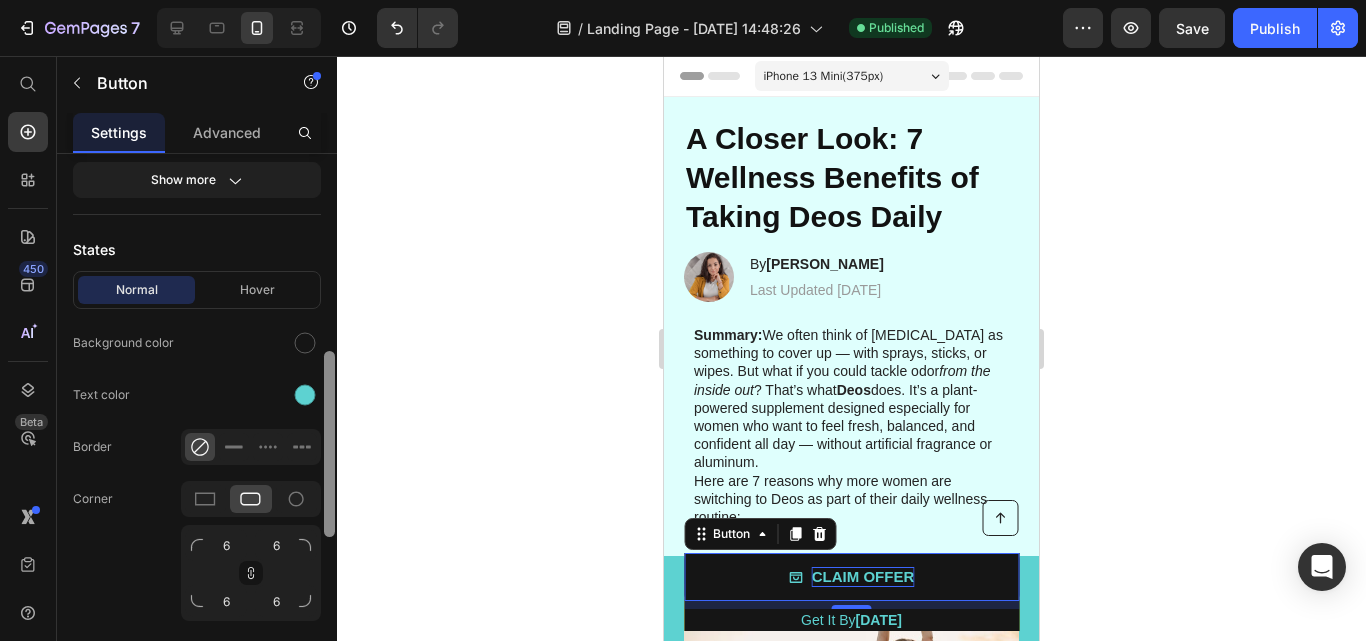 drag, startPoint x: 327, startPoint y: 313, endPoint x: 324, endPoint y: 514, distance: 201.02238 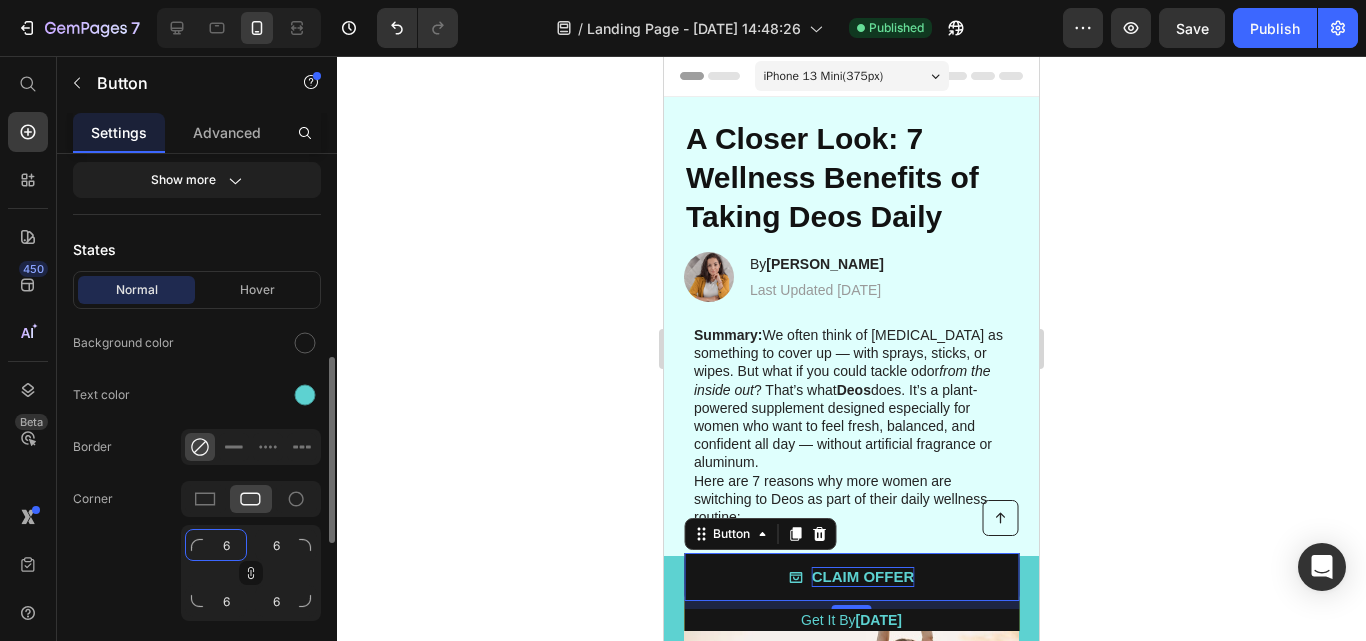 click on "6" 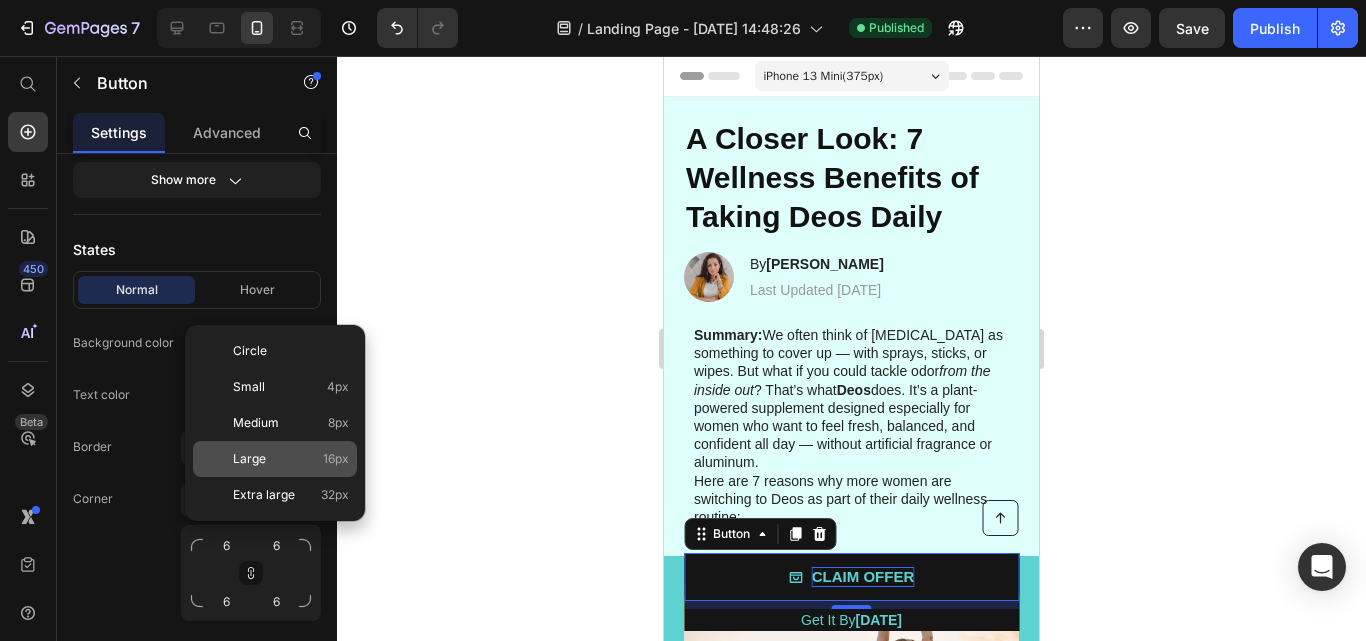 click on "Large 16px" at bounding box center [291, 459] 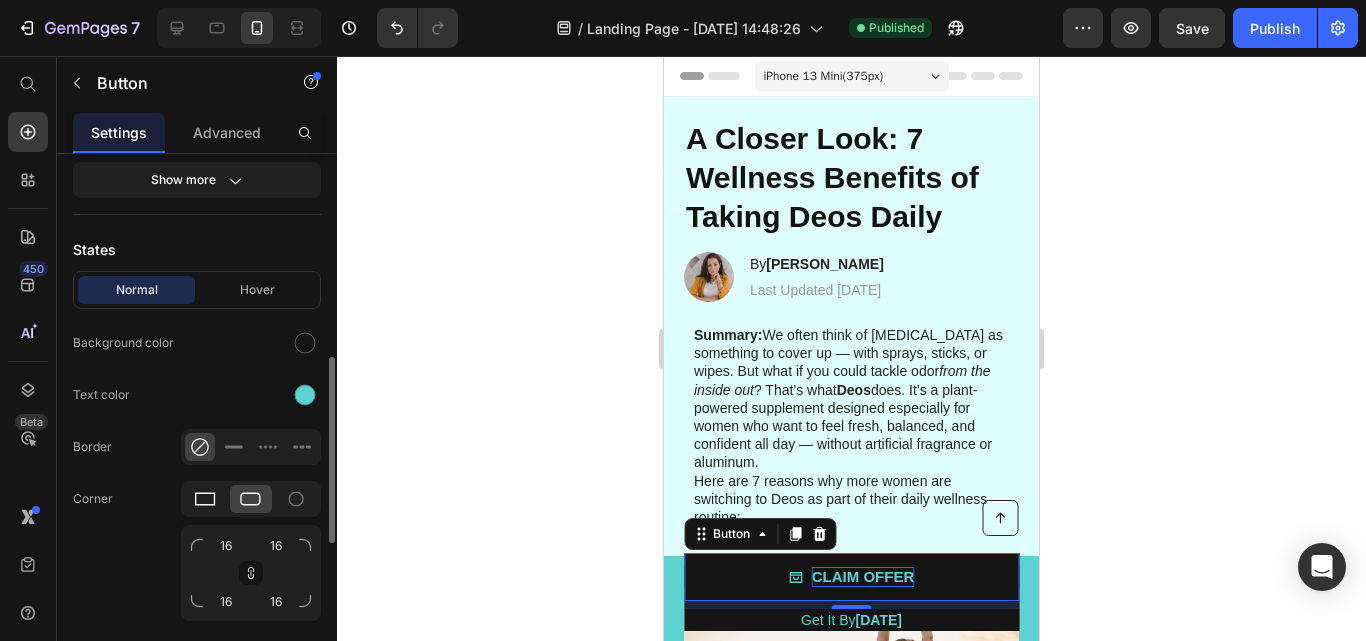 click 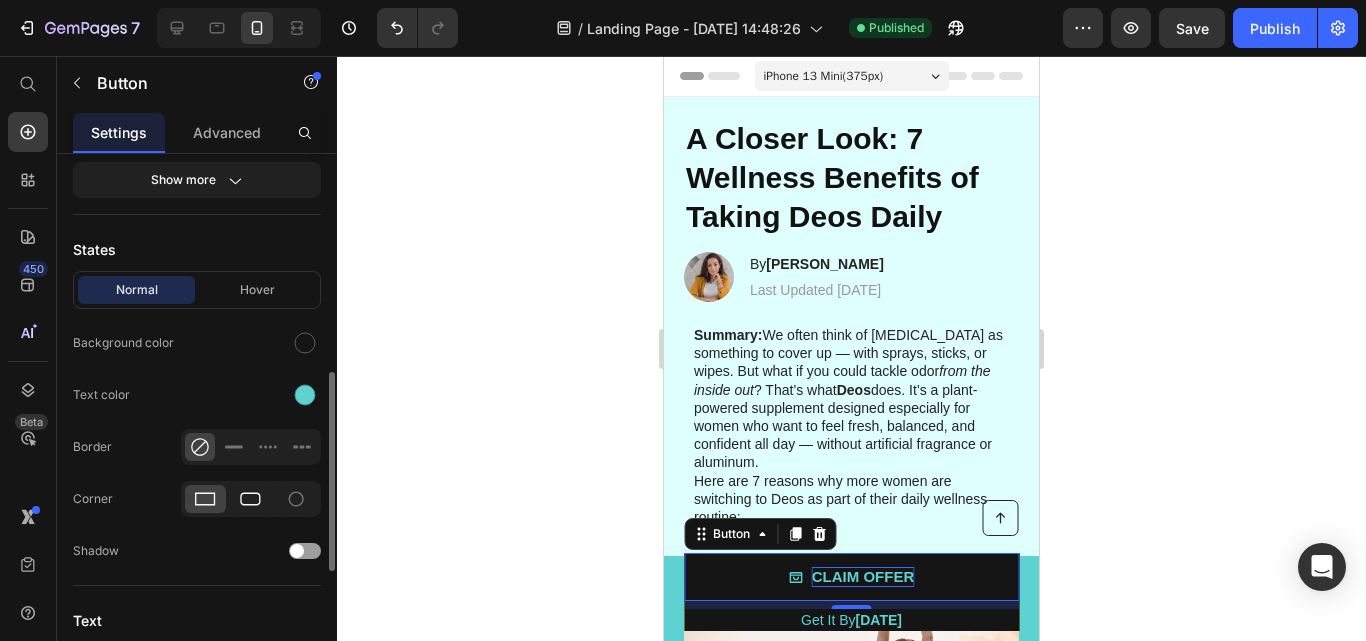 click 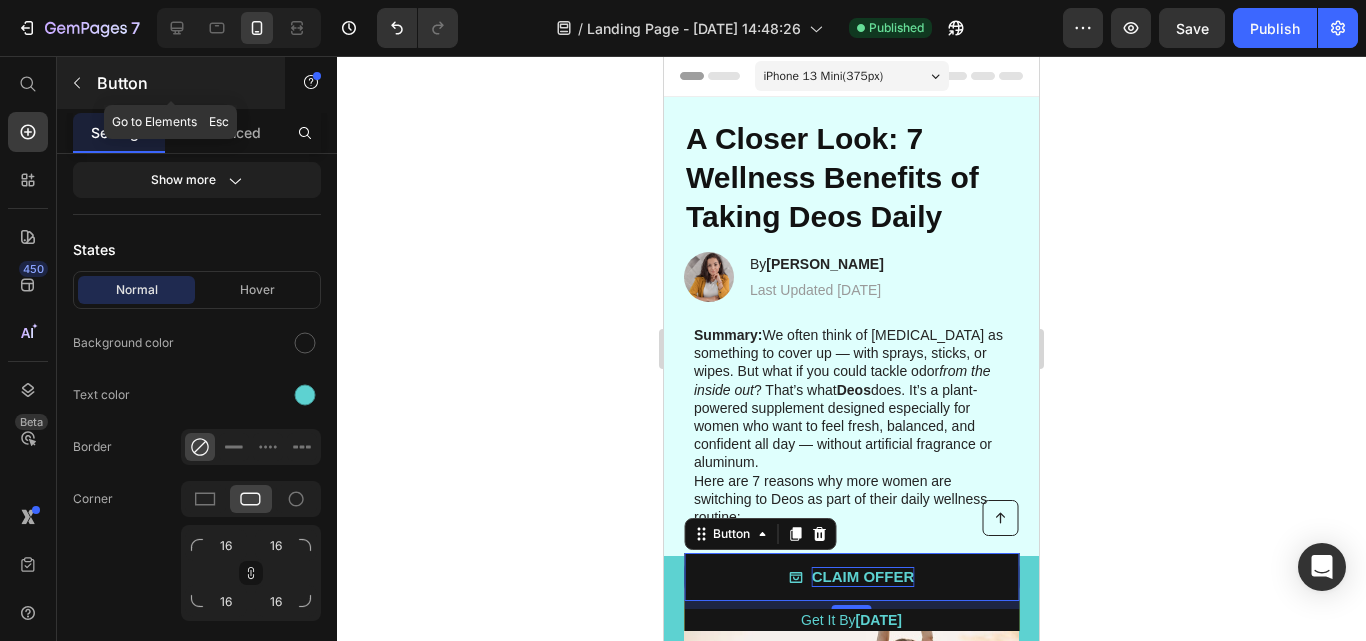 click 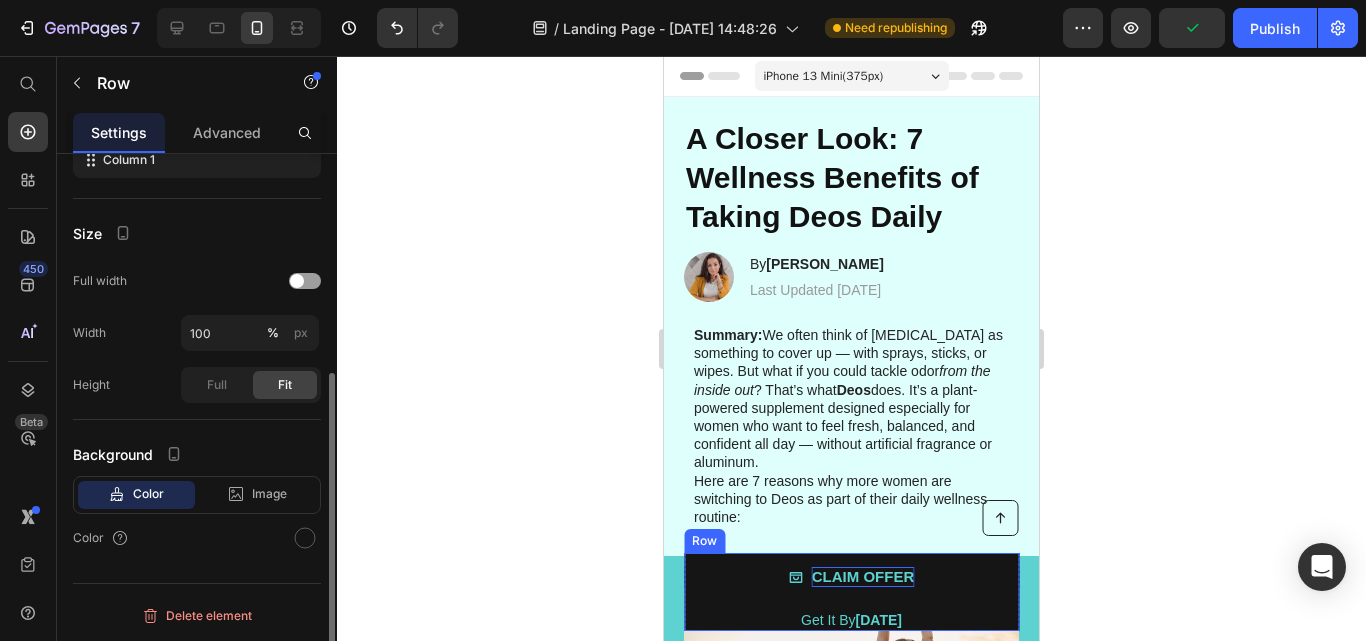 scroll, scrollTop: 0, scrollLeft: 0, axis: both 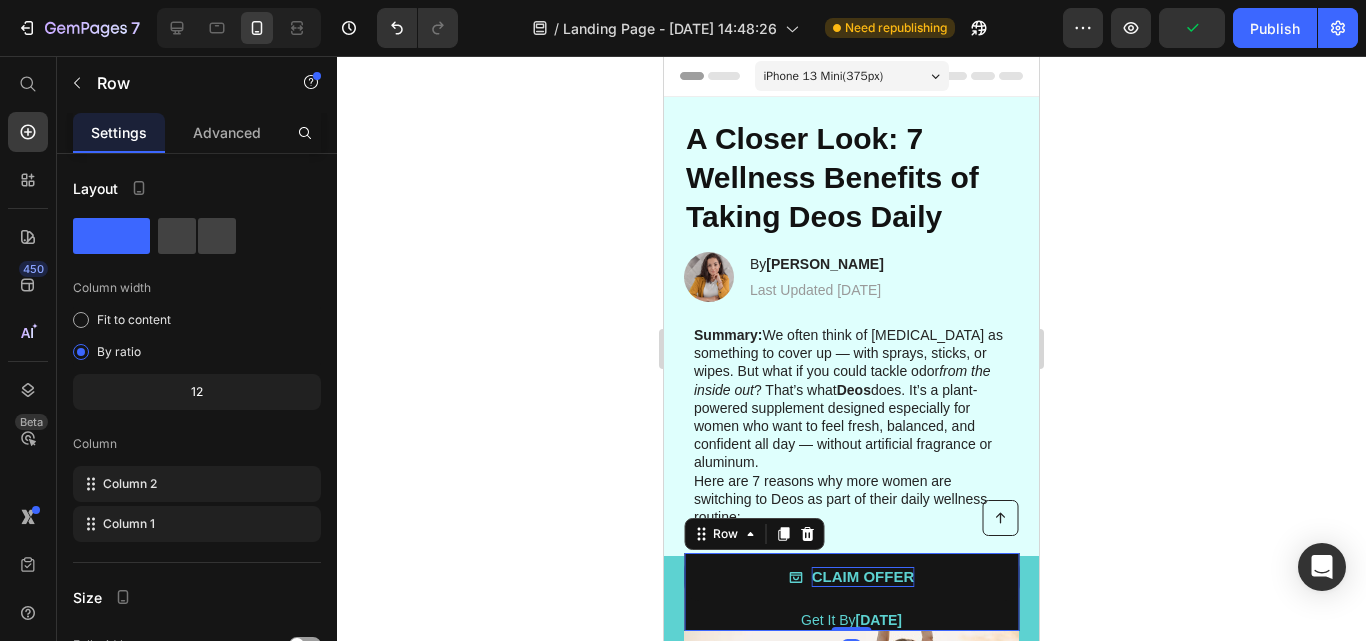 click on "CLAIM OFFER Button" at bounding box center [851, 581] 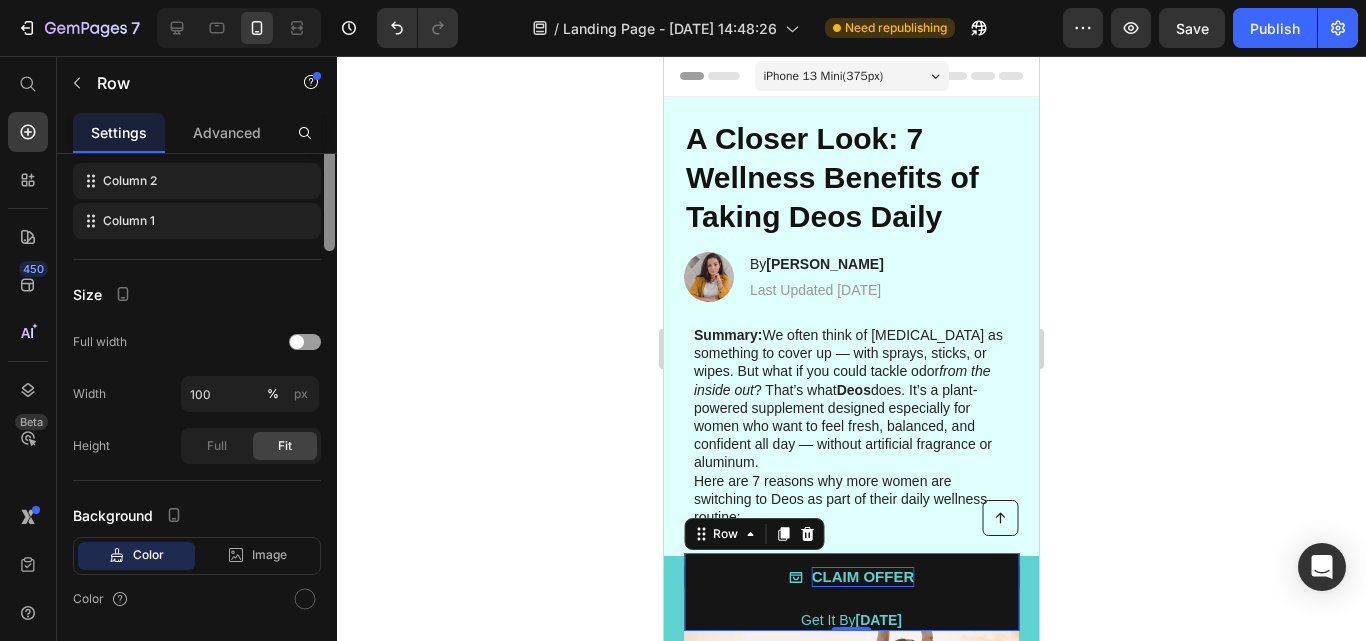 scroll, scrollTop: 0, scrollLeft: 0, axis: both 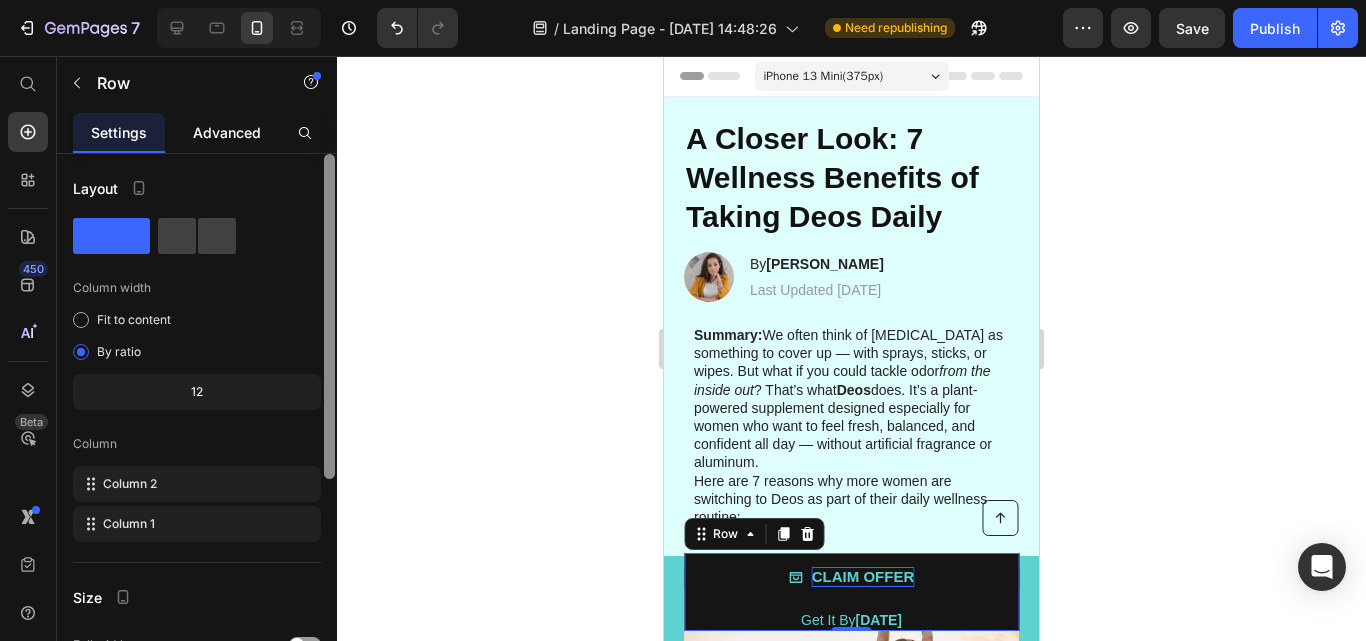 drag, startPoint x: 329, startPoint y: 452, endPoint x: 258, endPoint y: 131, distance: 328.75827 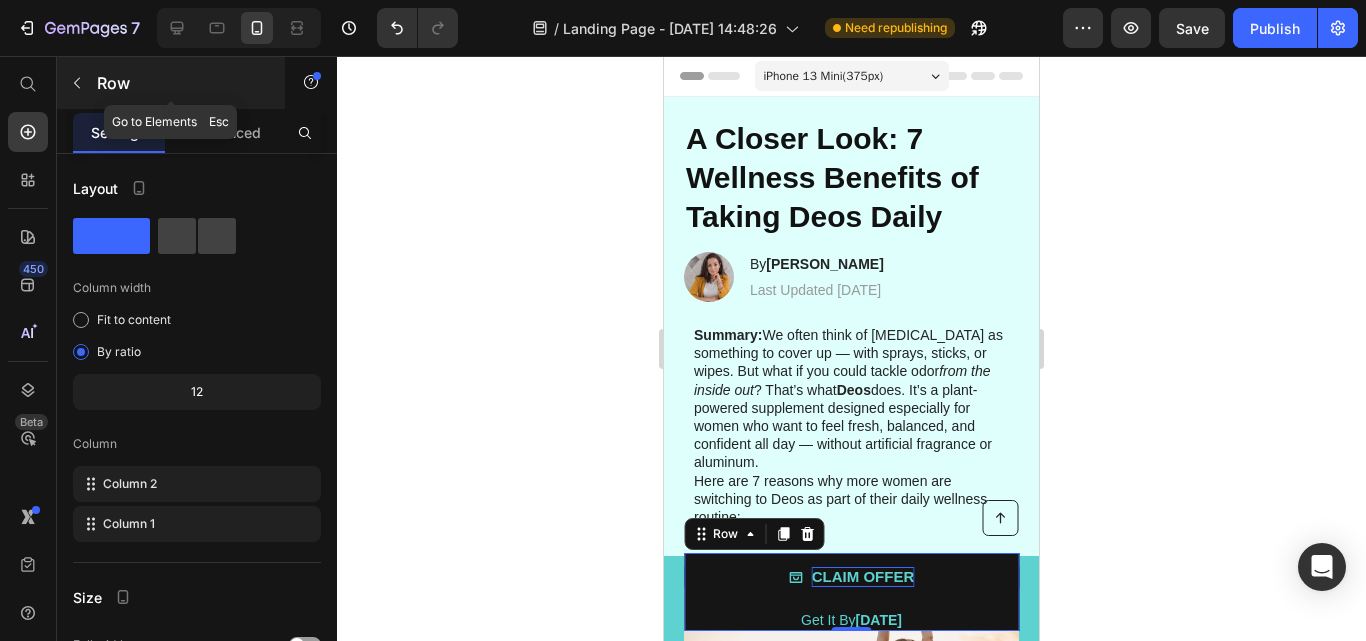click 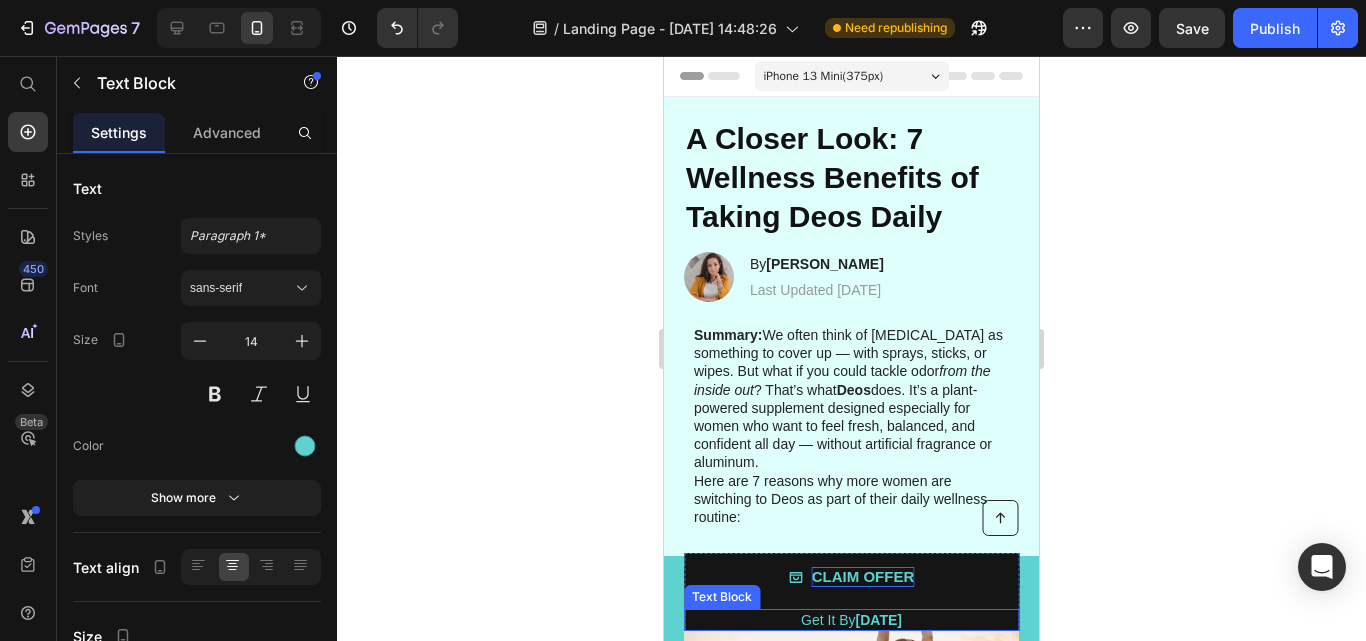 click on "Get It By  [DATE]" at bounding box center (851, 620) 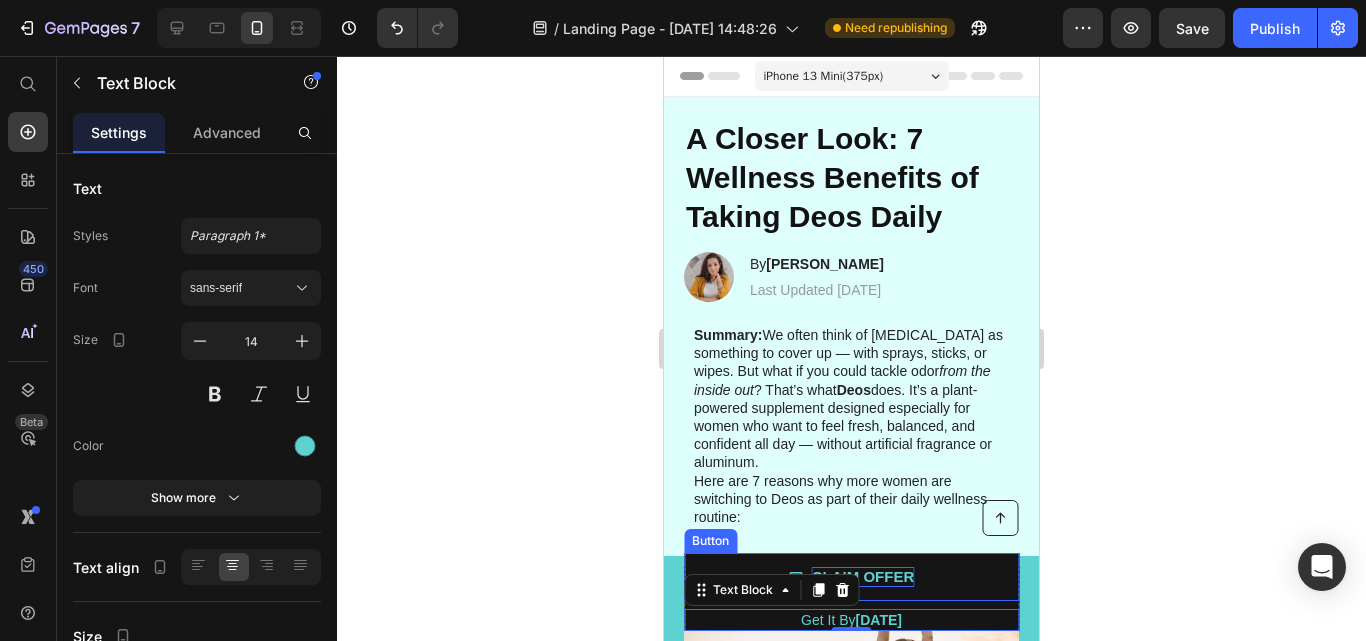 click on "CLAIM OFFER" at bounding box center (851, 577) 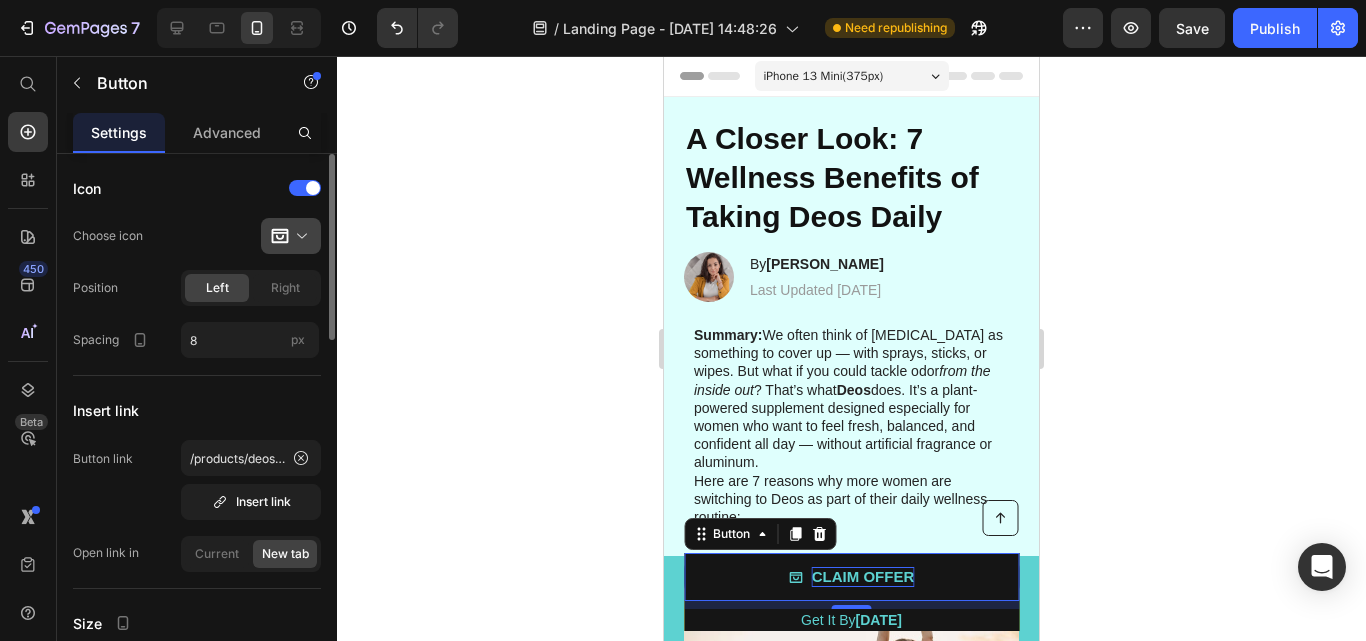 click at bounding box center [299, 236] 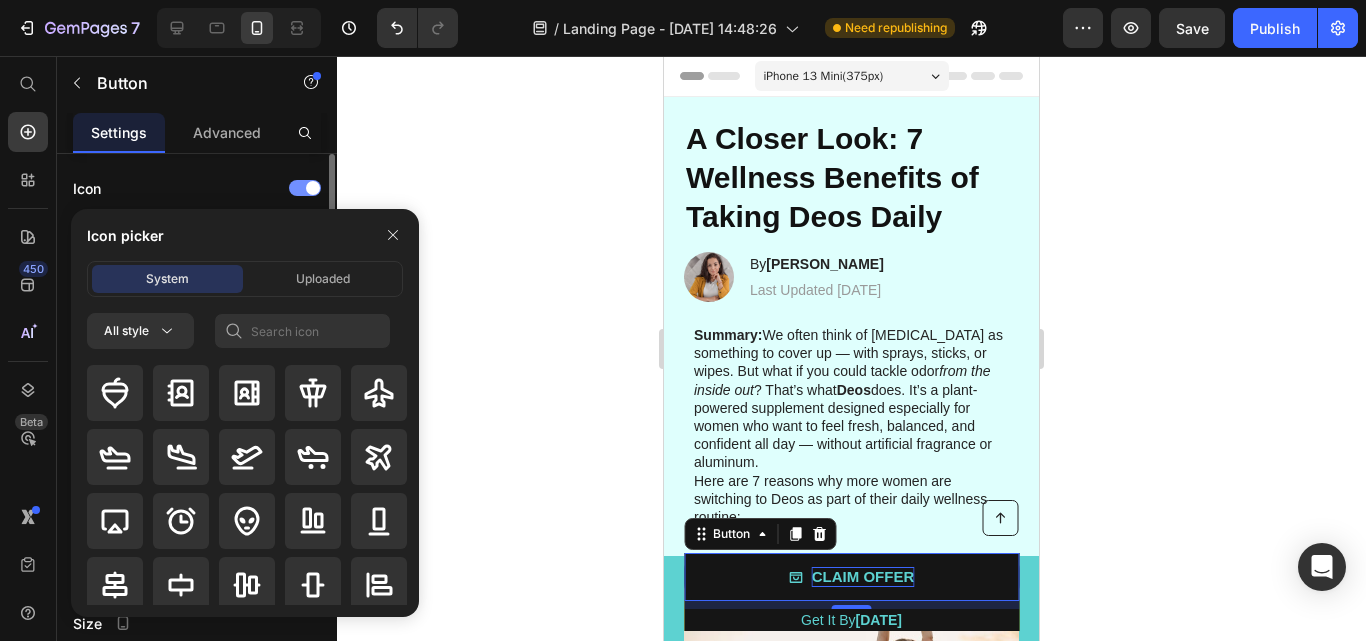 click on "Icon" 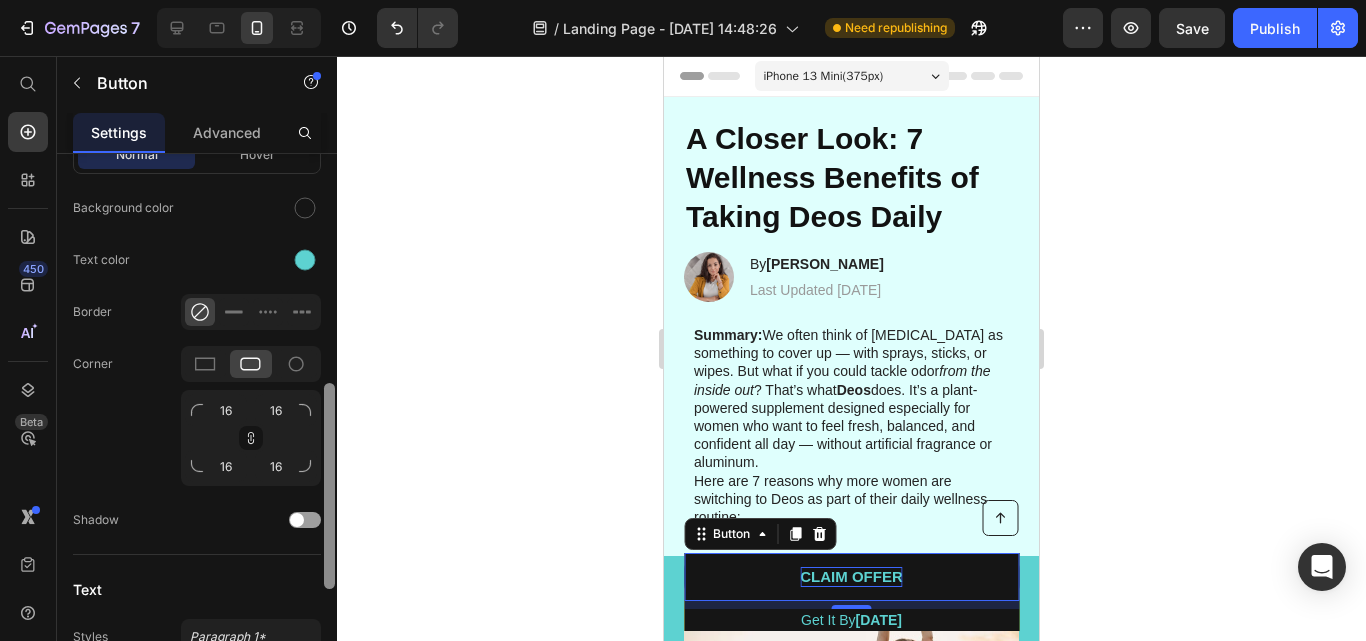 scroll, scrollTop: 581, scrollLeft: 0, axis: vertical 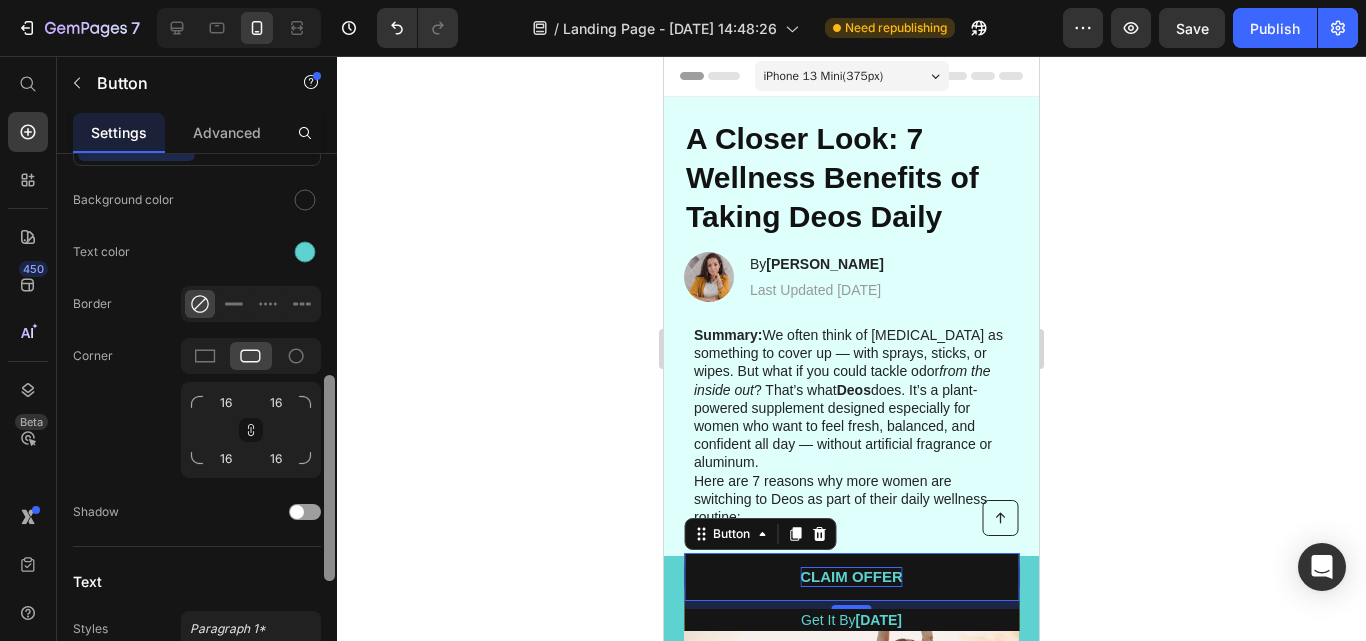 drag, startPoint x: 329, startPoint y: 266, endPoint x: 328, endPoint y: 487, distance: 221.00226 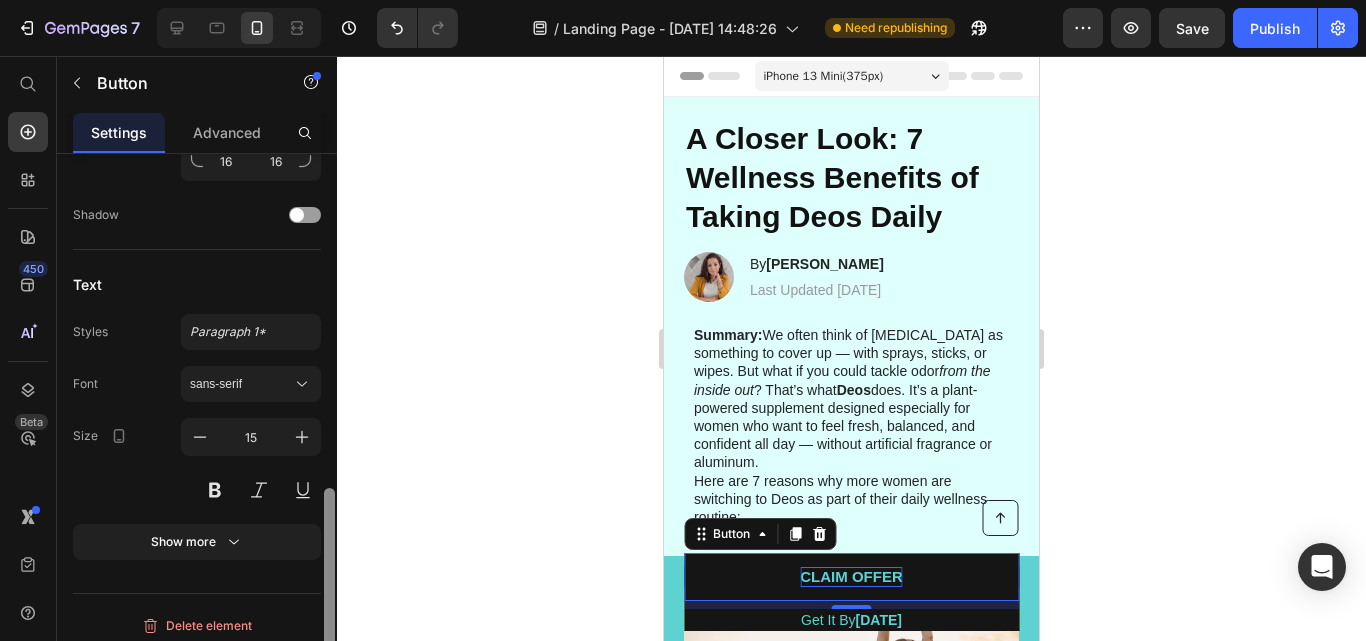 scroll, scrollTop: 888, scrollLeft: 0, axis: vertical 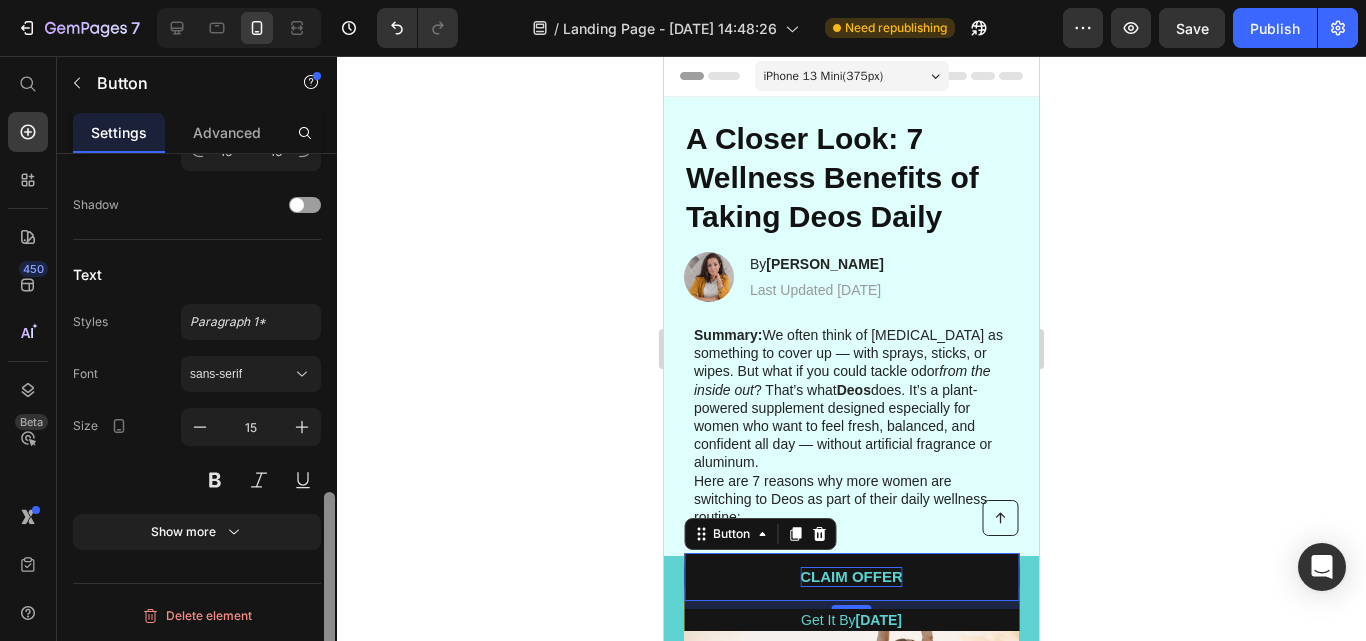 drag, startPoint x: 328, startPoint y: 487, endPoint x: 332, endPoint y: 617, distance: 130.06152 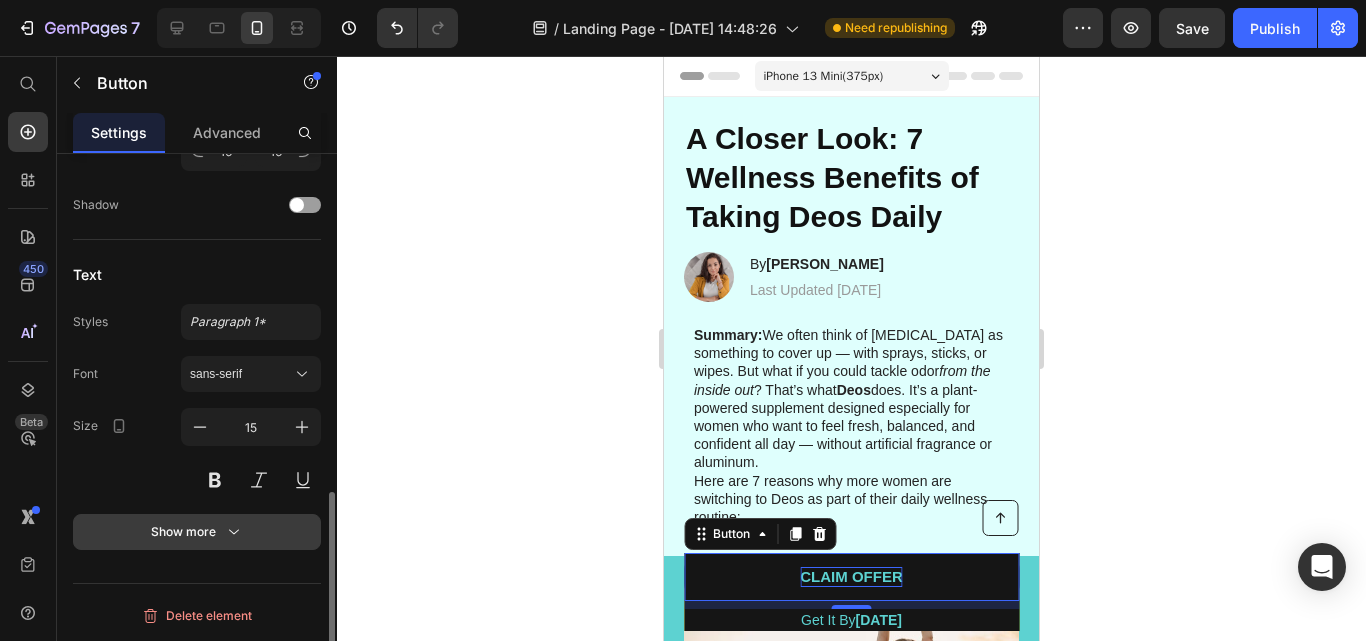 click on "Show more" at bounding box center [197, 532] 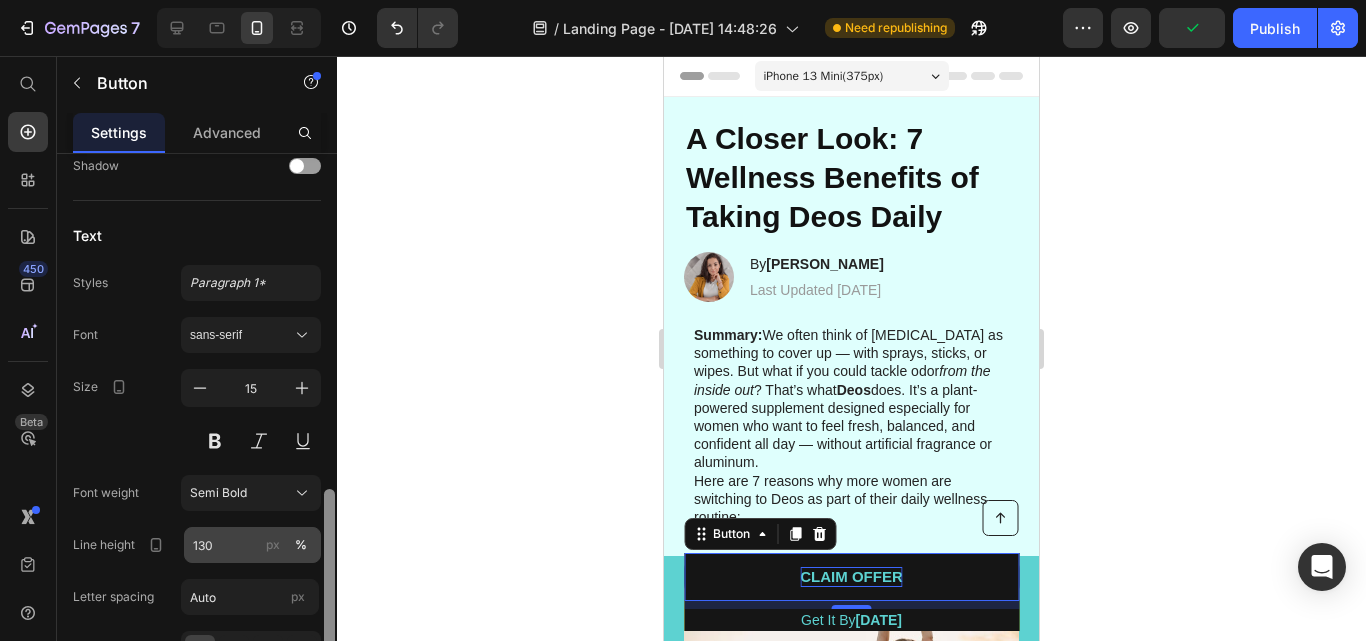 scroll, scrollTop: 904, scrollLeft: 0, axis: vertical 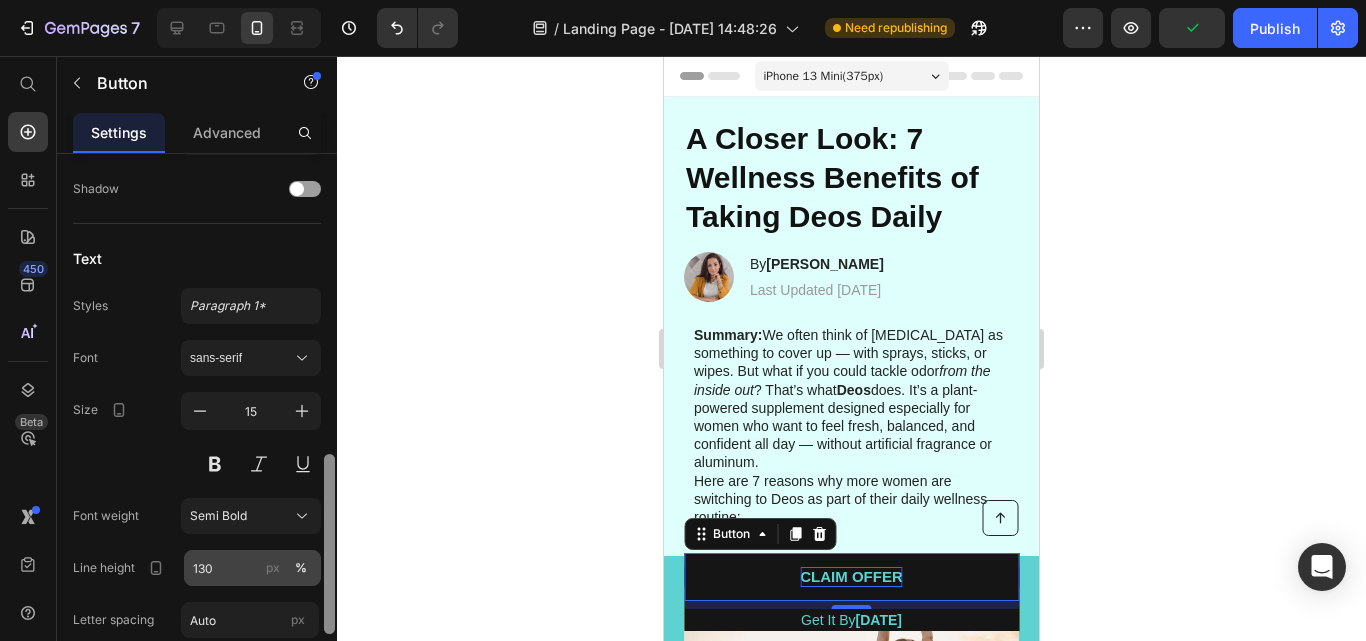 drag, startPoint x: 328, startPoint y: 569, endPoint x: 319, endPoint y: 575, distance: 10.816654 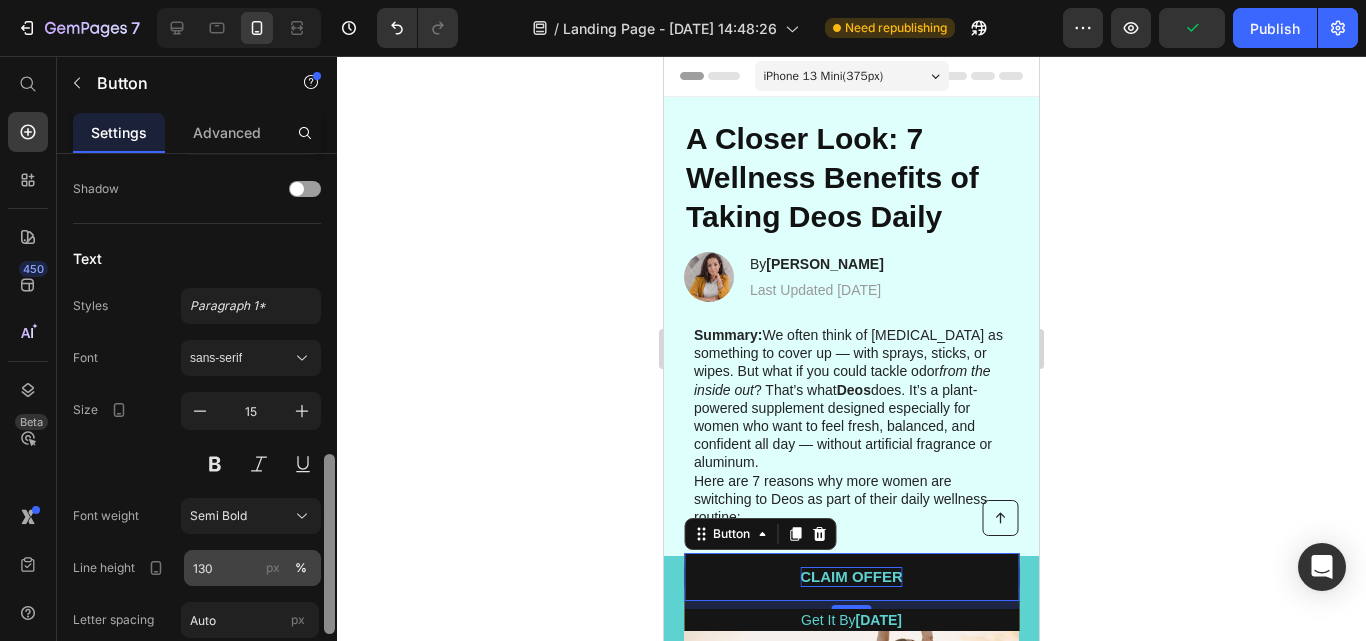 click on "Icon Insert link Button link /products/deos-%E2%84%A2-body-deodorizer  Insert link   Open link in  Current New tab Size Width 100 px % Height Auto px Show more States Normal Hover Background color Text color Border Corner 16 16 16 16 Shadow Text Styles Paragraph 1* Font sans-serif Size 15 Font weight Semi Bold Line height 130 px % Letter spacing Auto px Transform
AA Aa aa Show less  Delete element" at bounding box center [197, 426] 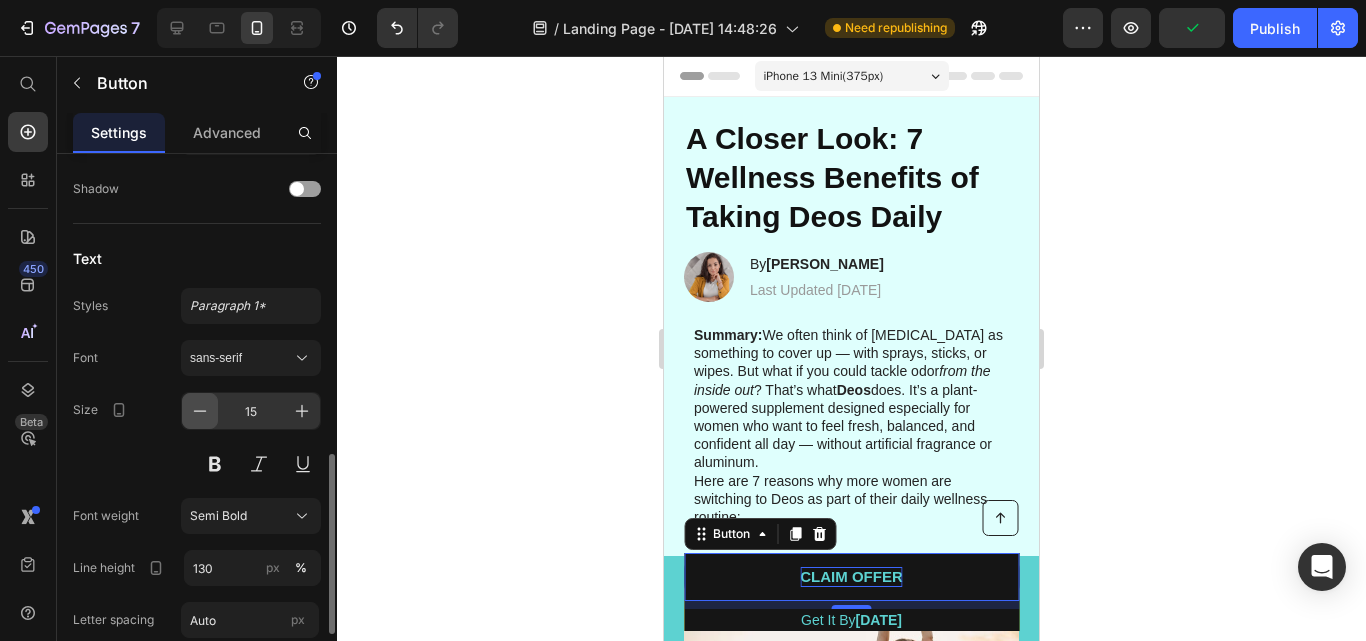 click at bounding box center (200, 411) 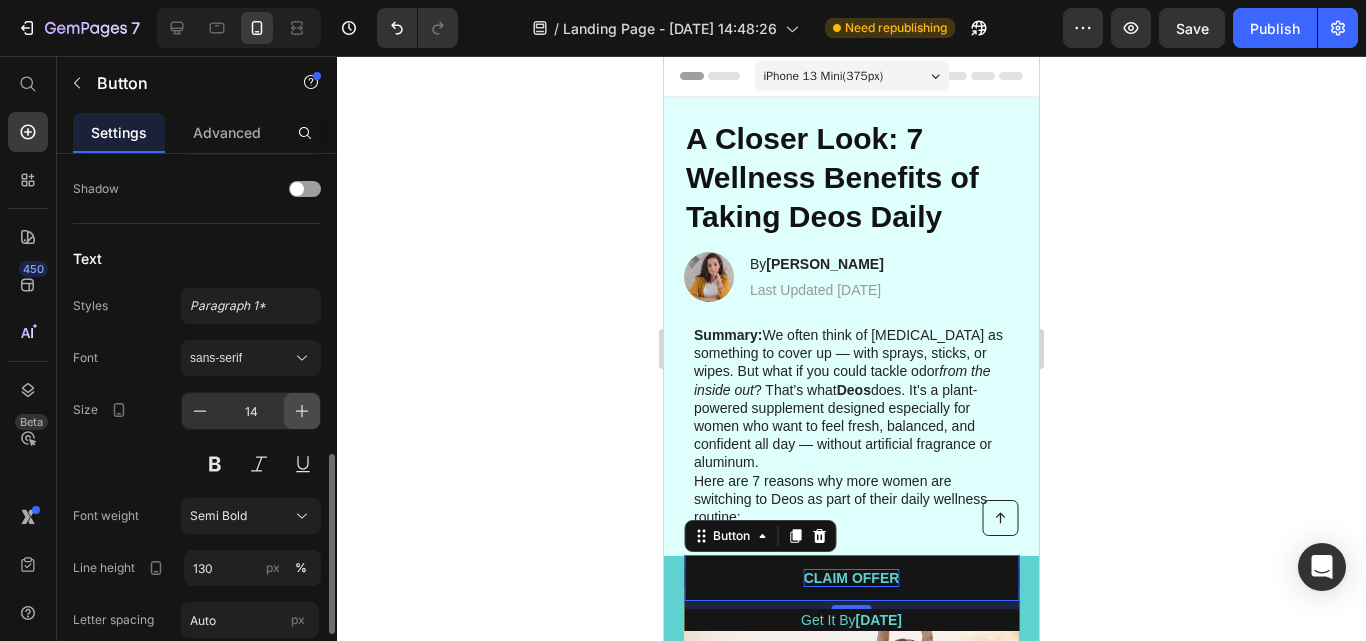 click 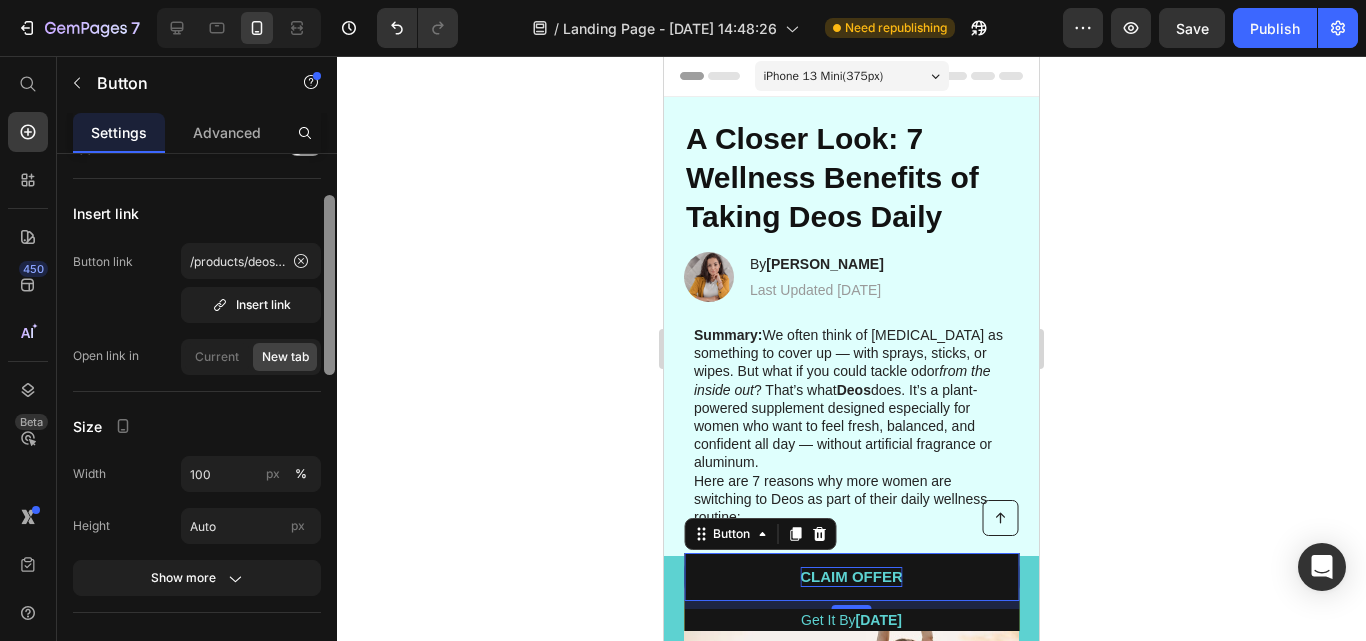 scroll, scrollTop: 34, scrollLeft: 0, axis: vertical 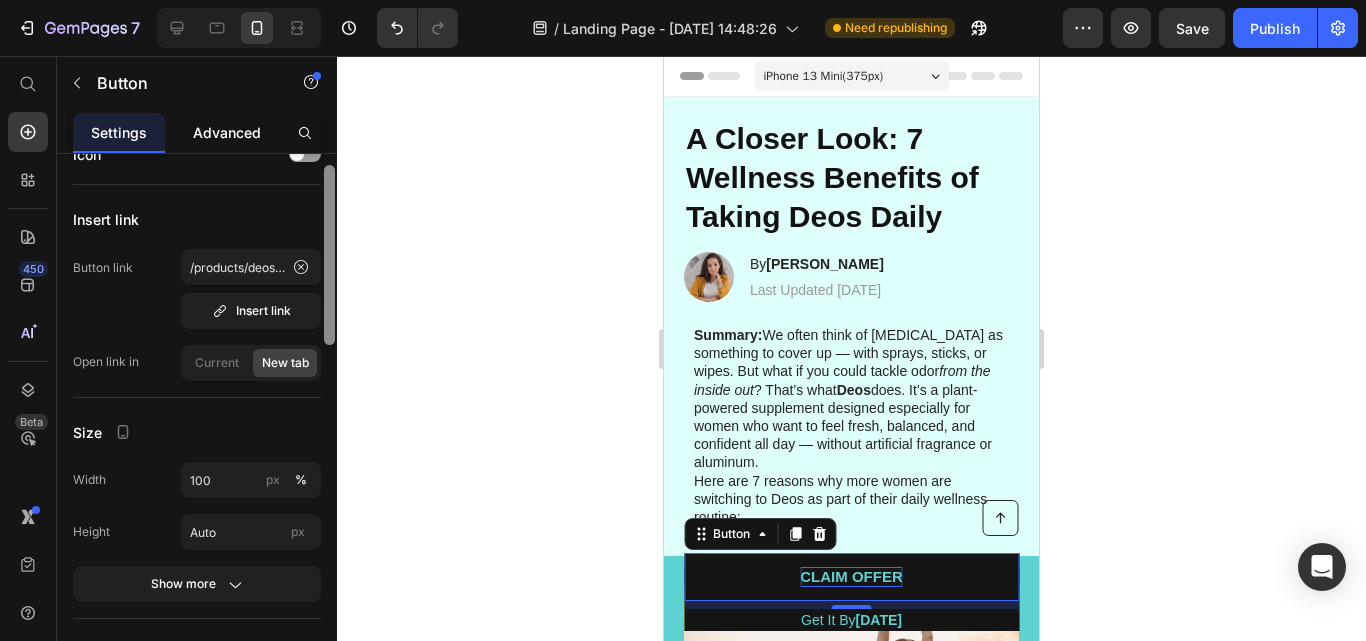 drag, startPoint x: 330, startPoint y: 476, endPoint x: 252, endPoint y: 150, distance: 335.20145 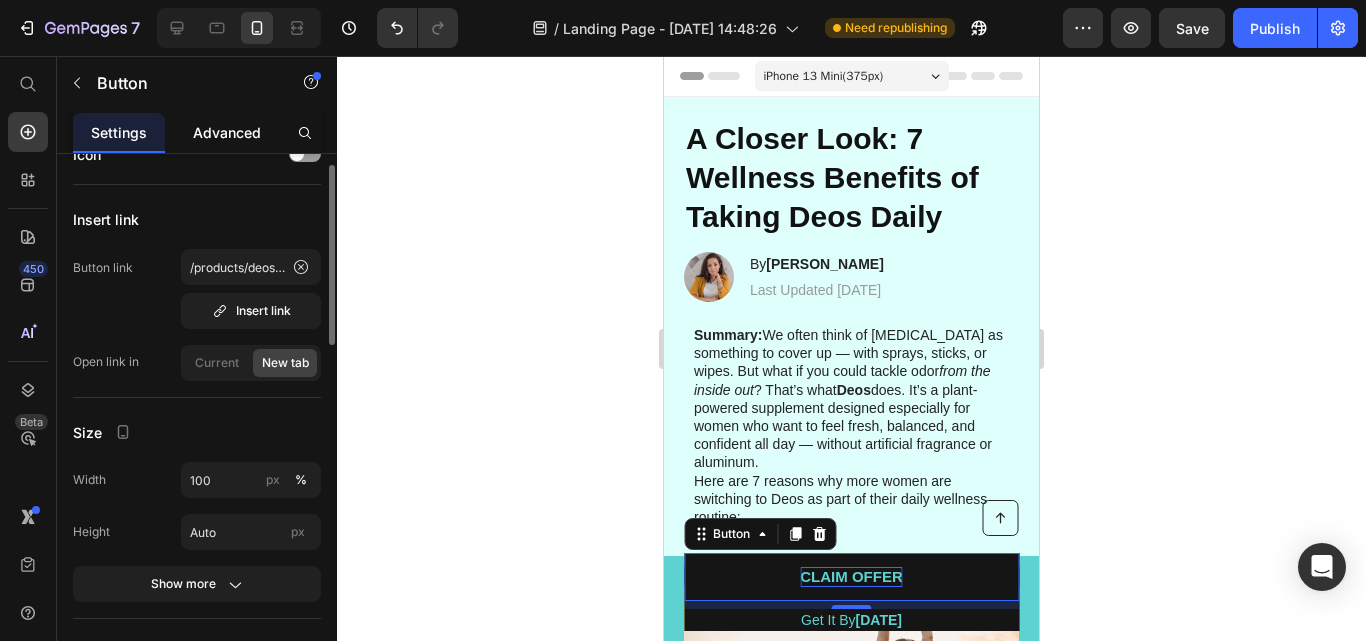 click on "Advanced" at bounding box center (227, 132) 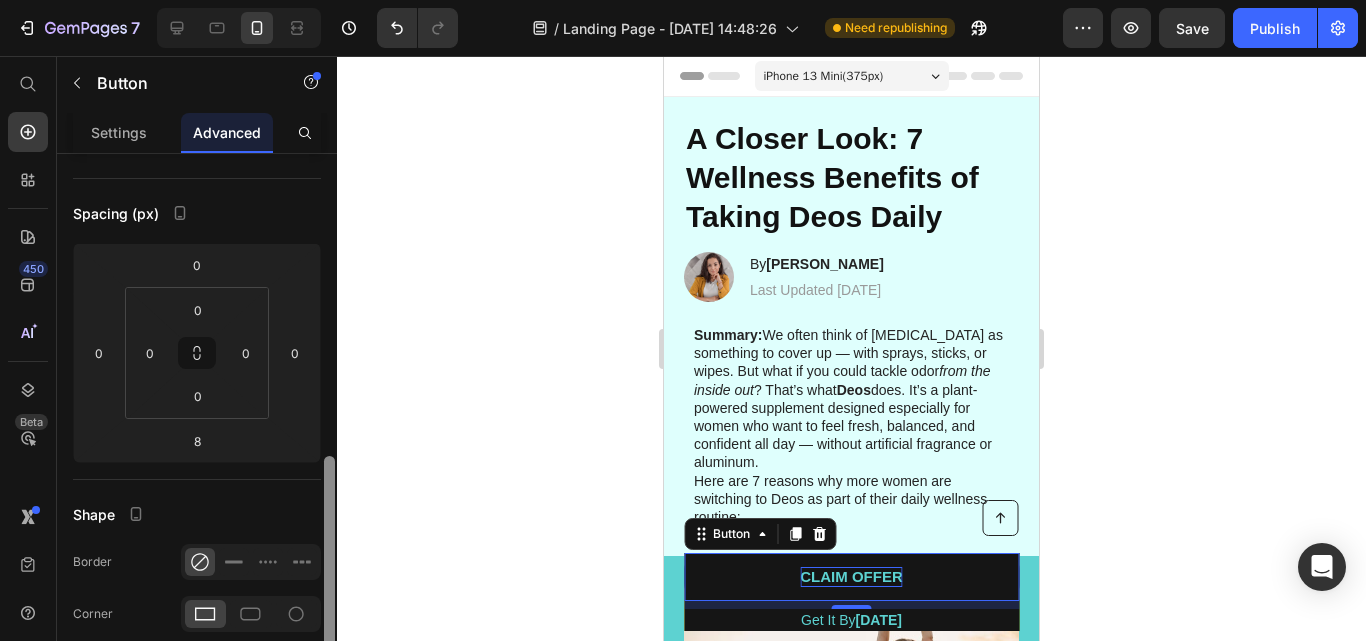 scroll, scrollTop: 342, scrollLeft: 0, axis: vertical 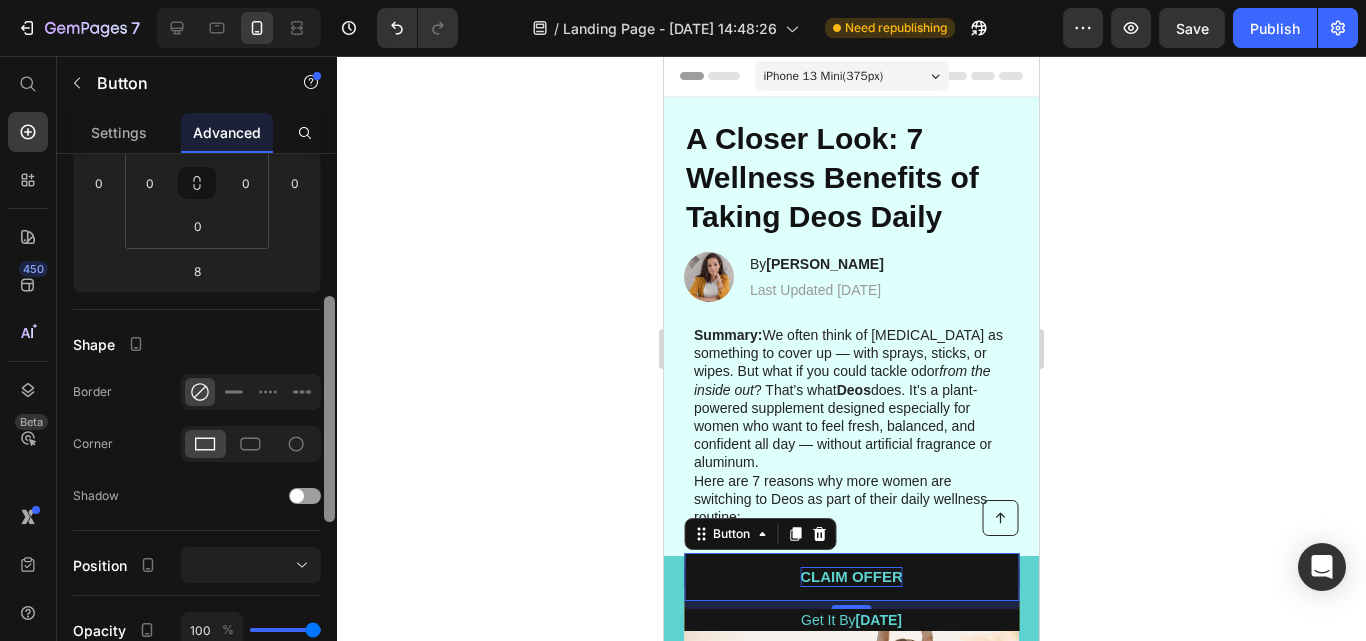 drag, startPoint x: 326, startPoint y: 281, endPoint x: 327, endPoint y: 424, distance: 143.0035 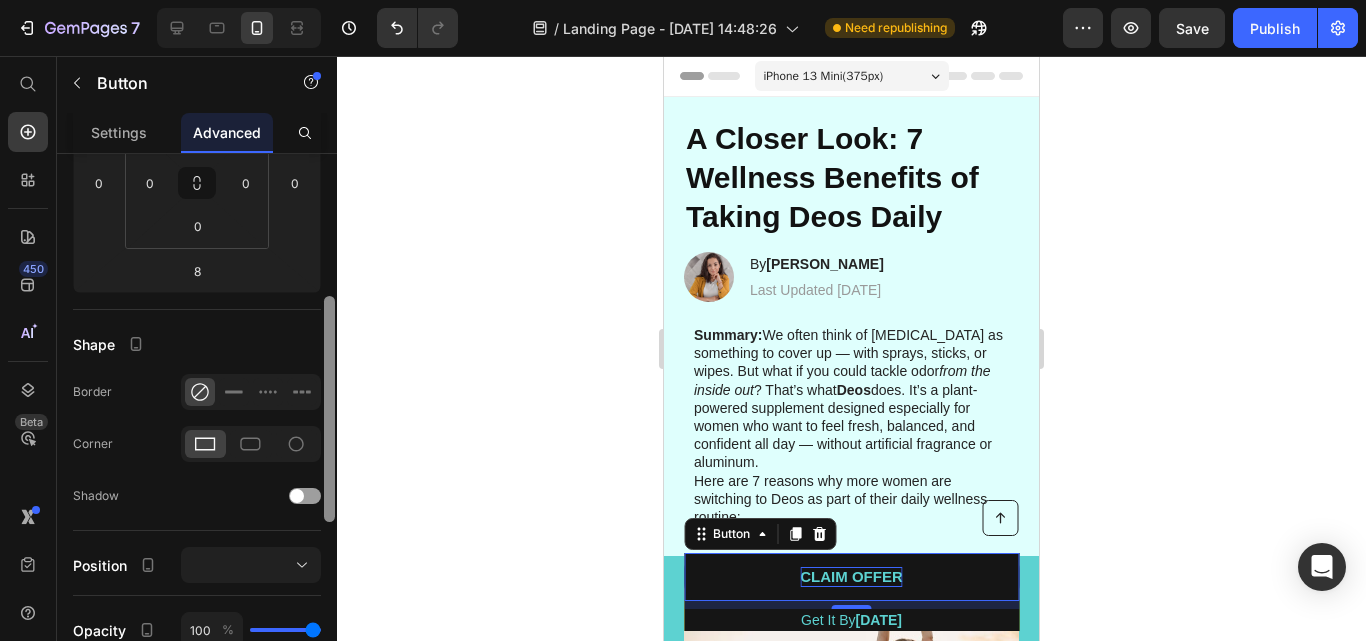click at bounding box center (329, 409) 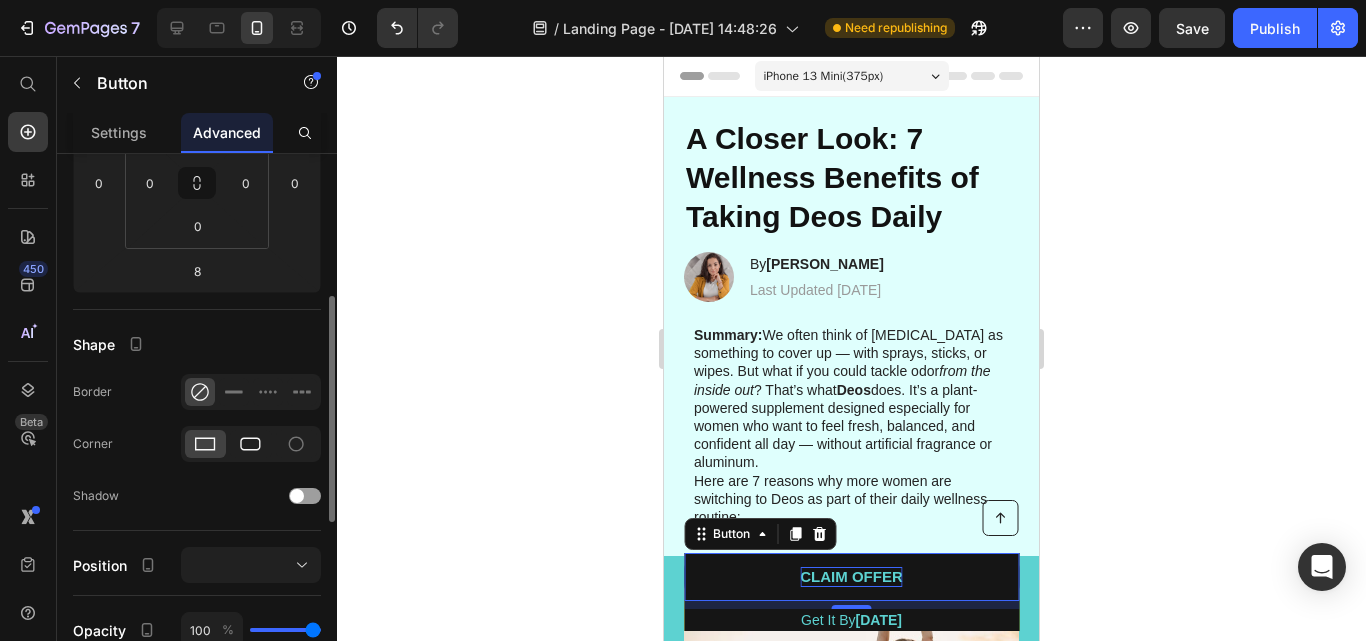 click 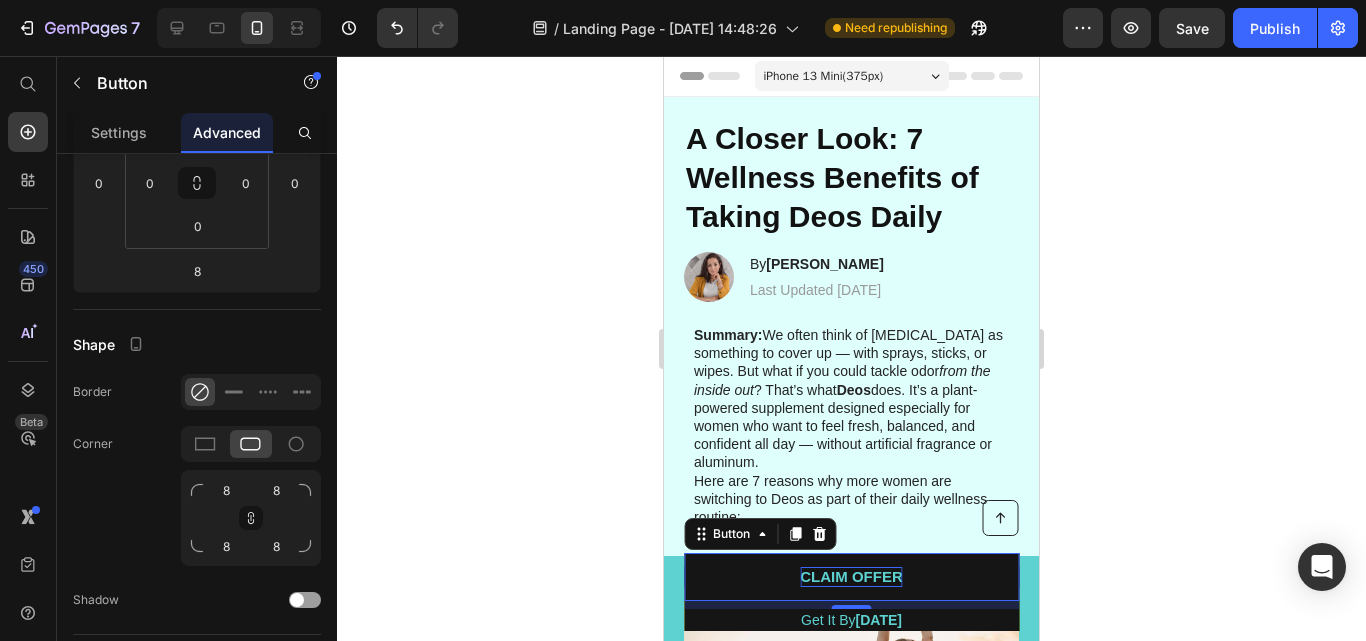 drag, startPoint x: 1128, startPoint y: 585, endPoint x: 1160, endPoint y: 572, distance: 34.539833 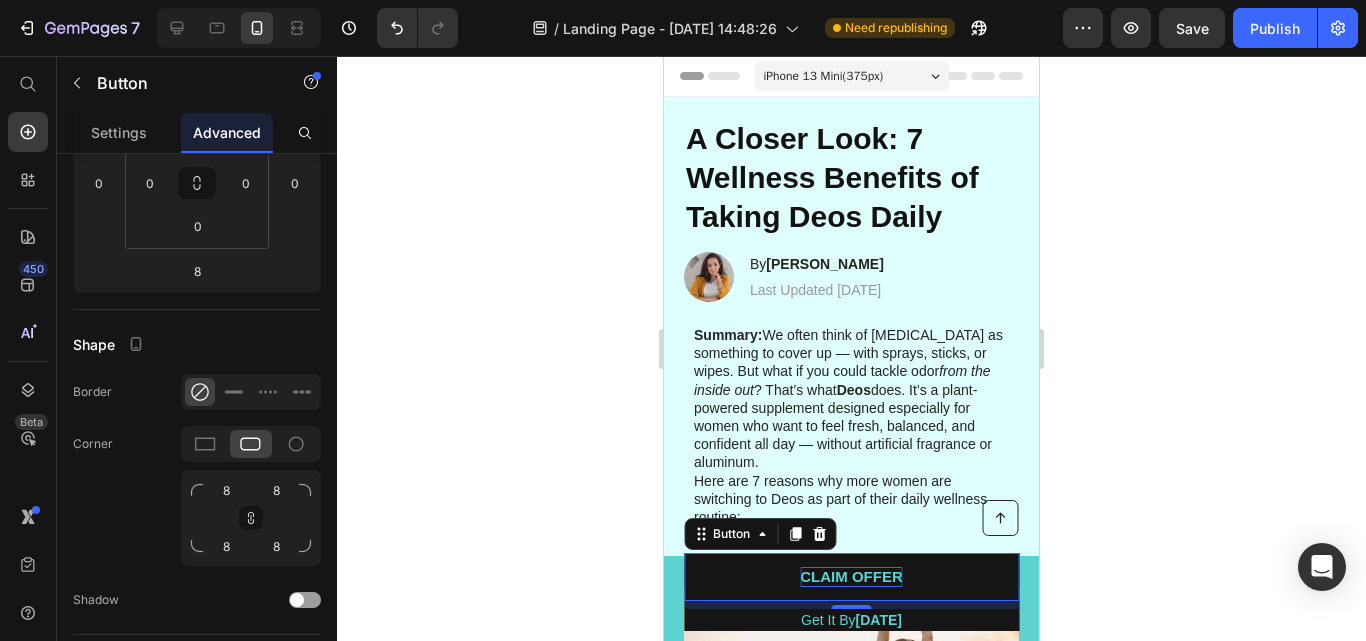 click 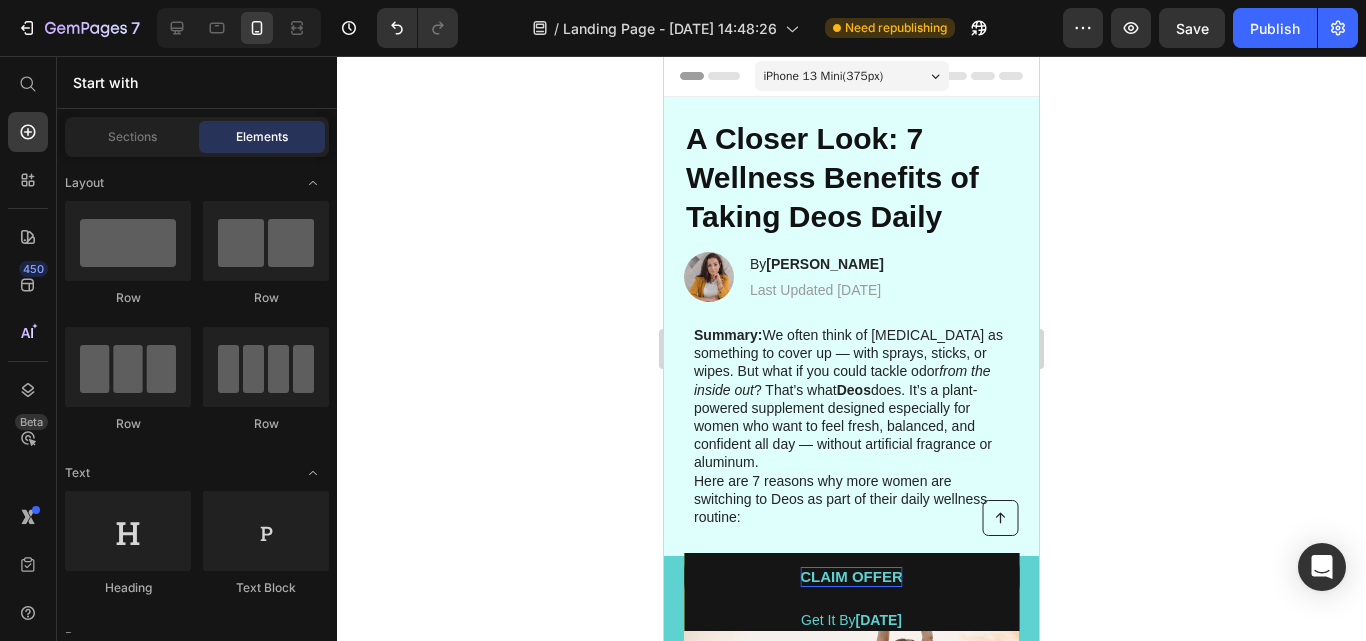 click 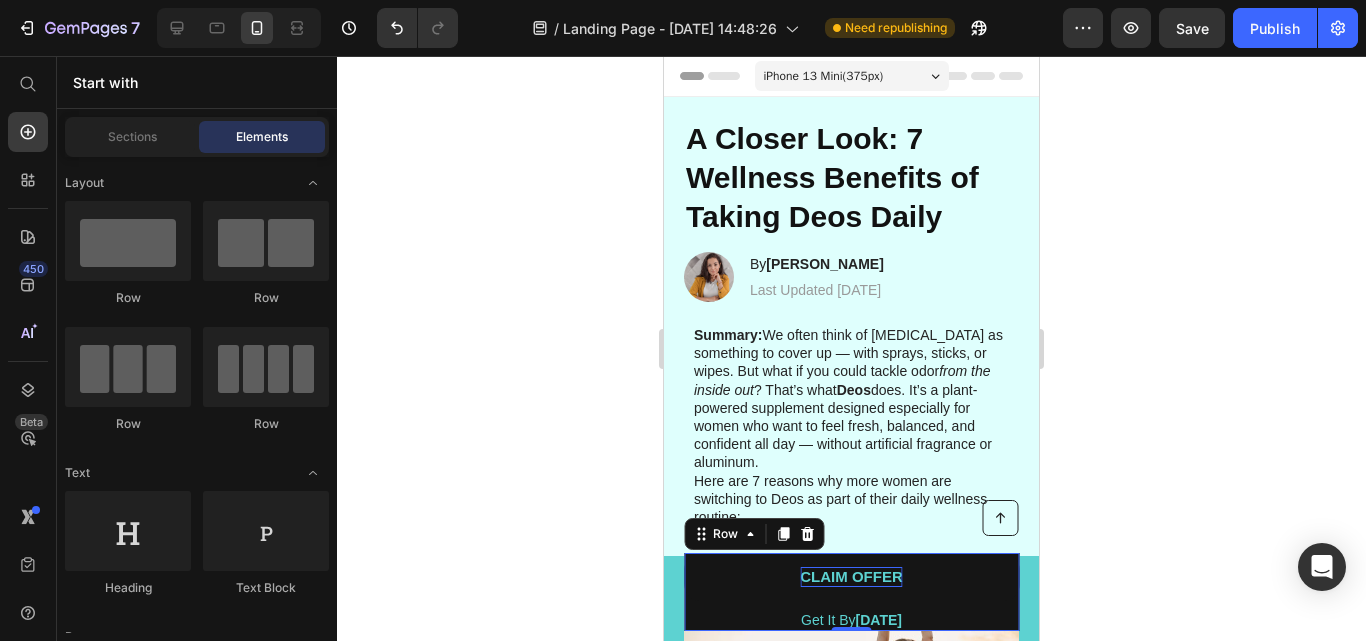 click on "CLAIM OFFER Button" at bounding box center [851, 581] 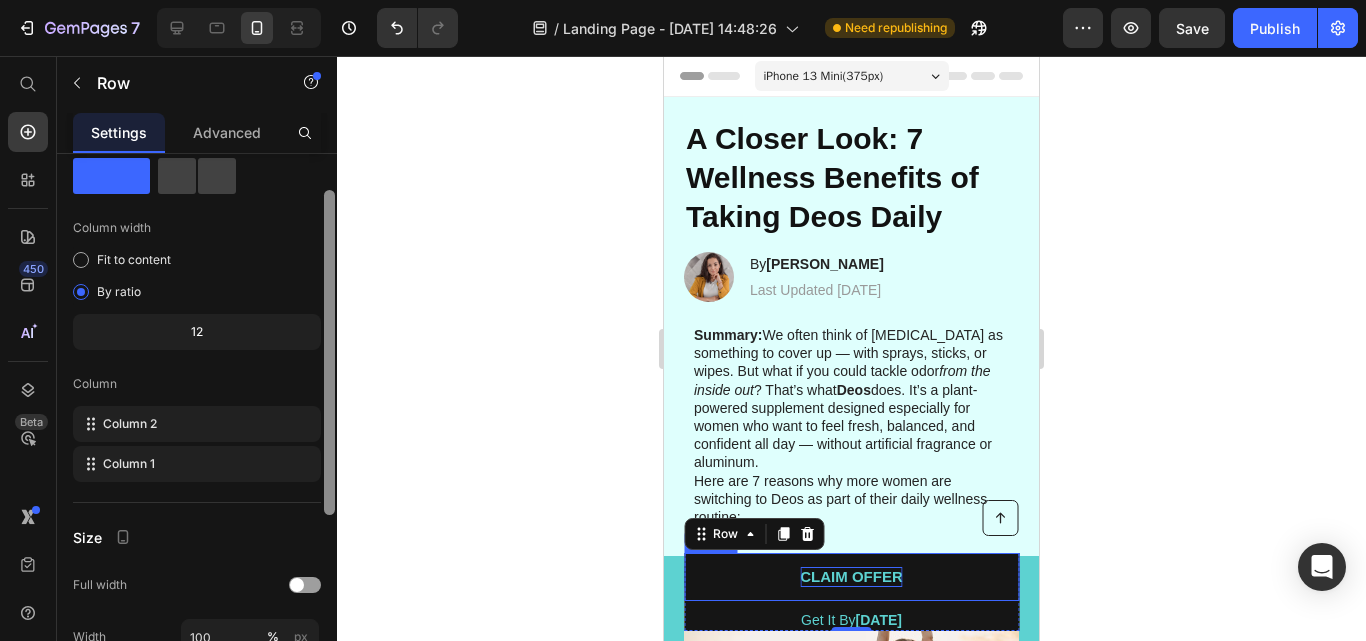 drag, startPoint x: 329, startPoint y: 448, endPoint x: 331, endPoint y: 486, distance: 38.052597 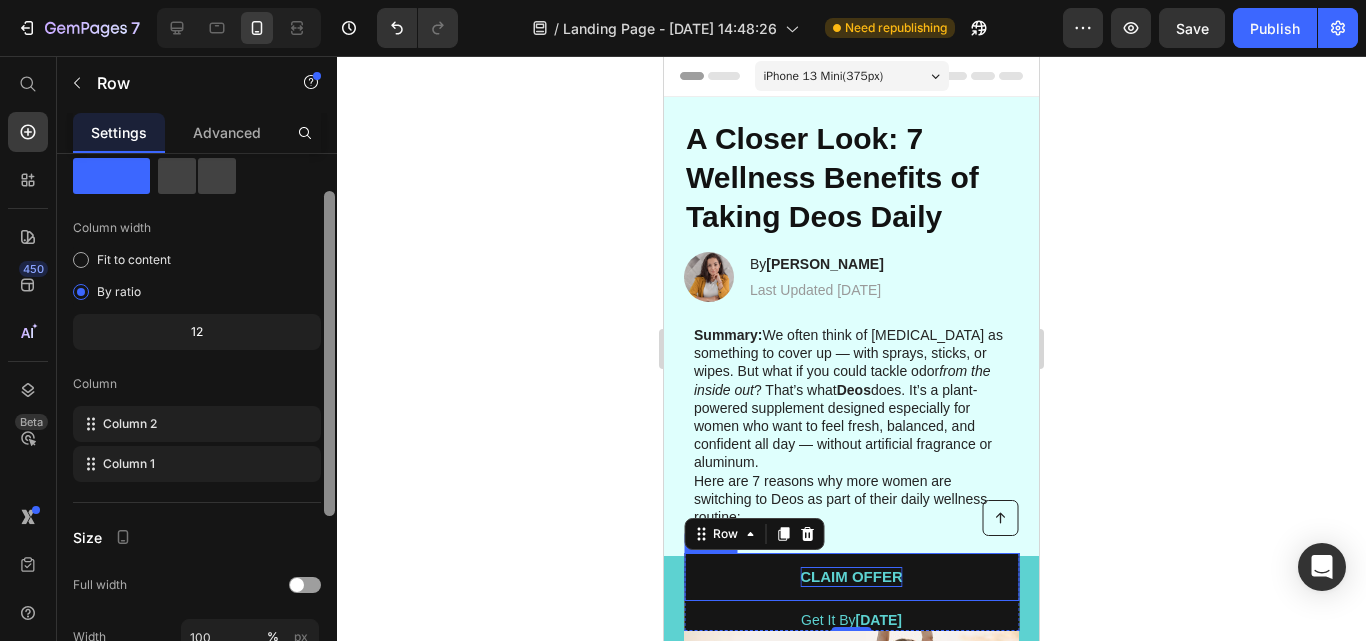 scroll, scrollTop: 61, scrollLeft: 0, axis: vertical 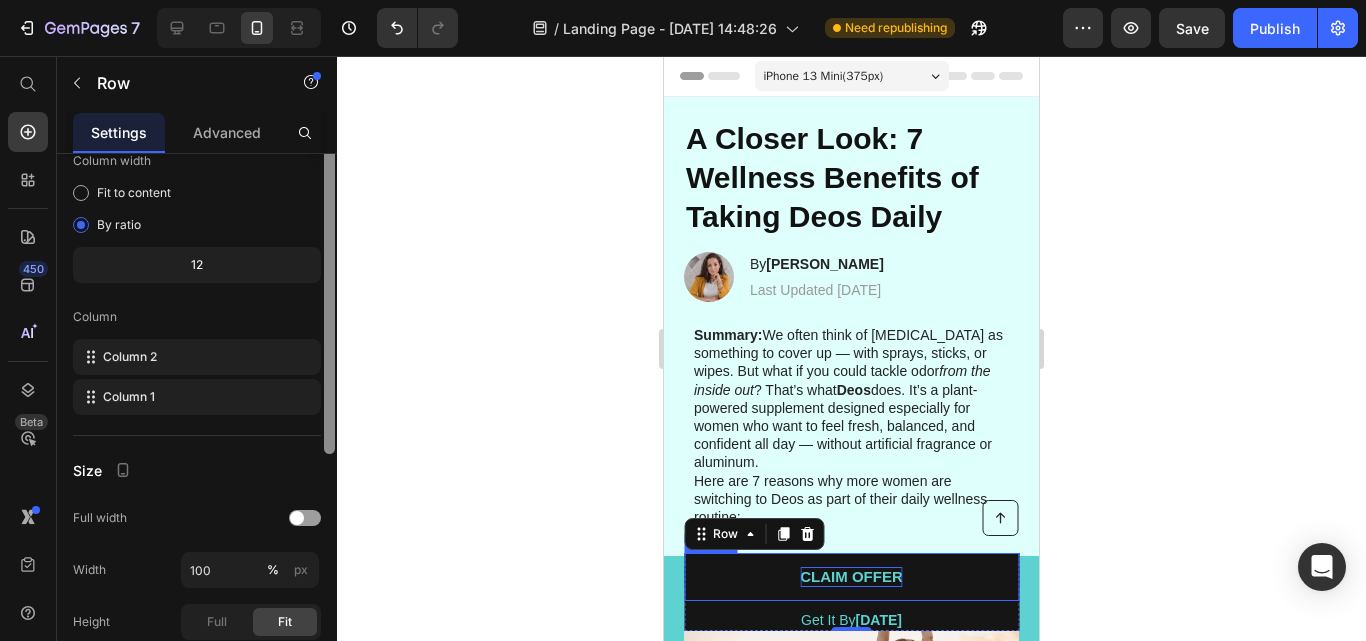 drag, startPoint x: 326, startPoint y: 464, endPoint x: 326, endPoint y: 505, distance: 41 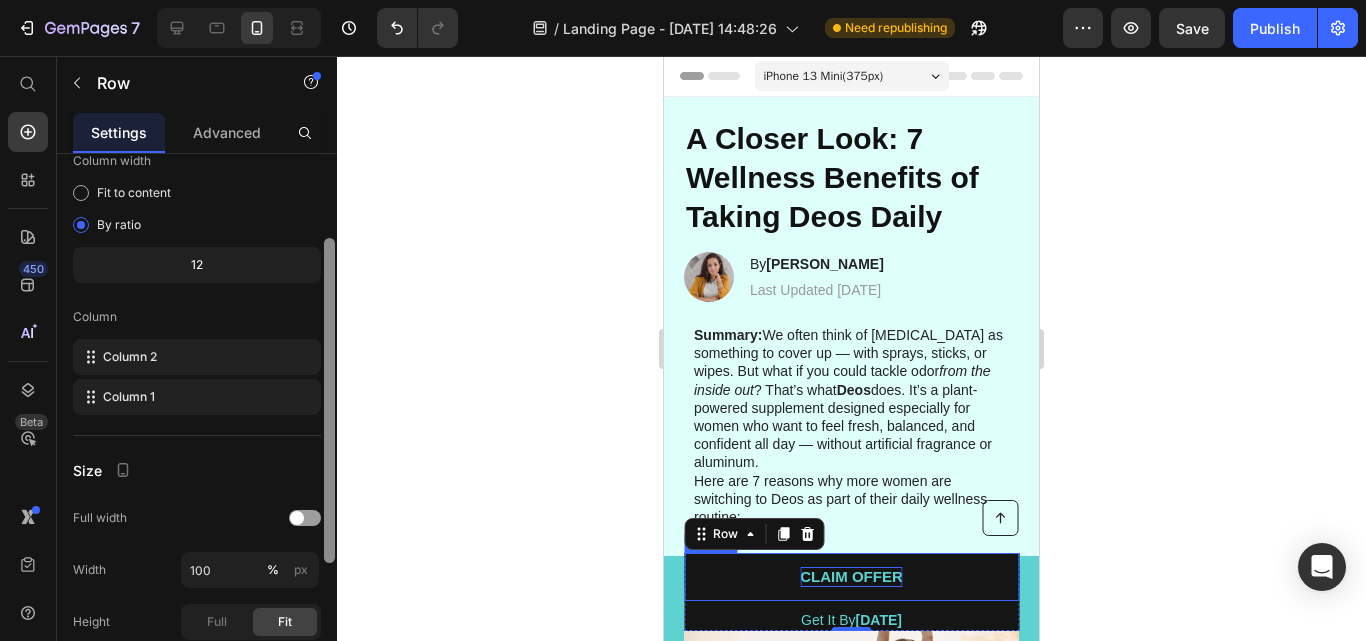 scroll, scrollTop: 132, scrollLeft: 0, axis: vertical 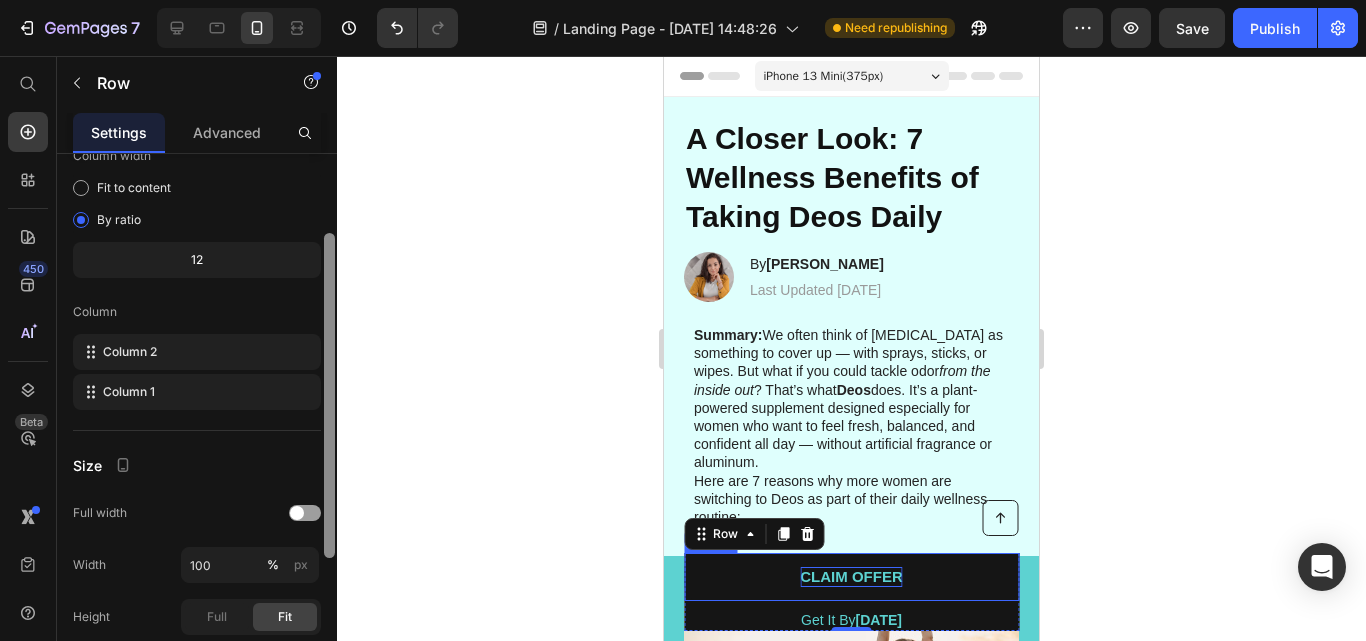 click at bounding box center [329, 395] 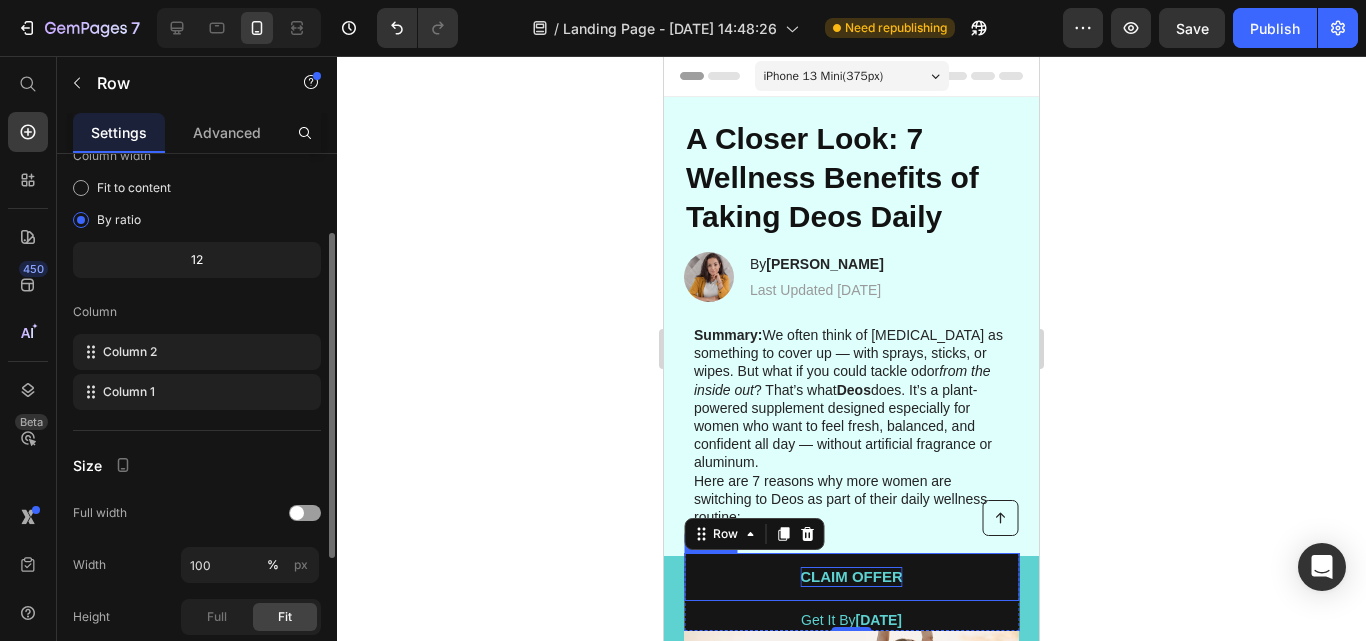 click on "Size Full width Width 100 % px Height Full Fit" 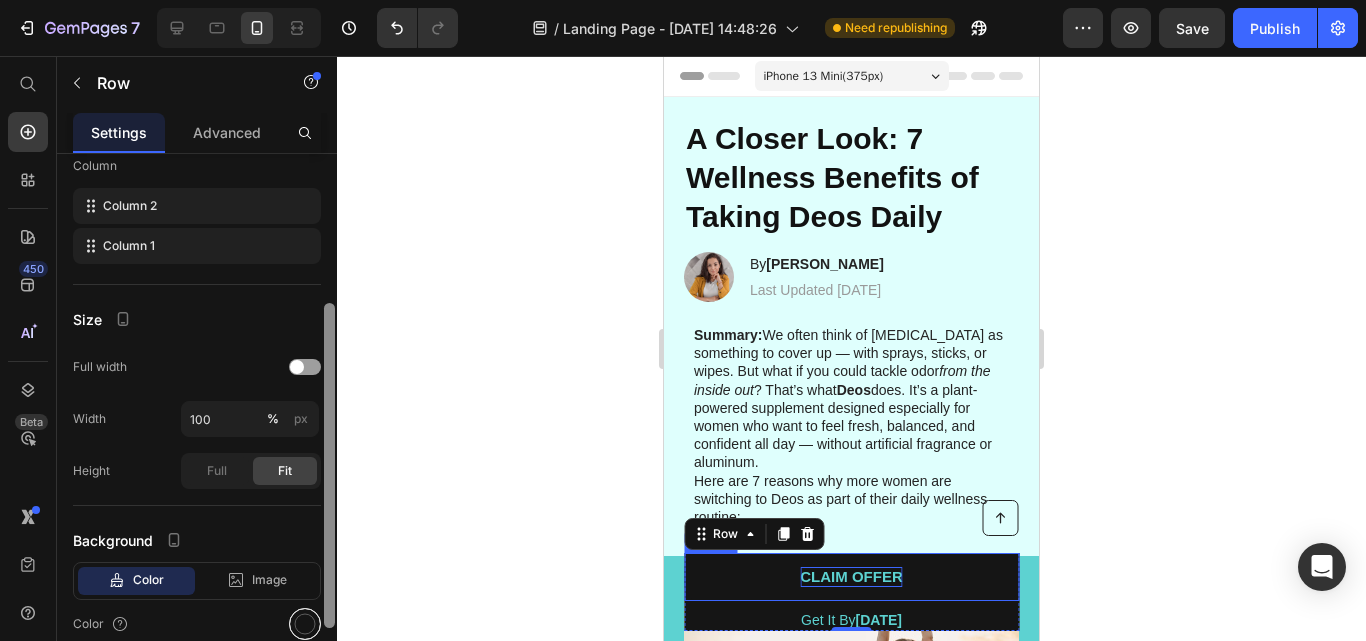drag, startPoint x: 330, startPoint y: 552, endPoint x: 316, endPoint y: 637, distance: 86.145226 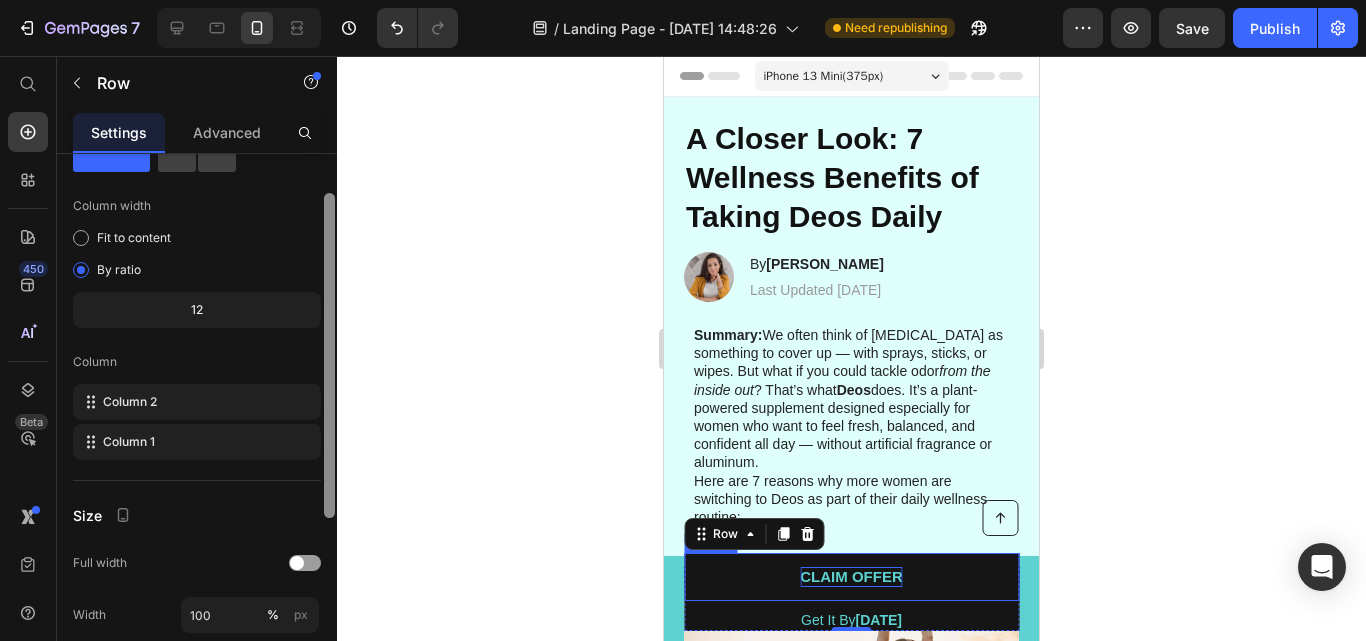 scroll, scrollTop: 76, scrollLeft: 0, axis: vertical 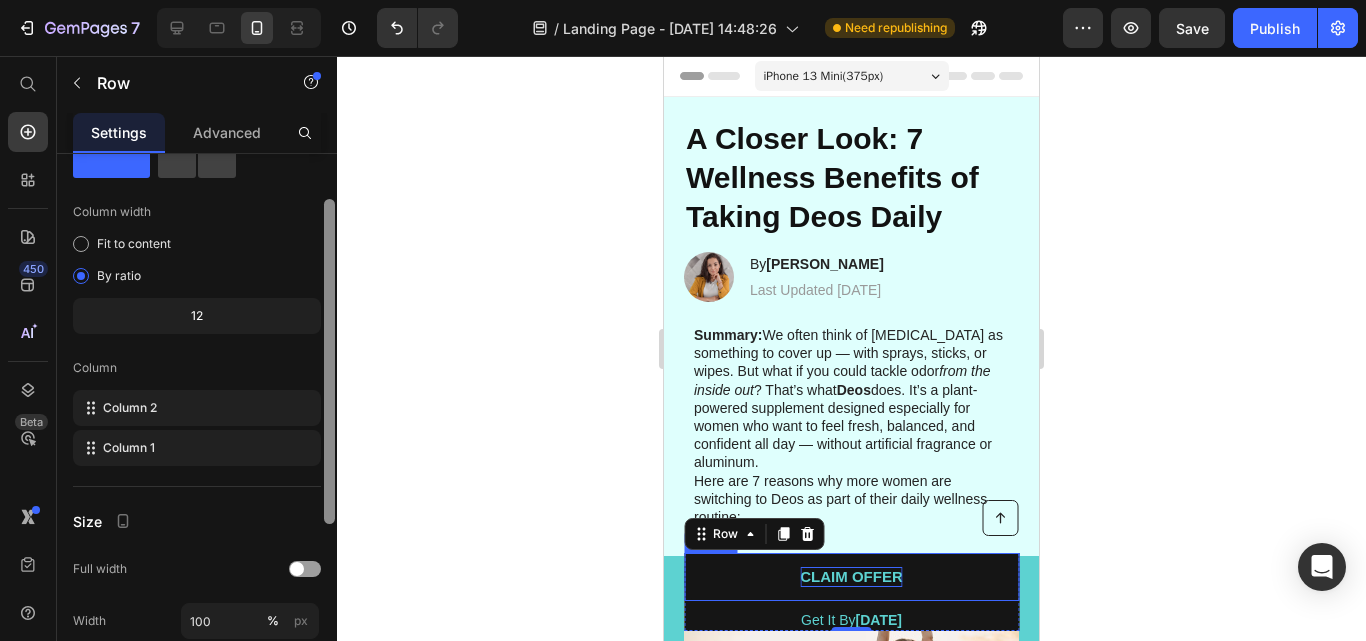 drag, startPoint x: 330, startPoint y: 607, endPoint x: 342, endPoint y: 487, distance: 120.59851 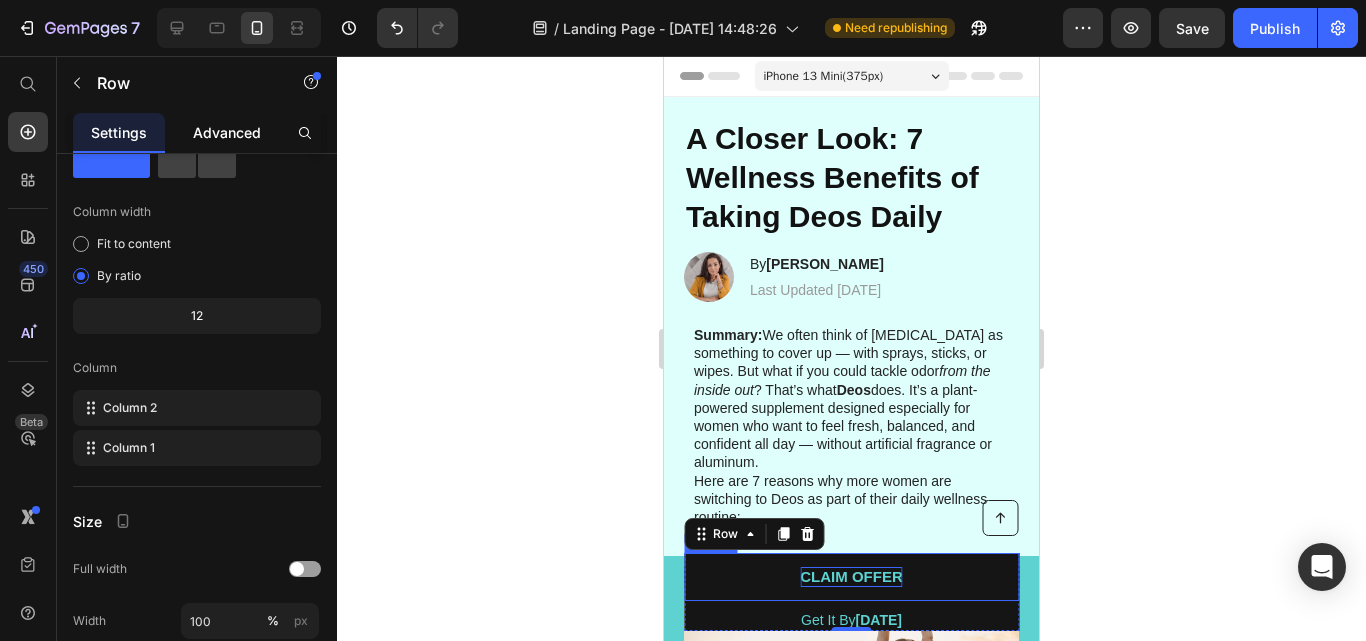 click on "Advanced" at bounding box center (227, 132) 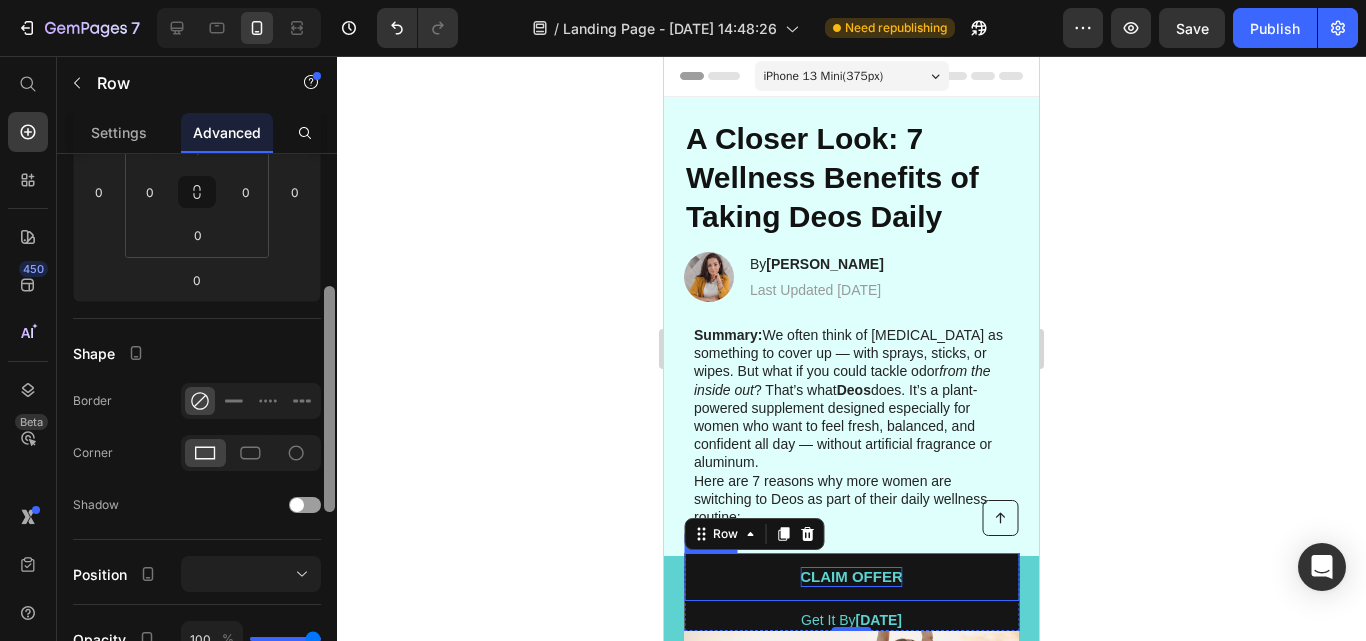 scroll, scrollTop: 335, scrollLeft: 0, axis: vertical 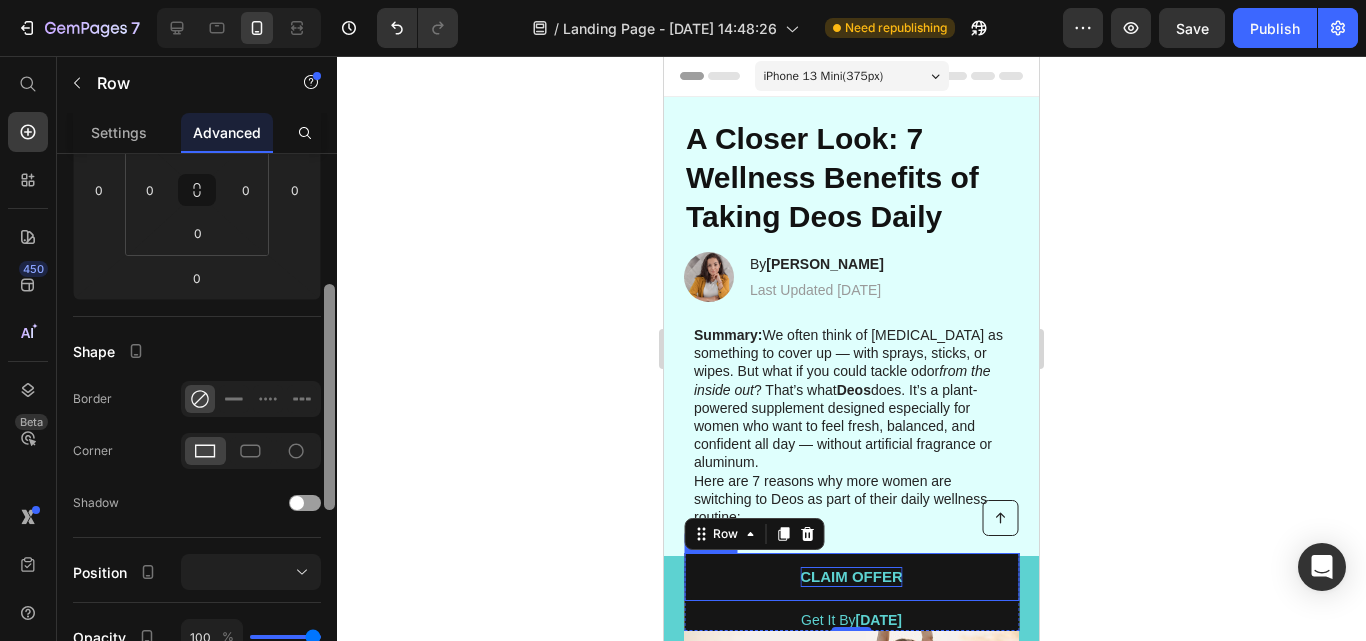 drag, startPoint x: 329, startPoint y: 326, endPoint x: 316, endPoint y: 466, distance: 140.60228 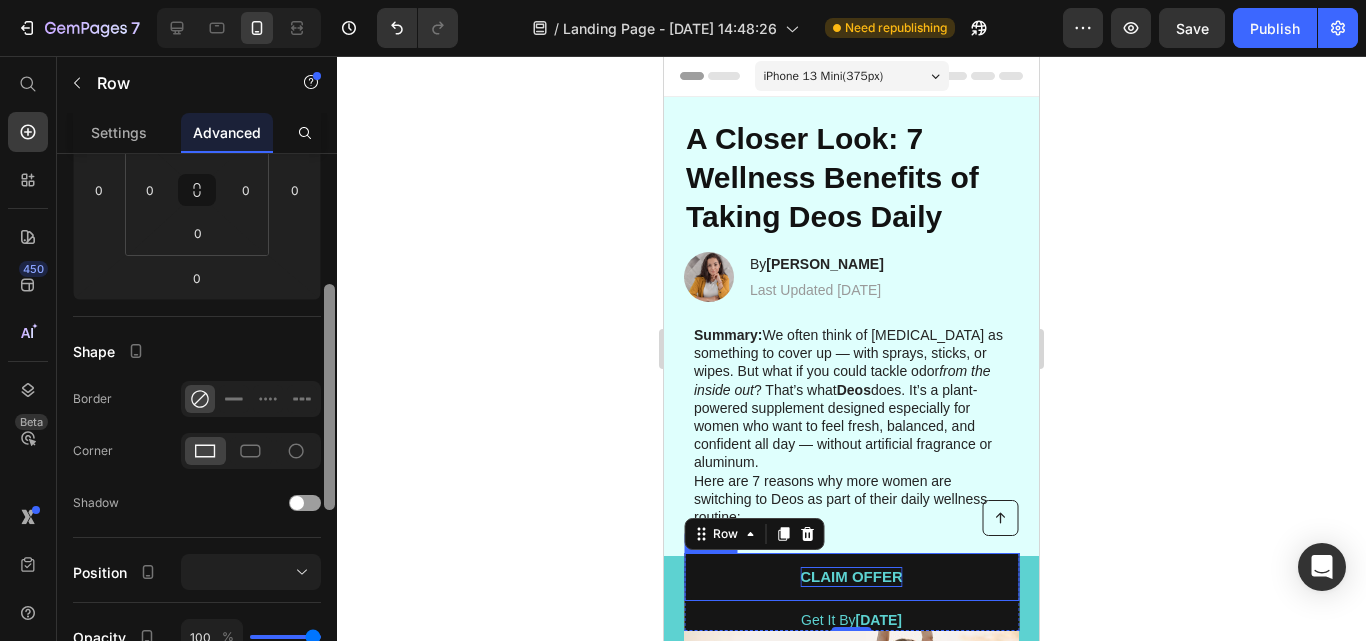 click on "Display on Desktop Tablet Mobile Spacing (px) [PHONE_NUMBER] Shape Border Corner Shadow Position Opacity 100 % Animation Upgrade to Build plan  to unlock Animation & other premium features. Interaction Upgrade to Optimize plan  to unlock Interaction & other premium features. CSS class  Delete element" at bounding box center (197, 426) 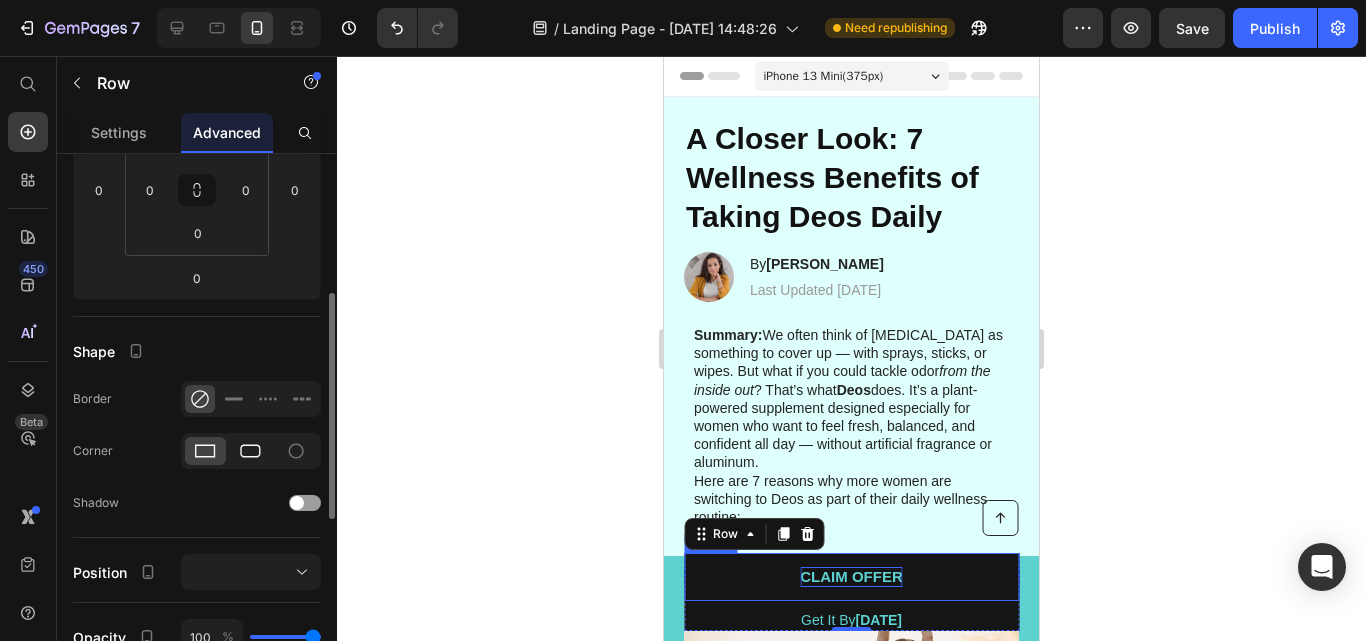 click 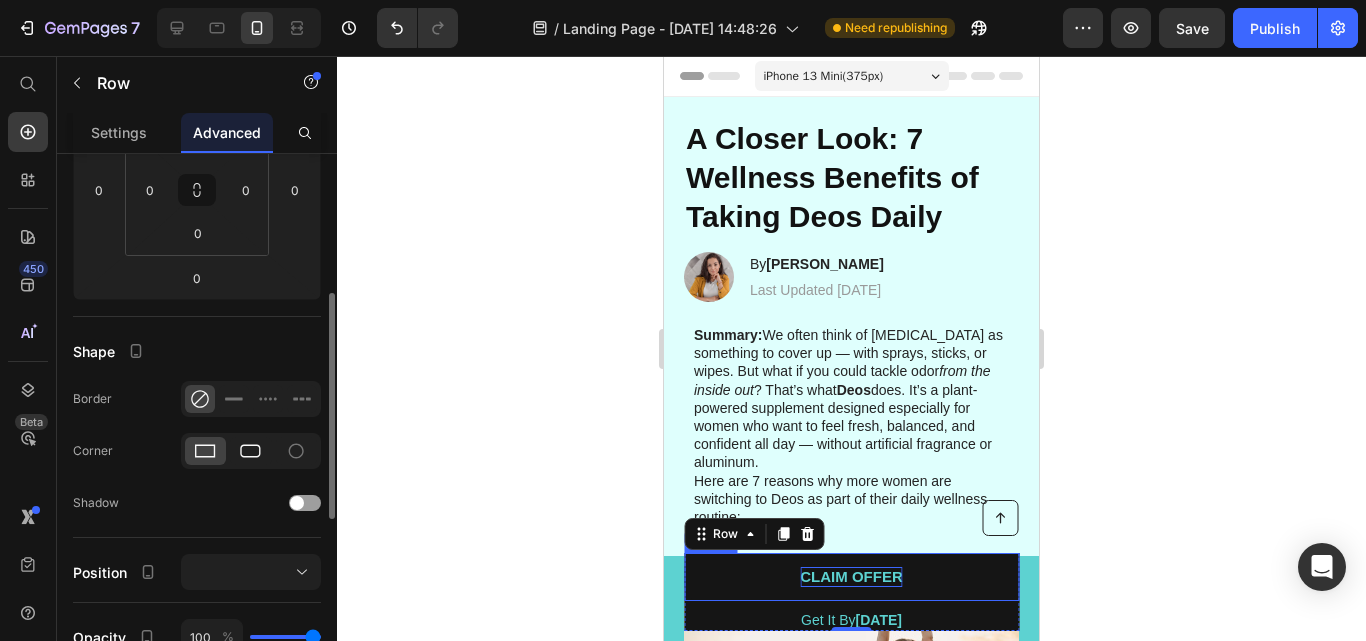 click 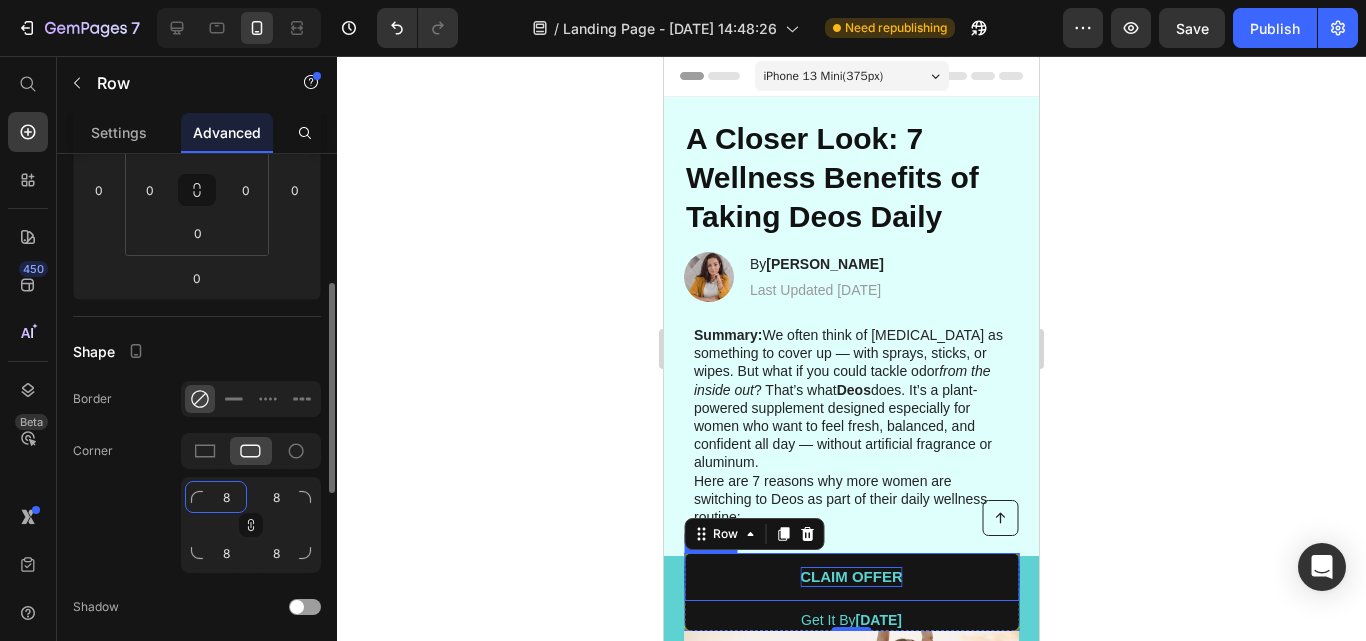 click on "8" 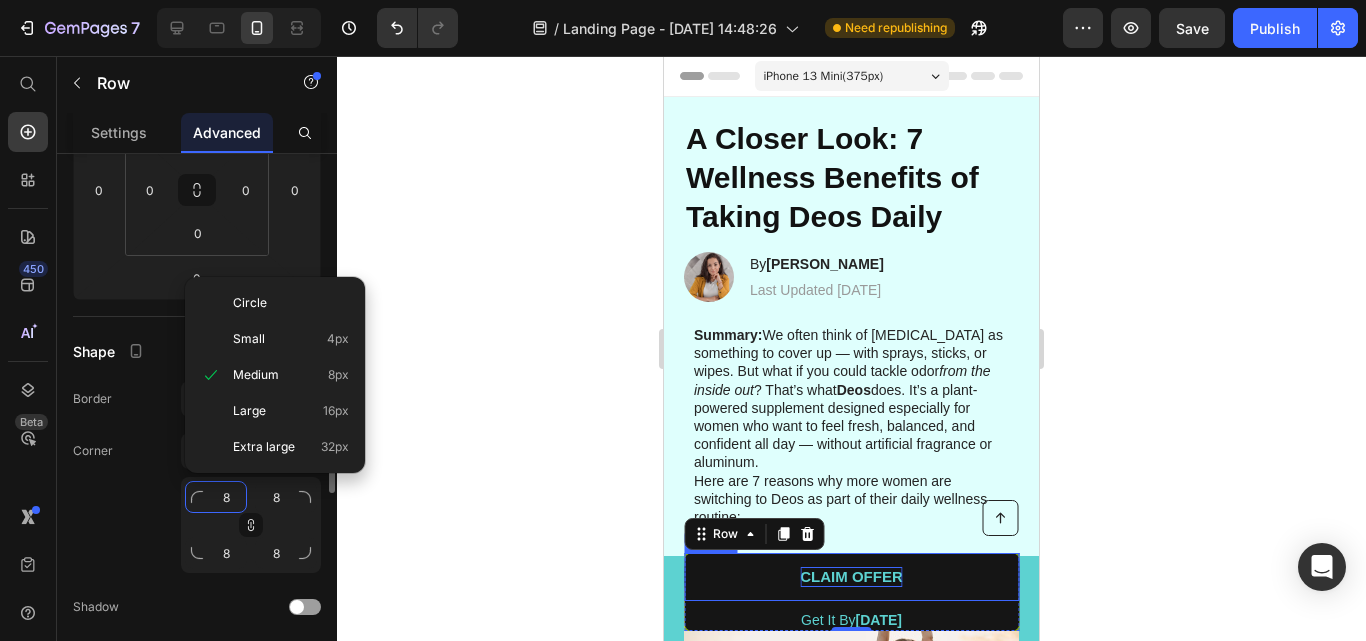 type on "1" 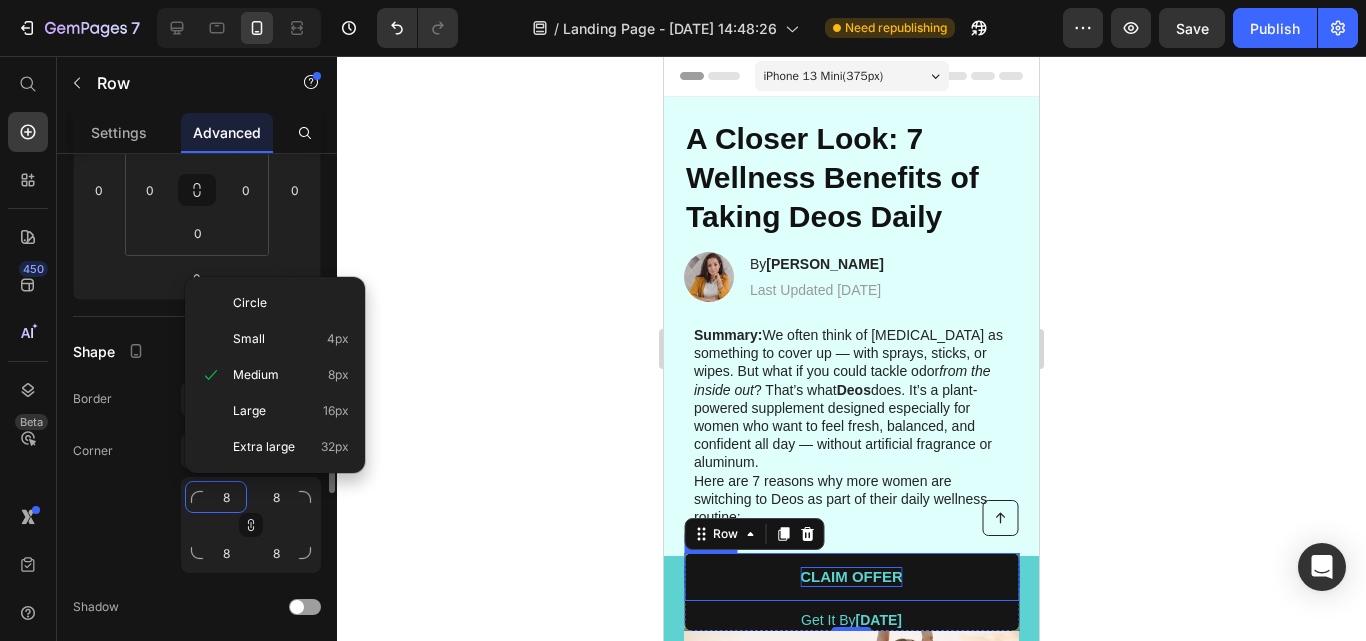type on "1" 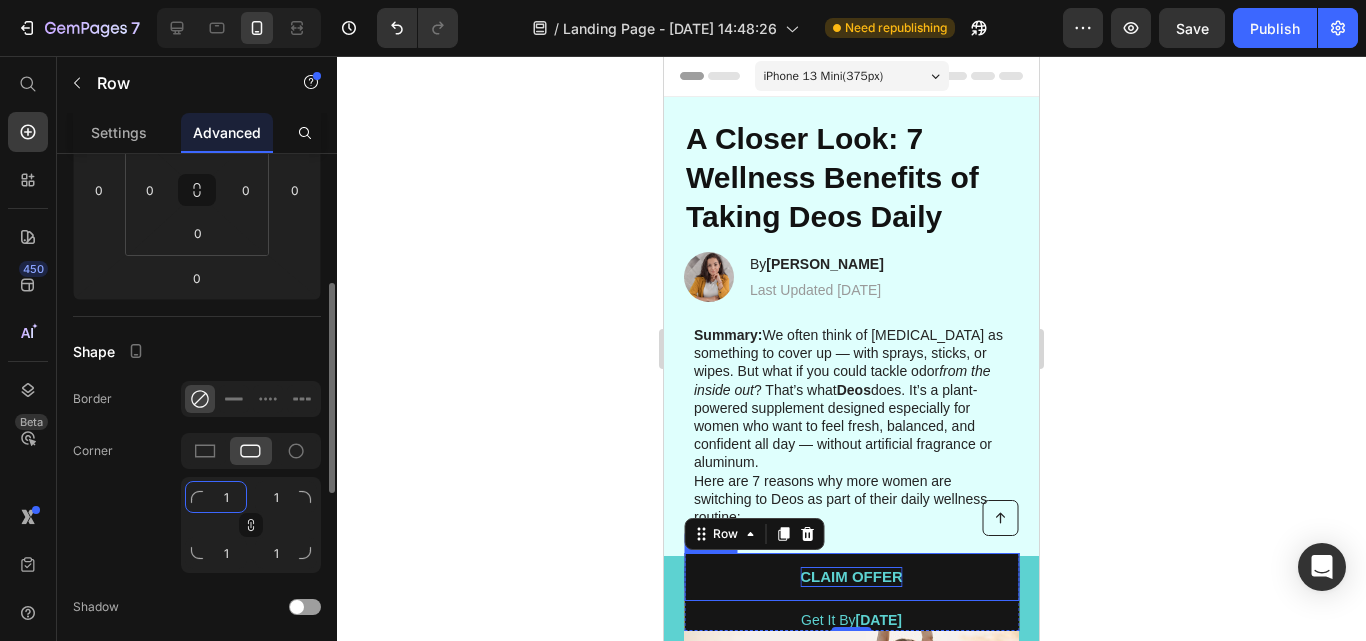 type 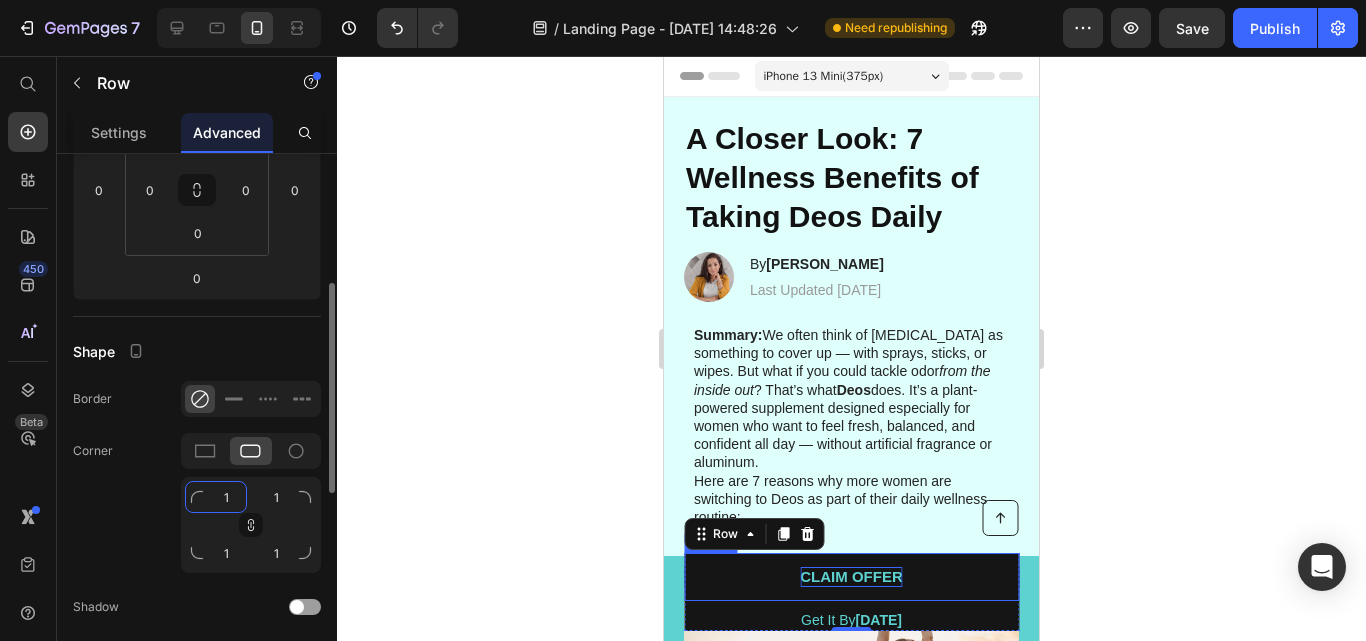 type 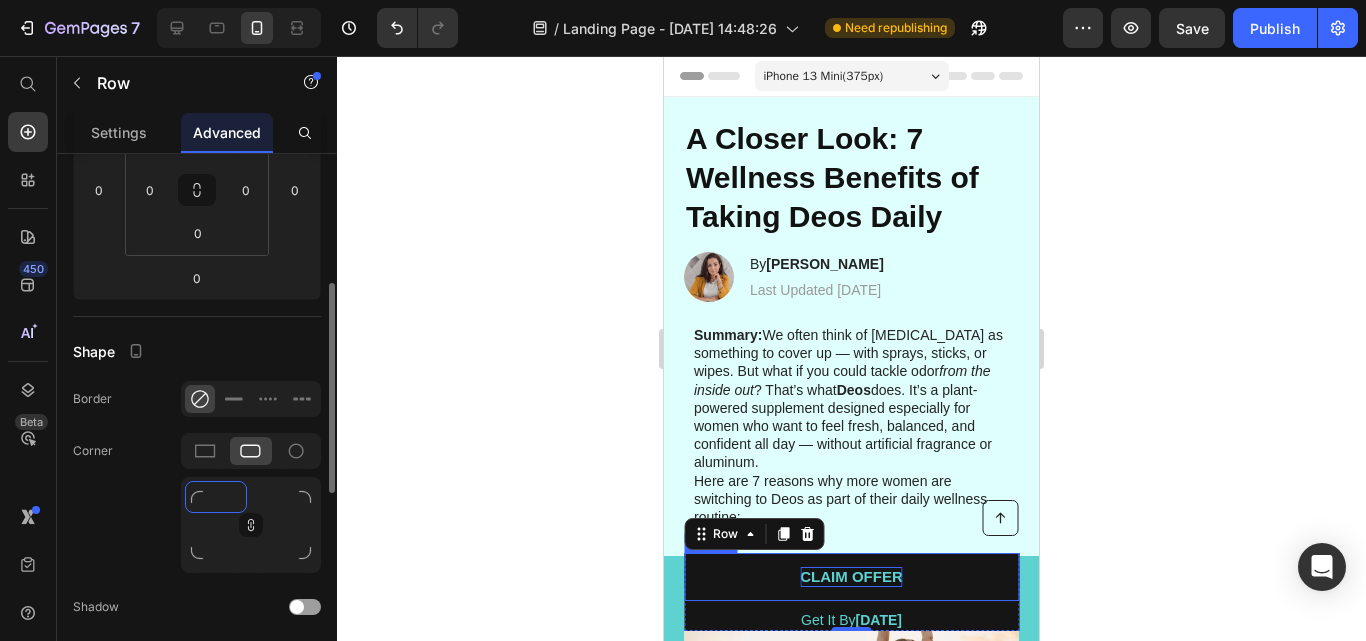 type on "2" 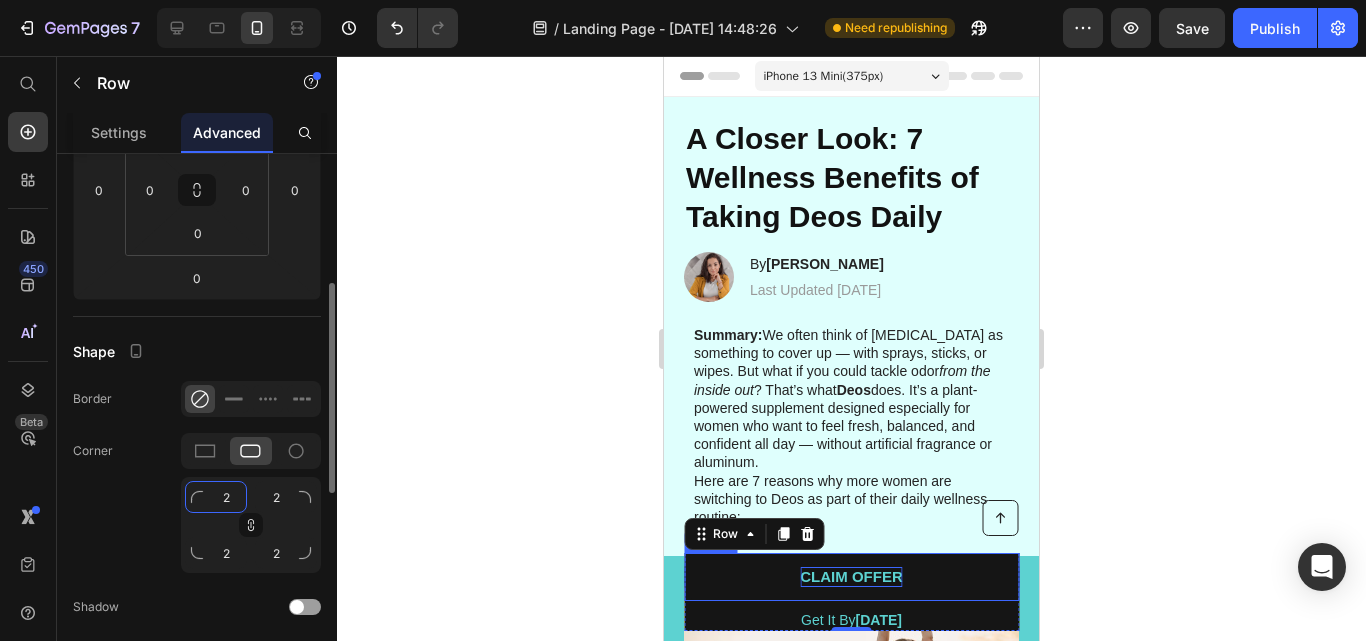 type on "20" 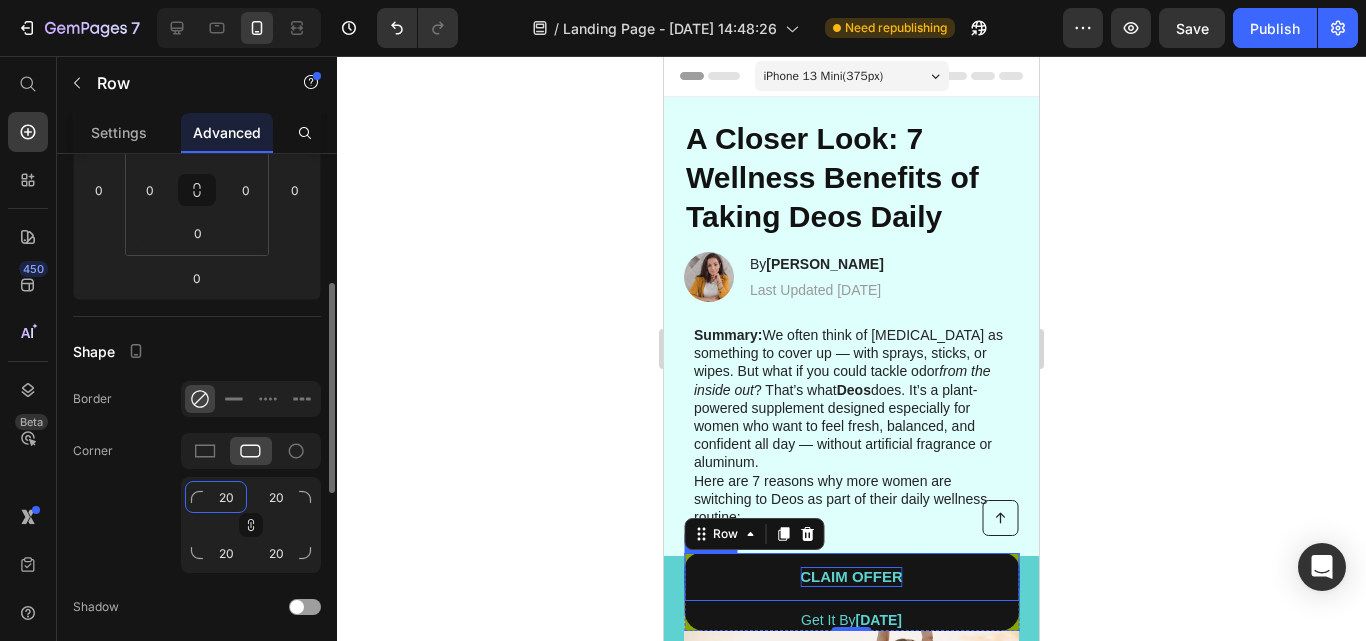type on "20" 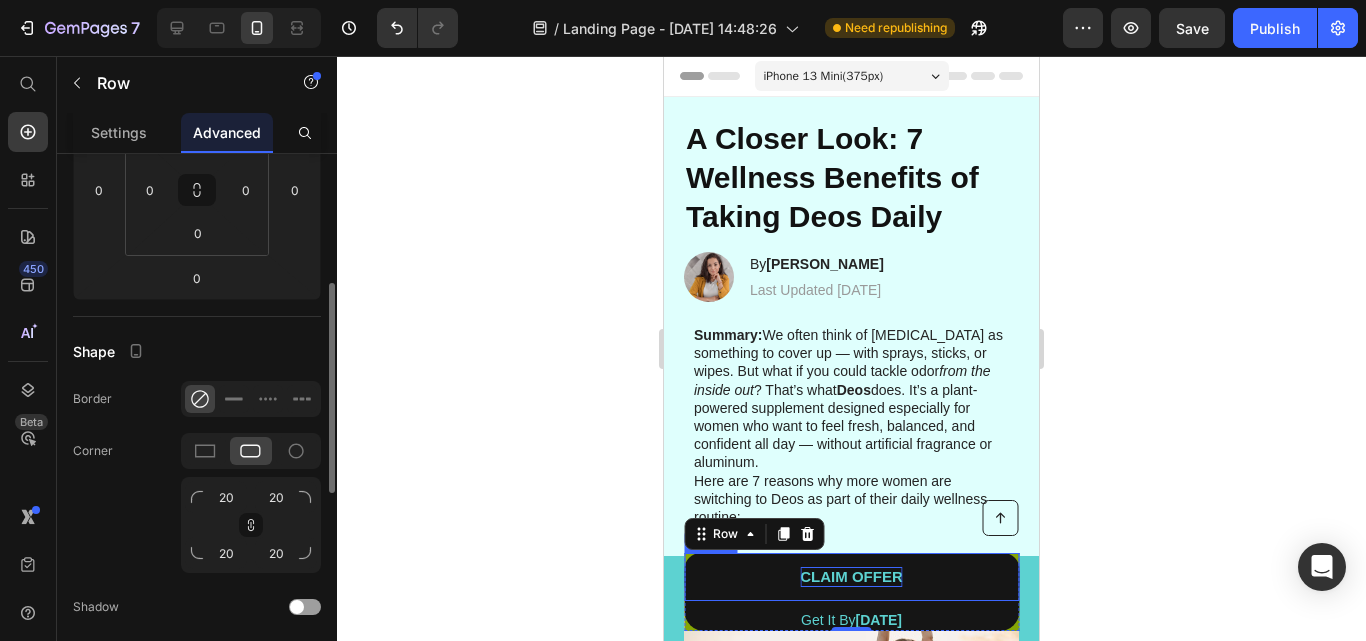 click on "Corner 20 20 20 20" 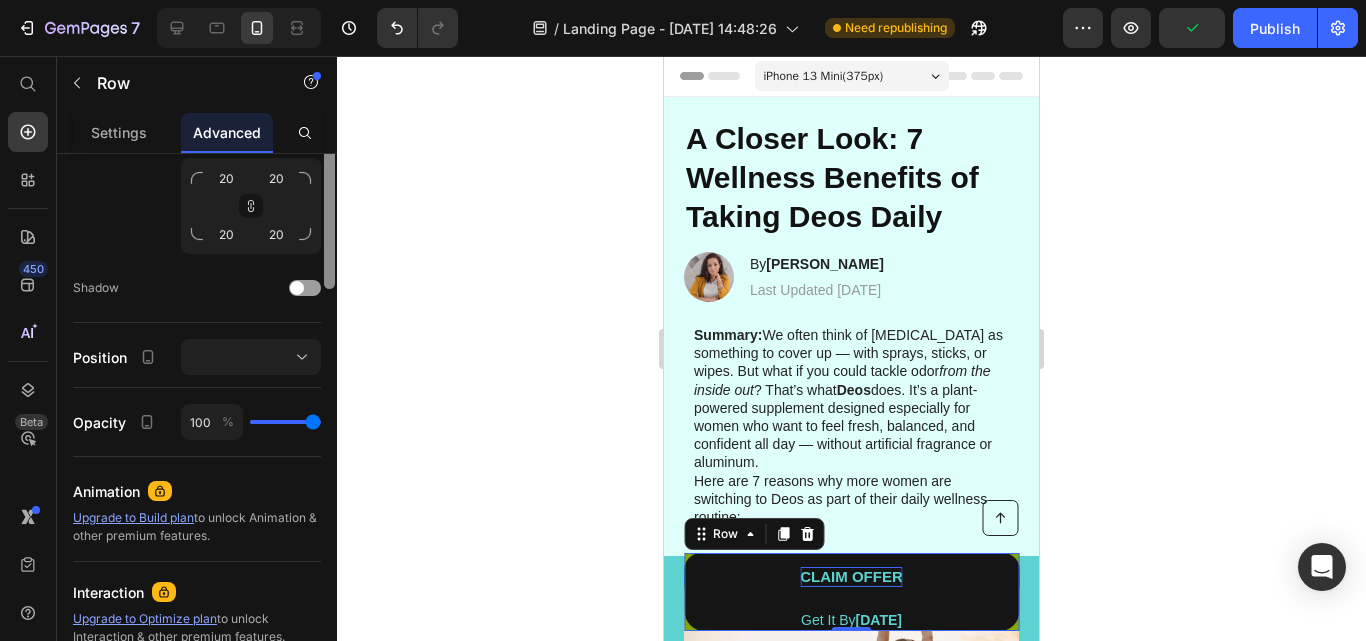 scroll, scrollTop: 418, scrollLeft: 0, axis: vertical 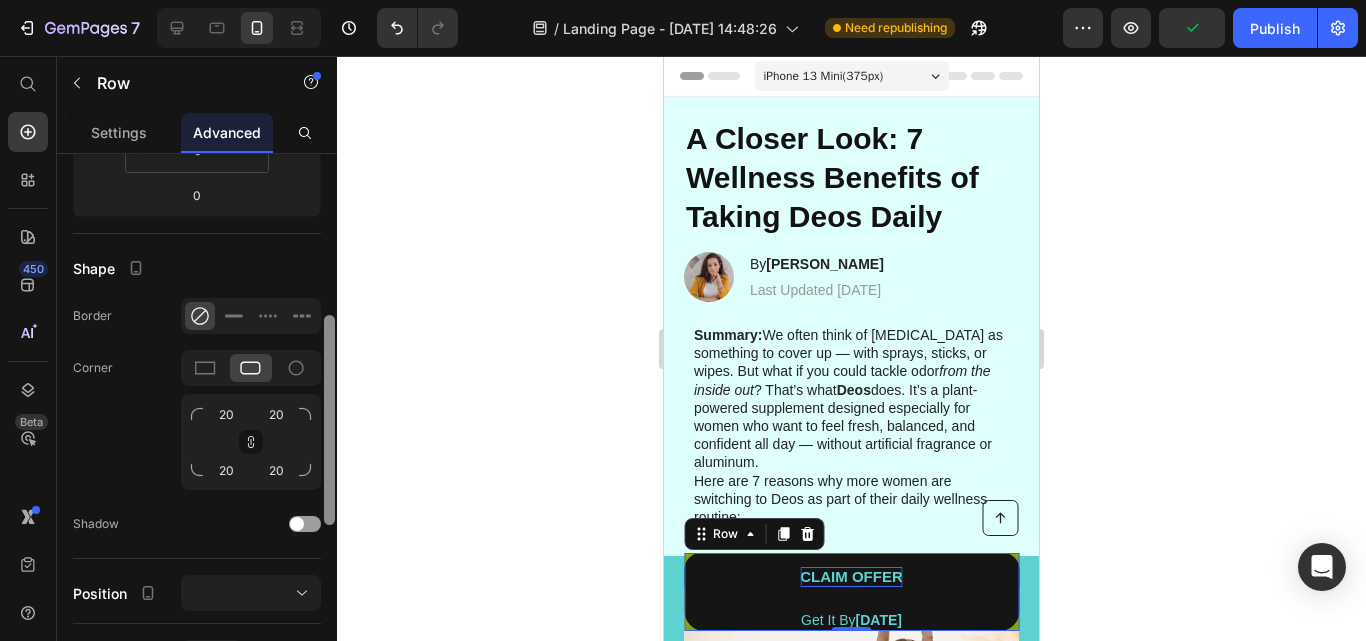 drag, startPoint x: 327, startPoint y: 458, endPoint x: 332, endPoint y: 488, distance: 30.413813 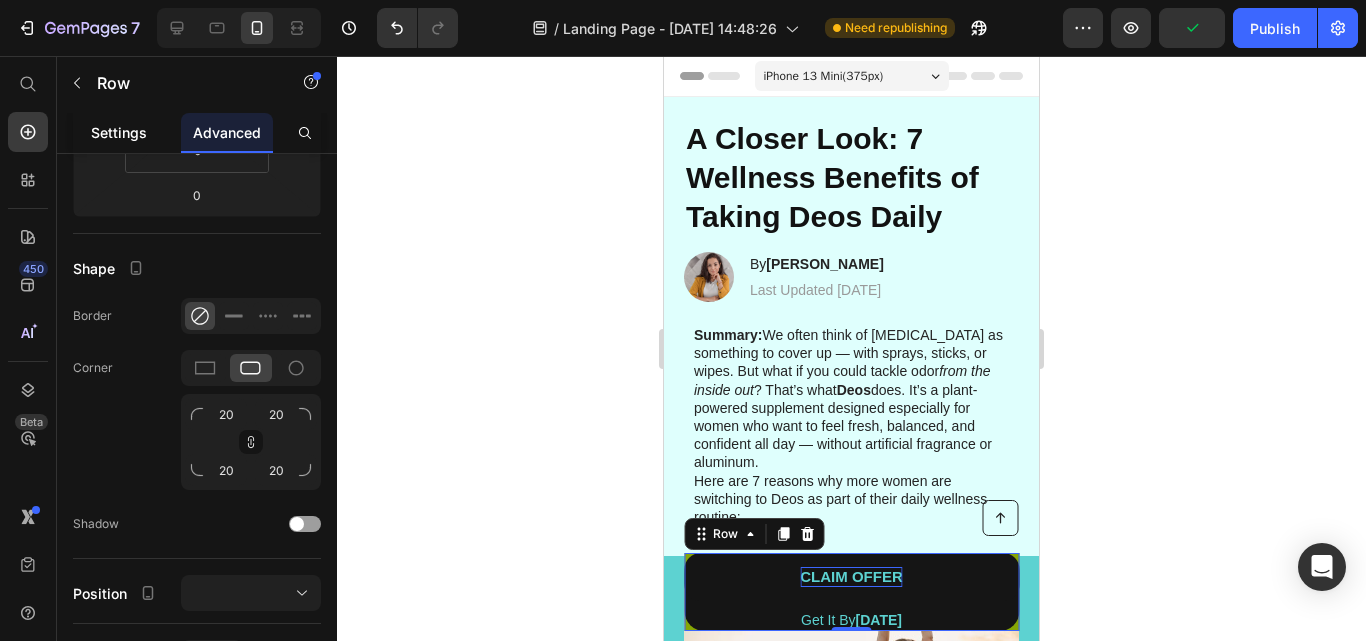 click on "Settings" at bounding box center [119, 132] 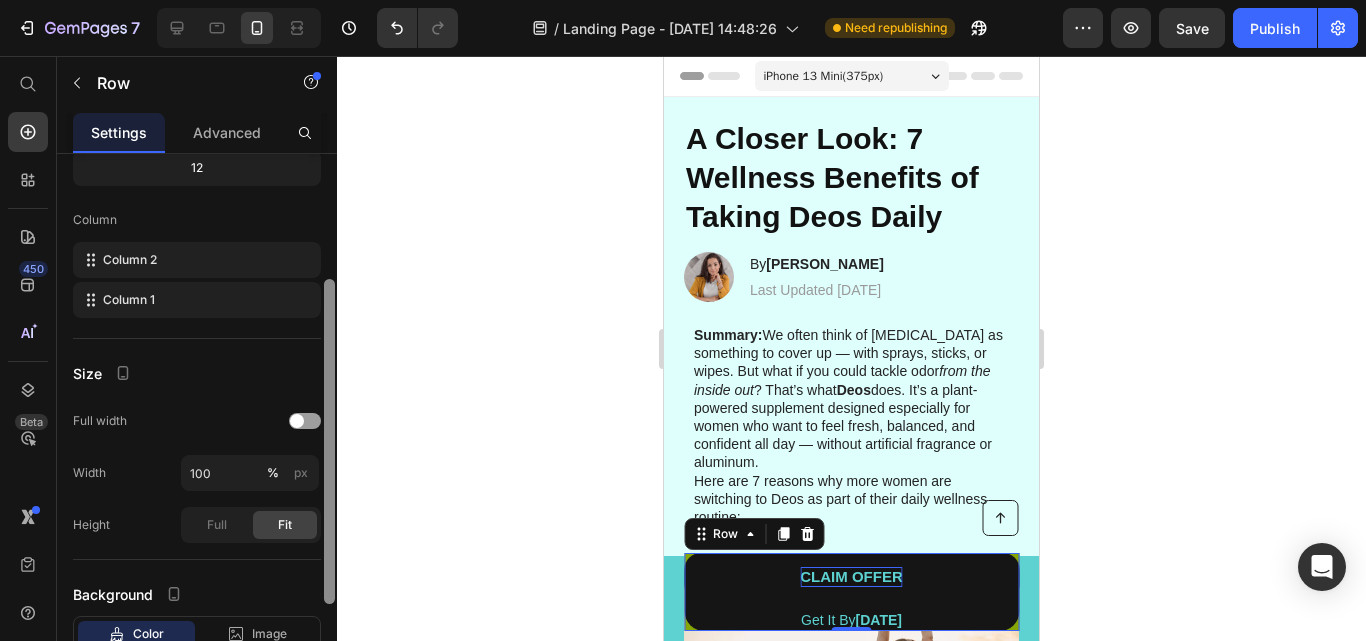 scroll, scrollTop: 228, scrollLeft: 0, axis: vertical 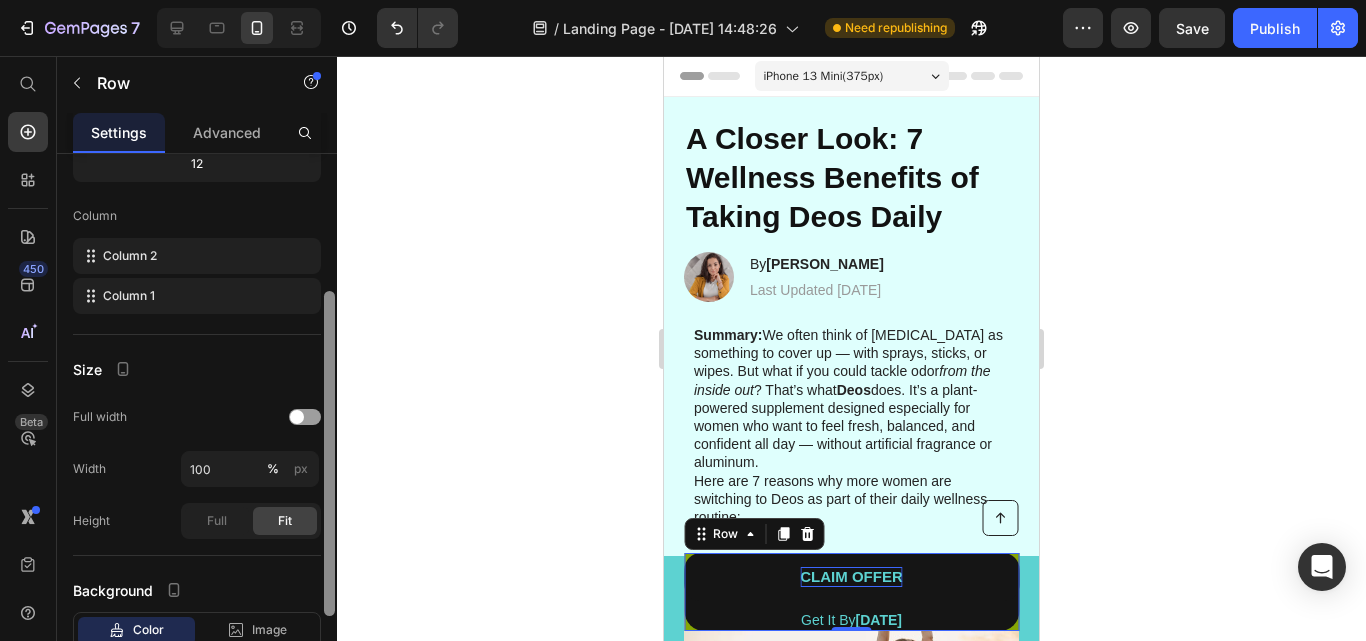 drag, startPoint x: 326, startPoint y: 442, endPoint x: 329, endPoint y: 578, distance: 136.03308 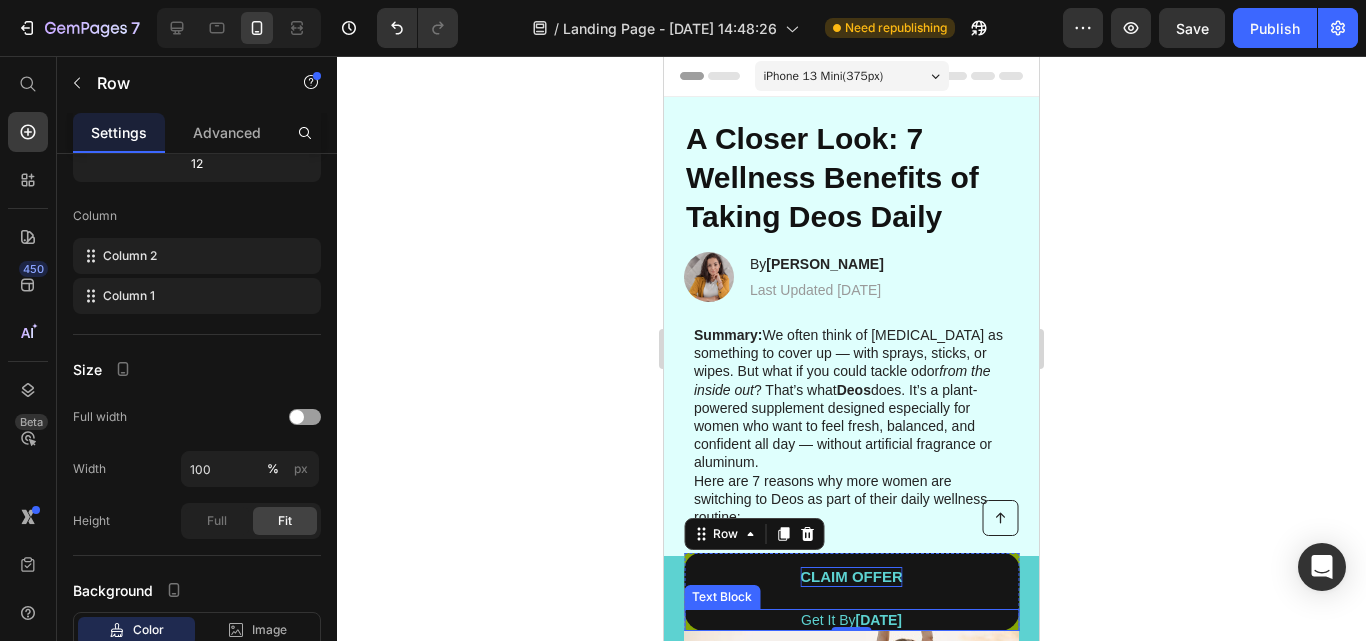 click on "Get It By  [DATE]" at bounding box center (851, 620) 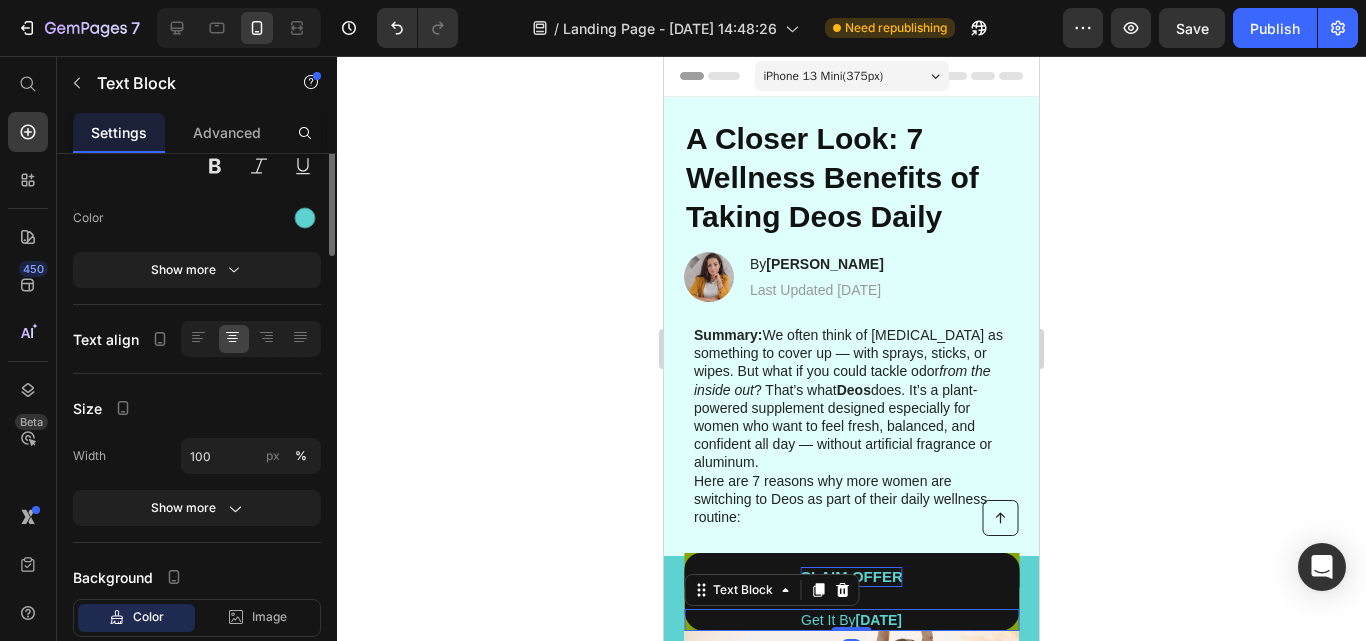 scroll, scrollTop: 0, scrollLeft: 0, axis: both 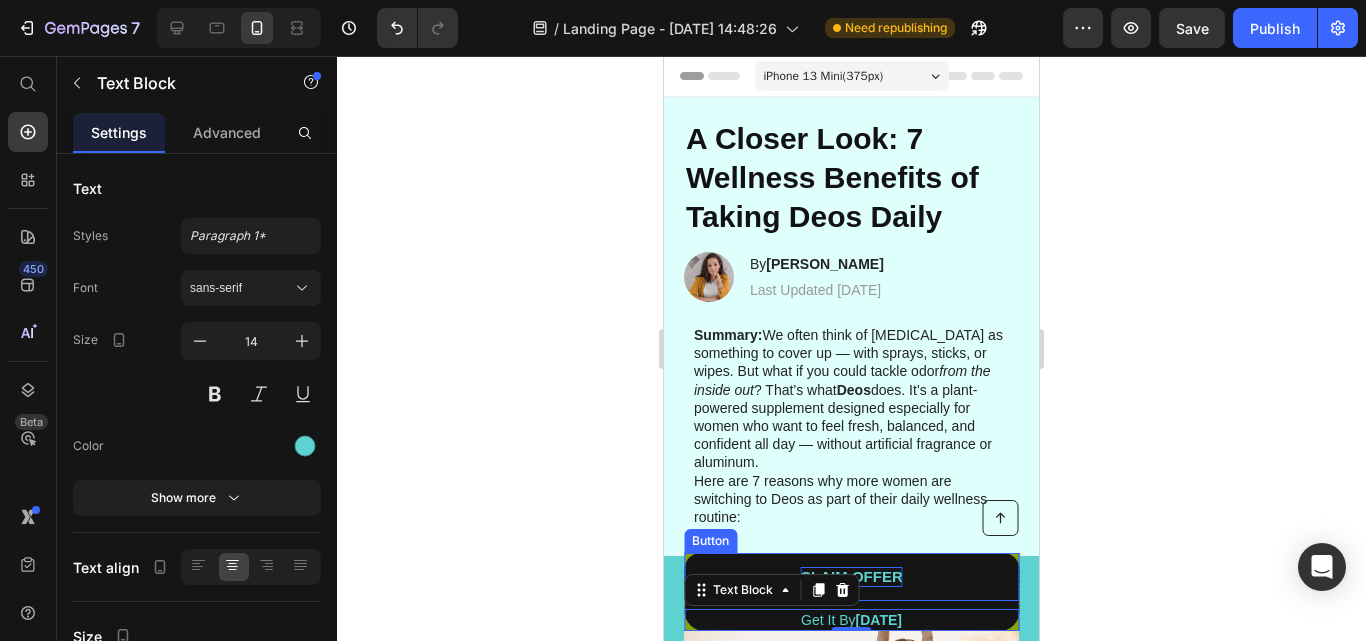 click on "CLAIM OFFER" at bounding box center (851, 577) 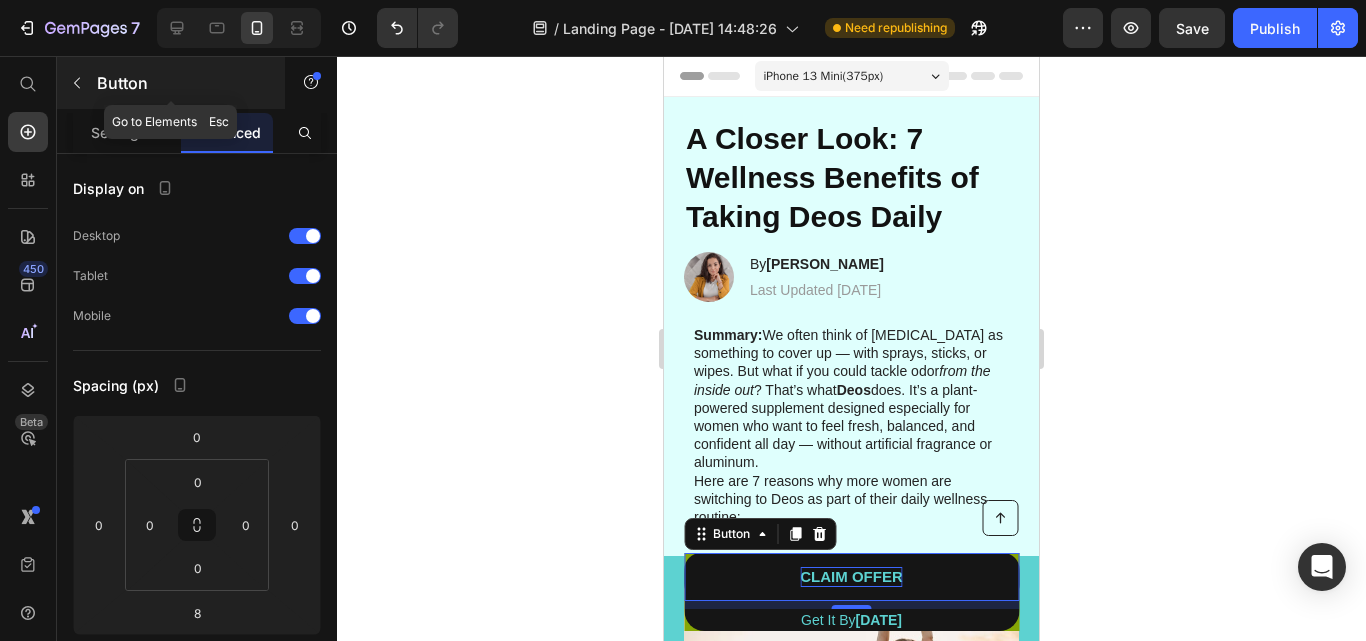 click at bounding box center [77, 83] 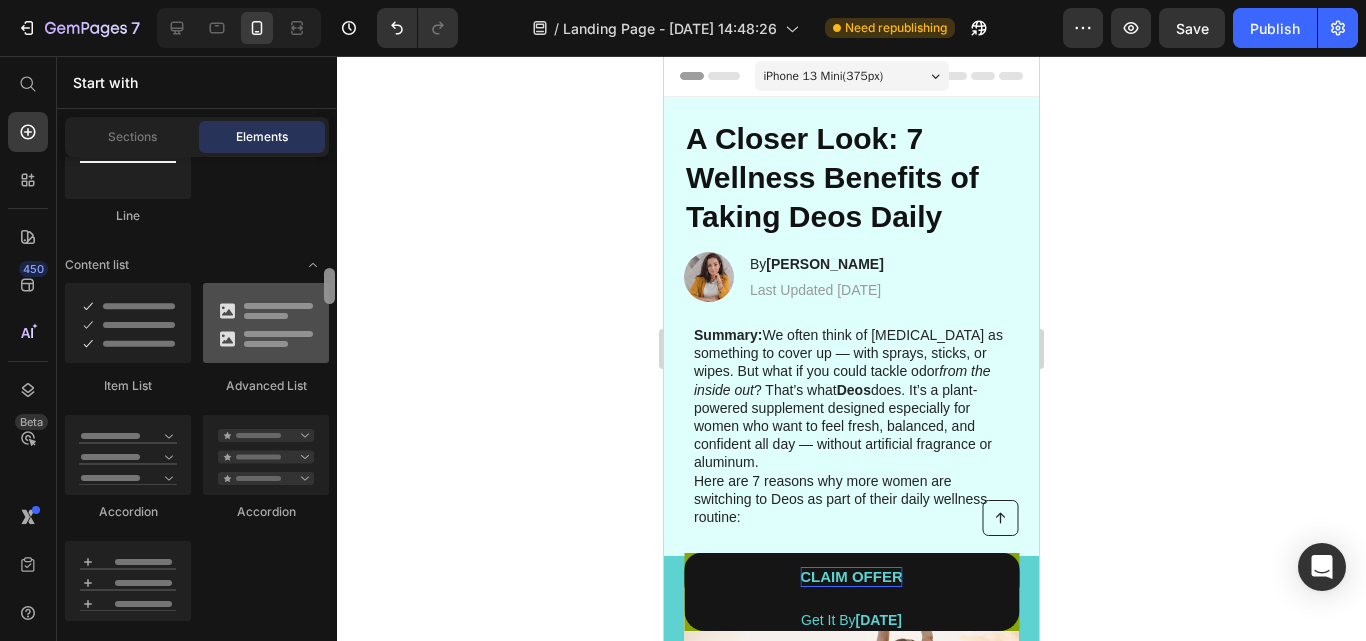 scroll, scrollTop: 1607, scrollLeft: 0, axis: vertical 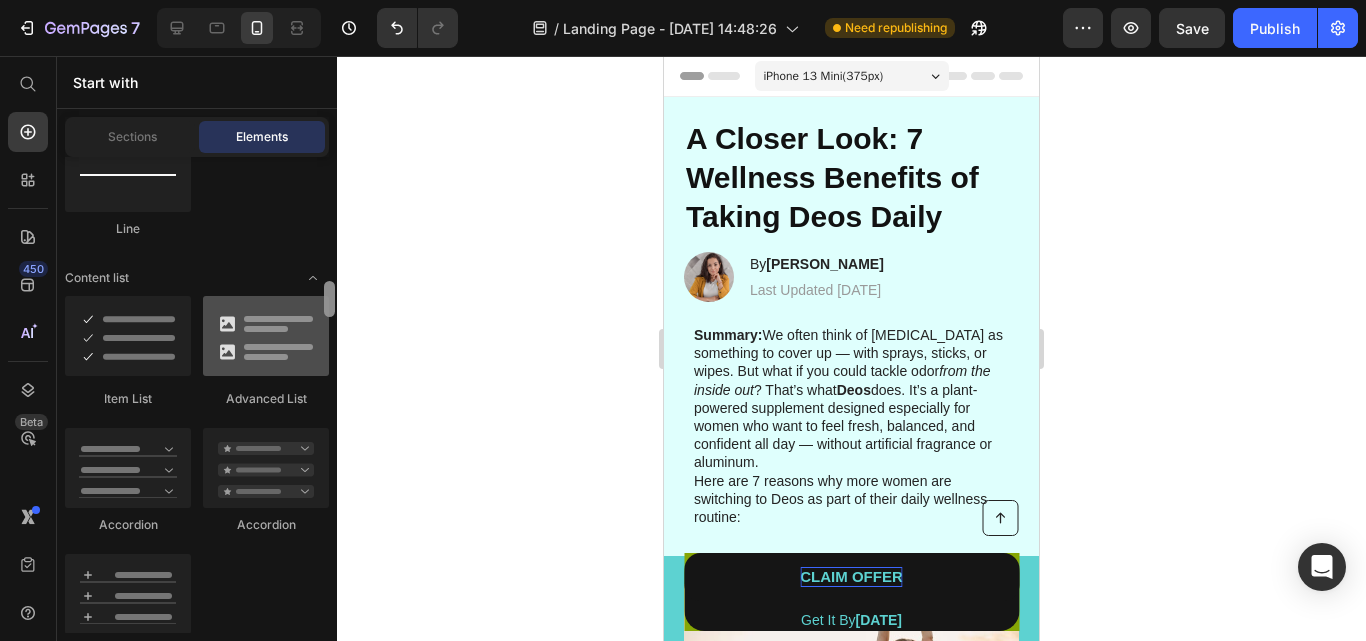 drag, startPoint x: 329, startPoint y: 182, endPoint x: 320, endPoint y: 306, distance: 124.32619 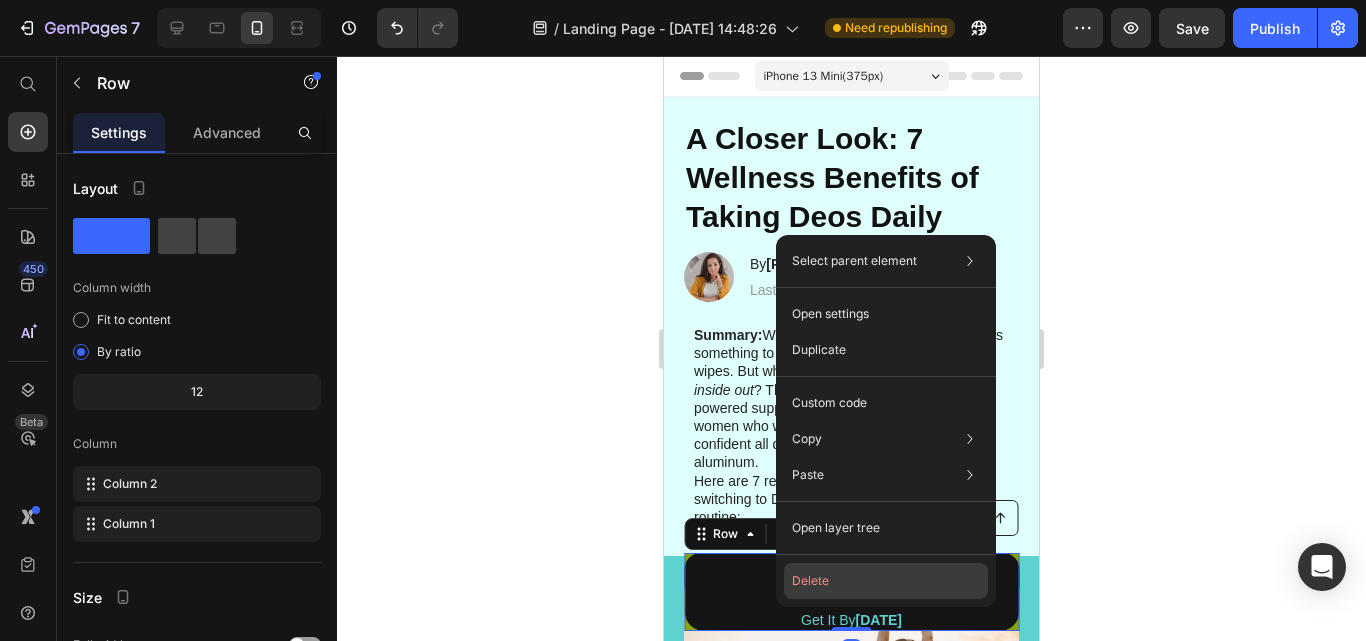 click on "Delete" 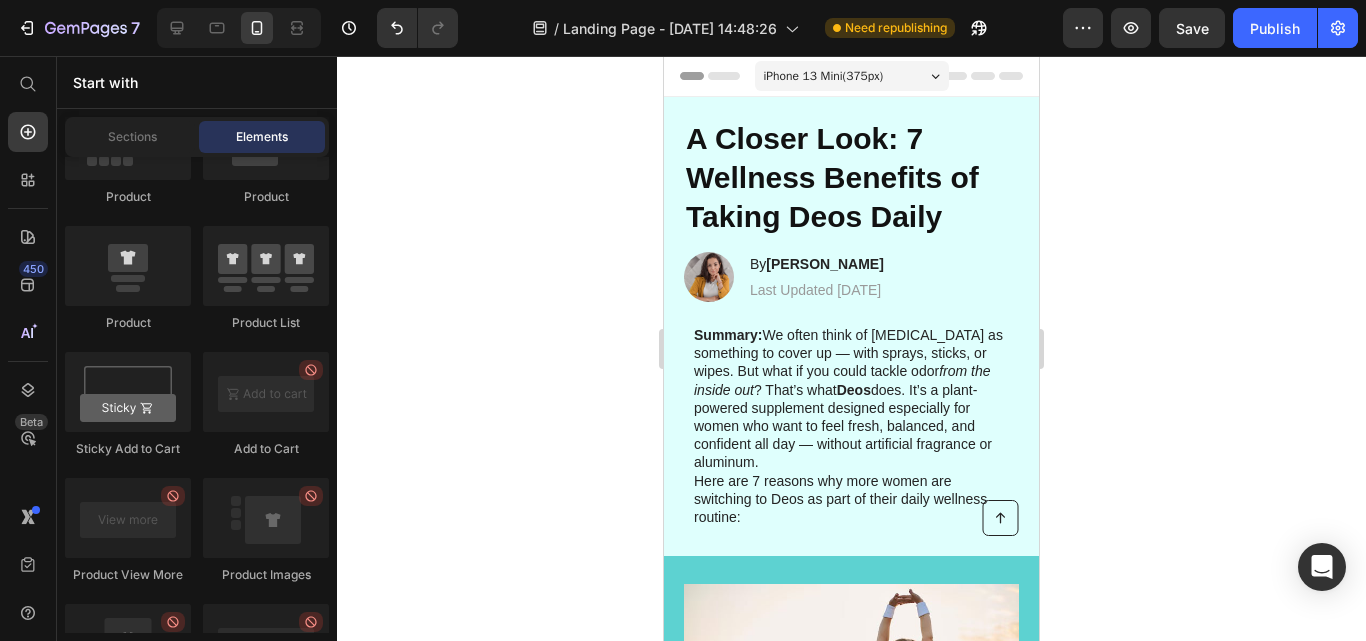 drag, startPoint x: 327, startPoint y: 310, endPoint x: 322, endPoint y: 401, distance: 91.13726 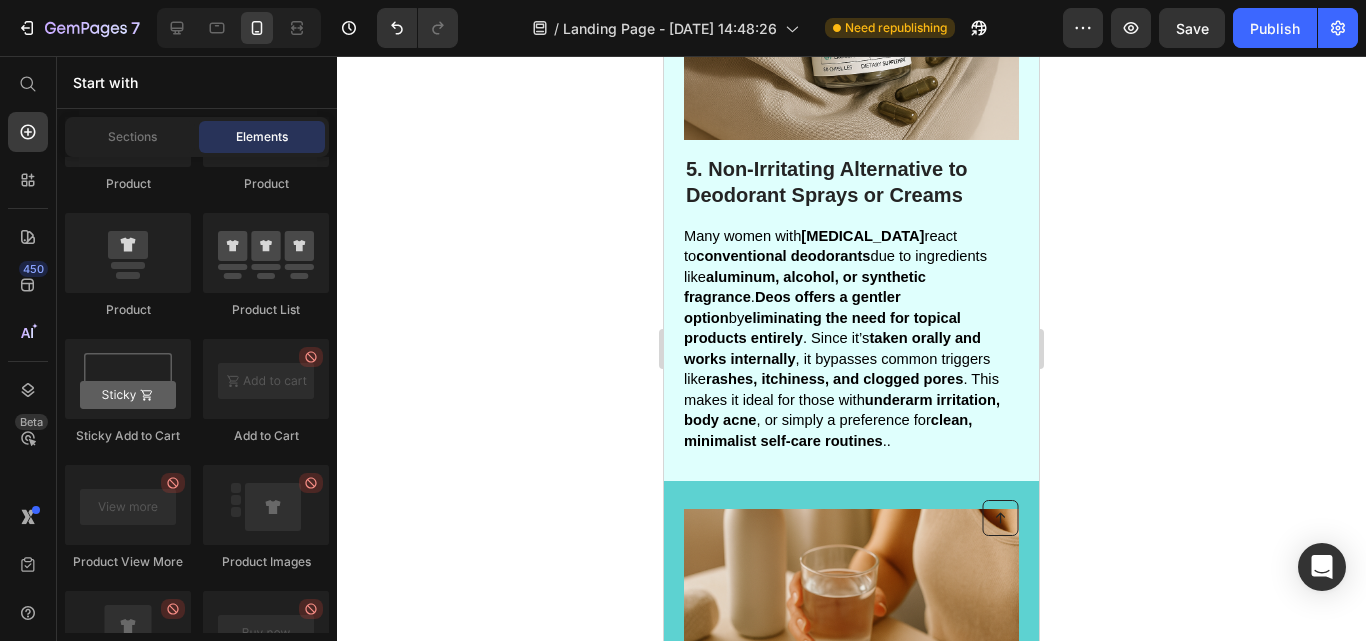scroll, scrollTop: 4297, scrollLeft: 0, axis: vertical 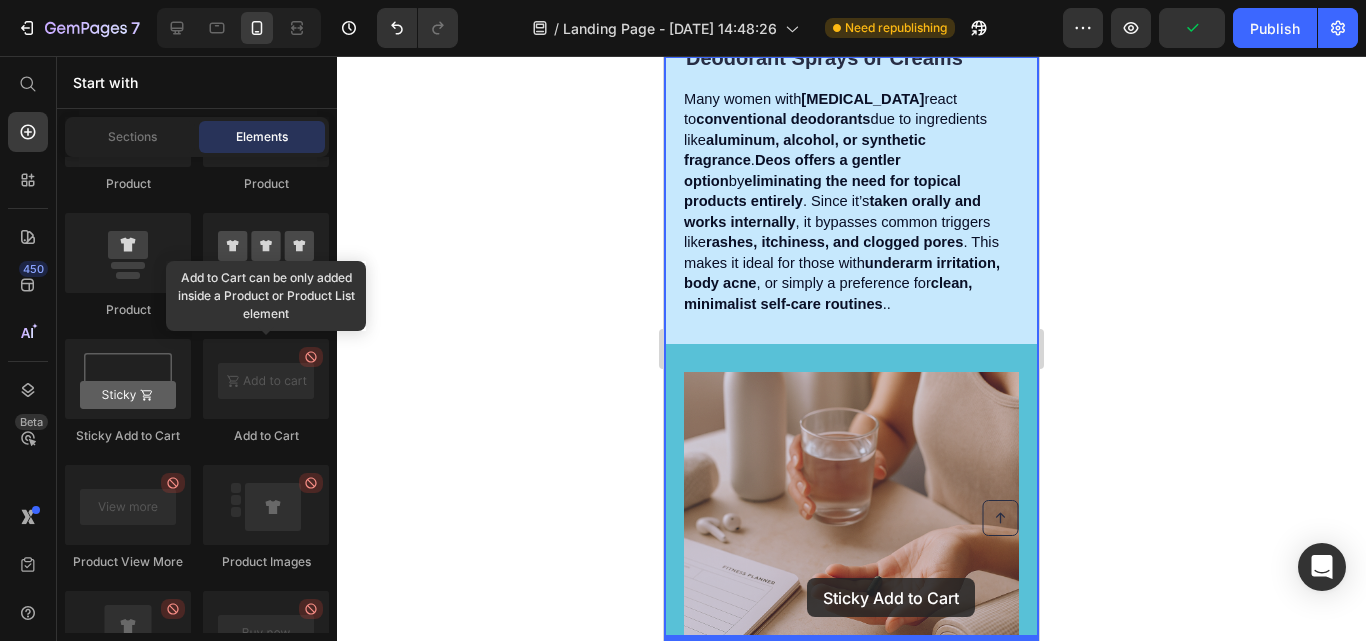 drag, startPoint x: 813, startPoint y: 438, endPoint x: 807, endPoint y: 578, distance: 140.12851 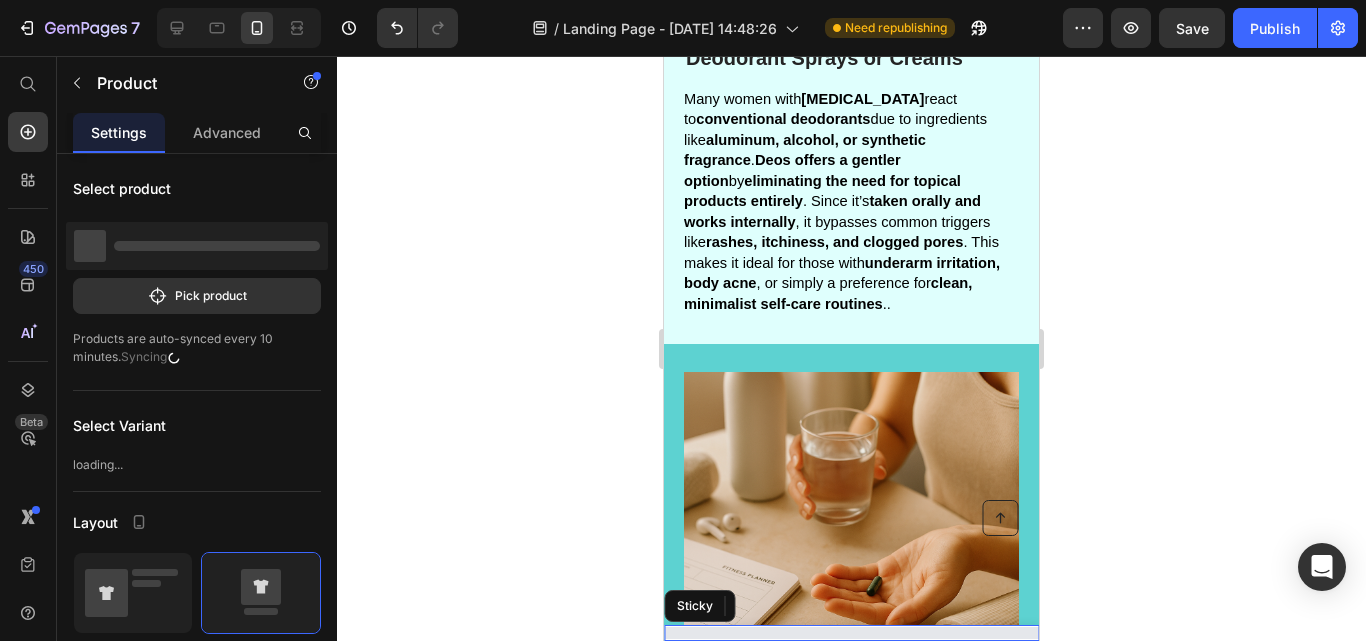 scroll, scrollTop: 4453, scrollLeft: 0, axis: vertical 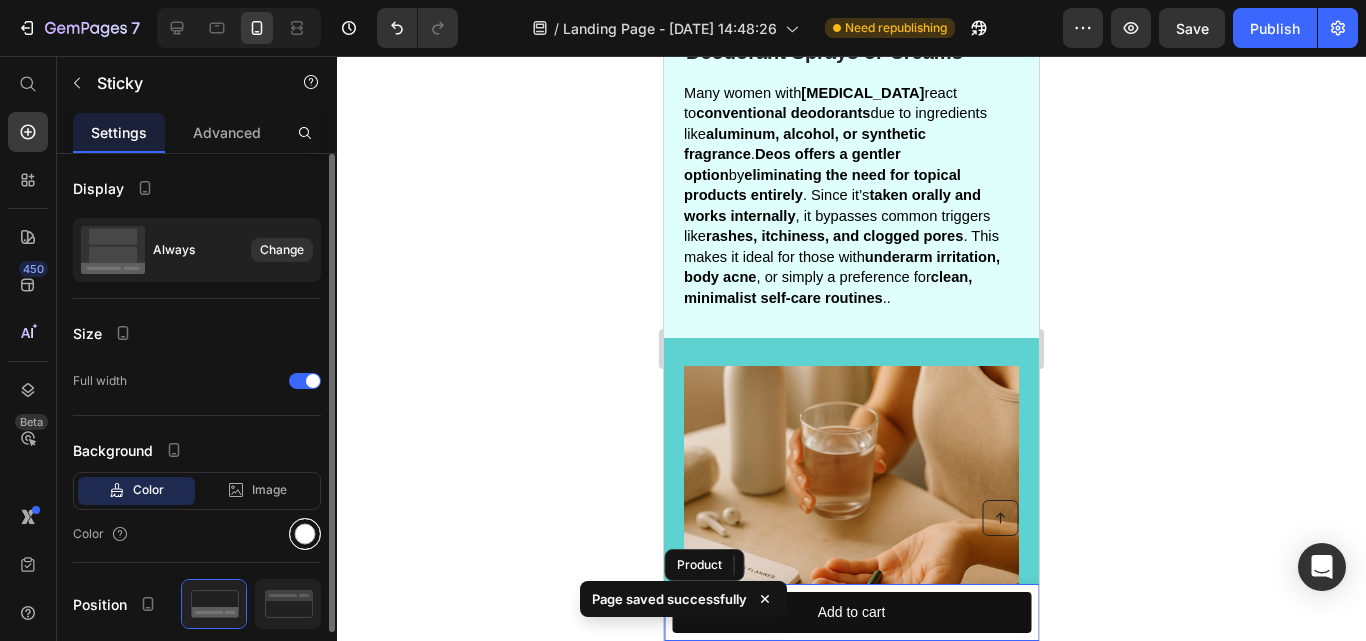click at bounding box center [305, 534] 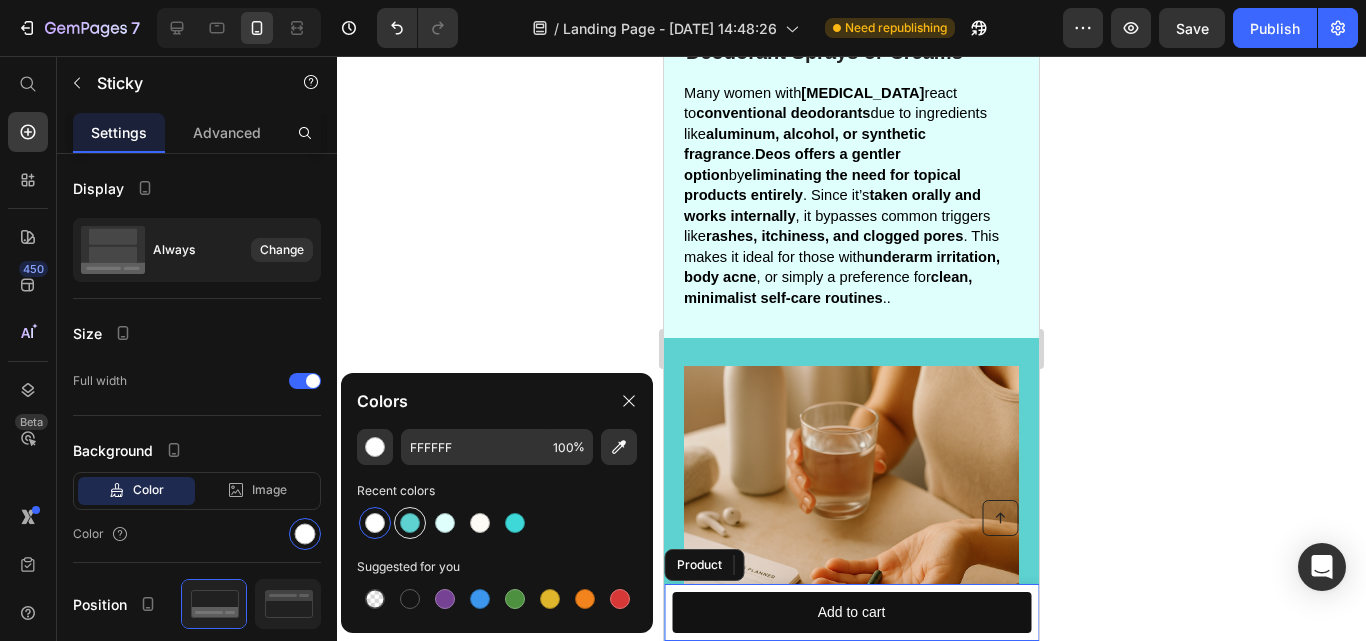 click at bounding box center [410, 523] 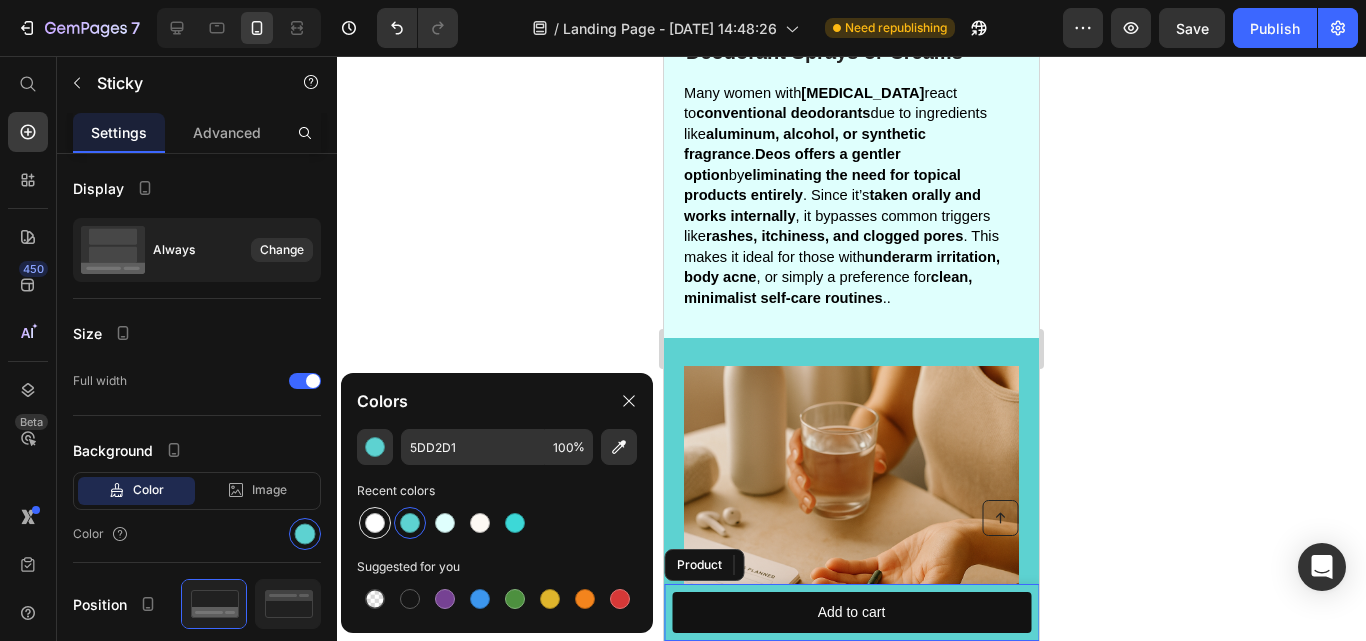 click at bounding box center (375, 523) 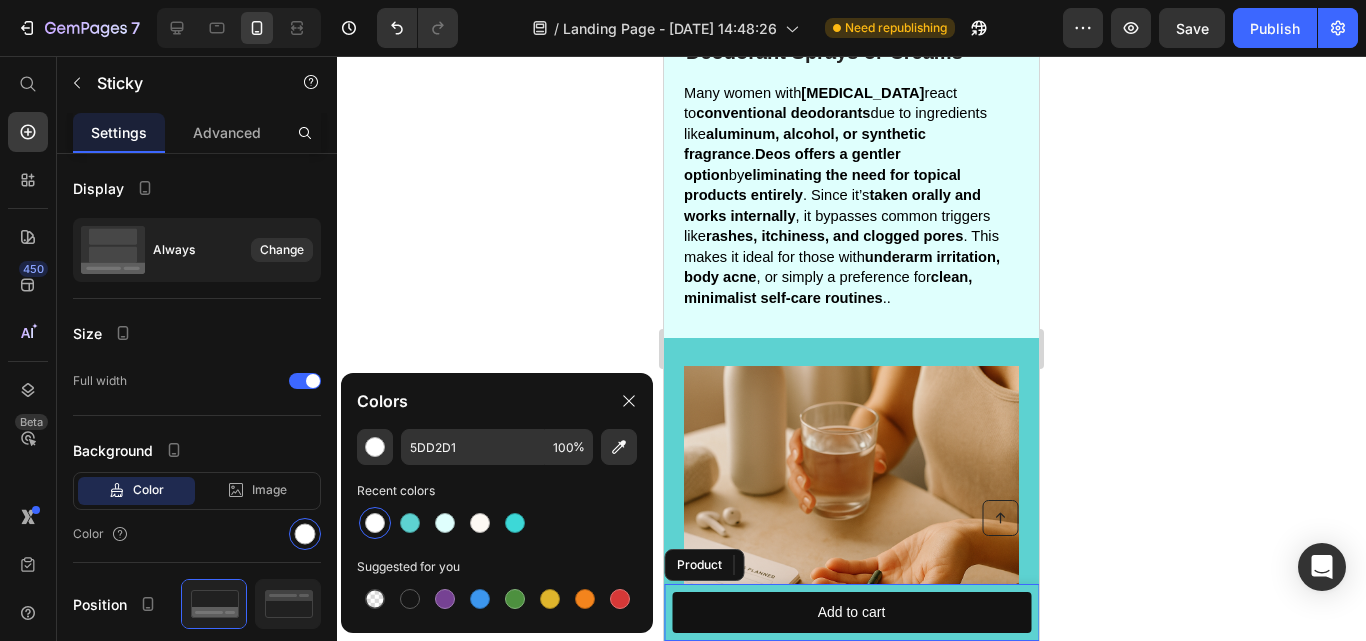type on "FFFFFF" 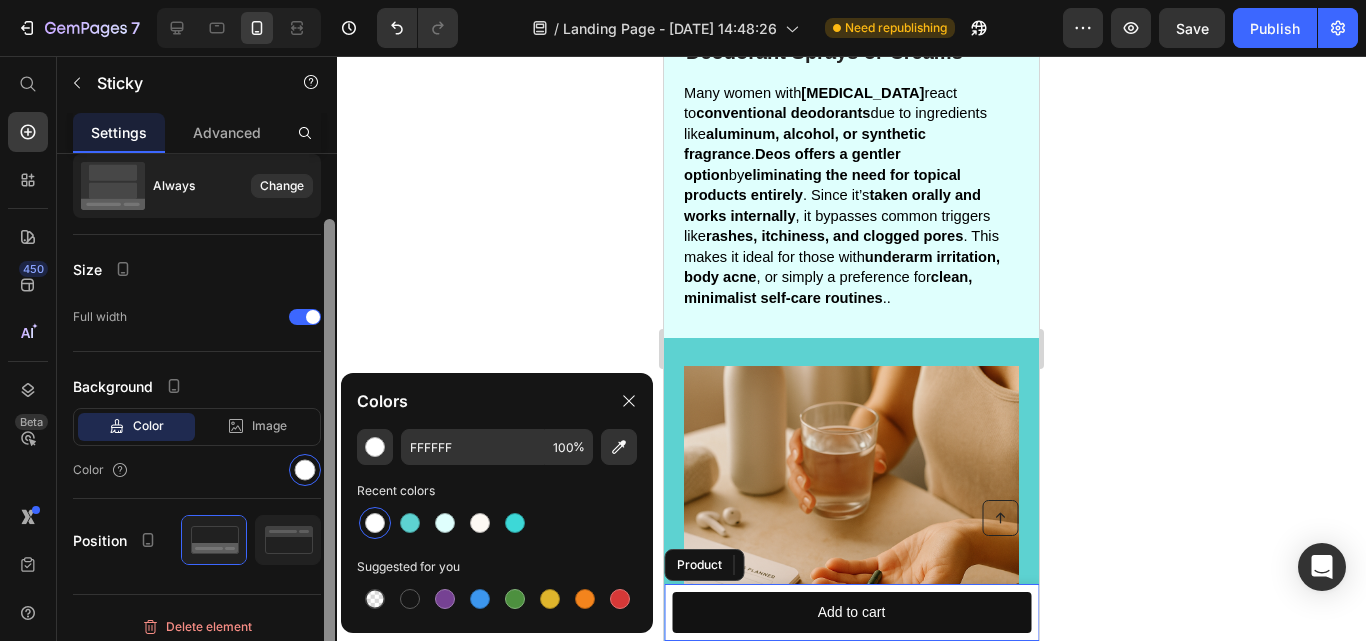 scroll, scrollTop: 75, scrollLeft: 0, axis: vertical 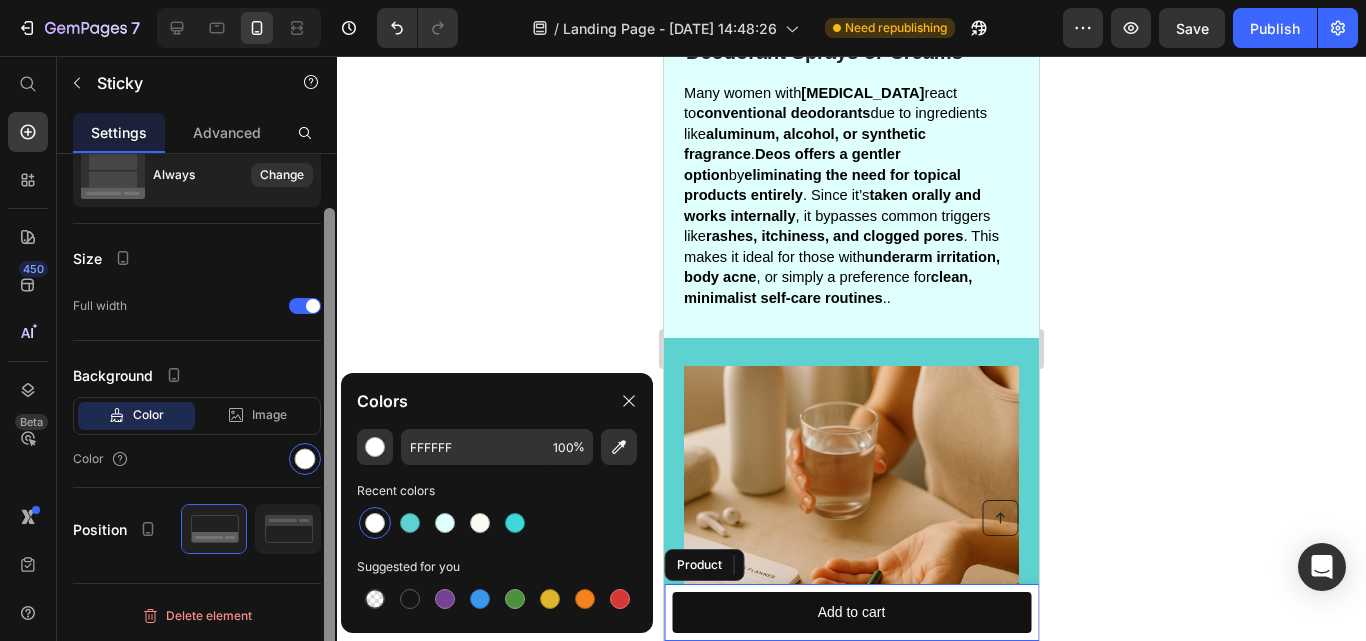 drag, startPoint x: 327, startPoint y: 455, endPoint x: 328, endPoint y: 535, distance: 80.00625 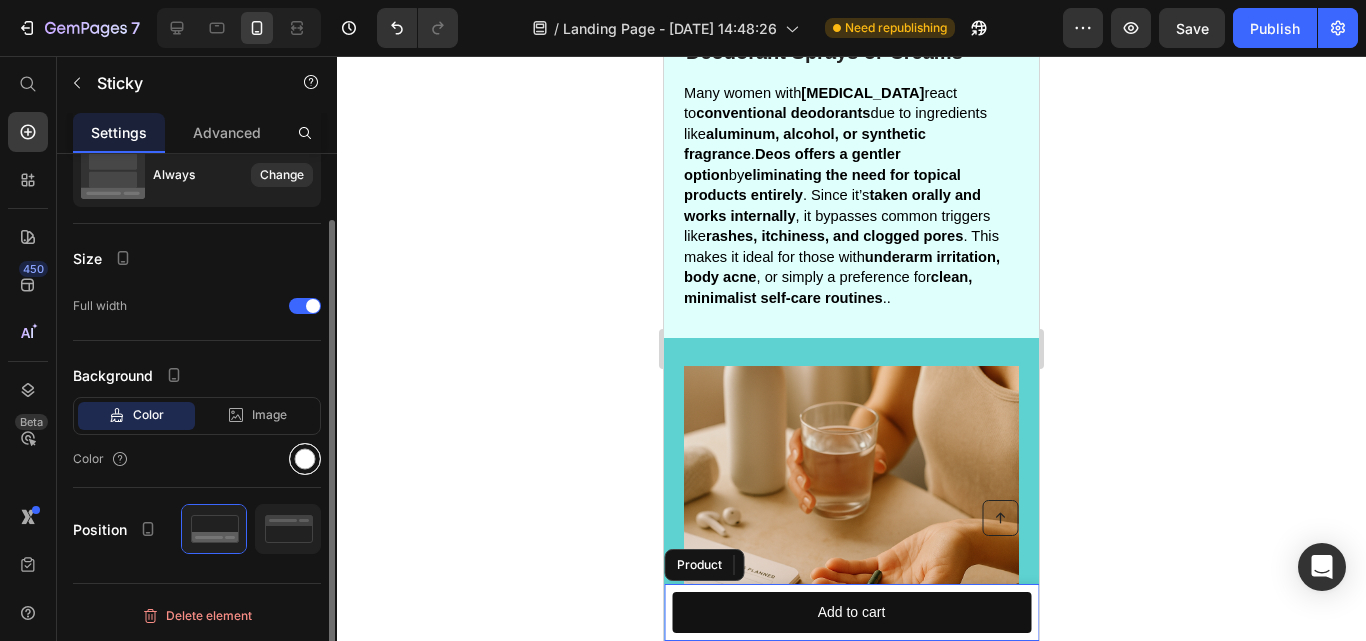 click at bounding box center (305, 459) 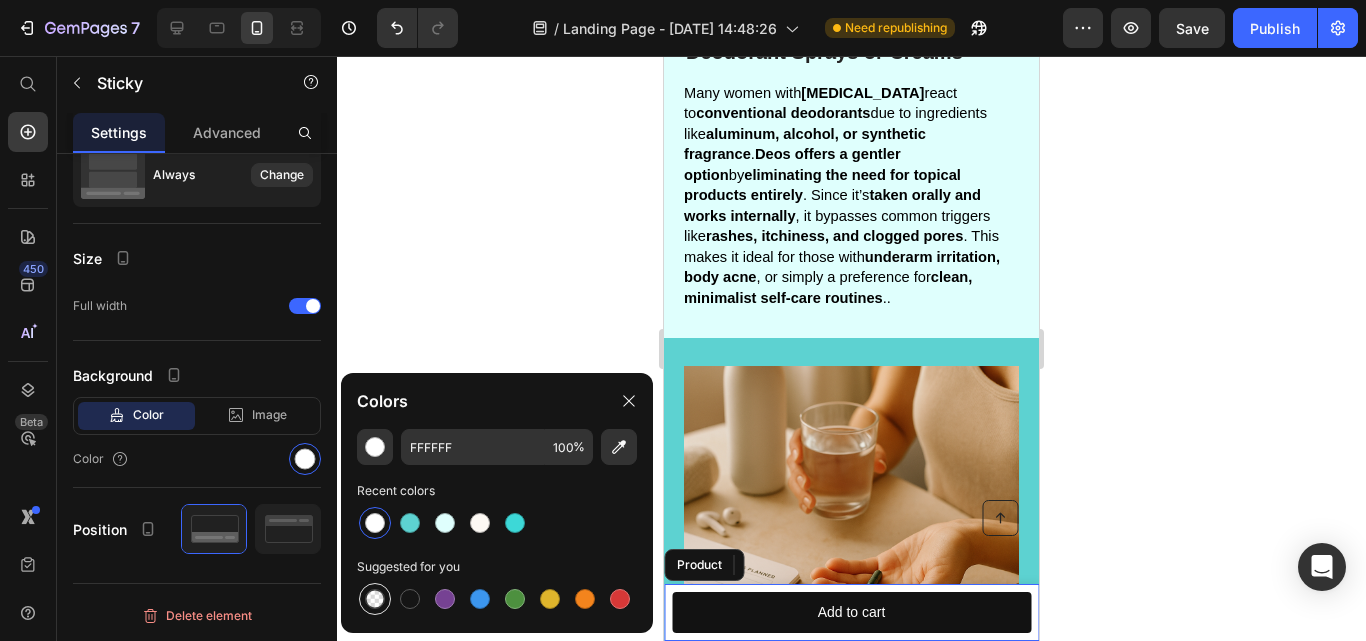click at bounding box center [375, 599] 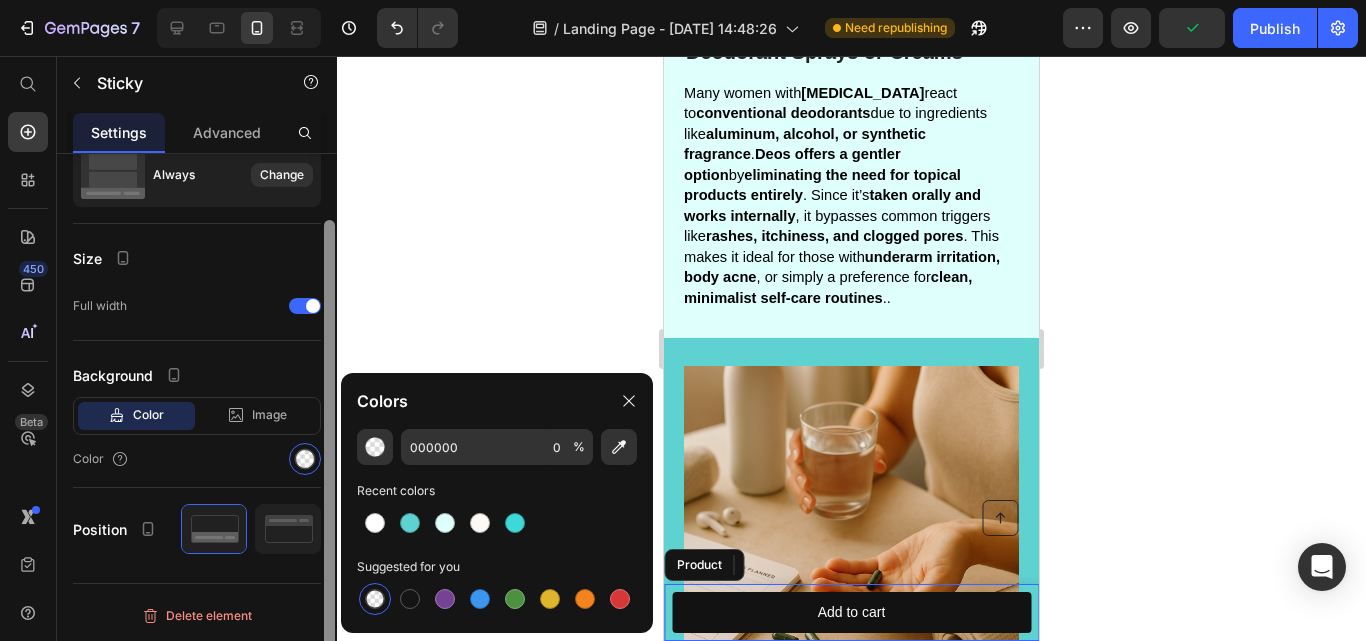 drag, startPoint x: 328, startPoint y: 421, endPoint x: 326, endPoint y: 492, distance: 71.02816 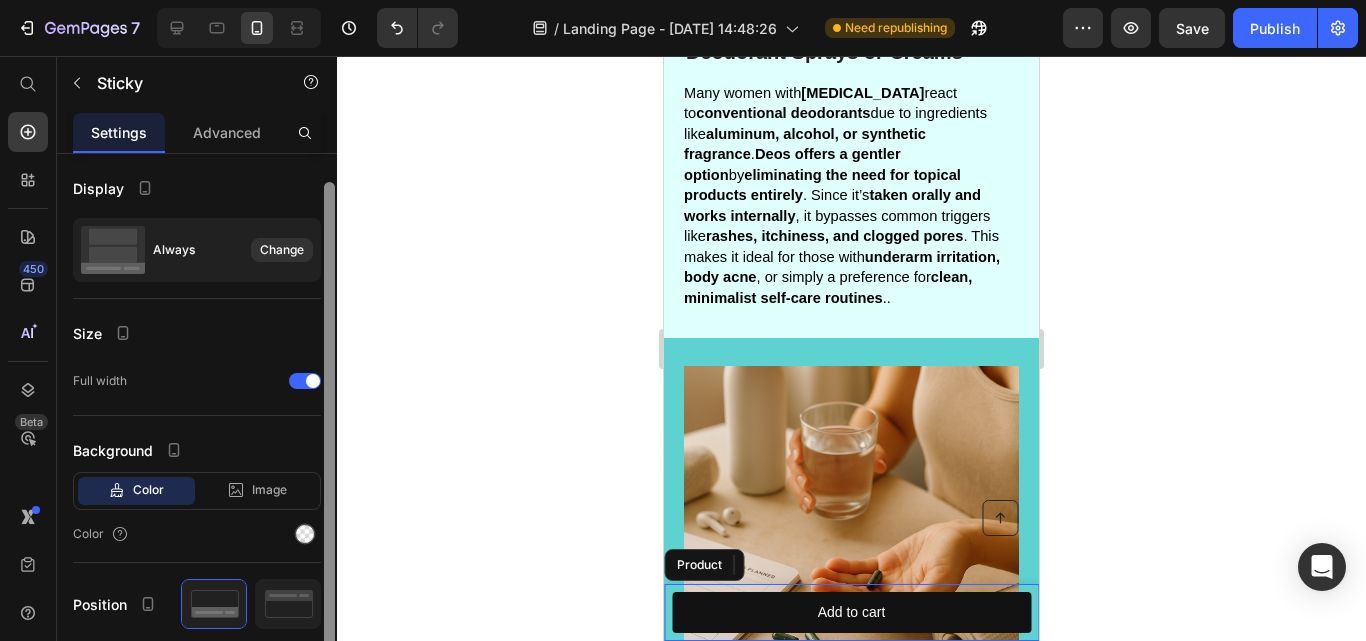 scroll, scrollTop: 15, scrollLeft: 0, axis: vertical 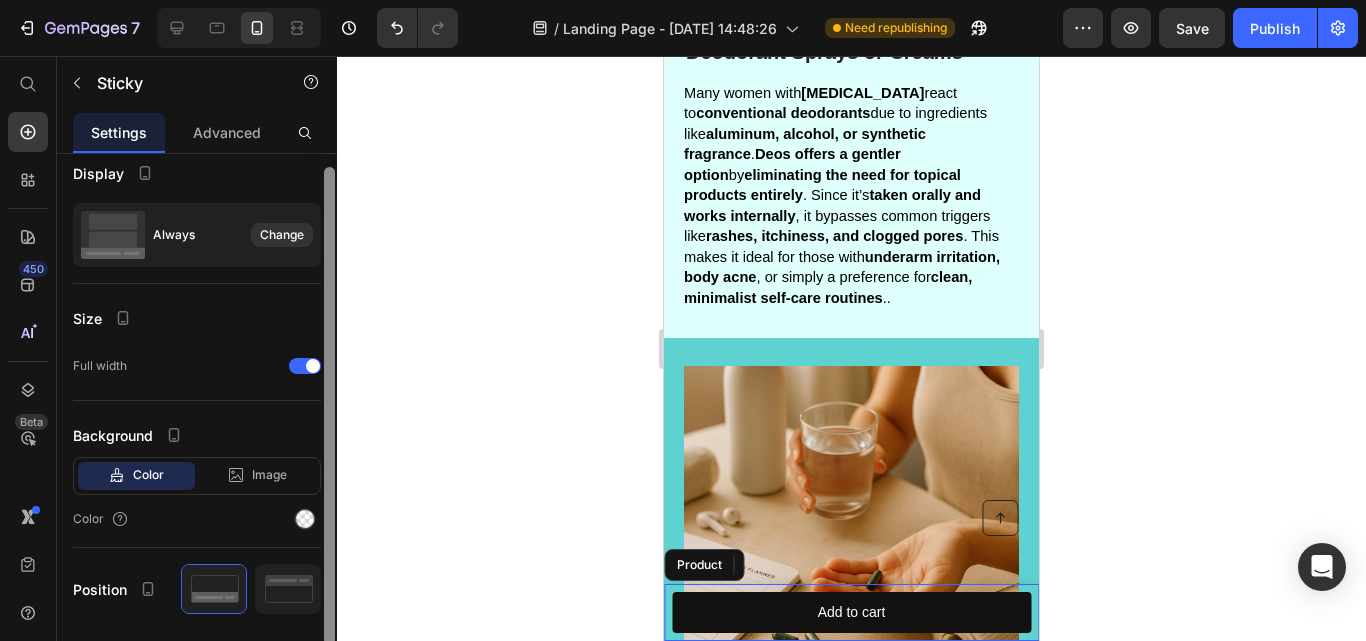 drag, startPoint x: 326, startPoint y: 431, endPoint x: 328, endPoint y: 378, distance: 53.037724 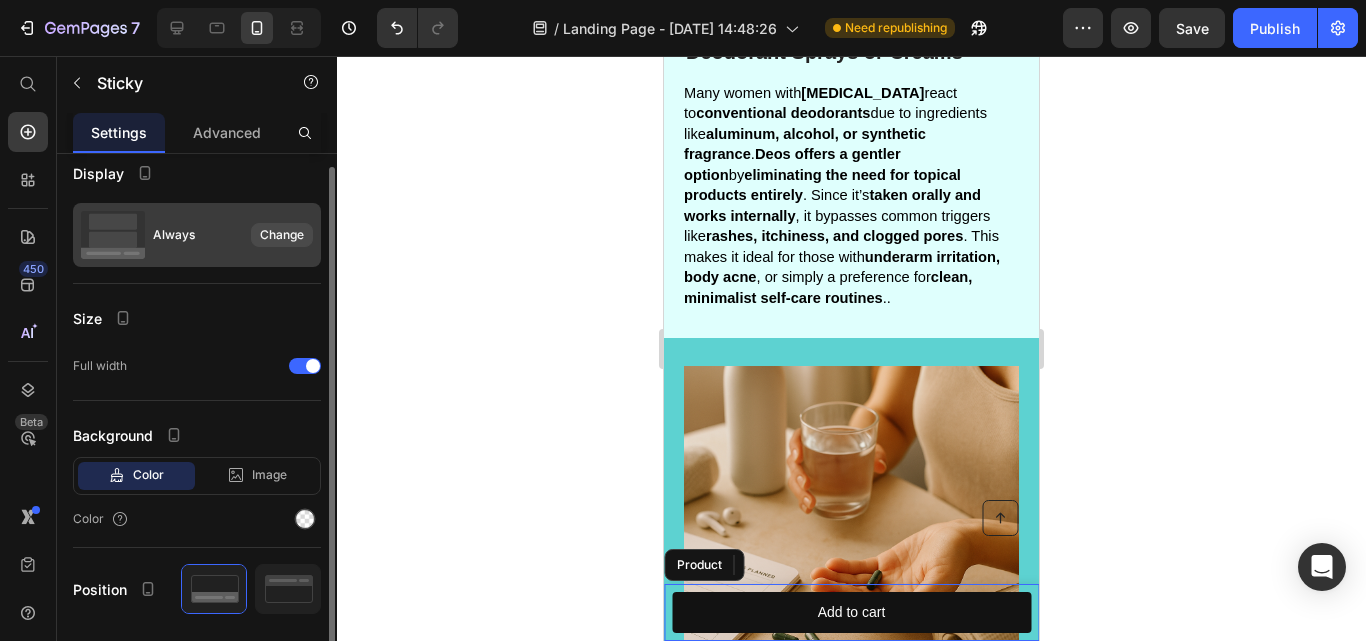 click on "Change" at bounding box center [282, 235] 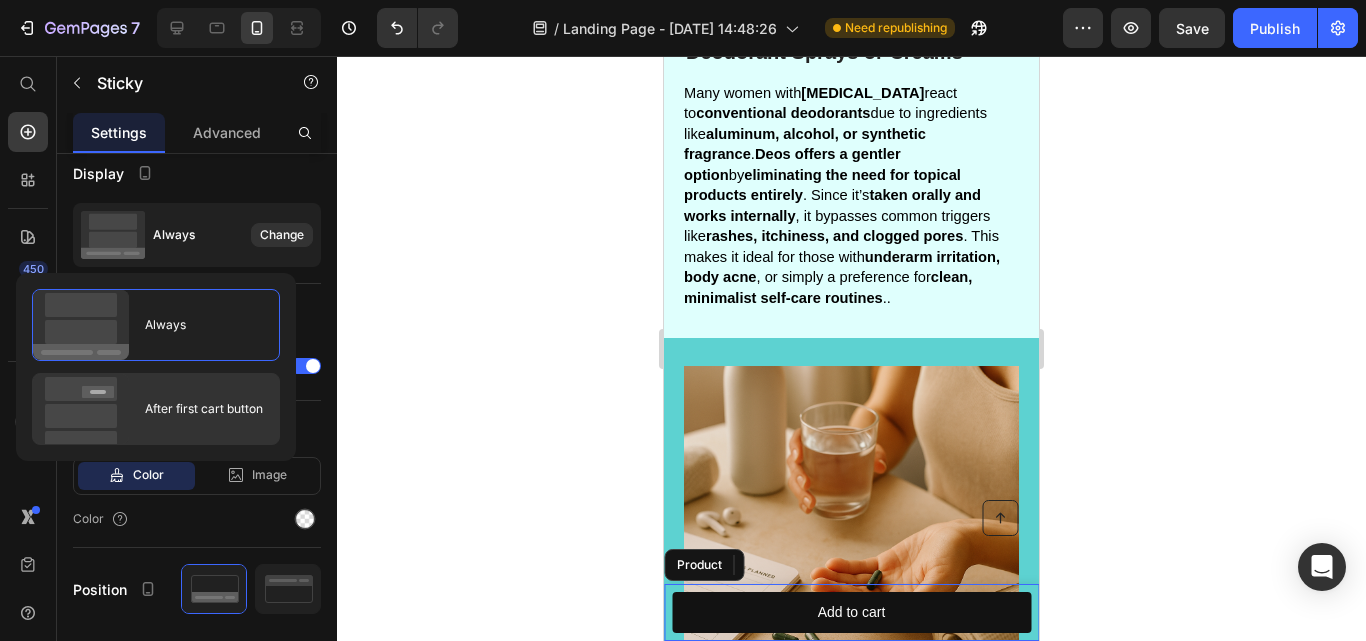 click on "After first cart button" at bounding box center (196, 409) 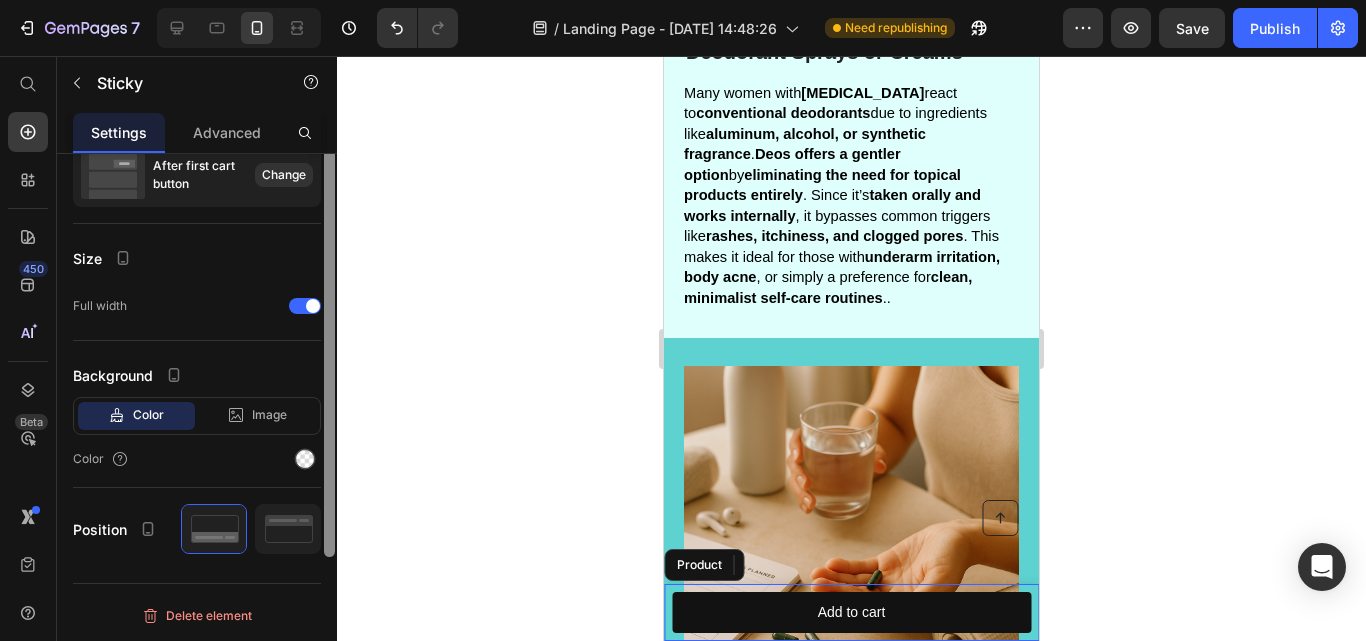 scroll, scrollTop: 0, scrollLeft: 0, axis: both 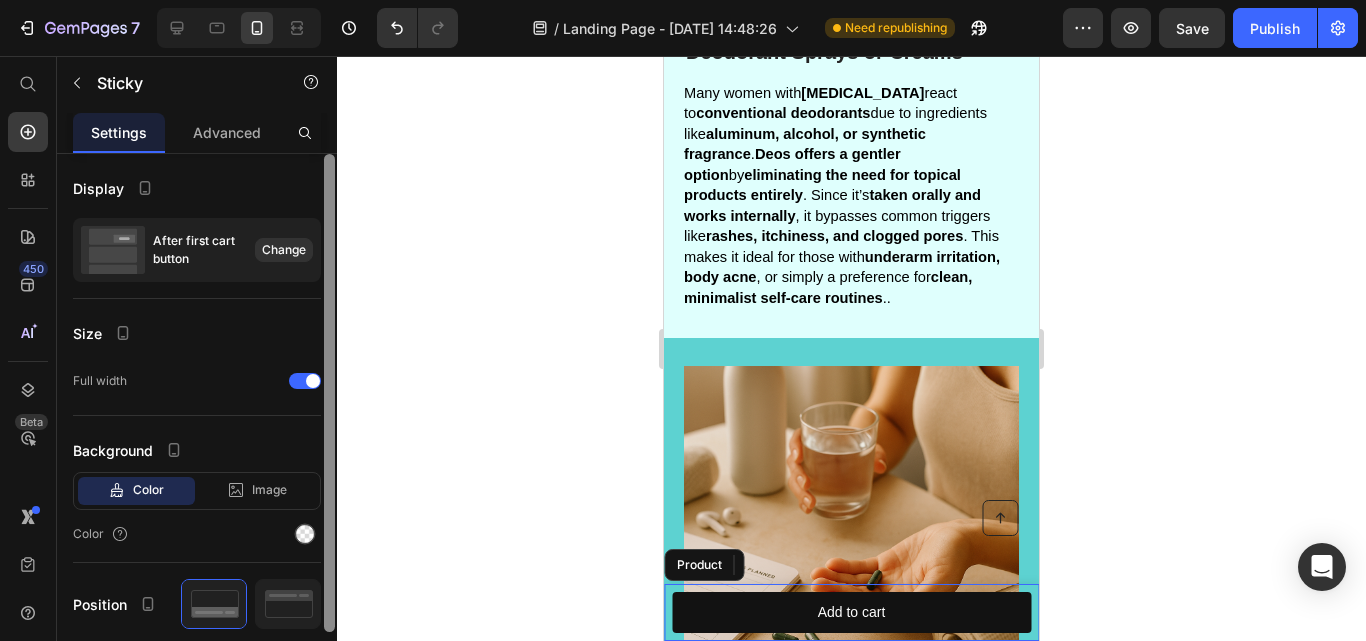 drag, startPoint x: 328, startPoint y: 397, endPoint x: 334, endPoint y: 320, distance: 77.23341 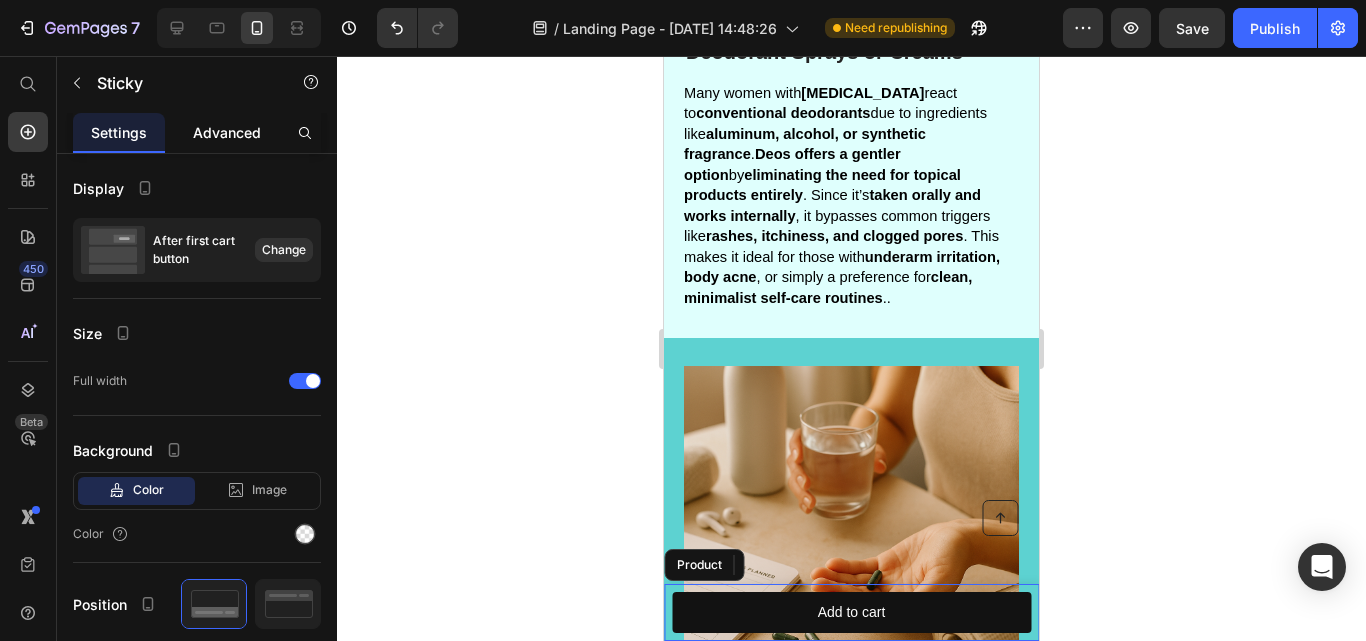 click on "Advanced" at bounding box center [227, 132] 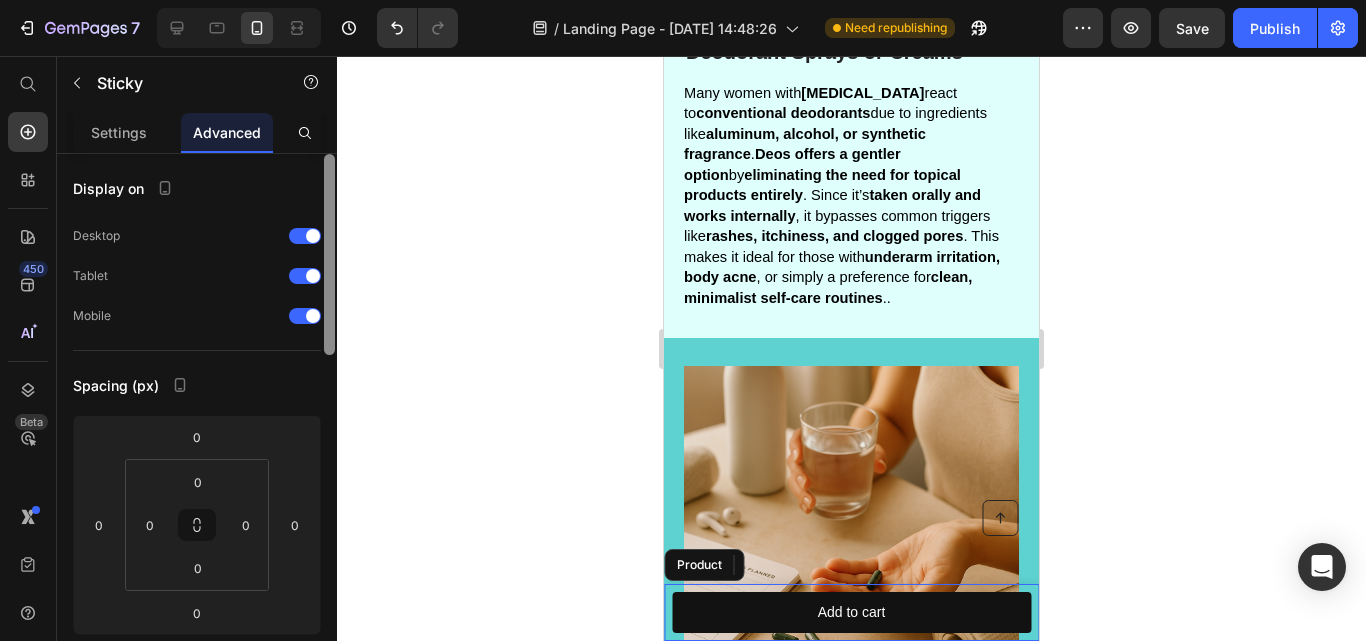 scroll, scrollTop: 544, scrollLeft: 0, axis: vertical 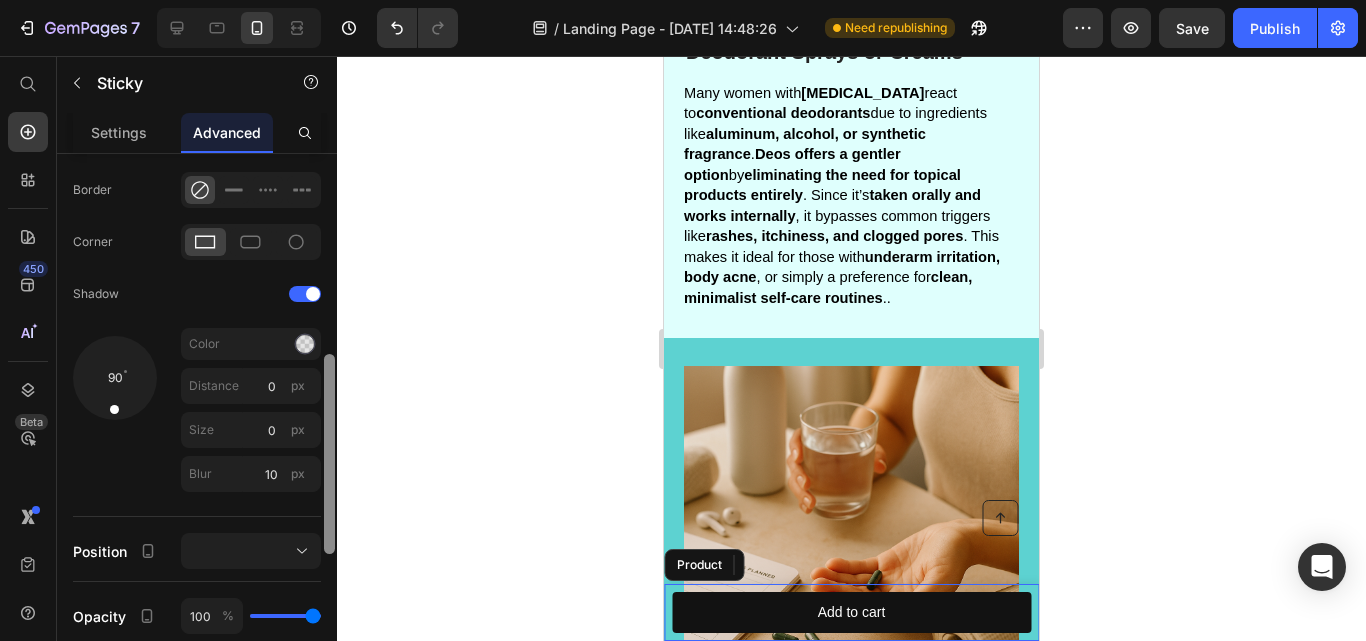 drag, startPoint x: 336, startPoint y: 340, endPoint x: 331, endPoint y: 361, distance: 21.587032 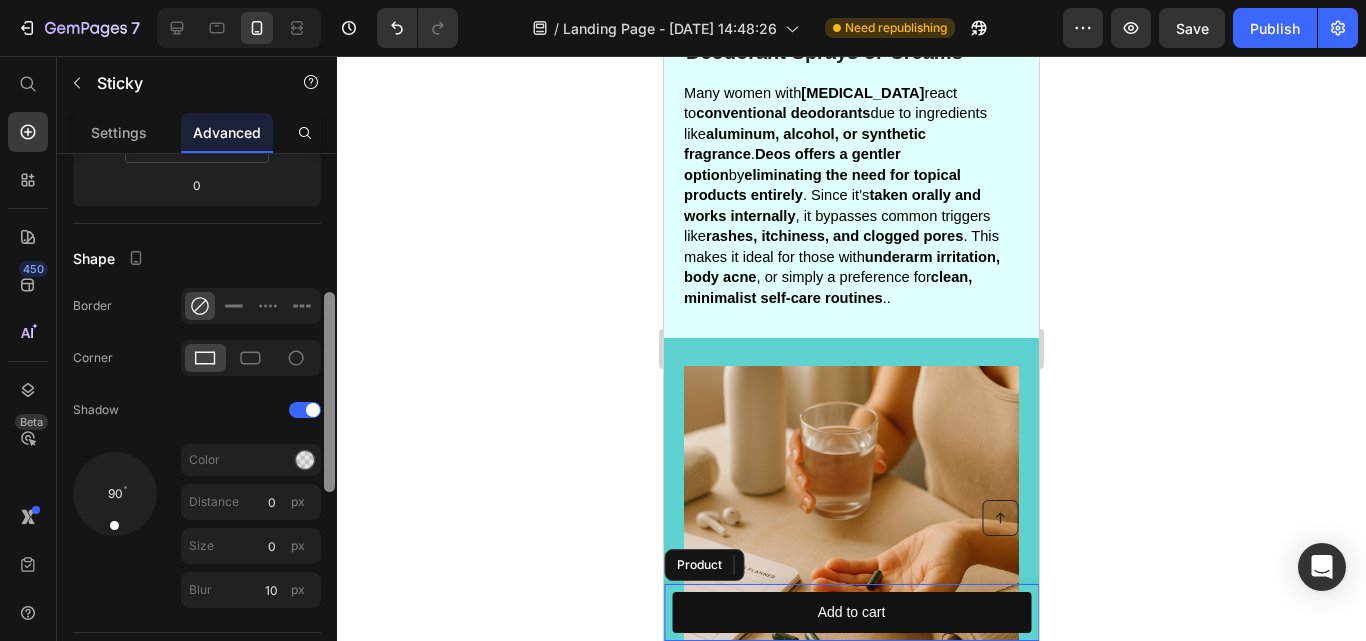 scroll, scrollTop: 414, scrollLeft: 0, axis: vertical 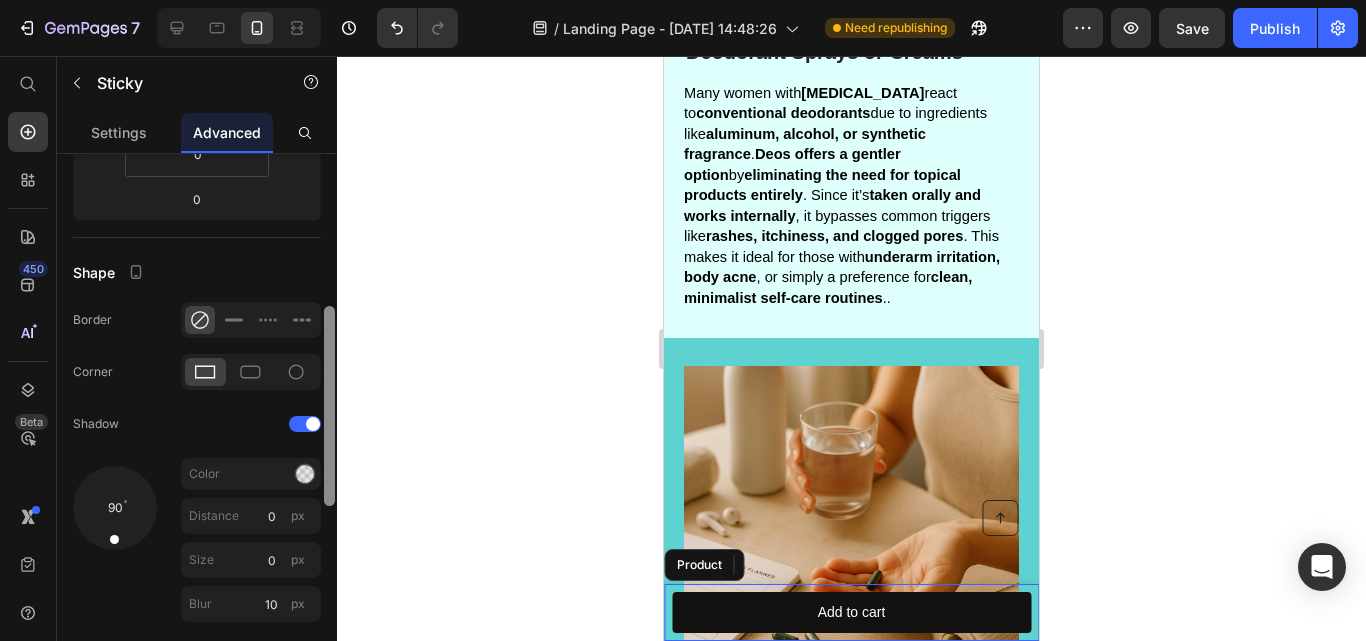 drag, startPoint x: 328, startPoint y: 394, endPoint x: 325, endPoint y: 374, distance: 20.22375 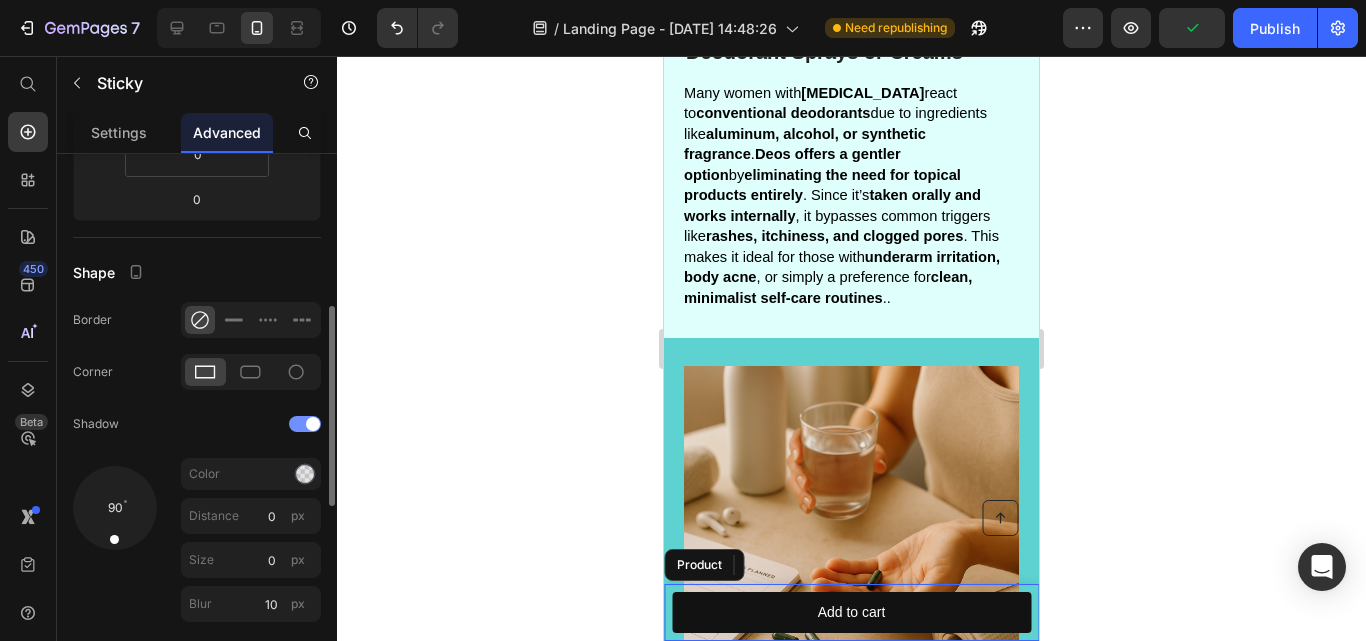 drag, startPoint x: 189, startPoint y: 415, endPoint x: 298, endPoint y: 429, distance: 109.89541 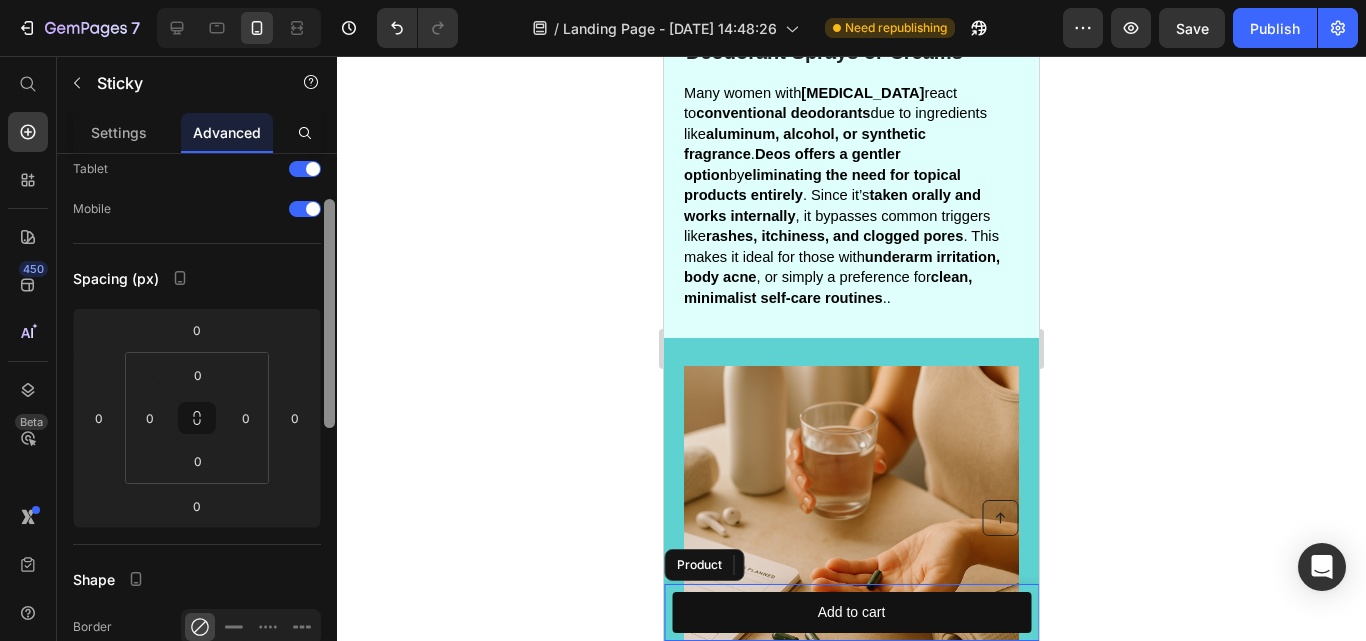 scroll, scrollTop: 0, scrollLeft: 0, axis: both 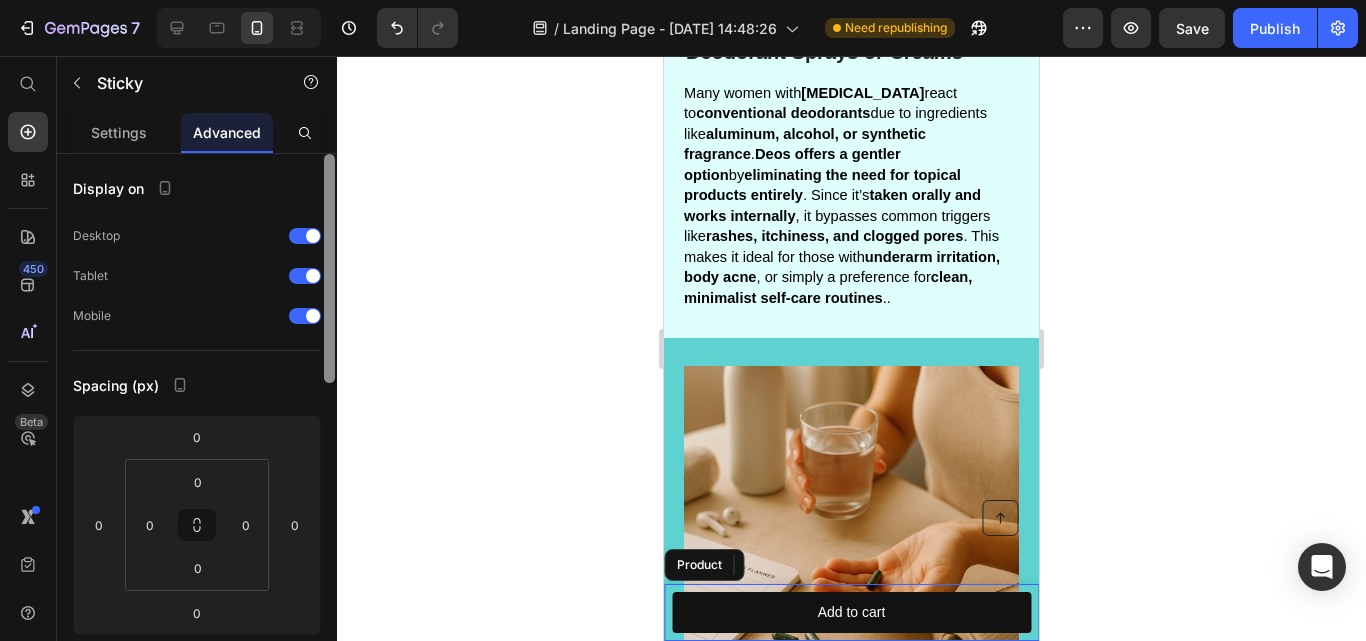 drag, startPoint x: 326, startPoint y: 438, endPoint x: 322, endPoint y: 231, distance: 207.03865 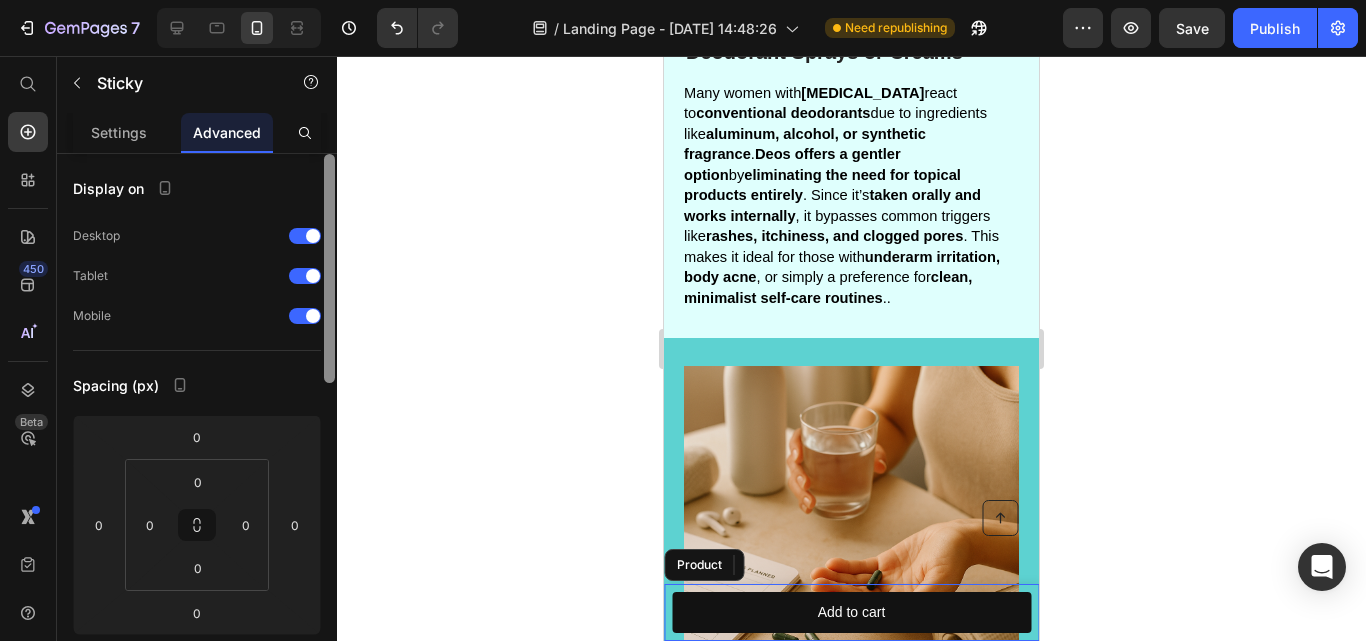 click at bounding box center [329, 426] 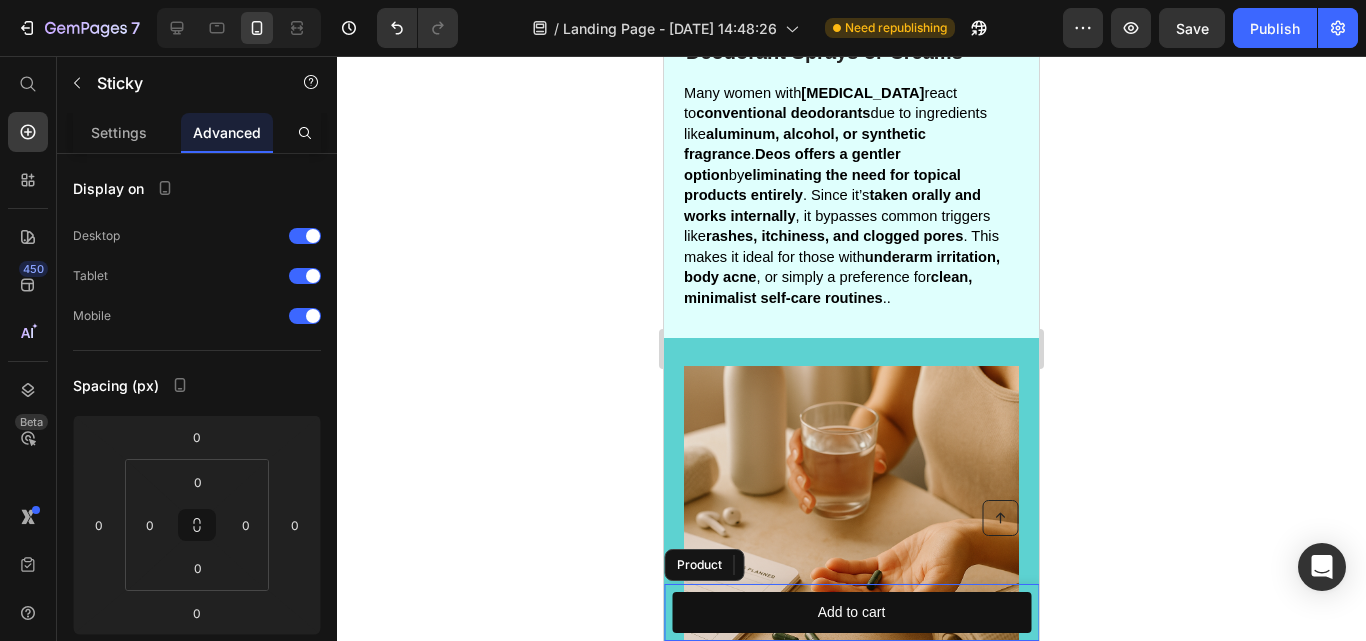 scroll, scrollTop: 544, scrollLeft: 0, axis: vertical 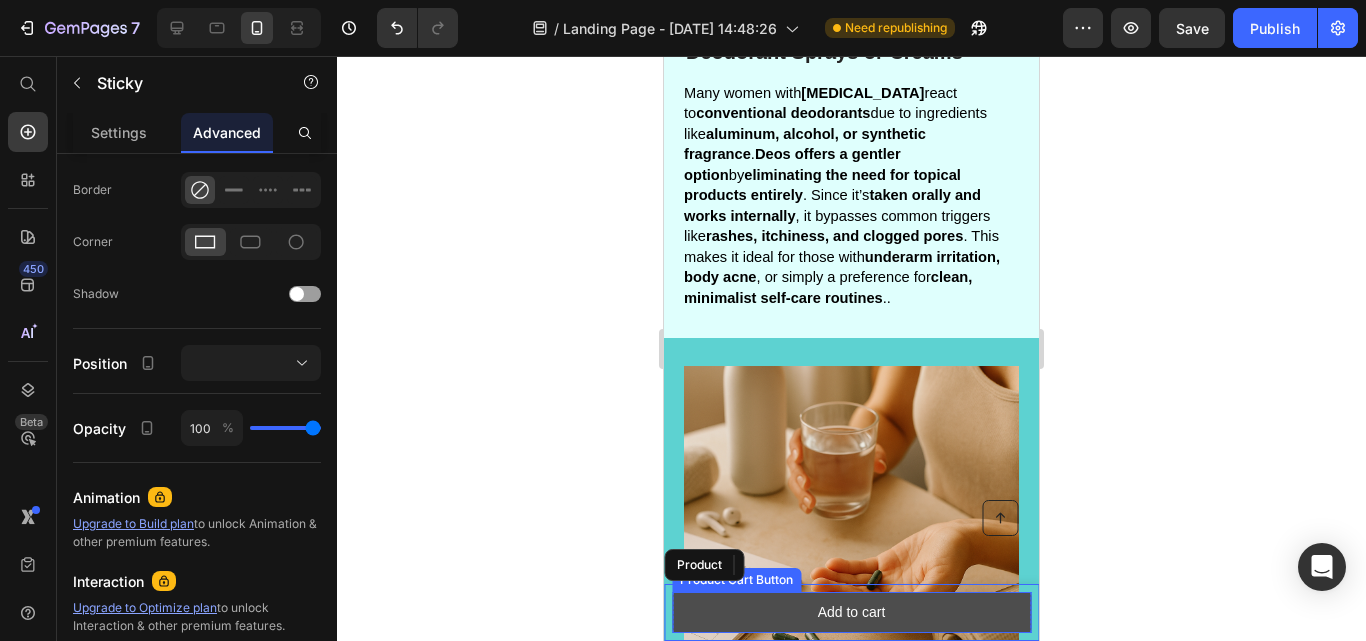 click on "Add to cart" at bounding box center (851, 612) 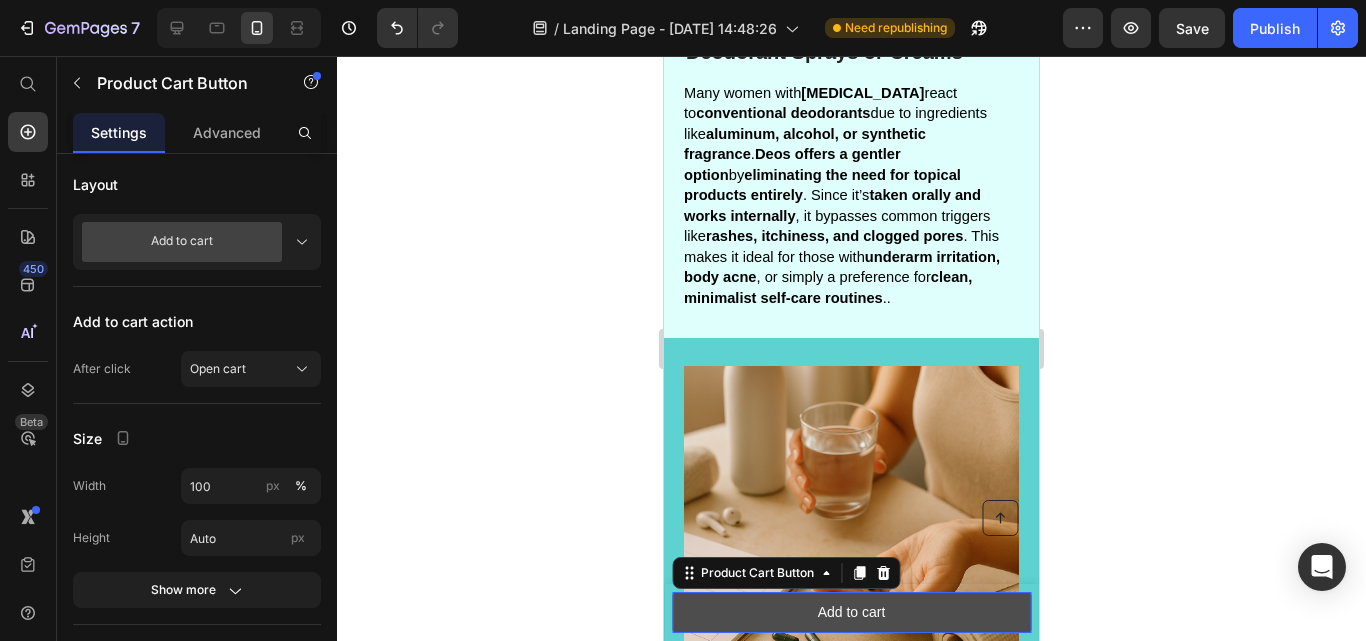 scroll, scrollTop: 0, scrollLeft: 0, axis: both 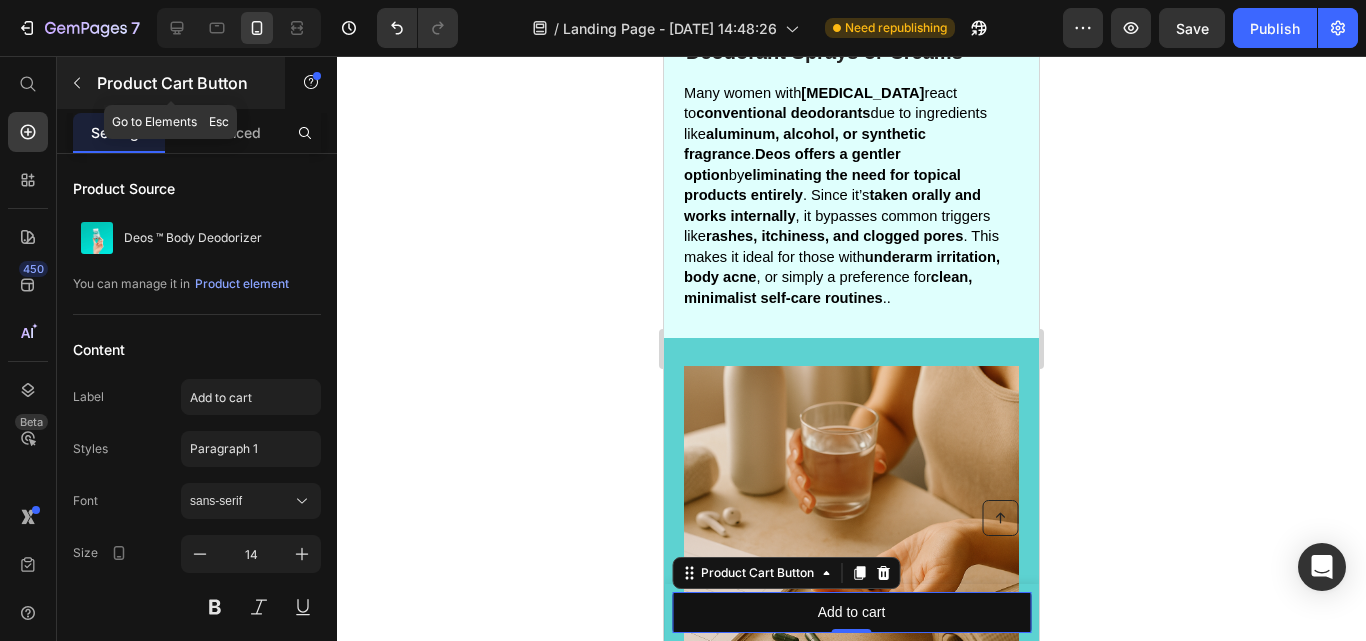 click at bounding box center [77, 83] 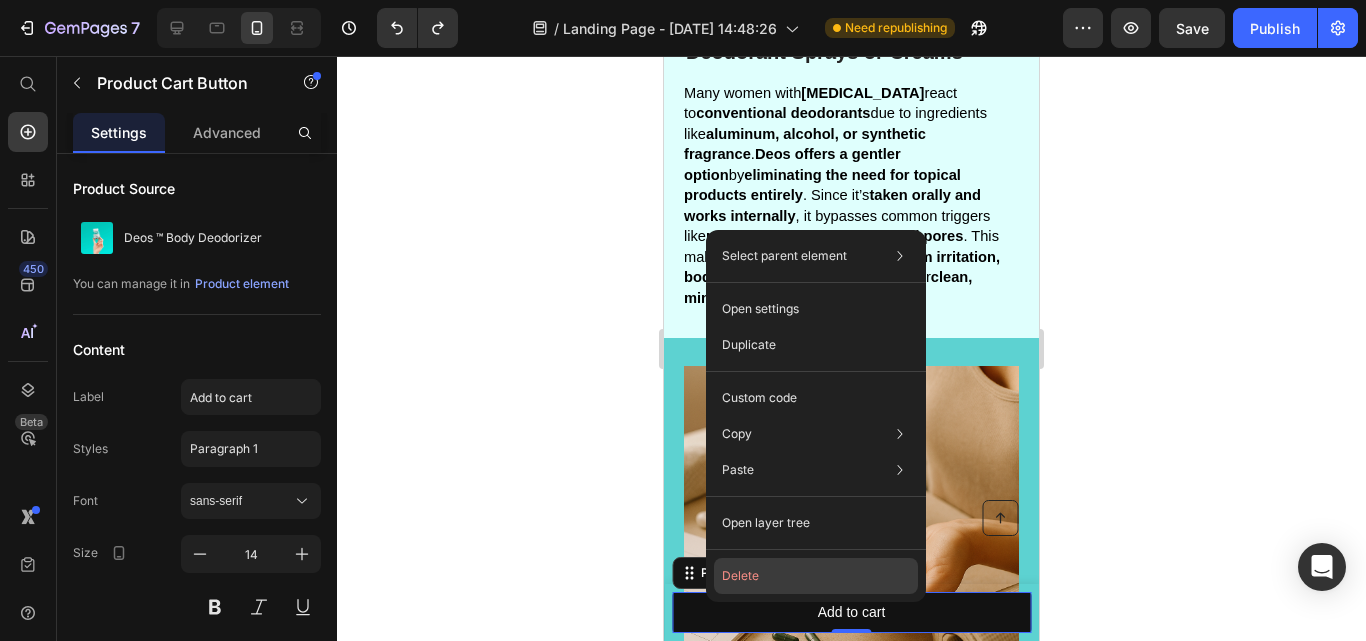 click on "Delete" 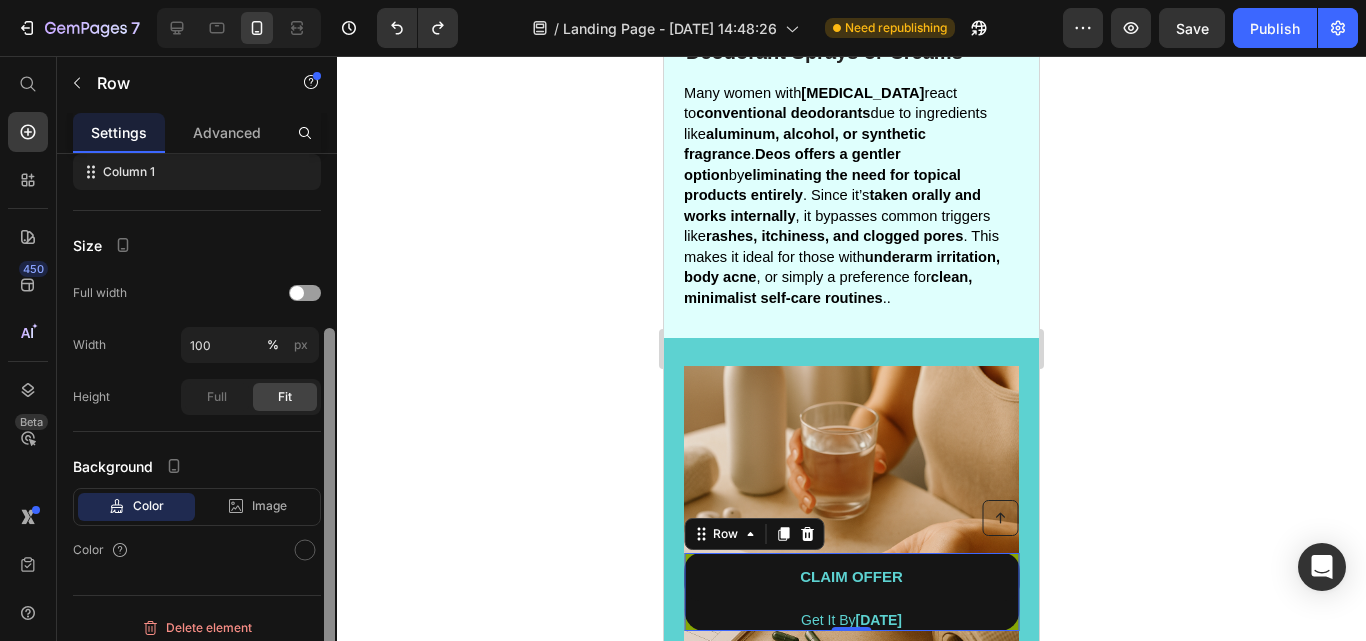 scroll, scrollTop: 364, scrollLeft: 0, axis: vertical 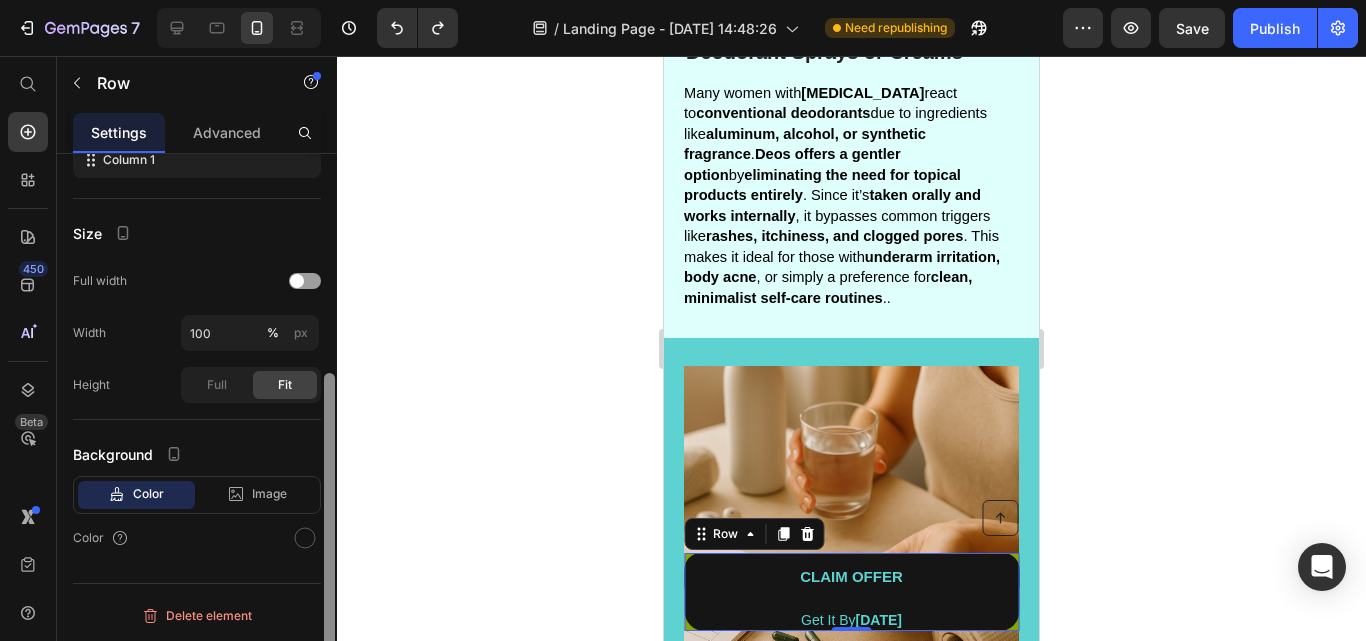 drag, startPoint x: 334, startPoint y: 419, endPoint x: 325, endPoint y: 669, distance: 250.16194 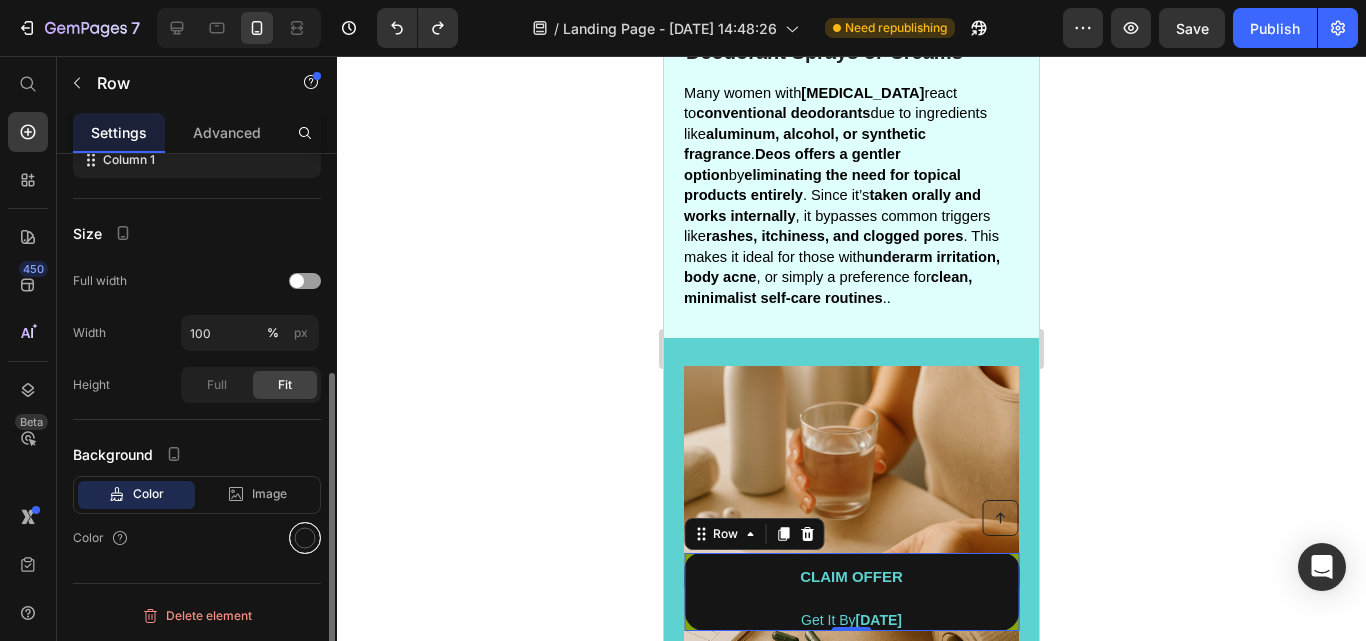 click at bounding box center [305, 538] 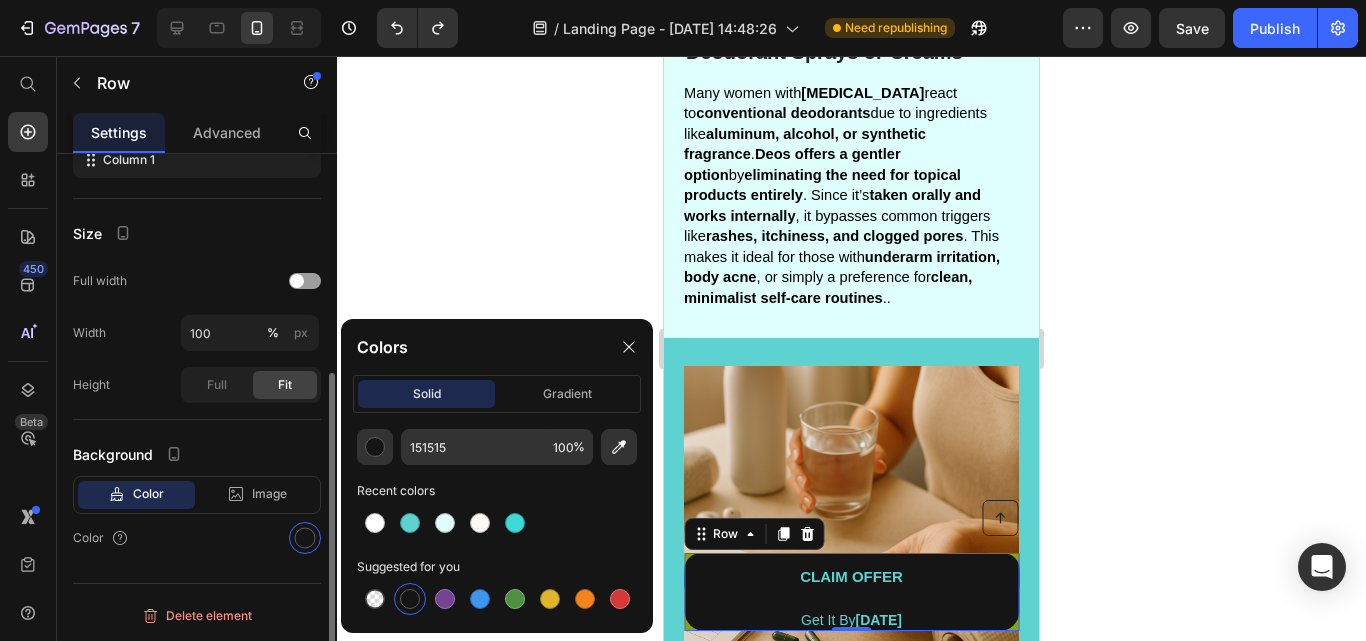 click on "Background Color Image Video  Color" 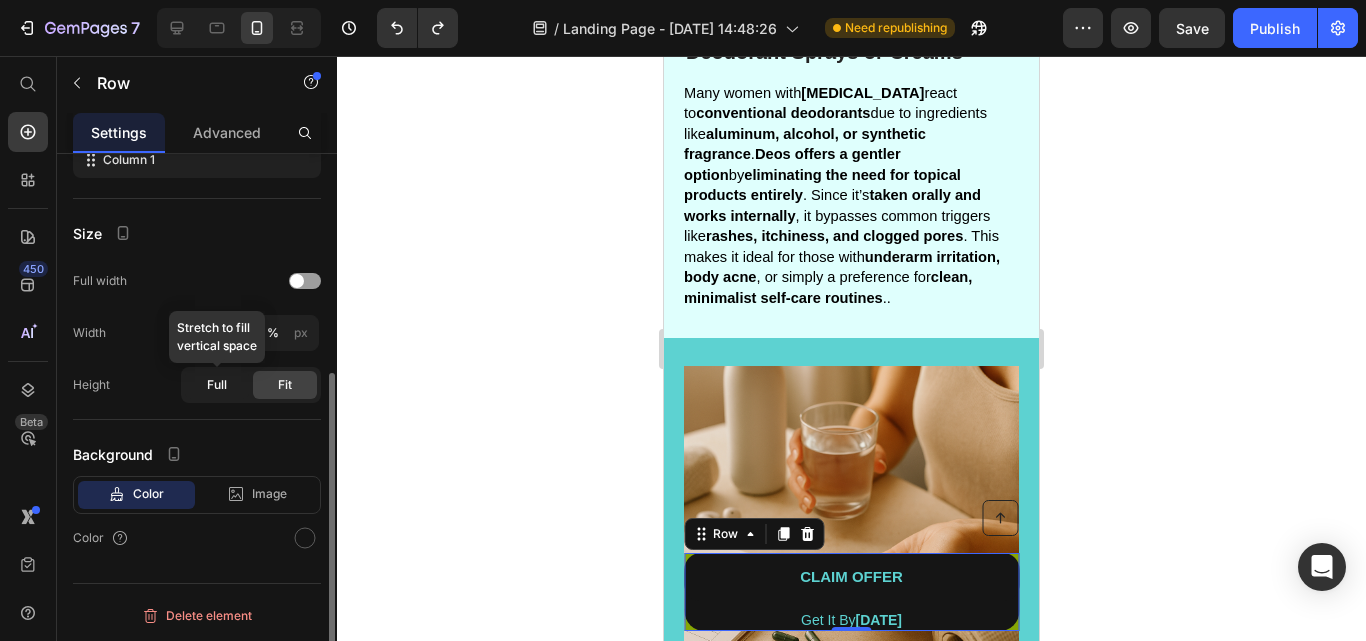 click on "Full" 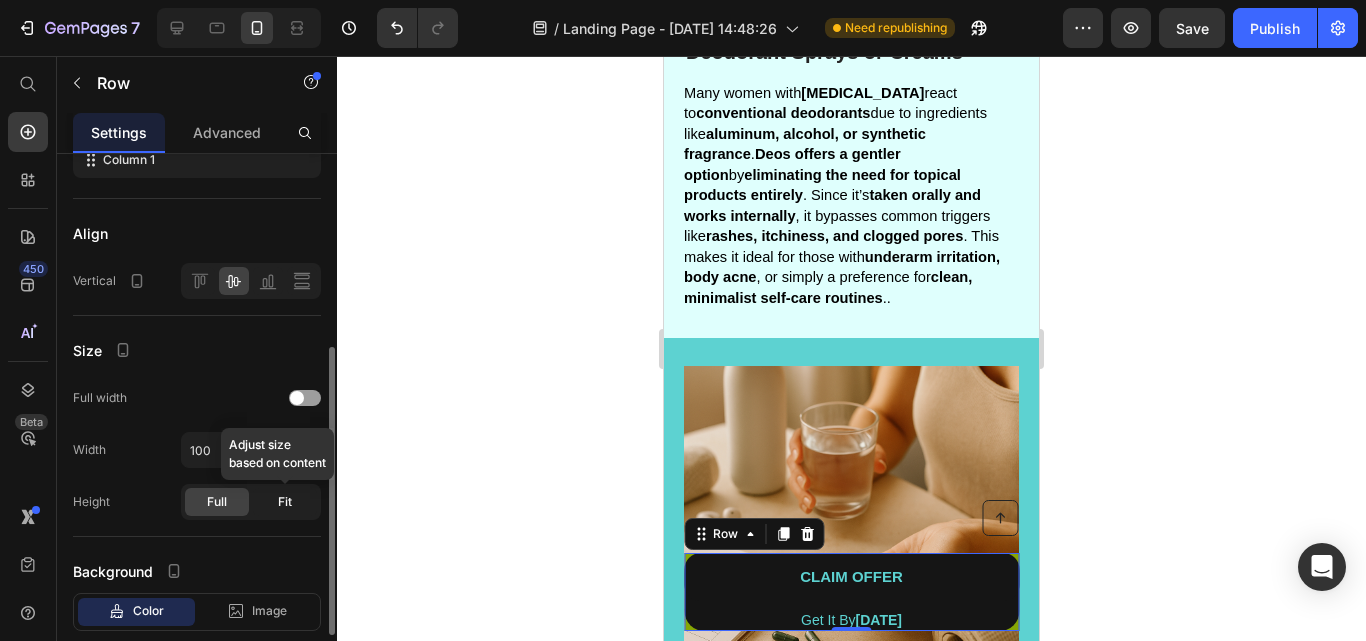 click on "Fit" 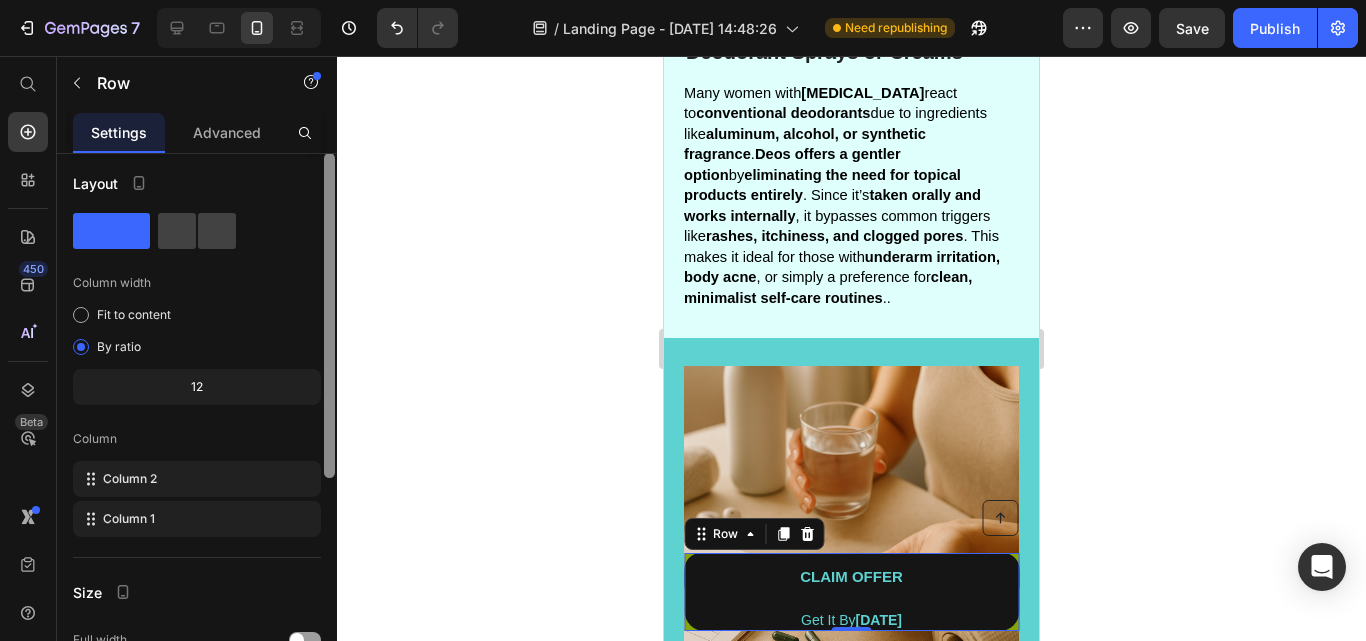scroll, scrollTop: 0, scrollLeft: 0, axis: both 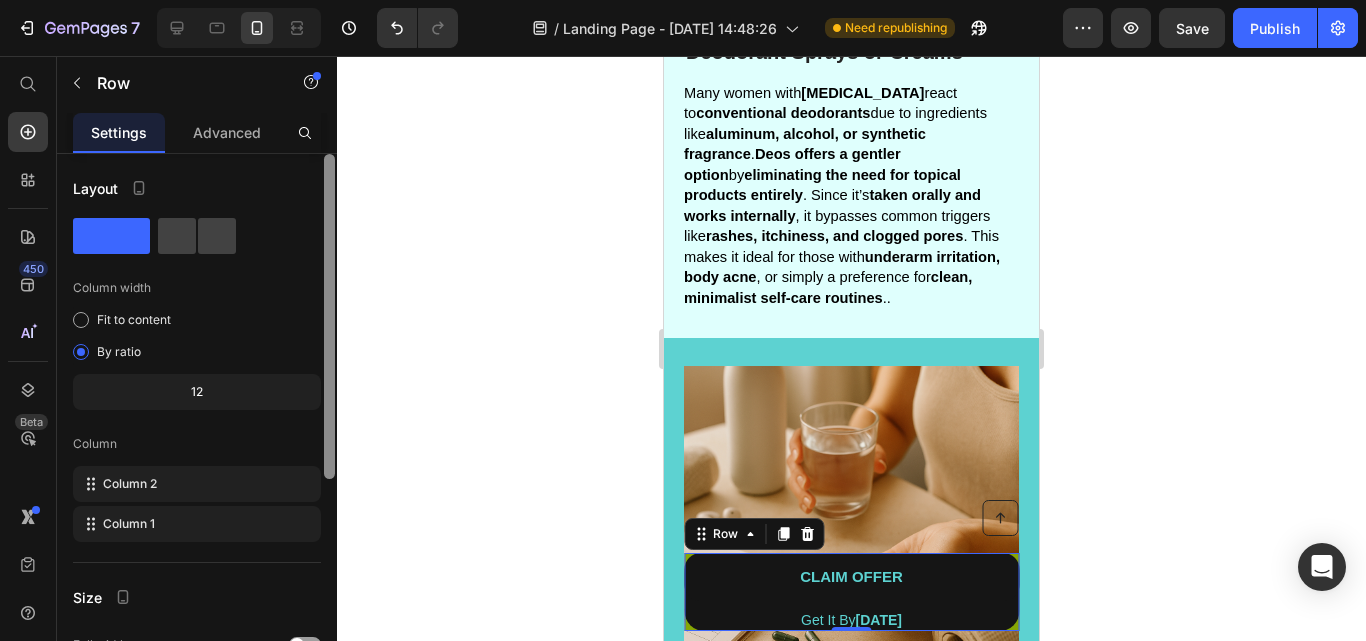 drag, startPoint x: 330, startPoint y: 464, endPoint x: 320, endPoint y: 219, distance: 245.204 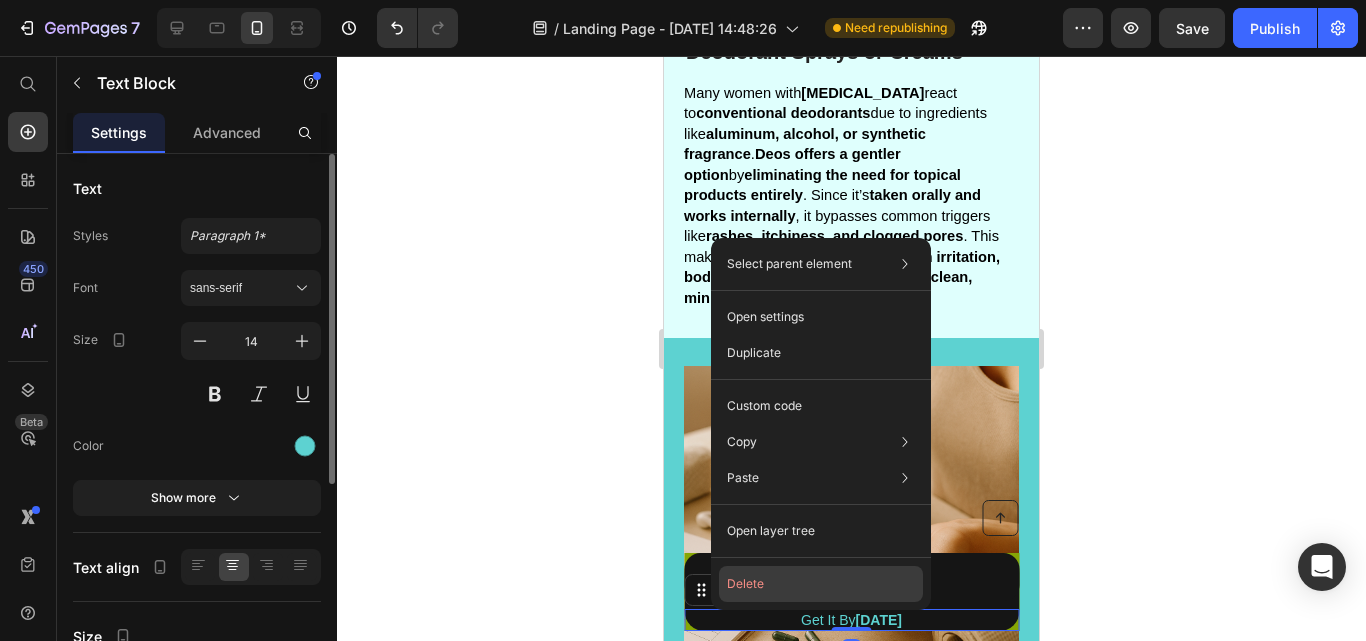 click on "Delete" 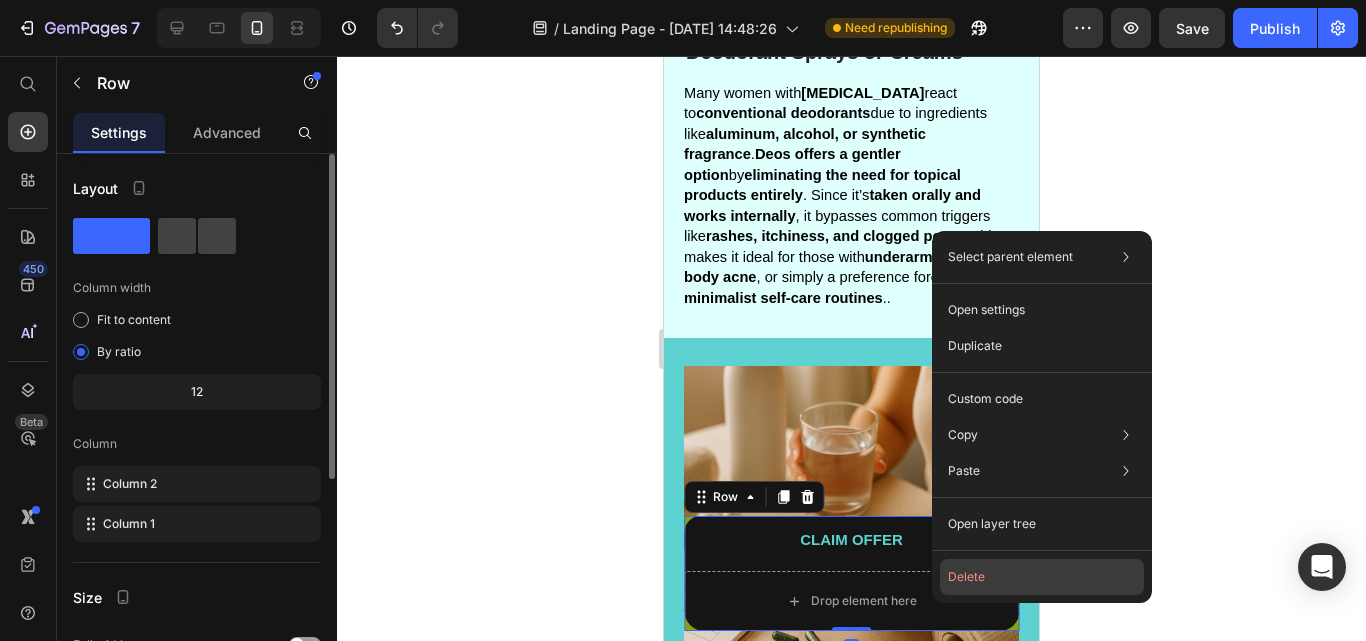 click on "Delete" 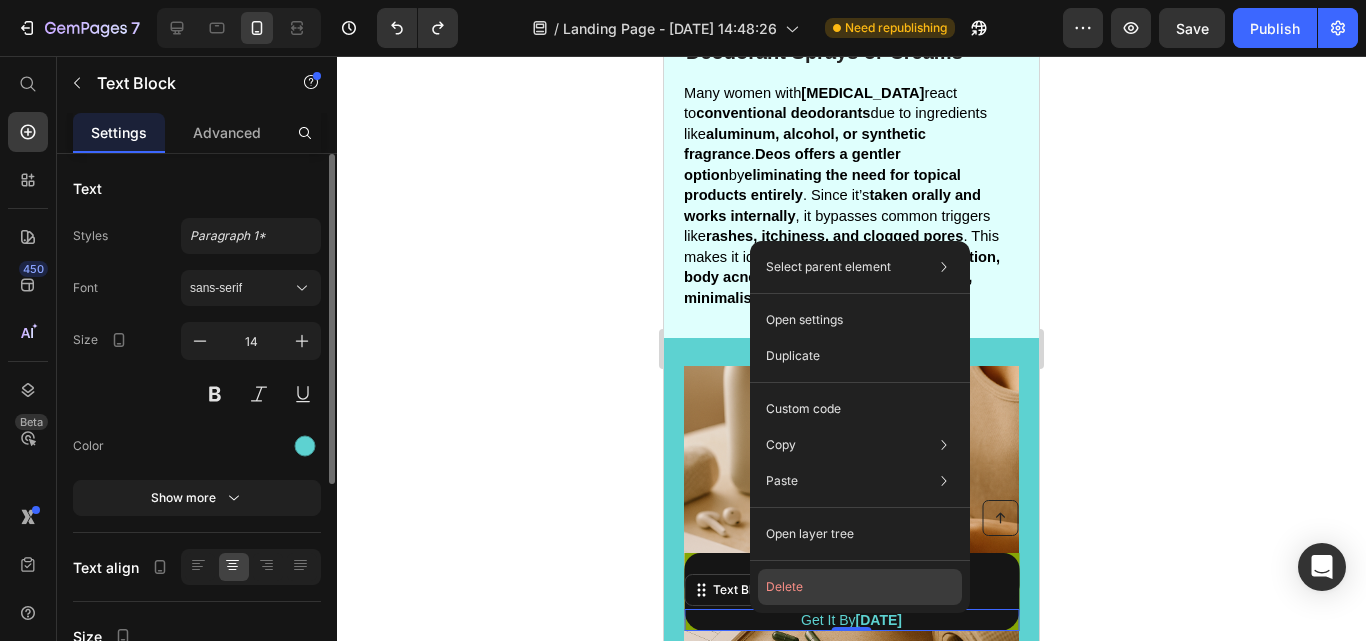 click on "Delete" 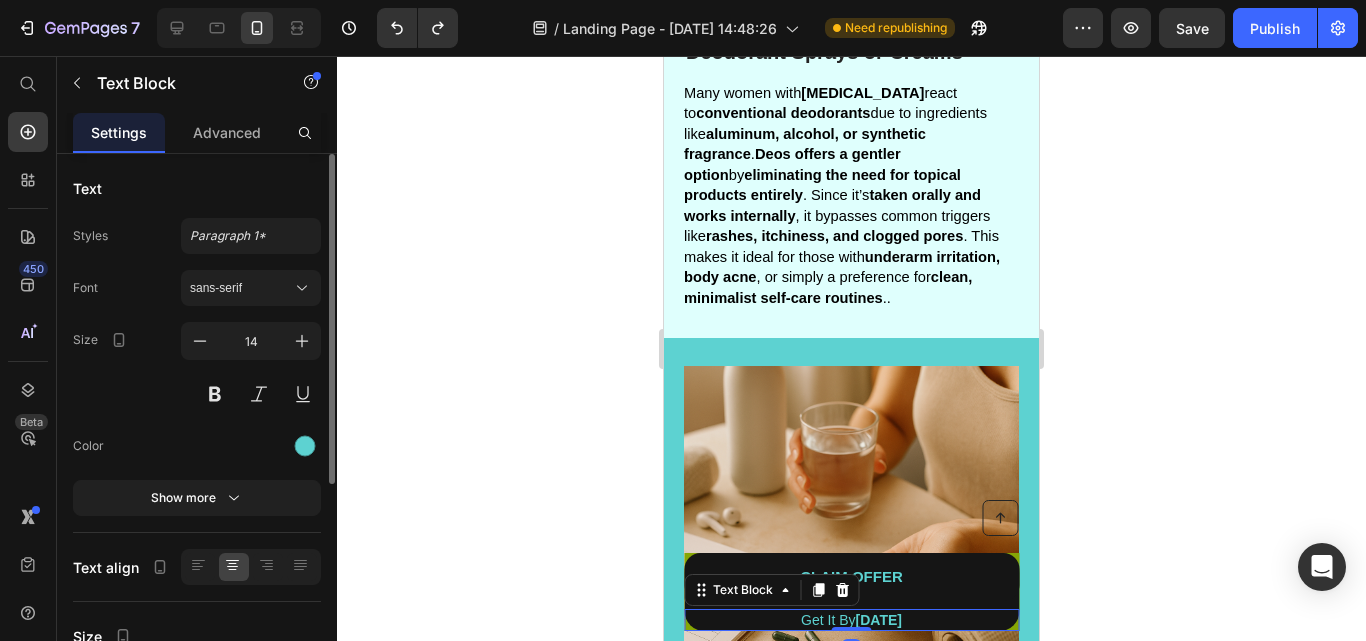 click on "Get It By  [DATE]" at bounding box center [851, 620] 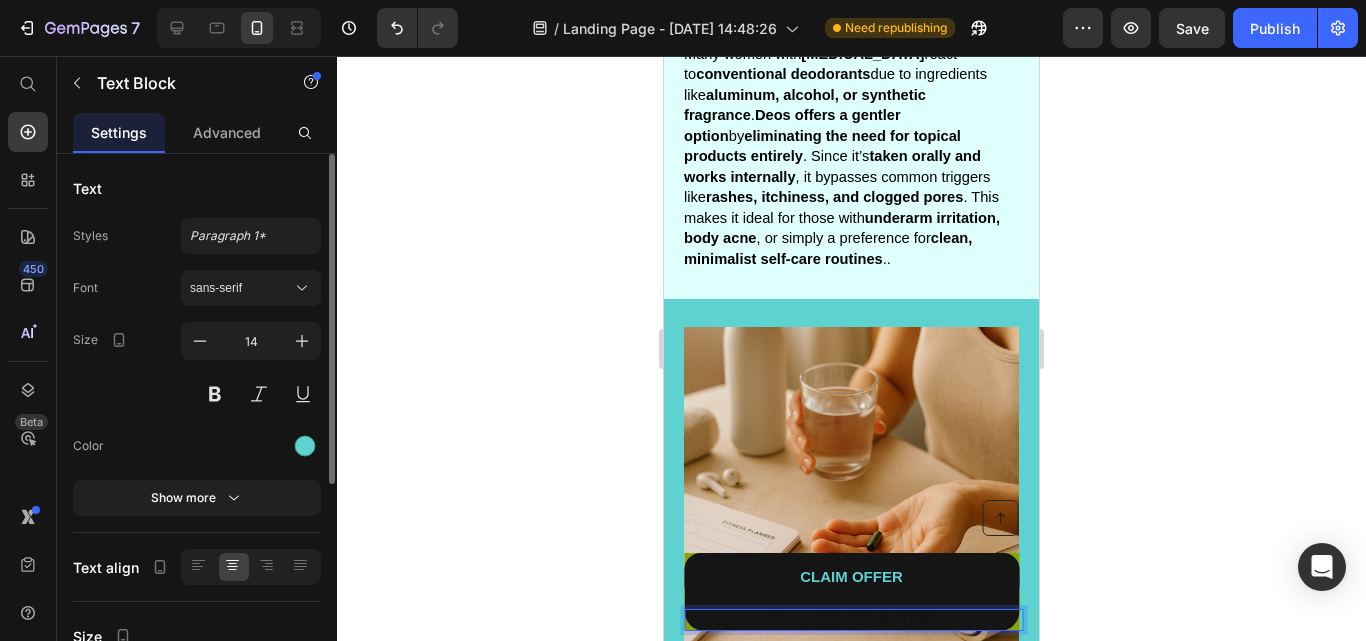 scroll, scrollTop: 114, scrollLeft: 0, axis: vertical 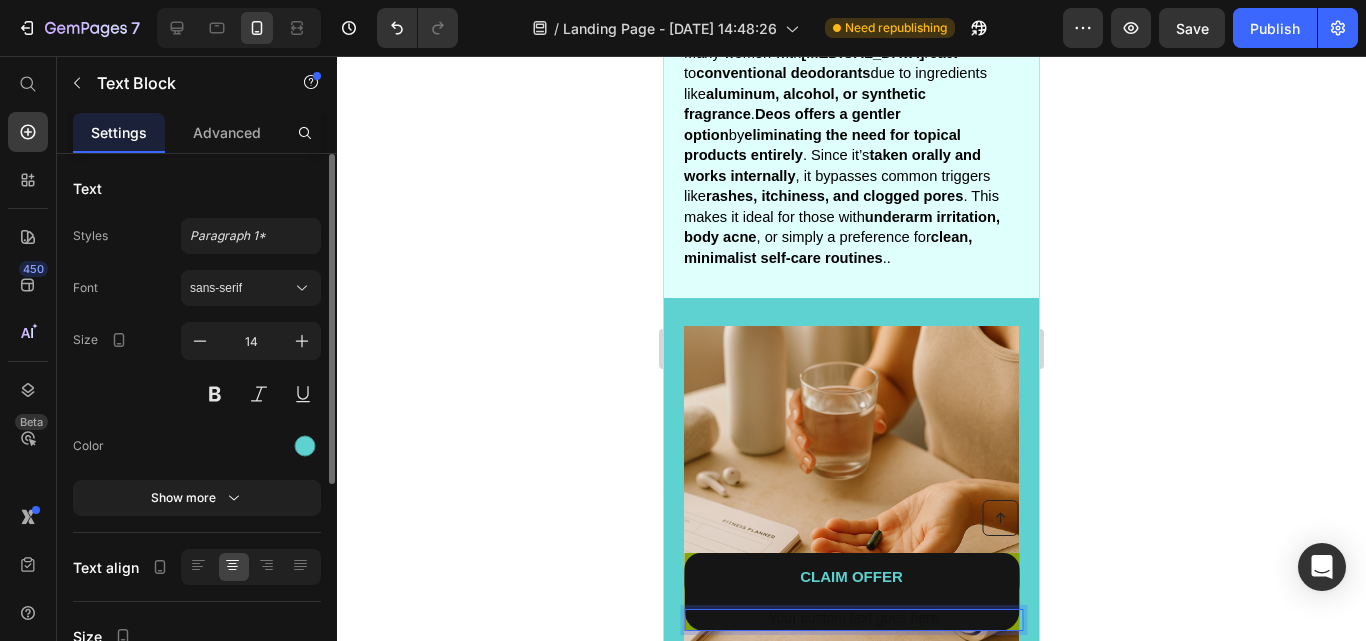 click 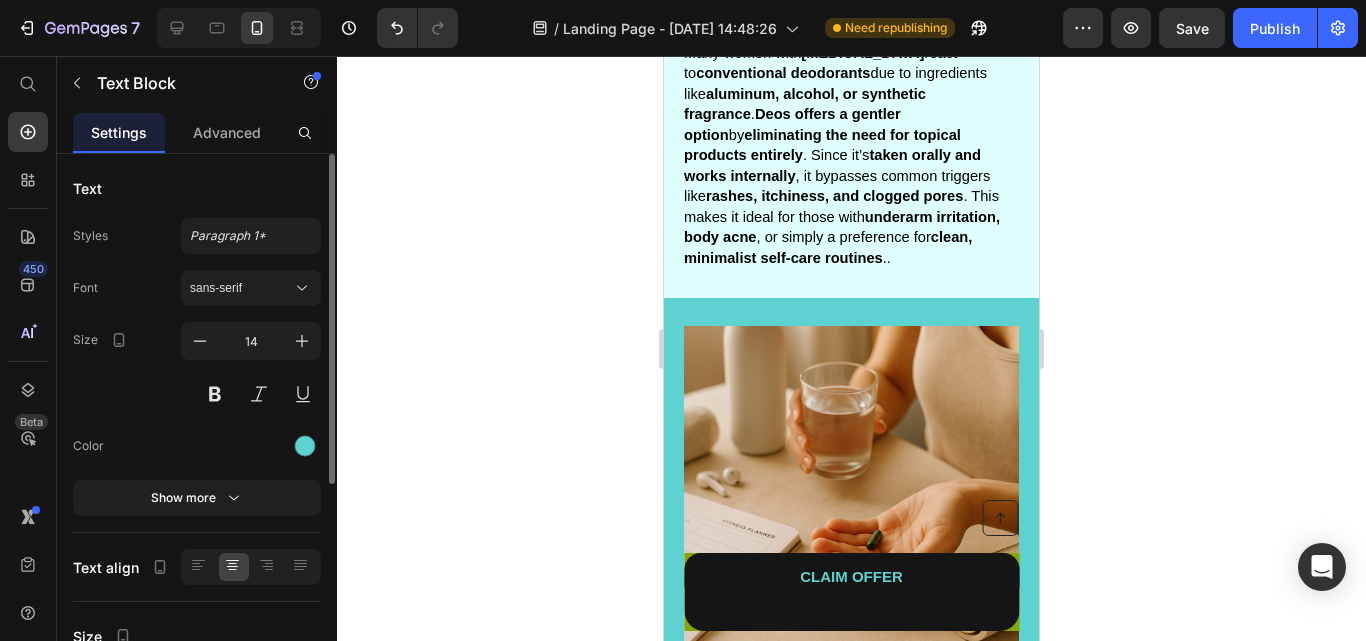 scroll, scrollTop: 0, scrollLeft: 0, axis: both 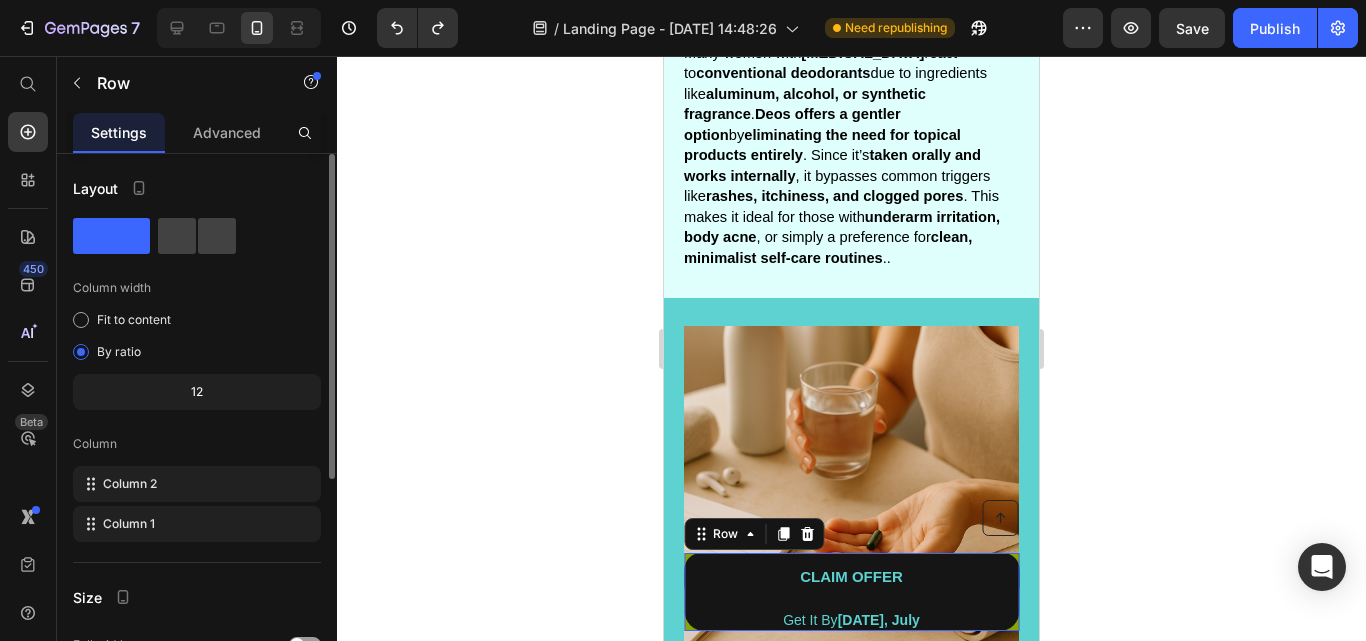 click on "CLAIM OFFER Button" at bounding box center (851, 581) 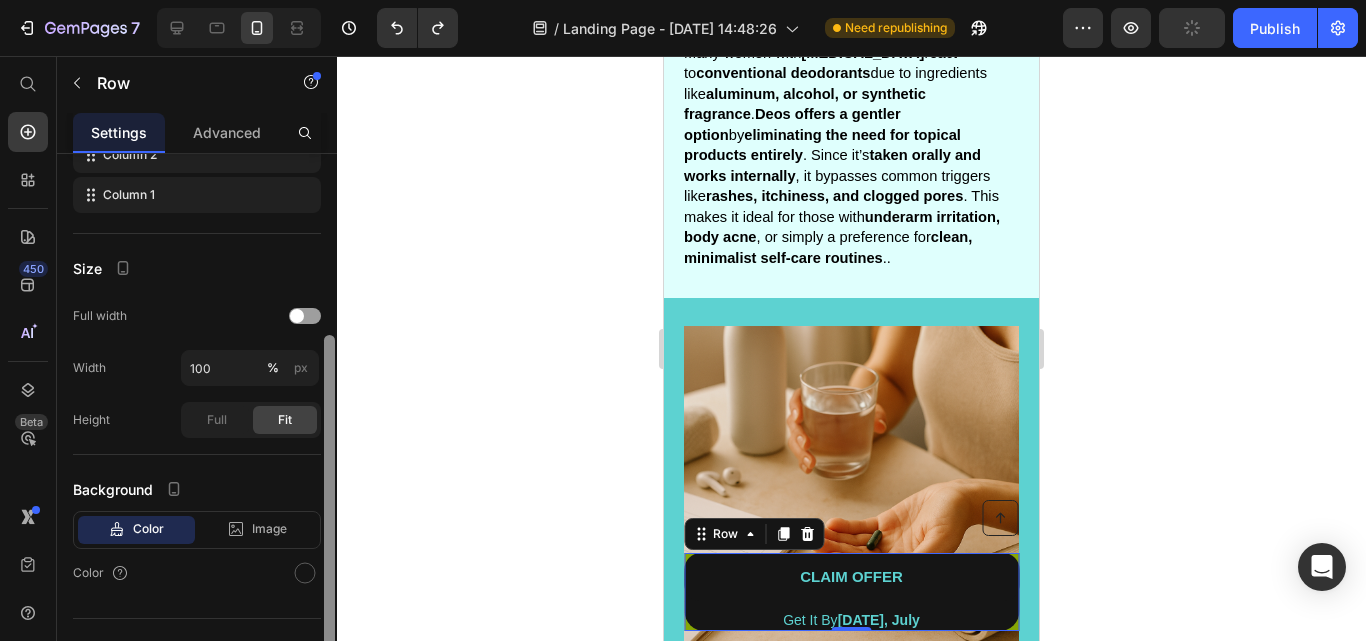 scroll, scrollTop: 331, scrollLeft: 0, axis: vertical 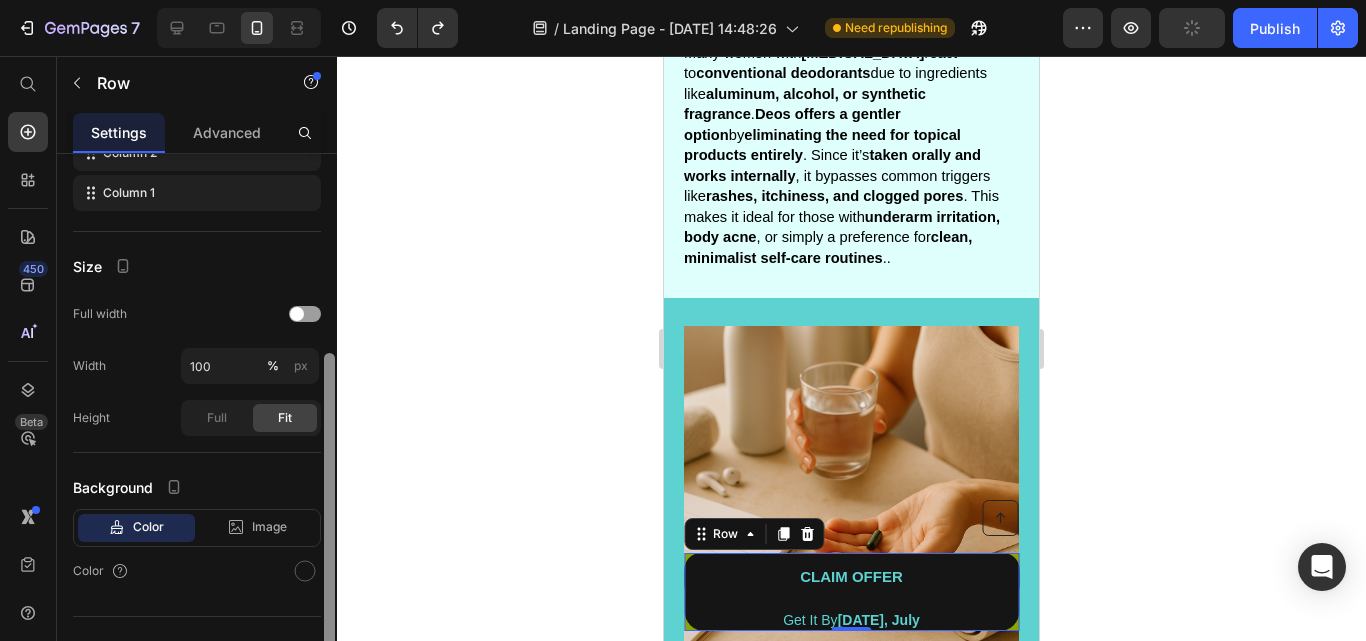 drag, startPoint x: 333, startPoint y: 430, endPoint x: 319, endPoint y: 629, distance: 199.49185 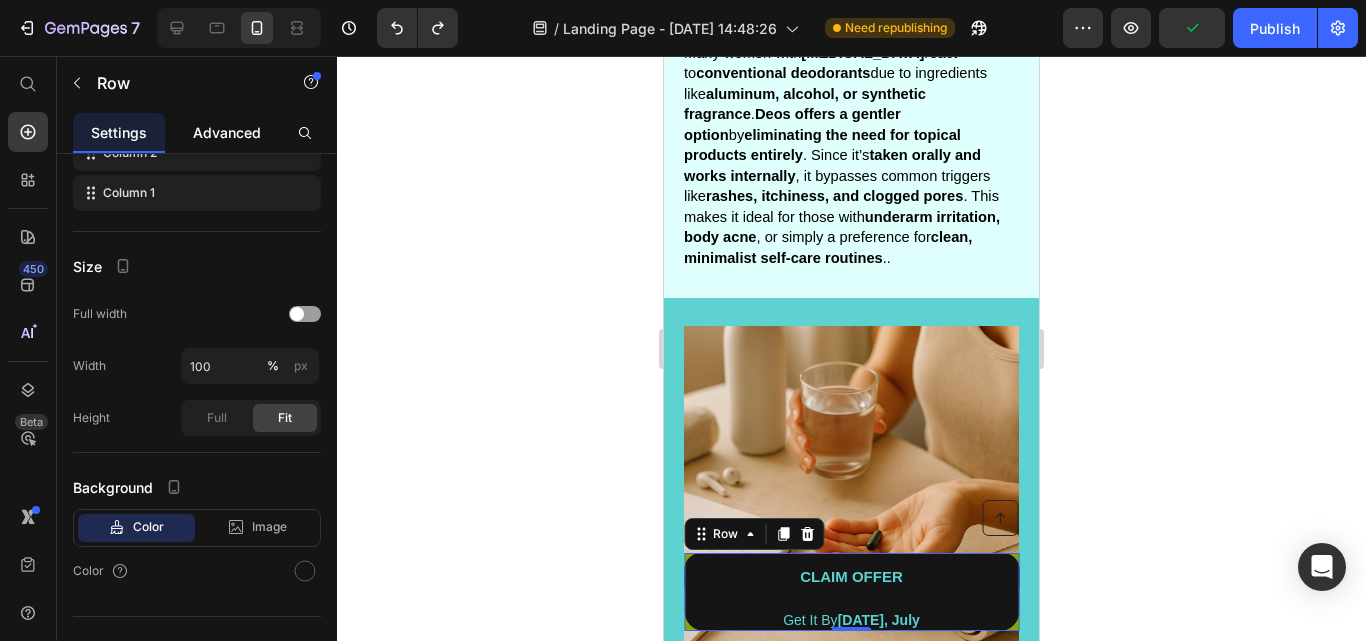 click on "Advanced" at bounding box center [227, 132] 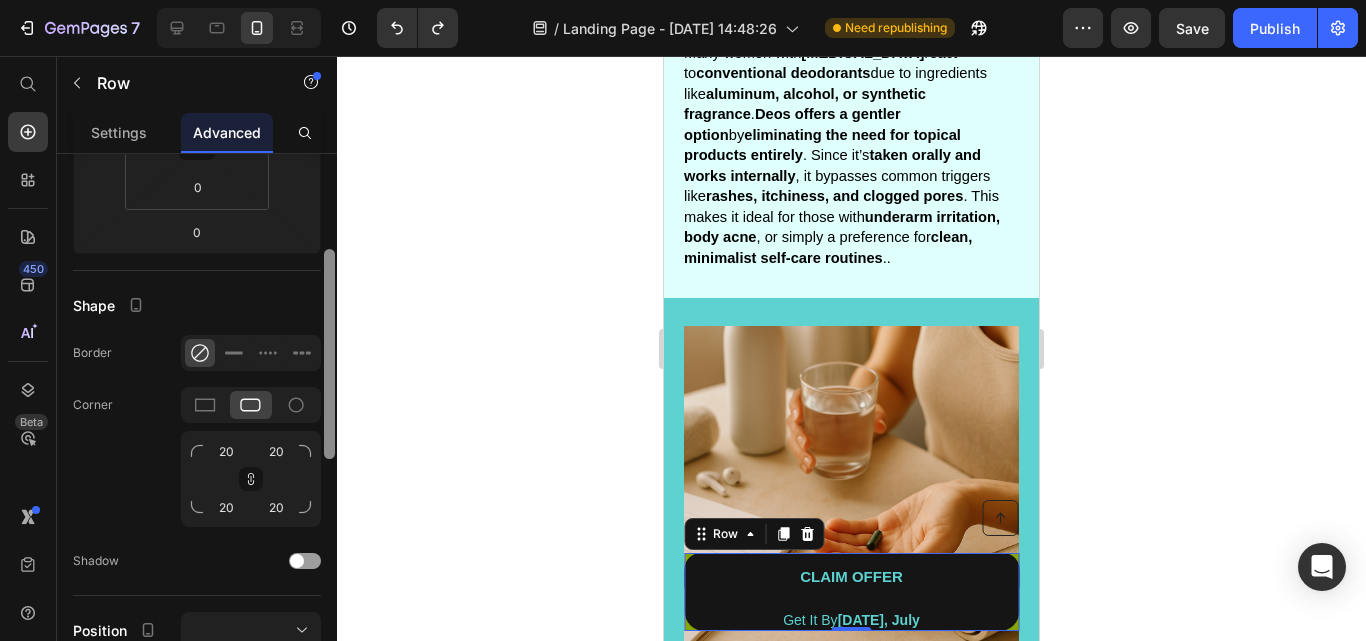 scroll, scrollTop: 342, scrollLeft: 0, axis: vertical 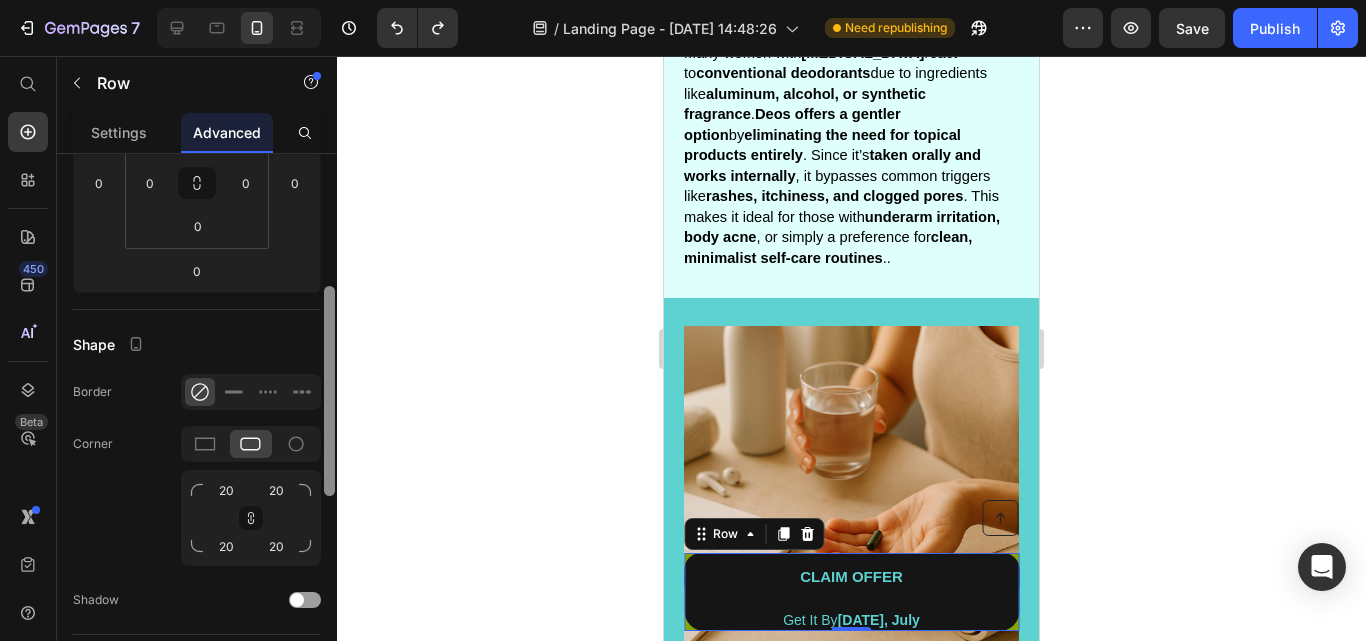drag, startPoint x: 327, startPoint y: 423, endPoint x: 312, endPoint y: 480, distance: 58.940647 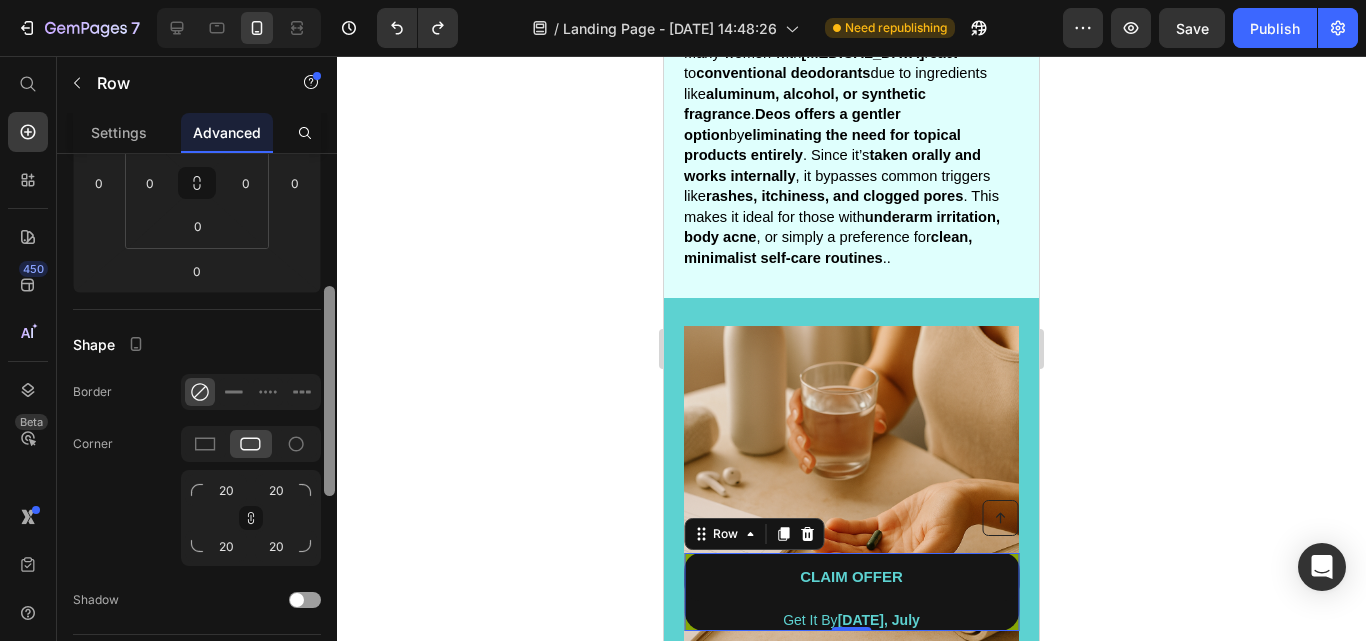 click on "Display on Desktop Tablet Mobile Spacing (px) [PHONE_NUMBER] Shape Border Corner 20 20 20 20 Shadow Position Opacity 100 % Animation Upgrade to Build plan  to unlock Animation & other premium features. Interaction Upgrade to Optimize plan  to unlock Interaction & other premium features. CSS class  Delete element" at bounding box center (197, 426) 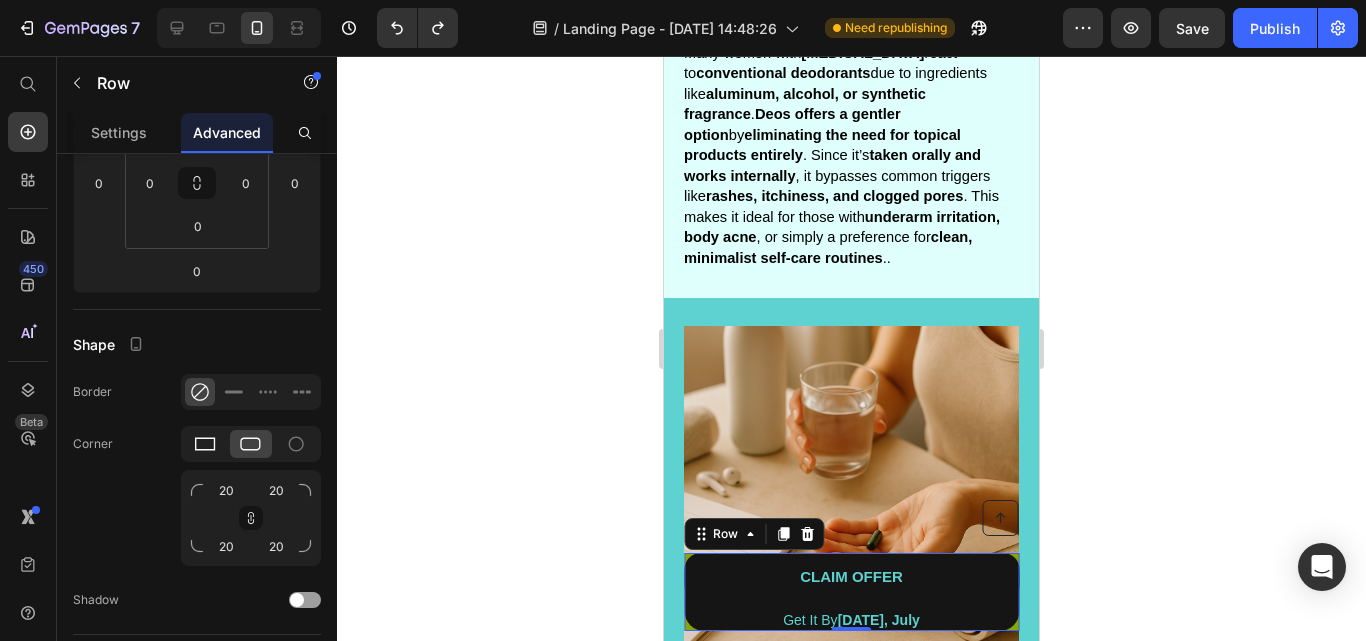 click 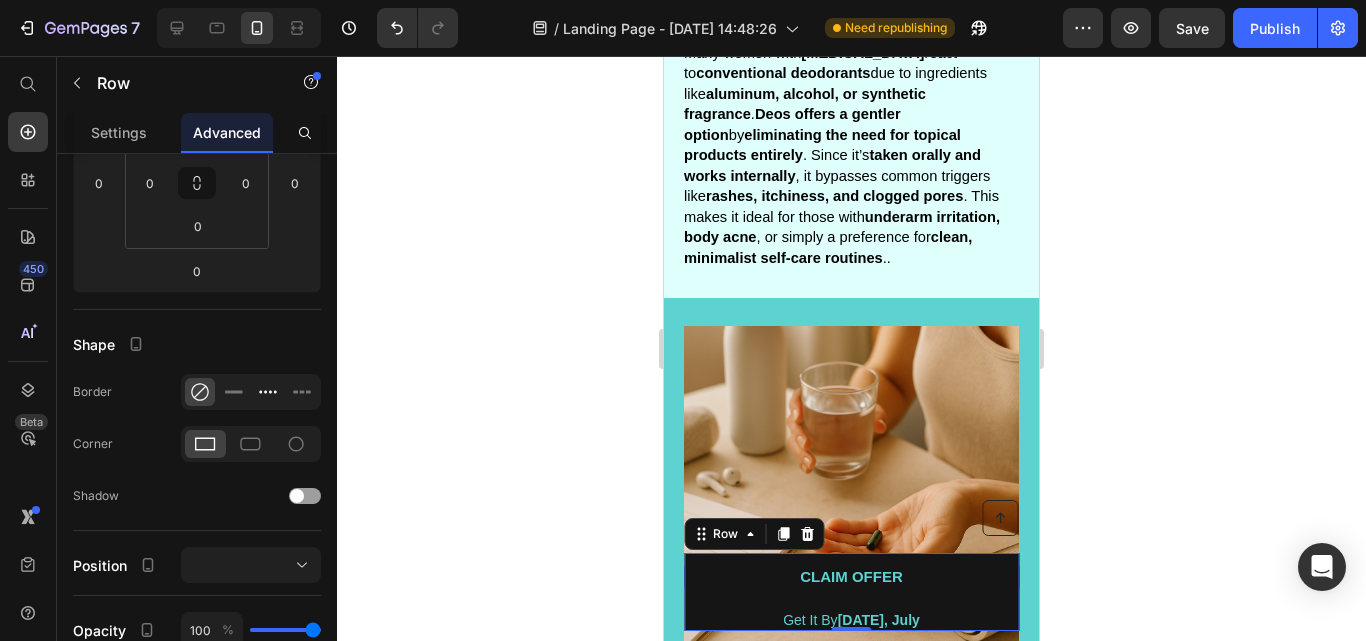 click 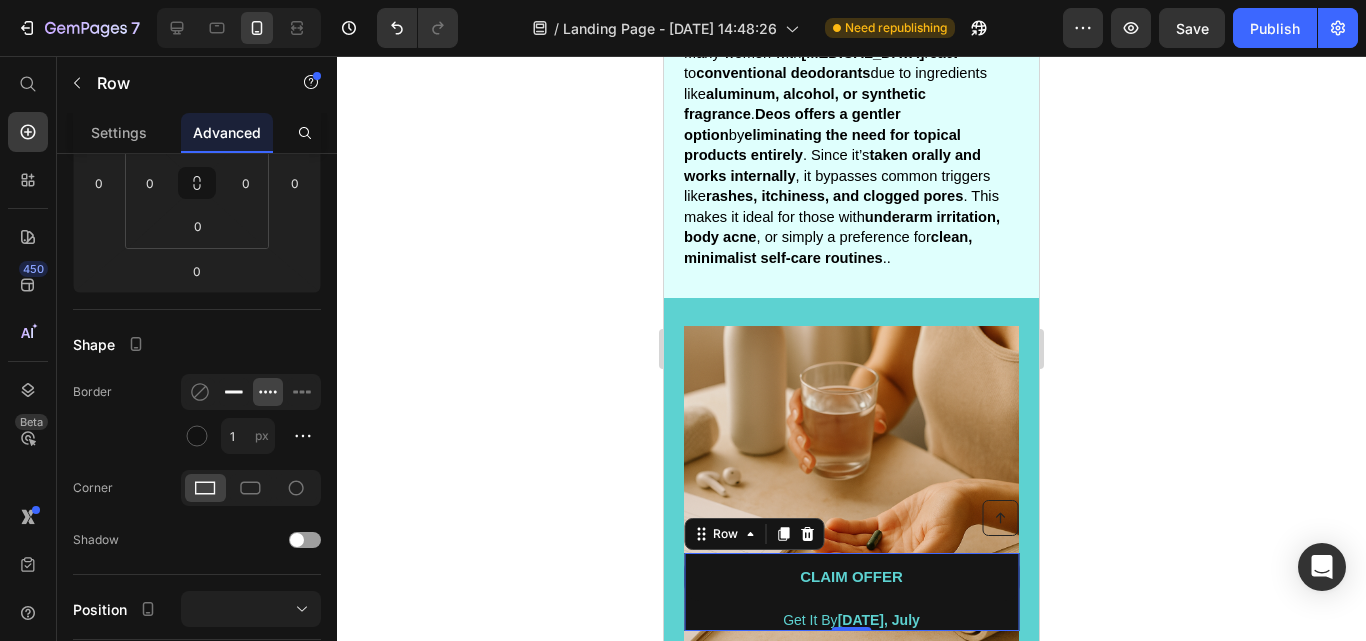 click 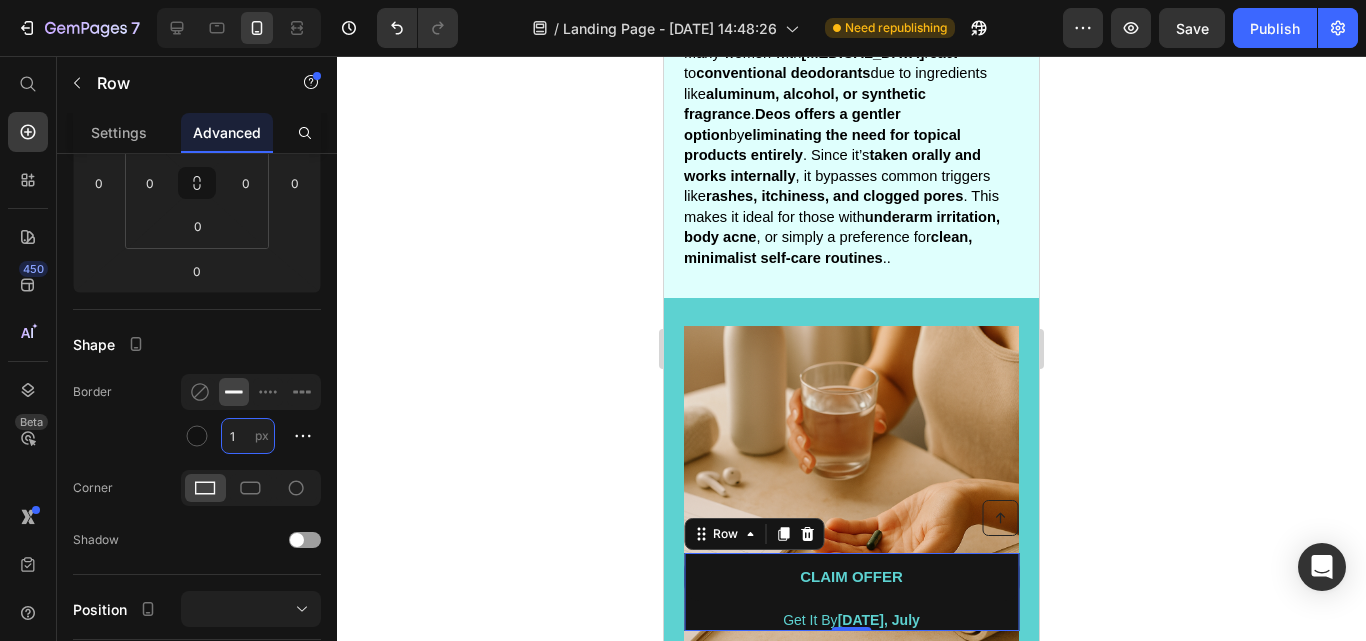 click on "1" at bounding box center [248, 436] 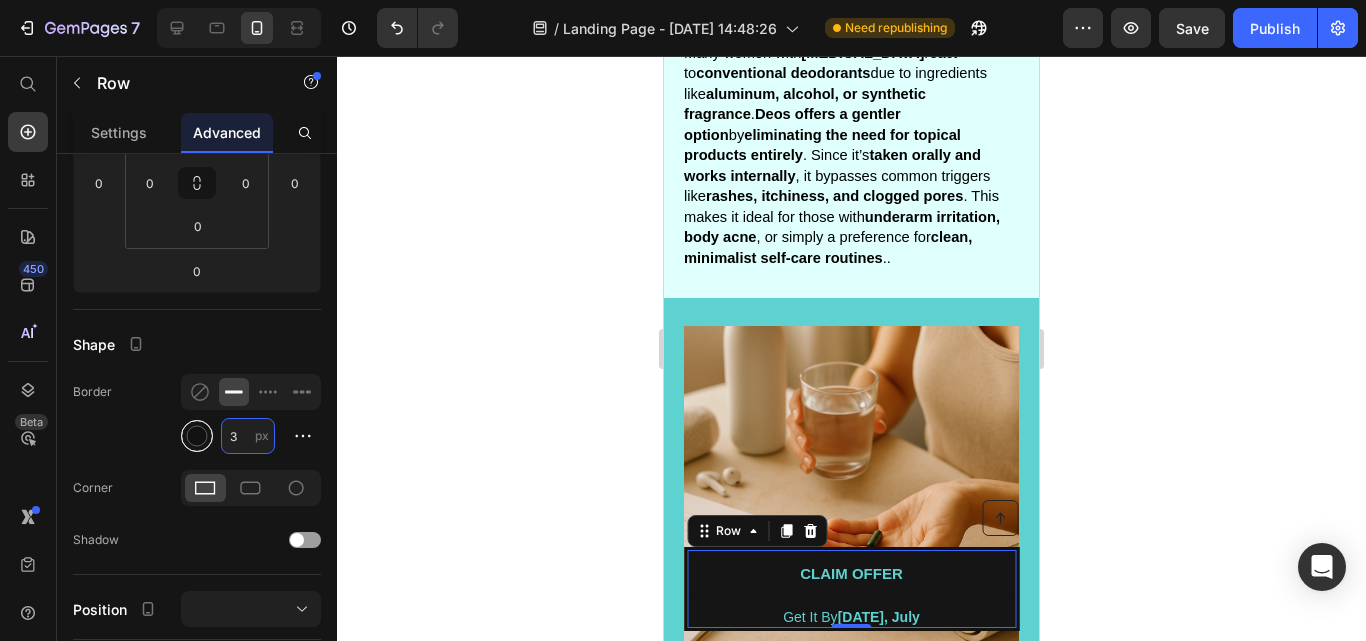 type on "3" 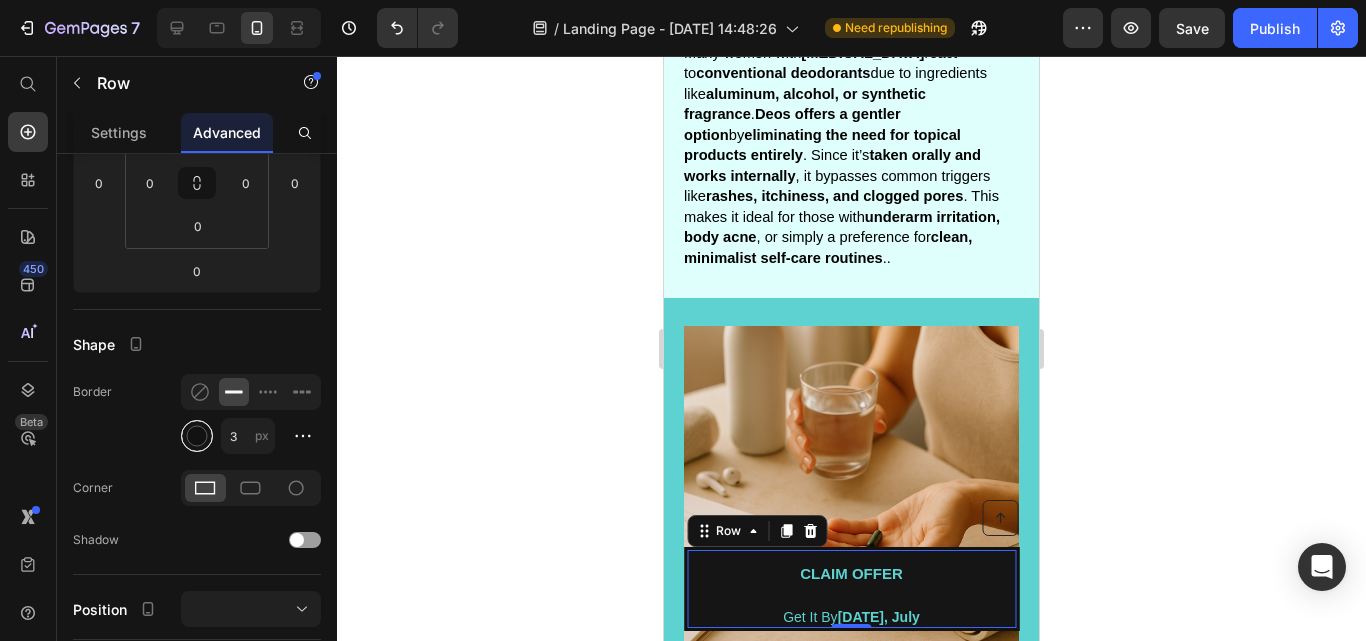 click at bounding box center [197, 436] 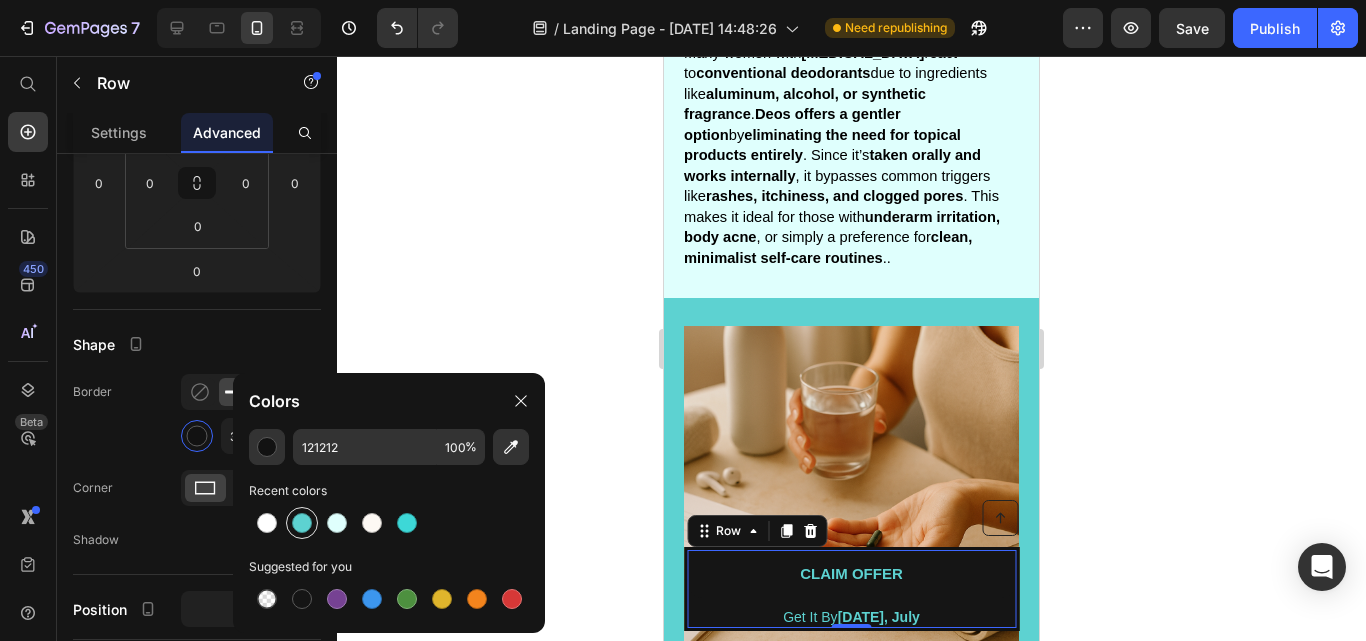click at bounding box center (302, 523) 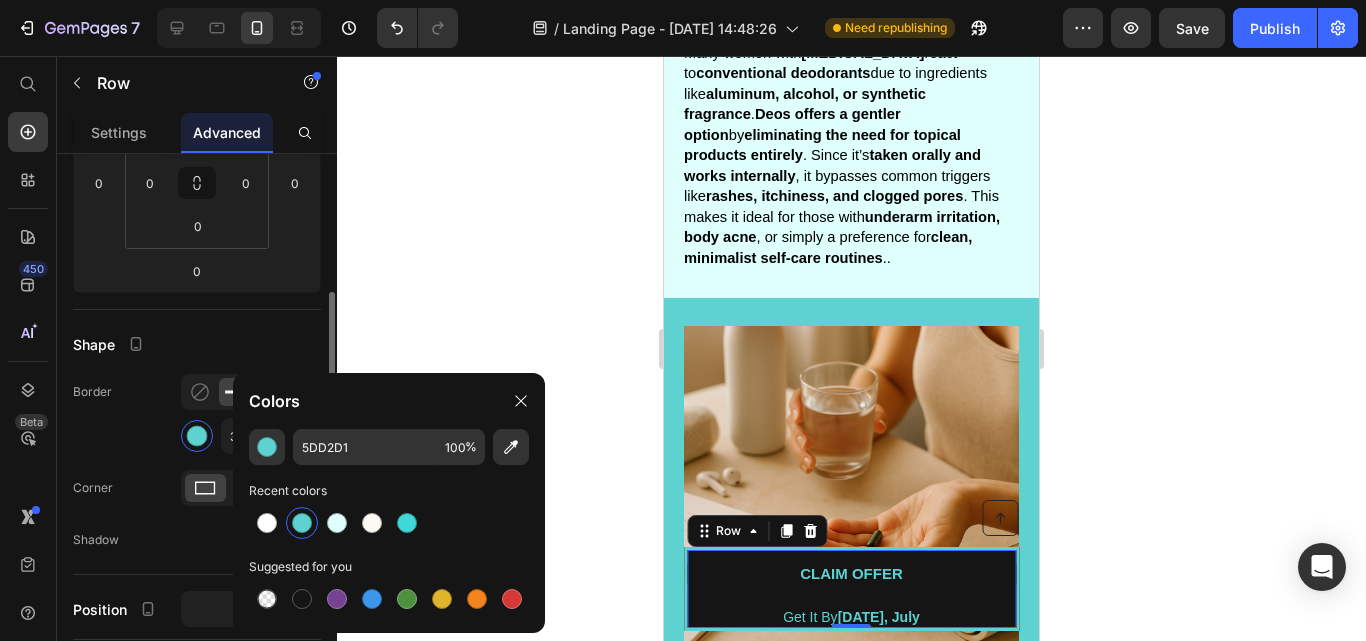 click on "Shape Border 3 px Corner Shadow" 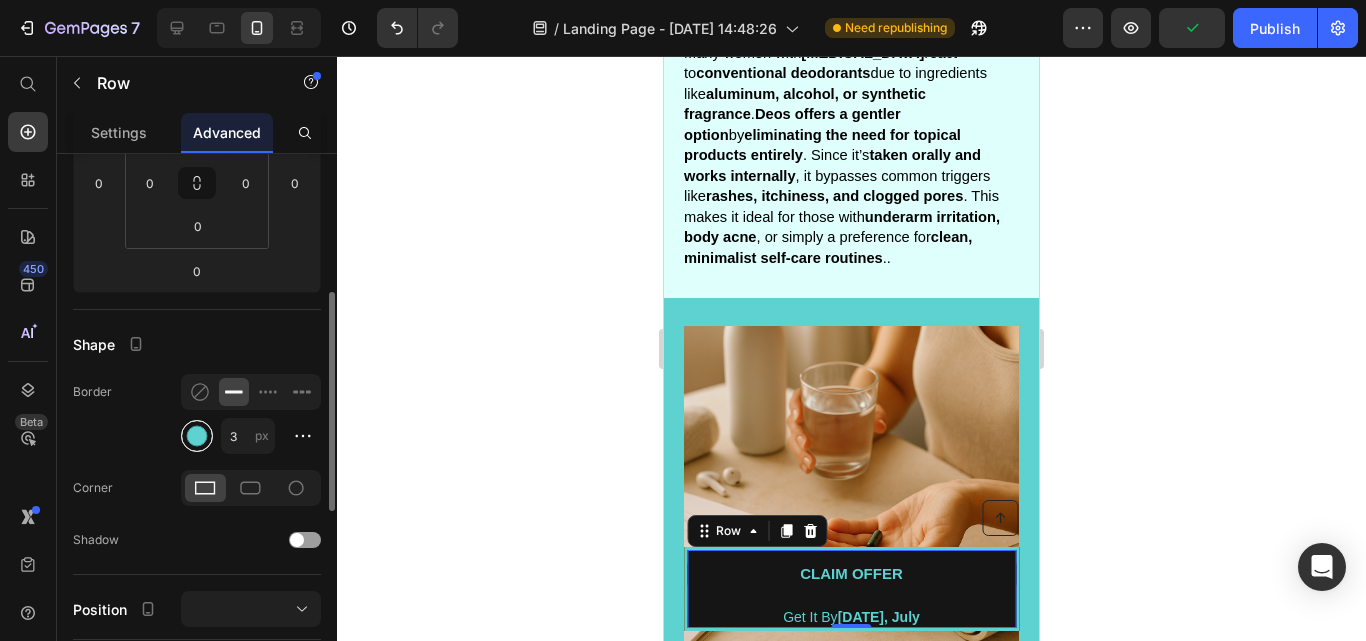 click at bounding box center [197, 436] 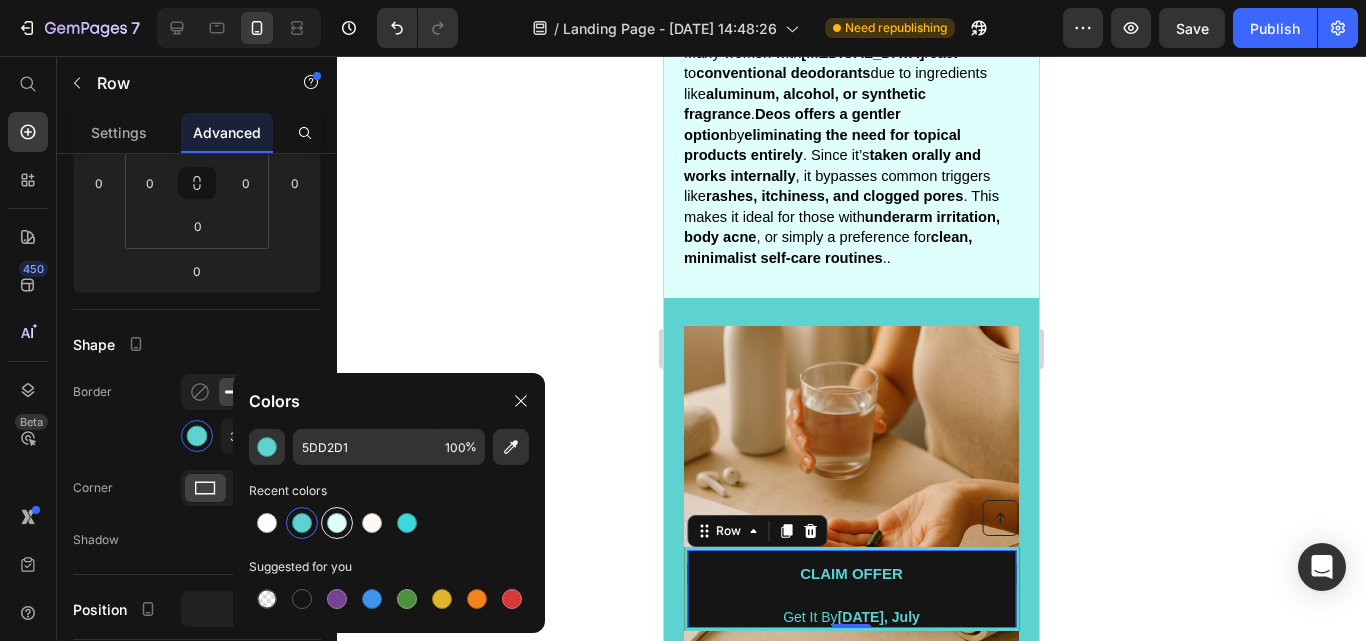 click at bounding box center [337, 523] 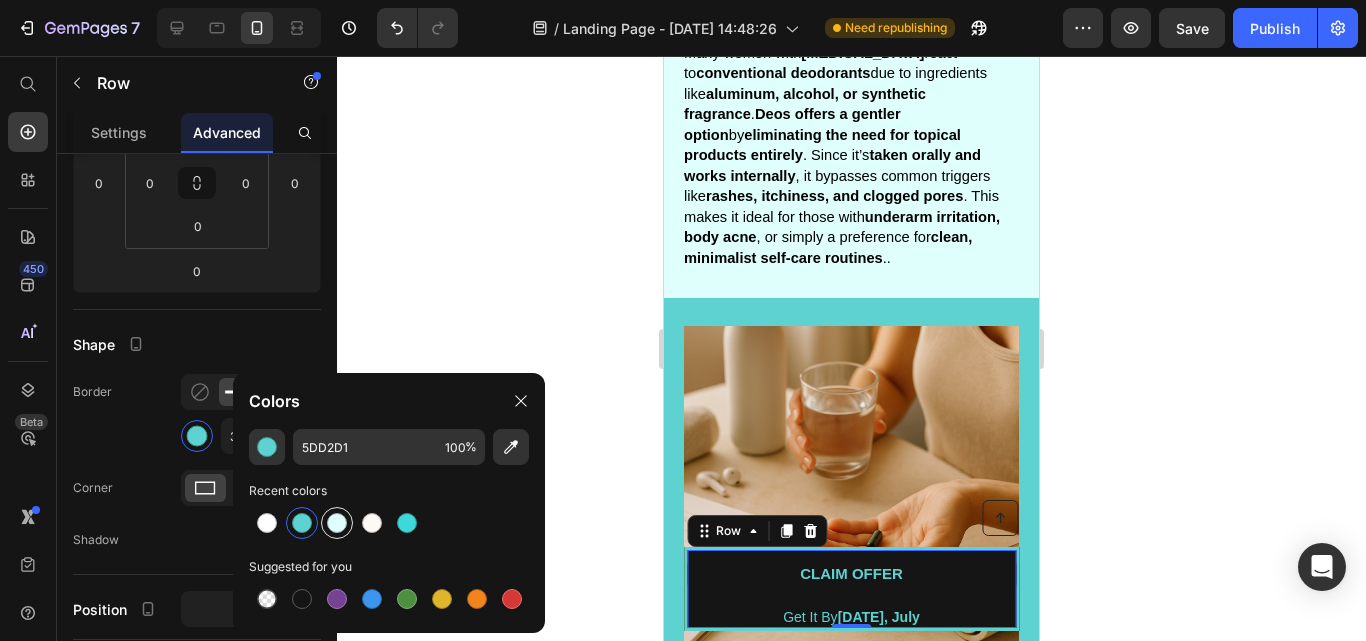 type on "DFFFFD" 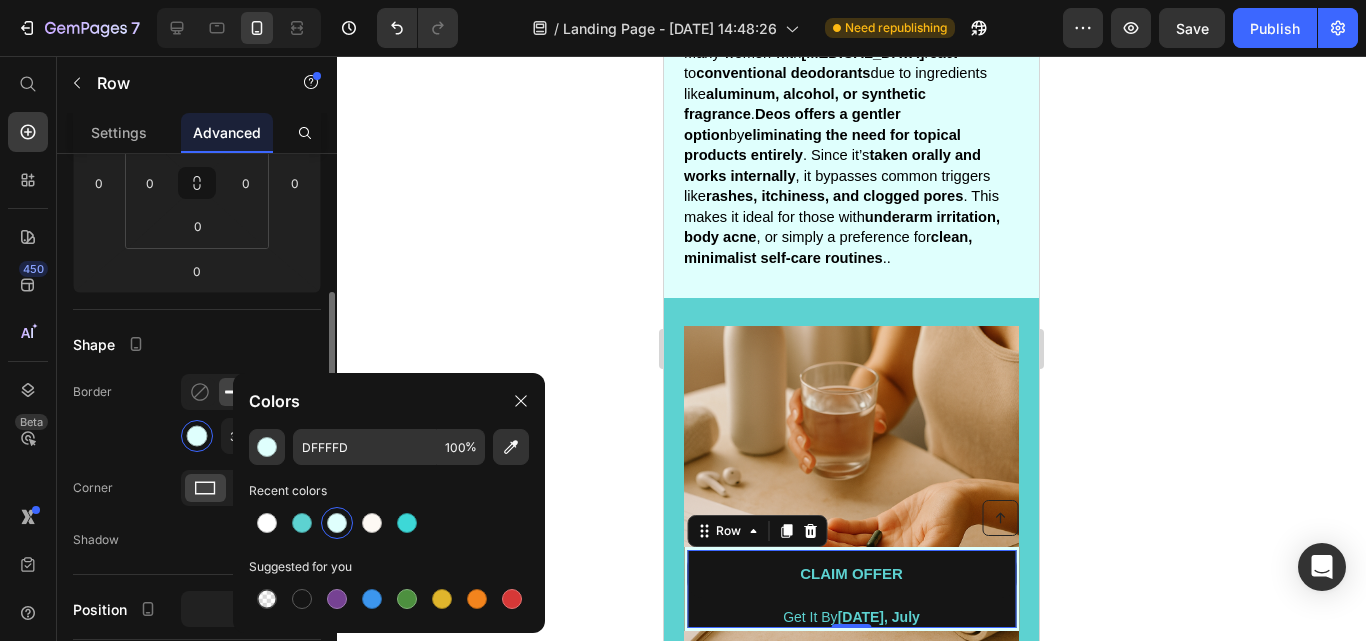 click on "Shape Border 3 px Corner Shadow" 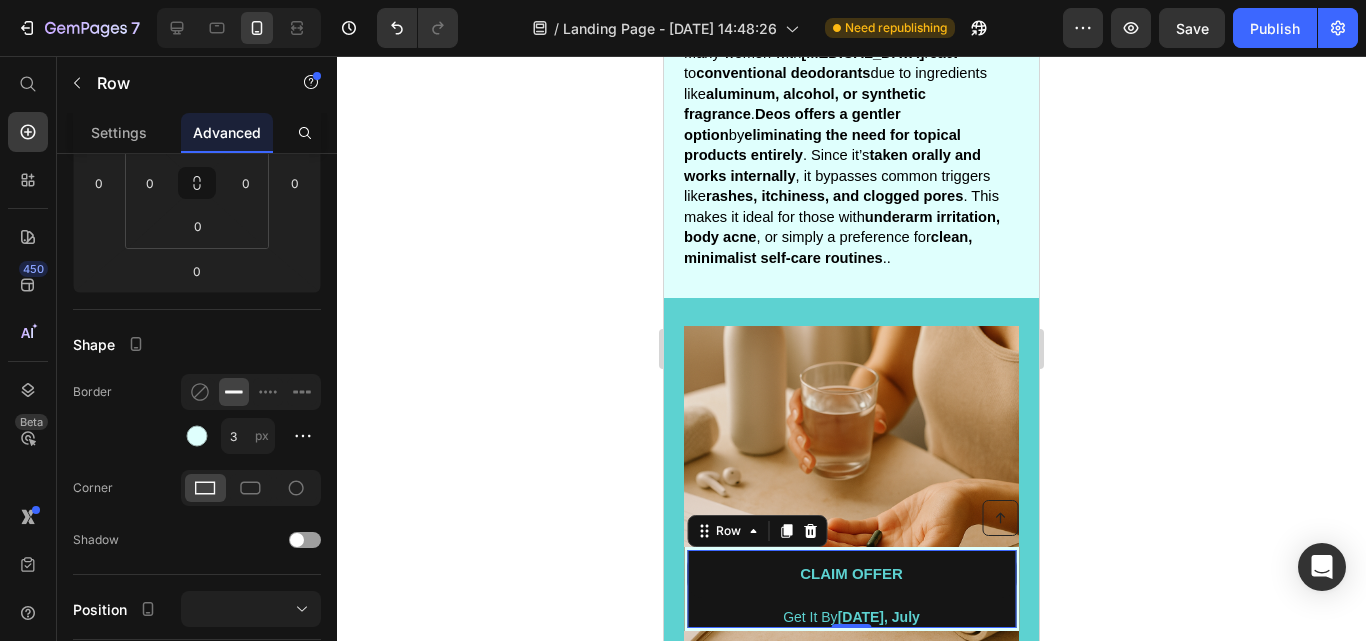click 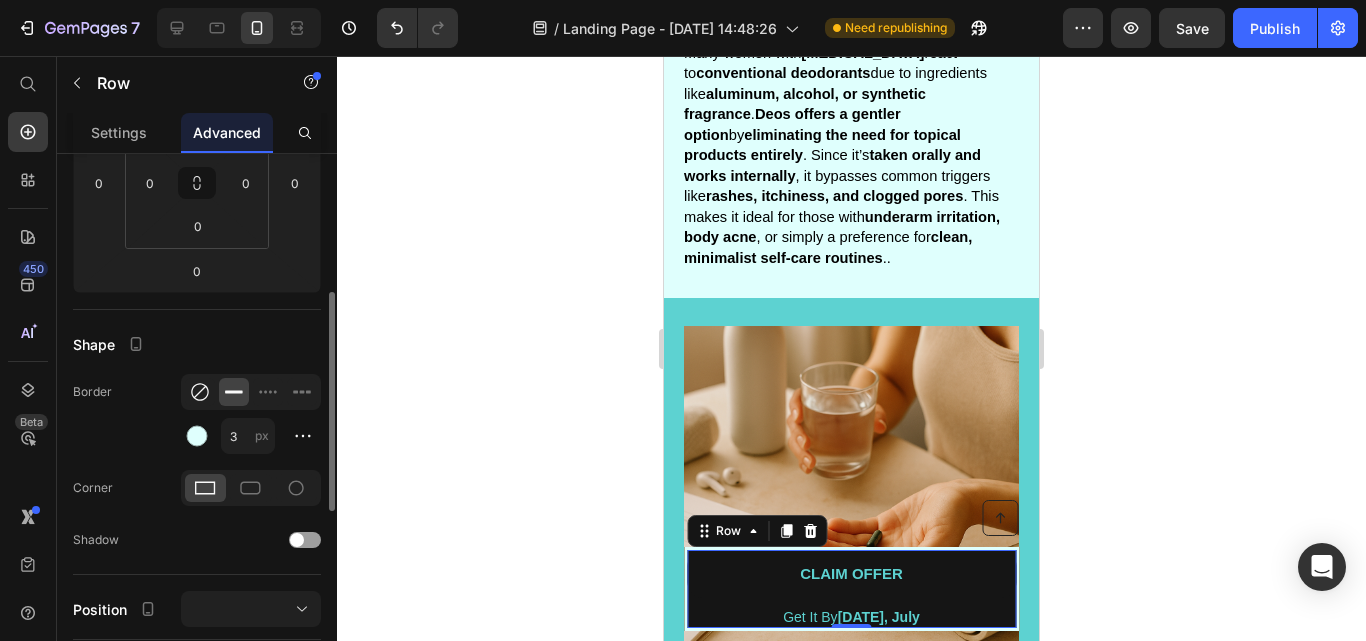 click 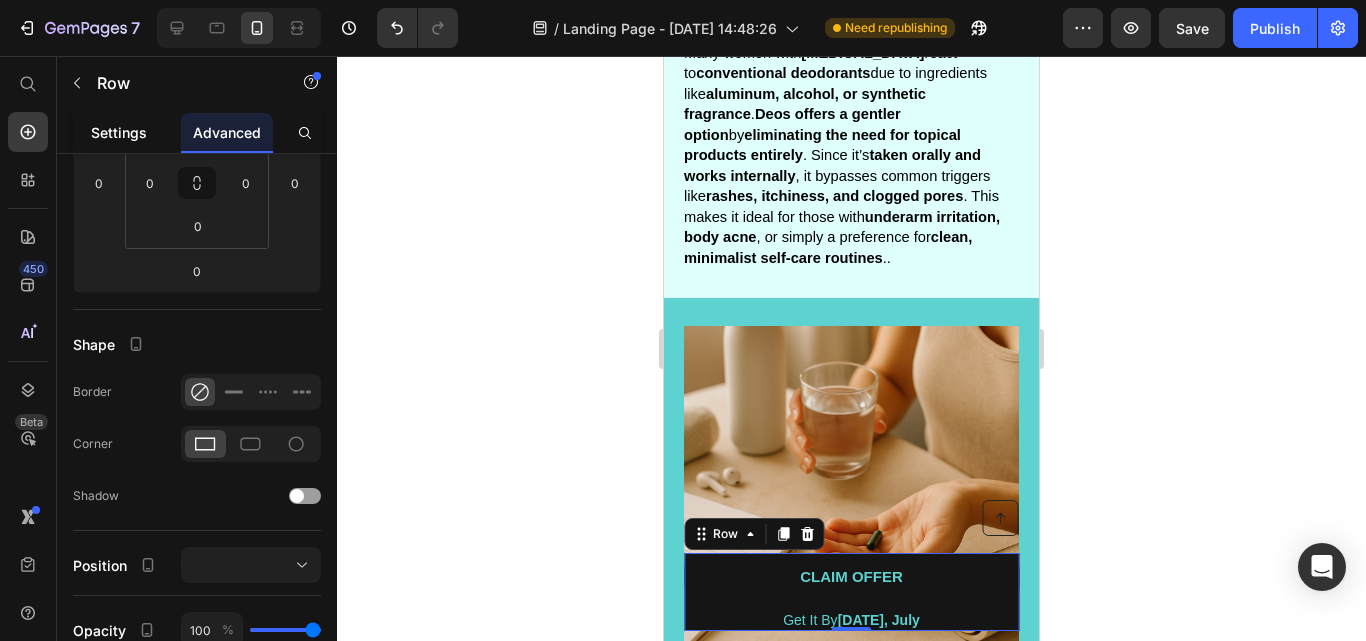 click on "Settings" 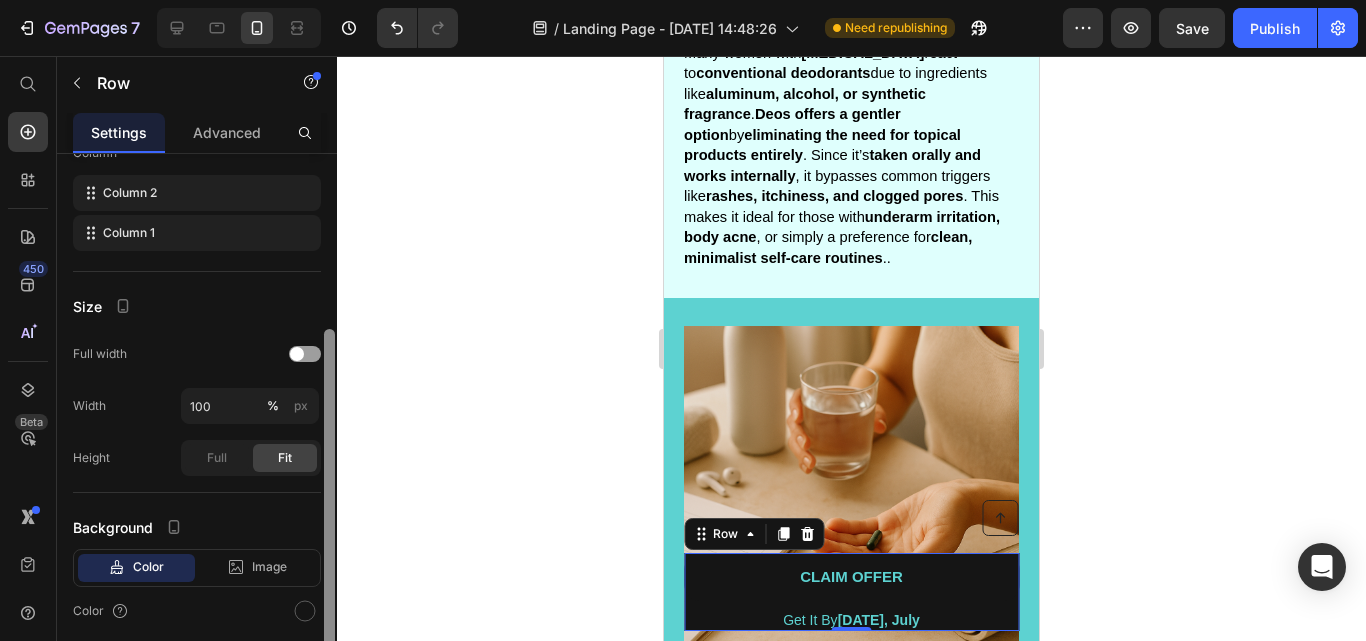 scroll, scrollTop: 289, scrollLeft: 0, axis: vertical 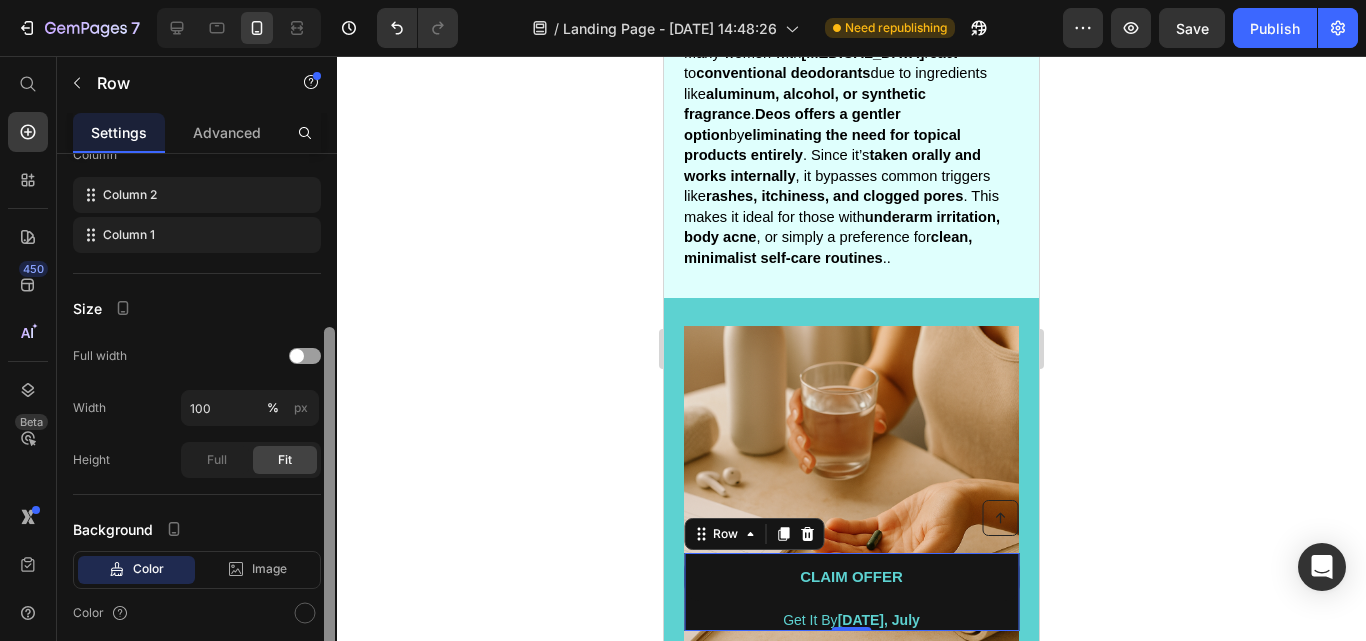 drag, startPoint x: 328, startPoint y: 432, endPoint x: 327, endPoint y: 606, distance: 174.00287 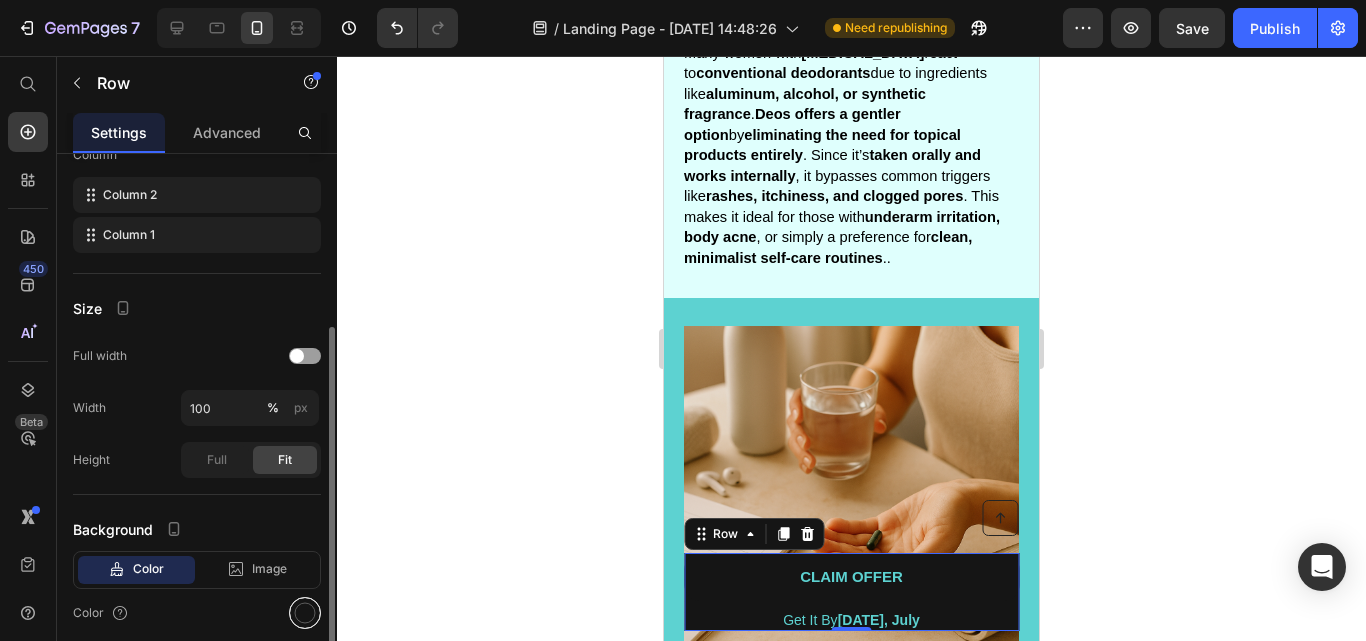 click at bounding box center (305, 613) 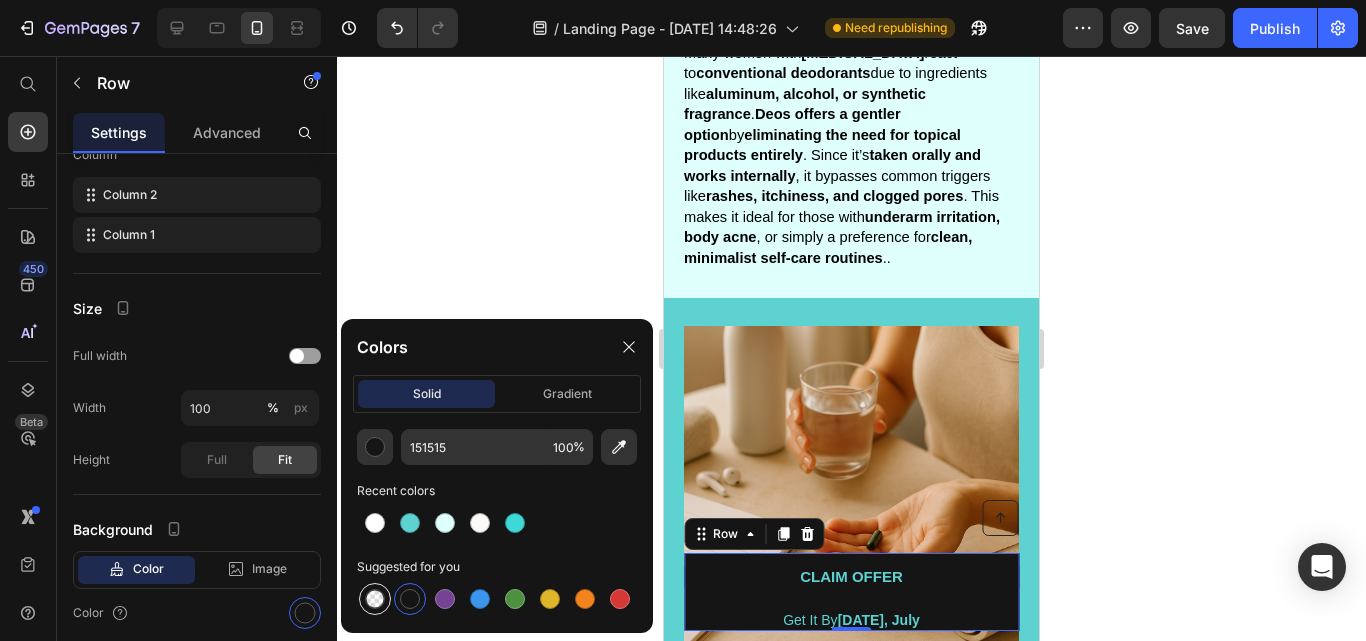click at bounding box center [375, 599] 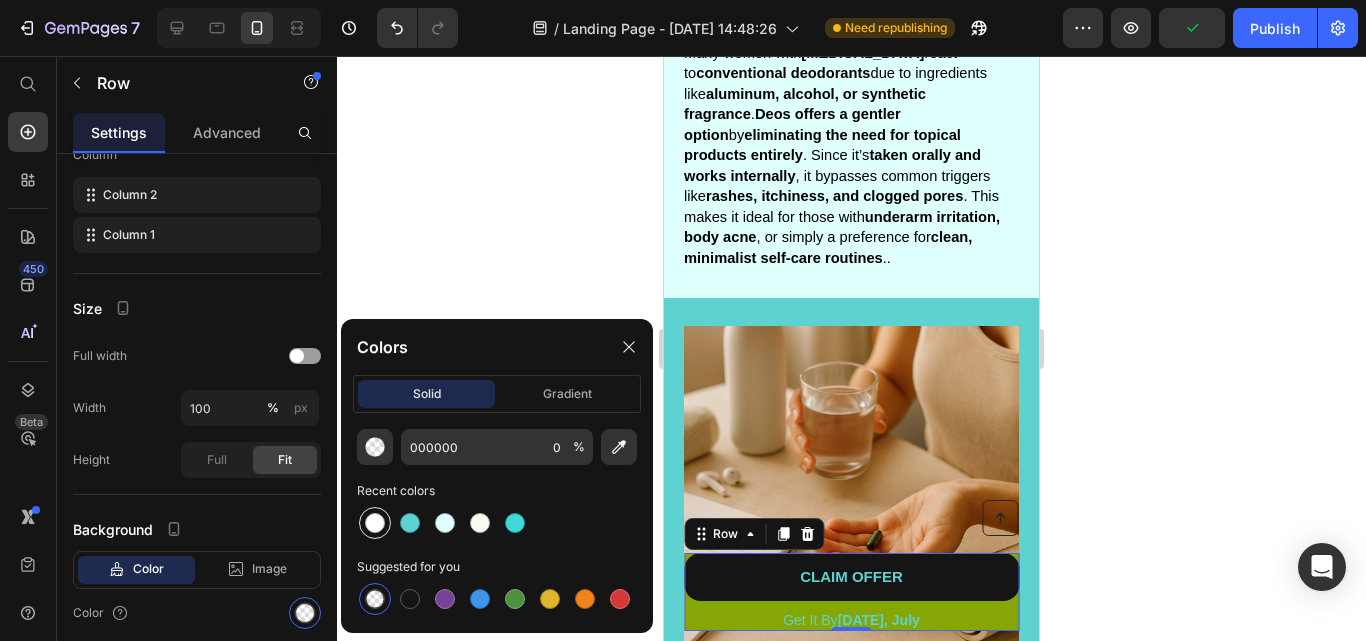 click at bounding box center (375, 523) 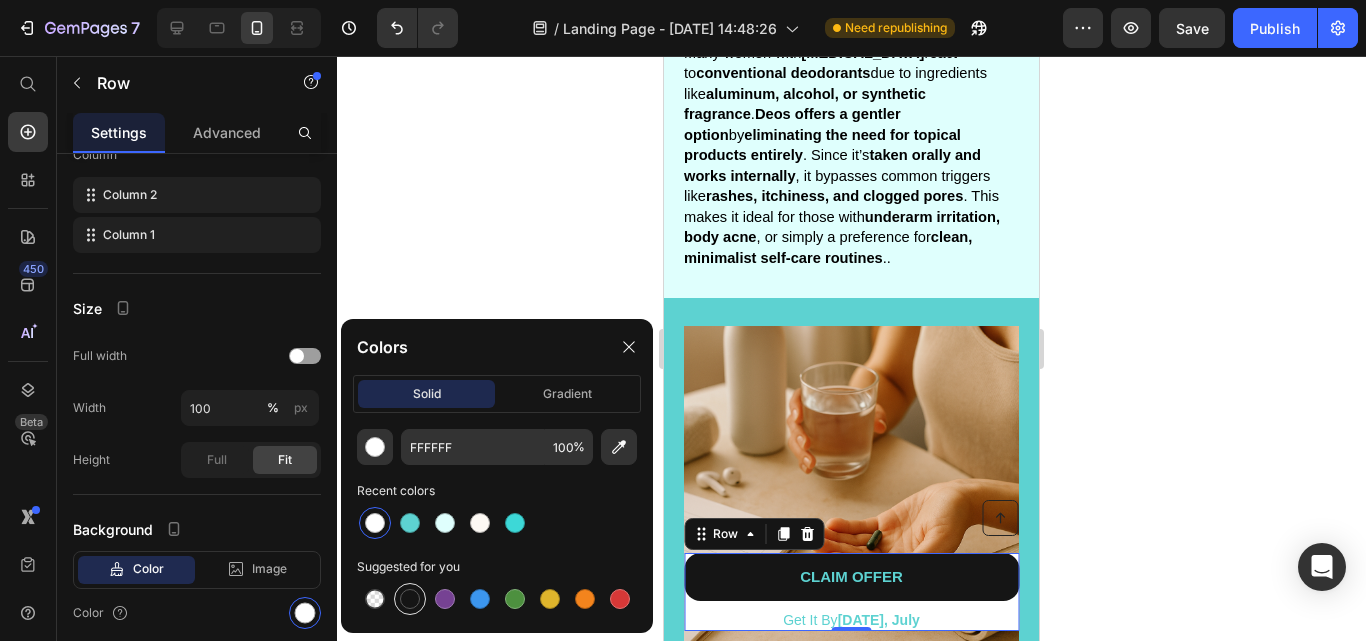 click at bounding box center (410, 599) 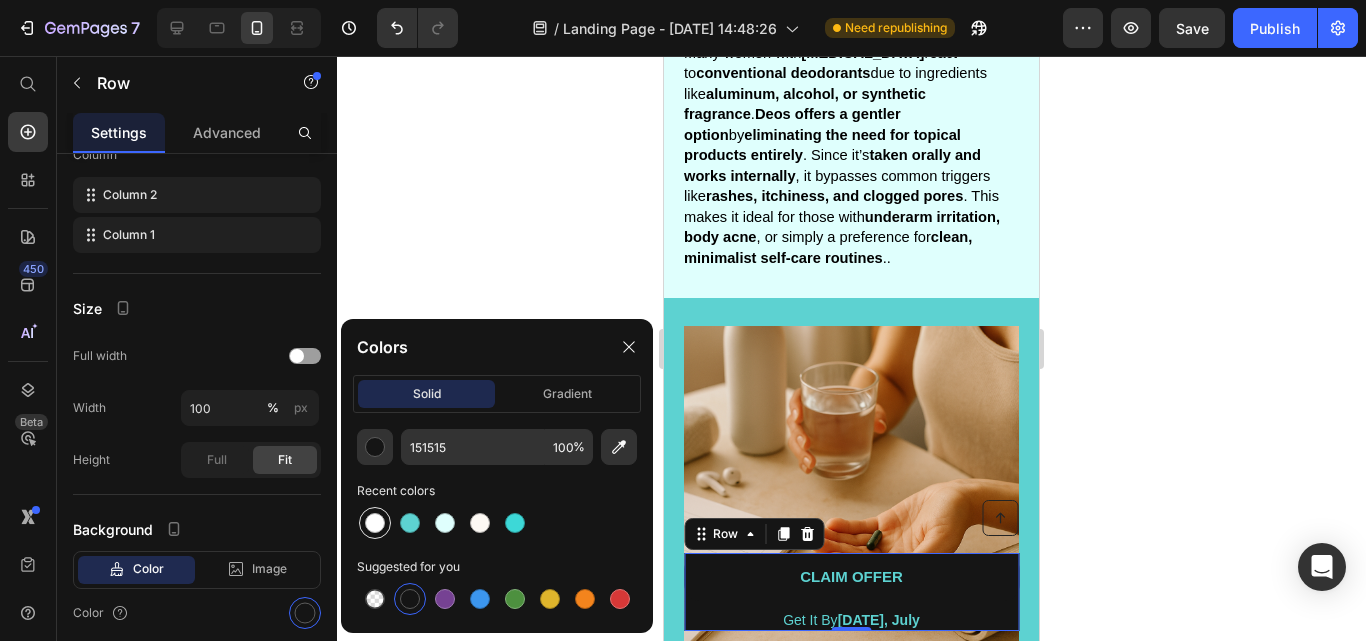 click at bounding box center [375, 523] 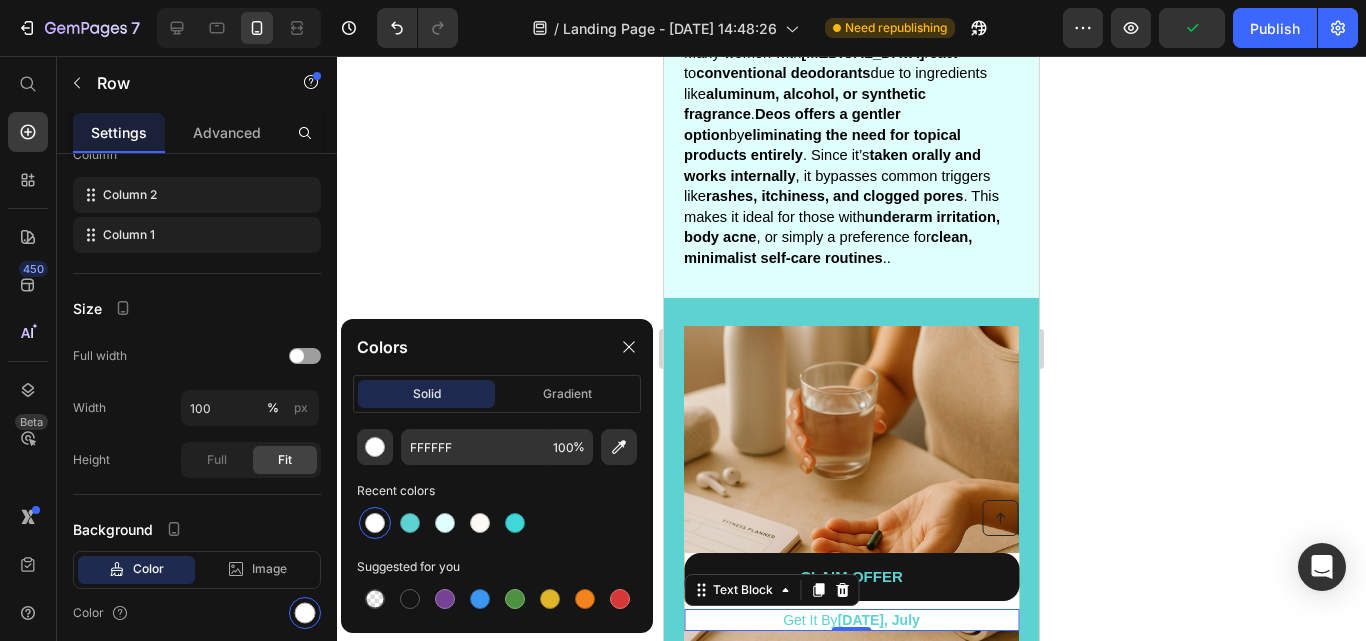 click on "Get It By  [DATE], July" at bounding box center (851, 620) 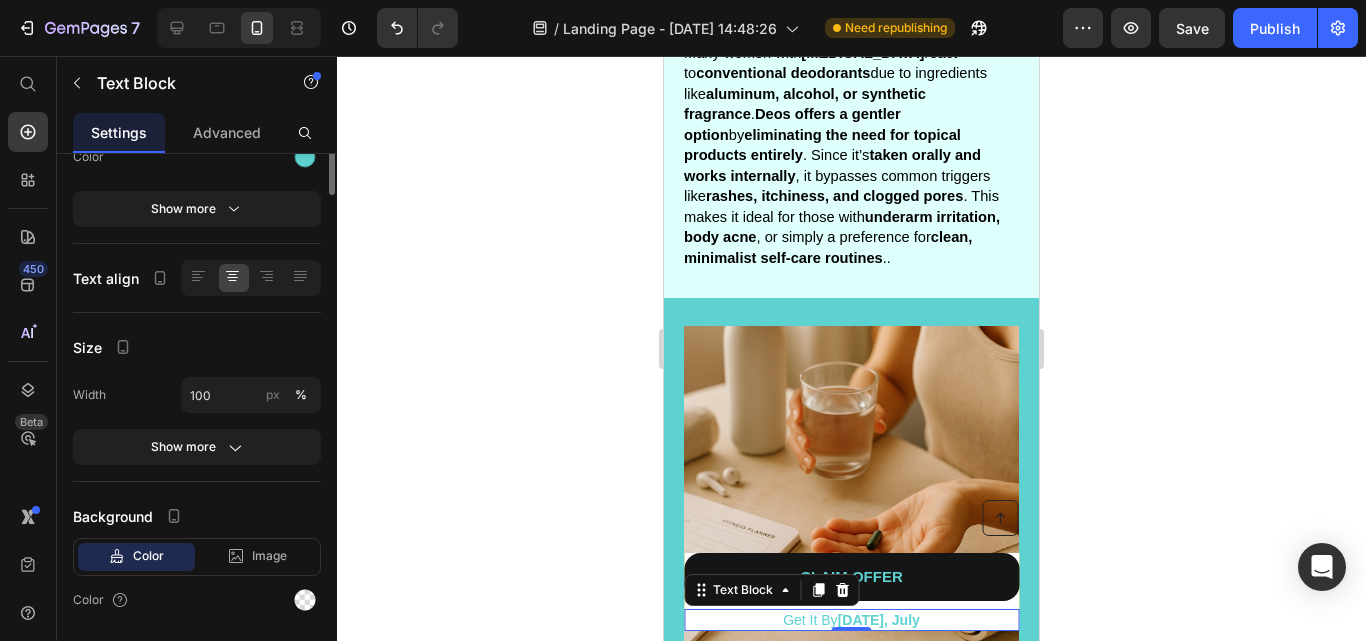 scroll, scrollTop: 0, scrollLeft: 0, axis: both 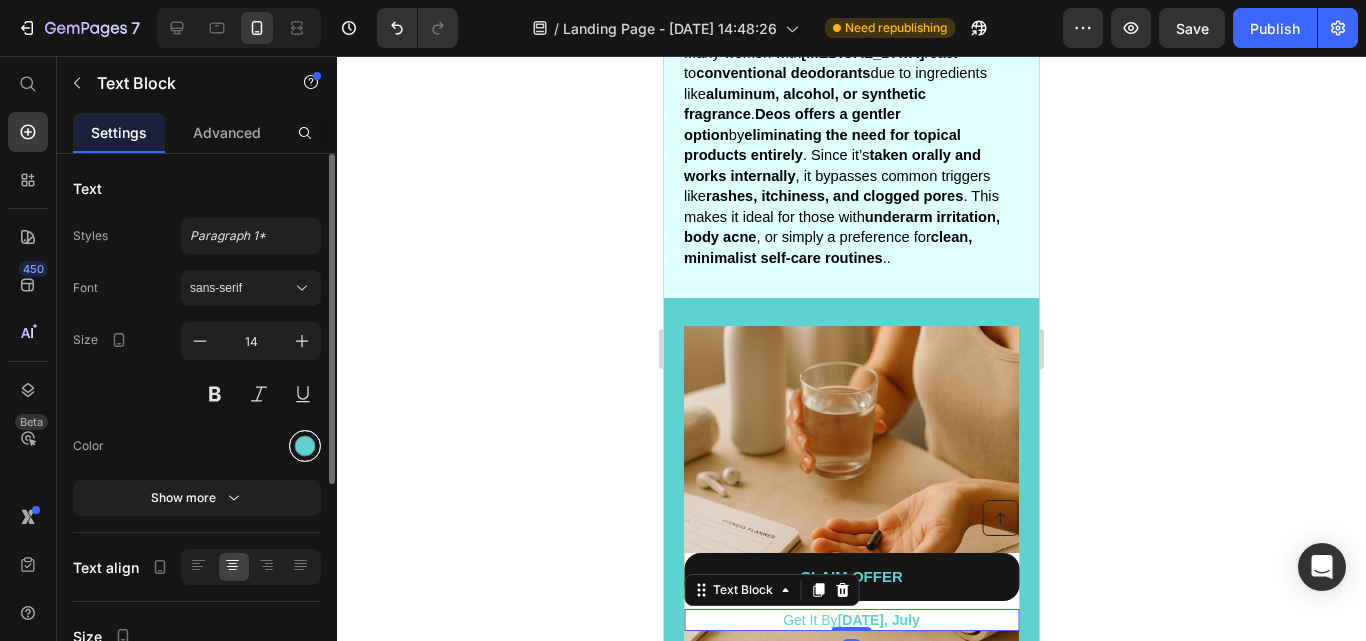 click at bounding box center (305, 446) 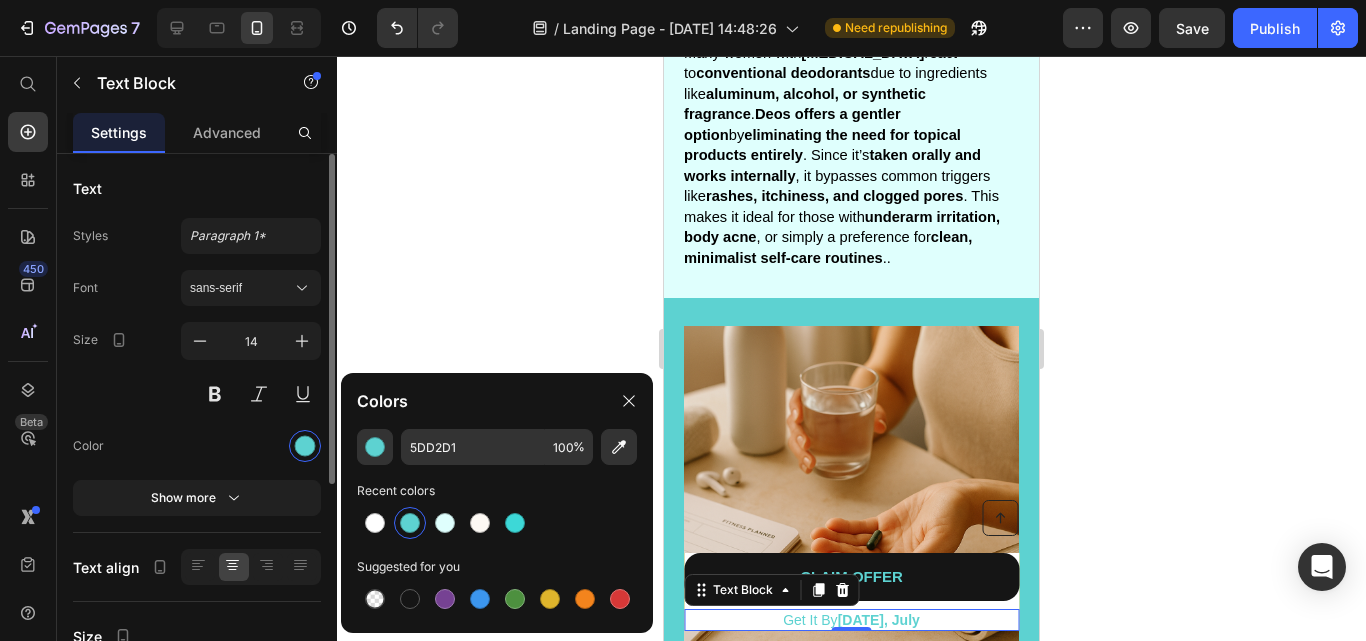 click at bounding box center (251, 446) 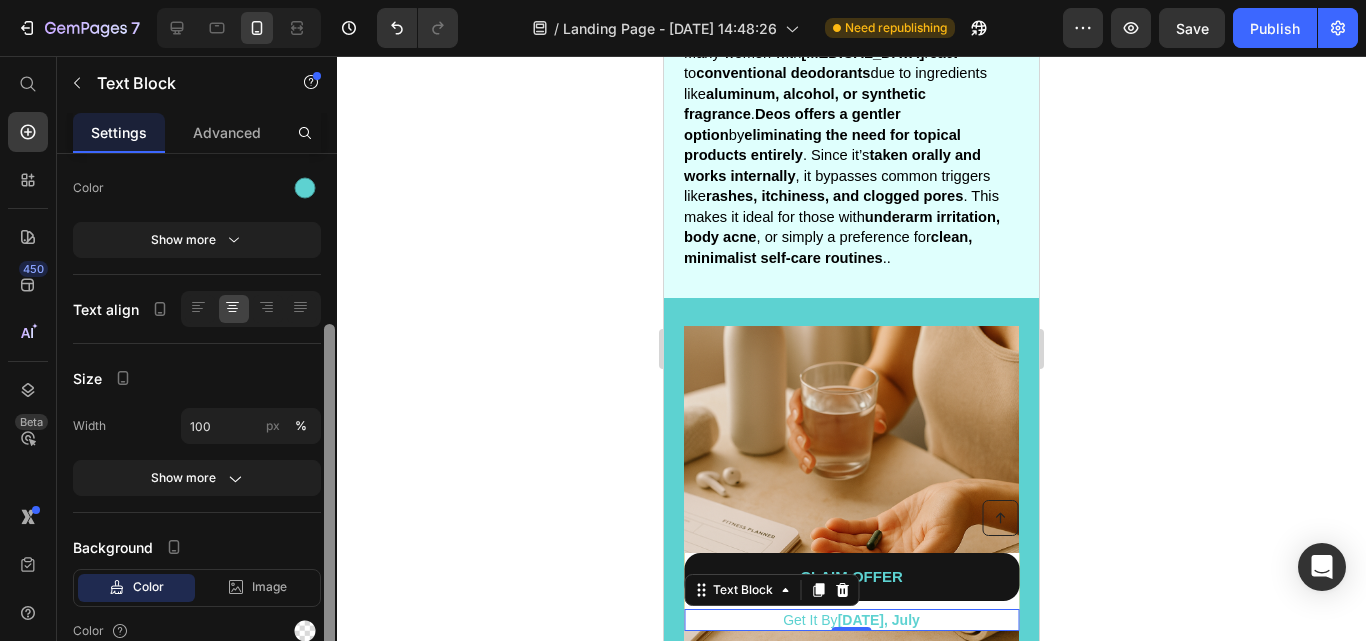 scroll, scrollTop: 266, scrollLeft: 0, axis: vertical 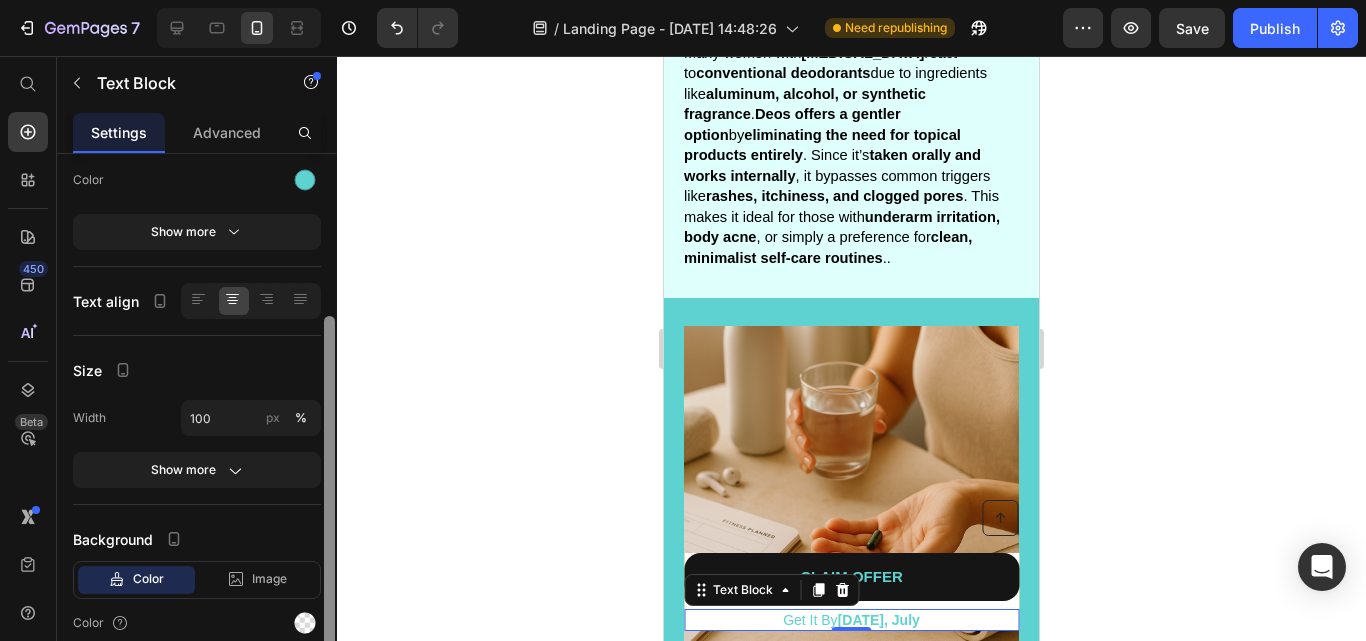 drag, startPoint x: 329, startPoint y: 461, endPoint x: 326, endPoint y: 623, distance: 162.02777 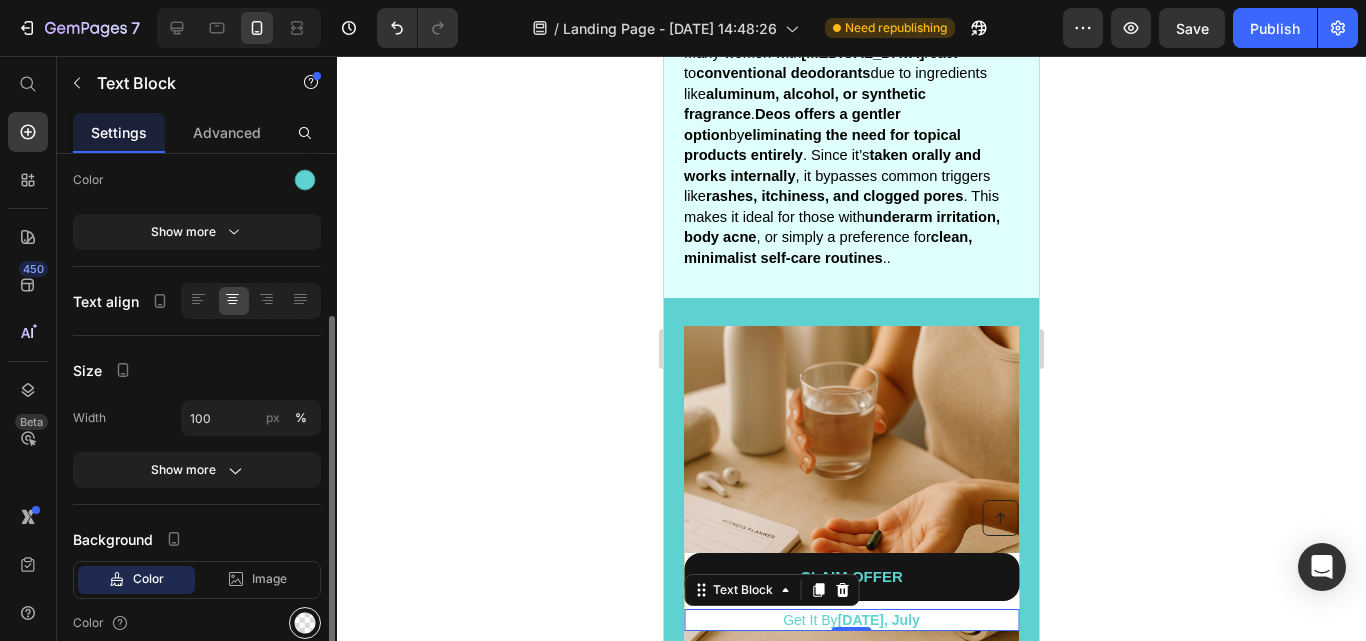click at bounding box center (305, 623) 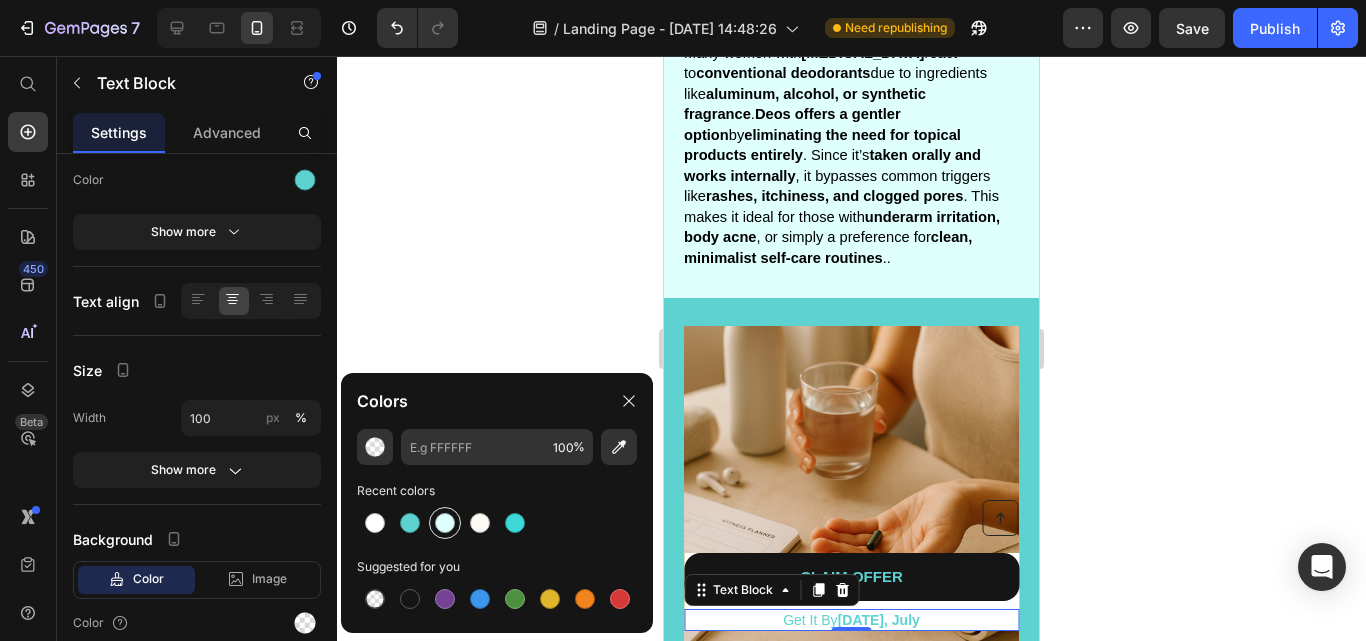 click at bounding box center [445, 523] 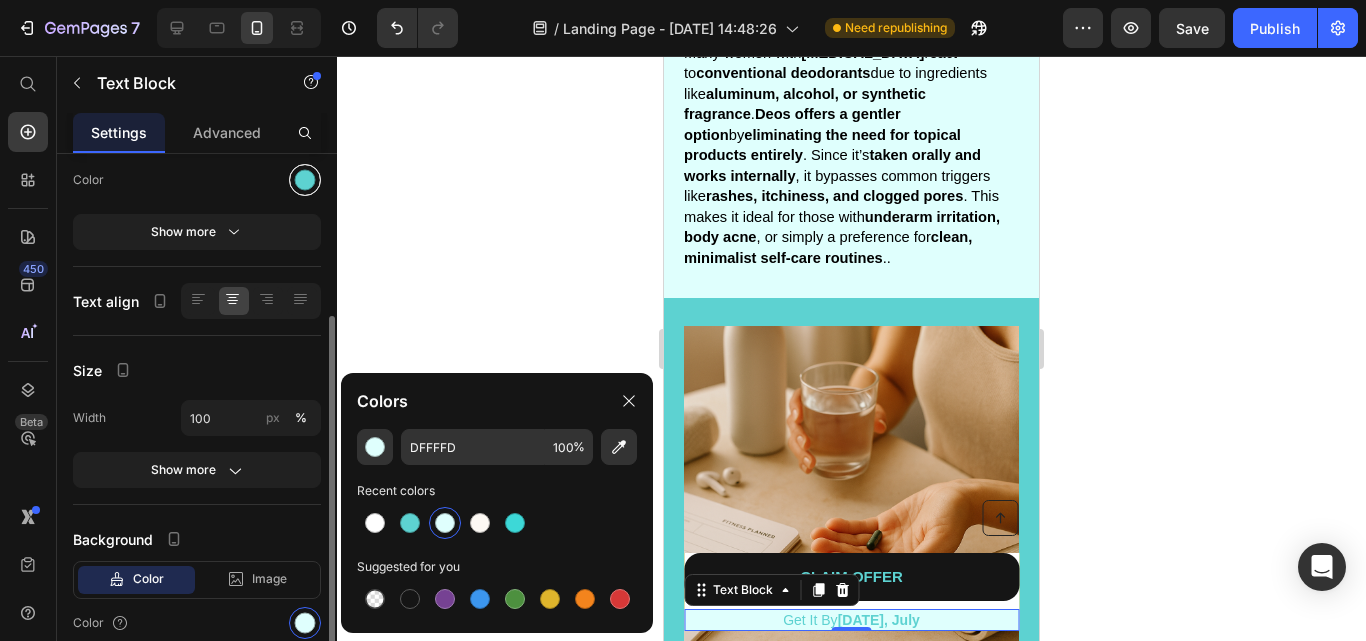click at bounding box center (305, 180) 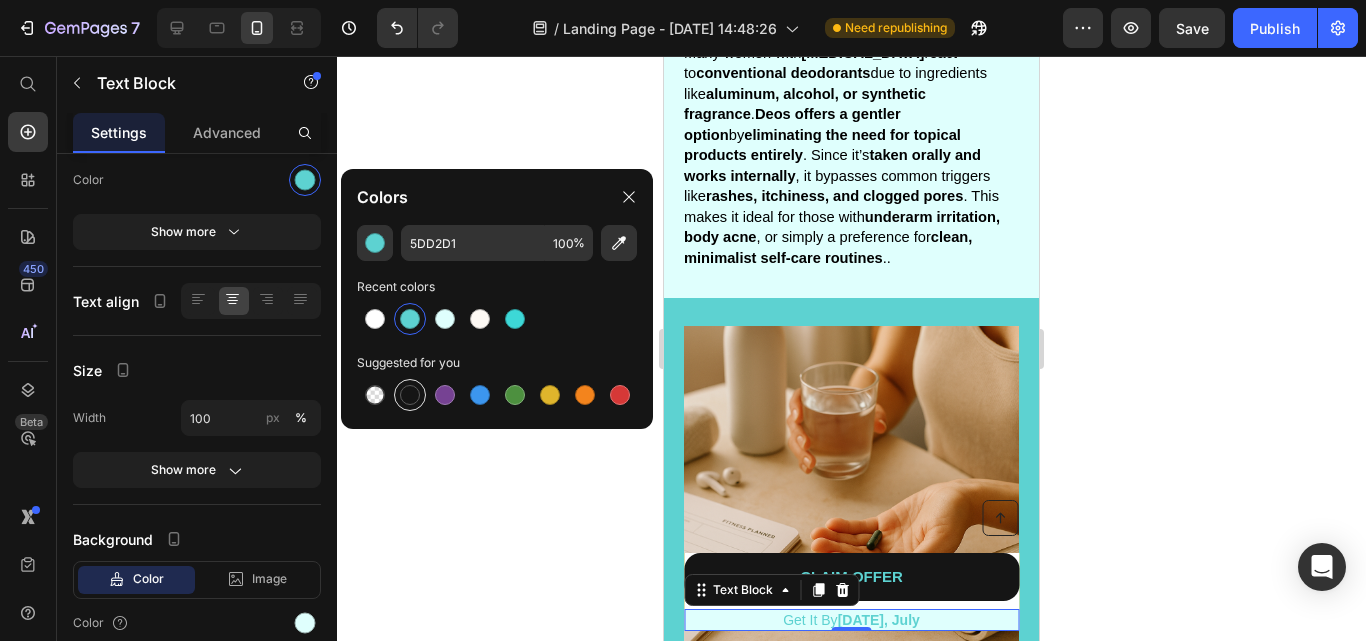 click at bounding box center [410, 395] 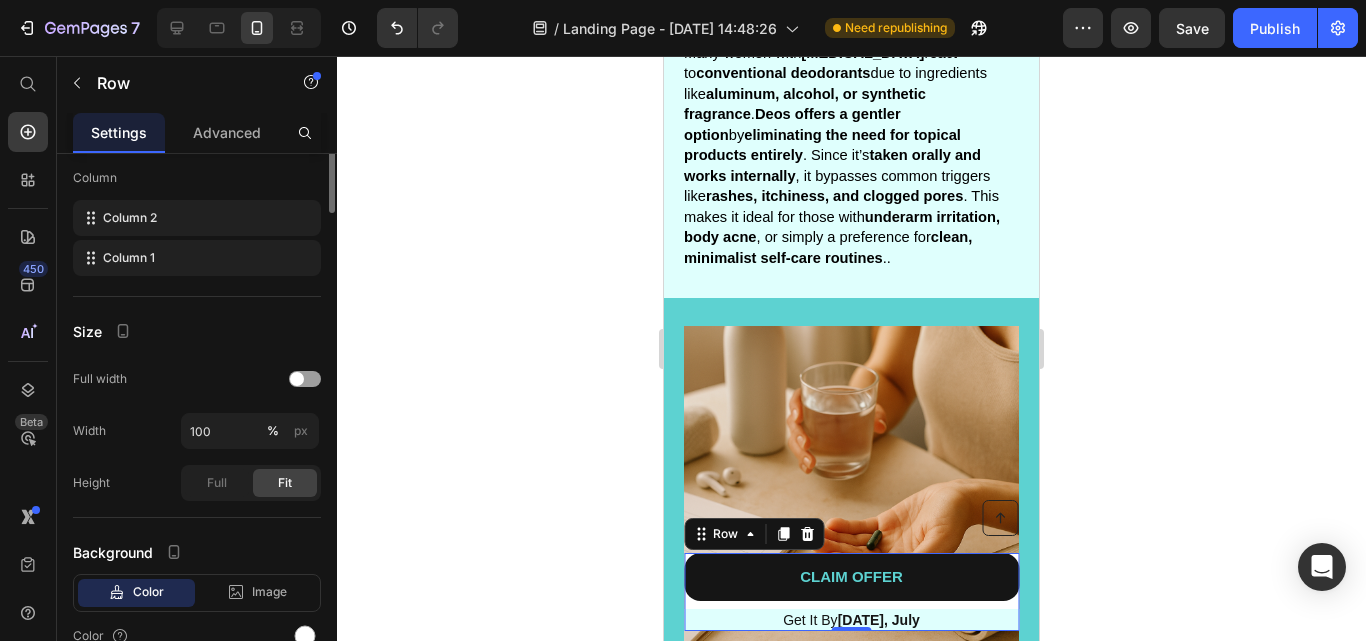click on "CLAIM OFFER Button" at bounding box center [851, 581] 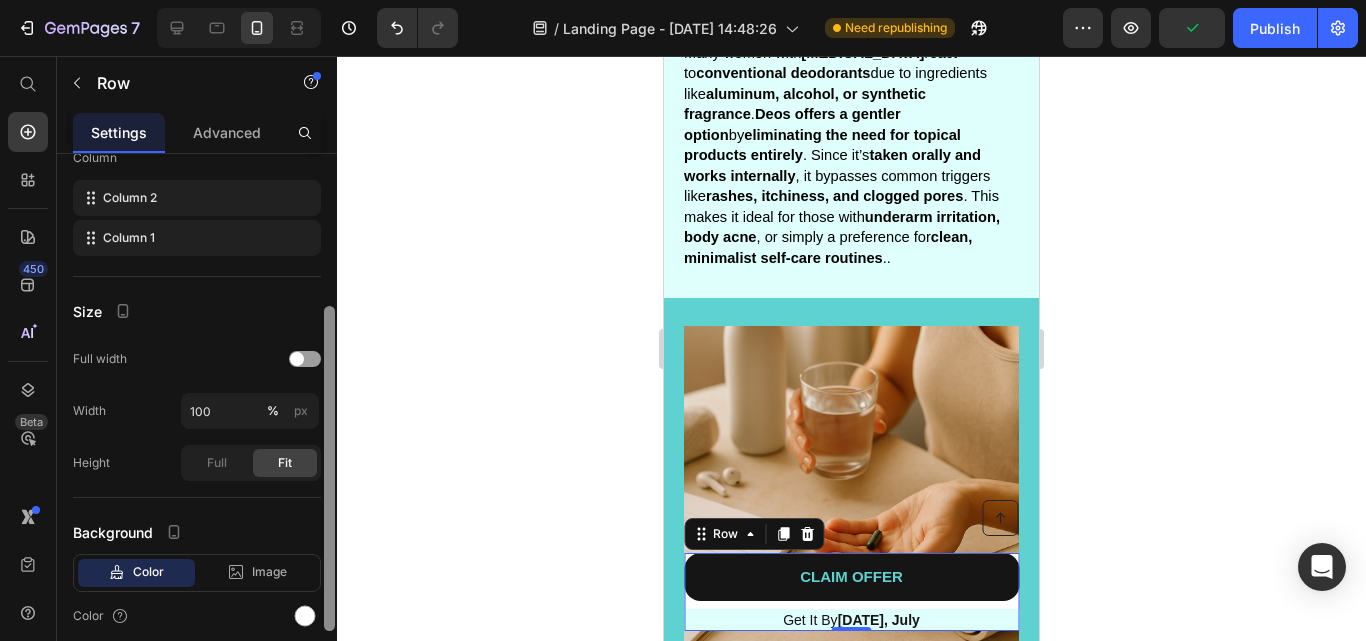 scroll, scrollTop: 289, scrollLeft: 0, axis: vertical 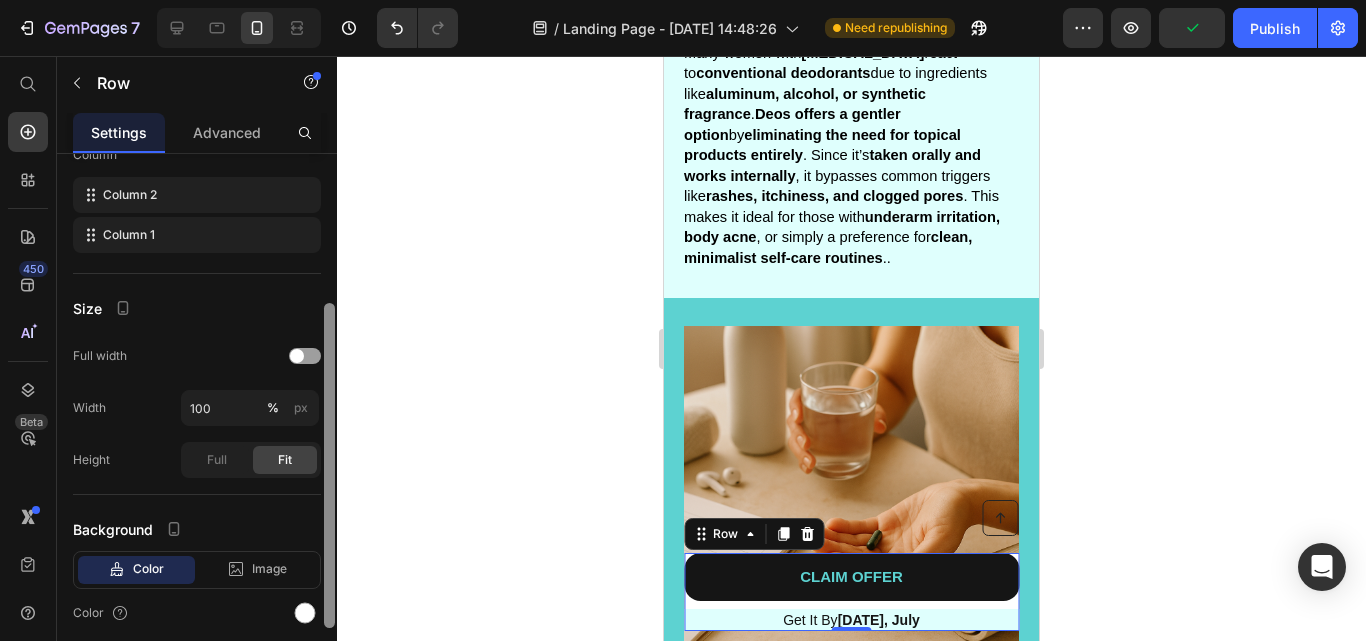 drag, startPoint x: 332, startPoint y: 476, endPoint x: 329, endPoint y: 627, distance: 151.0298 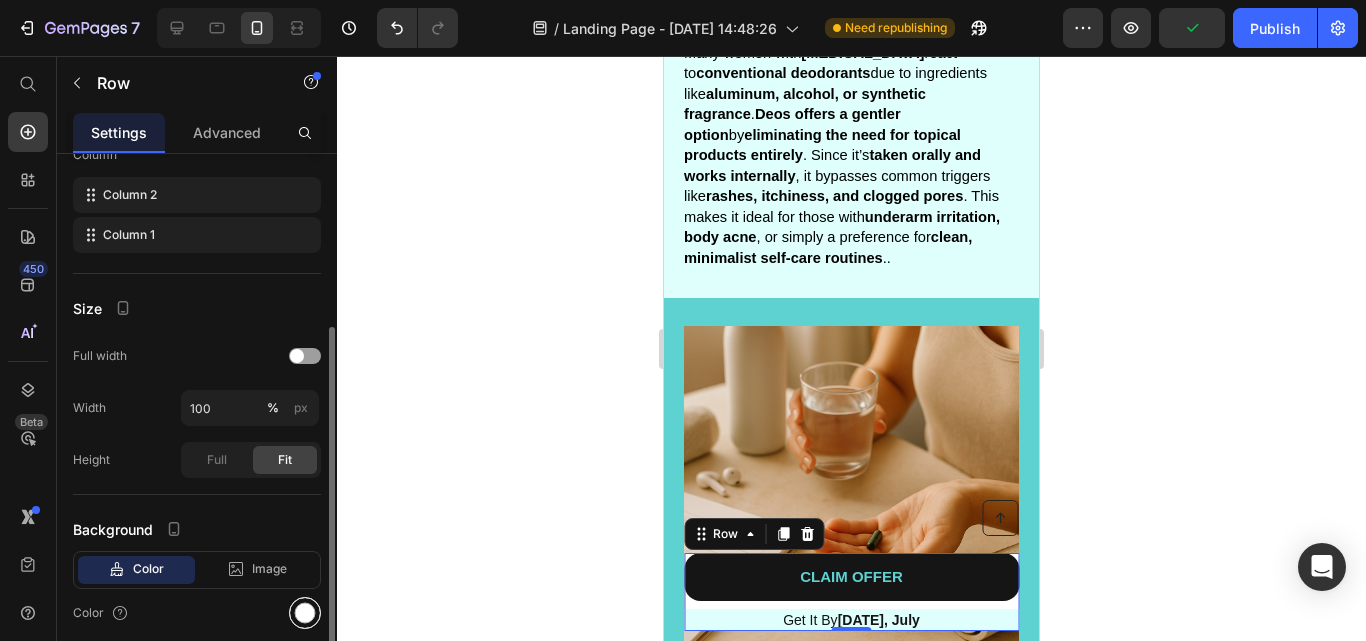 click at bounding box center (305, 613) 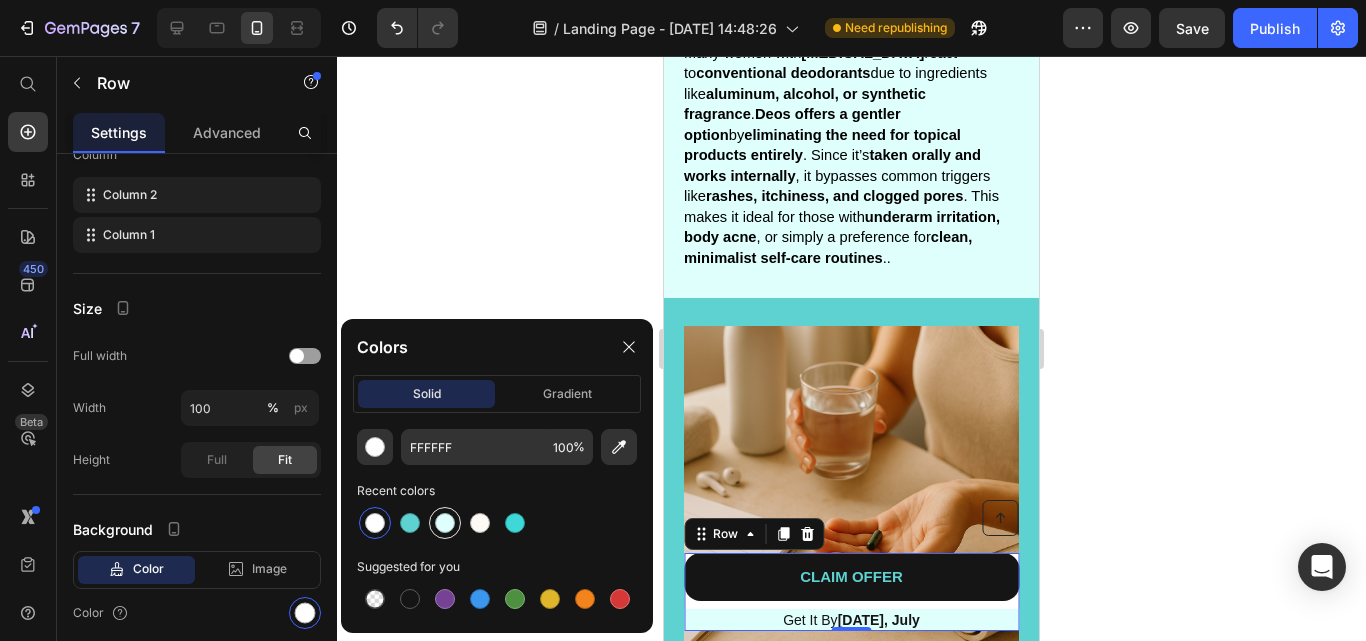 click at bounding box center (445, 523) 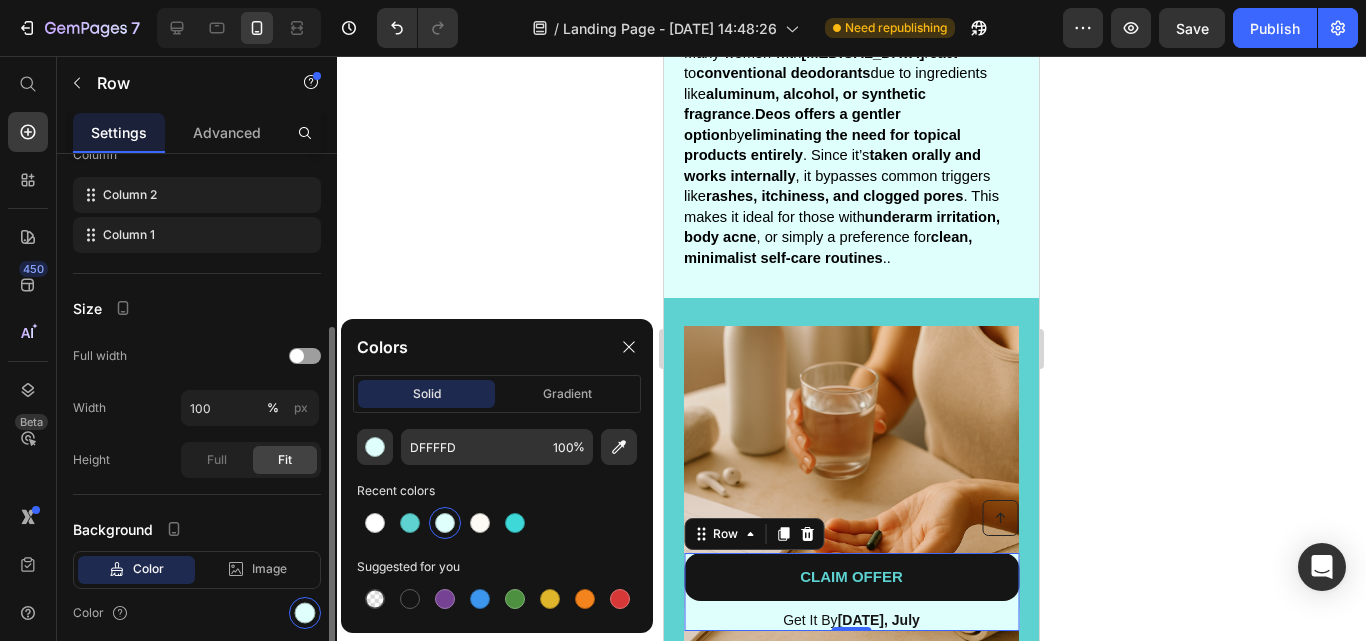 click on "Layout Column width Fit to content By ratio 12 Column Column 2 Column 1 Size Full width Width 100 % px Height Full Fit Background Color Image Video  Color" at bounding box center (197, 269) 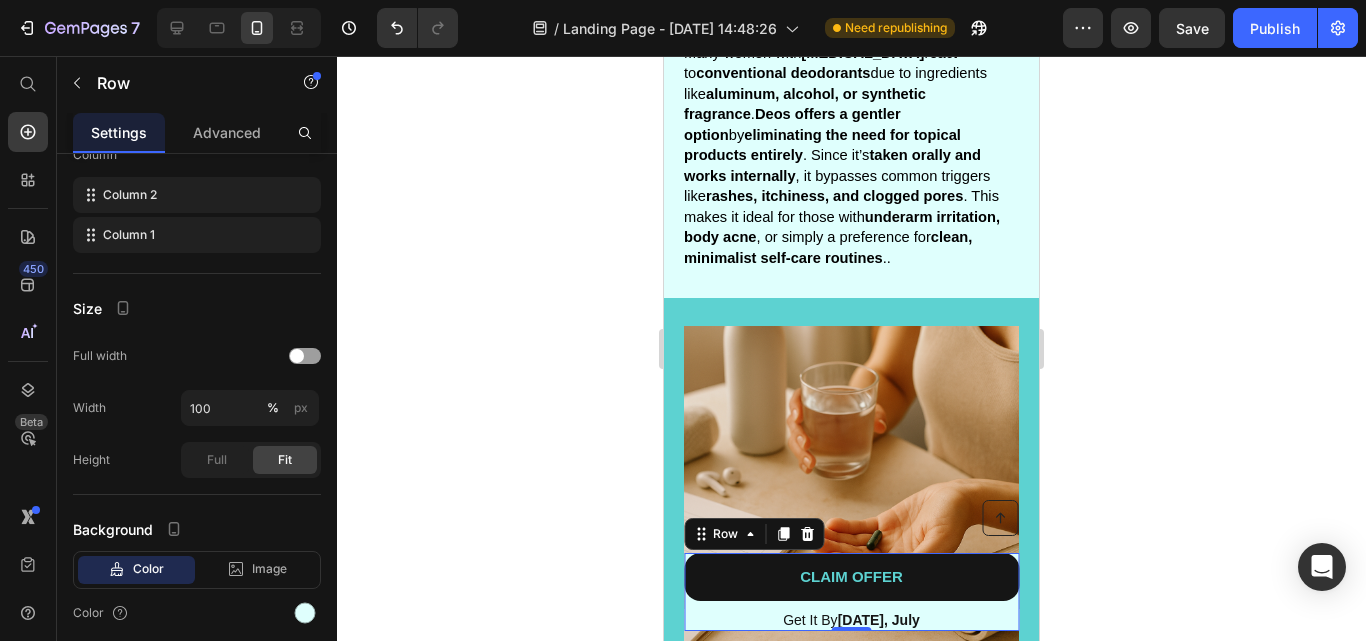 click 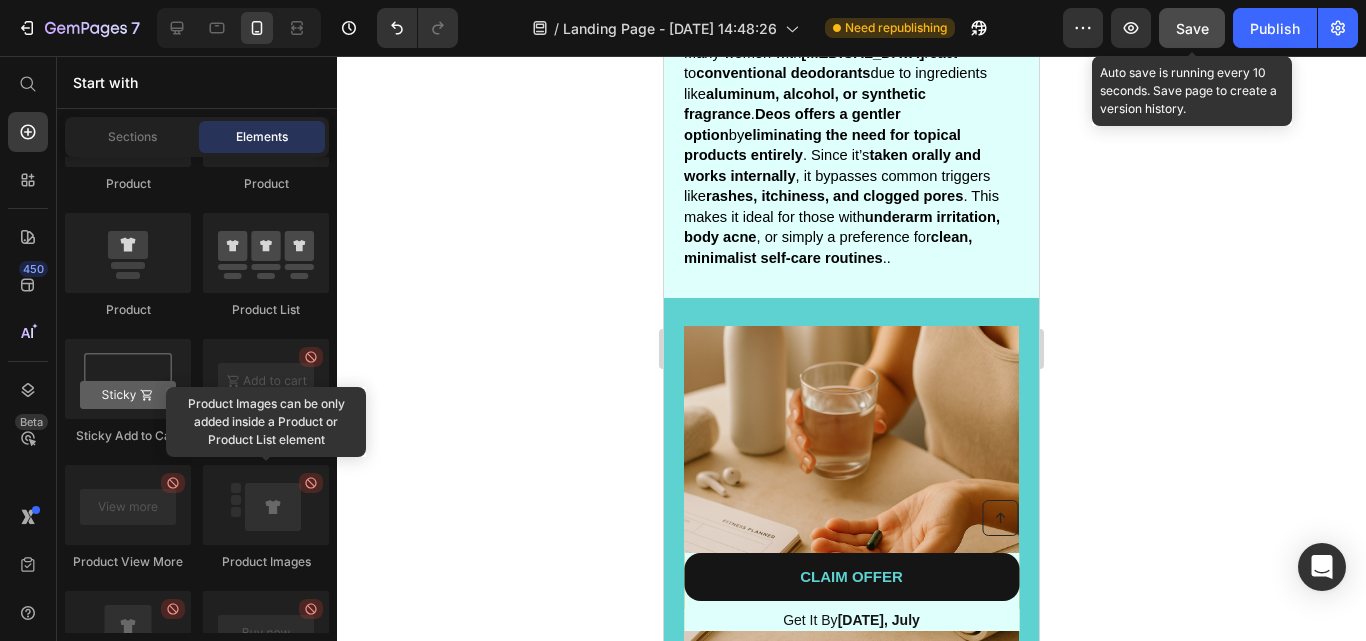 click on "Save" at bounding box center [1192, 28] 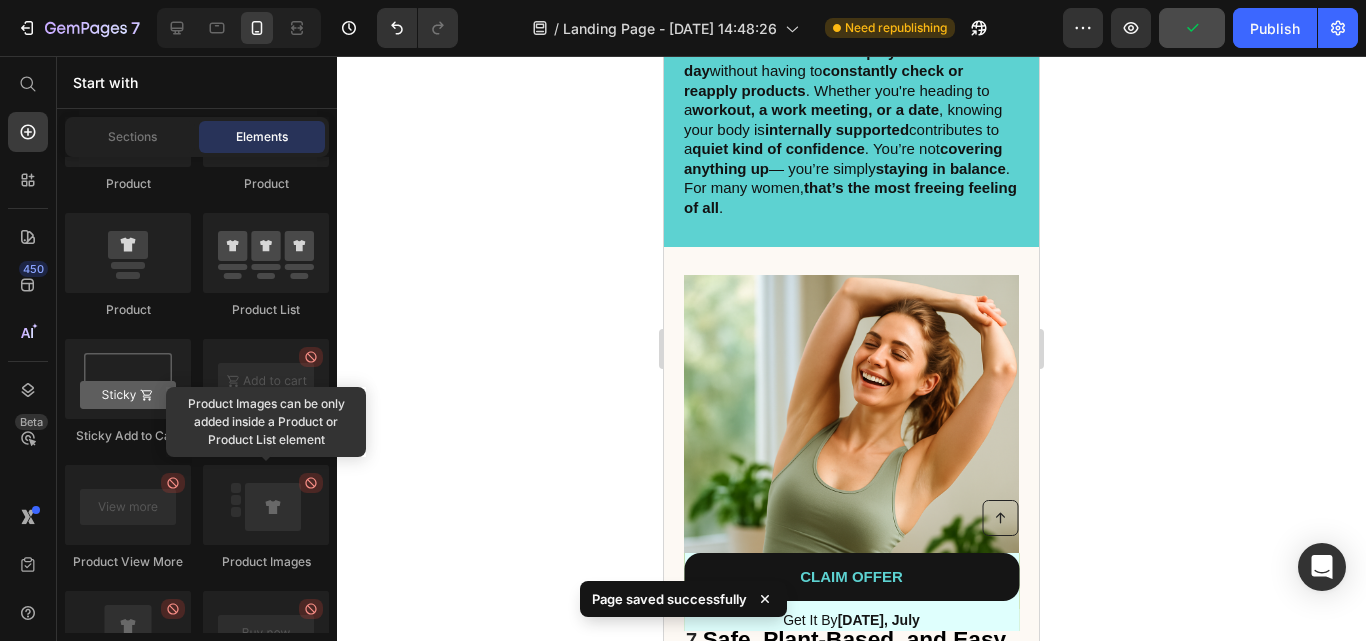 scroll, scrollTop: 5231, scrollLeft: 0, axis: vertical 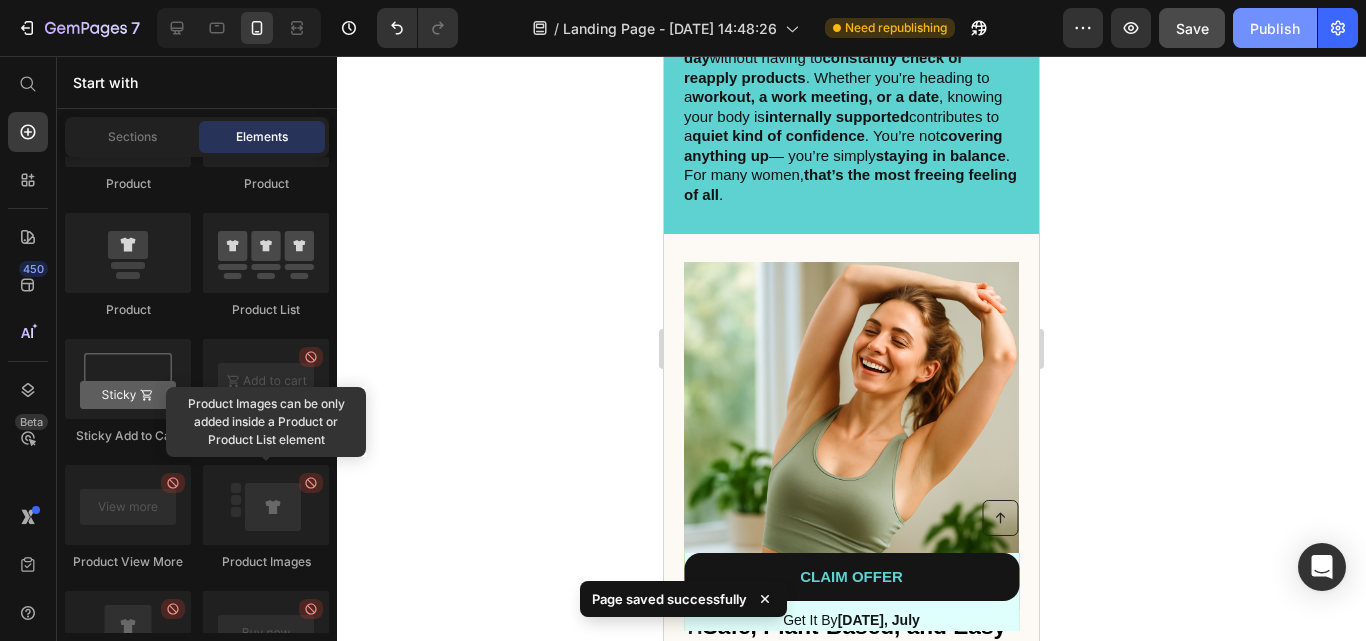 click on "Publish" at bounding box center (1275, 28) 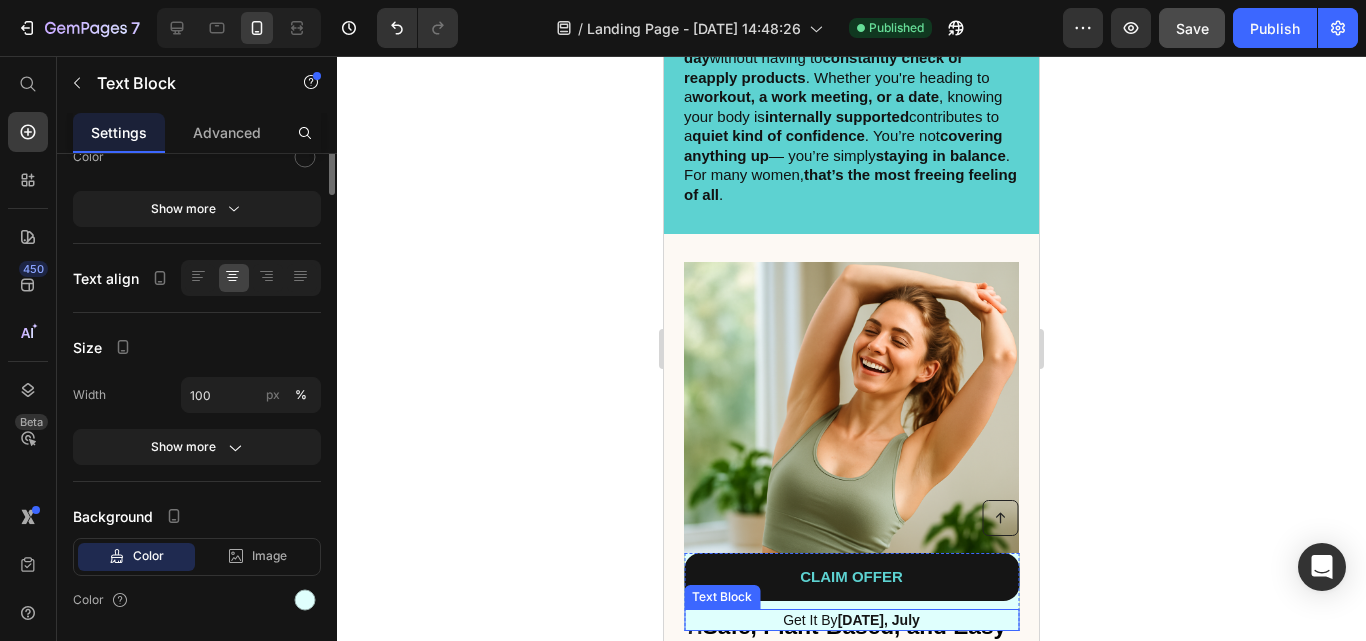 click on "Get It By  [DATE], July" at bounding box center [851, 620] 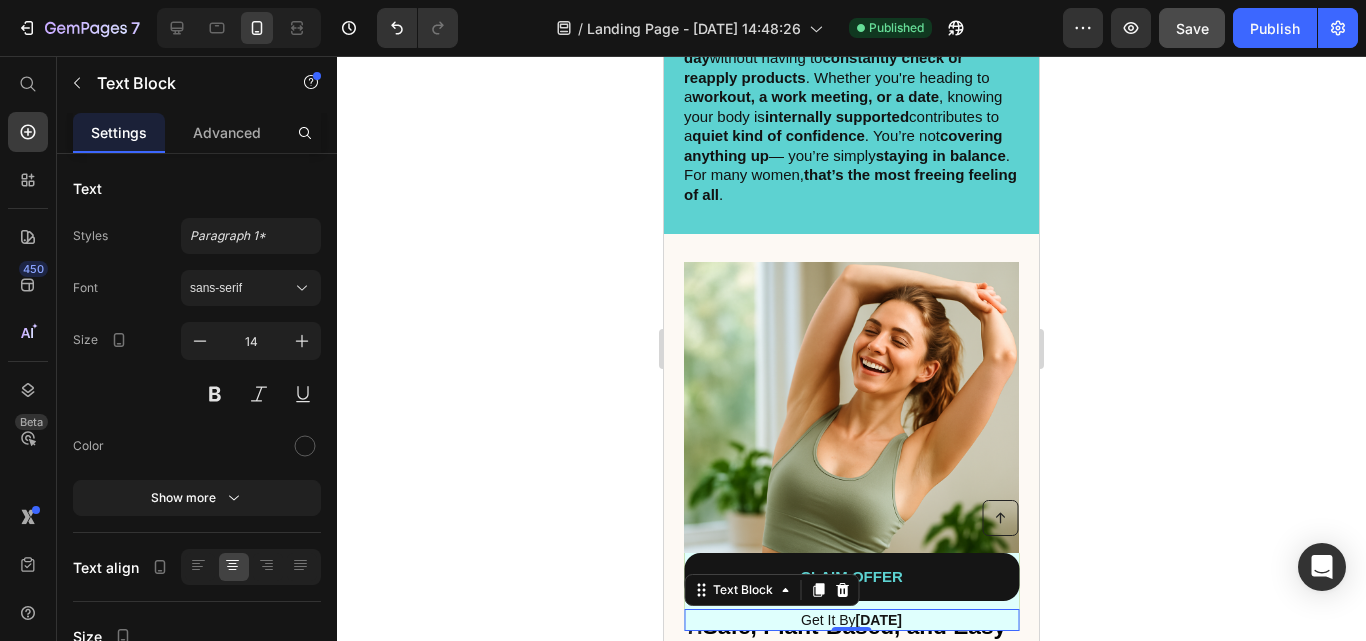 click 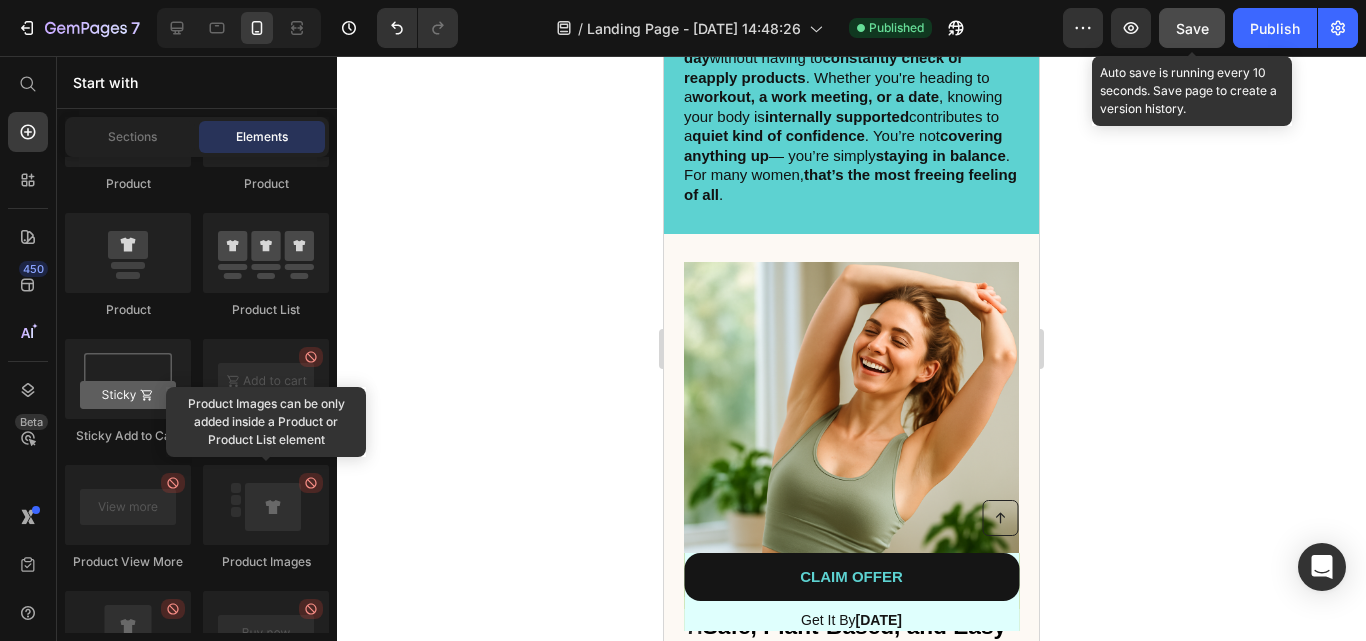 click on "Save" 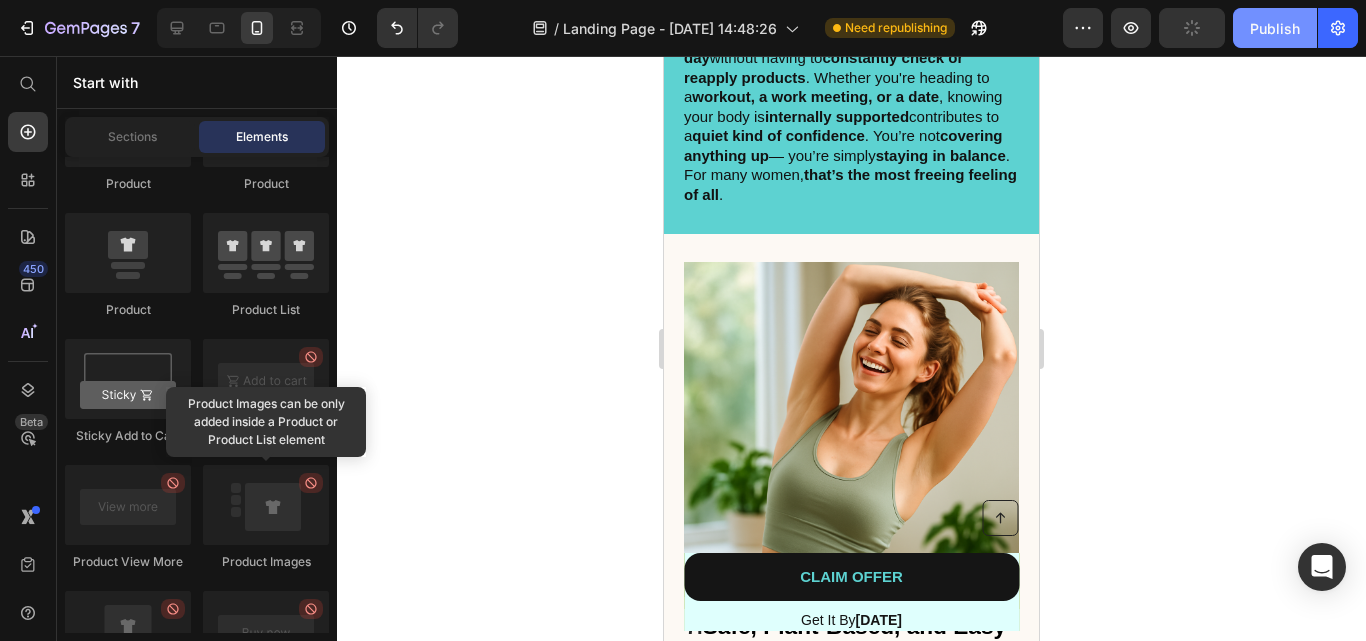 click on "Publish" at bounding box center (1275, 28) 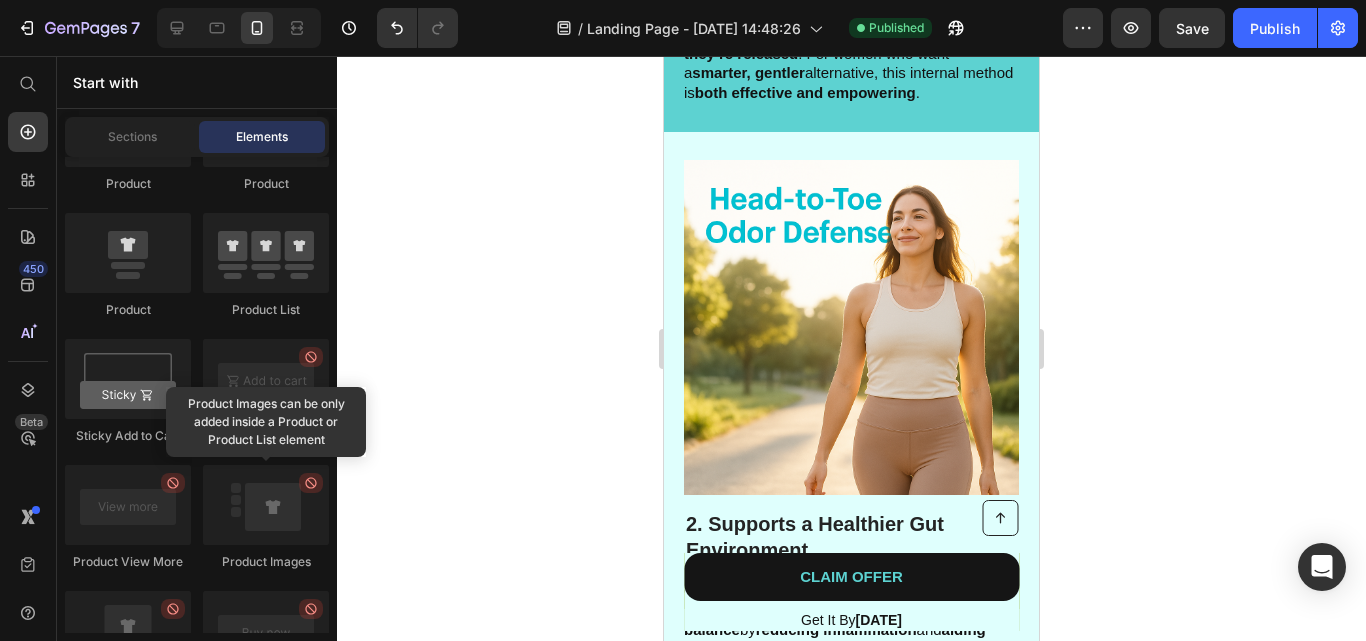 scroll, scrollTop: 934, scrollLeft: 0, axis: vertical 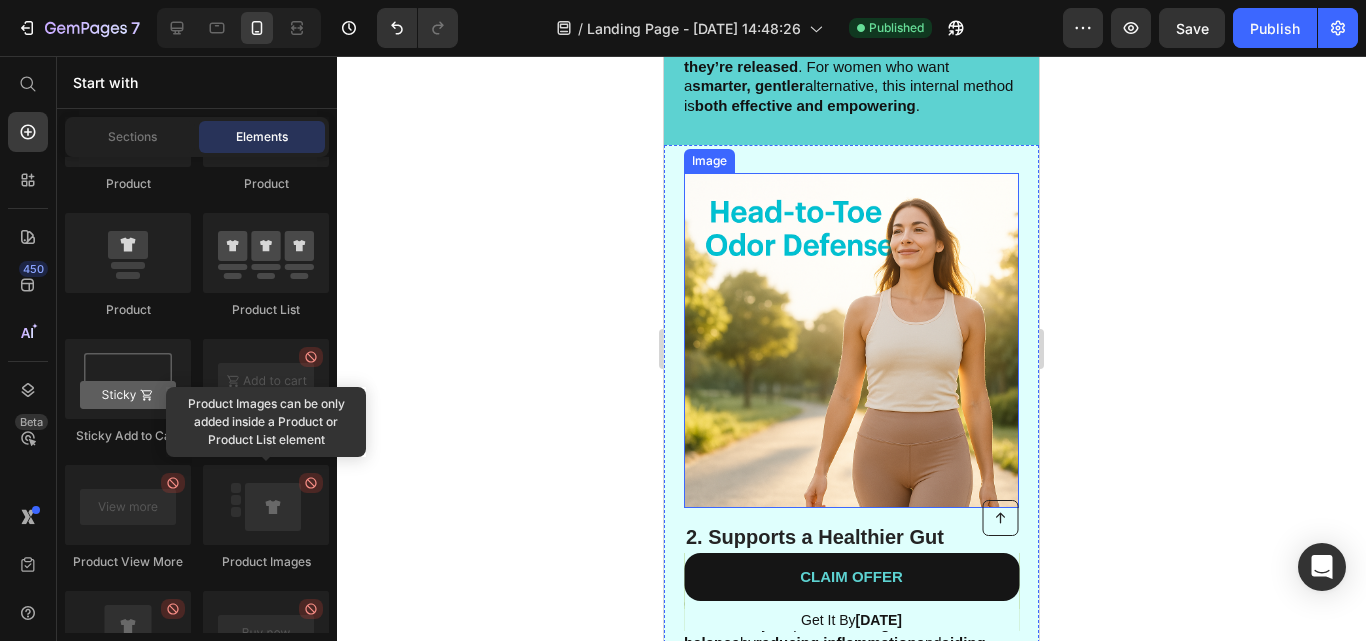 click at bounding box center (851, 340) 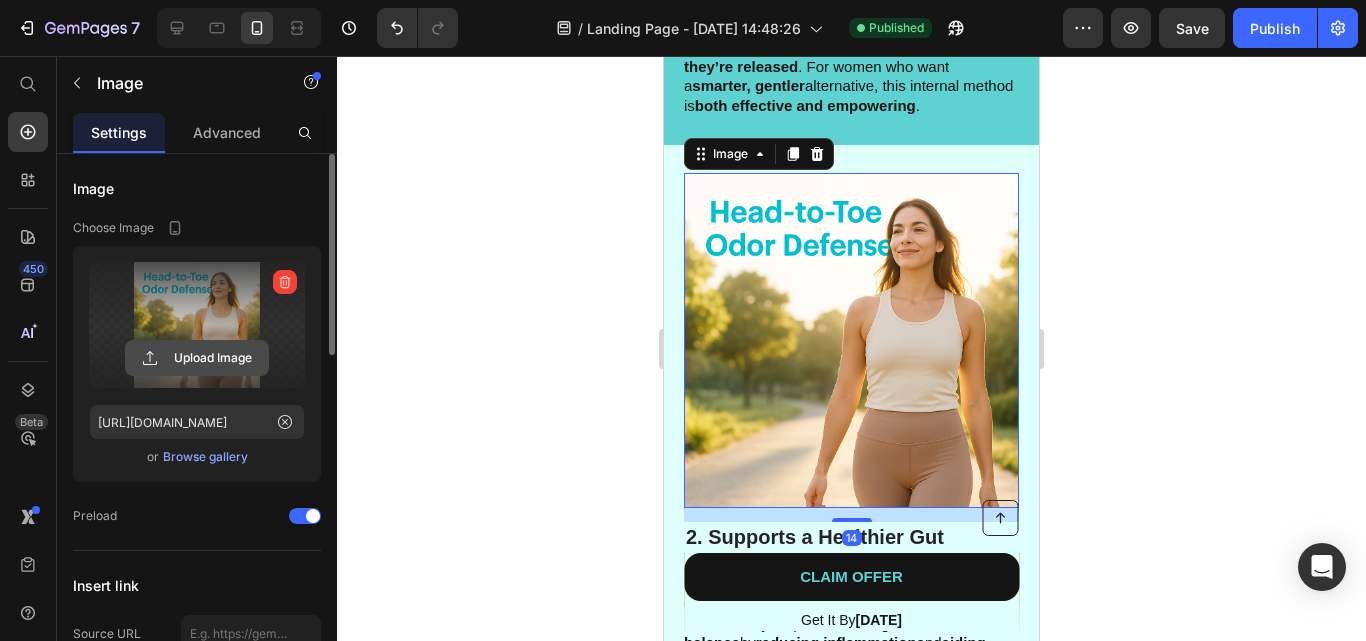click 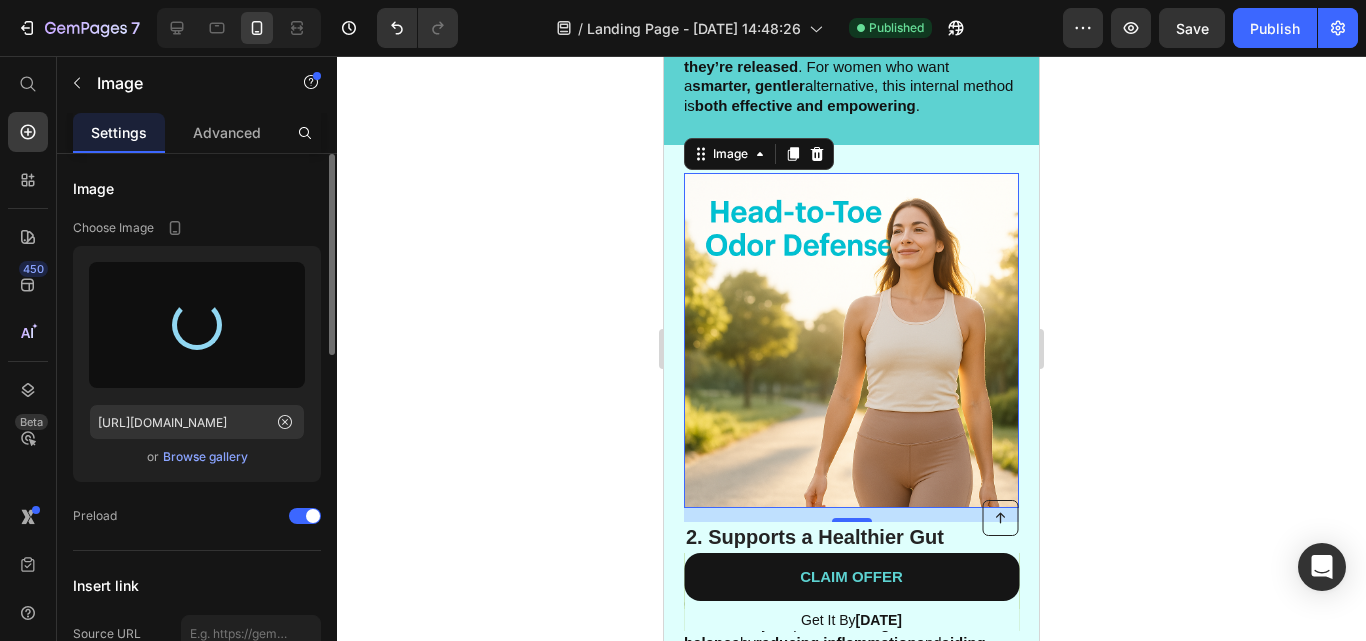 type on "[URL][DOMAIN_NAME]" 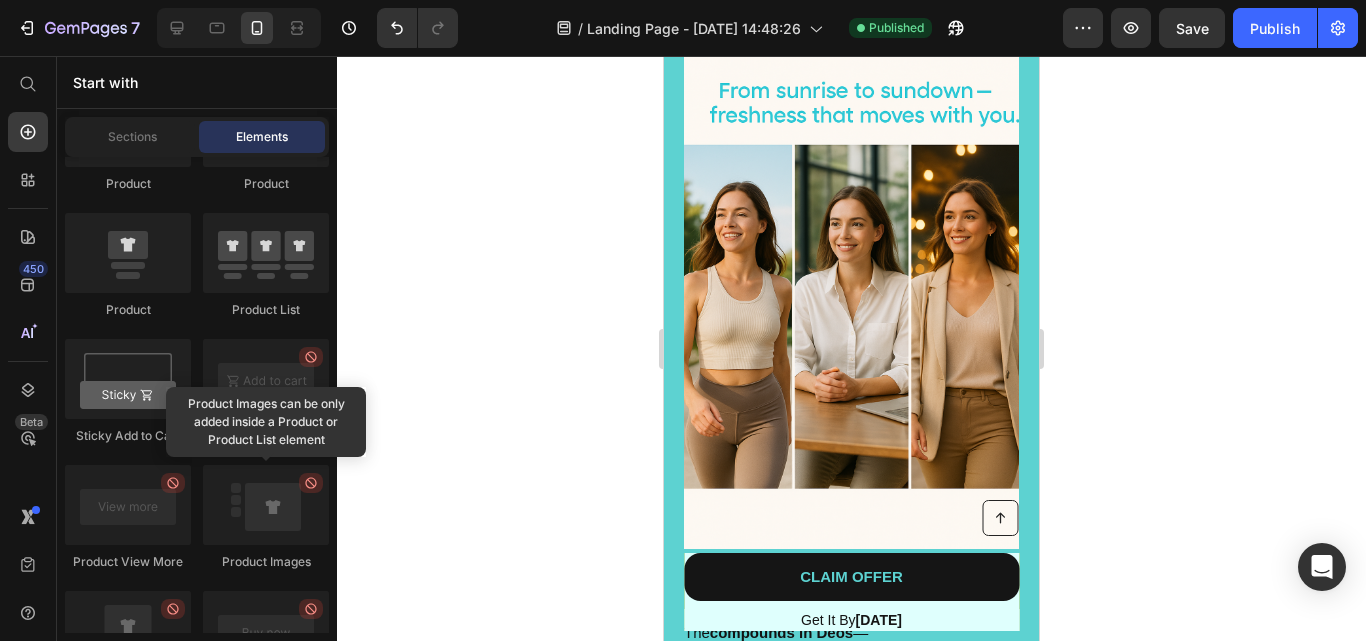 scroll, scrollTop: 1701, scrollLeft: 0, axis: vertical 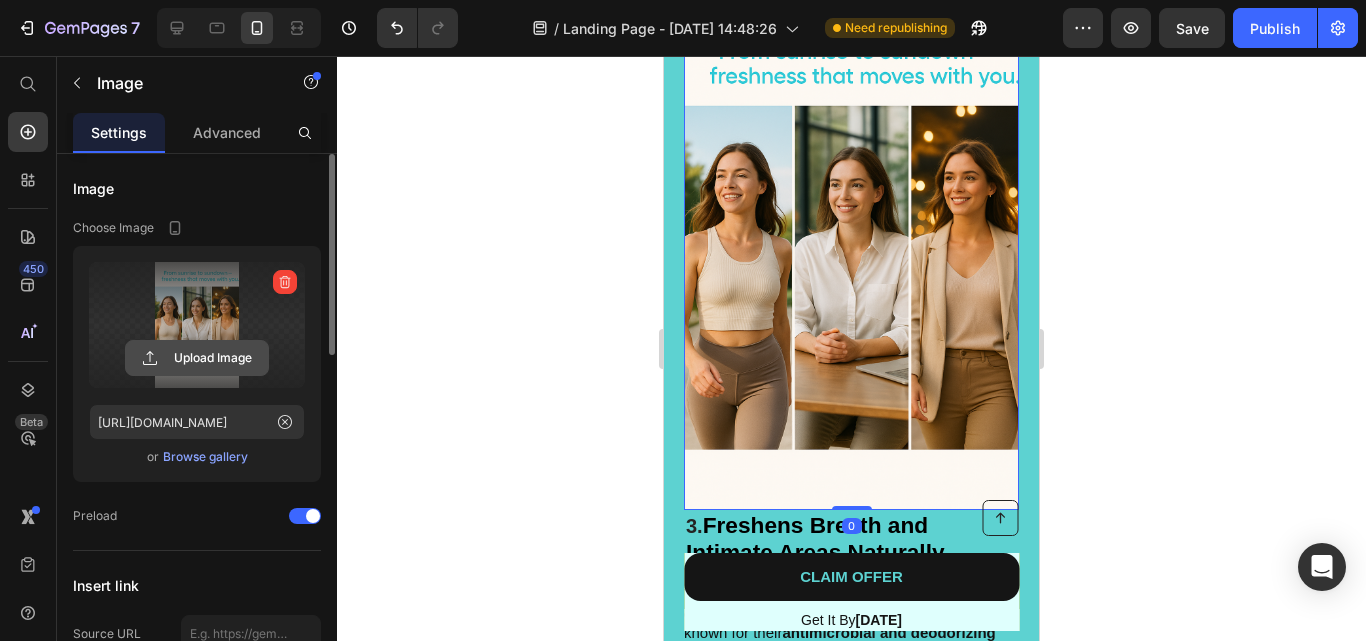 click 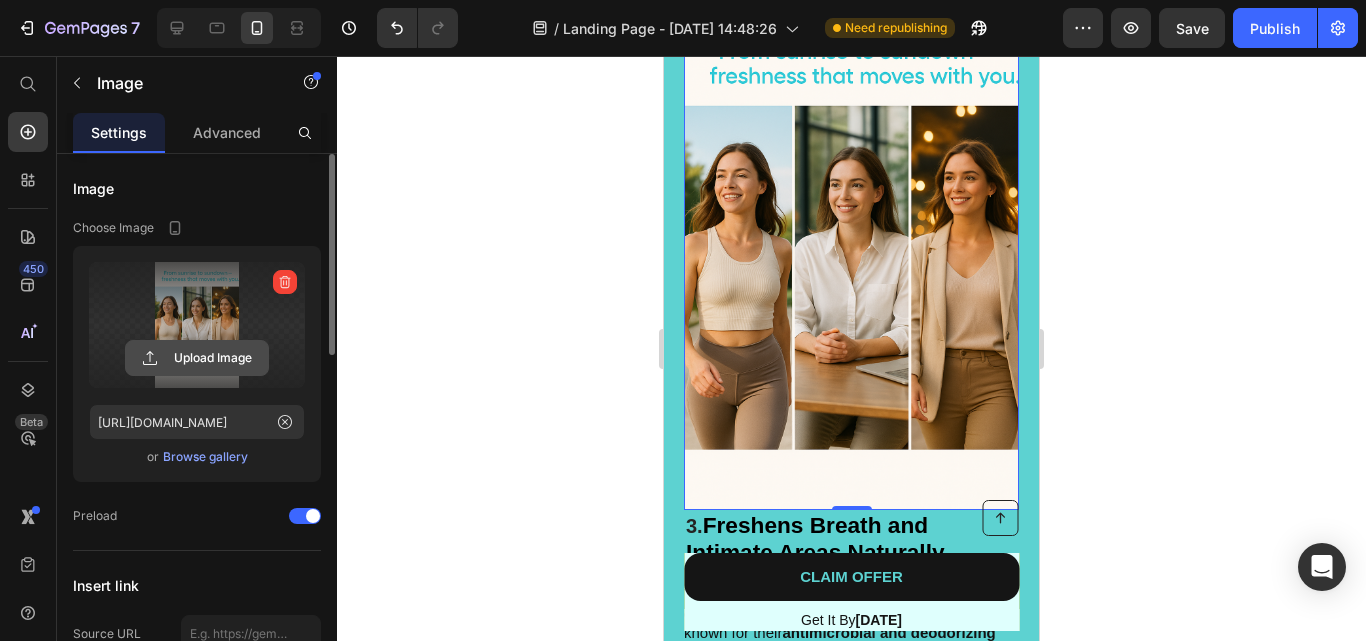 click 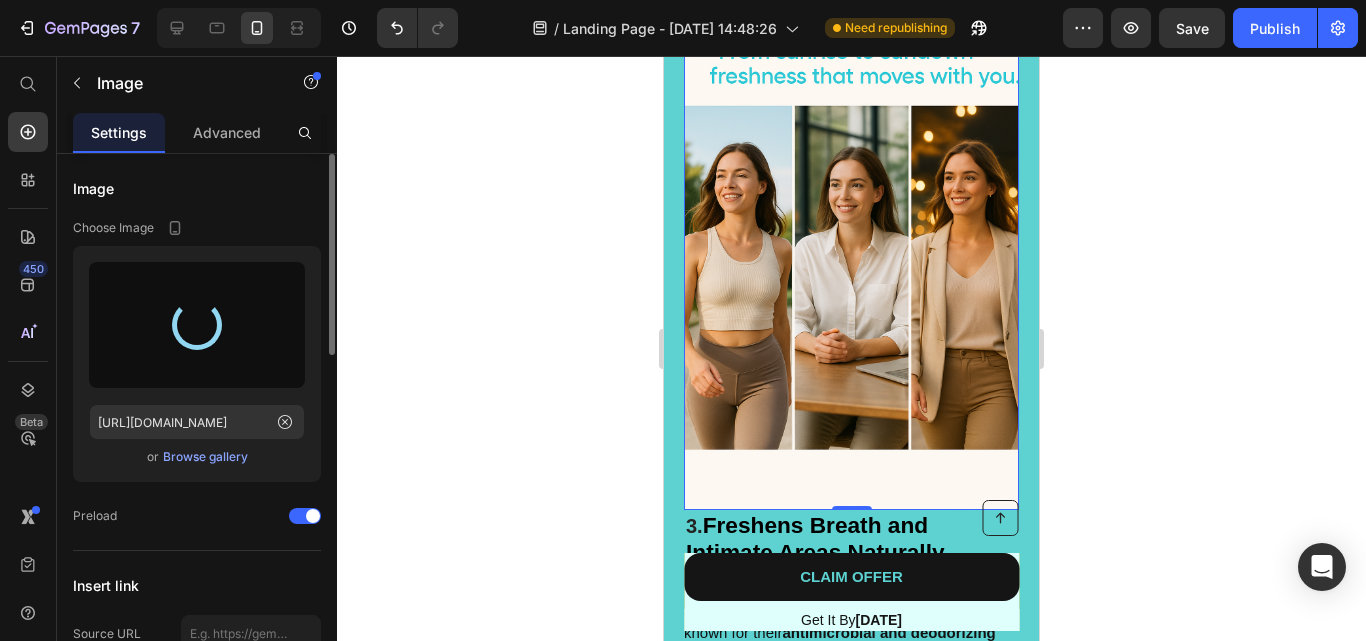 type on "[URL][DOMAIN_NAME]" 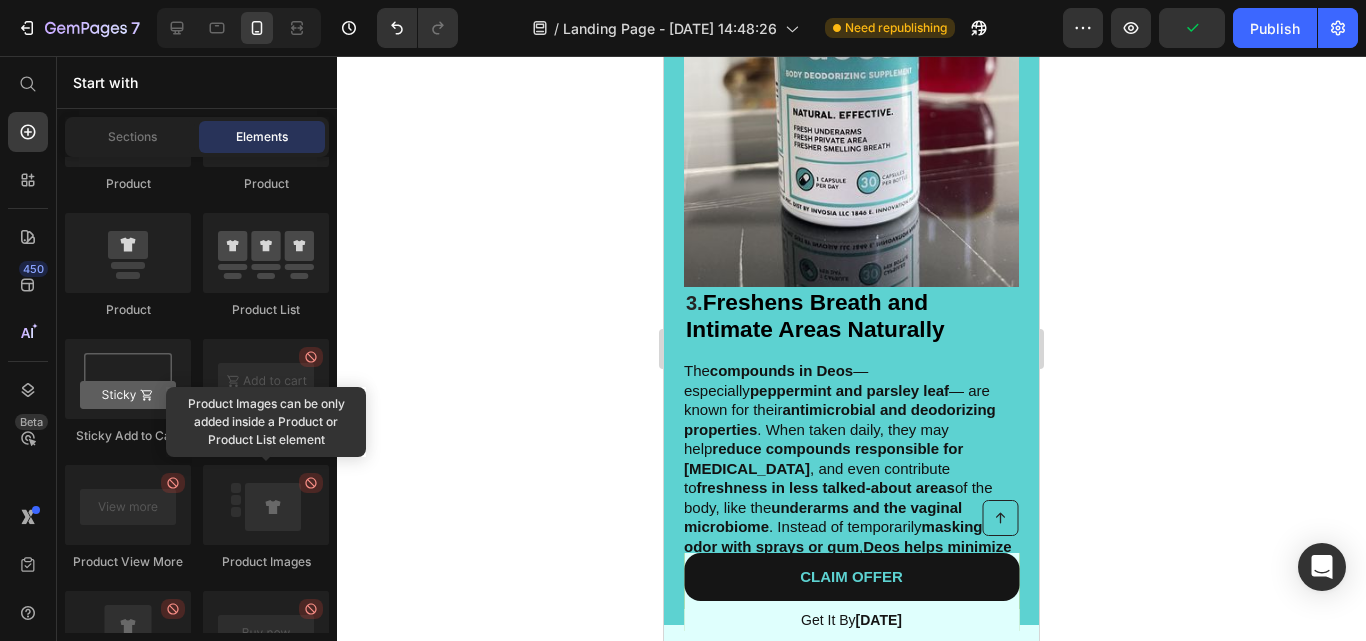 scroll, scrollTop: 1817, scrollLeft: 0, axis: vertical 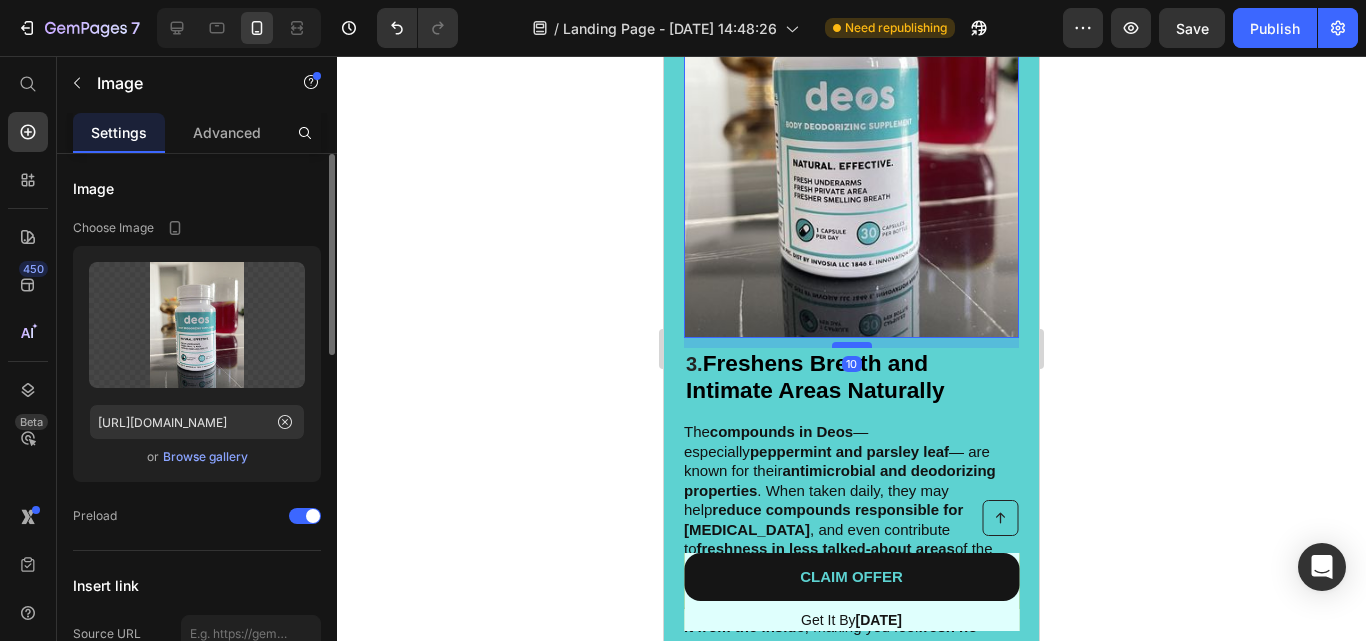 click at bounding box center (852, 345) 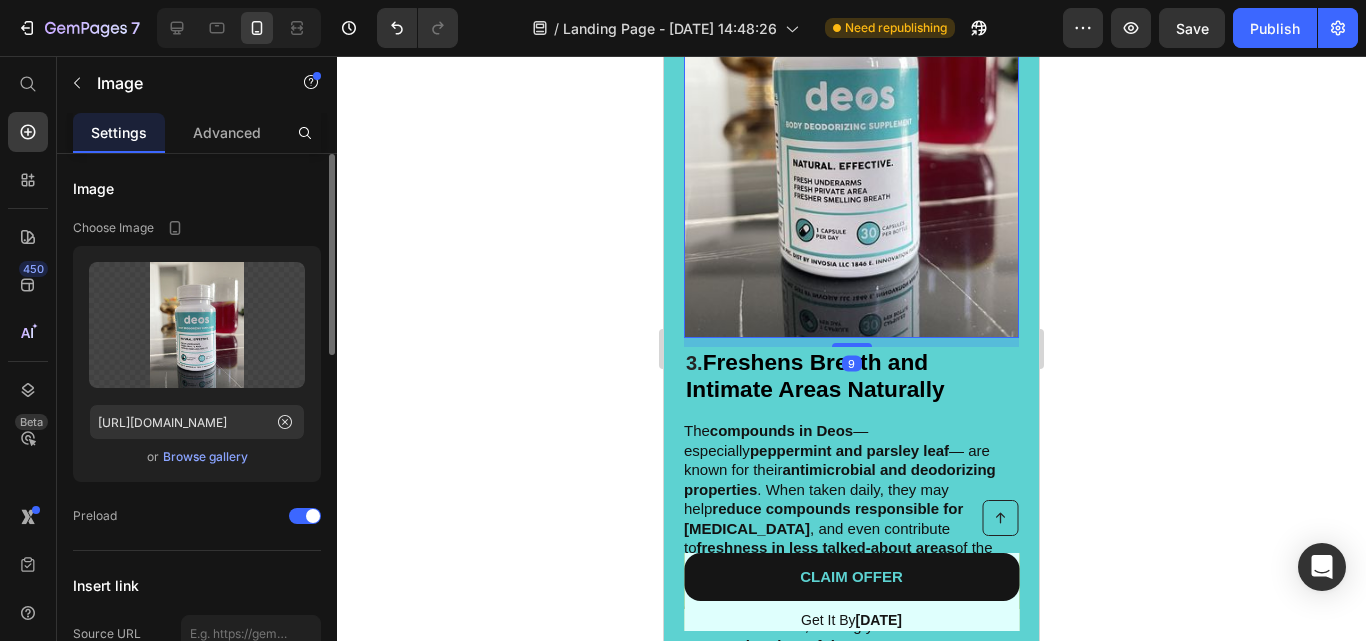 click 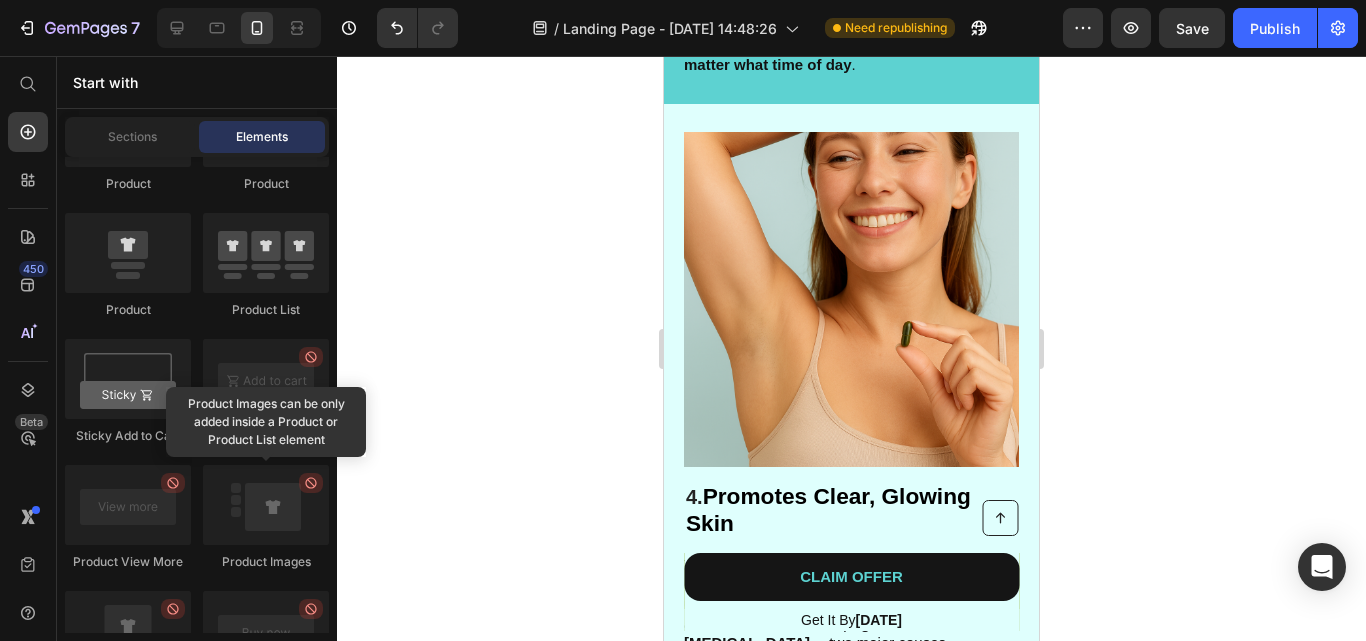 scroll, scrollTop: 2514, scrollLeft: 0, axis: vertical 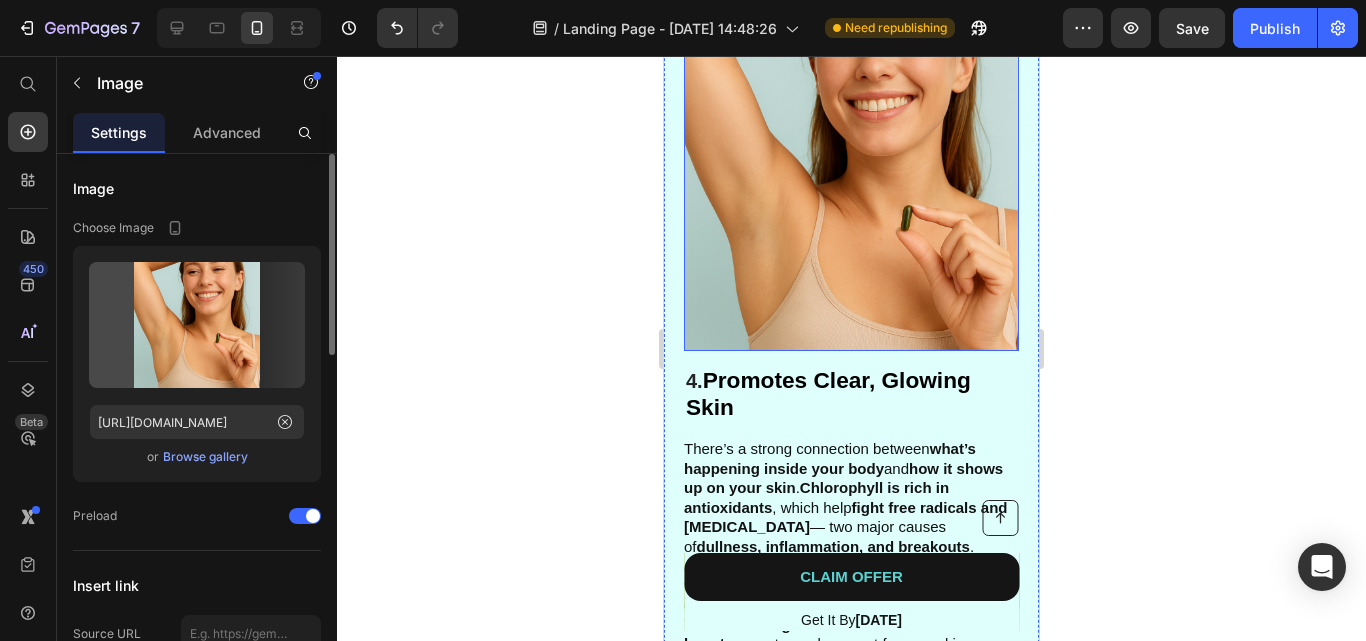 click at bounding box center [851, 183] 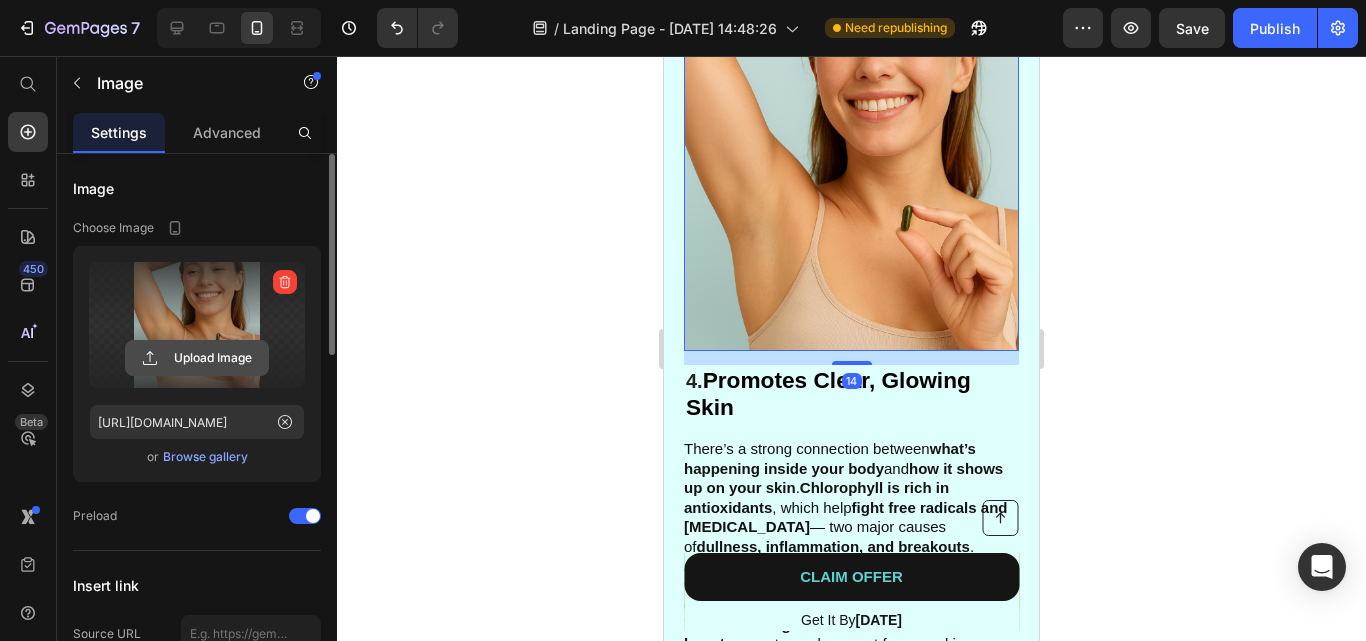 click 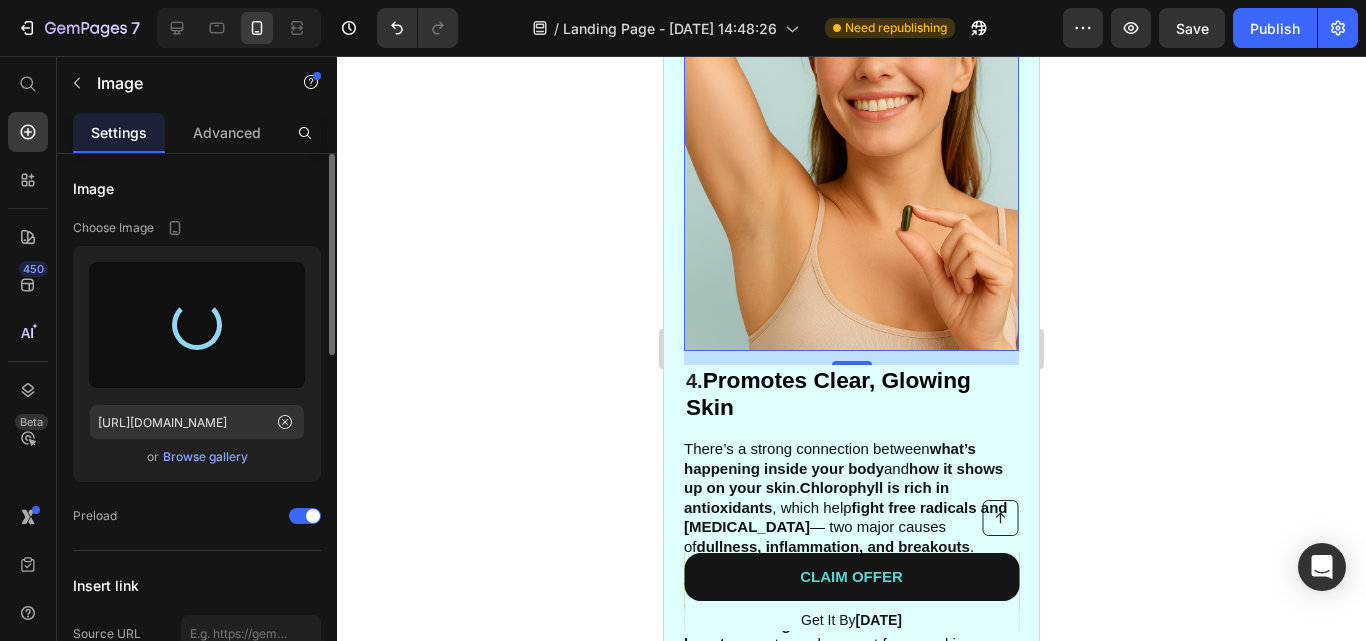 type on "[URL][DOMAIN_NAME]" 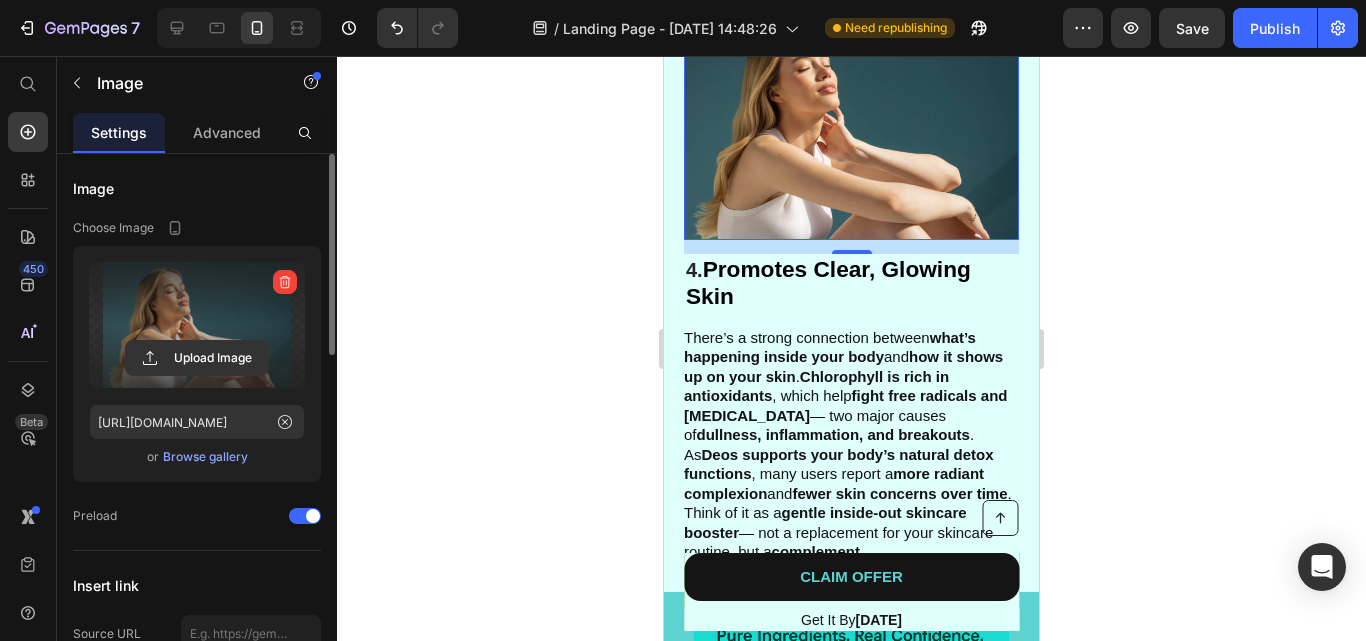 scroll, scrollTop: 2407, scrollLeft: 0, axis: vertical 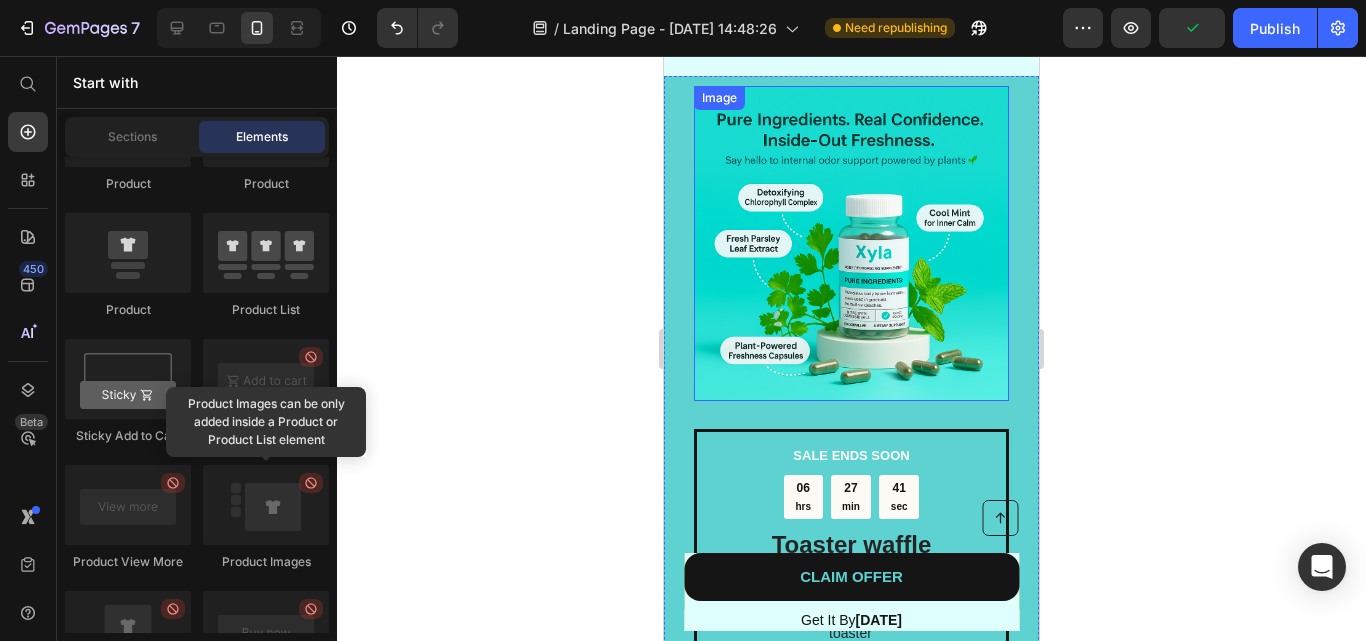 click at bounding box center (851, 243) 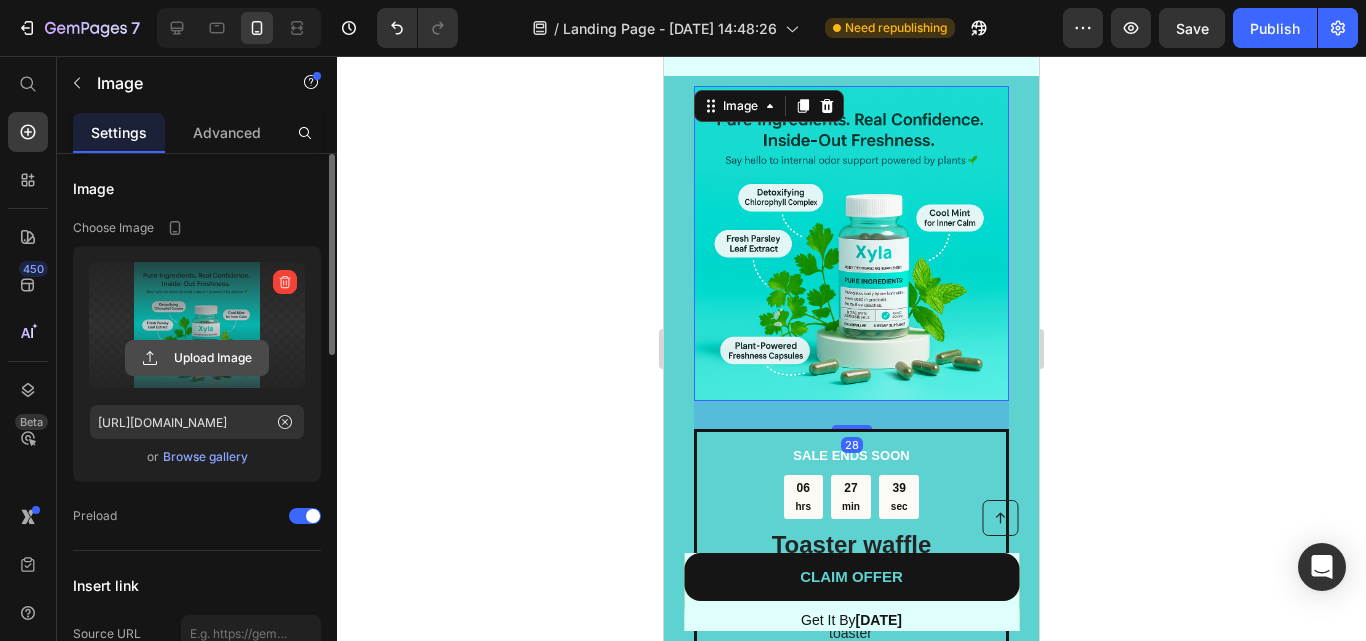 click 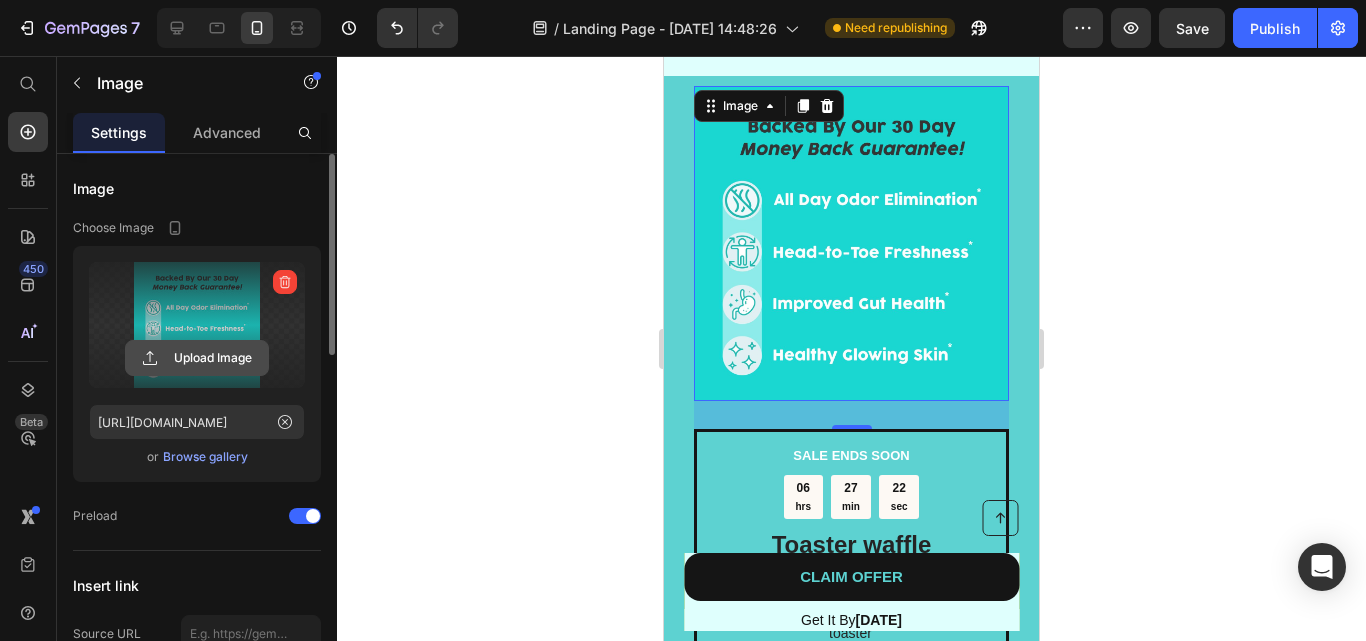 click 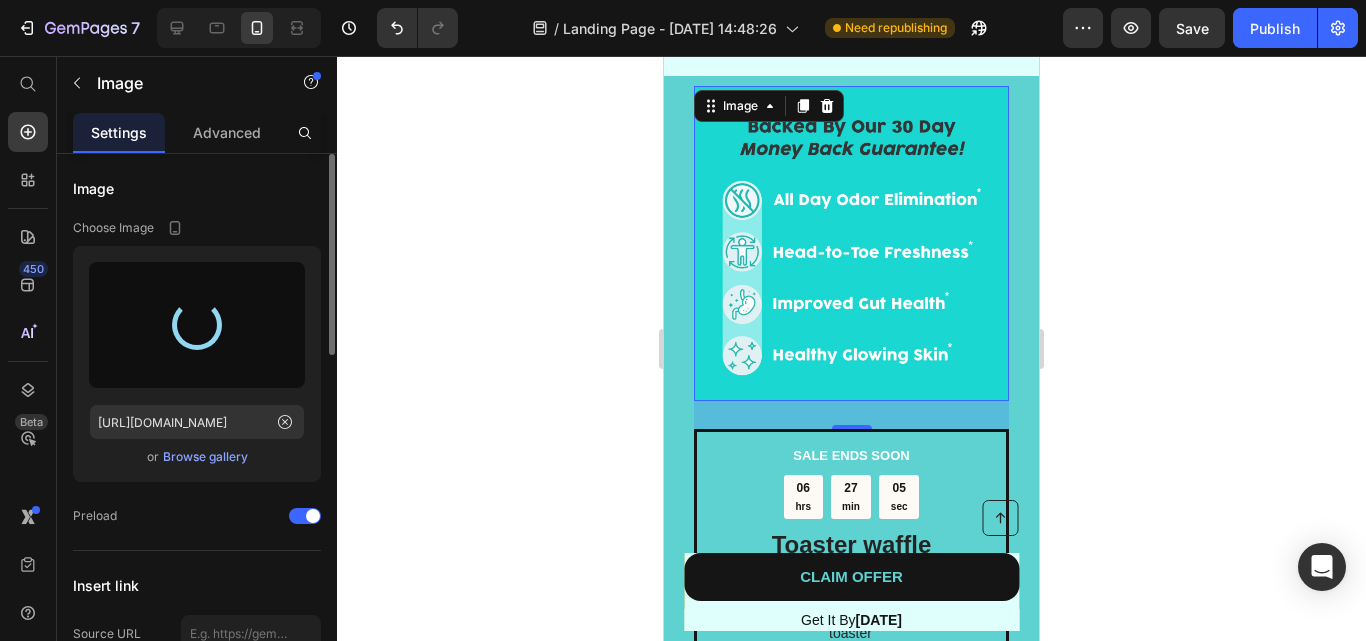 type on "[URL][DOMAIN_NAME]" 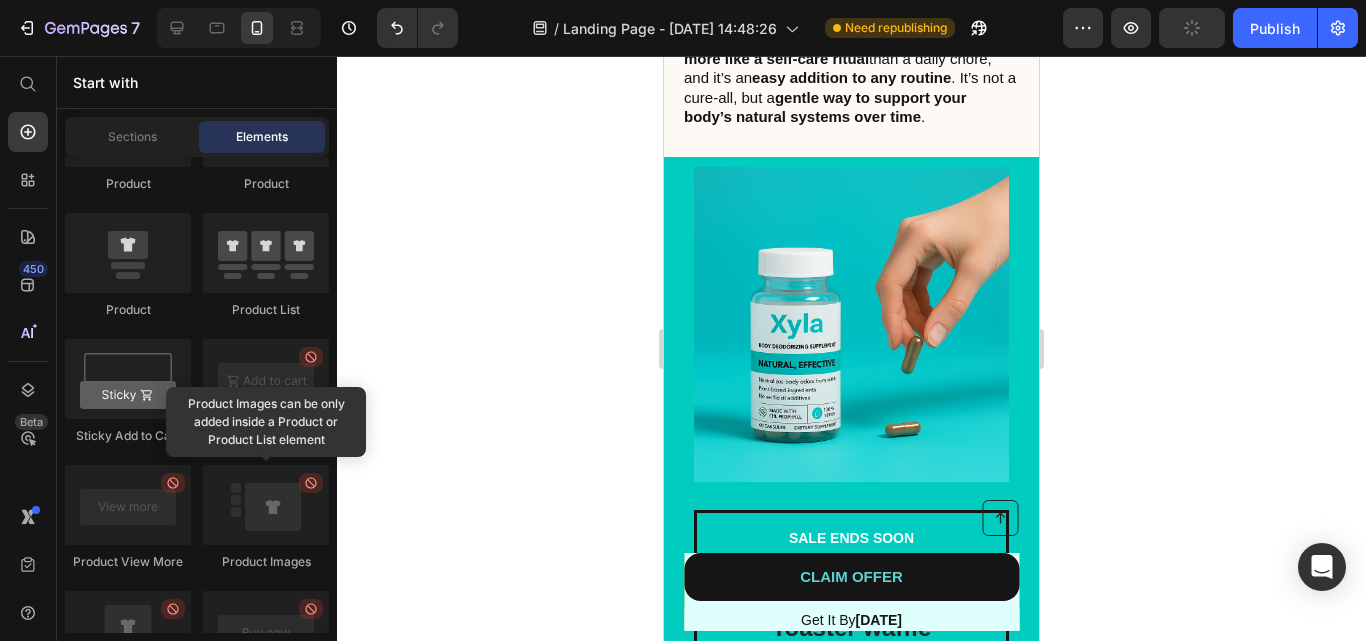 scroll, scrollTop: 5739, scrollLeft: 0, axis: vertical 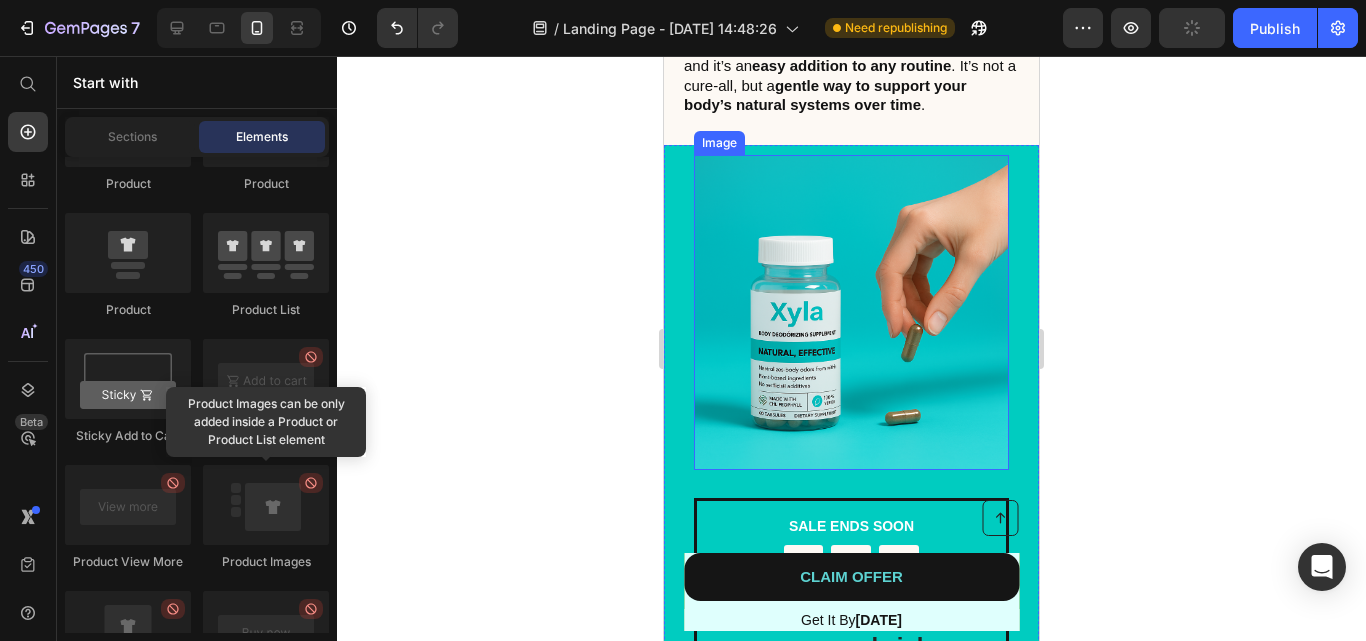 click at bounding box center [851, 312] 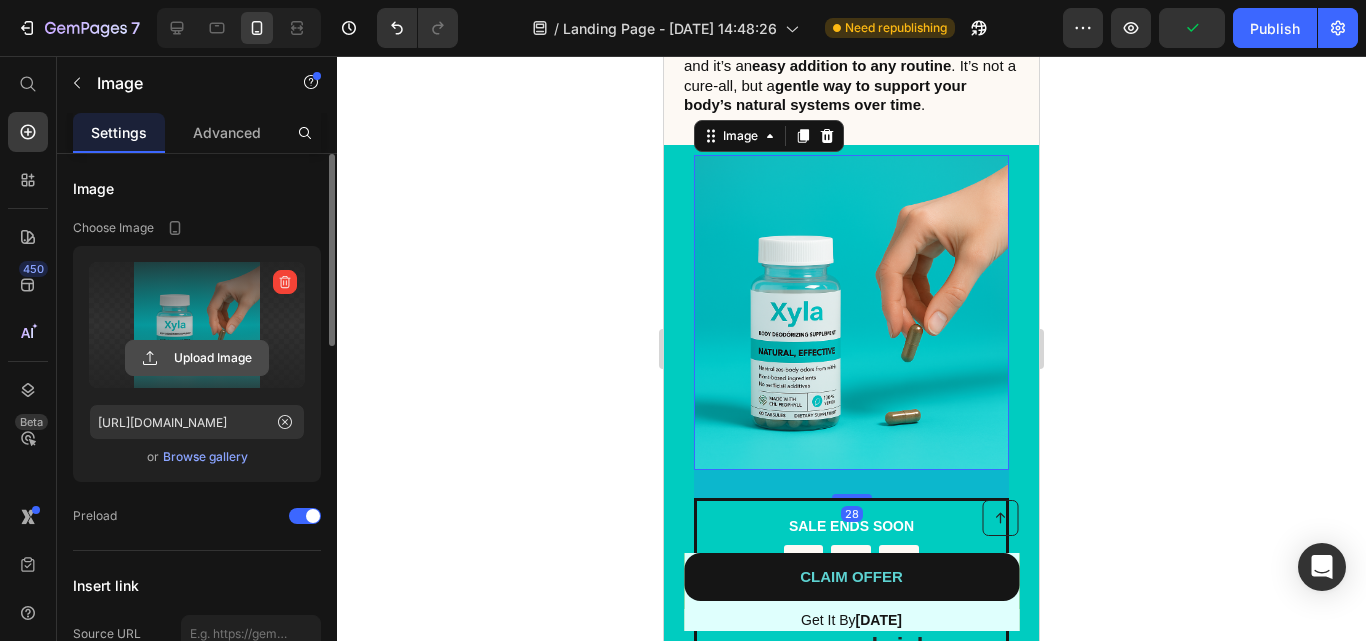 click 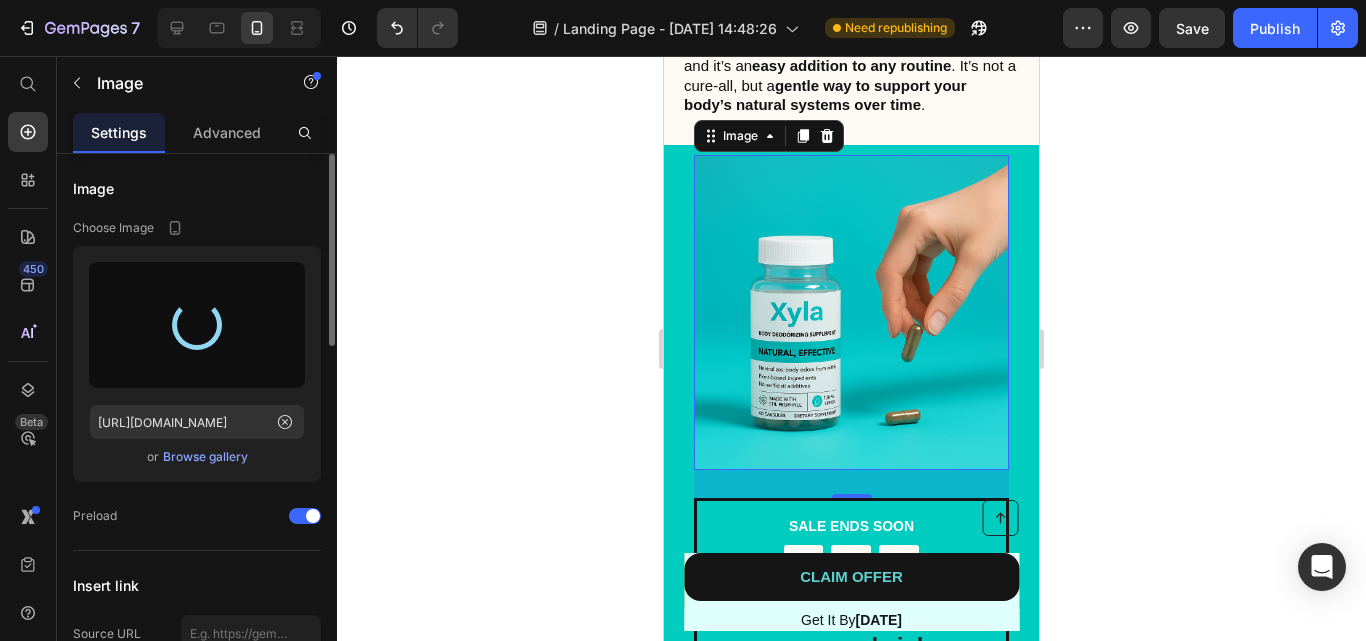 type on "[URL][DOMAIN_NAME]" 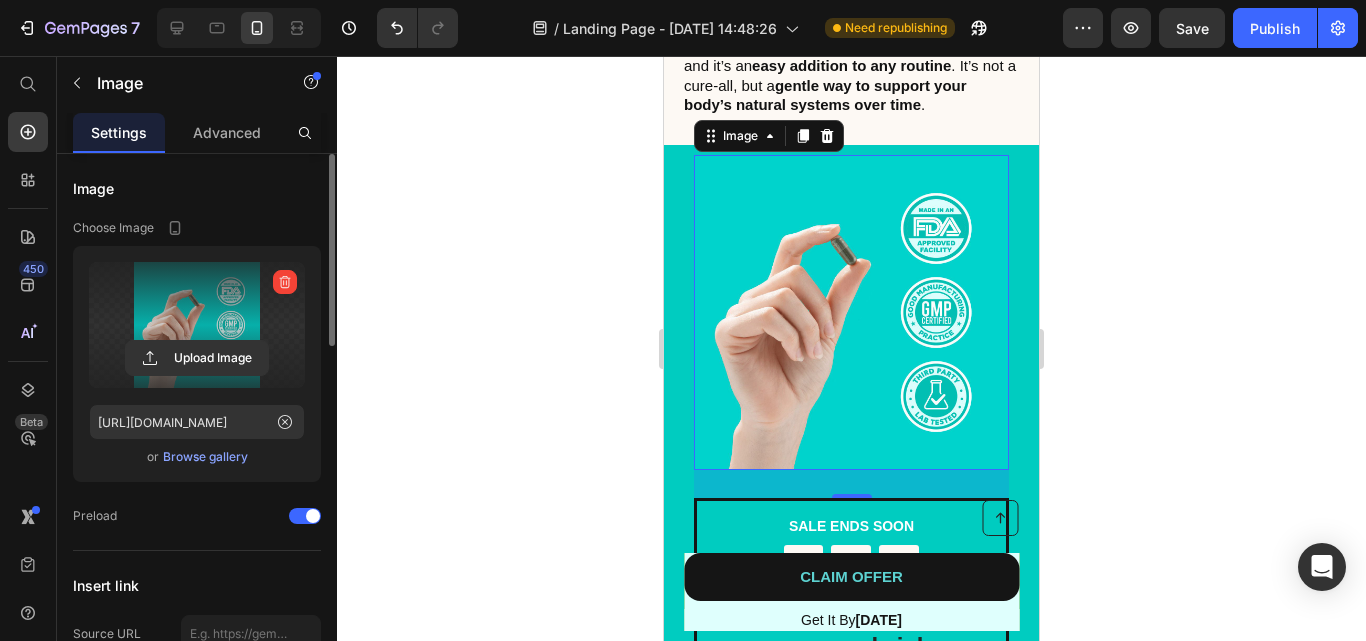 click 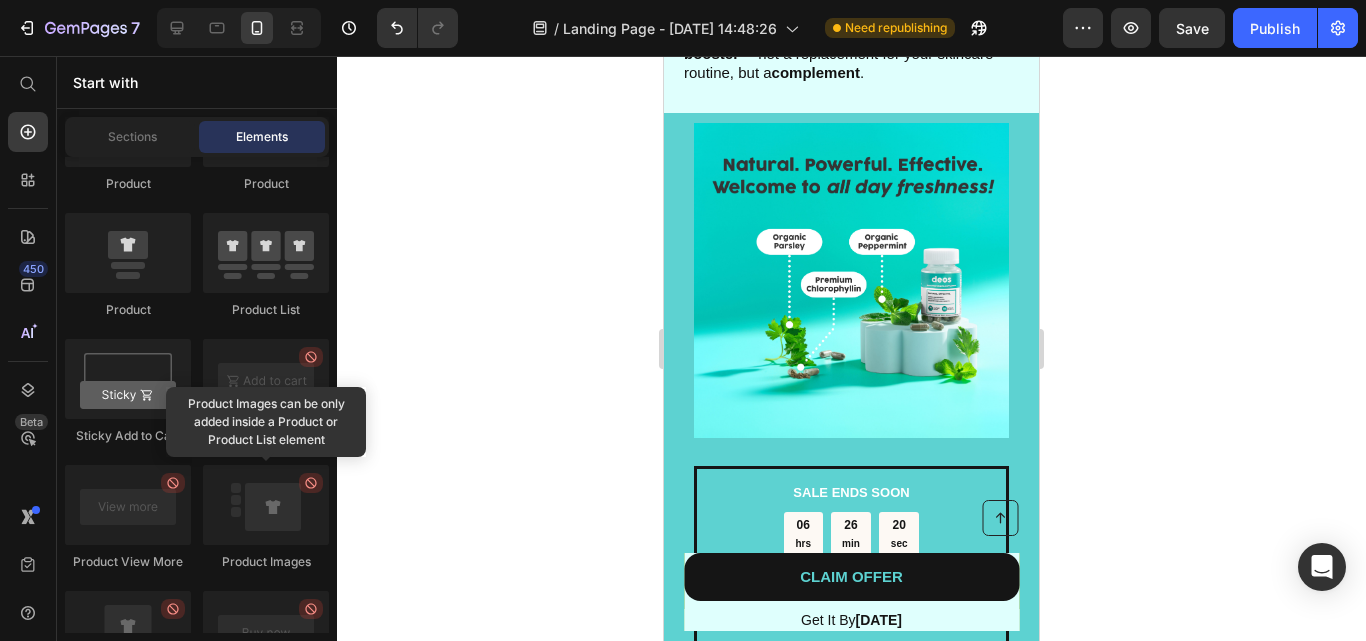 scroll, scrollTop: 3069, scrollLeft: 0, axis: vertical 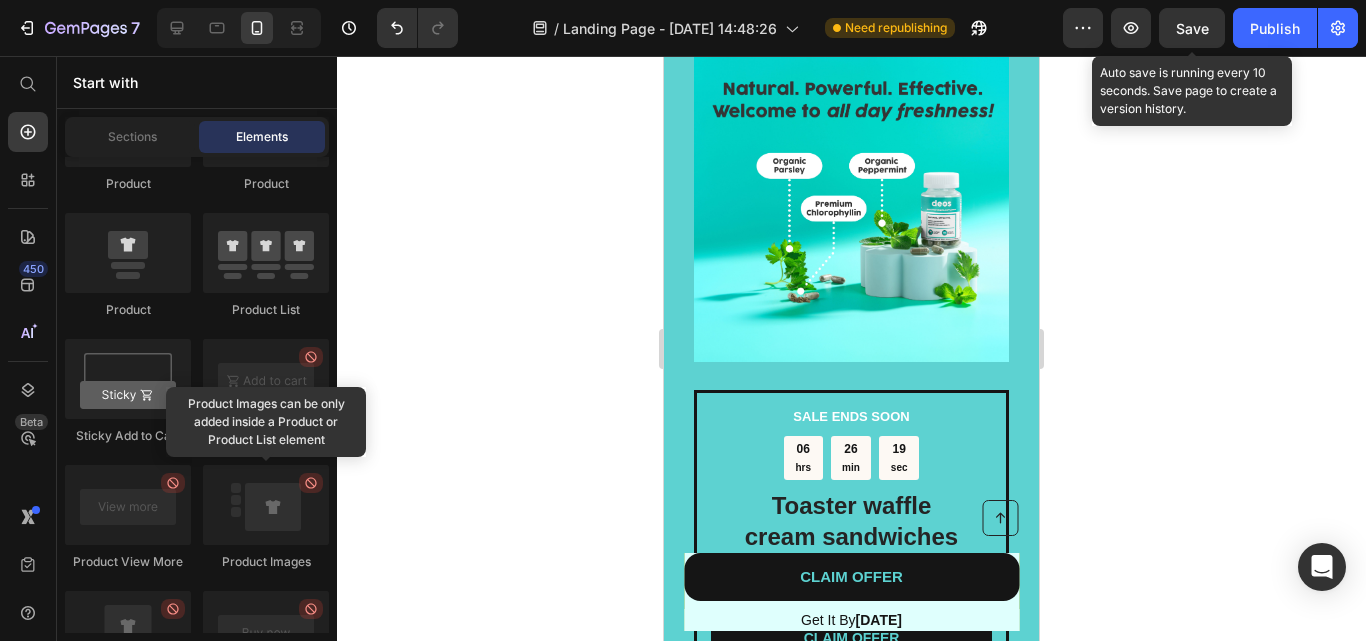 click on "Save" at bounding box center (1192, 28) 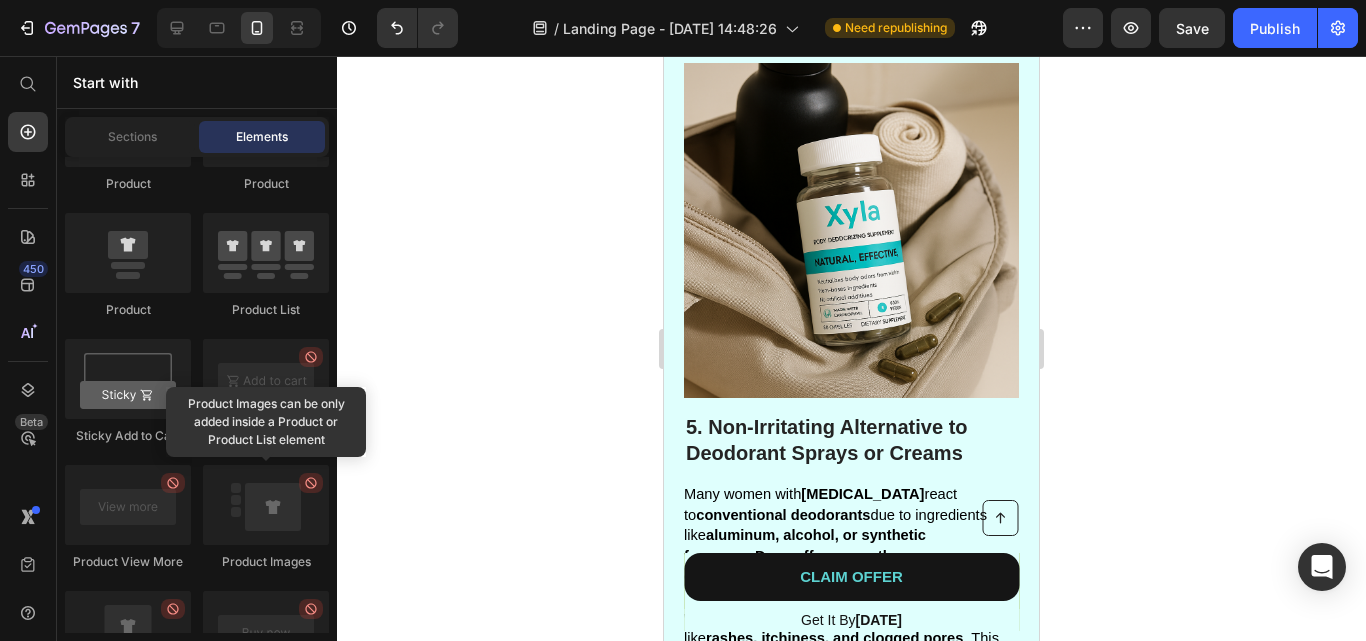 scroll, scrollTop: 3832, scrollLeft: 0, axis: vertical 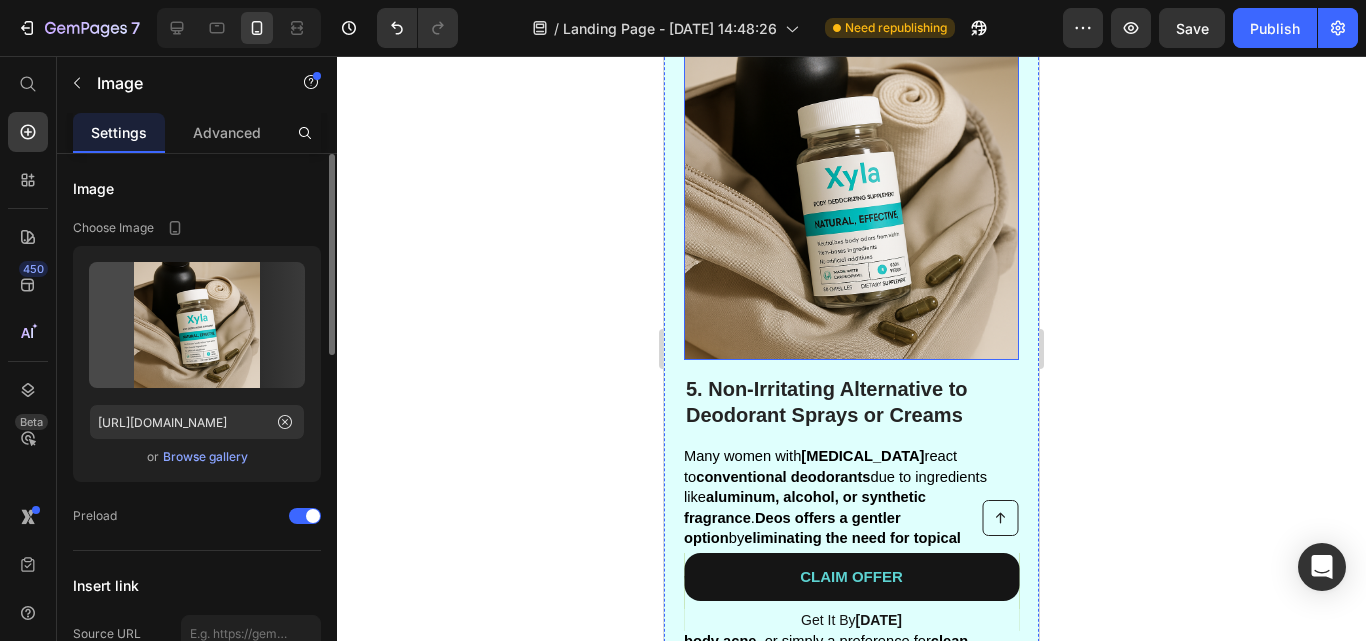 click at bounding box center [851, 192] 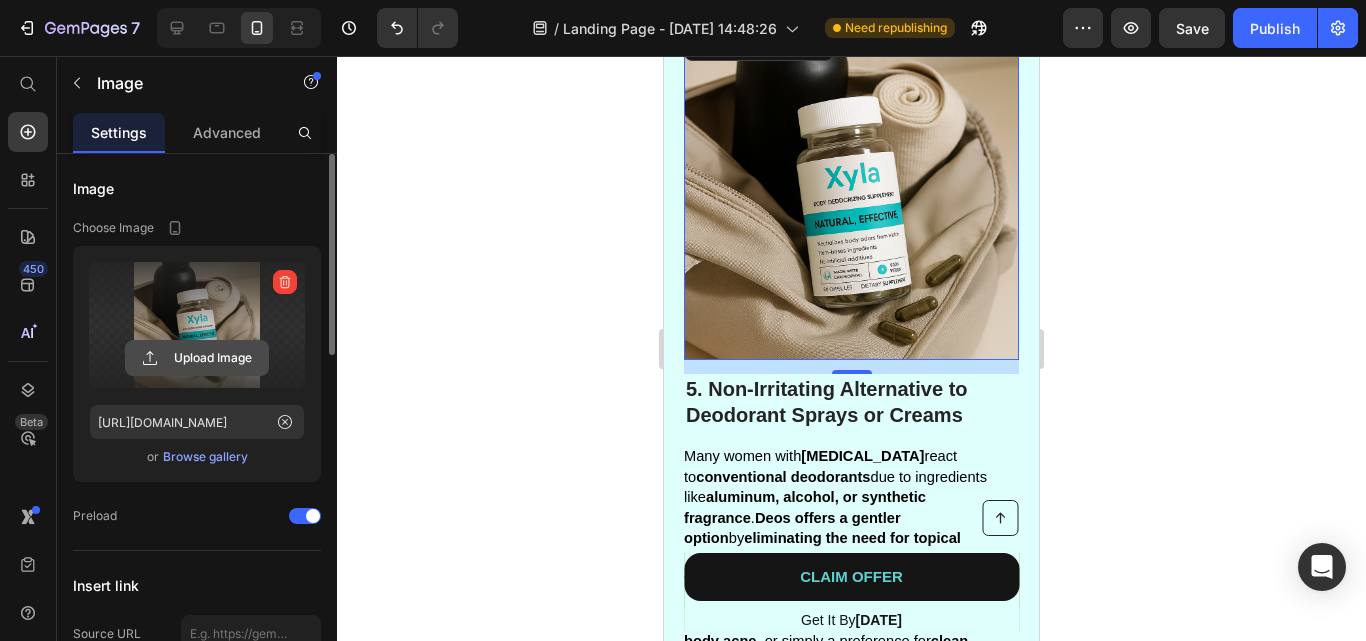 click 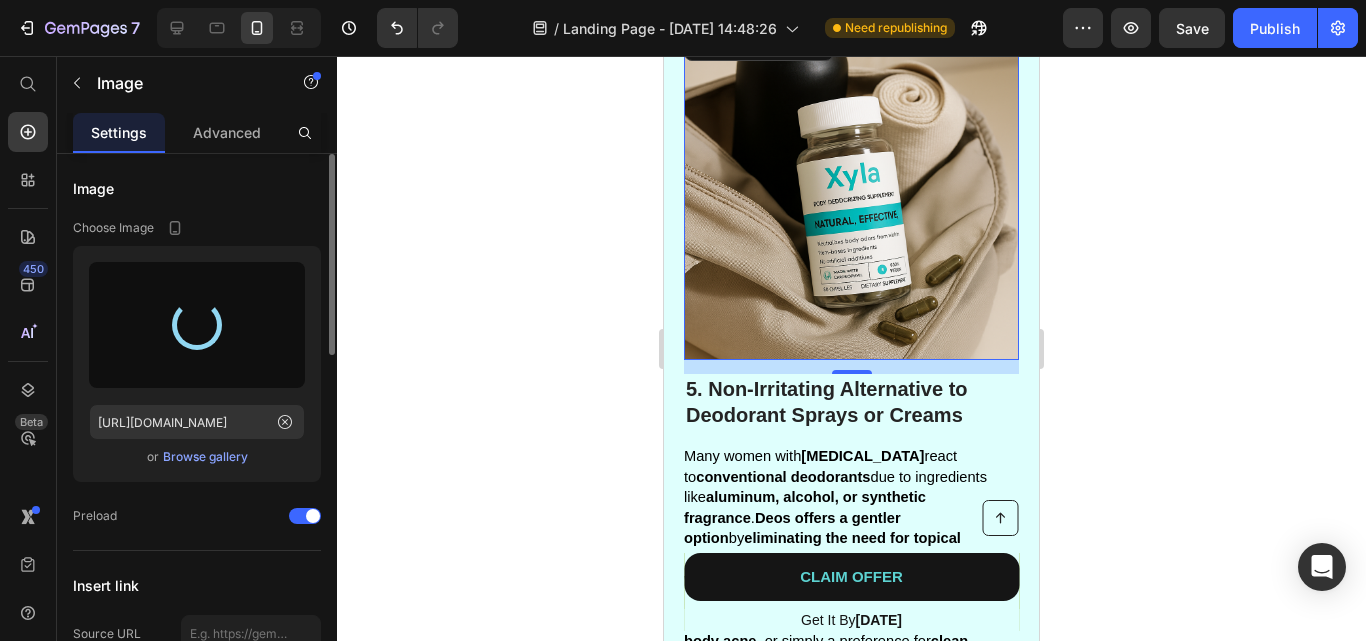 type on "[URL][DOMAIN_NAME]" 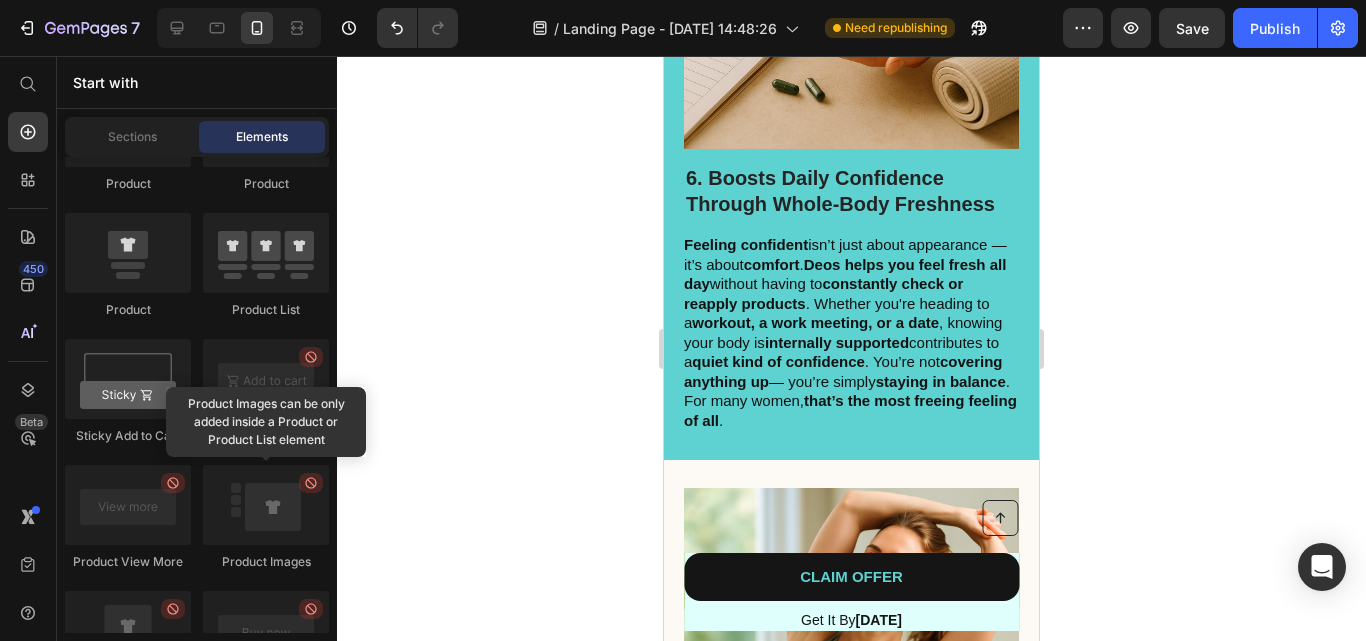 scroll, scrollTop: 4468, scrollLeft: 0, axis: vertical 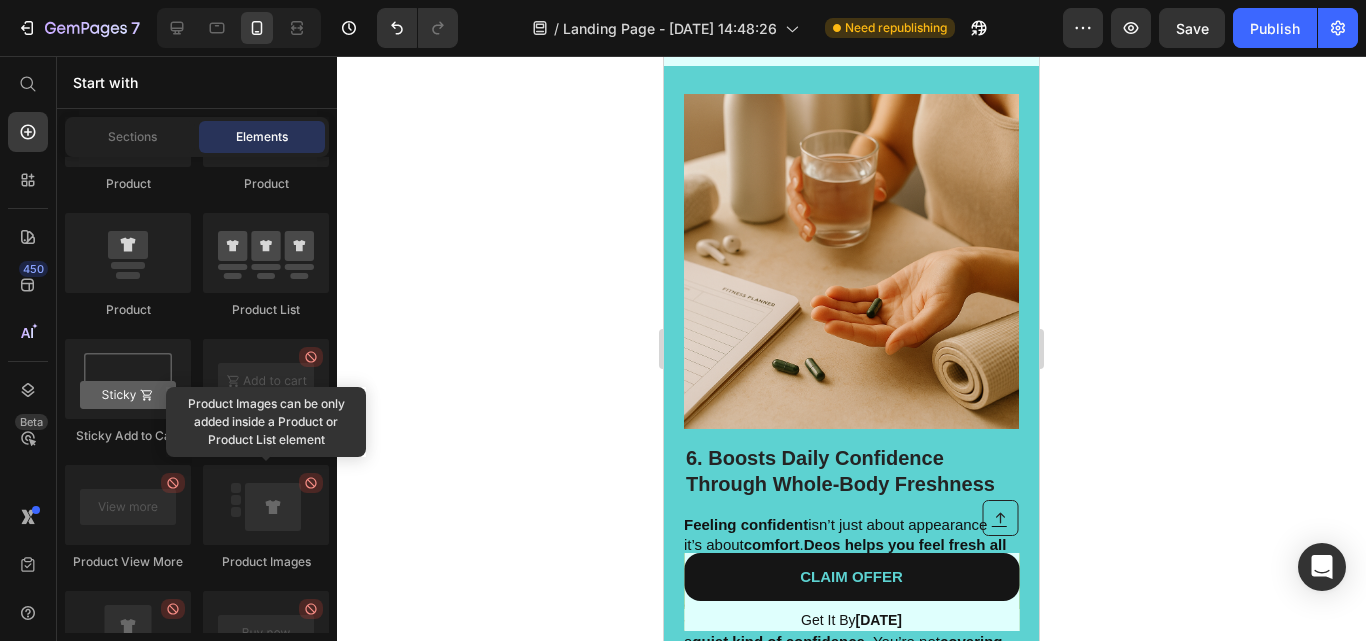 drag, startPoint x: 1035, startPoint y: 399, endPoint x: 1710, endPoint y: 505, distance: 683.2723 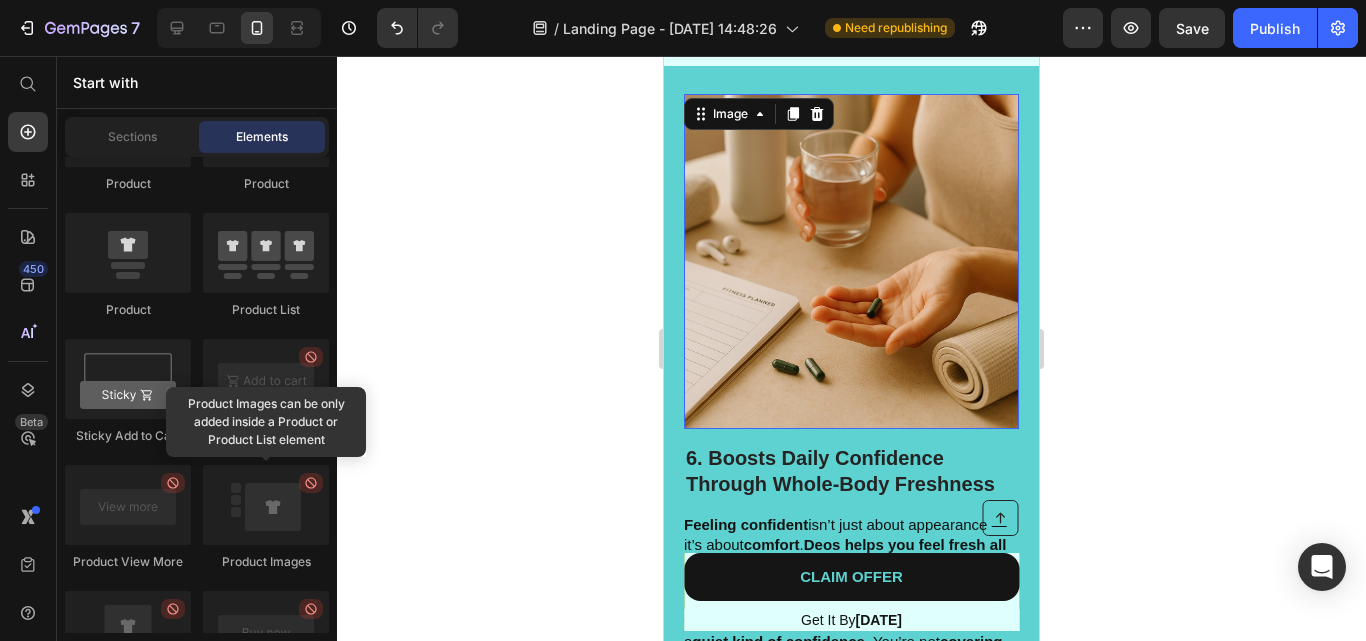 click at bounding box center [851, 261] 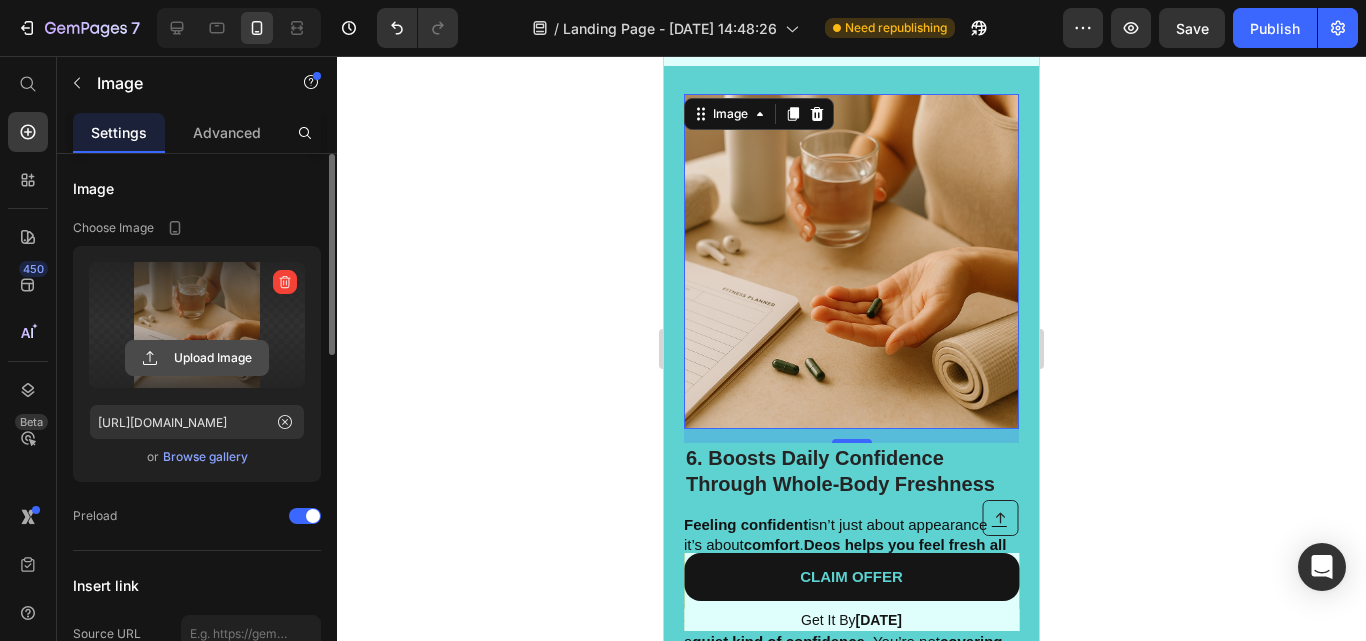 click 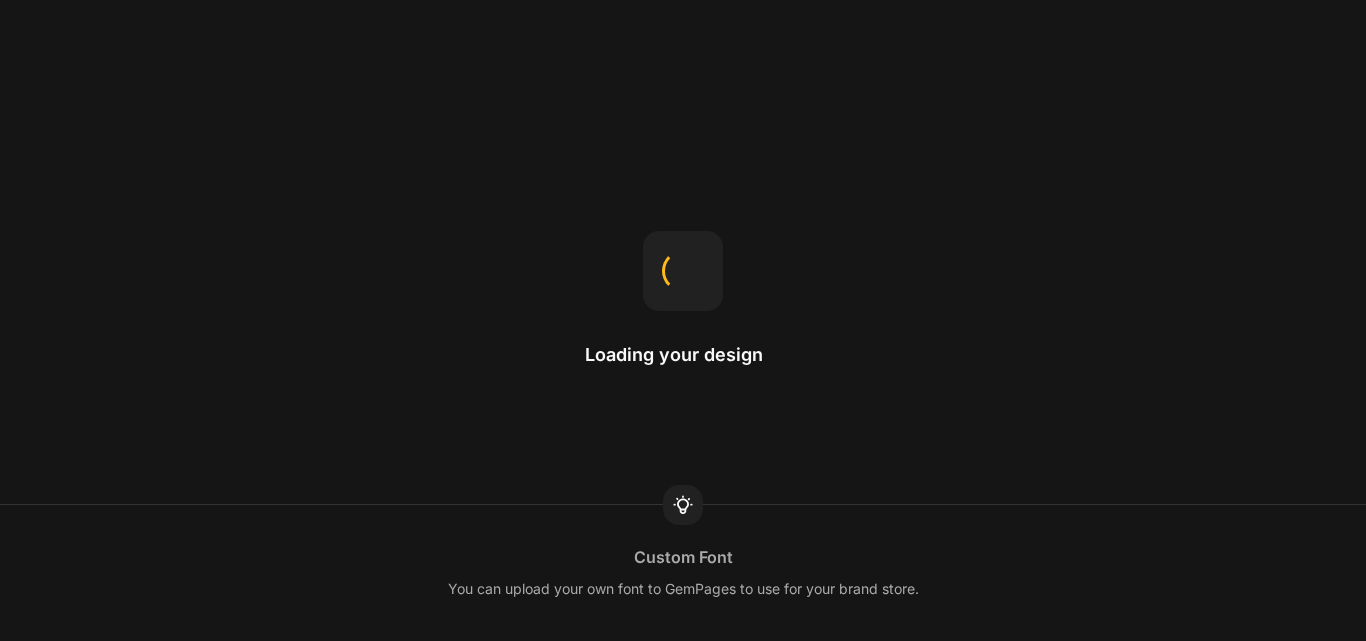 scroll, scrollTop: 0, scrollLeft: 0, axis: both 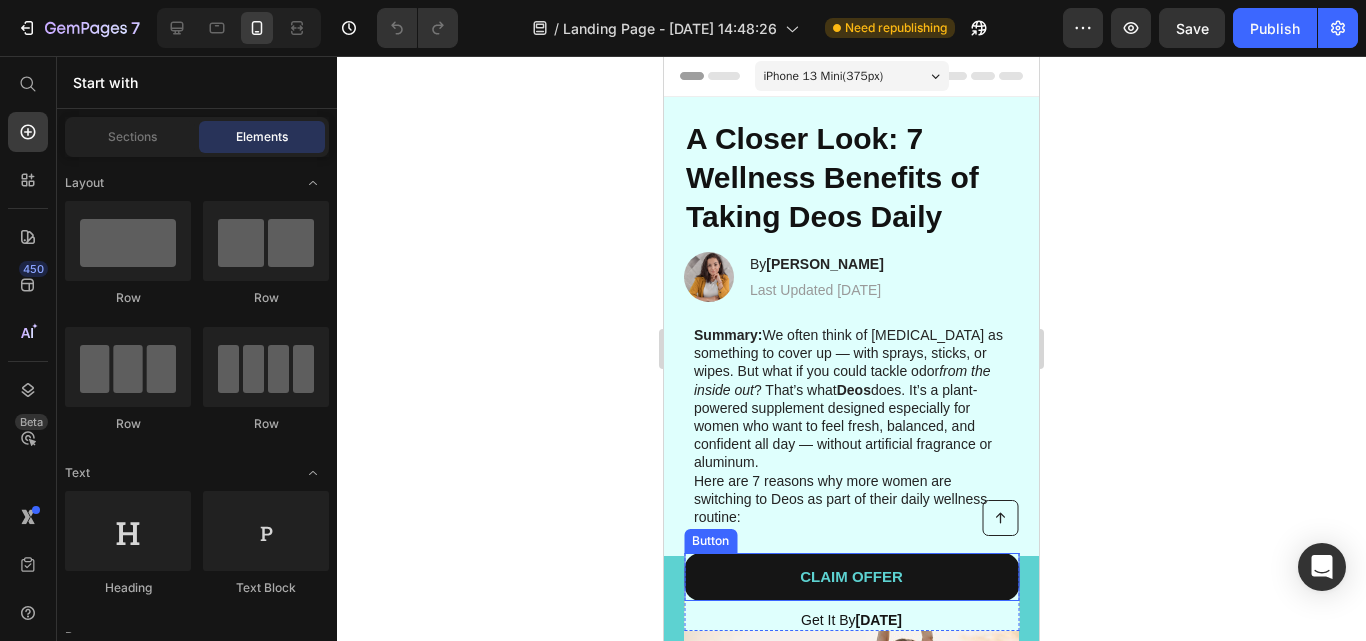 click on "CLAIM OFFER" at bounding box center [851, 577] 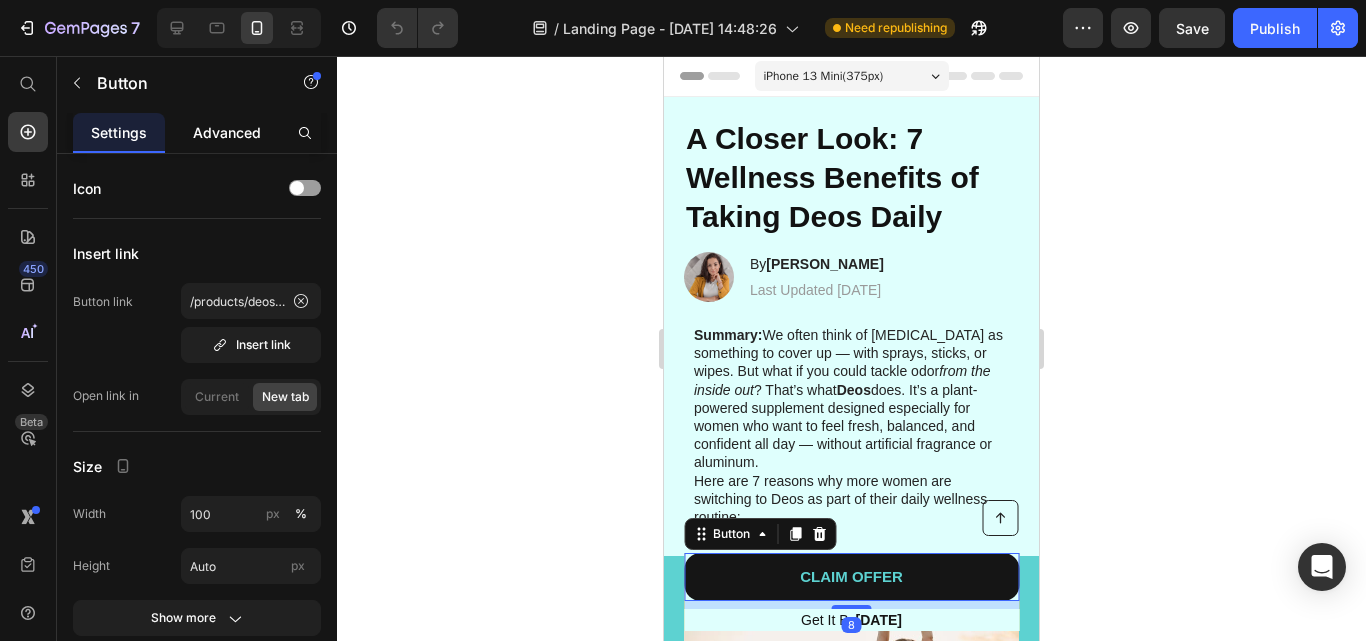 click on "Advanced" at bounding box center (227, 132) 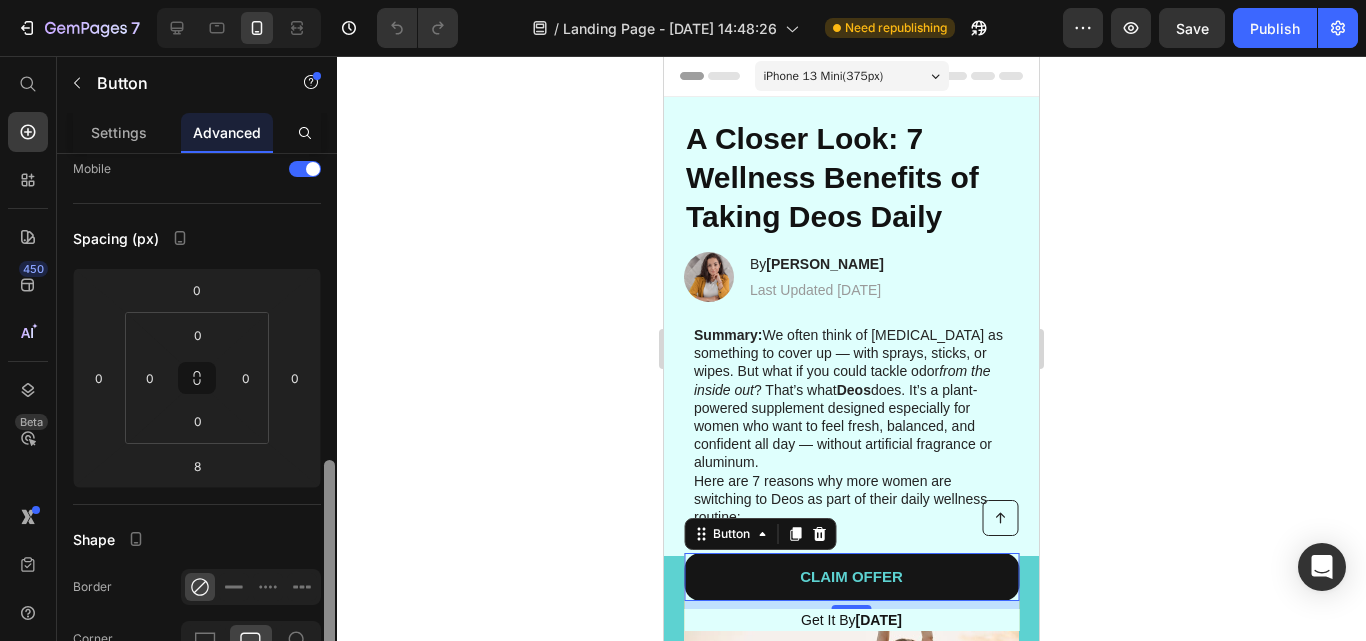 scroll, scrollTop: 327, scrollLeft: 0, axis: vertical 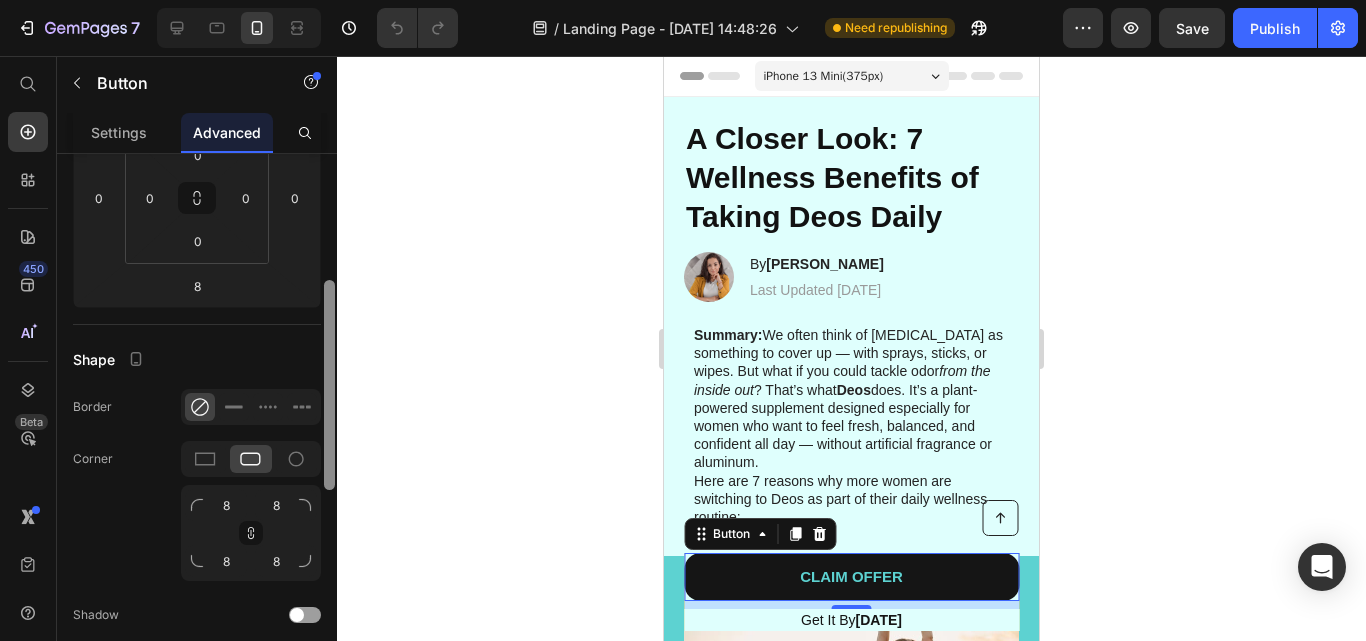 drag, startPoint x: 334, startPoint y: 350, endPoint x: 332, endPoint y: 476, distance: 126.01587 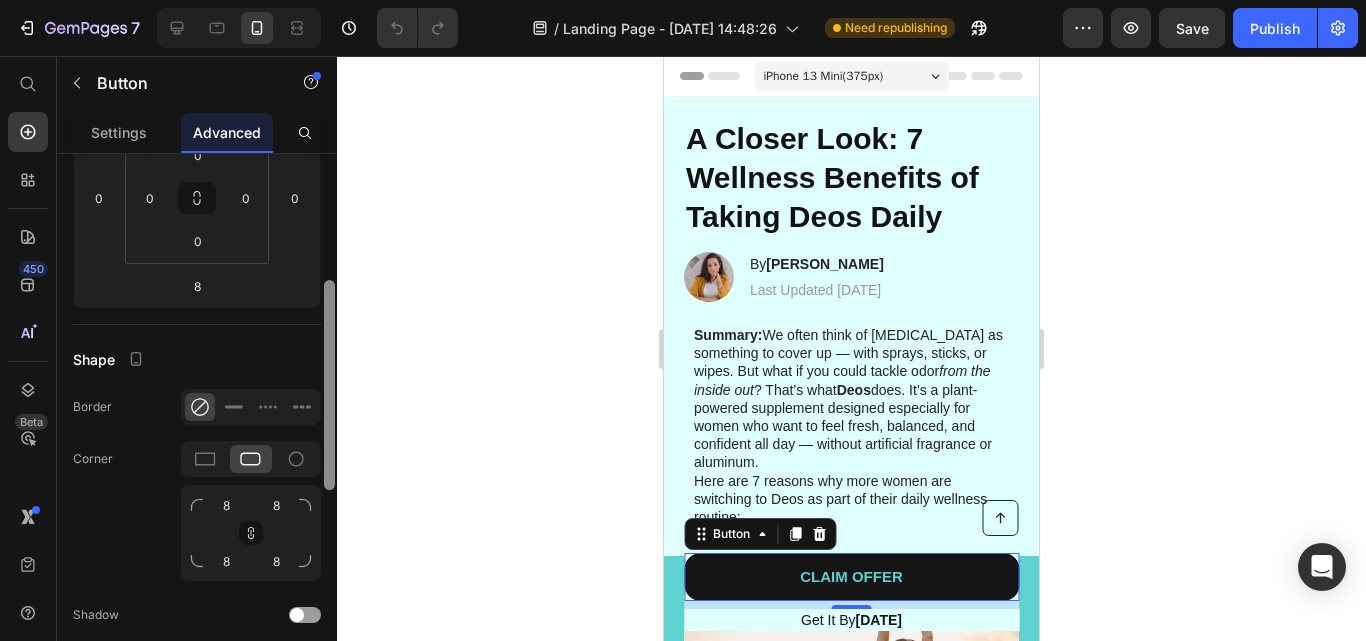 click at bounding box center [329, 385] 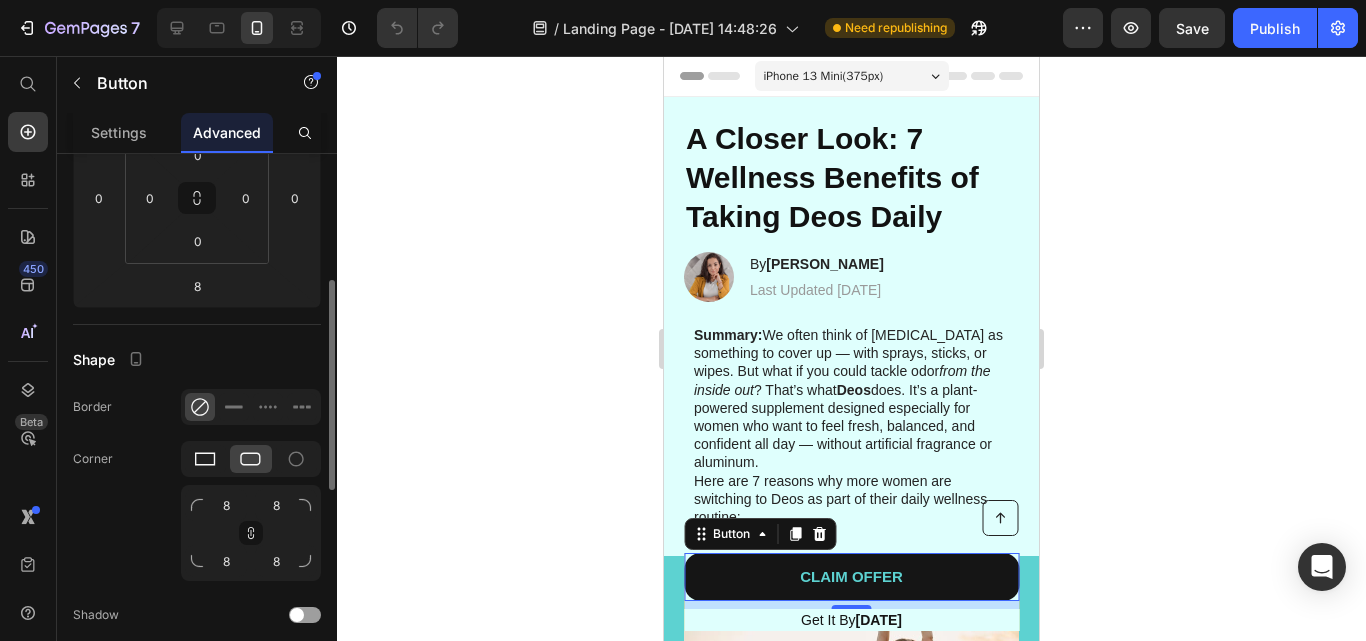 click 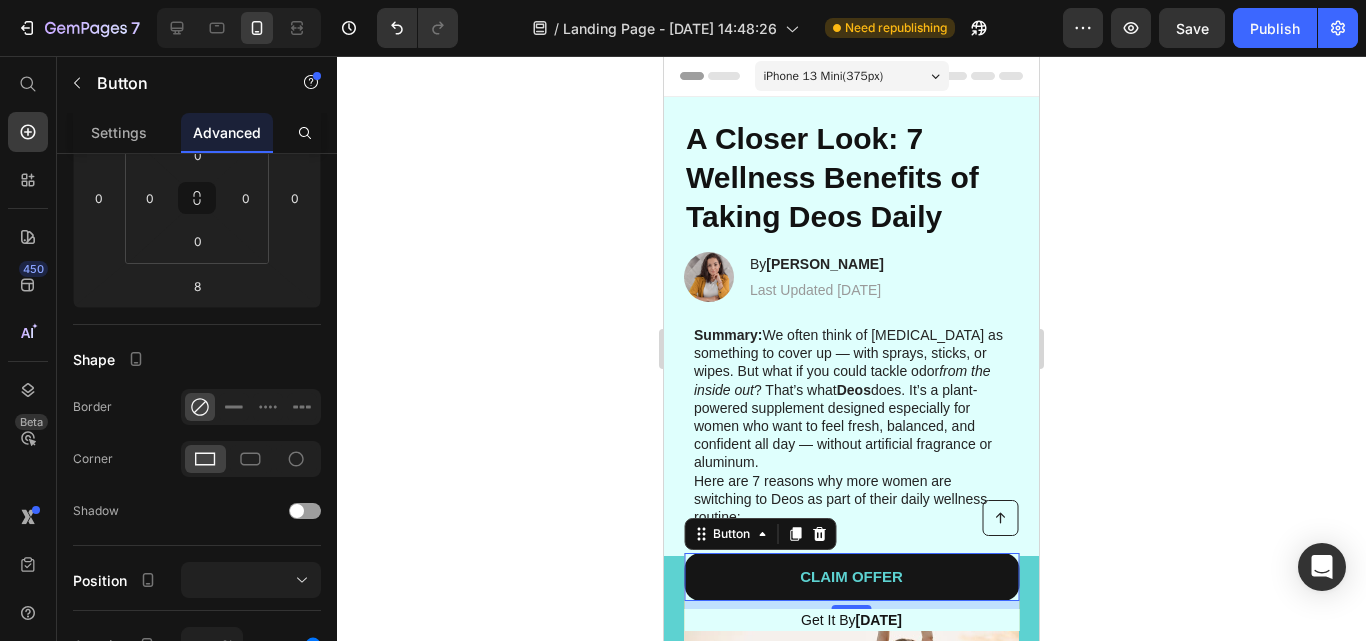 click on "CLAIM OFFER" at bounding box center (851, 577) 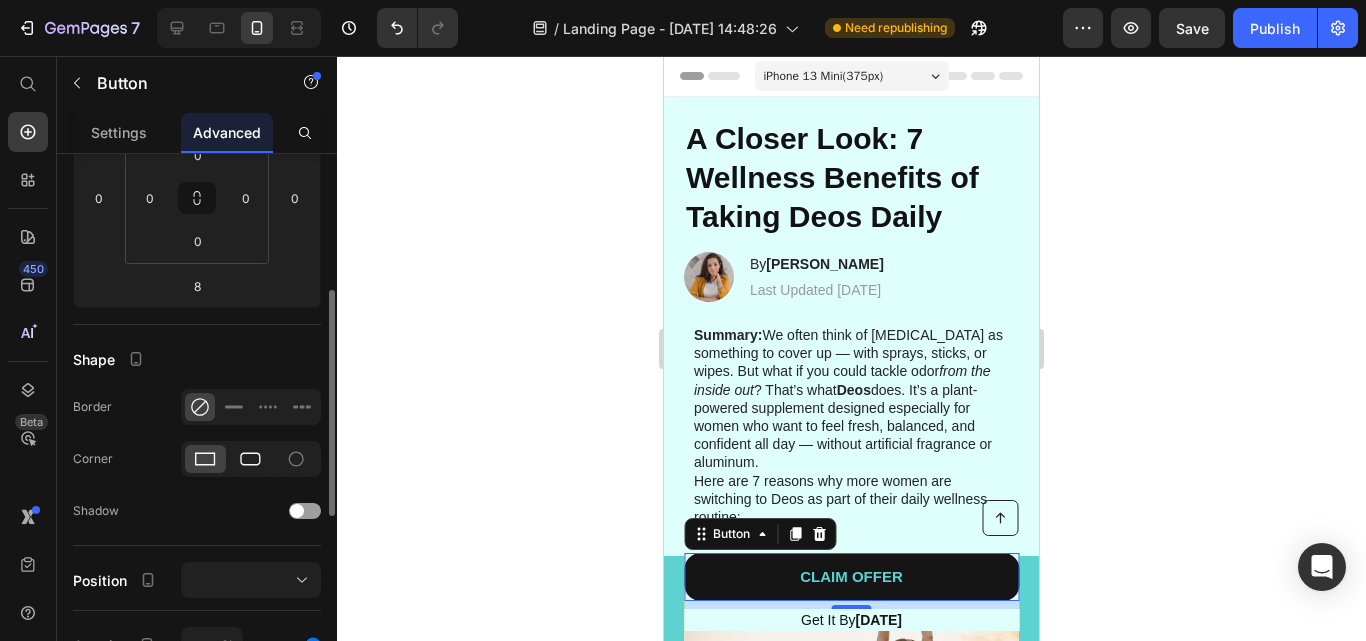 click 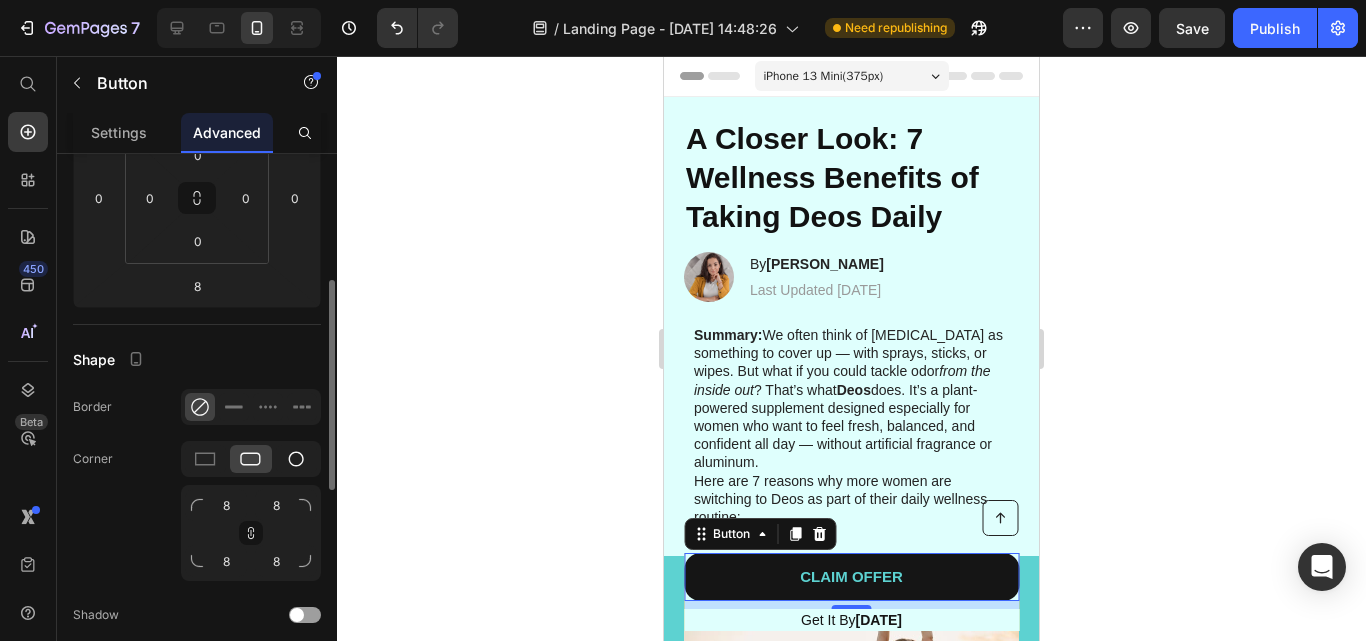 click 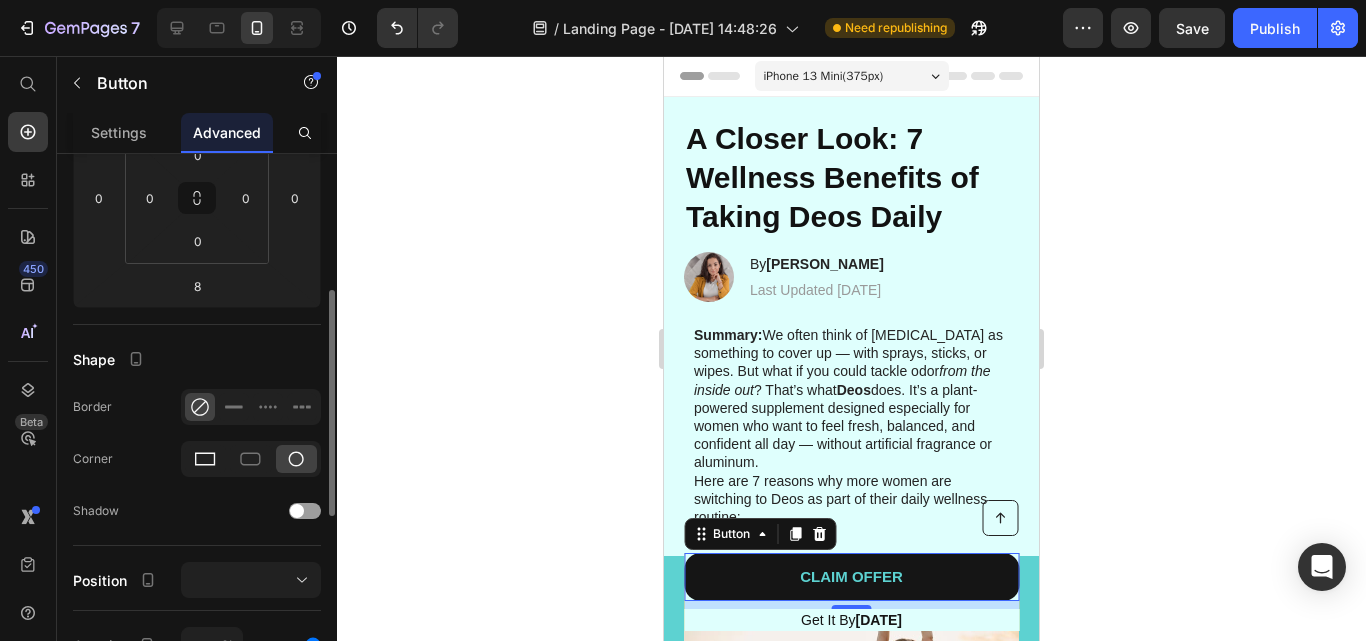click 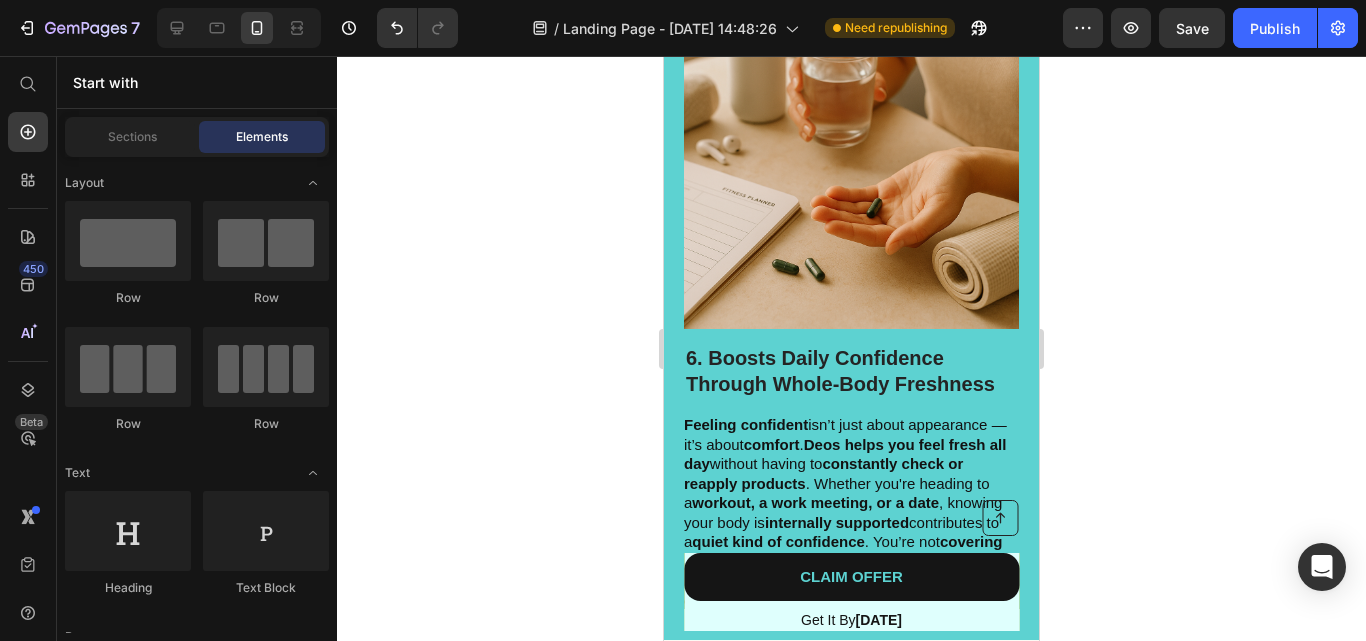 scroll, scrollTop: 4604, scrollLeft: 0, axis: vertical 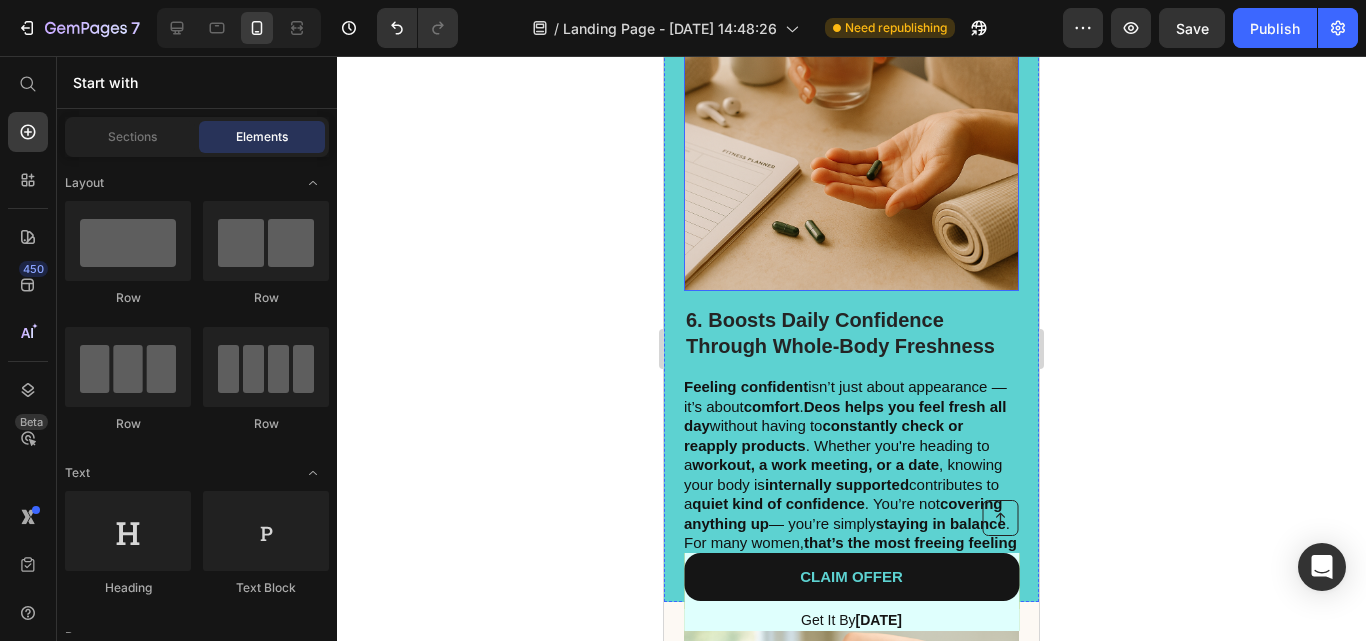 click at bounding box center (851, 123) 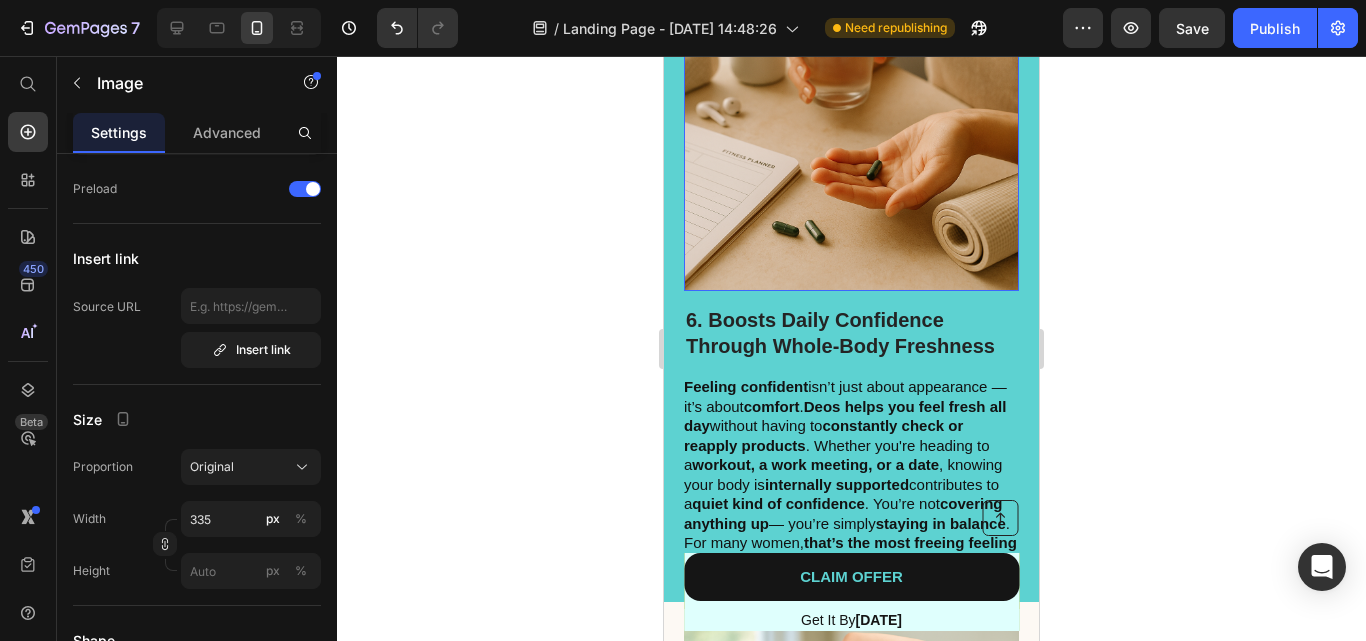 scroll, scrollTop: 0, scrollLeft: 0, axis: both 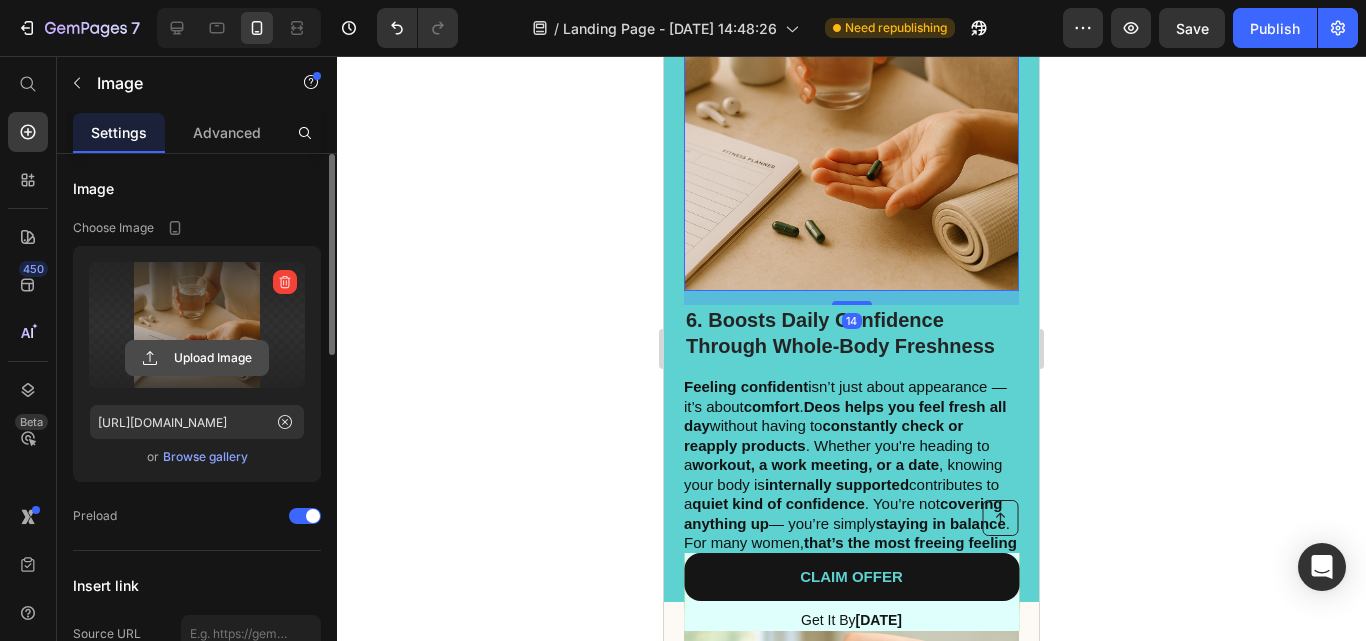 click 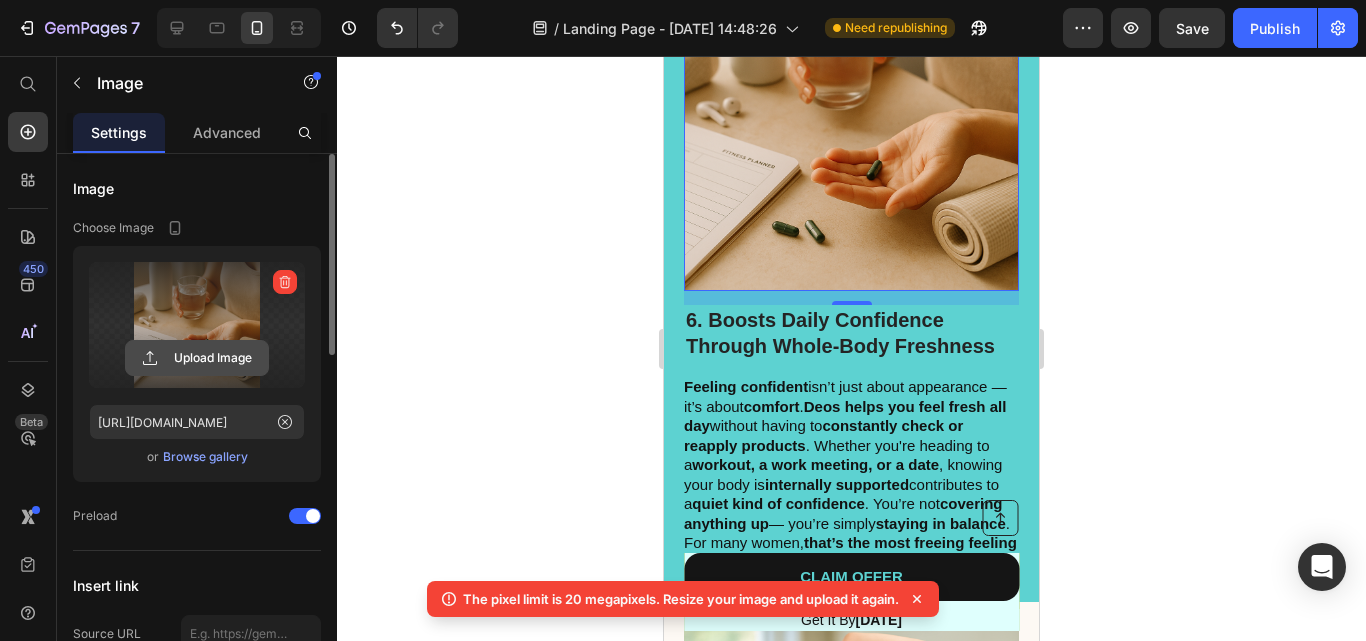 click 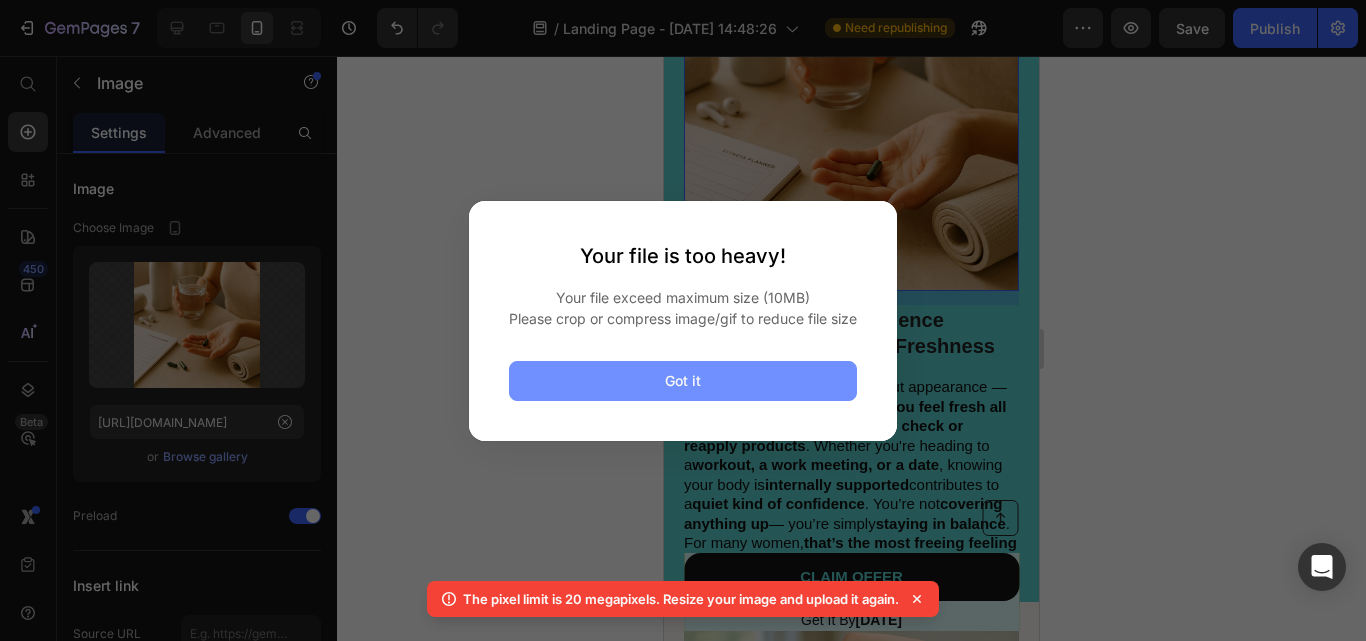 click on "Got it" at bounding box center [683, 381] 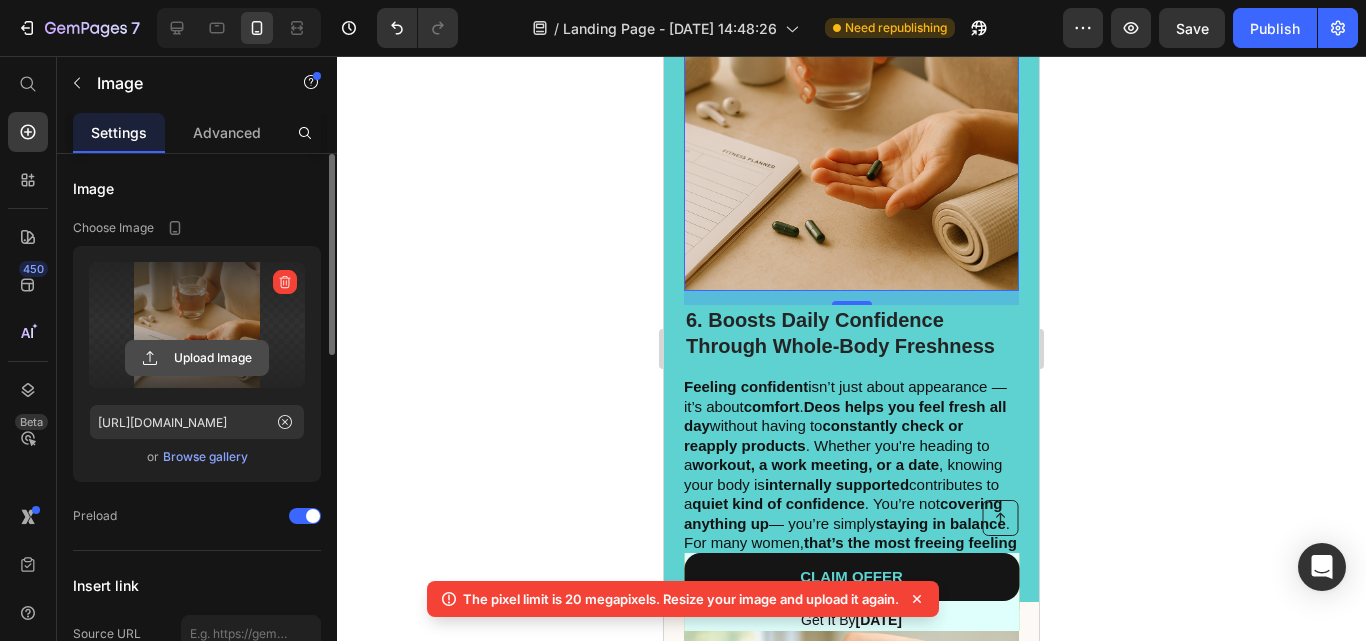click on "Upload Image" at bounding box center (197, 358) 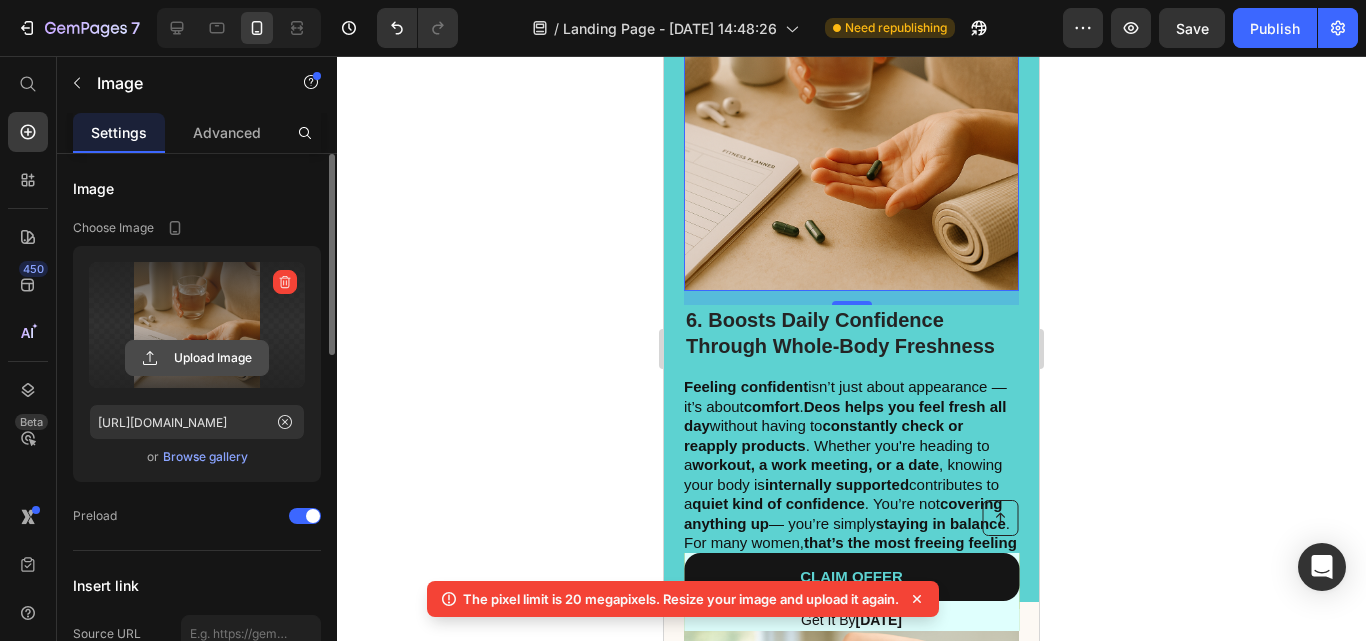 click 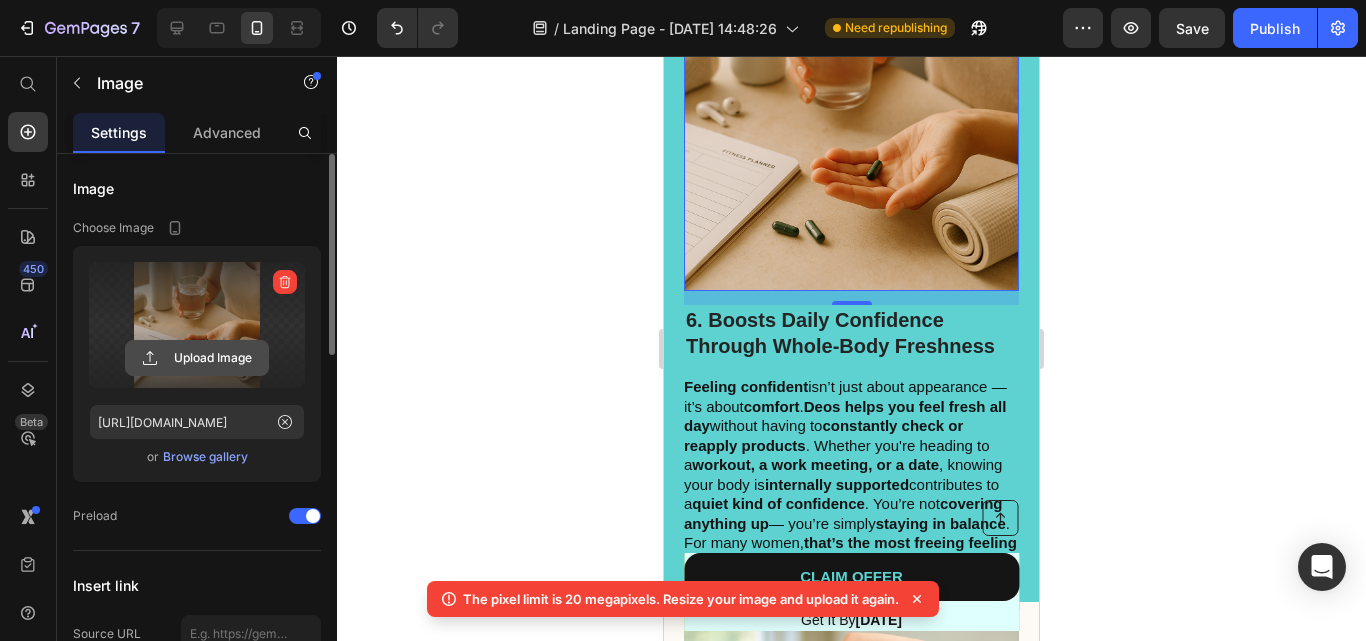 type on "C:\fakepath\close-up-portrait-brunette-fitness-woman-taking-dietary-supplements-vitamins-glass-water_1258-189573.avif" 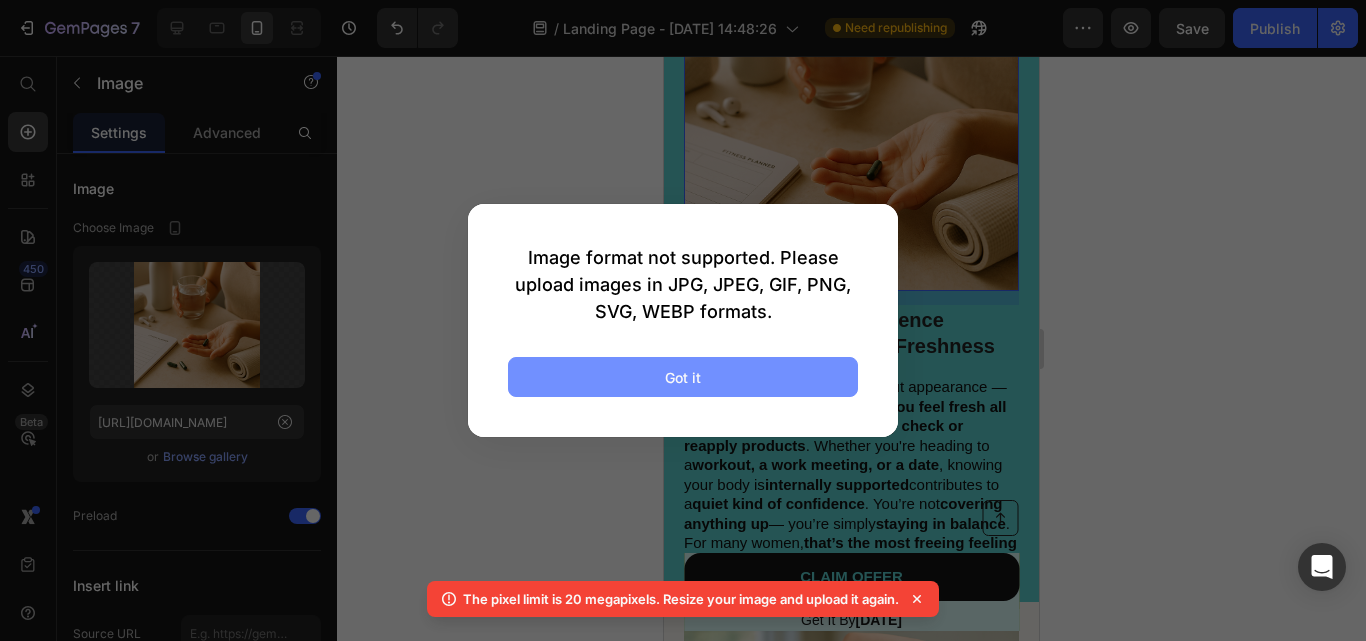 click on "Got it" at bounding box center [683, 377] 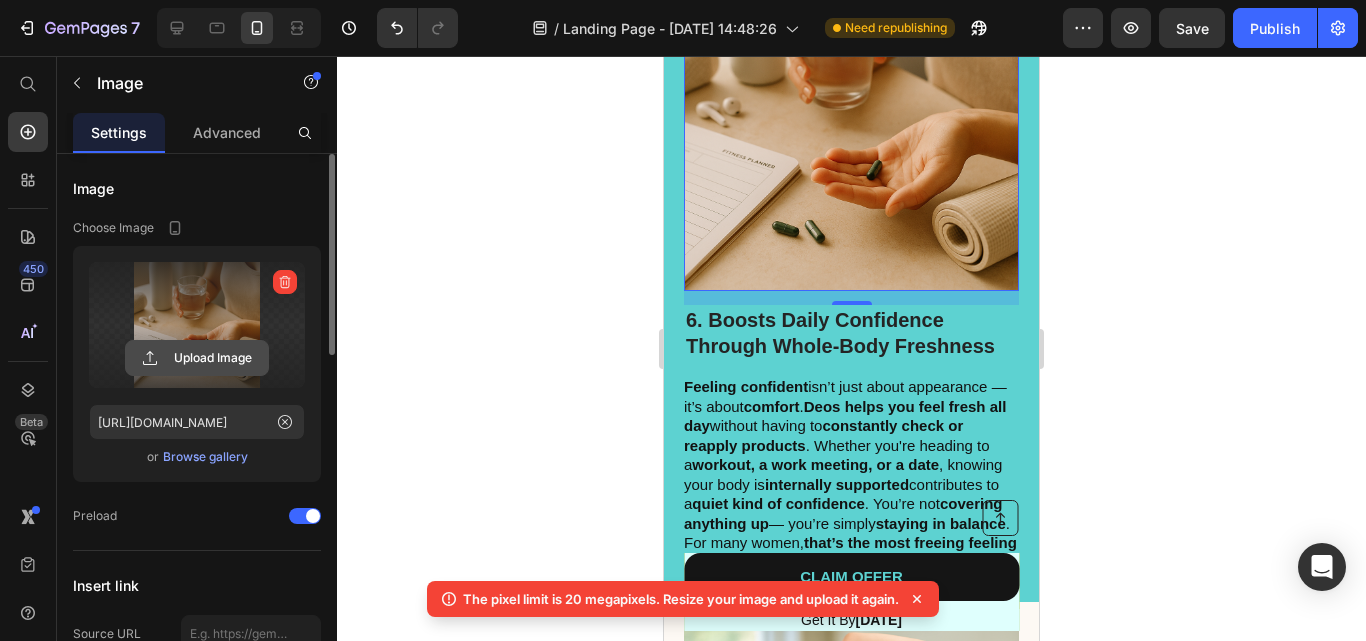 click 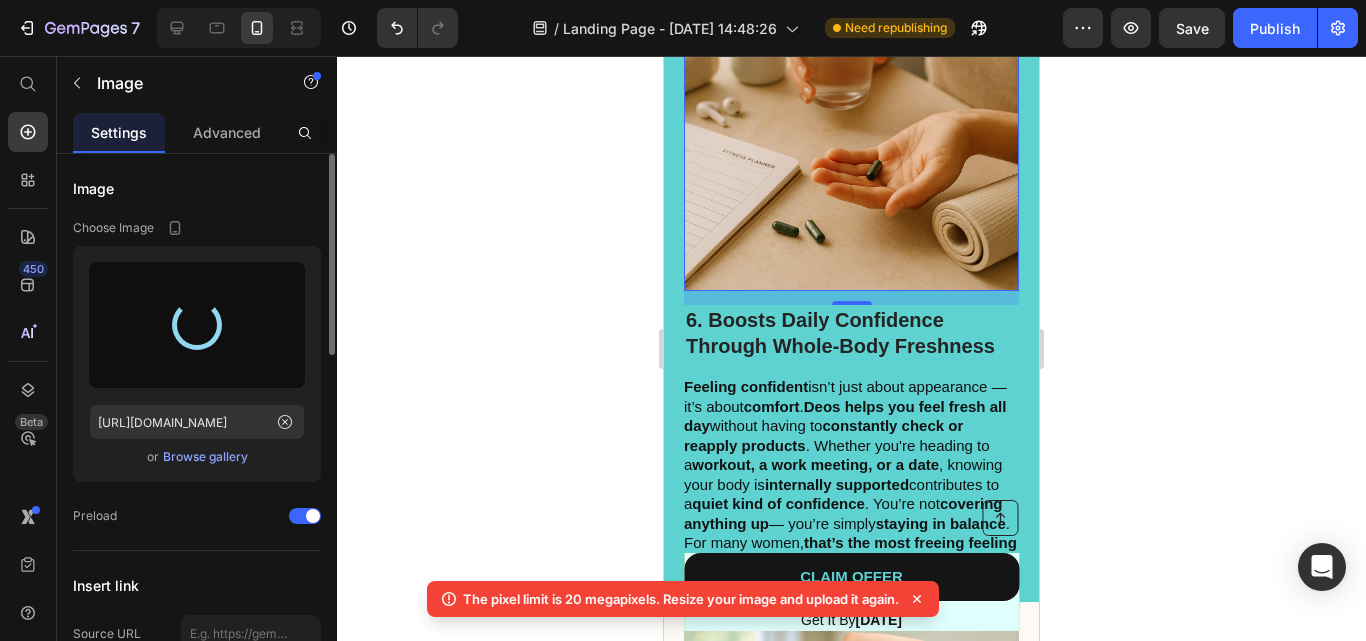 type on "https://cdn.shopify.com/s/files/1/0627/6946/3357/files/gempages_574806398798398308-2542136c-86fa-4b1c-b9d3-48cb996b9674.jpg" 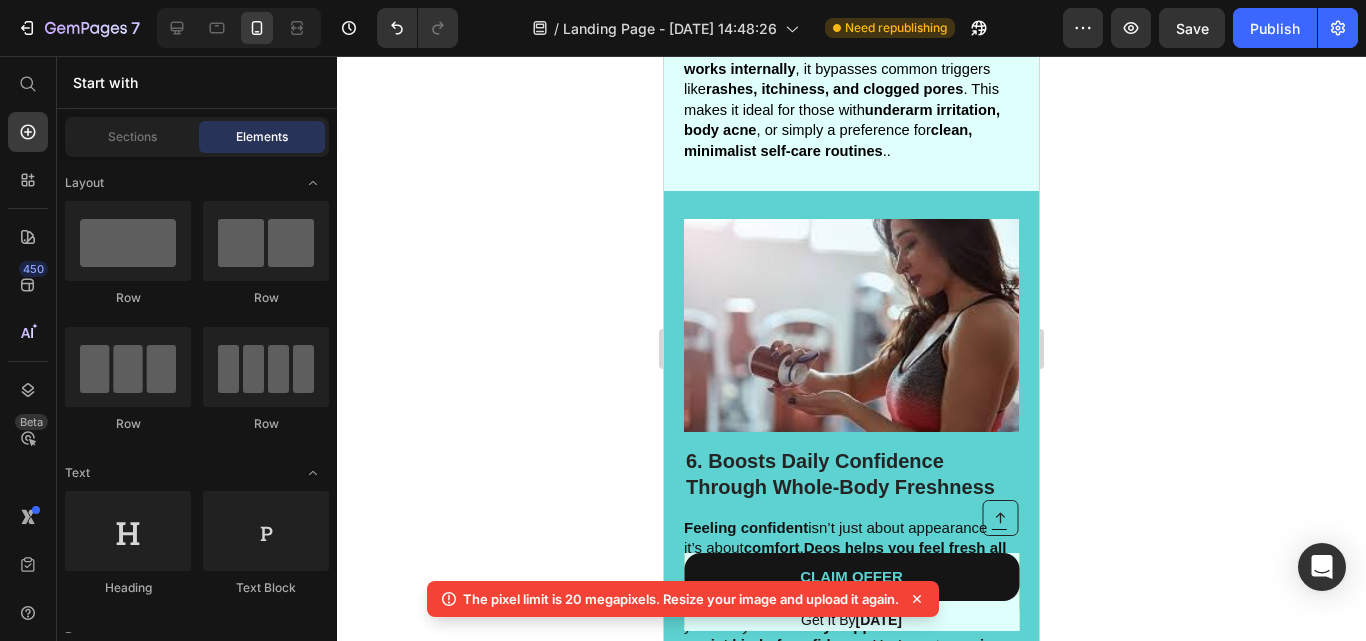 scroll, scrollTop: 4354, scrollLeft: 0, axis: vertical 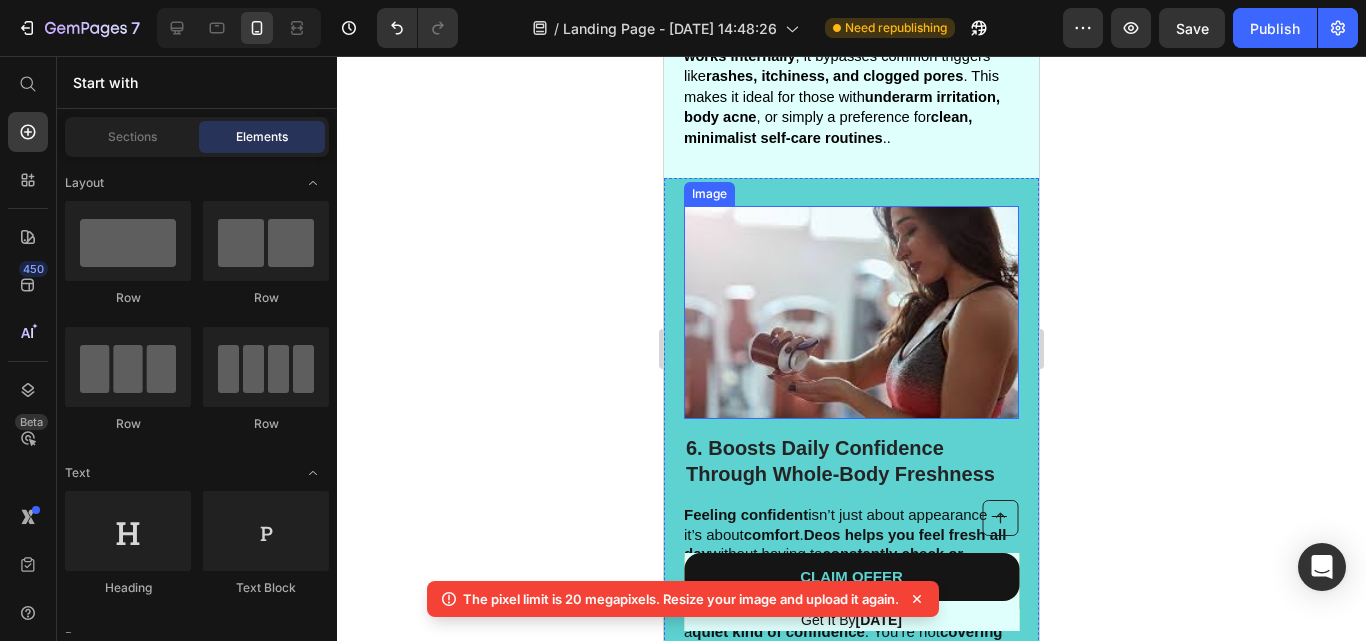 click at bounding box center (851, 312) 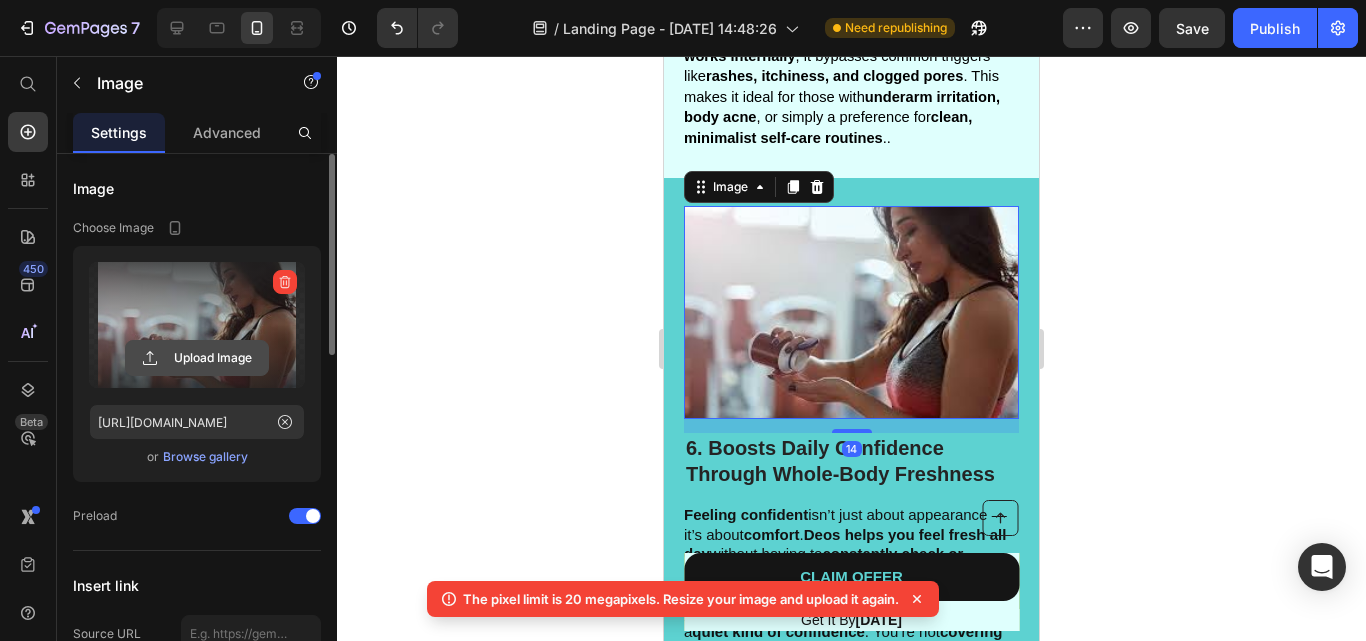 click 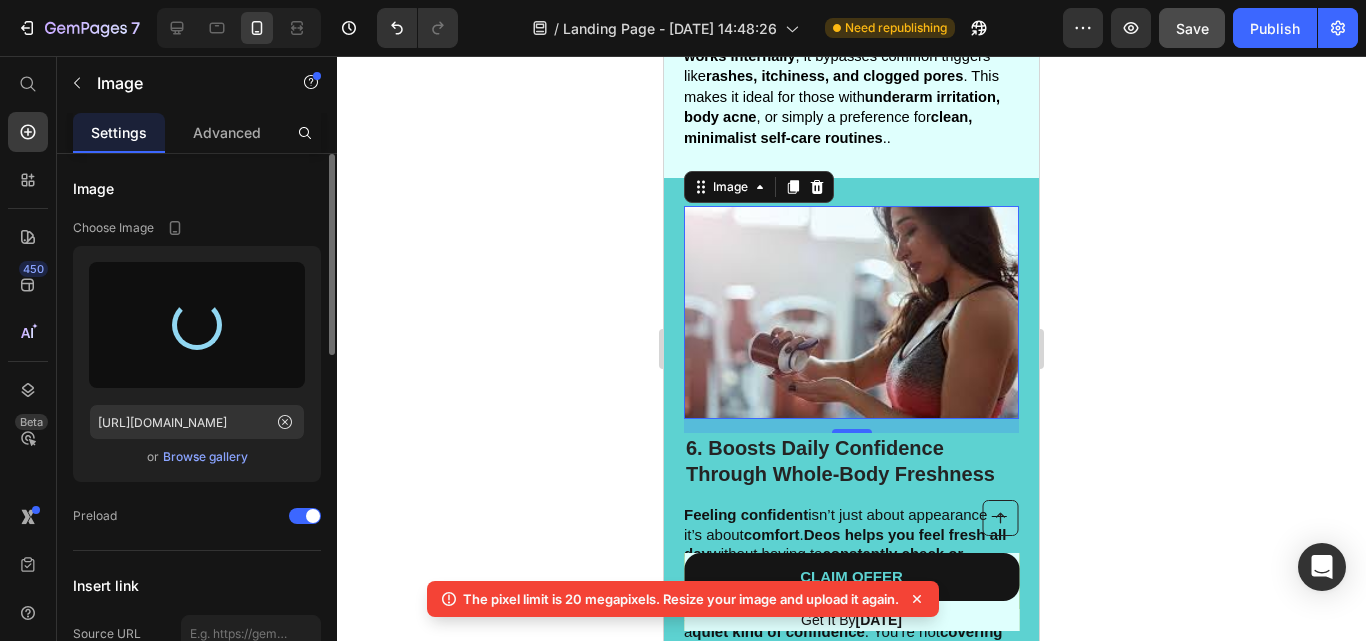 type on "https://cdn.shopify.com/s/files/1/0627/6946/3357/files/gempages_574806398798398308-9242a7c3-6bfb-475d-aa4c-a41ce265eb06.jpg" 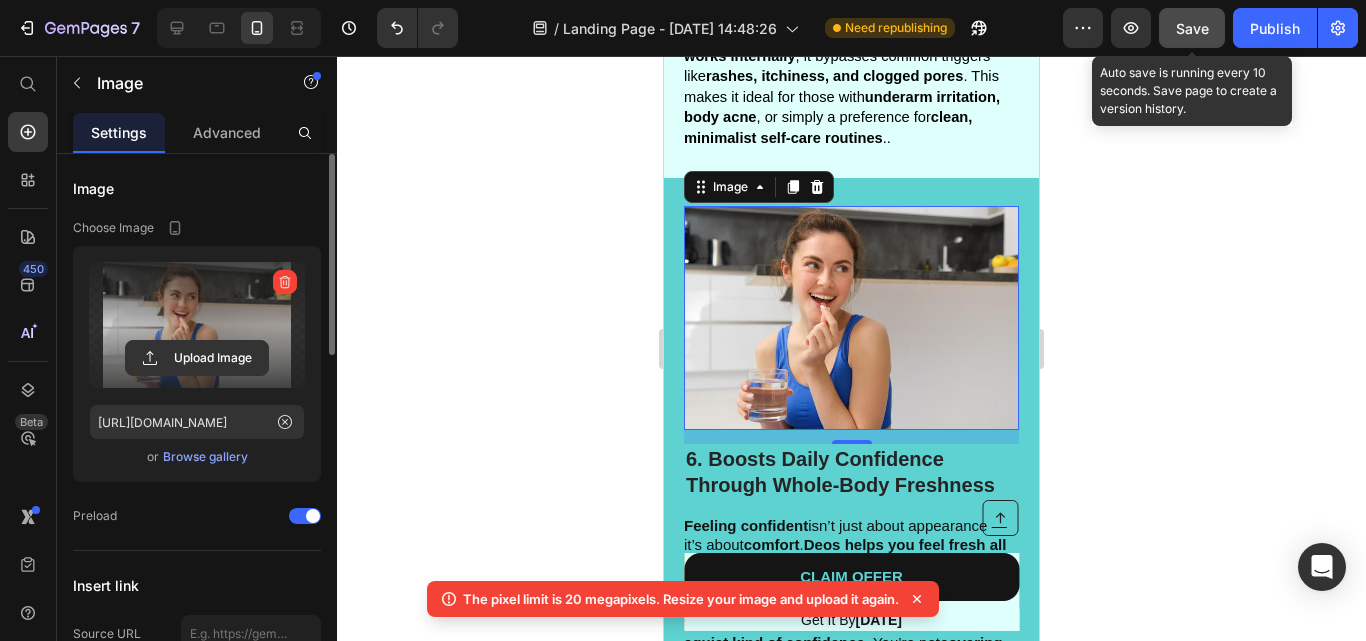 click on "Save" 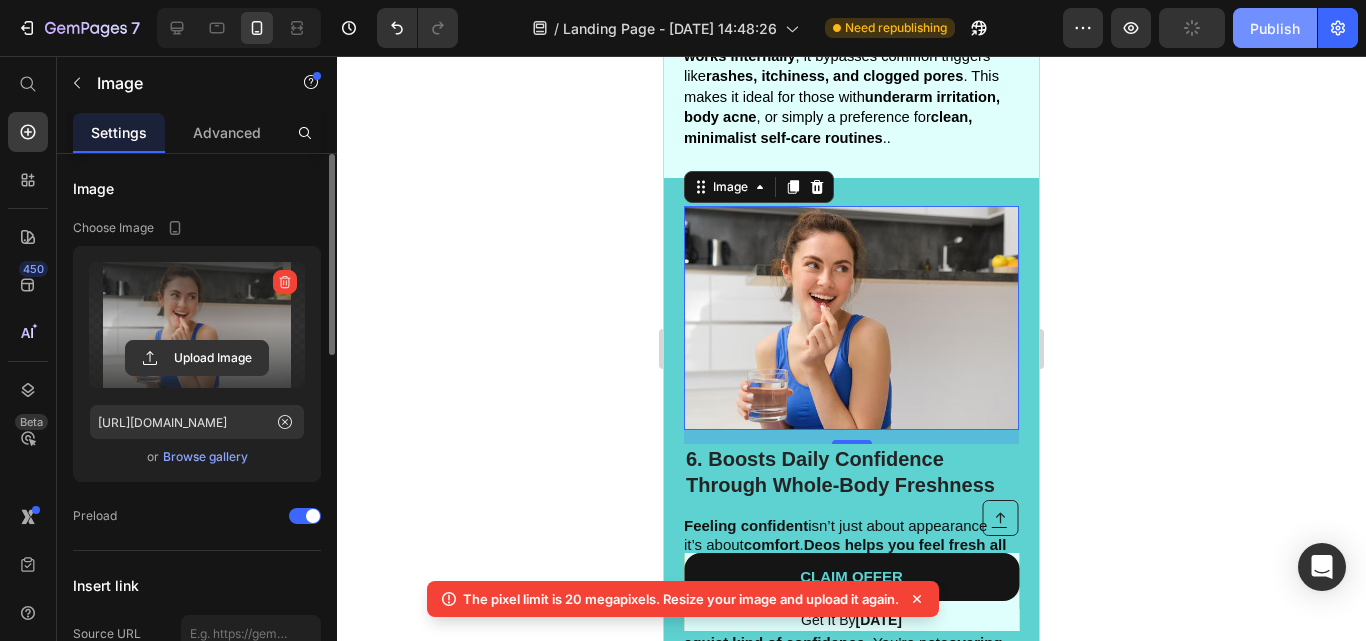 click on "Publish" at bounding box center (1275, 28) 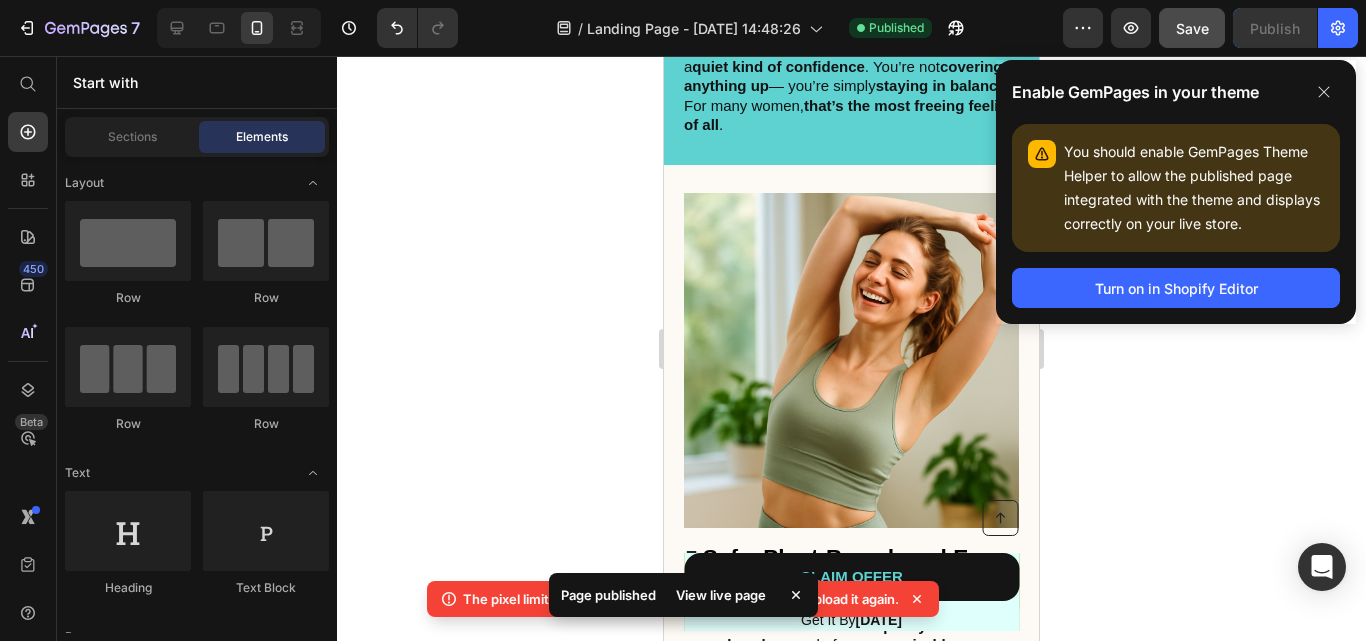scroll, scrollTop: 4943, scrollLeft: 0, axis: vertical 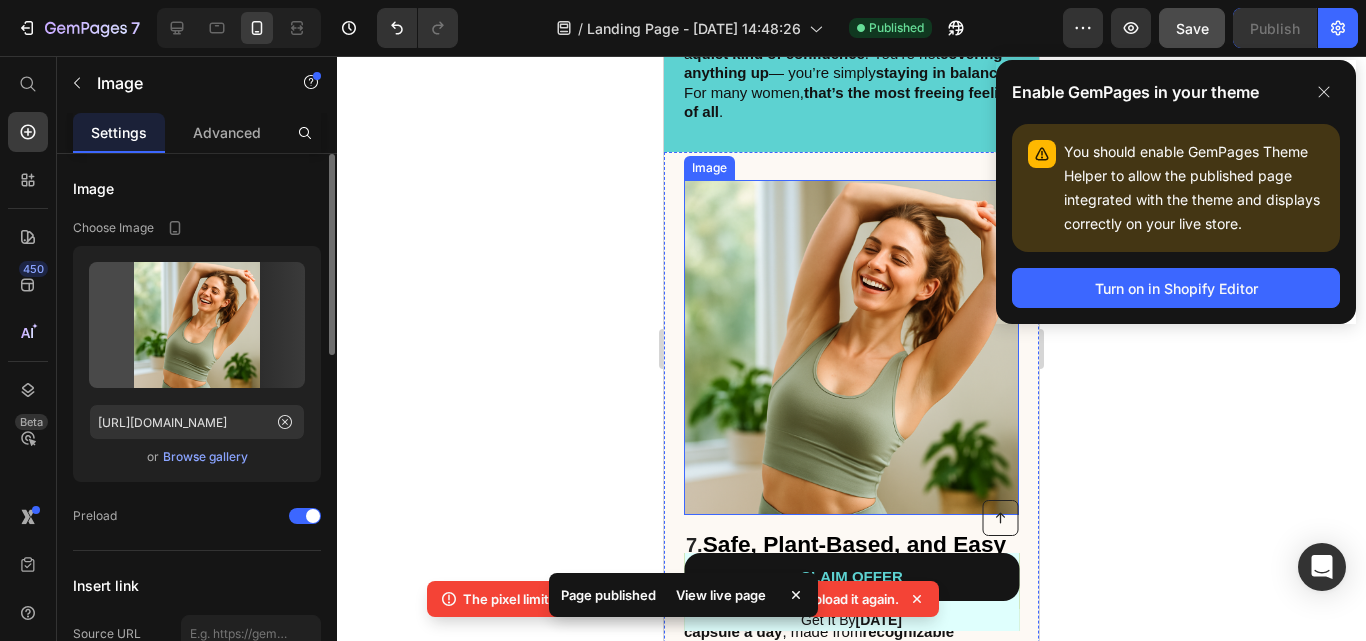click at bounding box center (851, 347) 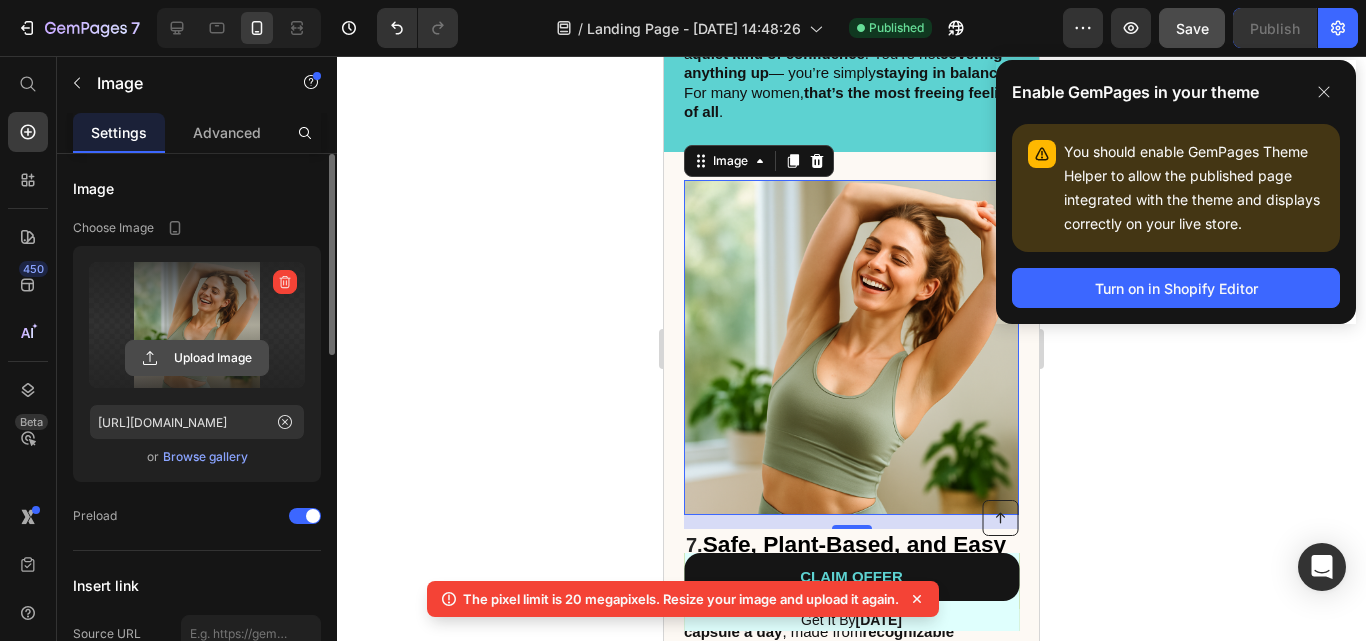 click 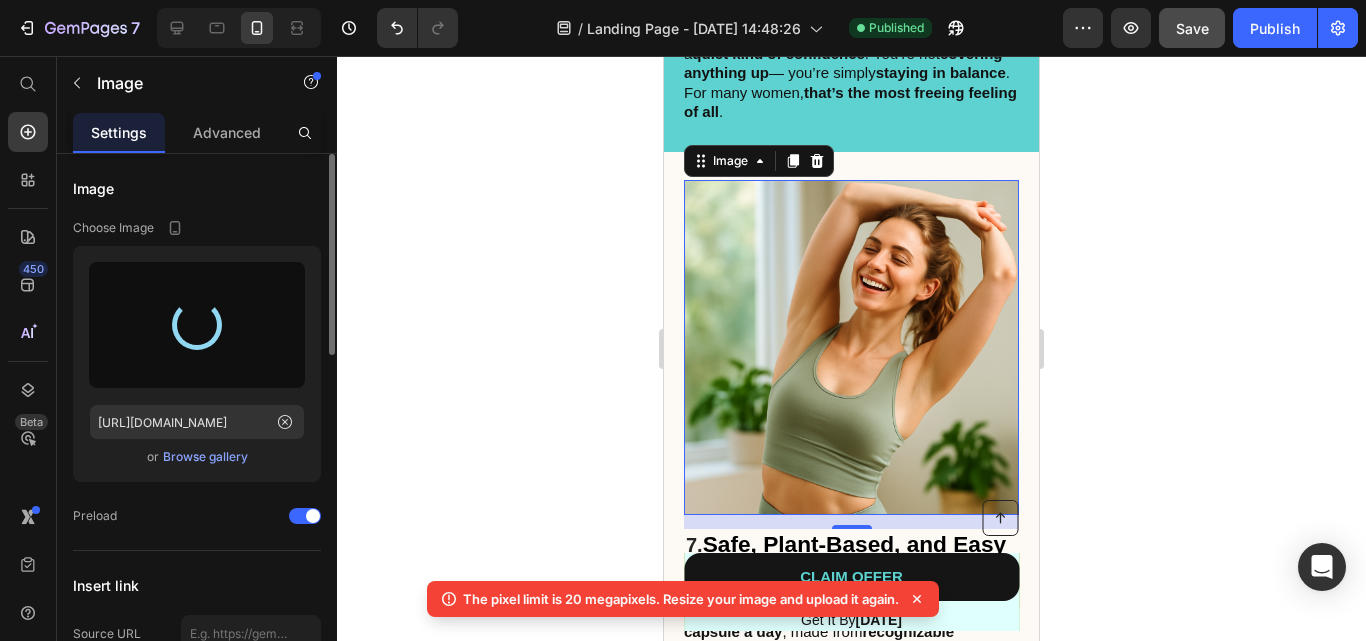 type on "https://cdn.shopify.com/s/files/1/0627/6946/3357/files/gempages_574806398798398308-31018a97-2645-4821-aea9-3f5091dffede.jpg" 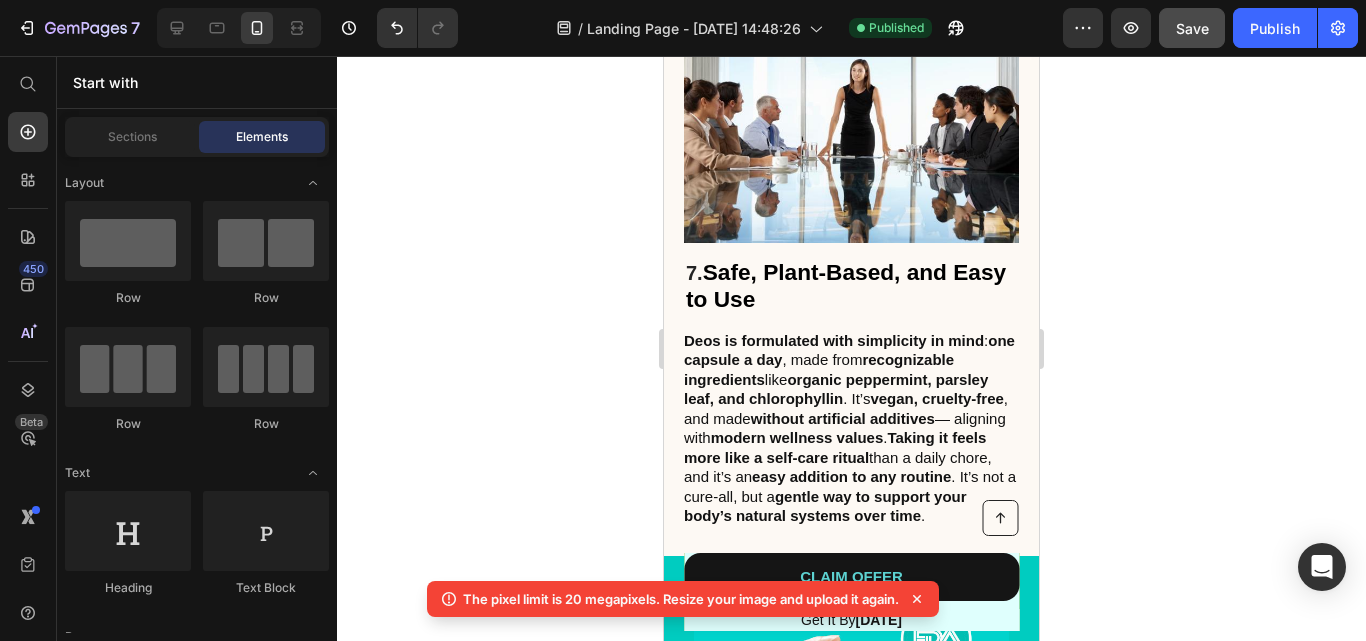 scroll, scrollTop: 5090, scrollLeft: 0, axis: vertical 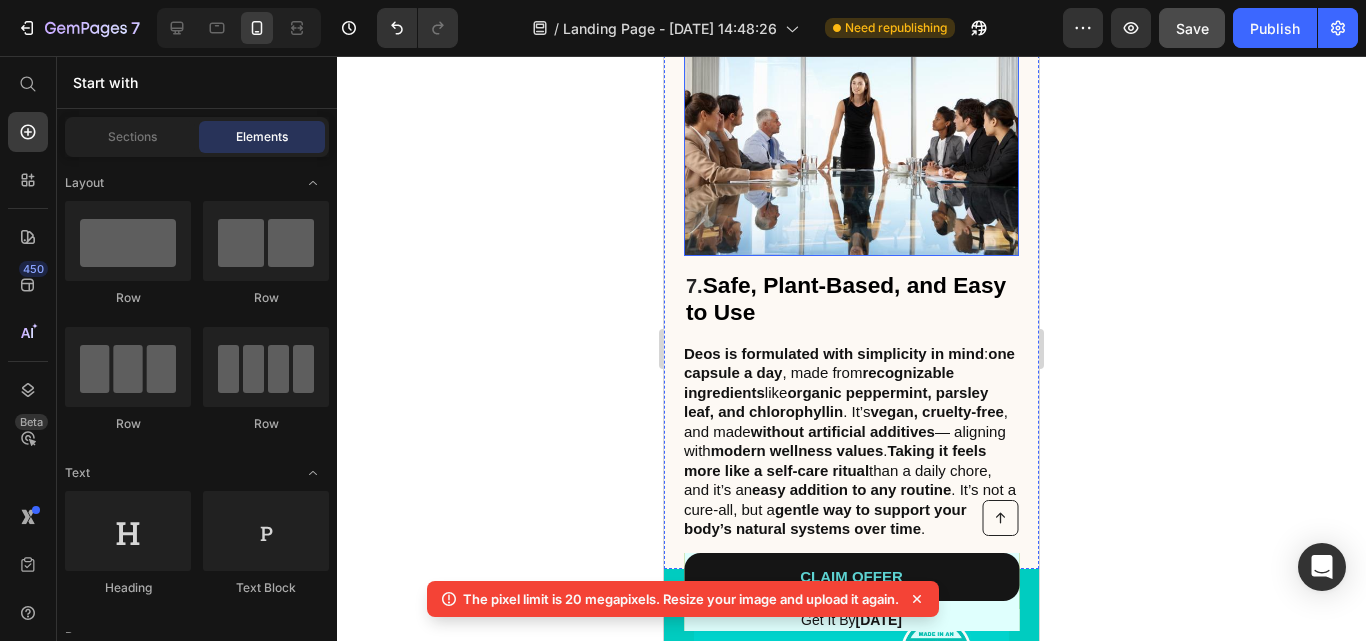 click at bounding box center (851, 144) 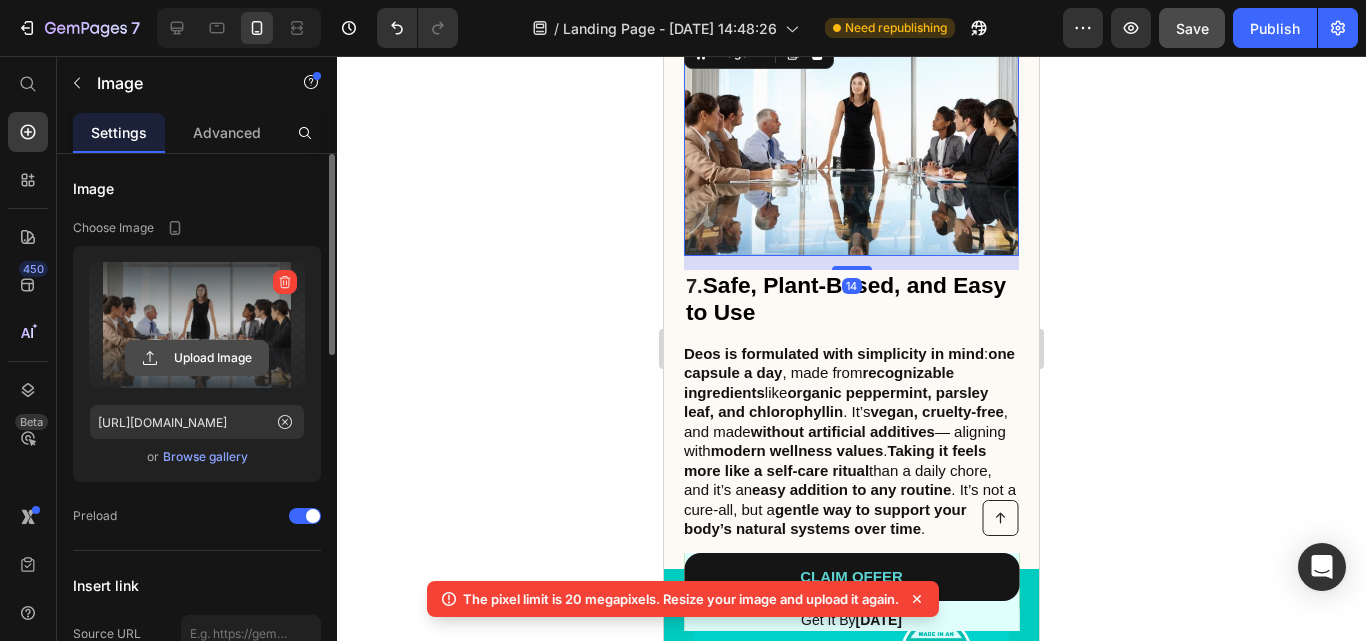 click 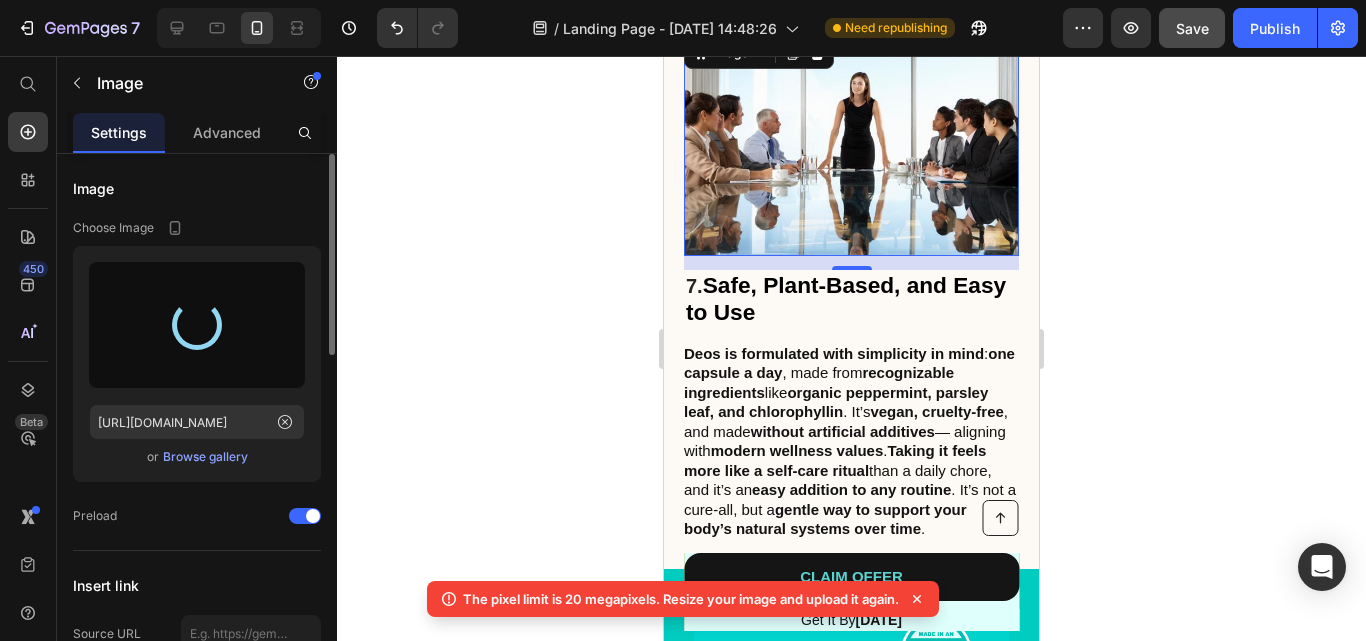 type on "https://cdn.shopify.com/s/files/1/0627/6946/3357/files/gempages_574806398798398308-9242a7c3-6bfb-475d-aa4c-a41ce265eb06.jpg" 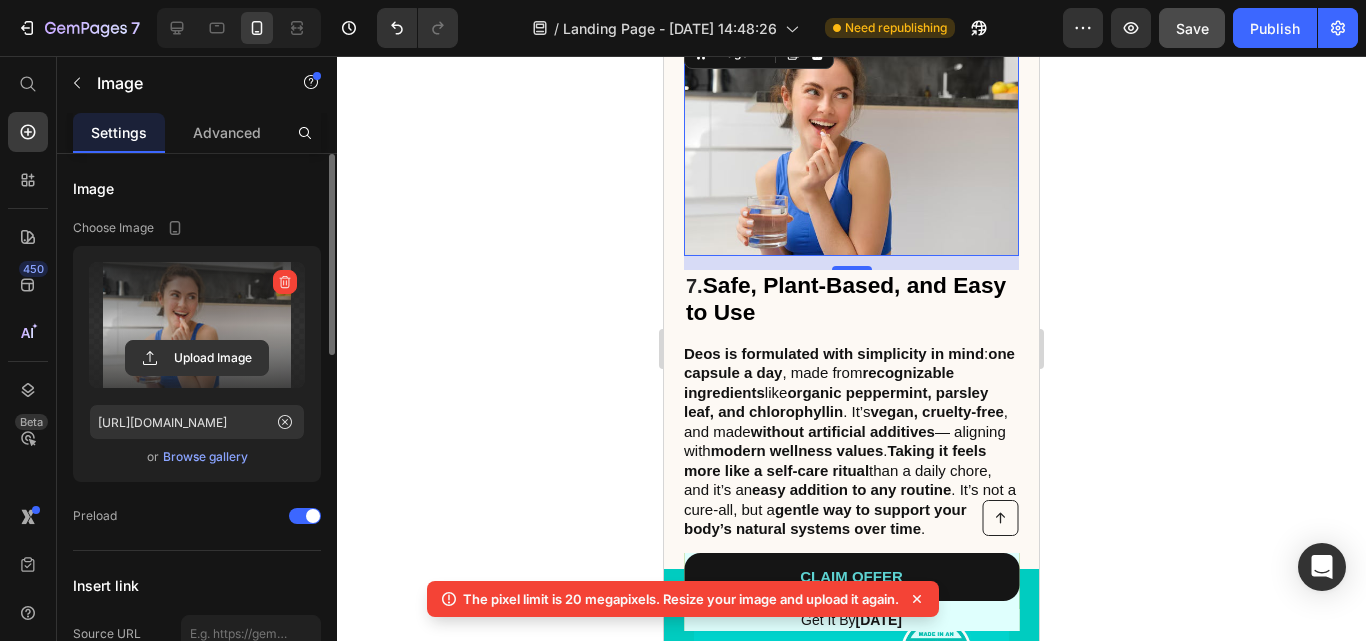scroll, scrollTop: 5089, scrollLeft: 0, axis: vertical 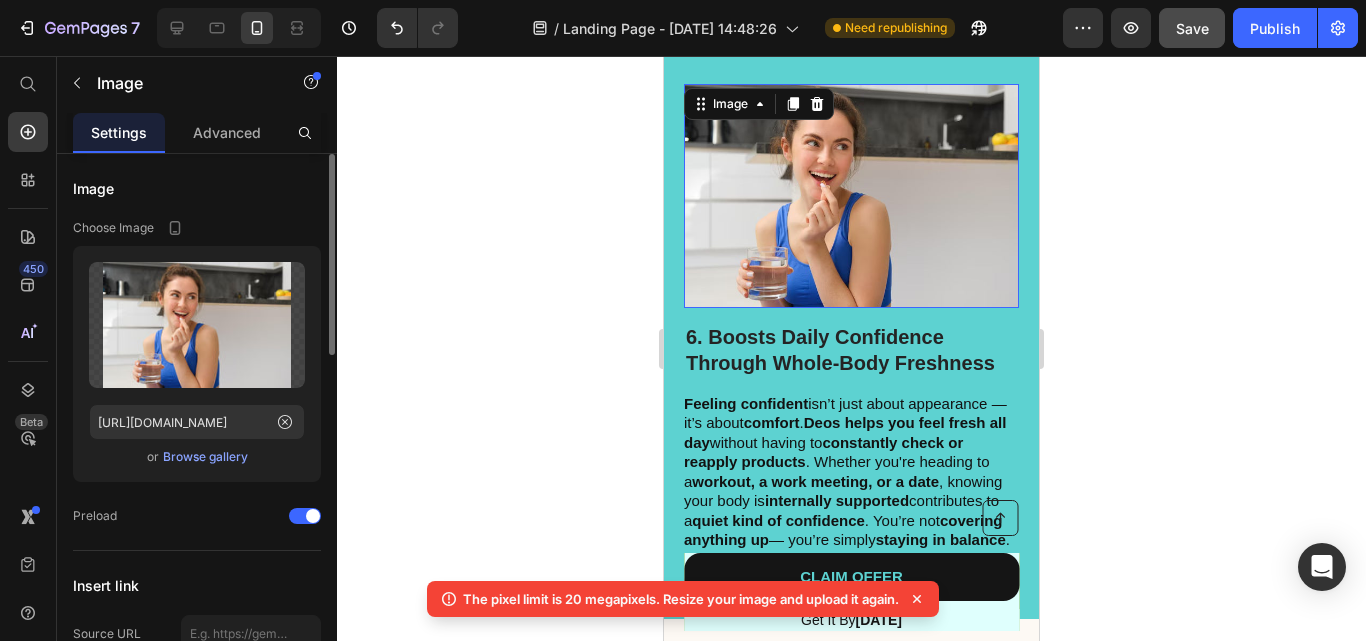 click at bounding box center (851, 195) 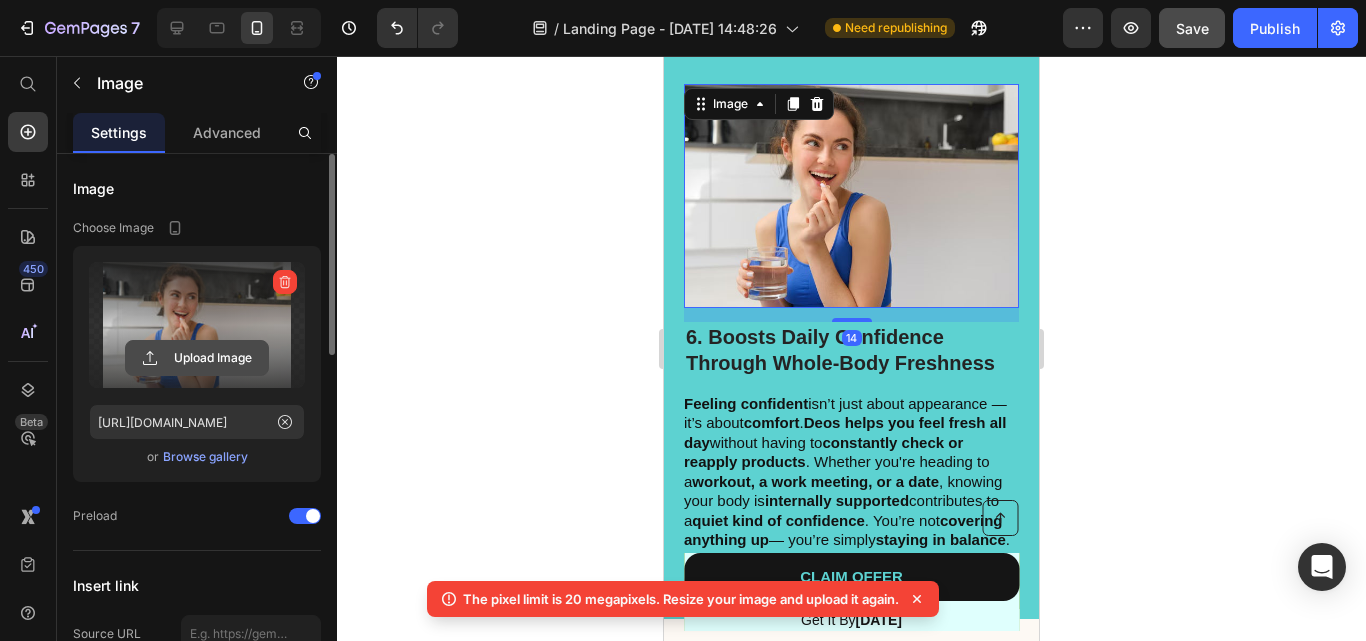 click 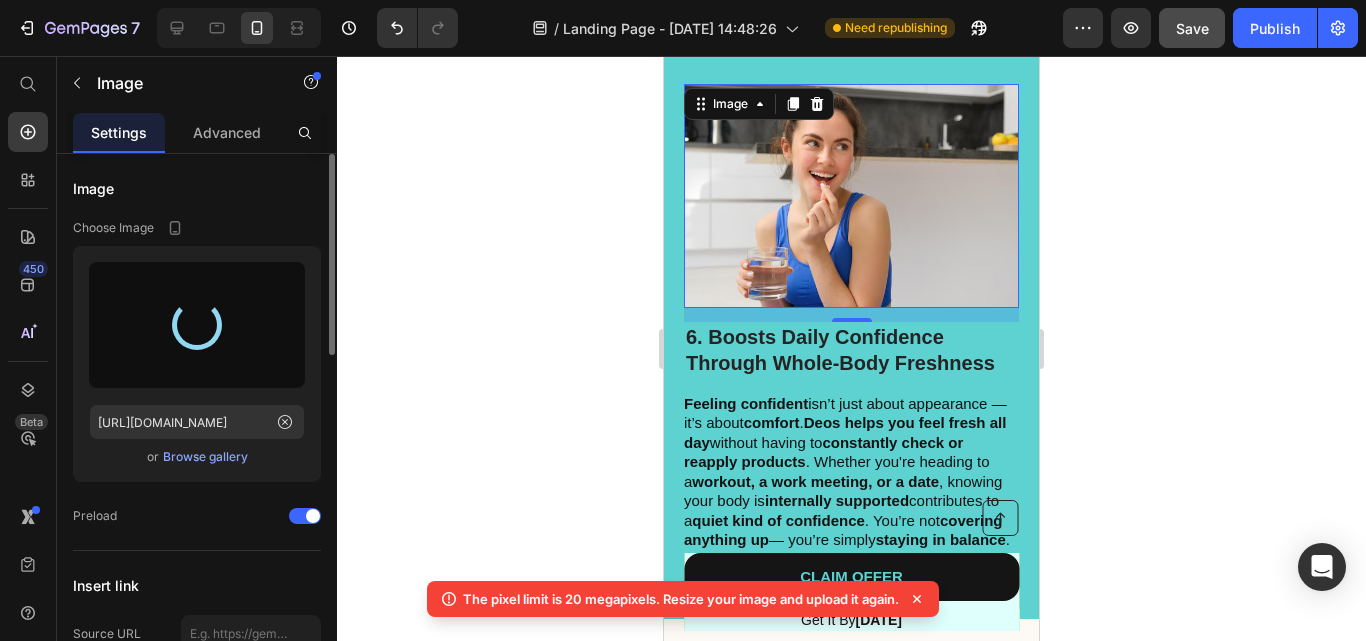type on "https://cdn.shopify.com/s/files/1/0627/6946/3357/files/gempages_574806398798398308-31018a97-2645-4821-aea9-3f5091dffede.jpg" 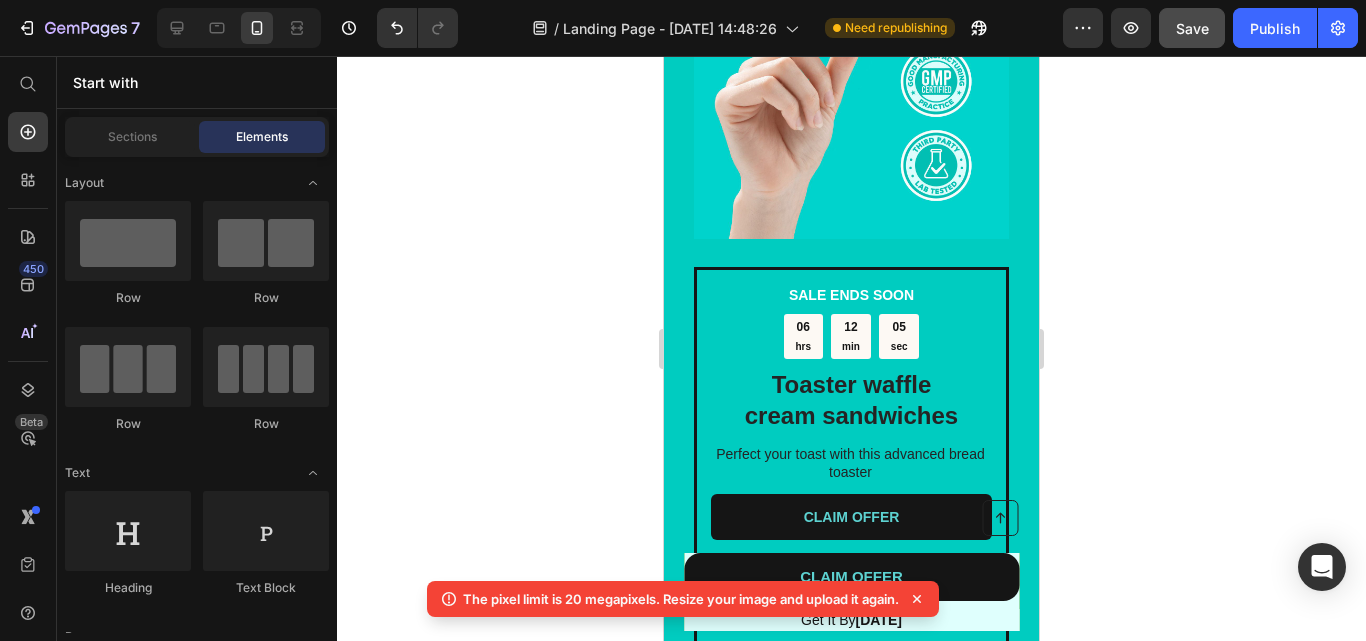 scroll, scrollTop: 5769, scrollLeft: 0, axis: vertical 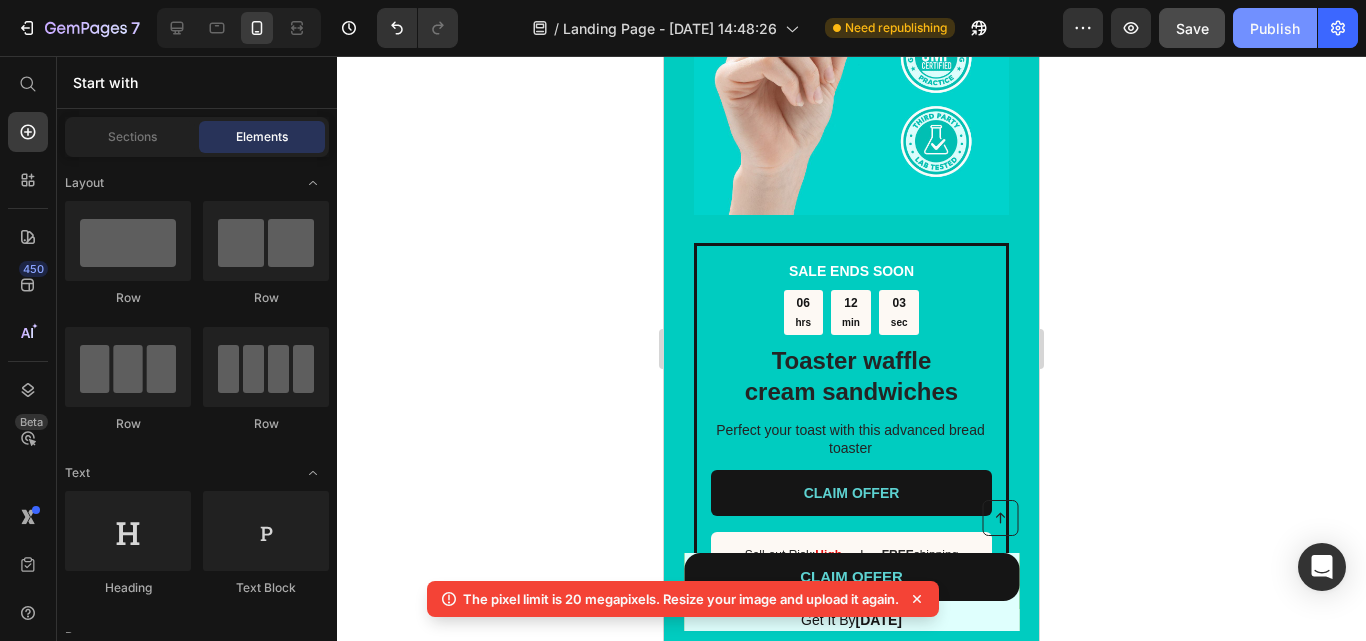 click on "Publish" at bounding box center [1275, 28] 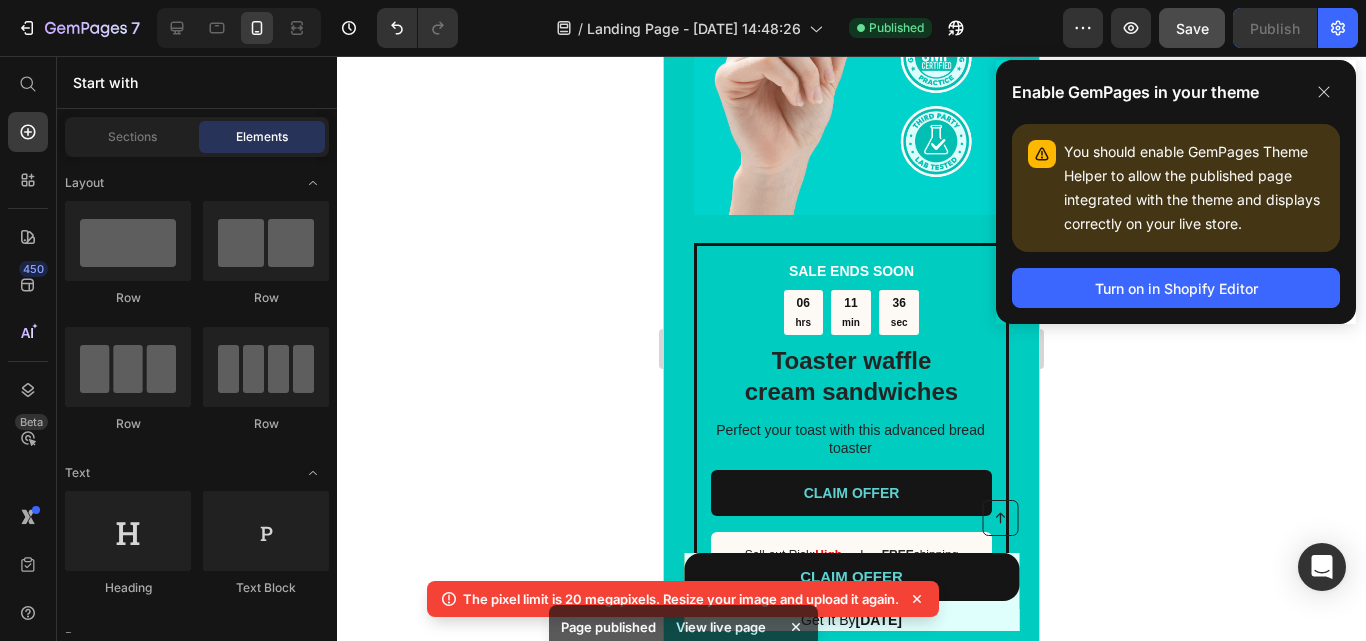 click 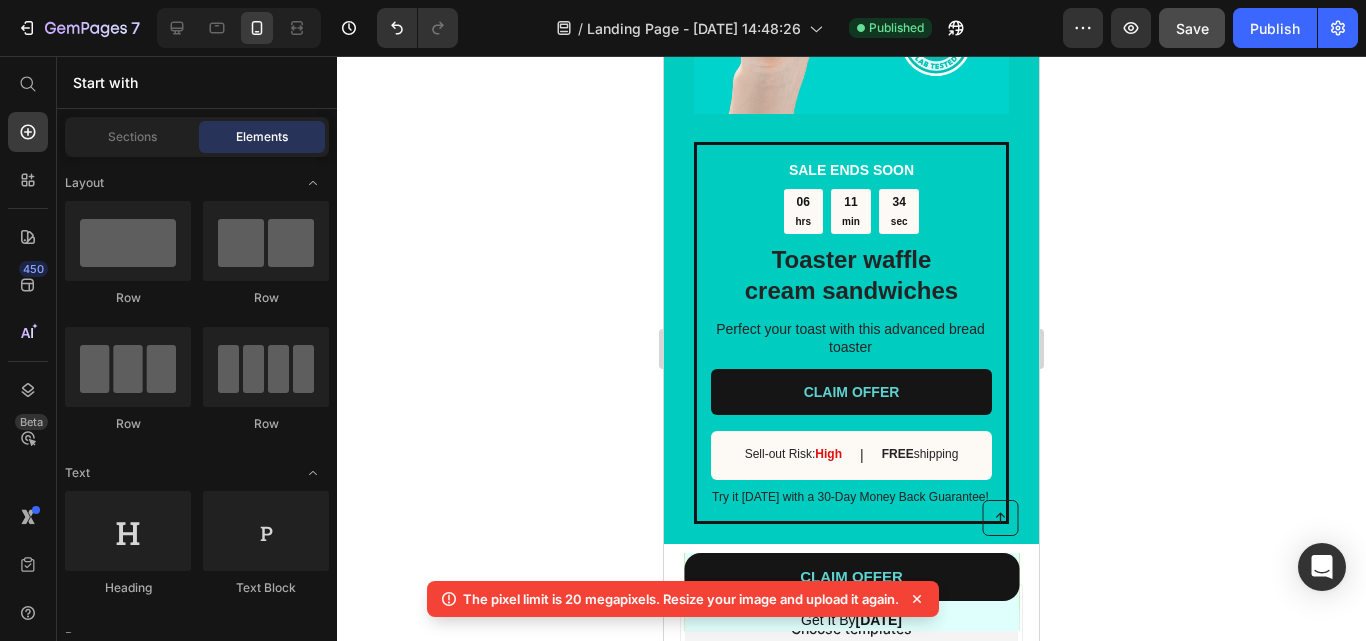 scroll, scrollTop: 5889, scrollLeft: 0, axis: vertical 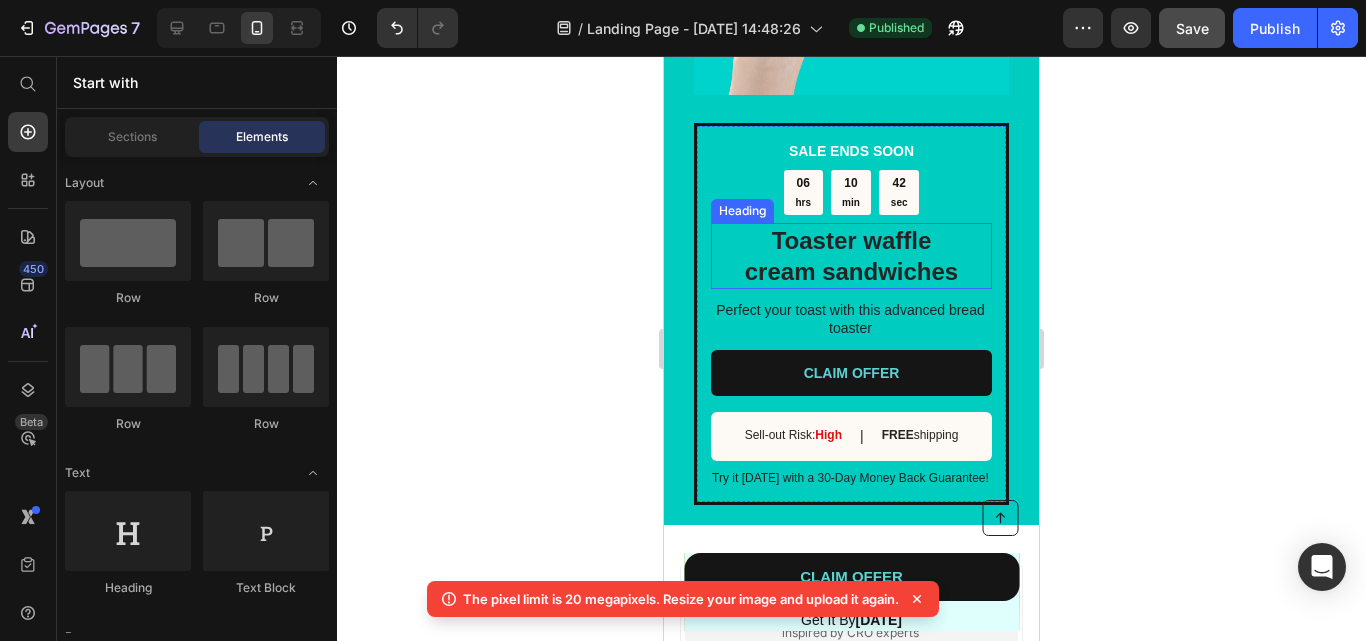 click on "Toaster waffle cream sandwiches" at bounding box center (851, 256) 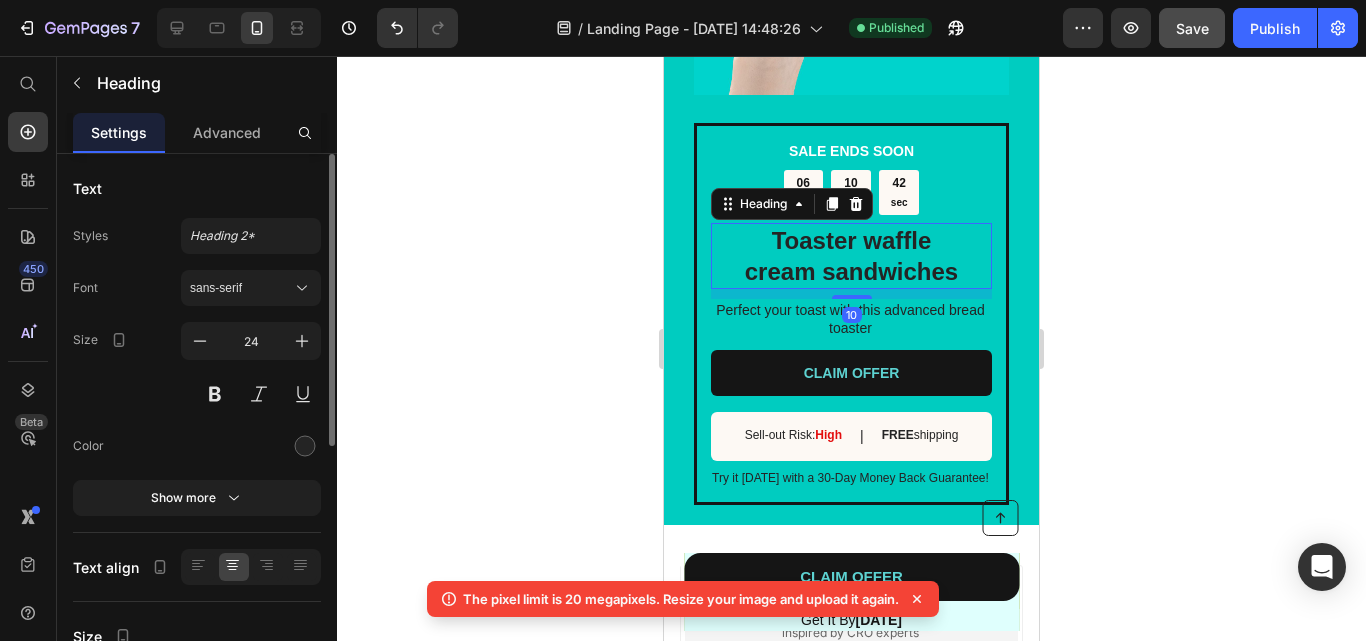click on "Toaster waffle cream sandwiches" at bounding box center (851, 256) 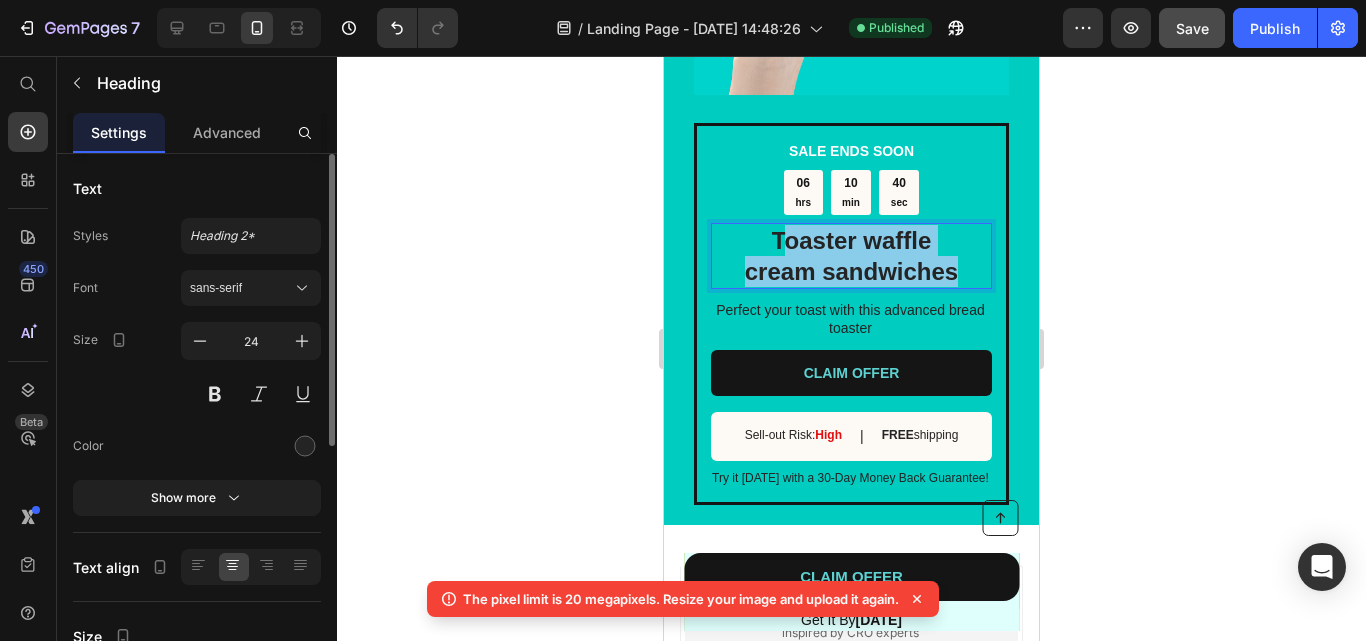 drag, startPoint x: 953, startPoint y: 242, endPoint x: 771, endPoint y: 211, distance: 184.62123 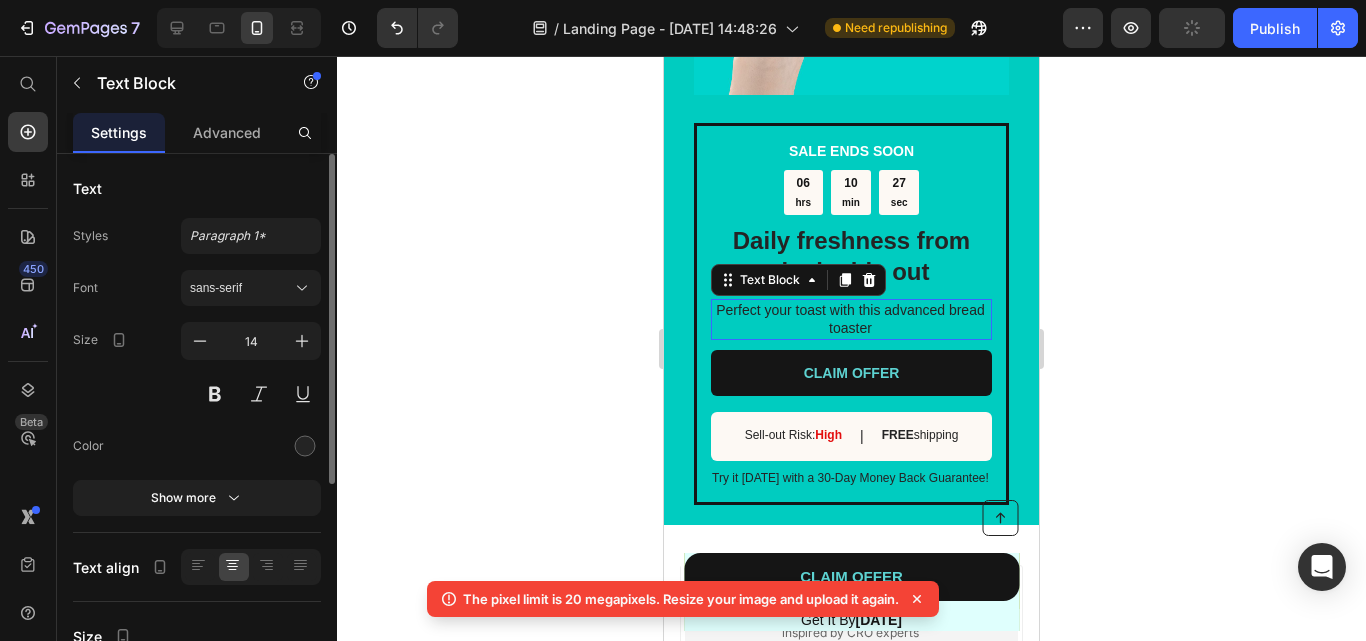 click on "Perfect your toast with this advanced bread toaster" at bounding box center [850, 319] 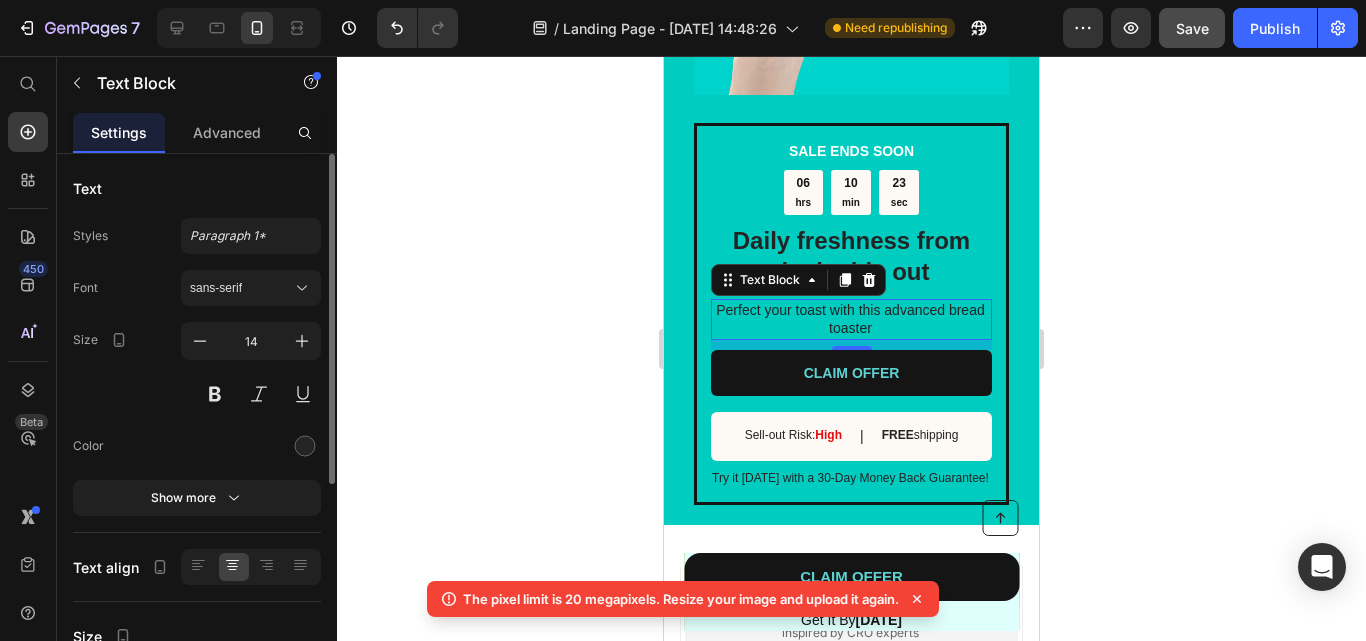 click on "Perfect your toast with this advanced bread toaster" at bounding box center [850, 319] 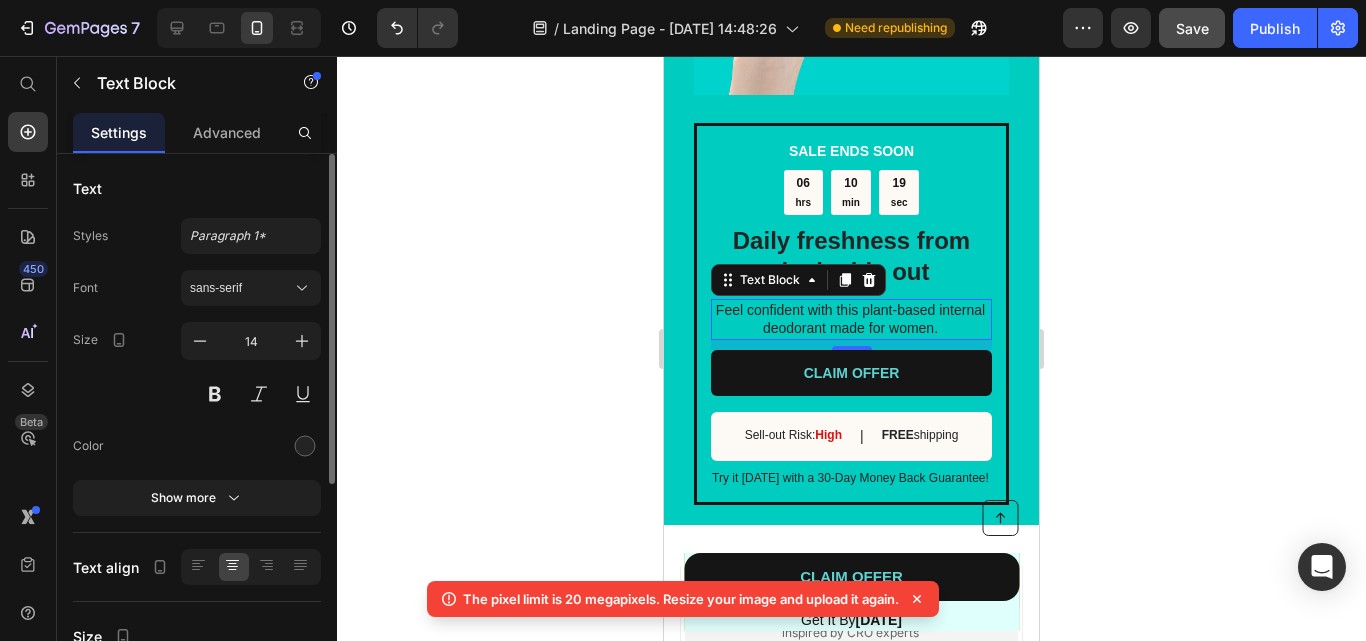 click 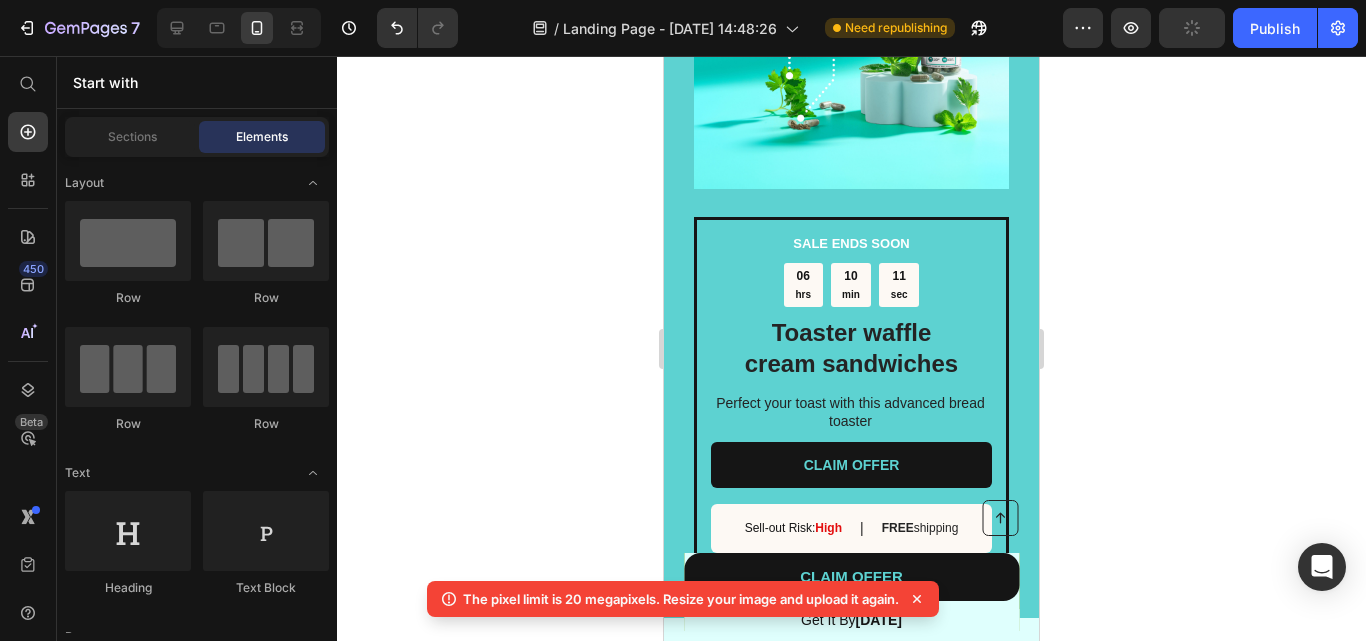 scroll, scrollTop: 3230, scrollLeft: 0, axis: vertical 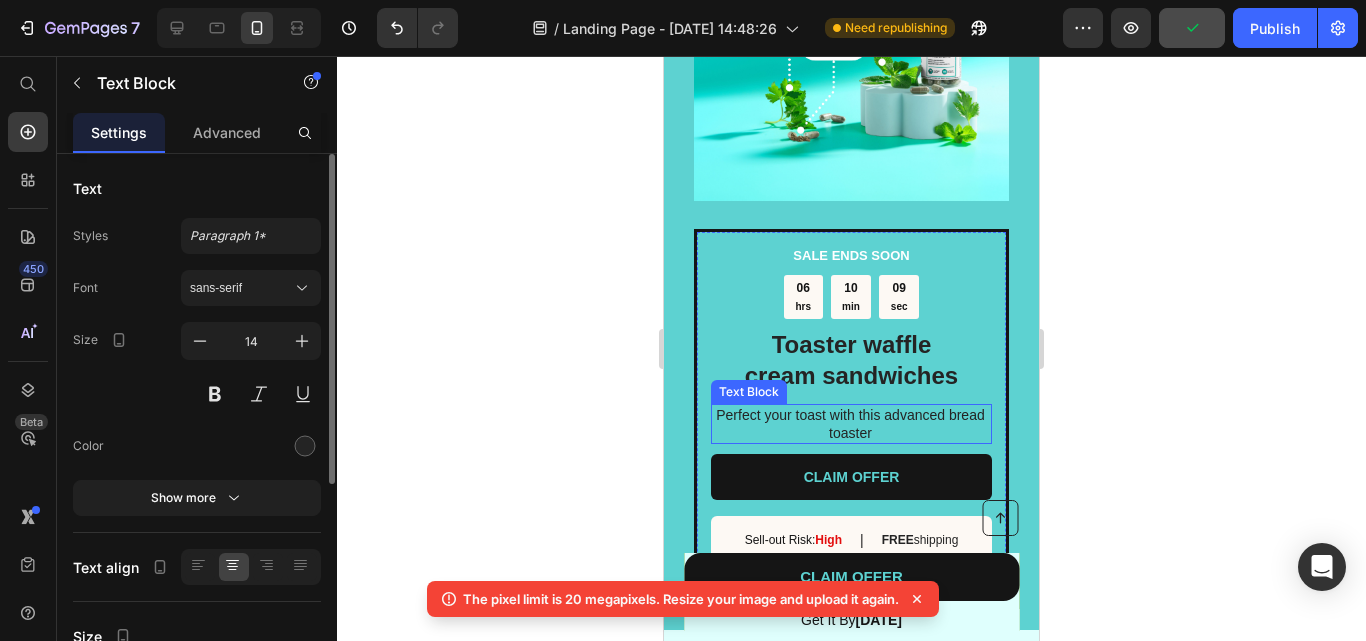 click on "Perfect your toast with this advanced bread toaster" at bounding box center (850, 424) 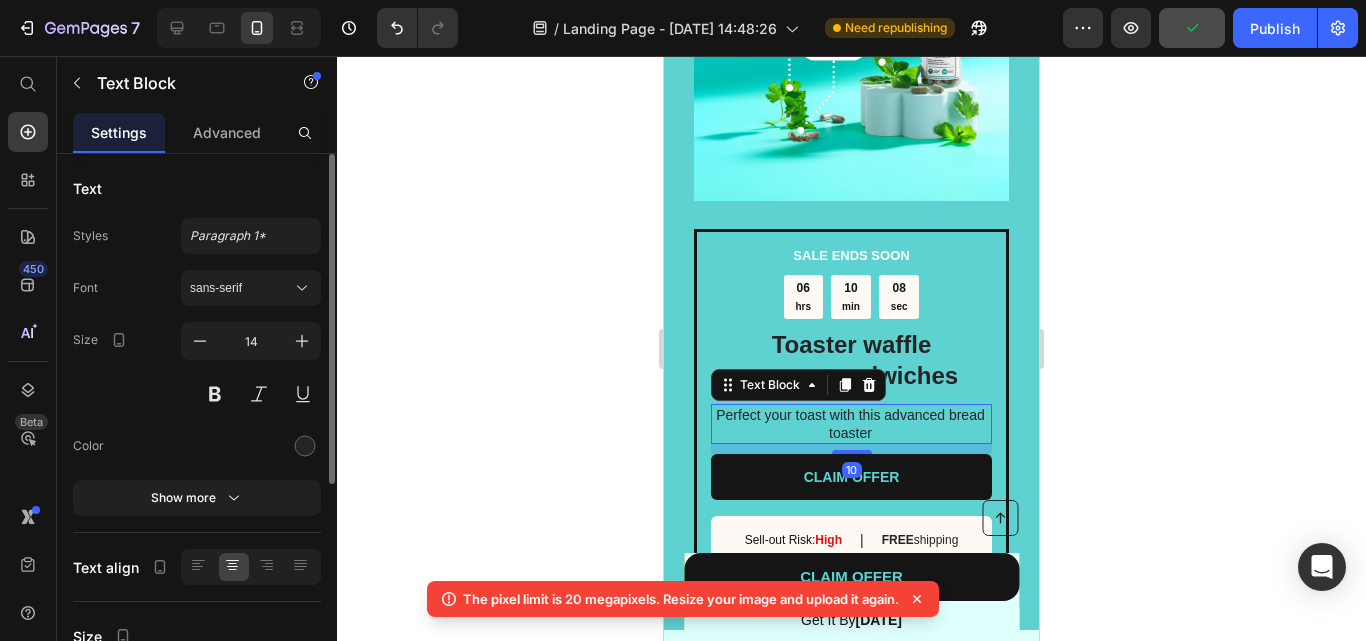 click on "Perfect your toast with this advanced bread toaster" at bounding box center [850, 424] 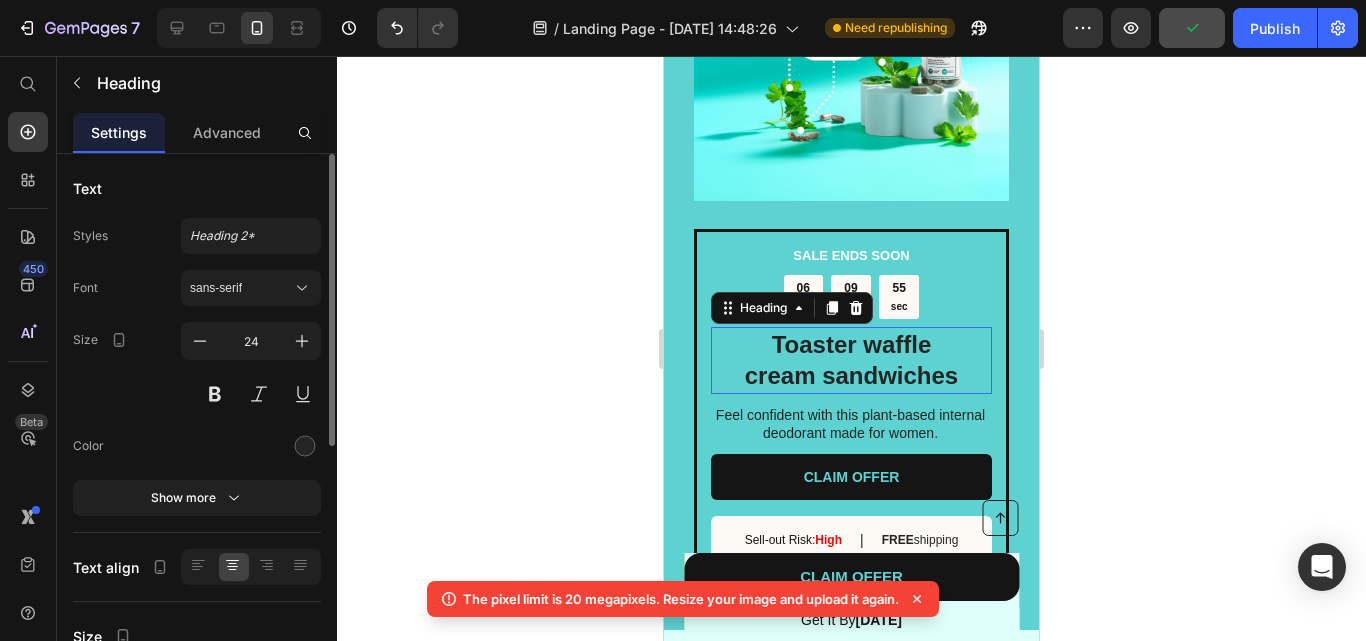 click on "Toaster waffle cream sandwiches" at bounding box center (851, 360) 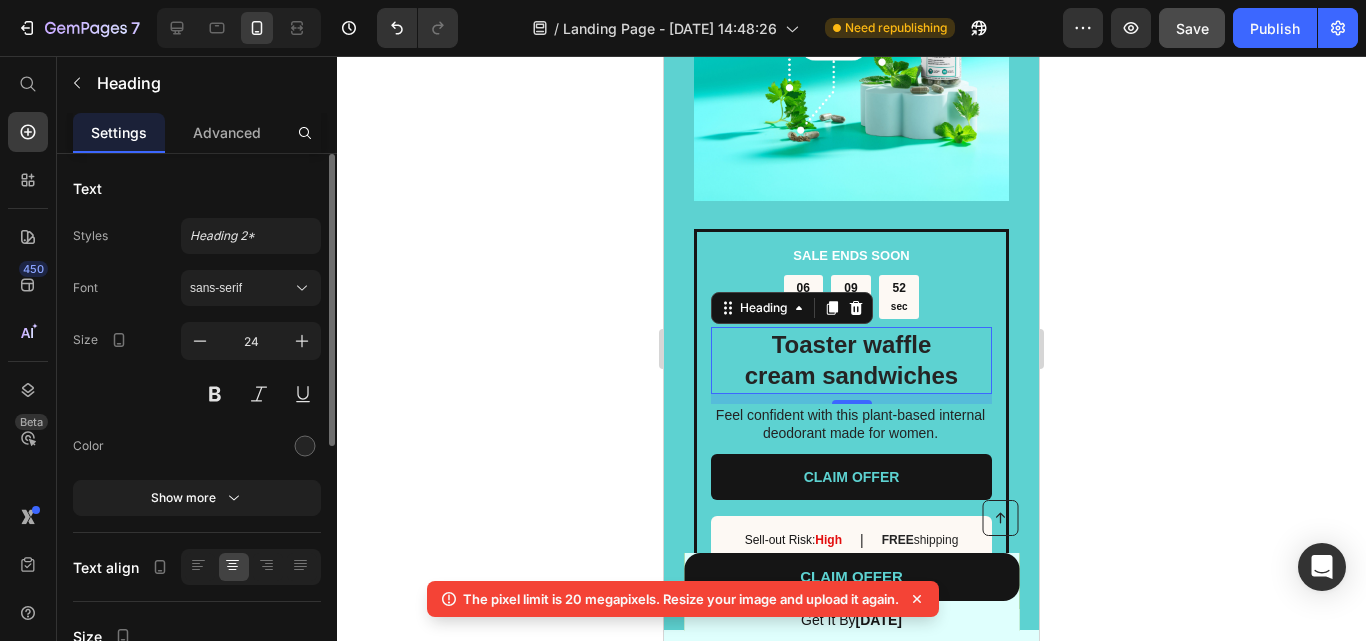 click on "Toaster waffle cream sandwiches" at bounding box center (851, 360) 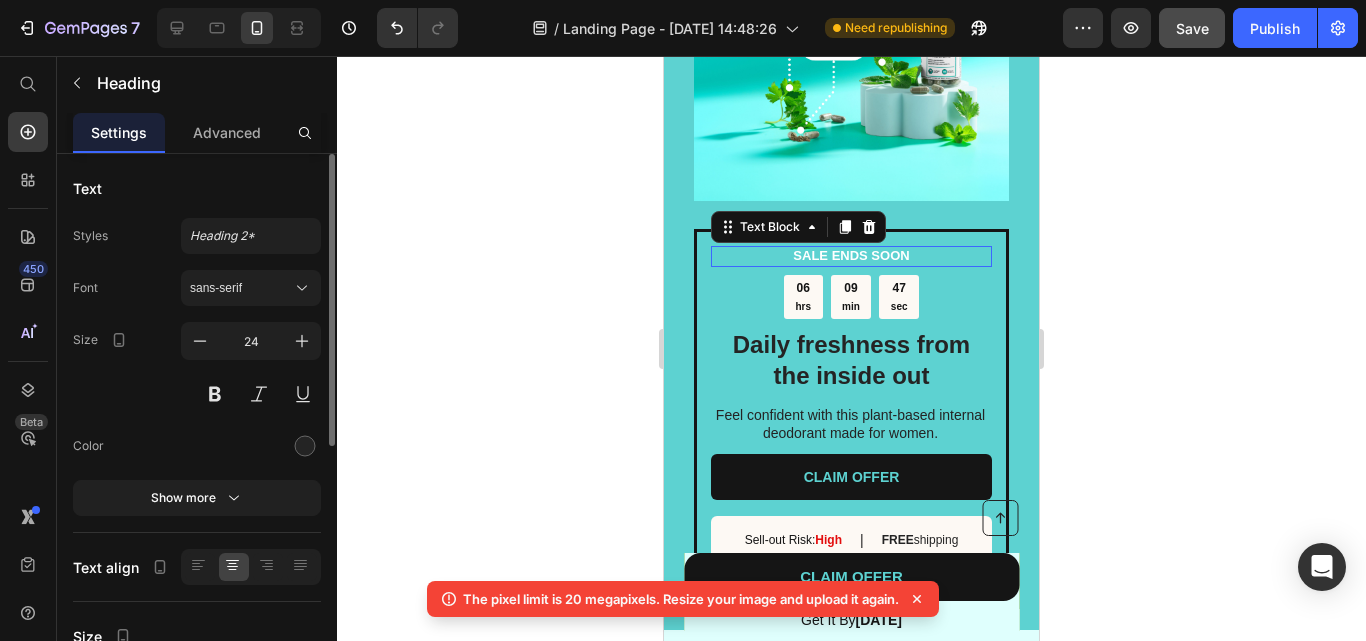 click on "SALE ENDS SOON" at bounding box center [851, 256] 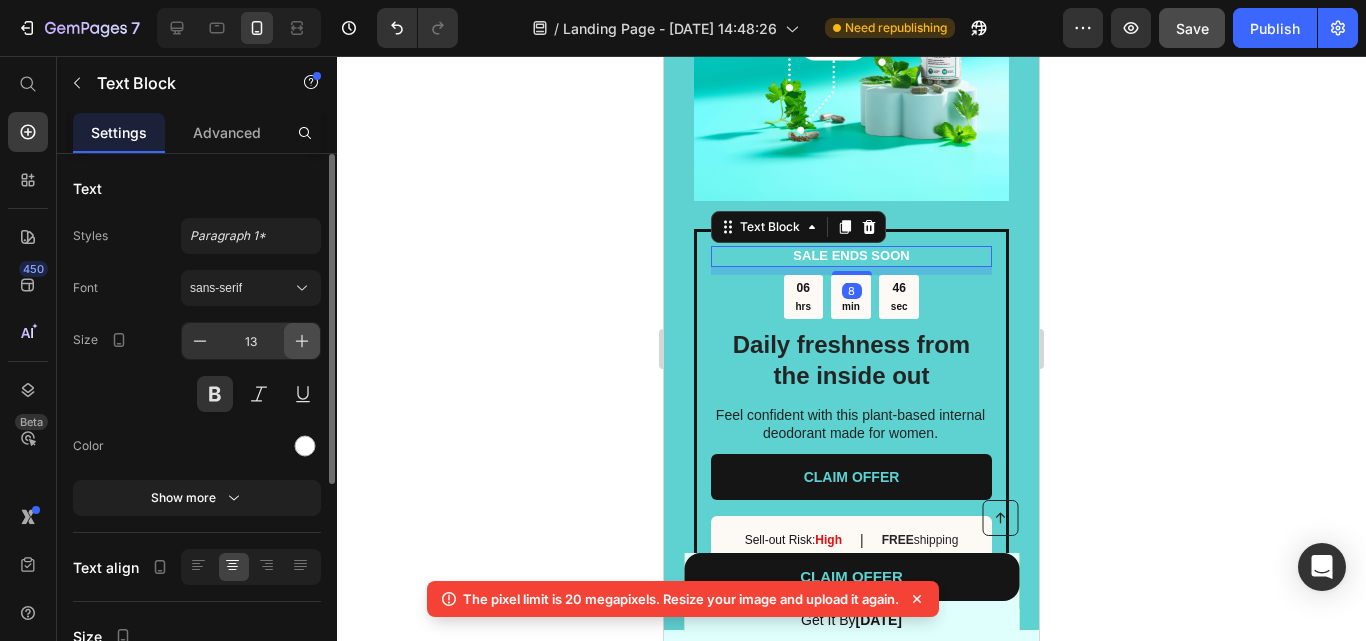 click 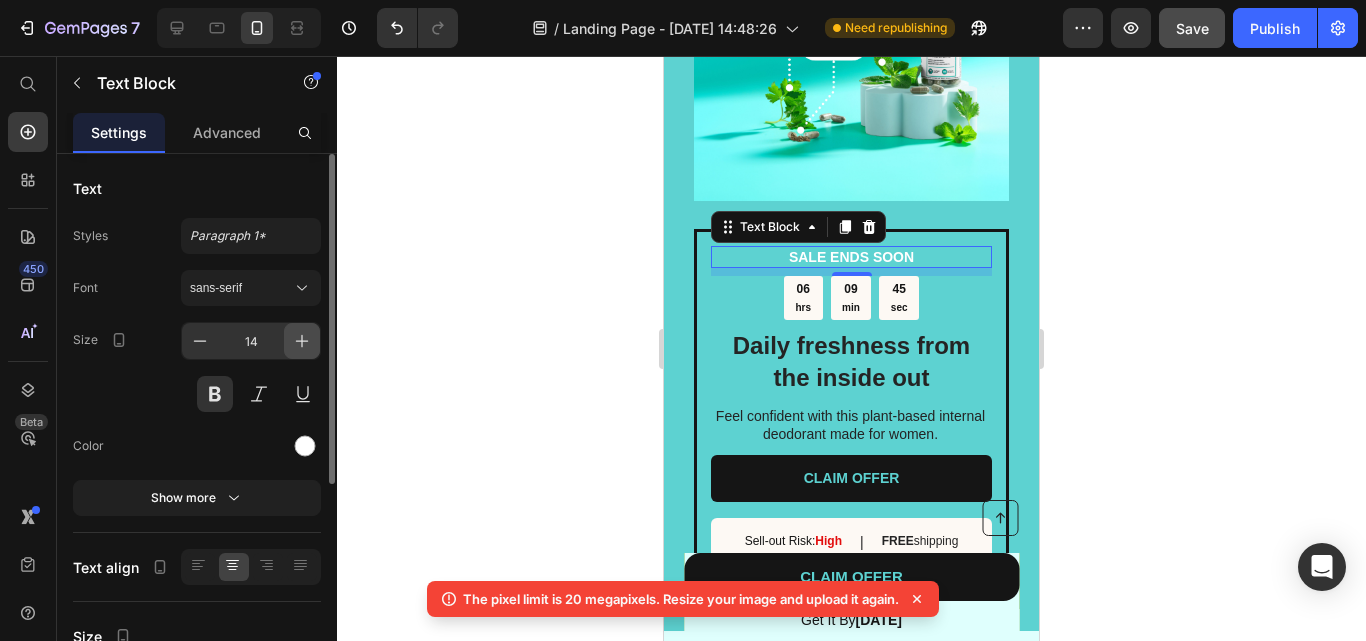 click 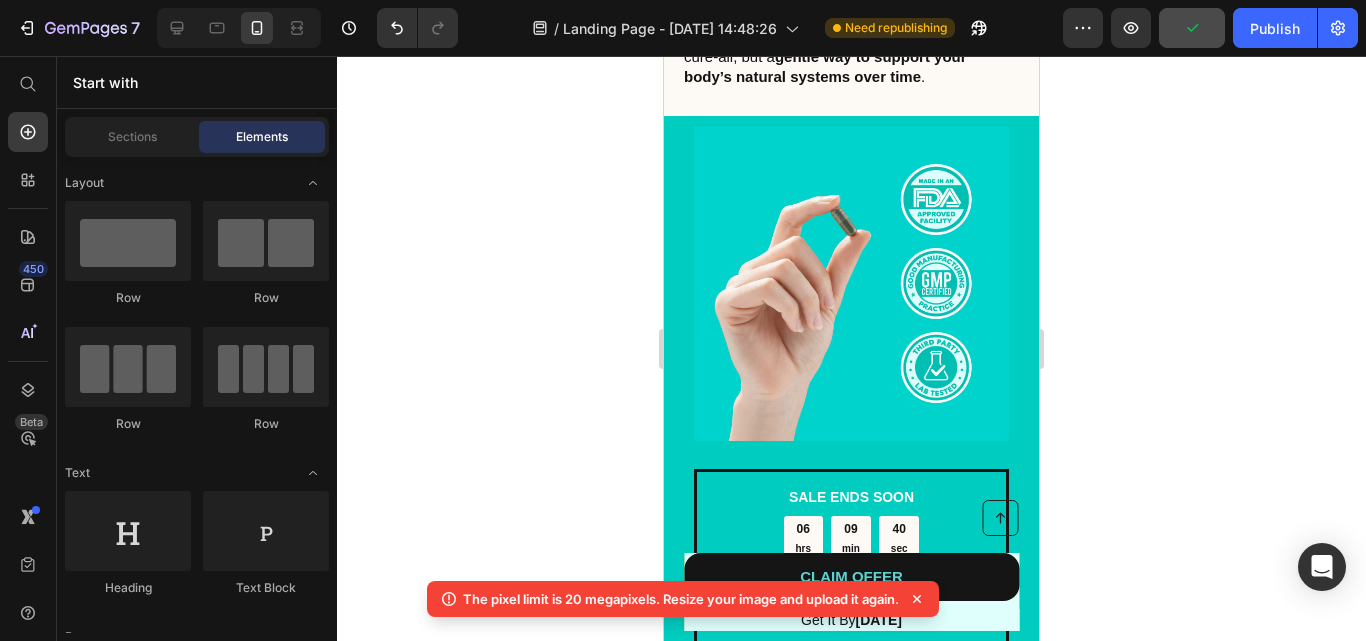 scroll, scrollTop: 5756, scrollLeft: 0, axis: vertical 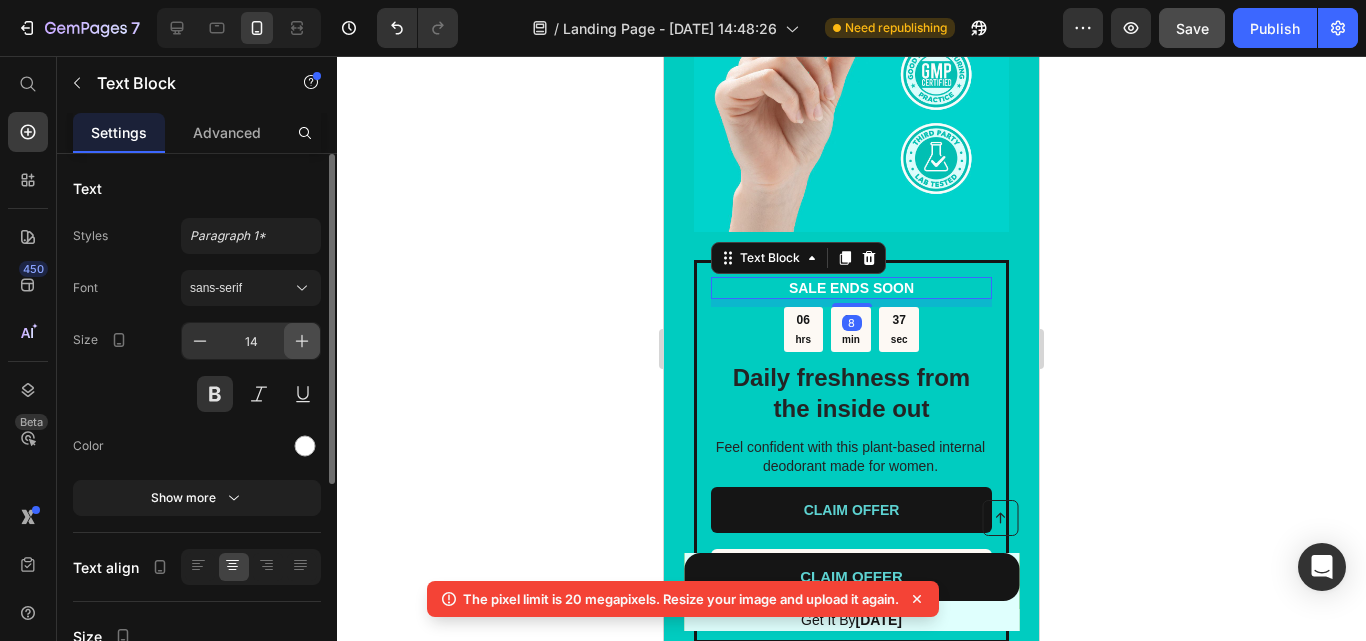 click 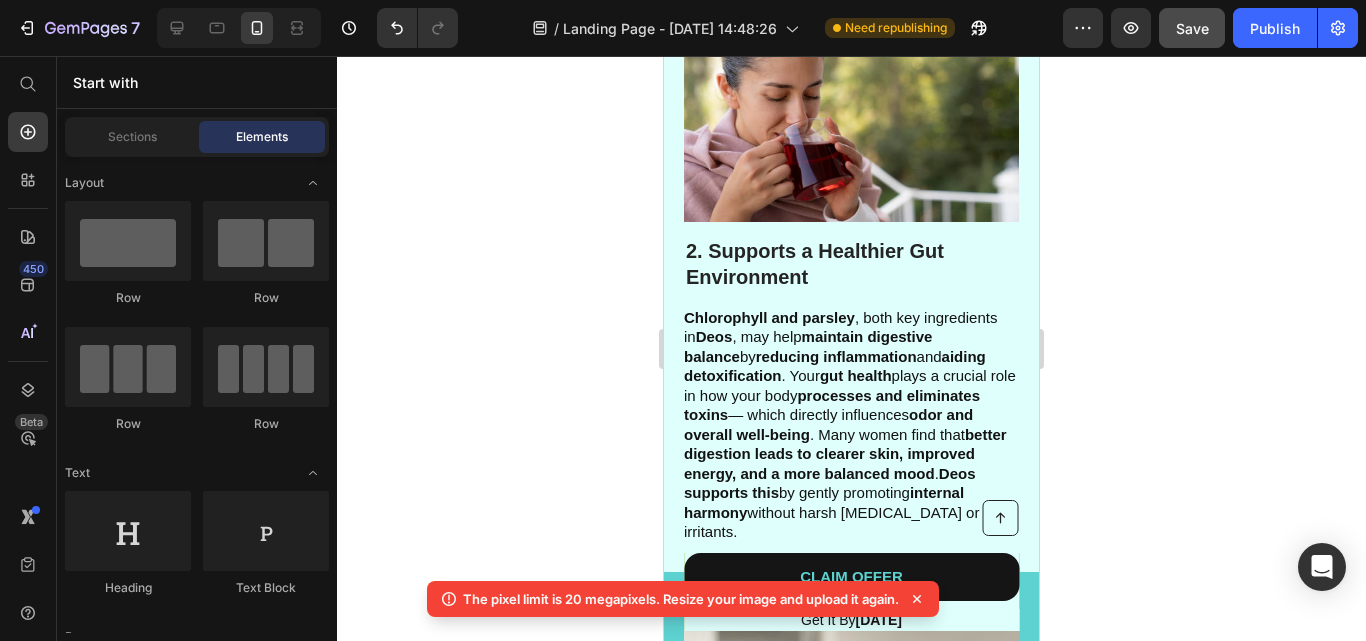 scroll, scrollTop: 0, scrollLeft: 0, axis: both 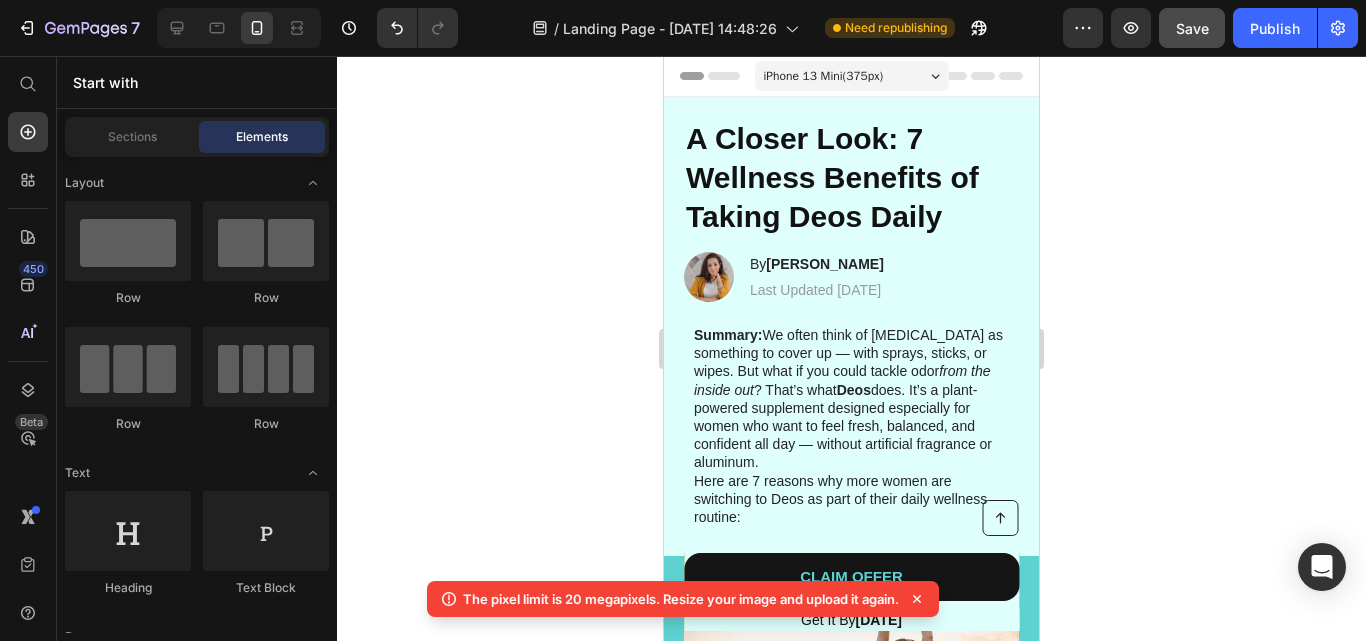 drag, startPoint x: 1034, startPoint y: 553, endPoint x: 1615, endPoint y: 105, distance: 733.66547 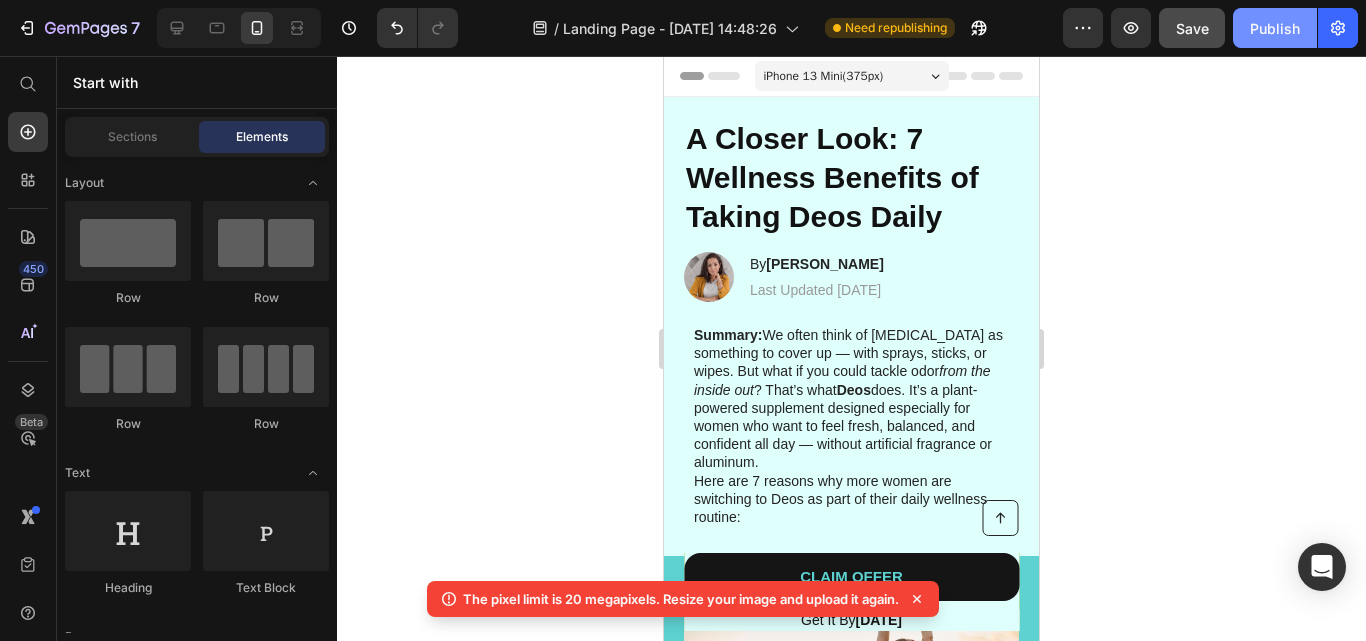 click on "Publish" at bounding box center (1275, 28) 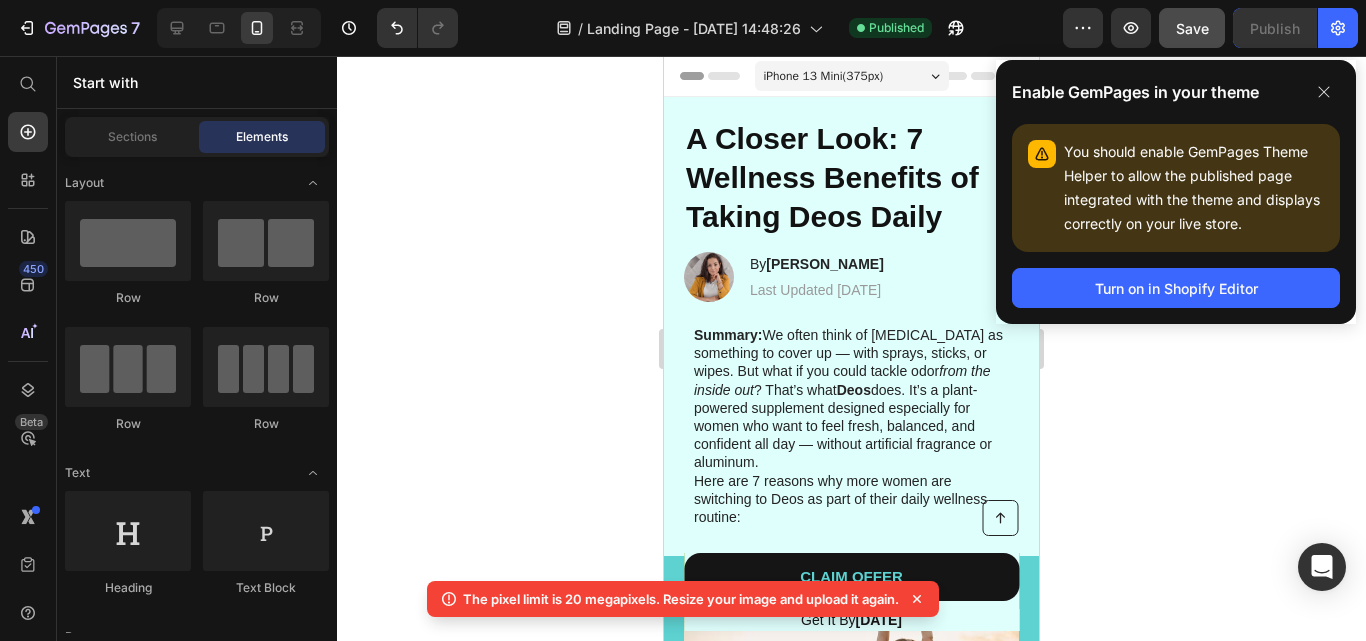 click on "Header" at bounding box center (710, 76) 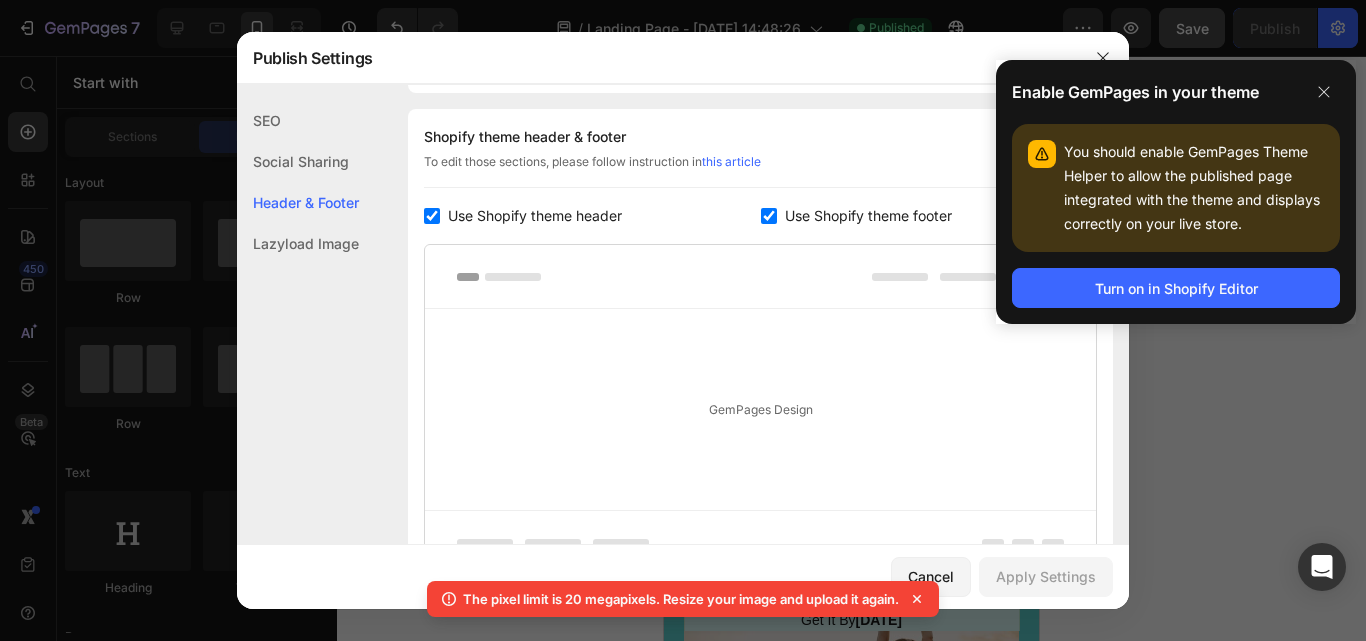 scroll, scrollTop: 937, scrollLeft: 0, axis: vertical 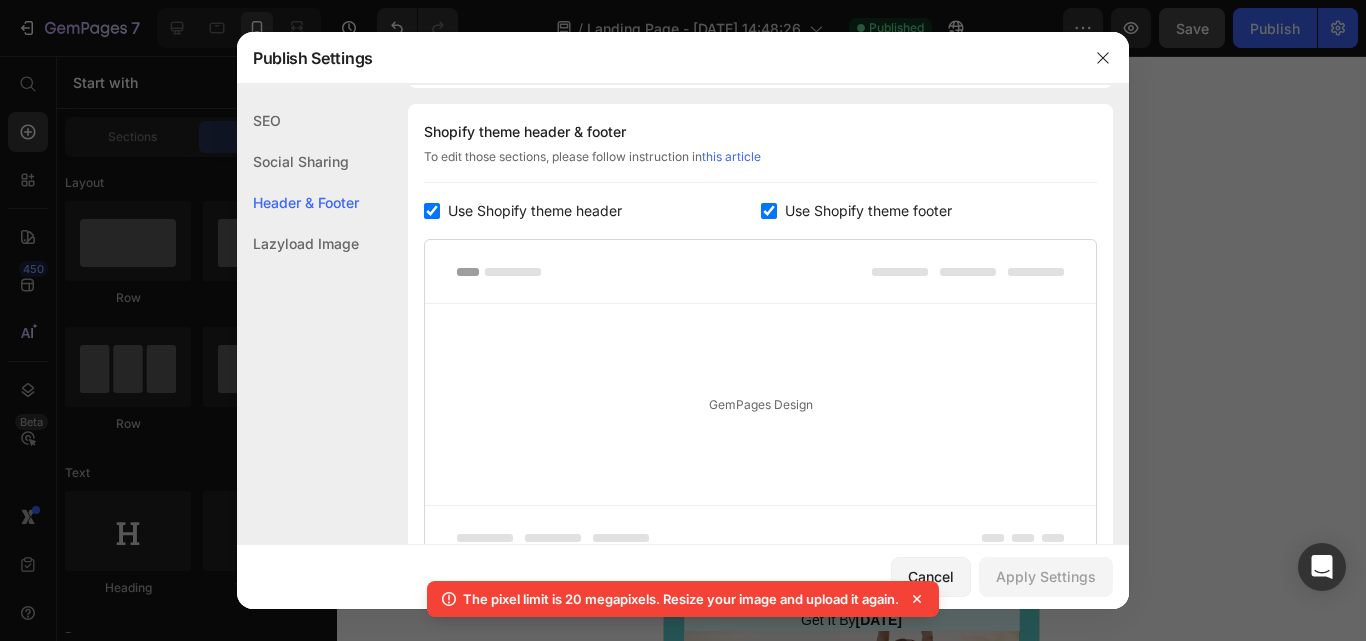 click on "Use Shopify theme header" at bounding box center (535, 211) 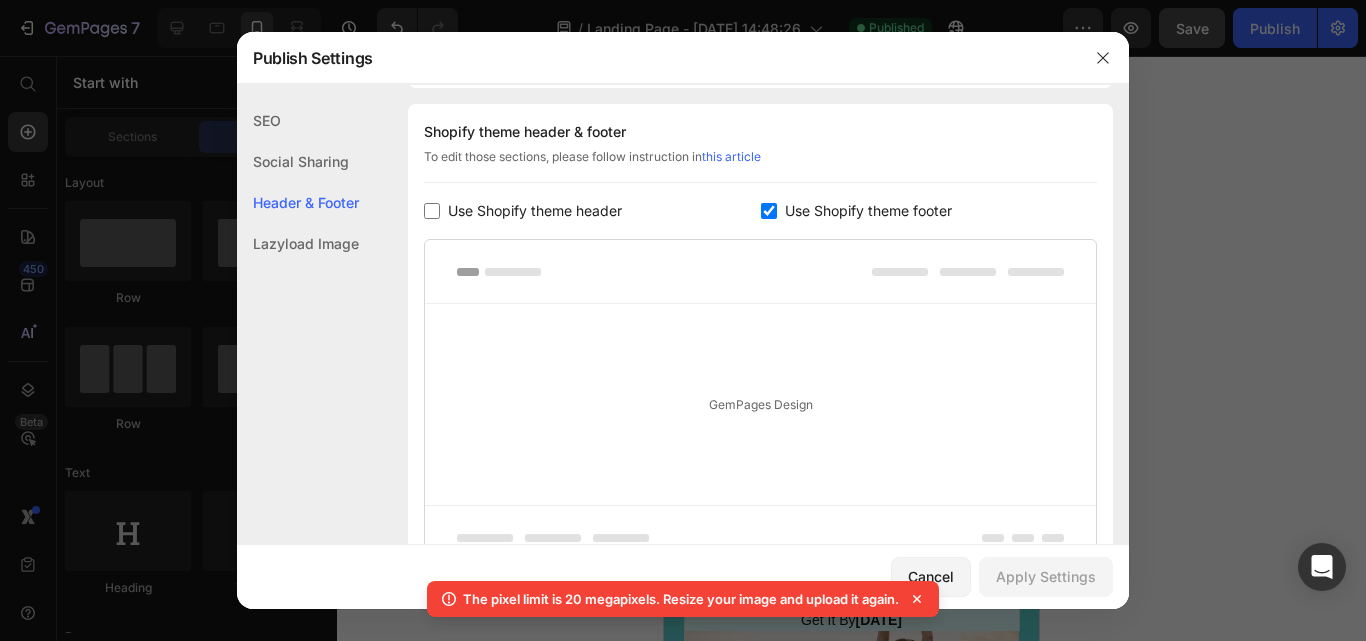 checkbox on "false" 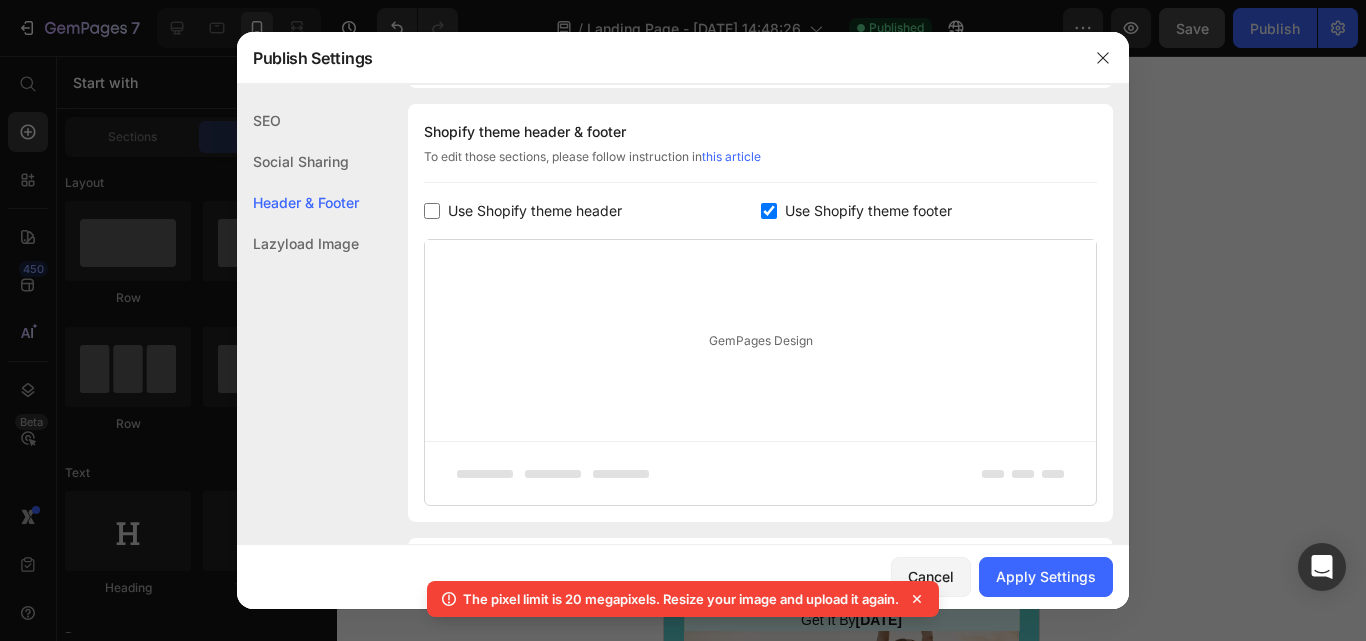 click on "Use Shopify theme footer" at bounding box center (868, 211) 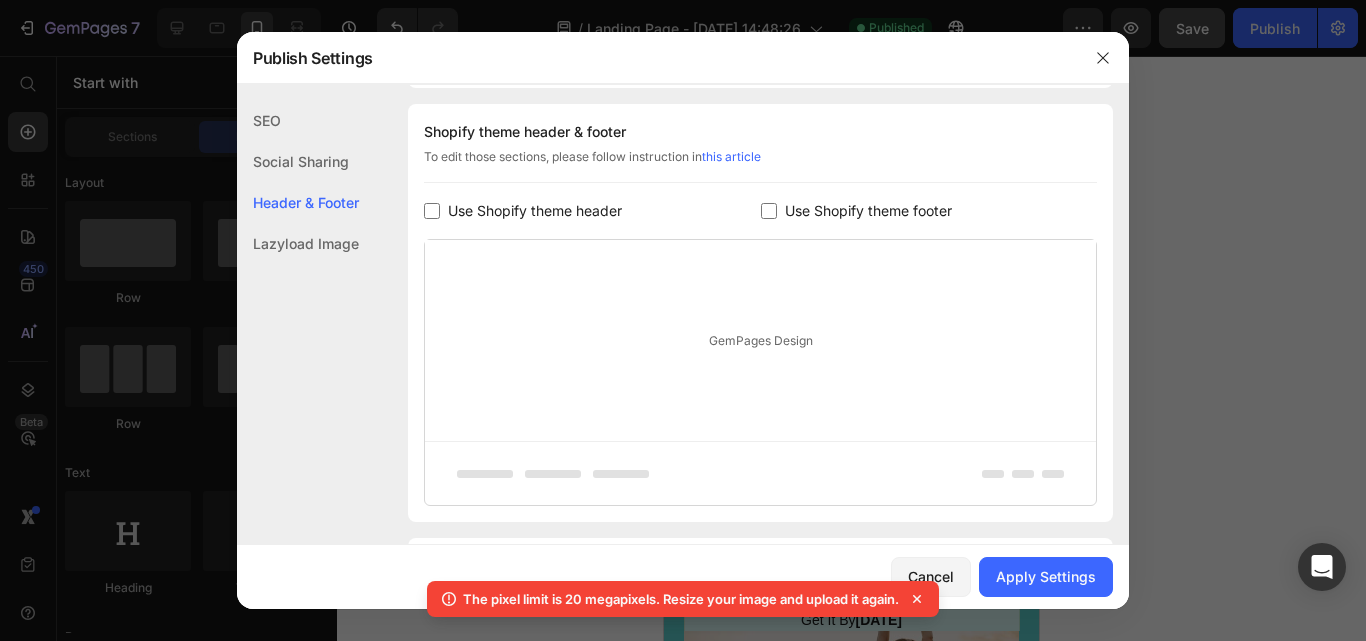 checkbox on "false" 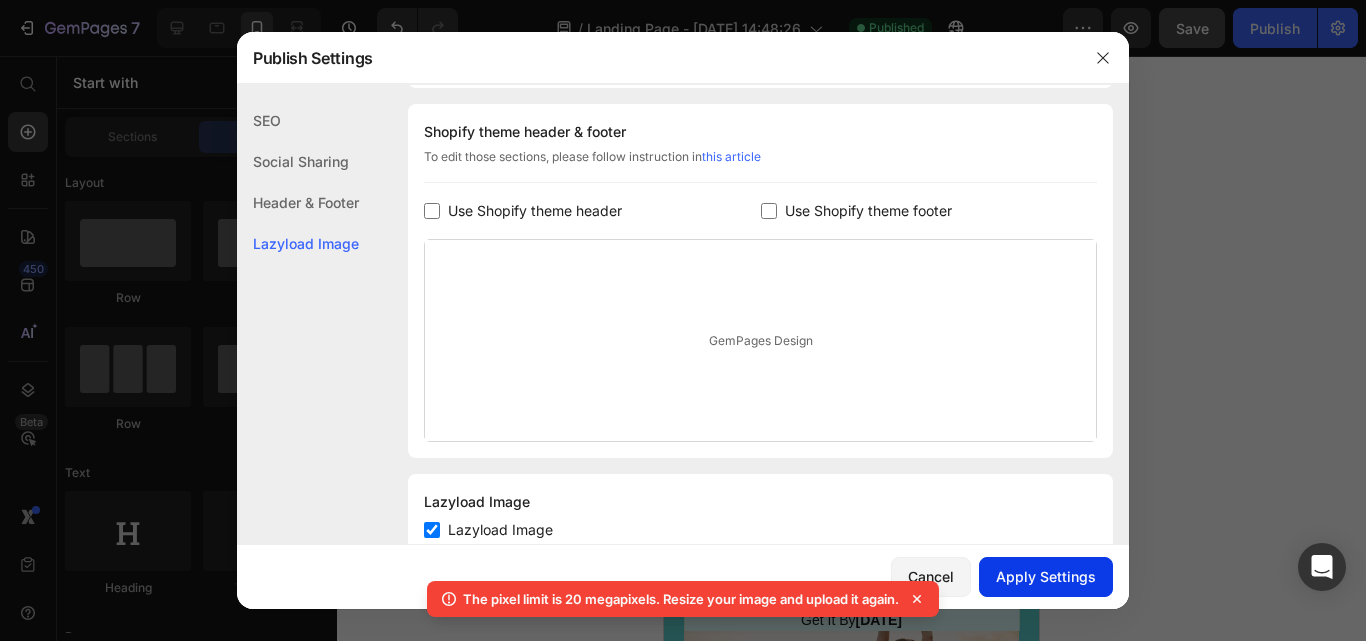 click on "Apply Settings" at bounding box center (1046, 576) 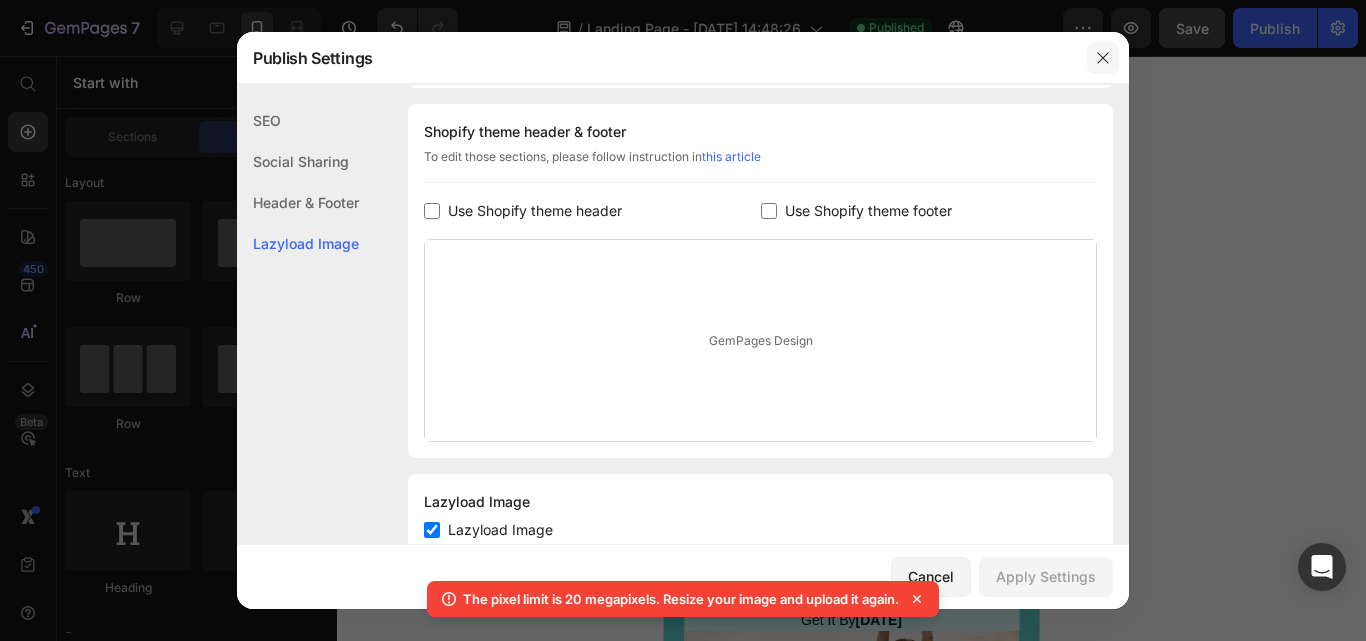 click 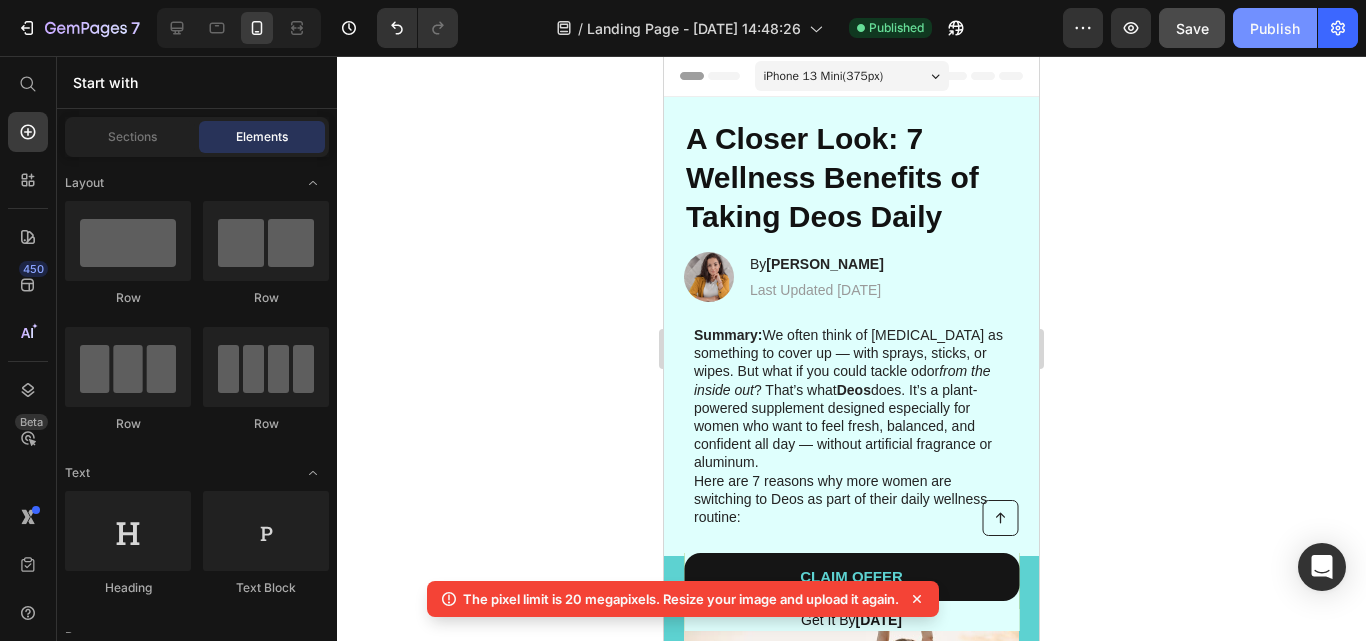 click on "Publish" at bounding box center (1275, 28) 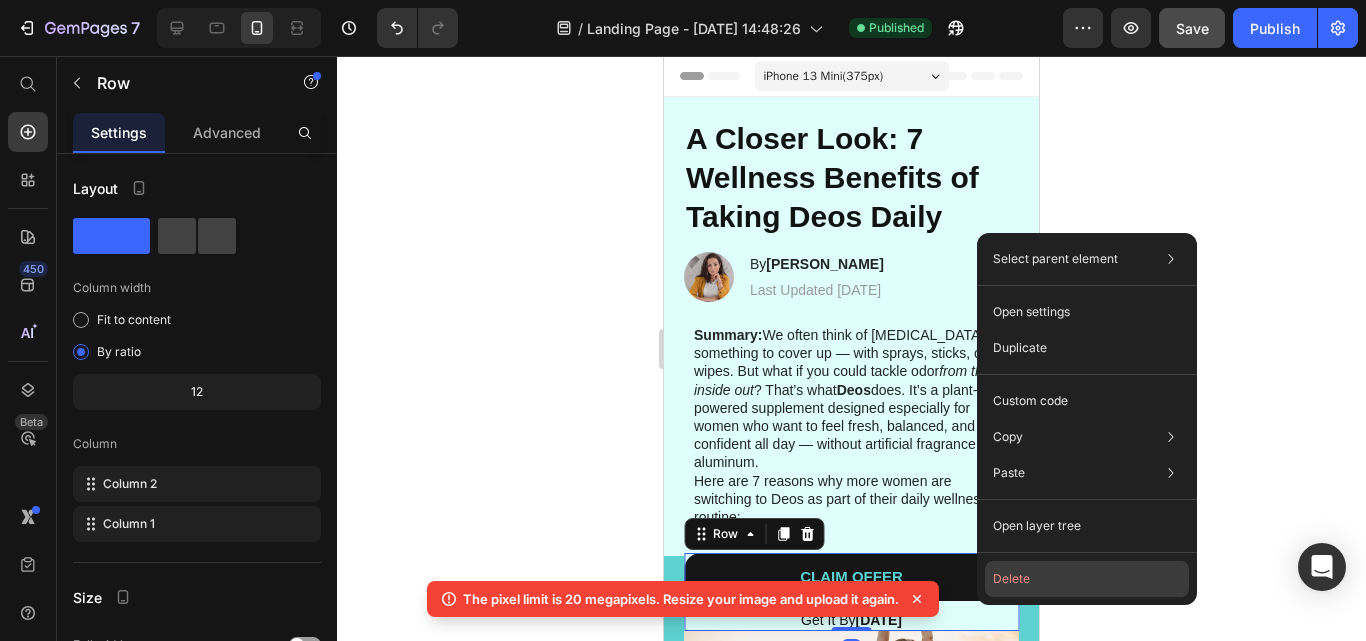 click on "Delete" 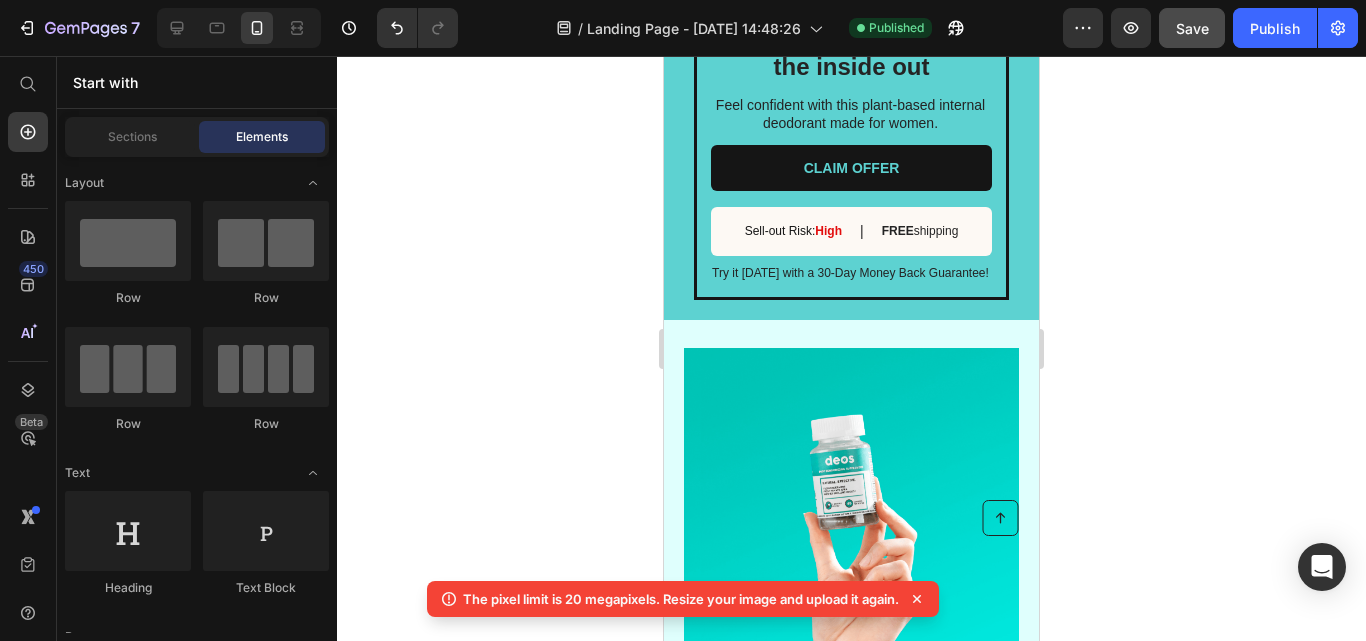 scroll, scrollTop: 3408, scrollLeft: 0, axis: vertical 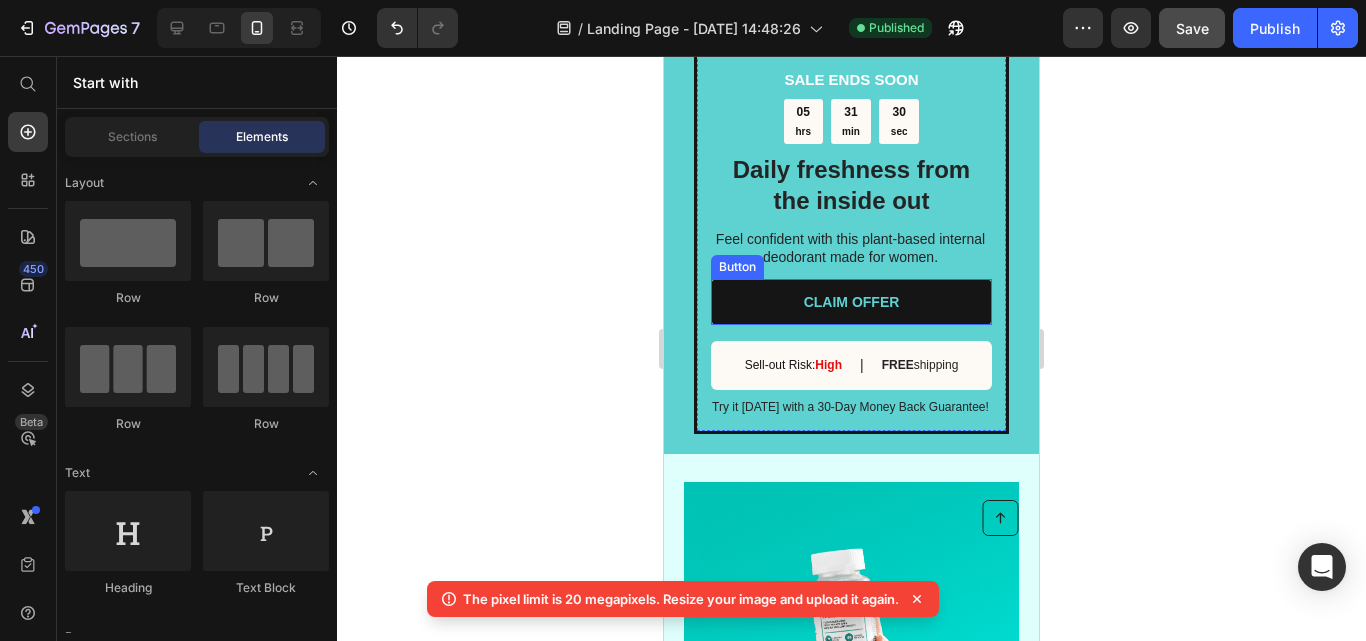 click on "CLAIM OFFER" at bounding box center [851, 302] 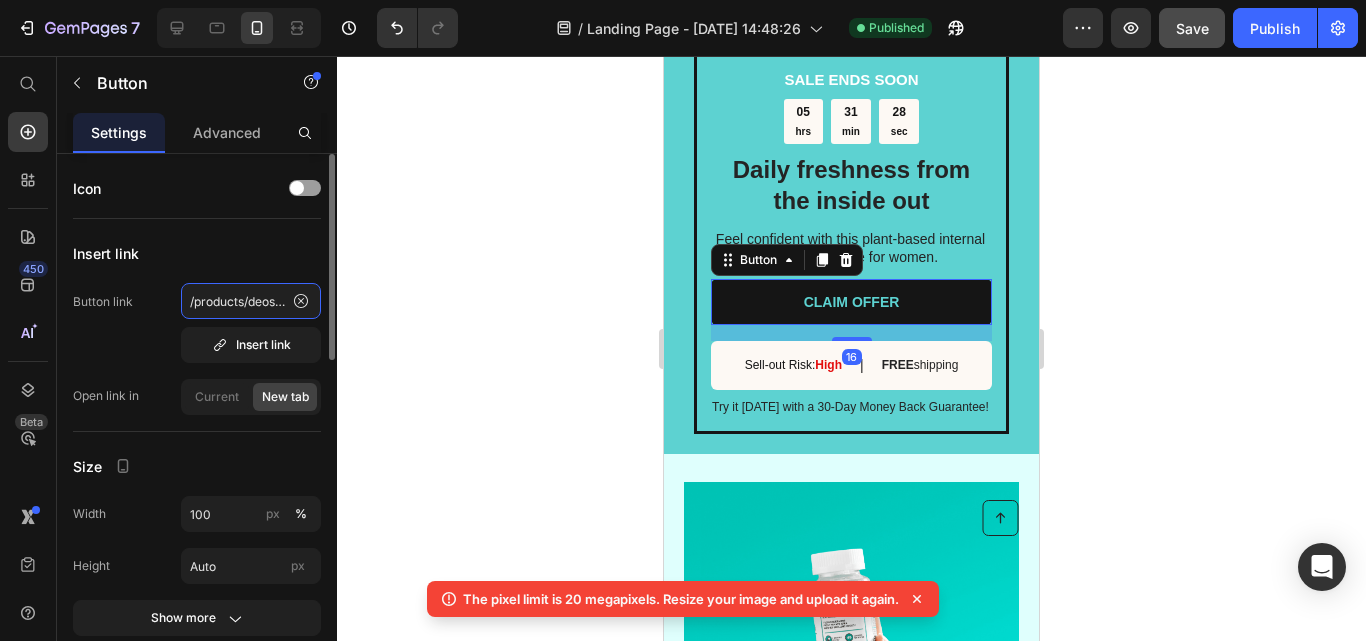 click on "/products/deos-%E2%84%A2-body-deodorizer" 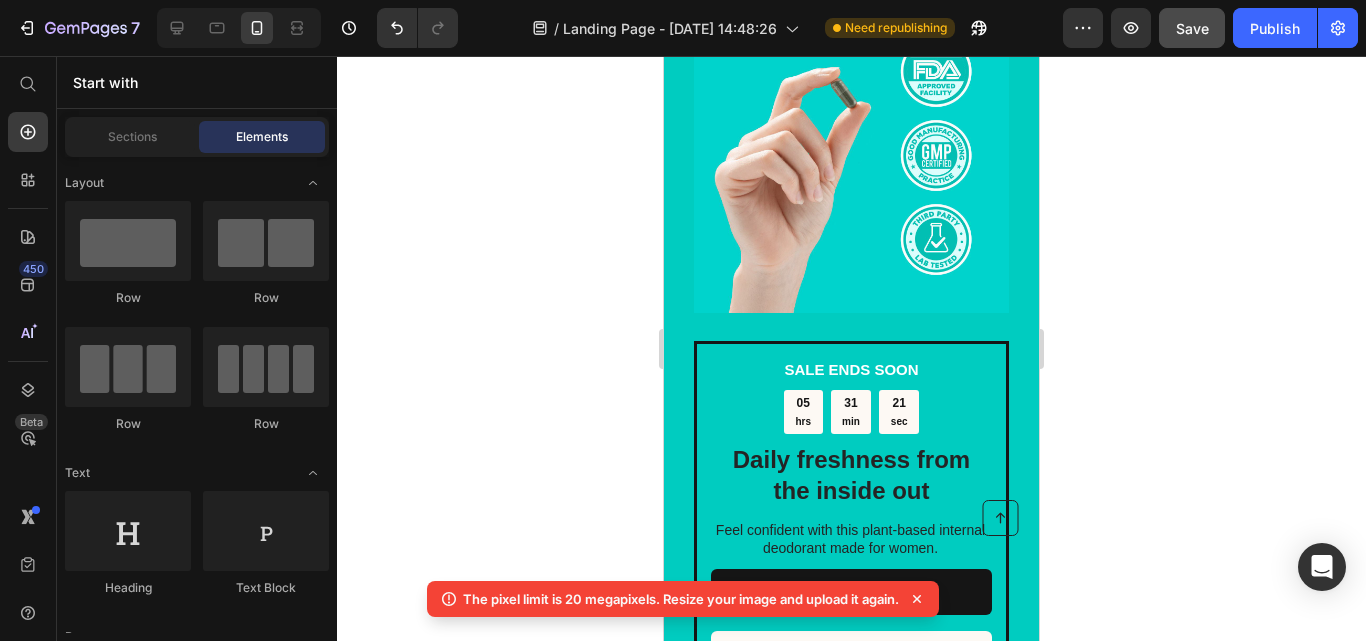 scroll, scrollTop: 5786, scrollLeft: 0, axis: vertical 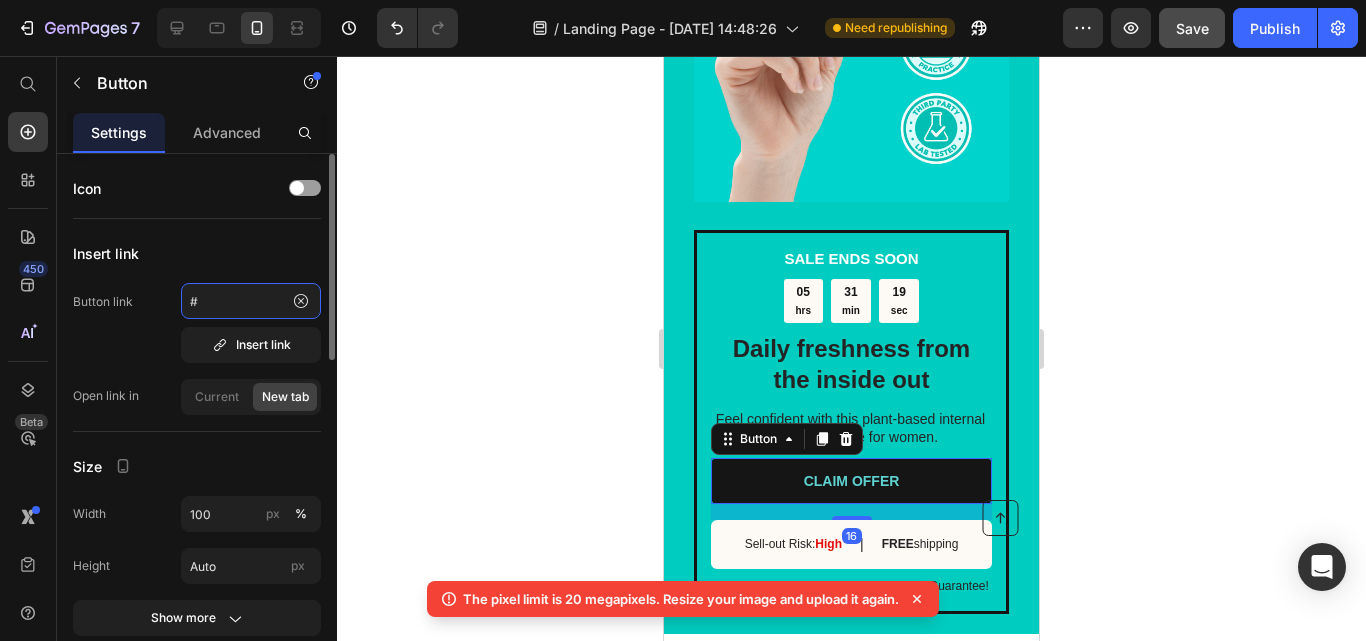 click on "#" 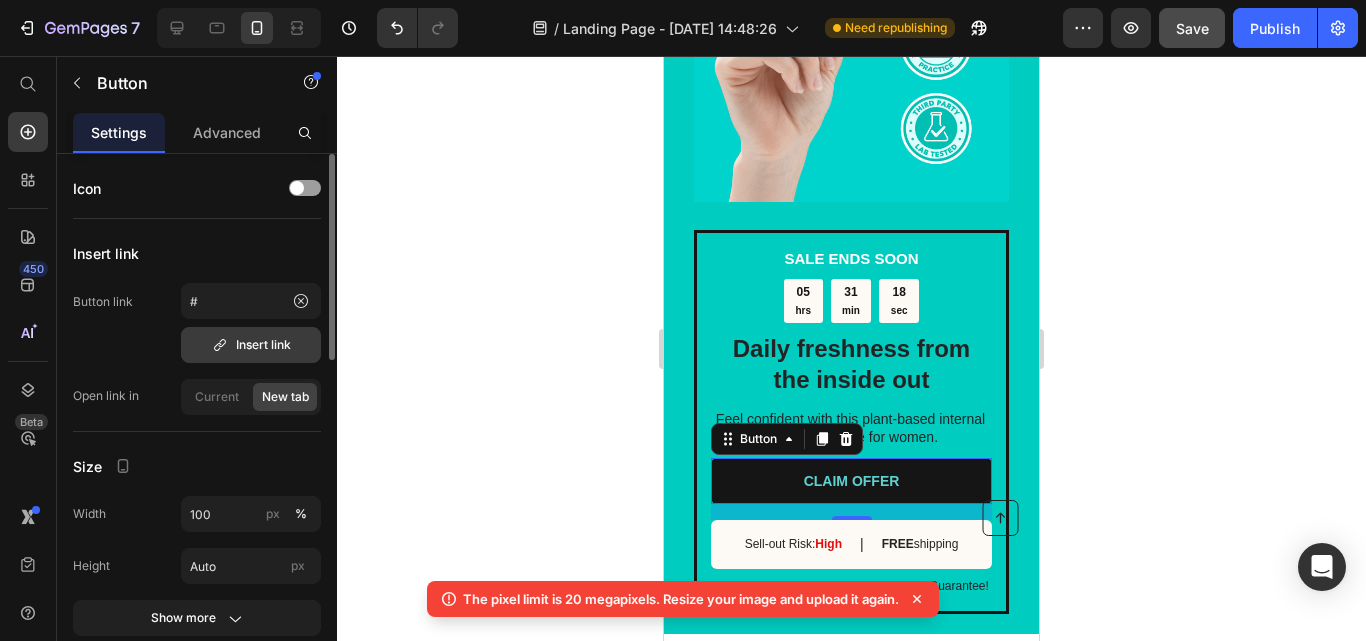 click on "Insert link" at bounding box center (251, 345) 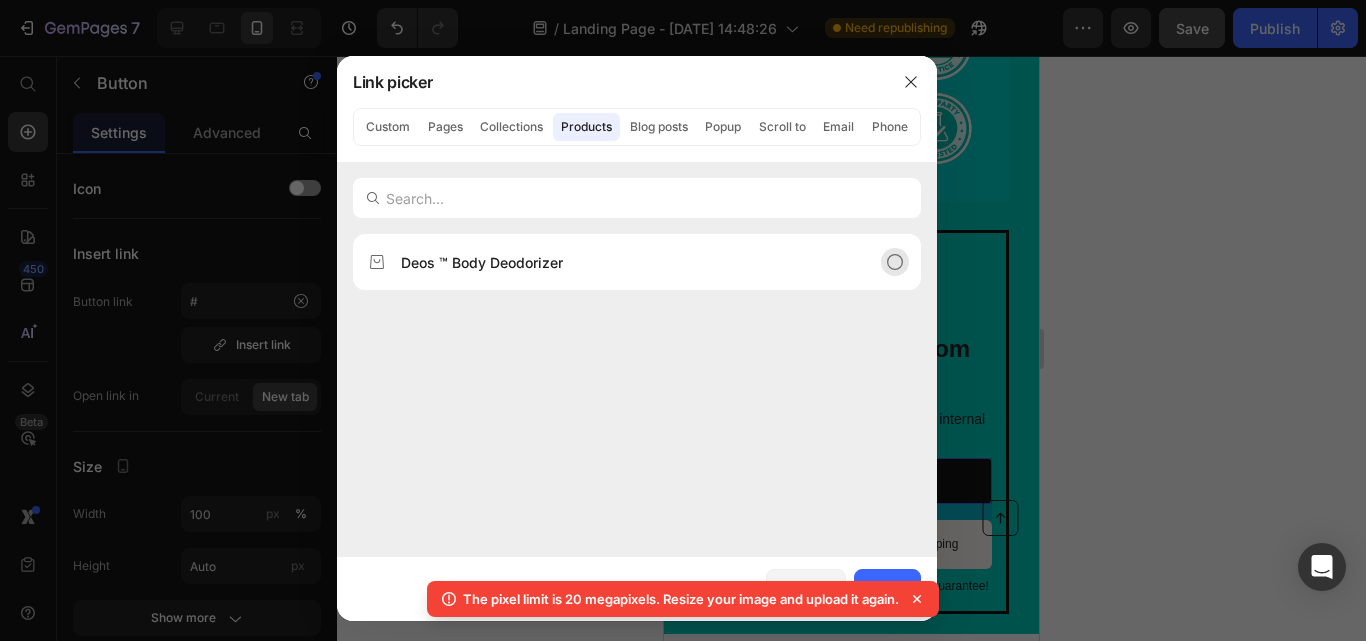 click on "Deos ™ Body Deodorizer" at bounding box center (482, 262) 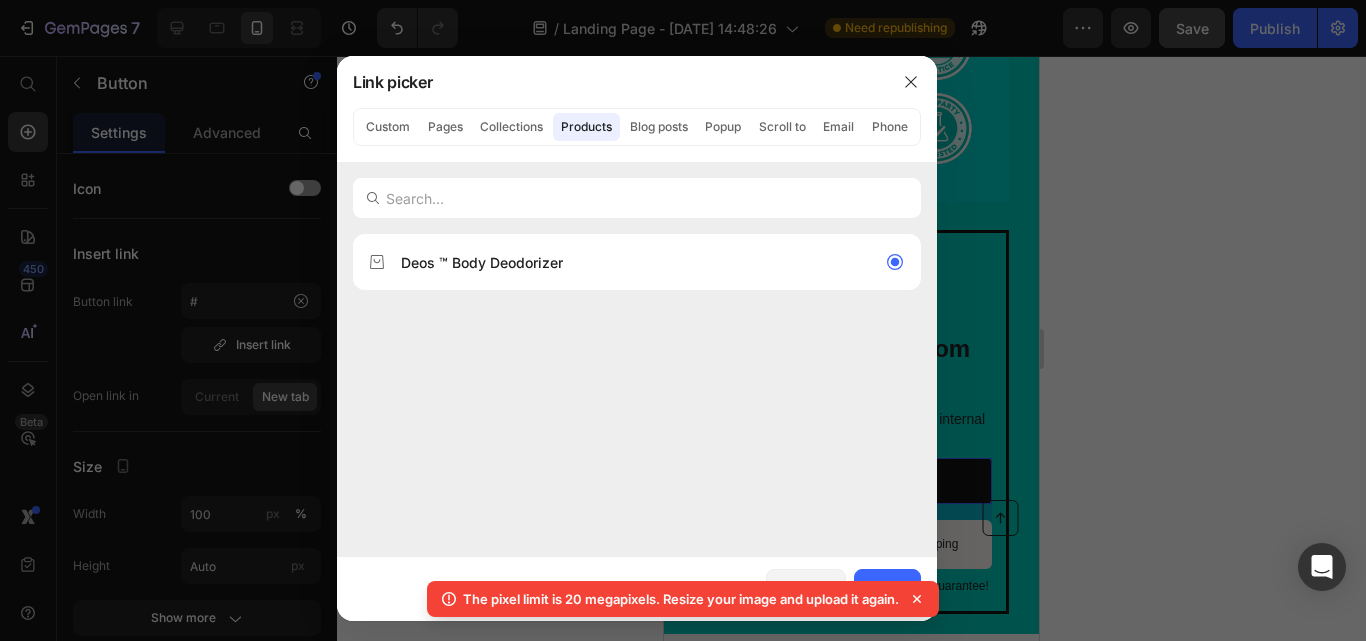 click on "The pixel limit is 20 megapixels. Resize your image and upload it again." 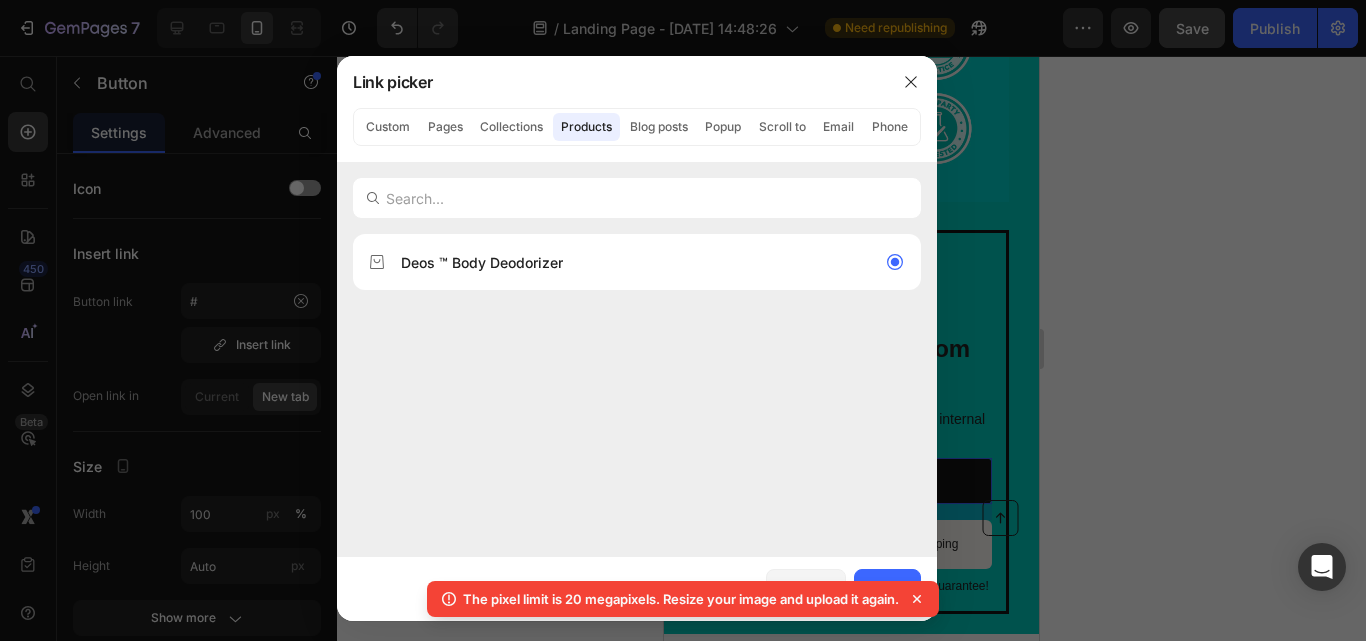 click 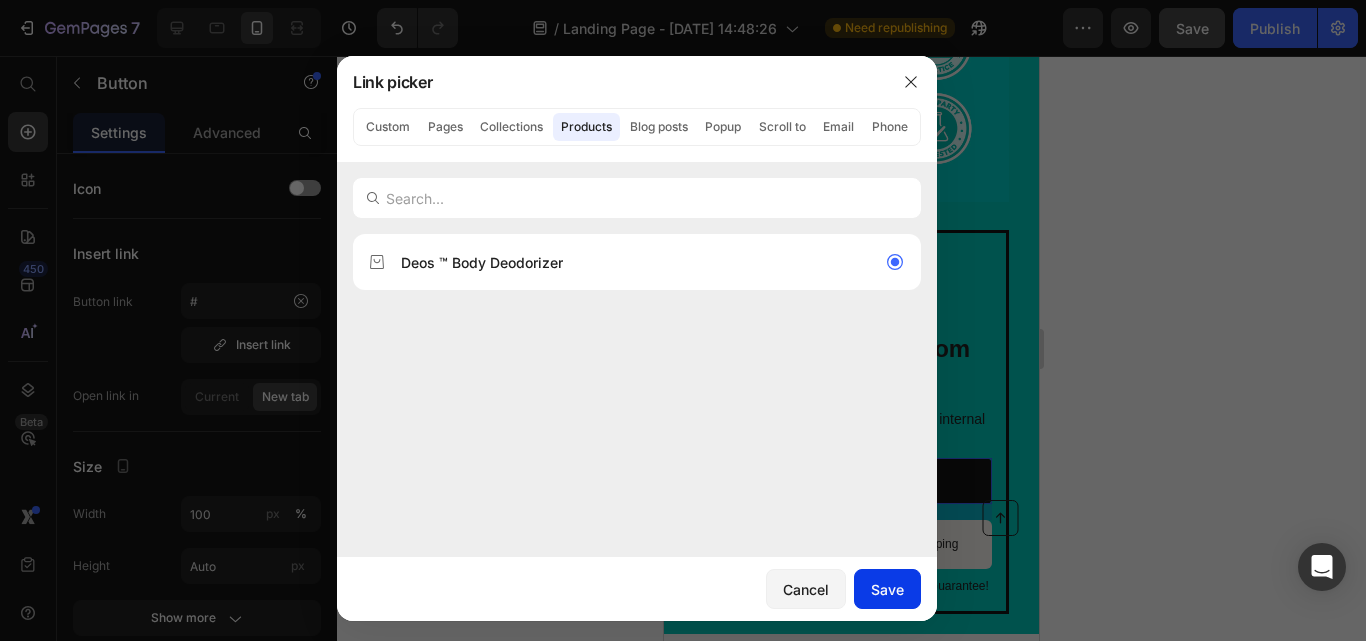 click on "Save" at bounding box center [887, 589] 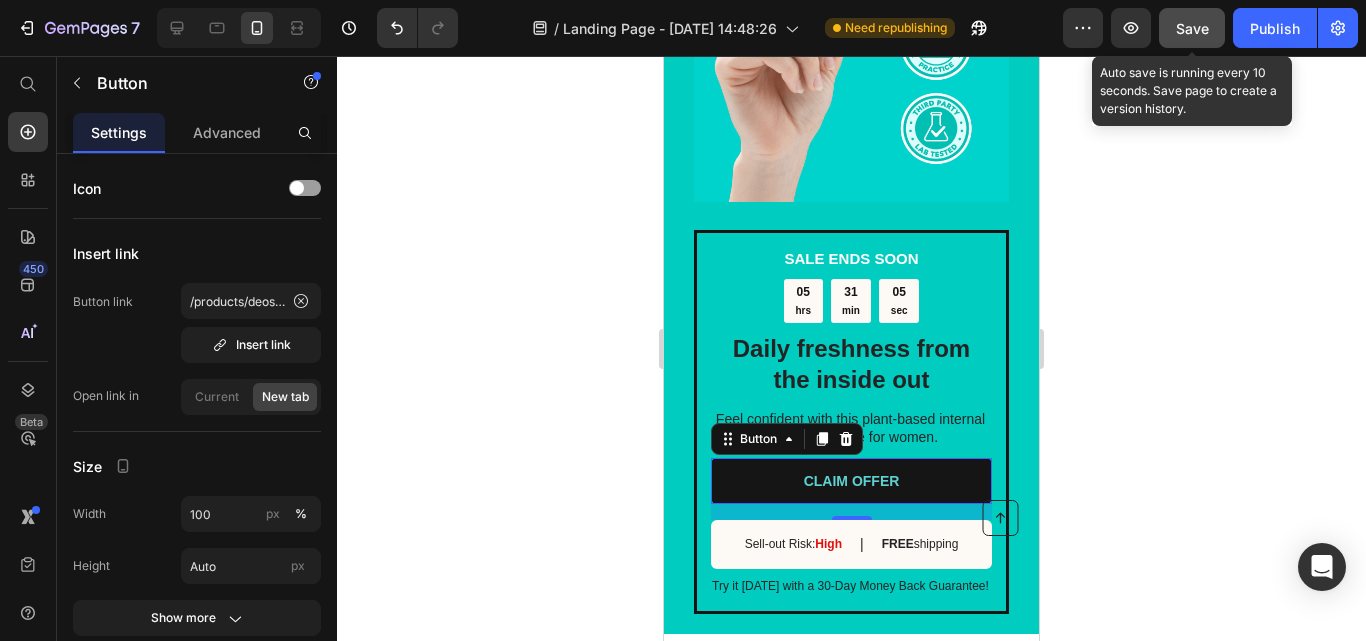 click on "Save" 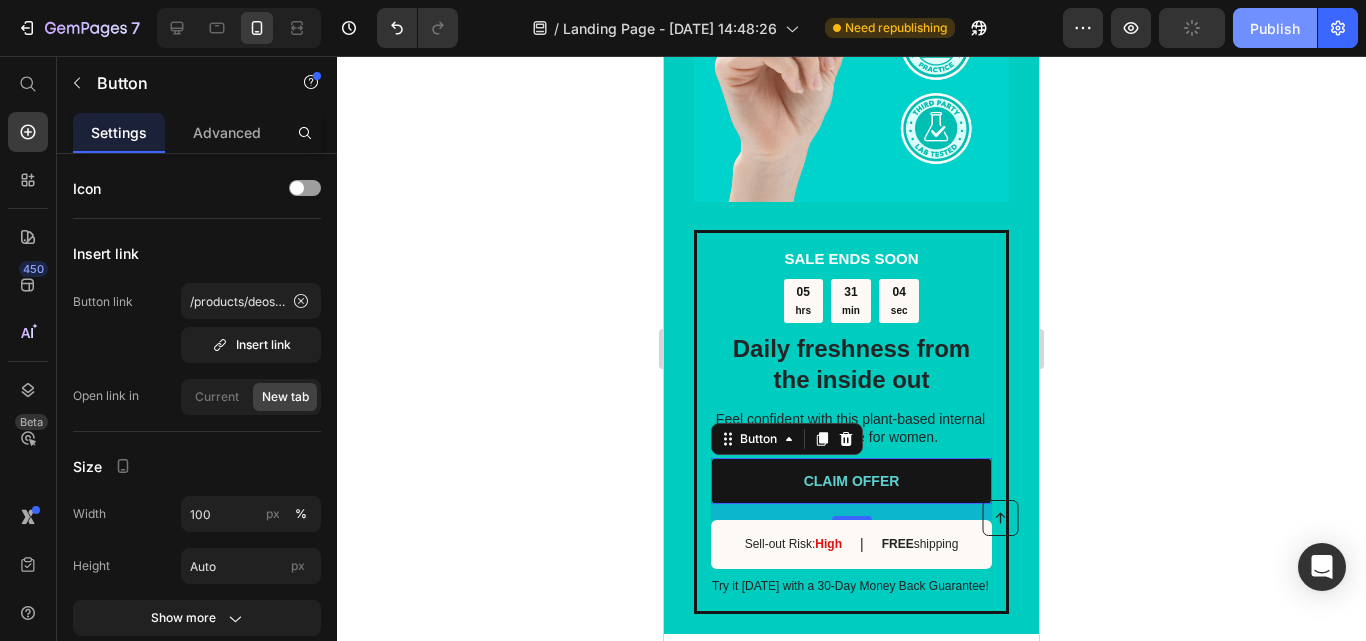 click on "Publish" at bounding box center [1275, 28] 